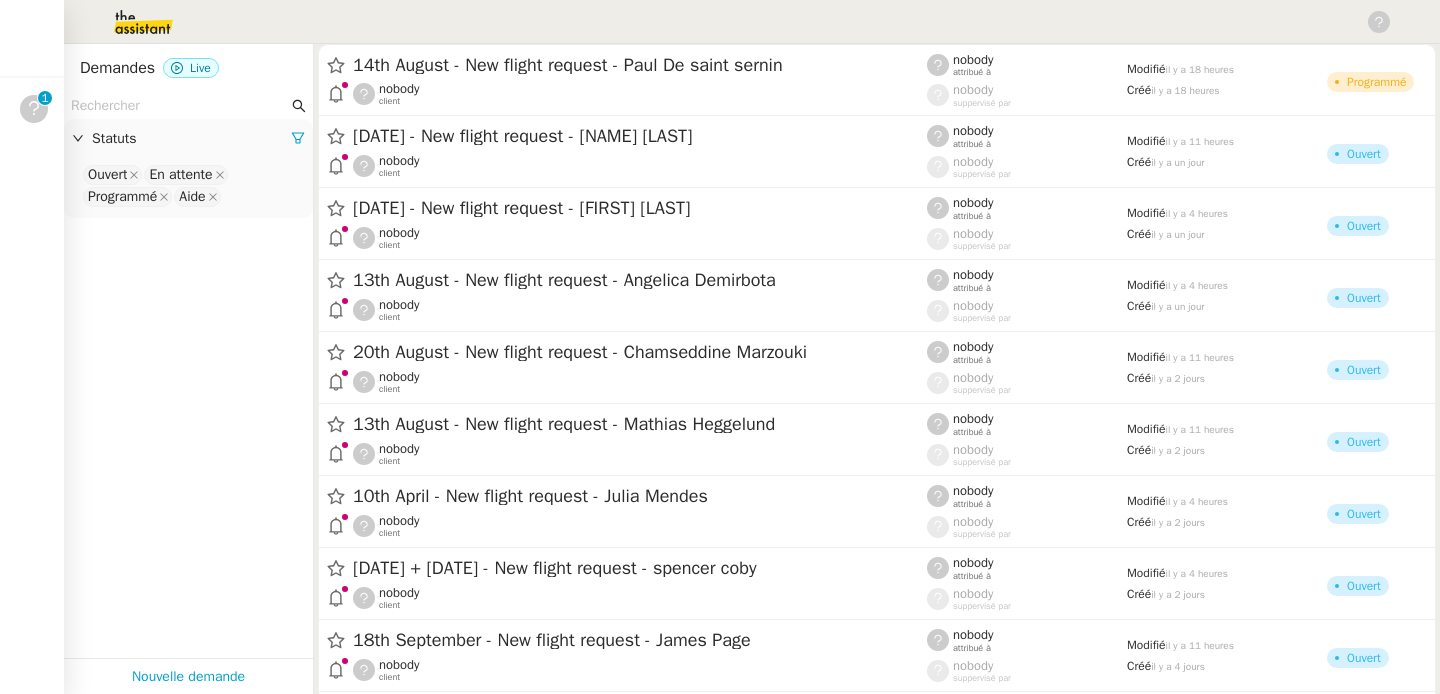 scroll, scrollTop: 0, scrollLeft: 0, axis: both 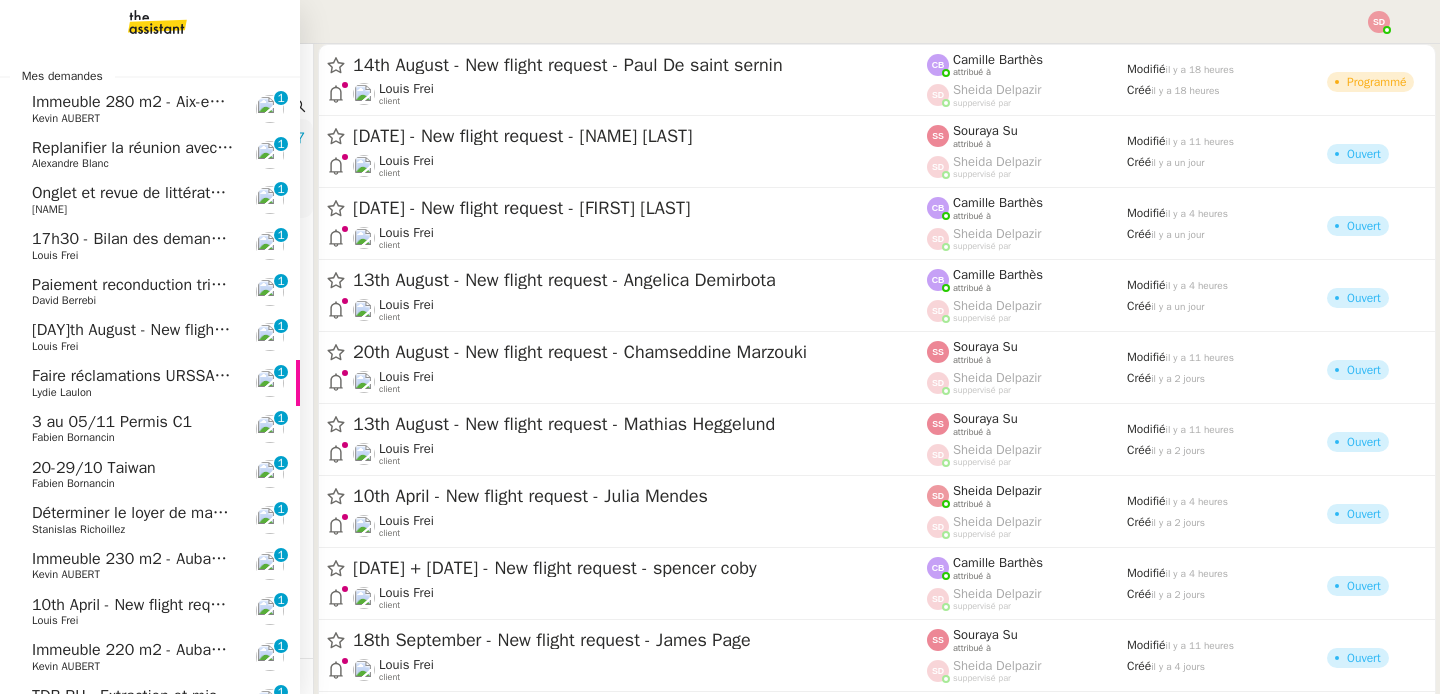 click on "Louis Frei" 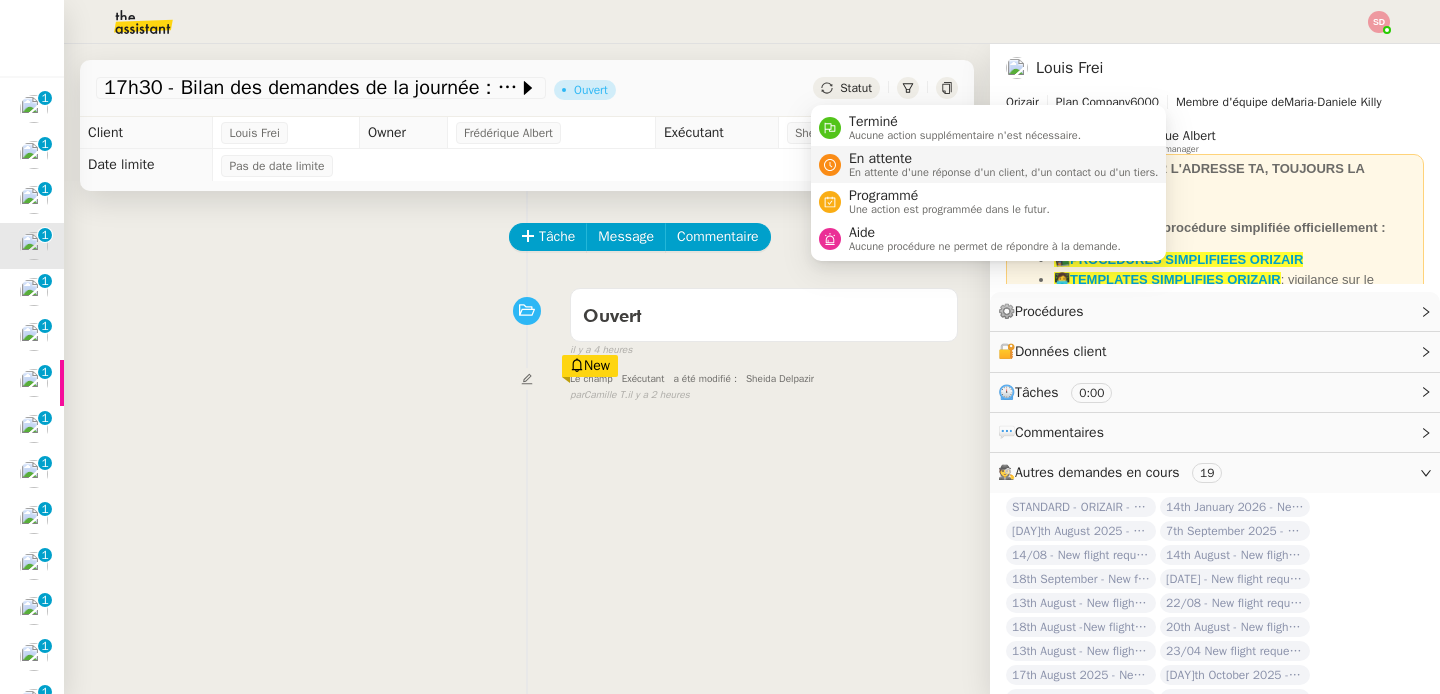 click on "En attente En attente d'une réponse d'un client, d'un contact ou d'un tiers." at bounding box center [1000, 164] 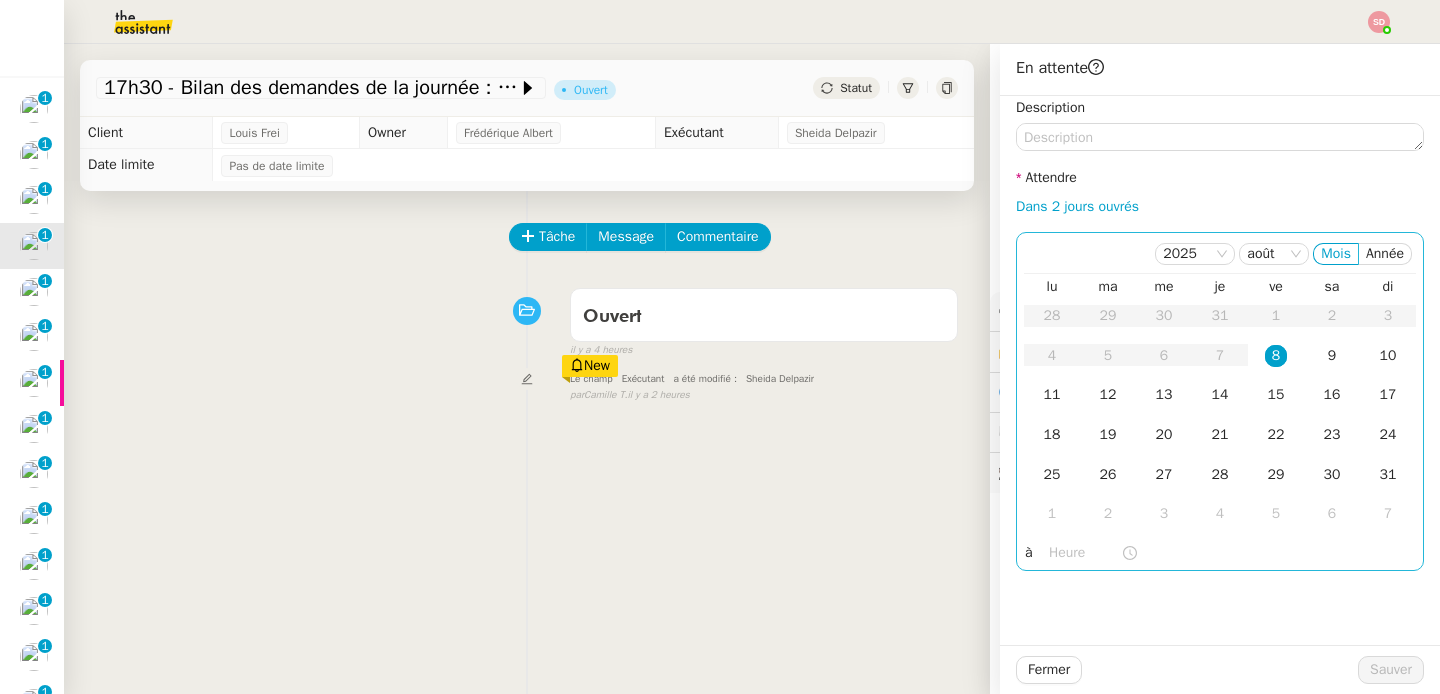 click 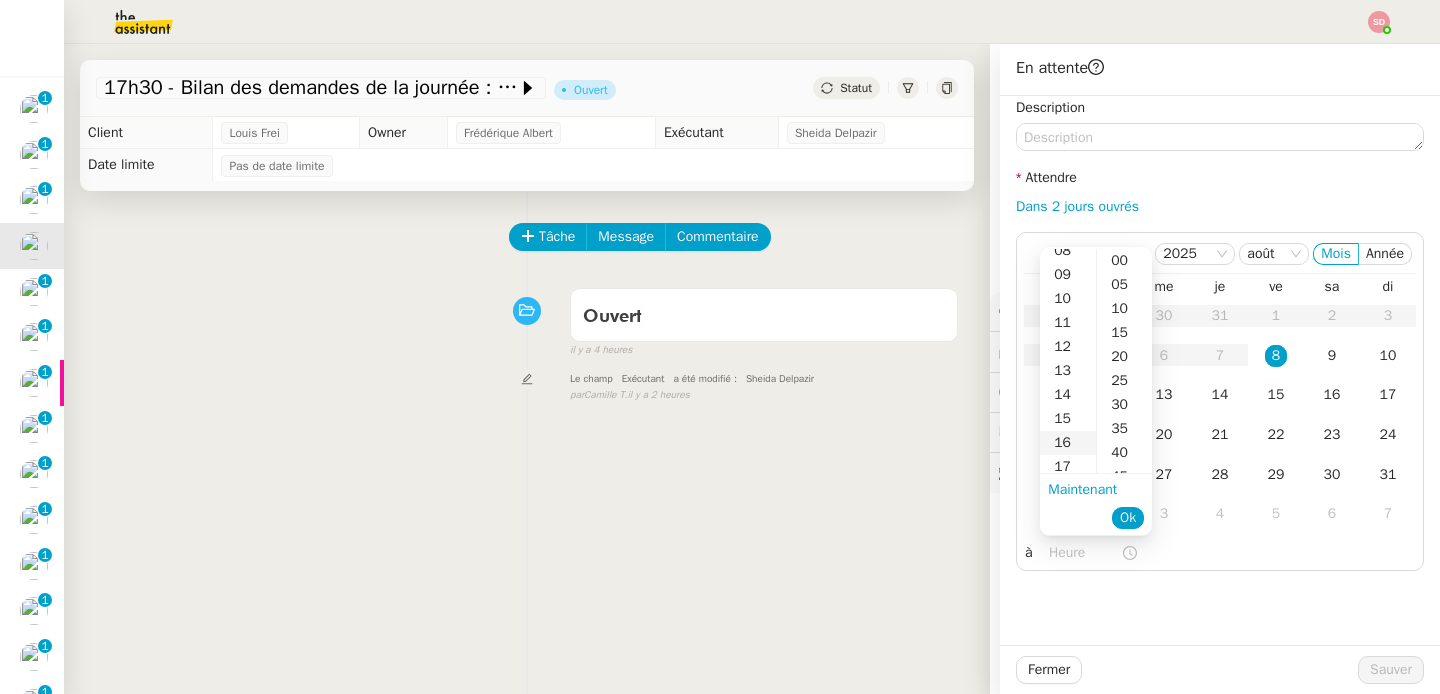 click on "16" at bounding box center [1068, 443] 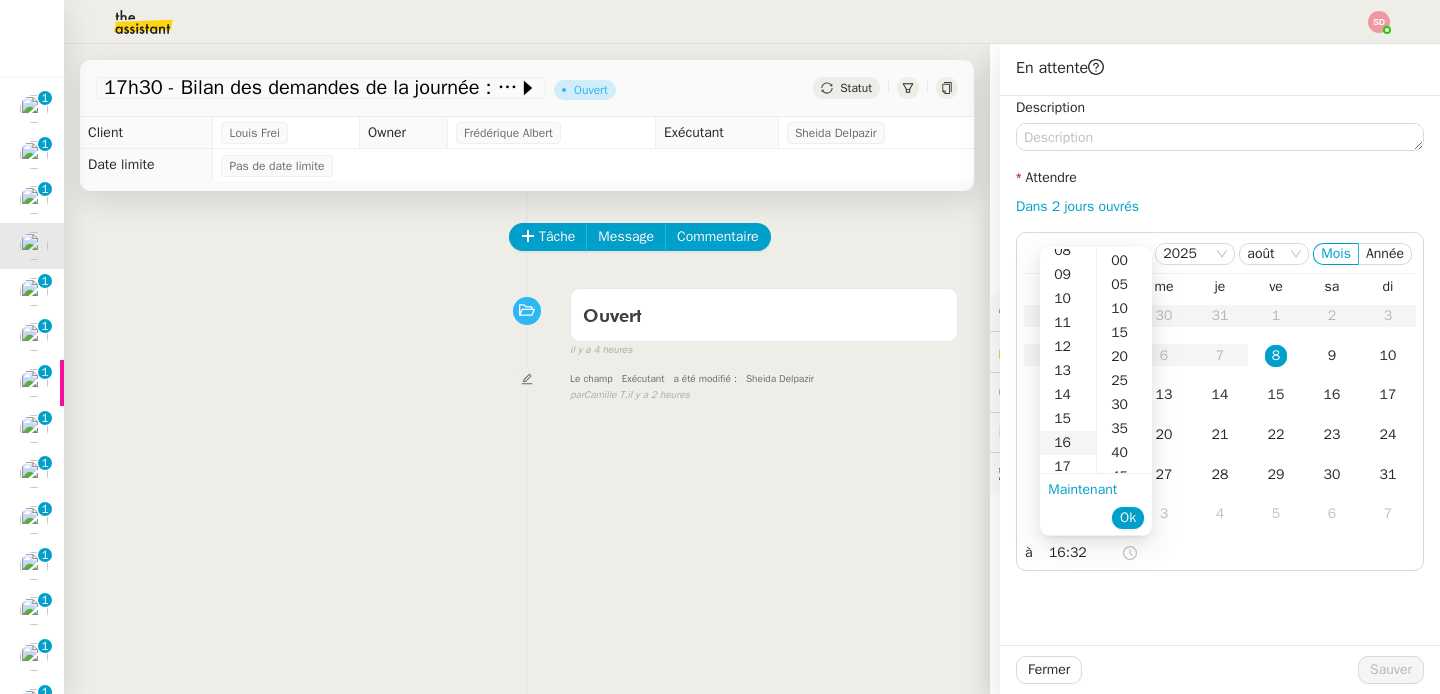 scroll, scrollTop: 384, scrollLeft: 0, axis: vertical 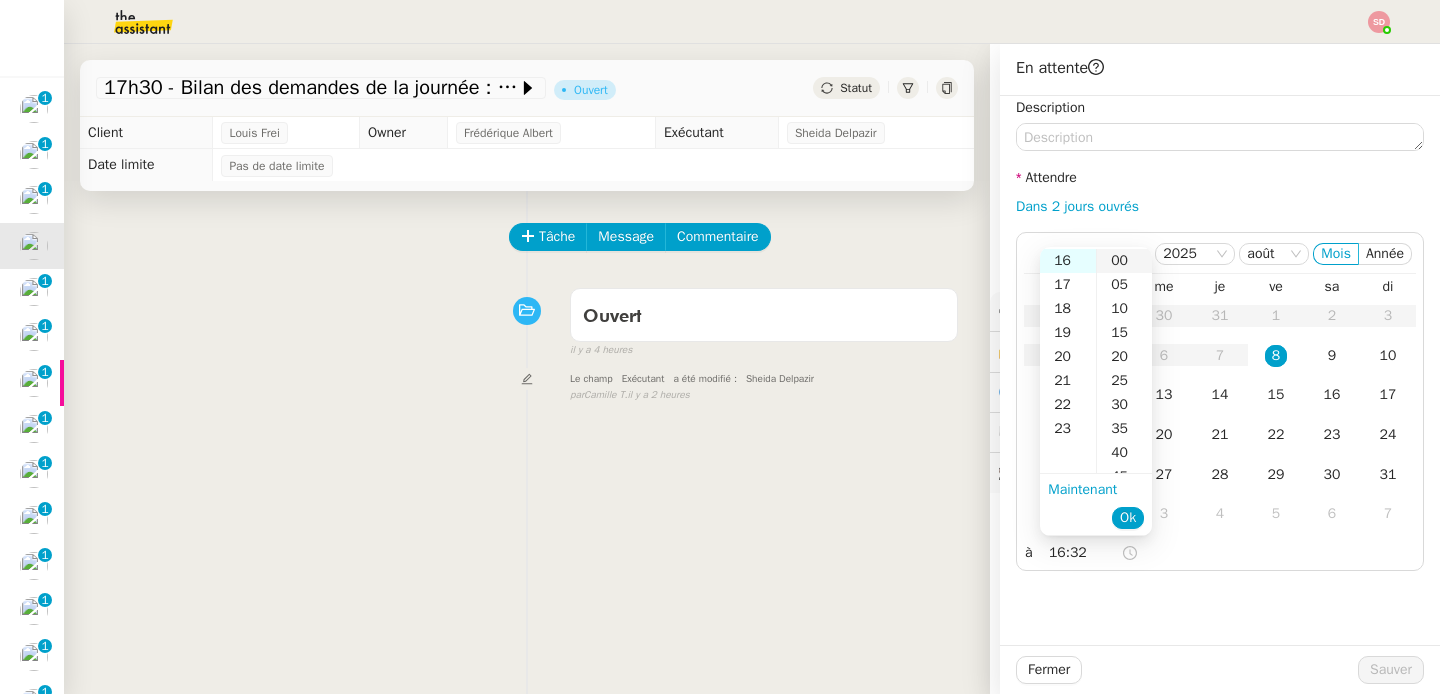 click on "00" at bounding box center [1124, 261] 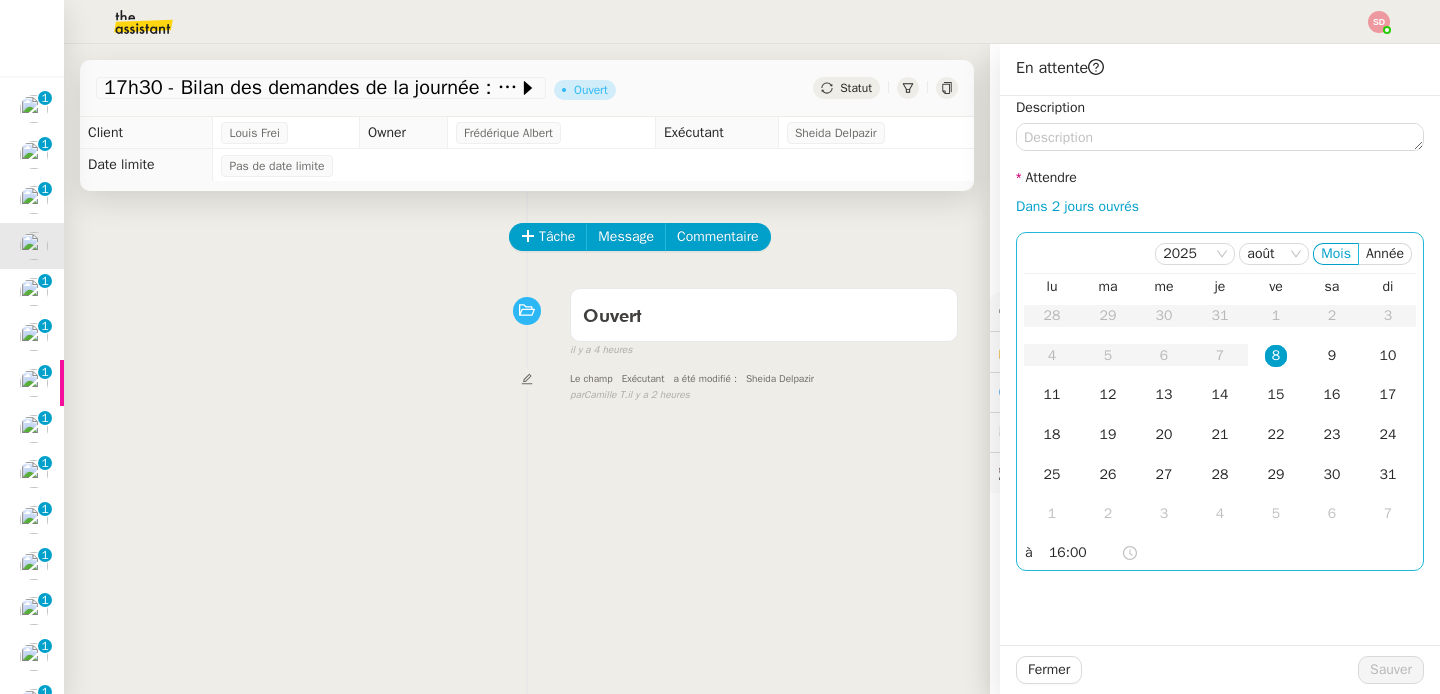 click on "8" 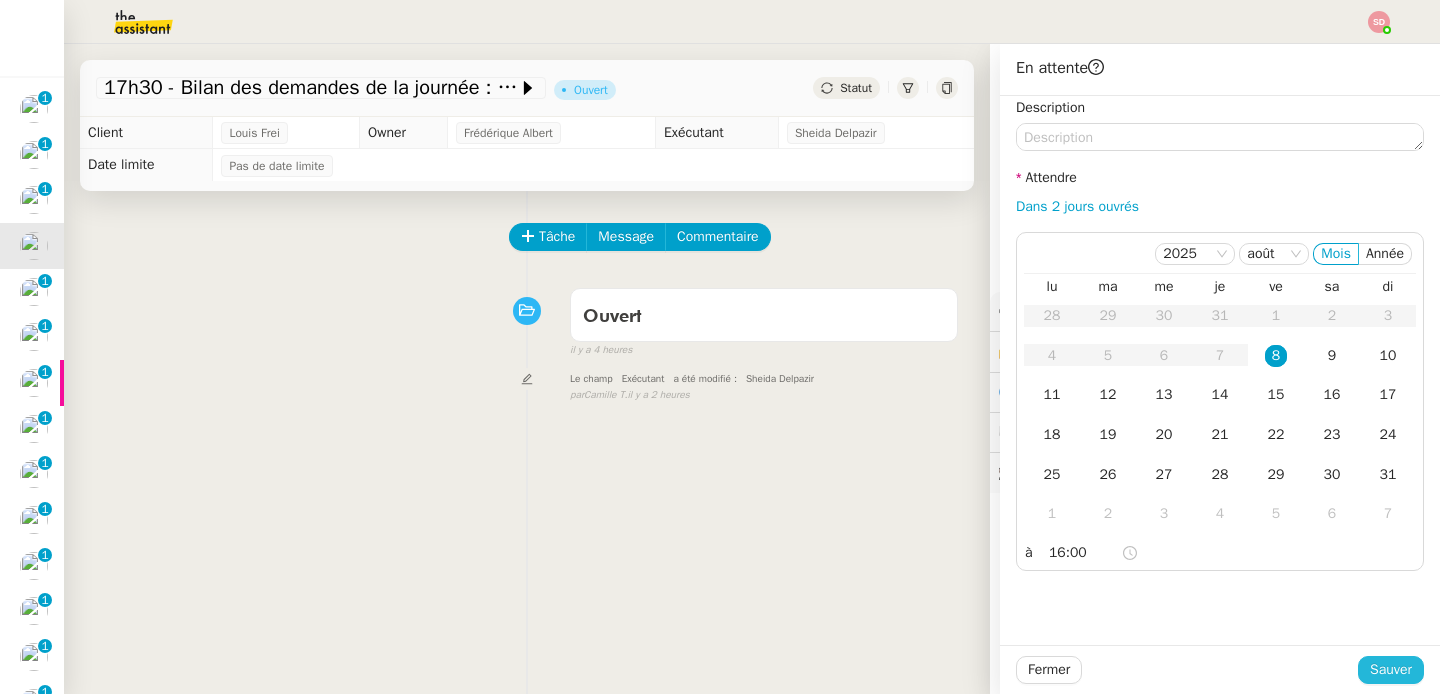click on "Sauver" 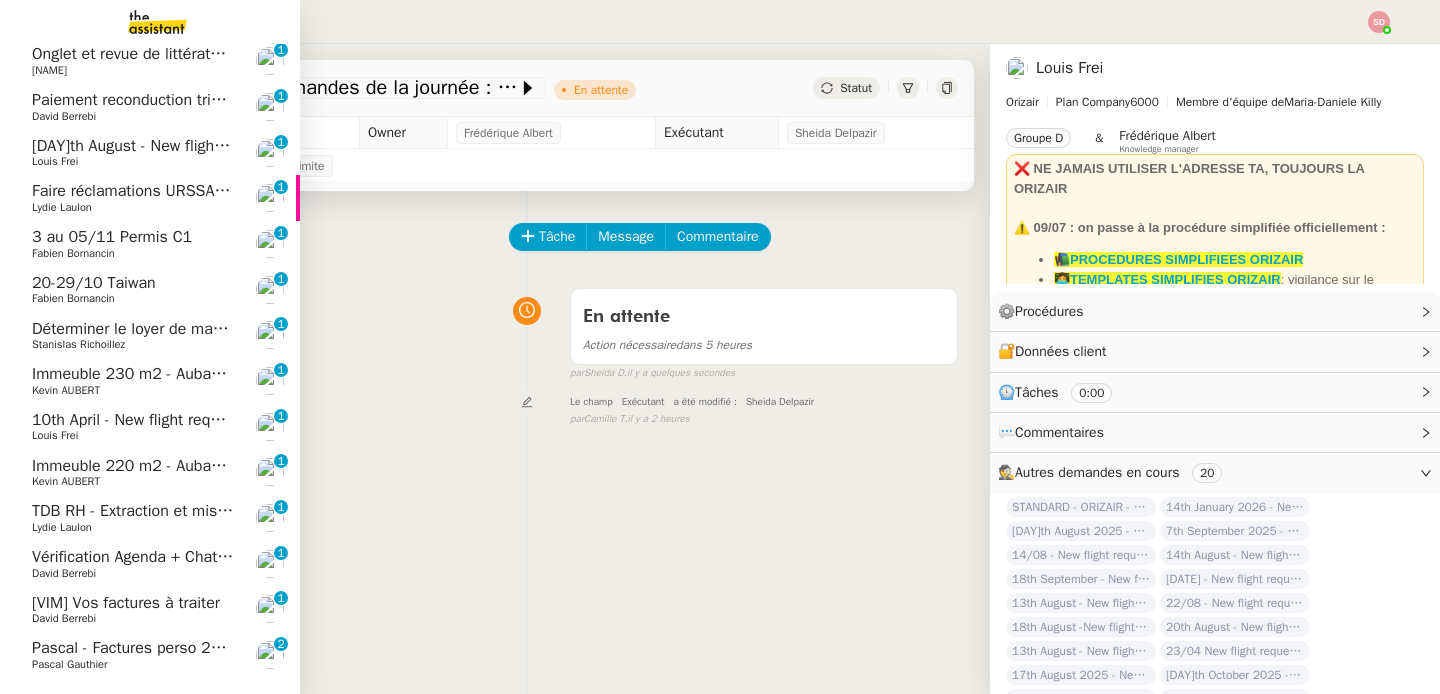 scroll, scrollTop: 181, scrollLeft: 0, axis: vertical 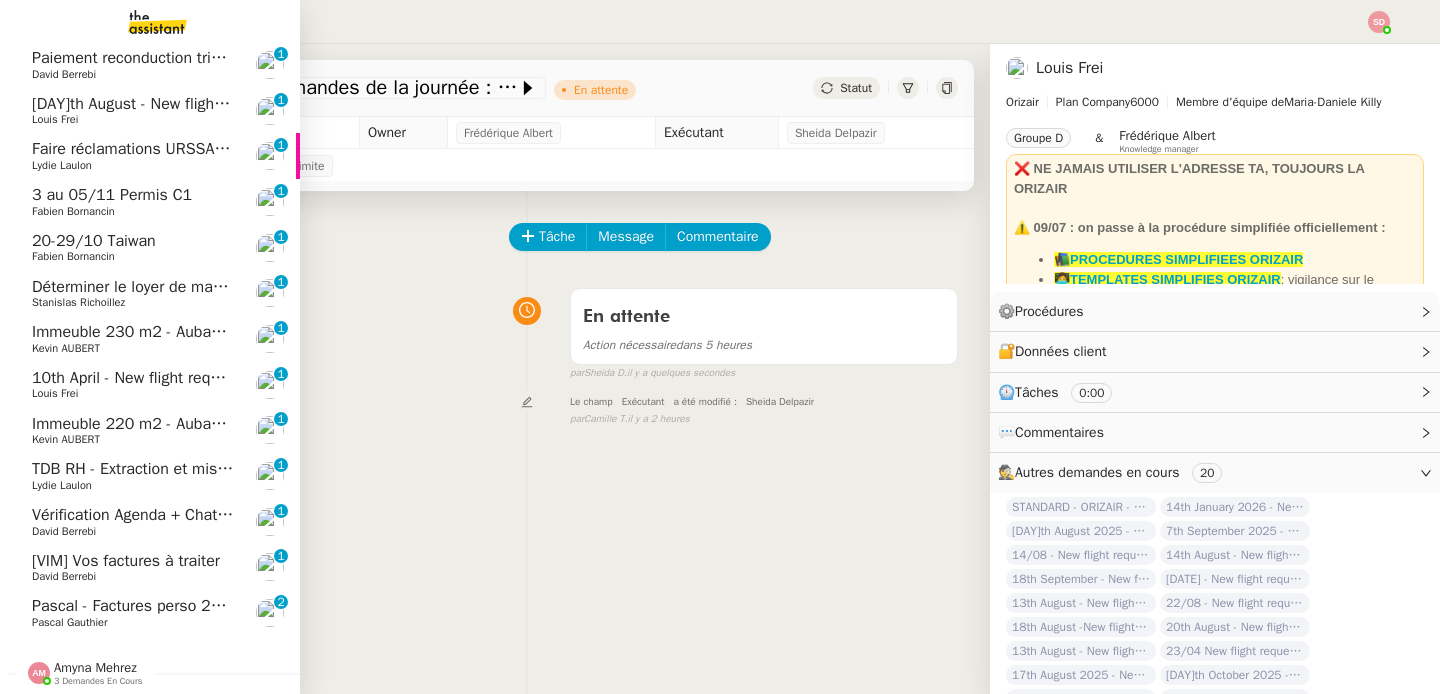 click on "TDB RH - Extraction et mise à jour Absences / Turnover - août 2025" 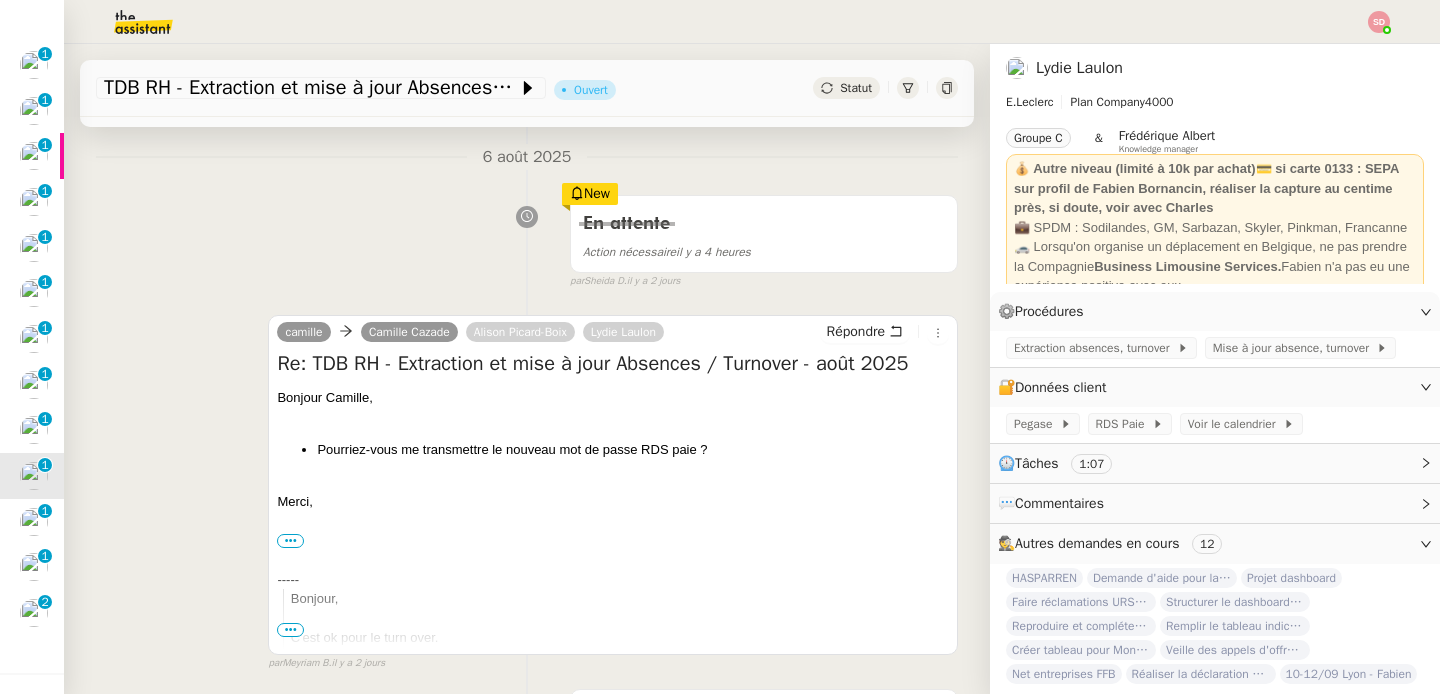 scroll, scrollTop: 250, scrollLeft: 0, axis: vertical 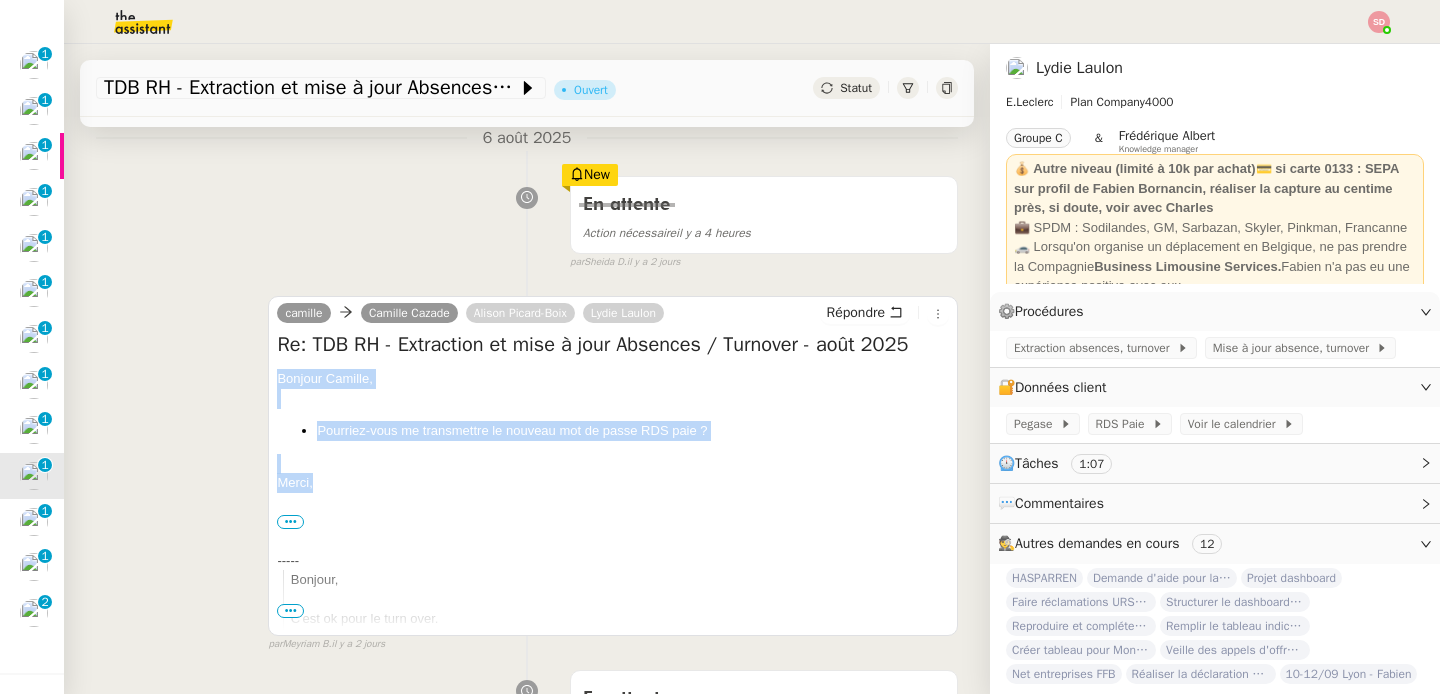 drag, startPoint x: 279, startPoint y: 376, endPoint x: 359, endPoint y: 478, distance: 129.63025 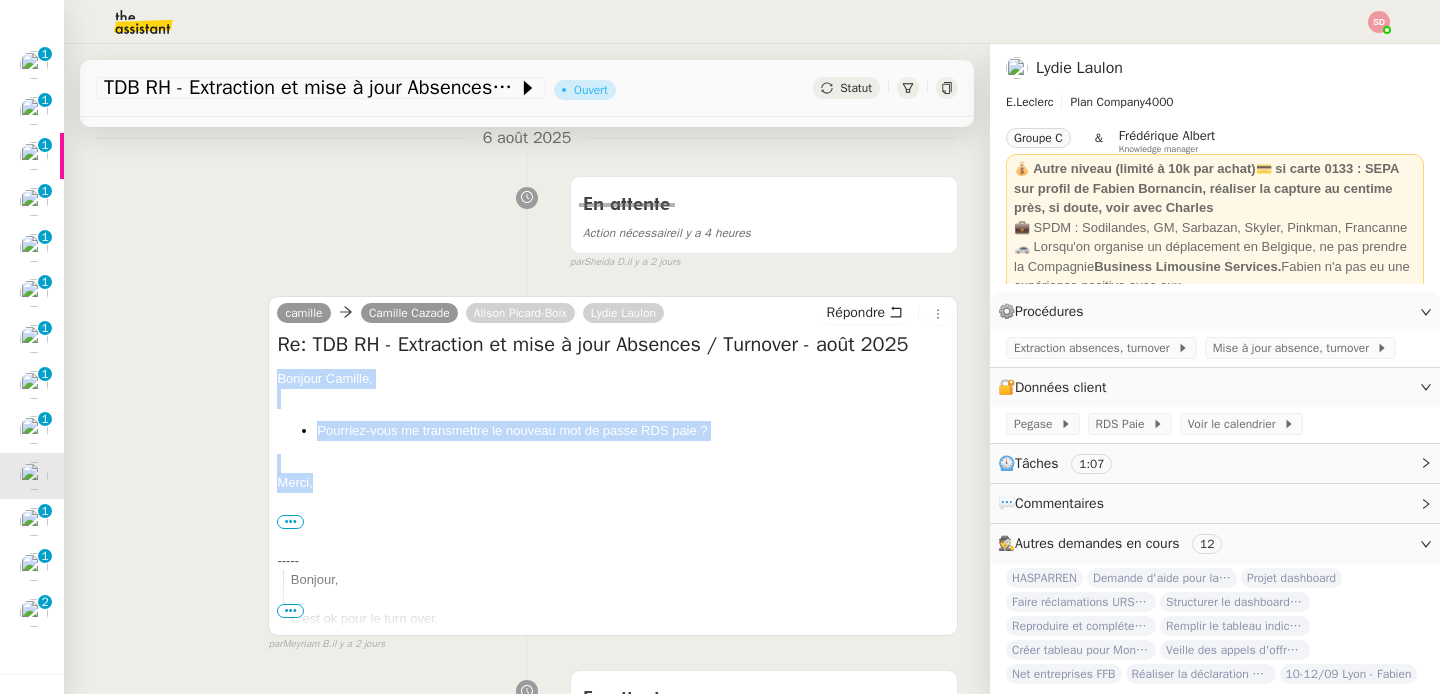 copy on "Bonjour Camille, Pourriez-vous me transmettre le nouveau mot de passe RDS paie ? Merci," 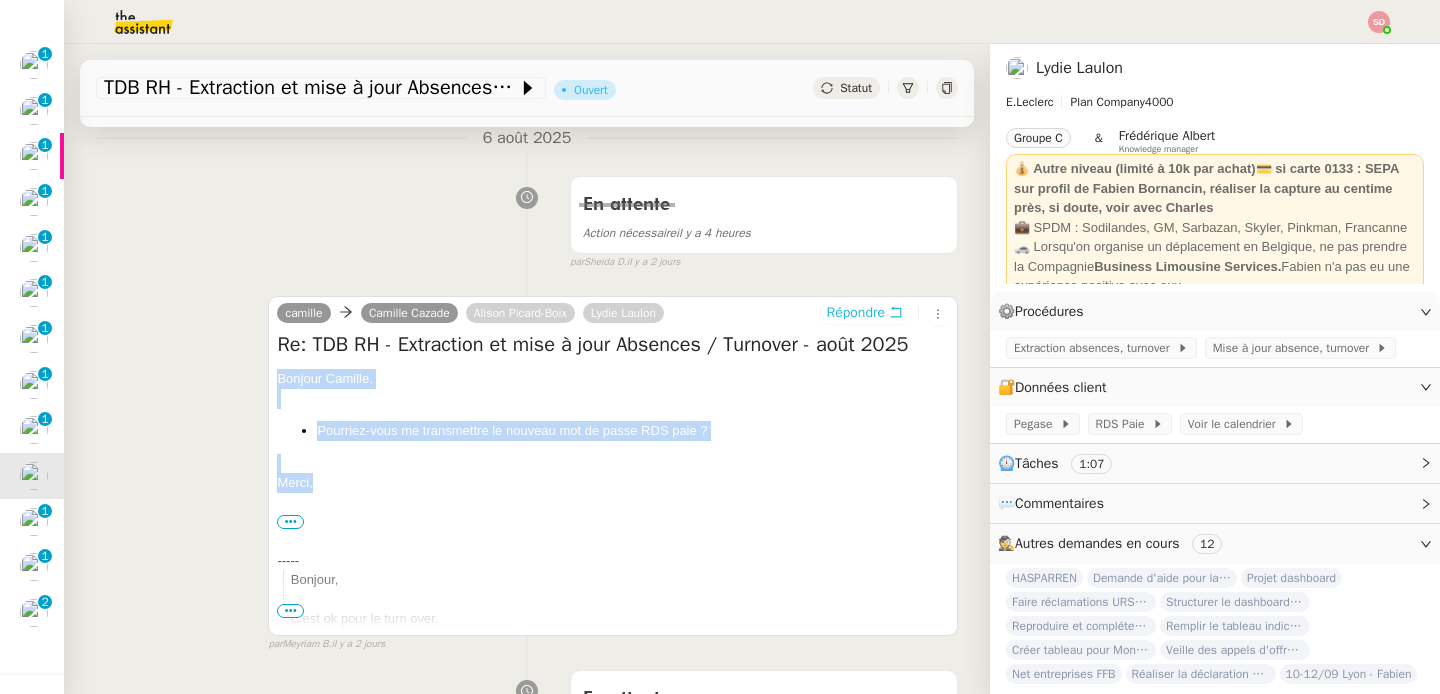click on "Répondre" at bounding box center [856, 313] 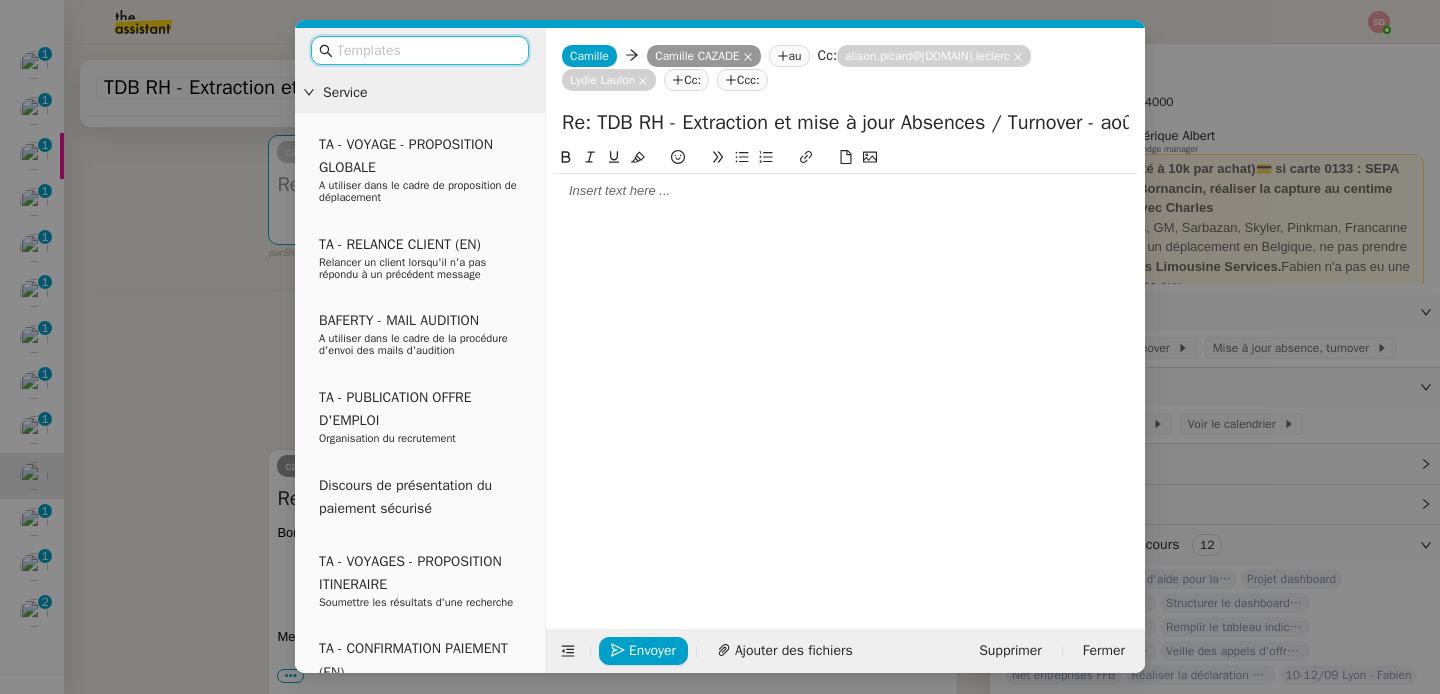 click 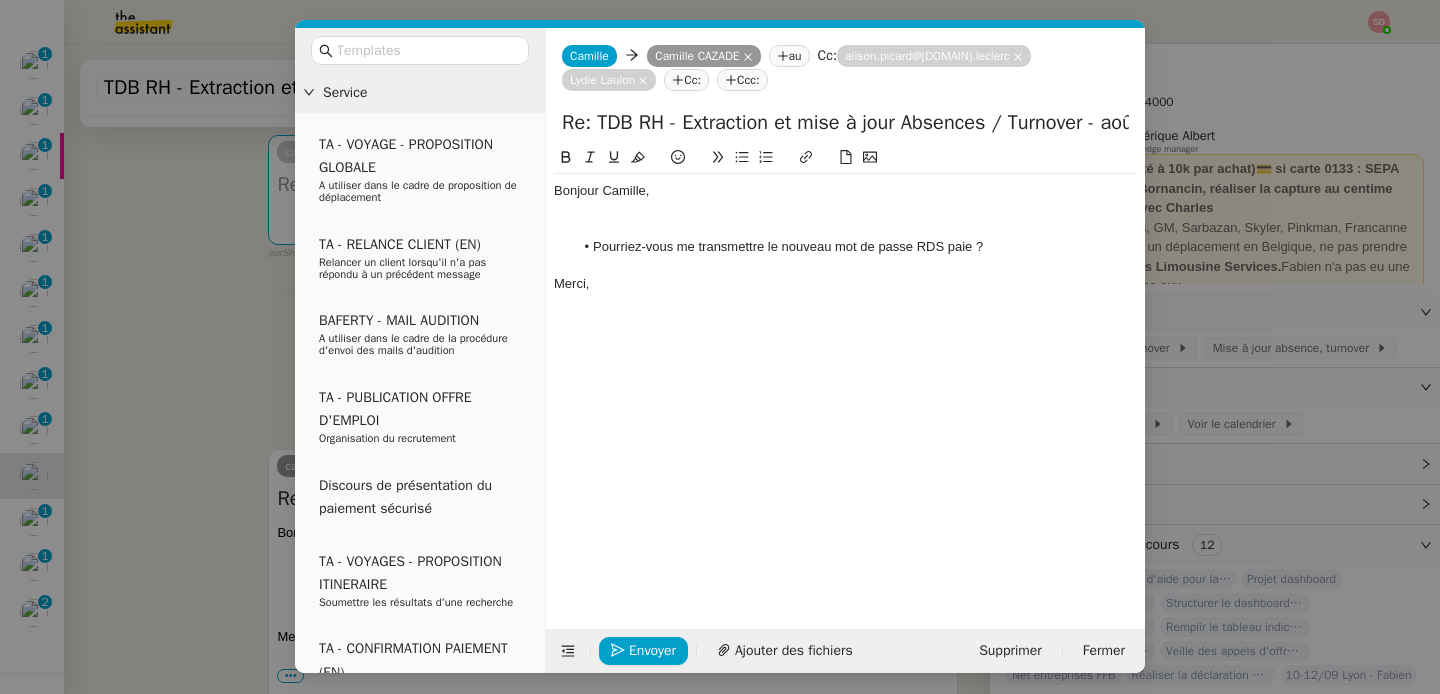 scroll, scrollTop: 0, scrollLeft: 0, axis: both 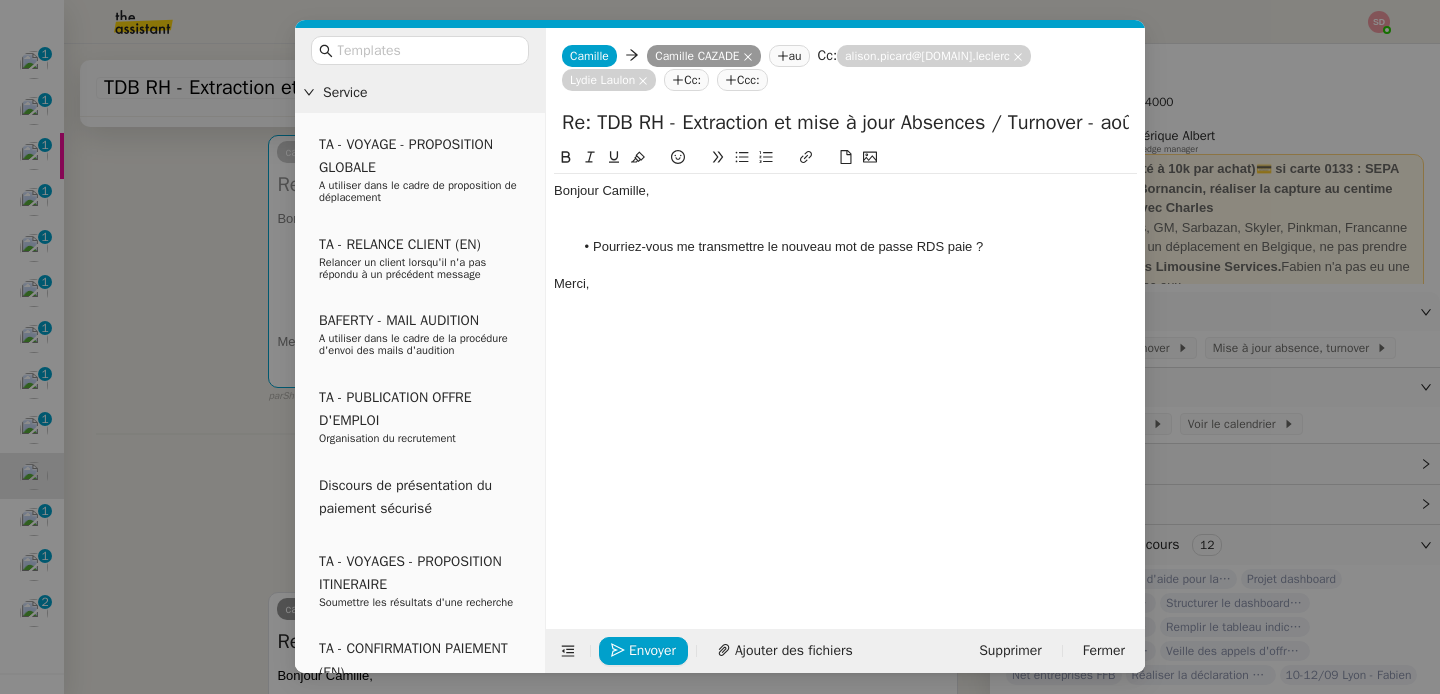 click on "Pourriez-vous me transmettre le nouveau mot de passe RDS paie ?" 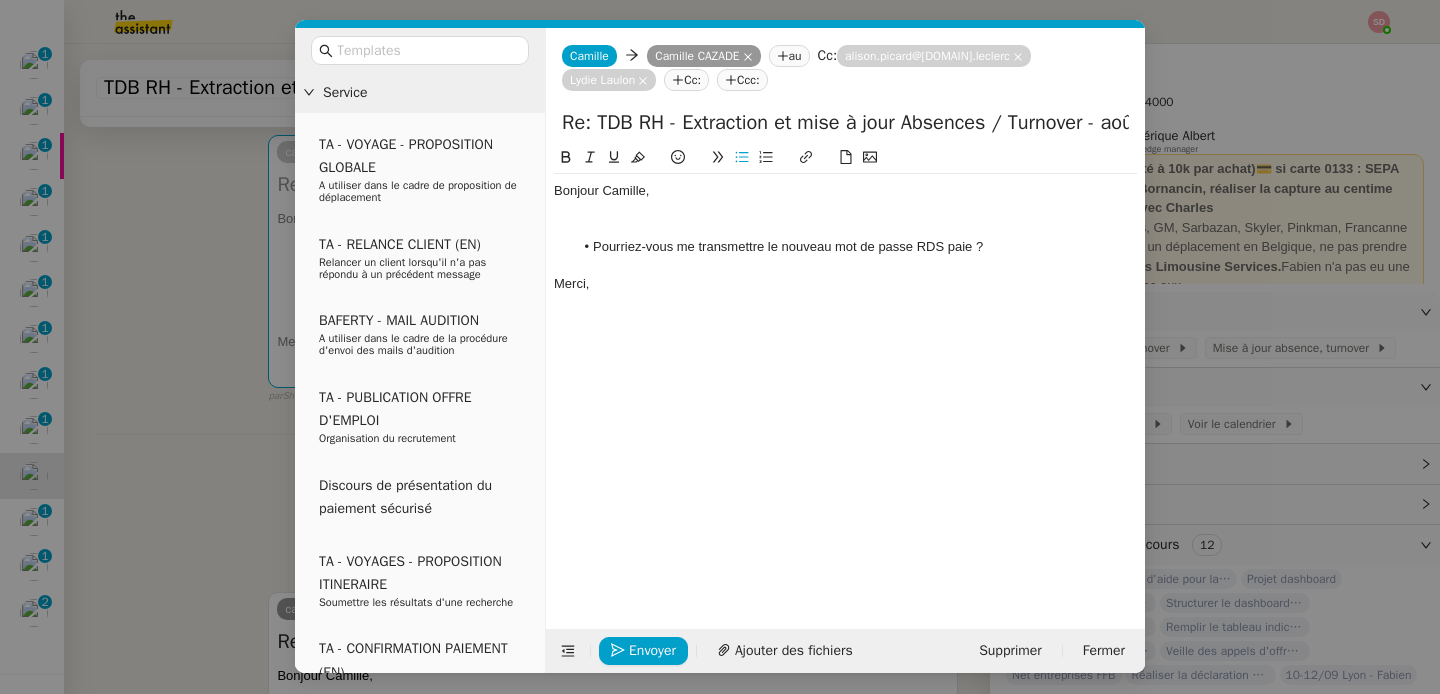 click 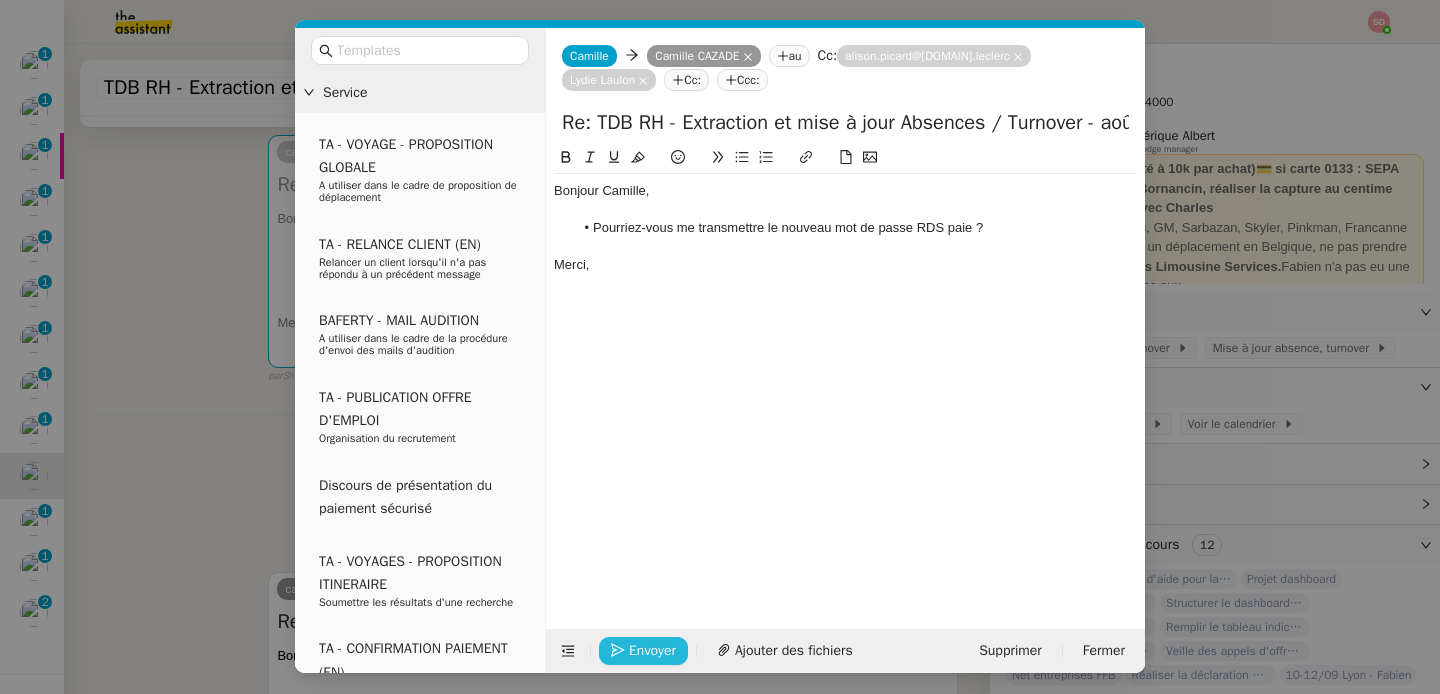 click on "Envoyer" 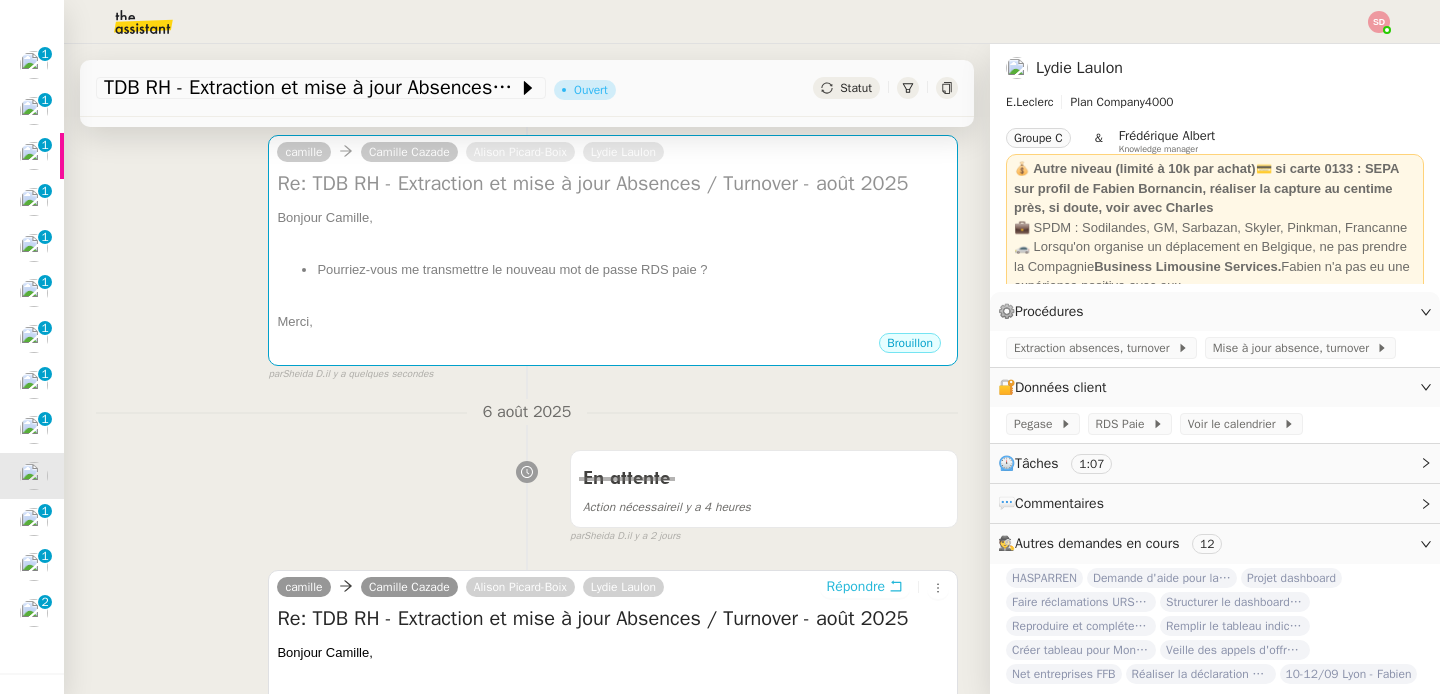 scroll, scrollTop: 0, scrollLeft: 0, axis: both 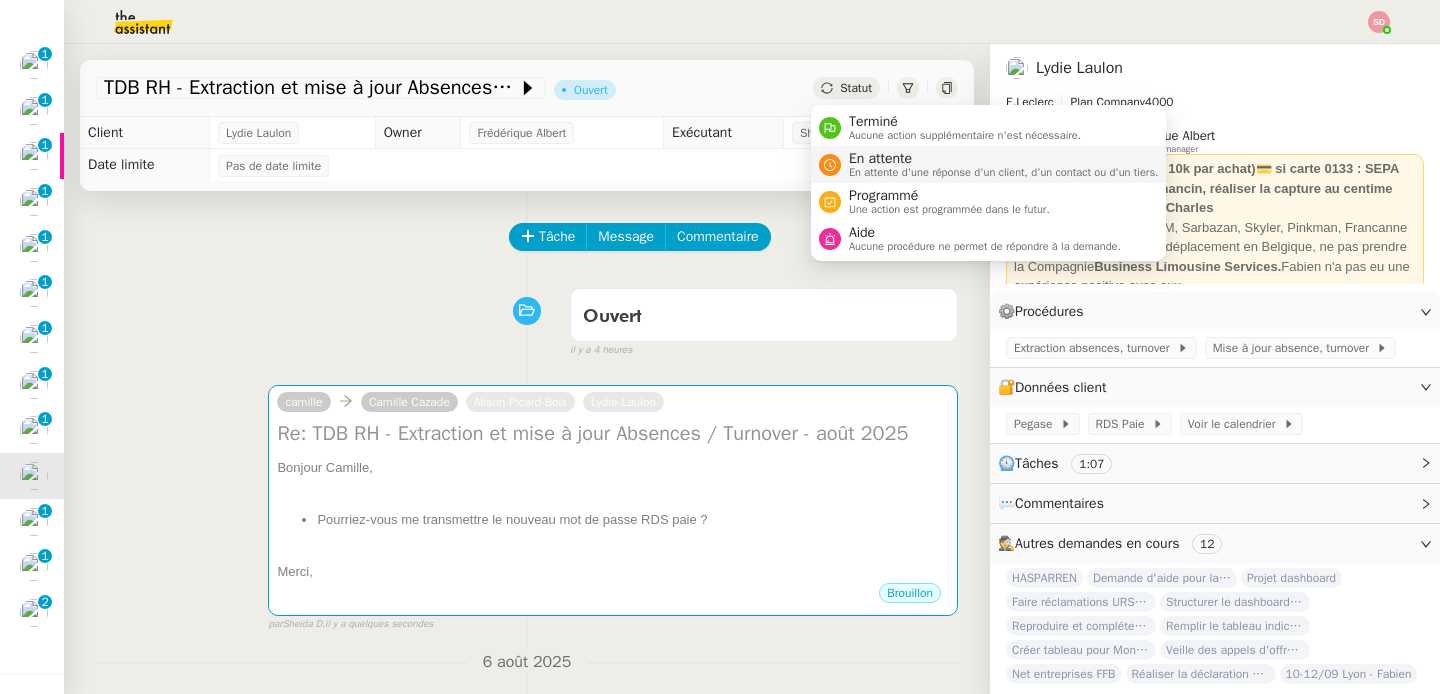 click on "En attente" at bounding box center (1004, 159) 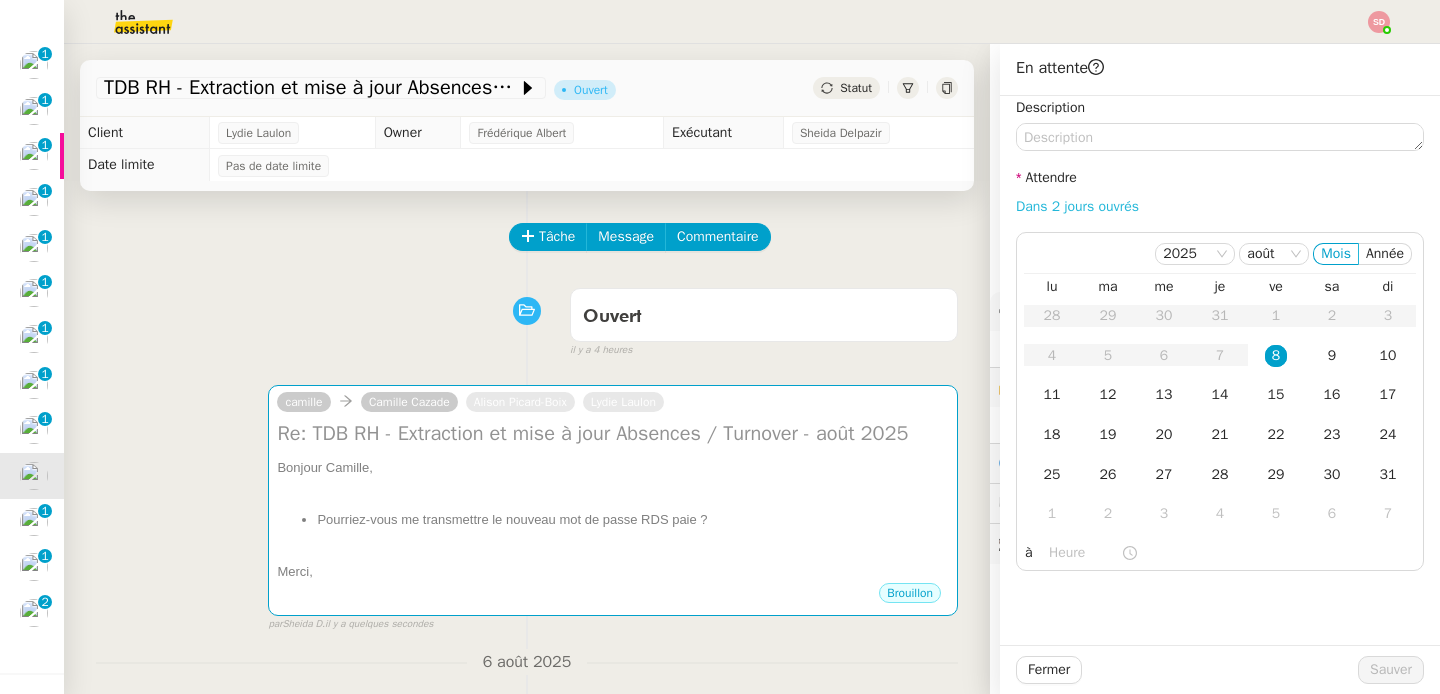 click on "Dans 2 jours ouvrés" 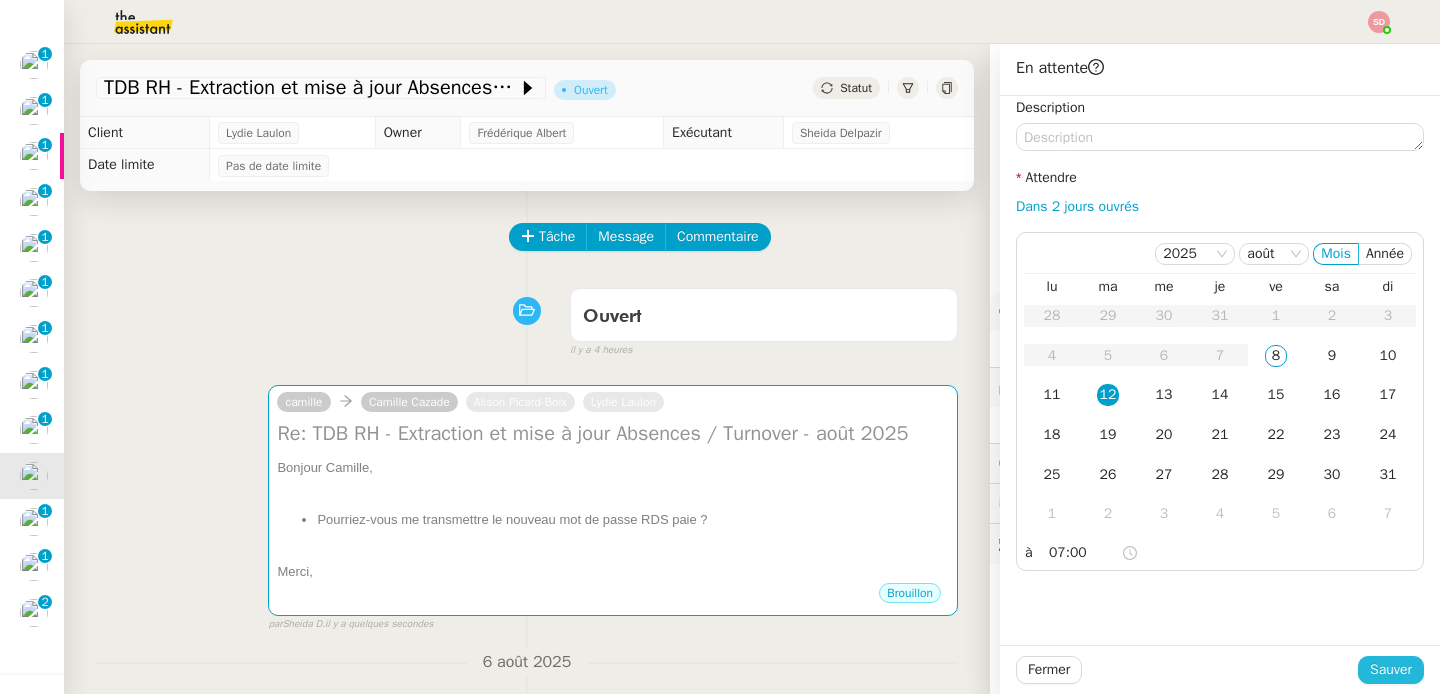 click on "Sauver" 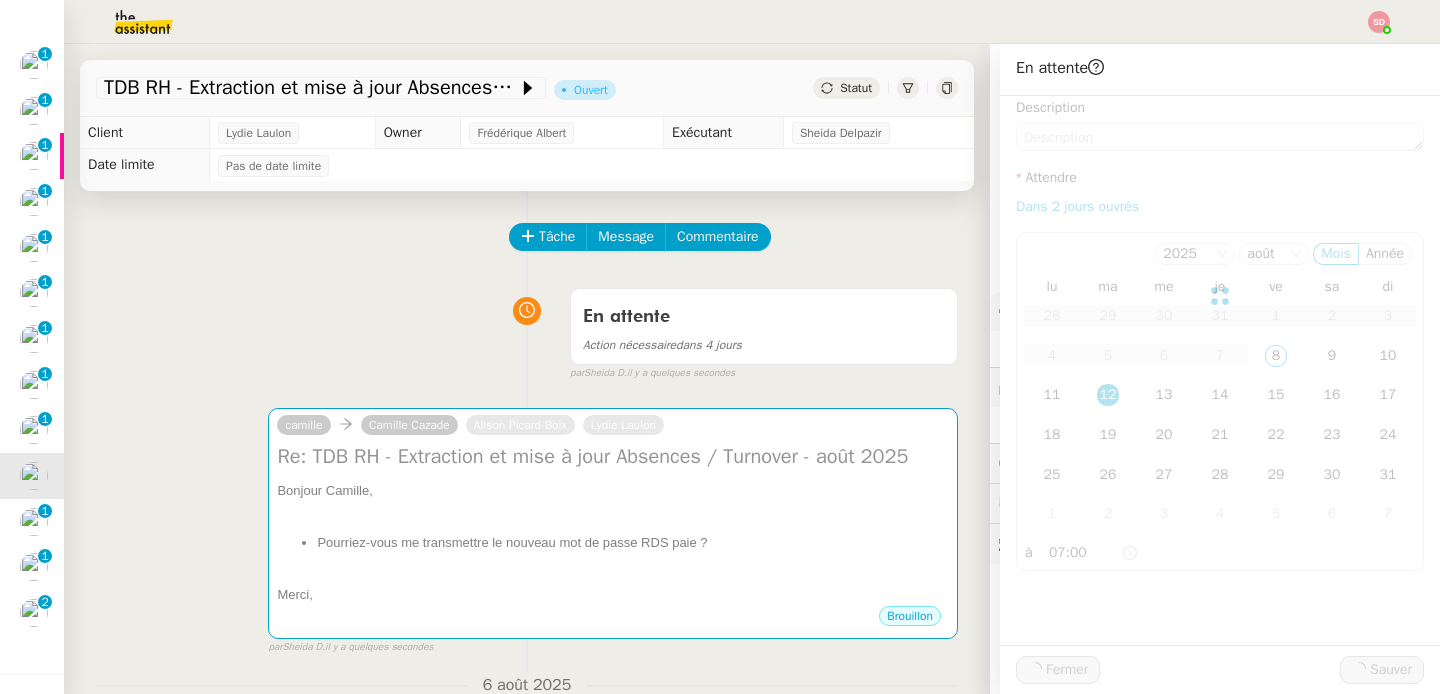 scroll, scrollTop: 136, scrollLeft: 0, axis: vertical 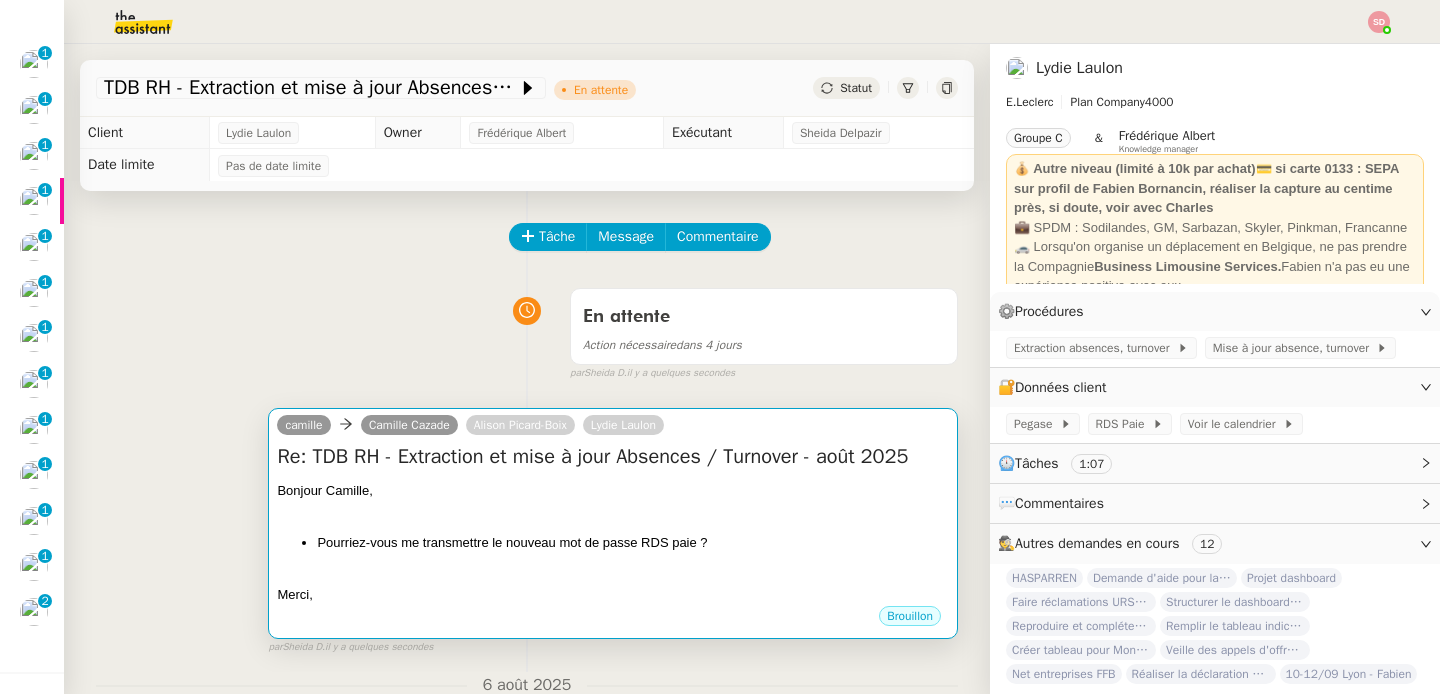 click on "Brouillon" at bounding box center (613, 619) 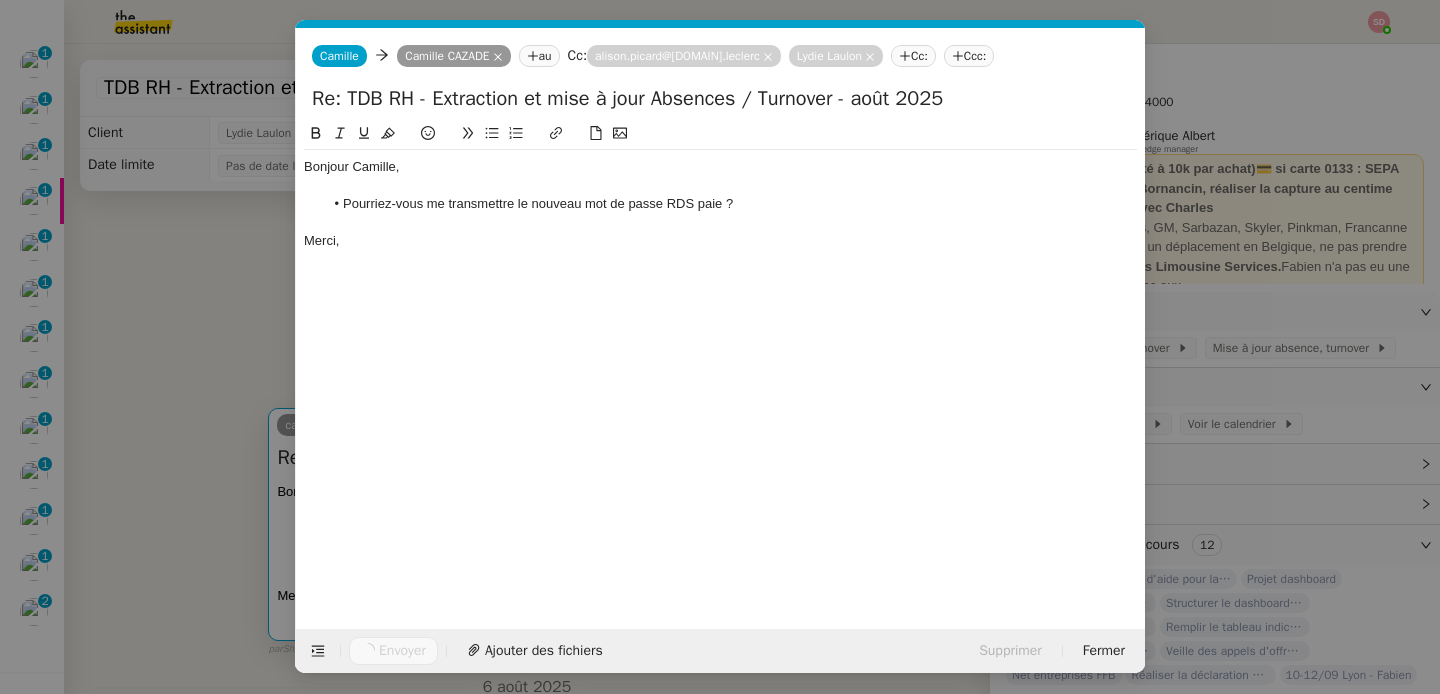 scroll, scrollTop: 0, scrollLeft: 42, axis: horizontal 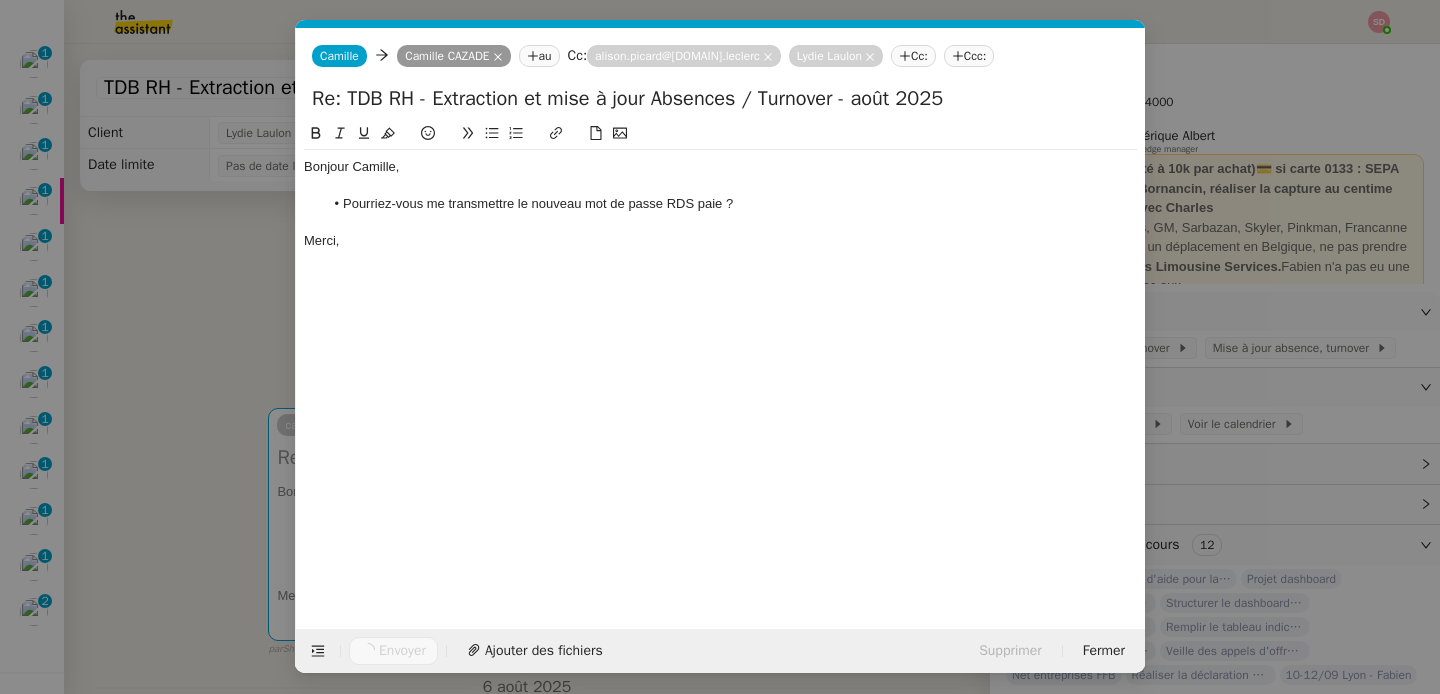 click on "Service TA - VOYAGE - PROPOSITION GLOBALE    A utiliser dans le cadre de proposition de déplacement TA - RELANCE CLIENT (EN)    Relancer un client lorsqu'il n'a pas répondu à un précédent message BAFERTY - MAIL AUDITION    A utiliser dans le cadre de la procédure d'envoi des mails d'audition TA - PUBLICATION OFFRE D'EMPLOI     Organisation du recrutement Discours de présentation du paiement sécurisé    TA - VOYAGES - PROPOSITION ITINERAIRE    Soumettre les résultats d'une recherche TA - CONFIRMATION PAIEMENT (EN)    Confirmer avec le client de modèle de transaction - Attention Plan Pro nécessaire. TA - COURRIER EXPEDIE (recommandé)    A utiliser dans le cadre de l'envoi d'un courrier recommandé TA - PARTAGE DE CALENDRIER (EN)    A utiliser pour demander au client de partager son calendrier afin de faciliter l'accès et la gestion PSPI - Appel de fonds MJL    A utiliser dans le cadre de la procédure d'appel de fonds MJL TA - RELANCE CLIENT    TA - AR PROCEDURES        21 YIELD" at bounding box center (720, 347) 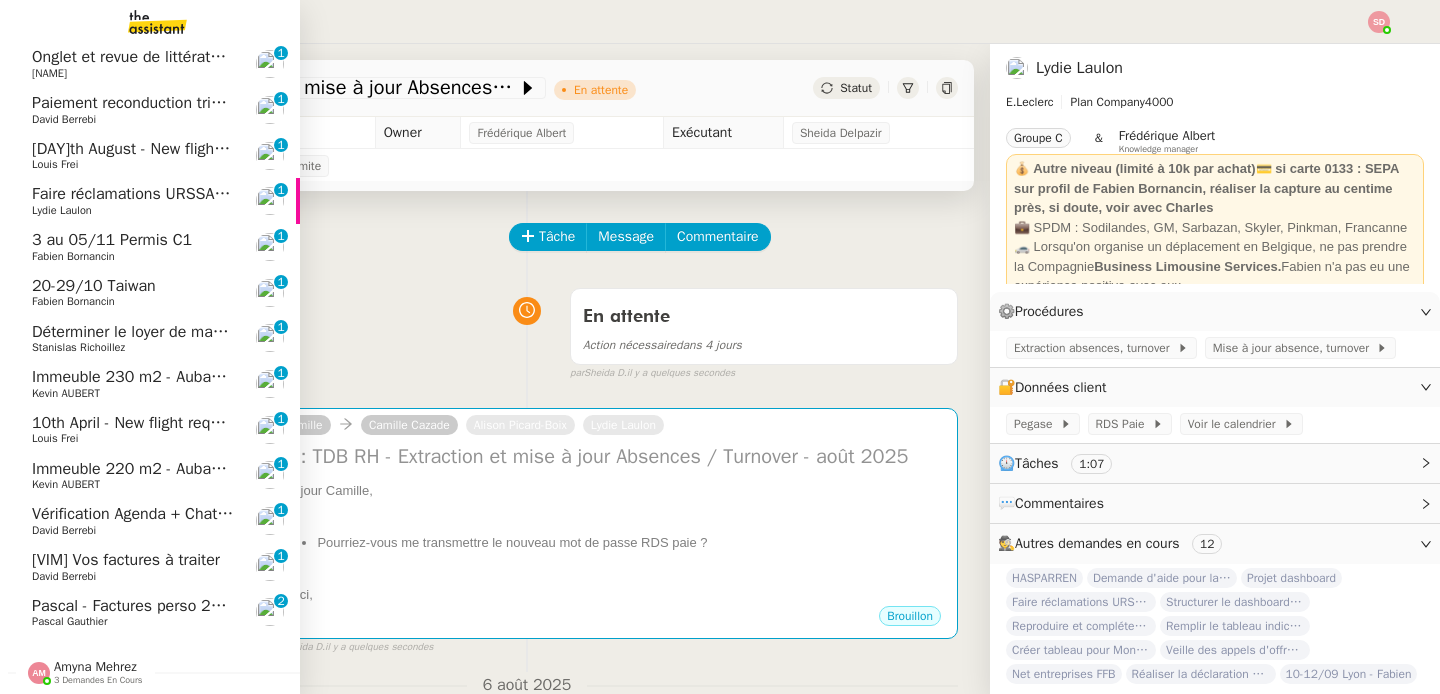 click on "Pascal - Factures perso 2021" 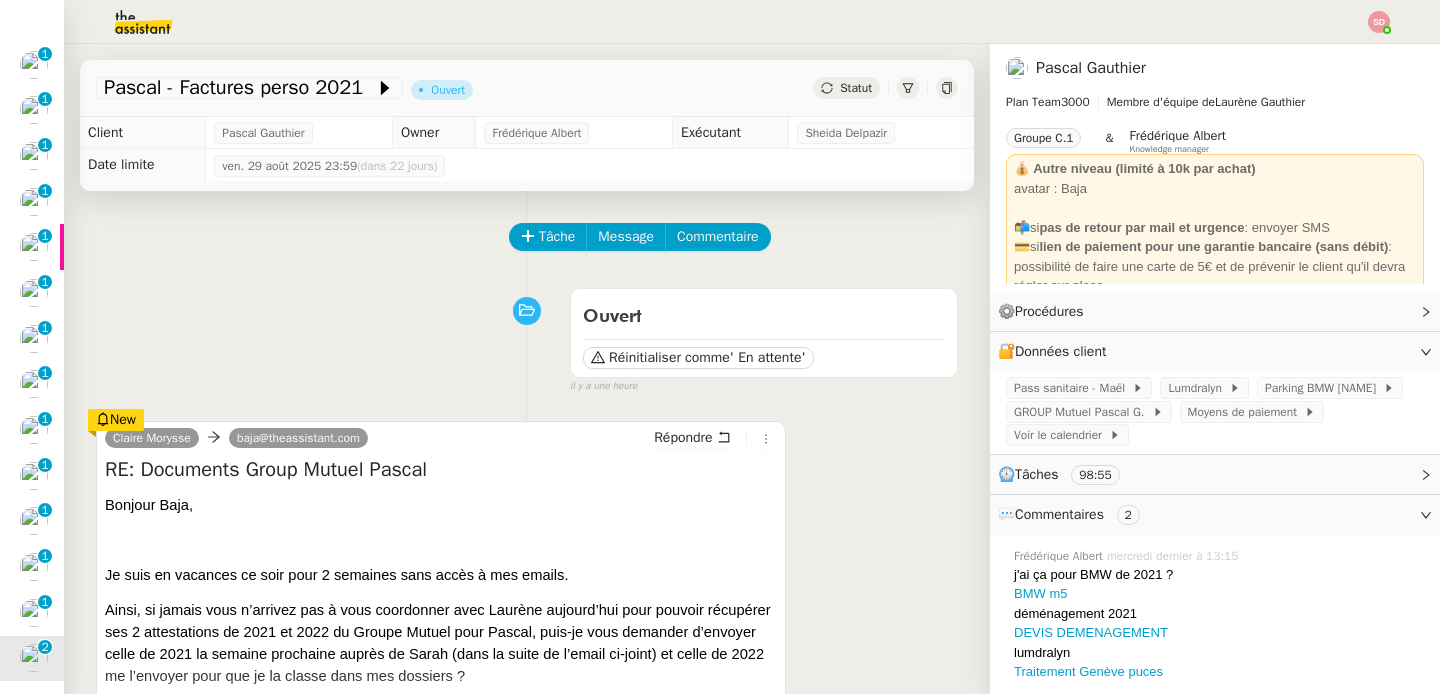 scroll, scrollTop: 182, scrollLeft: 0, axis: vertical 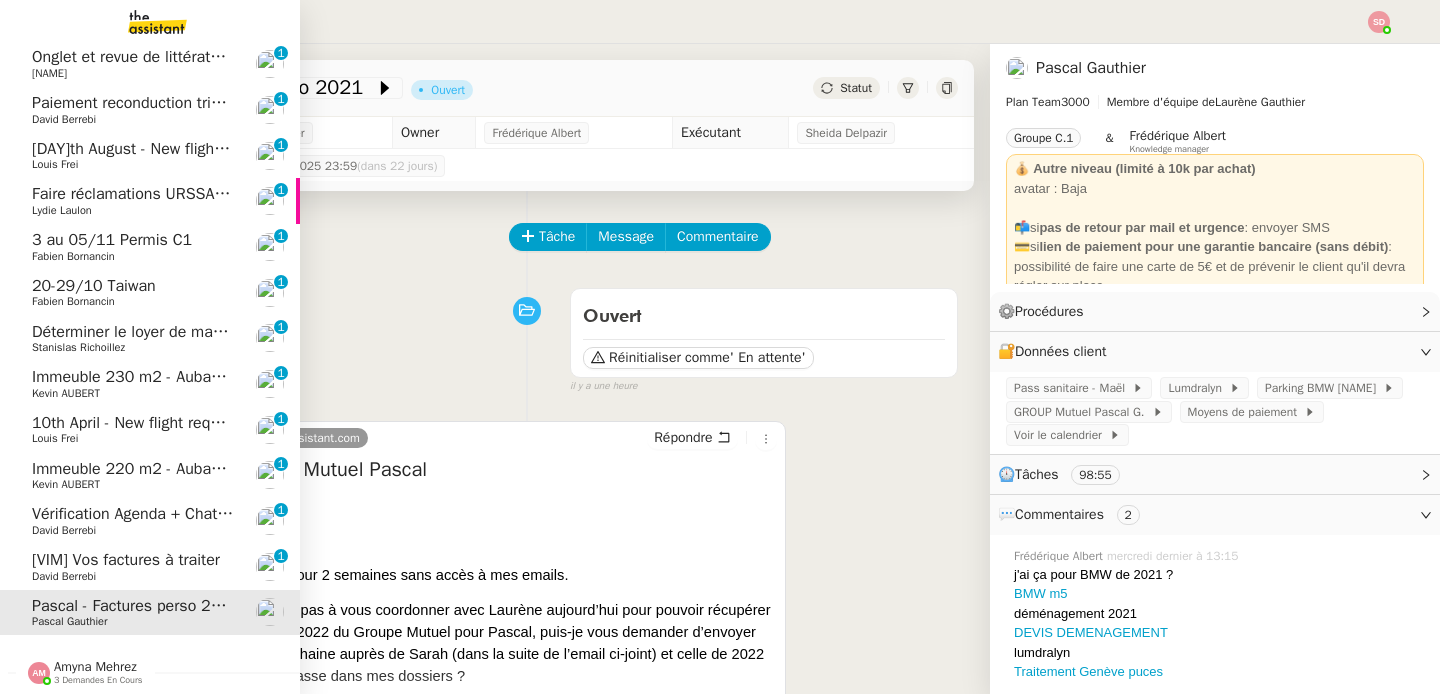 click on "[VIM] Vos factures à traiter" 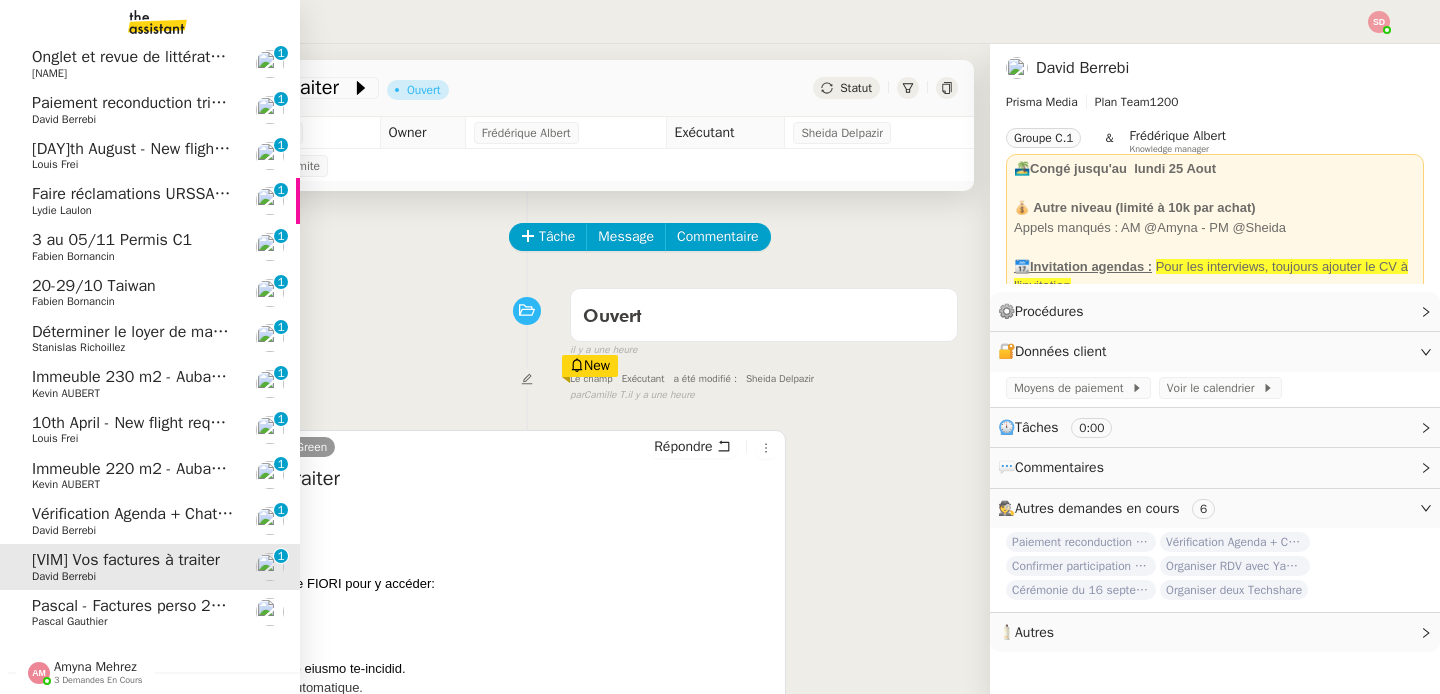 click on "David Berrebi" 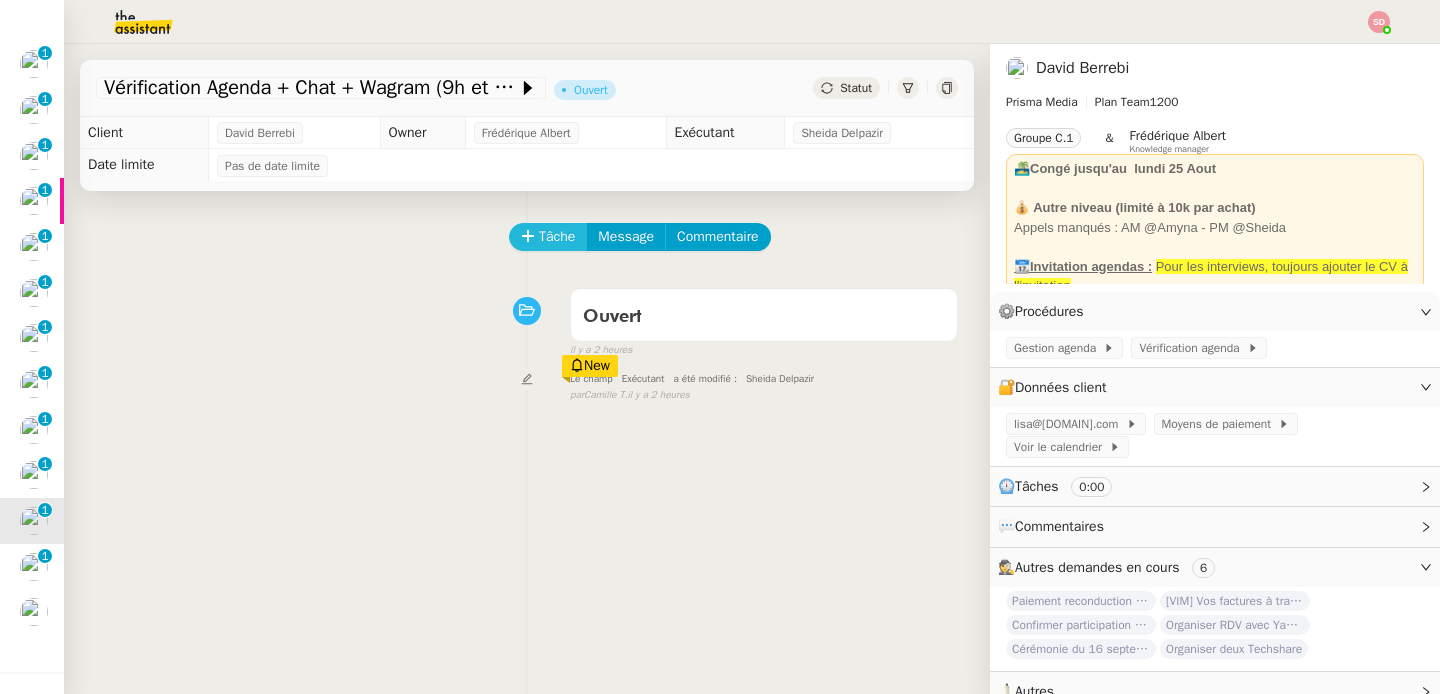 click 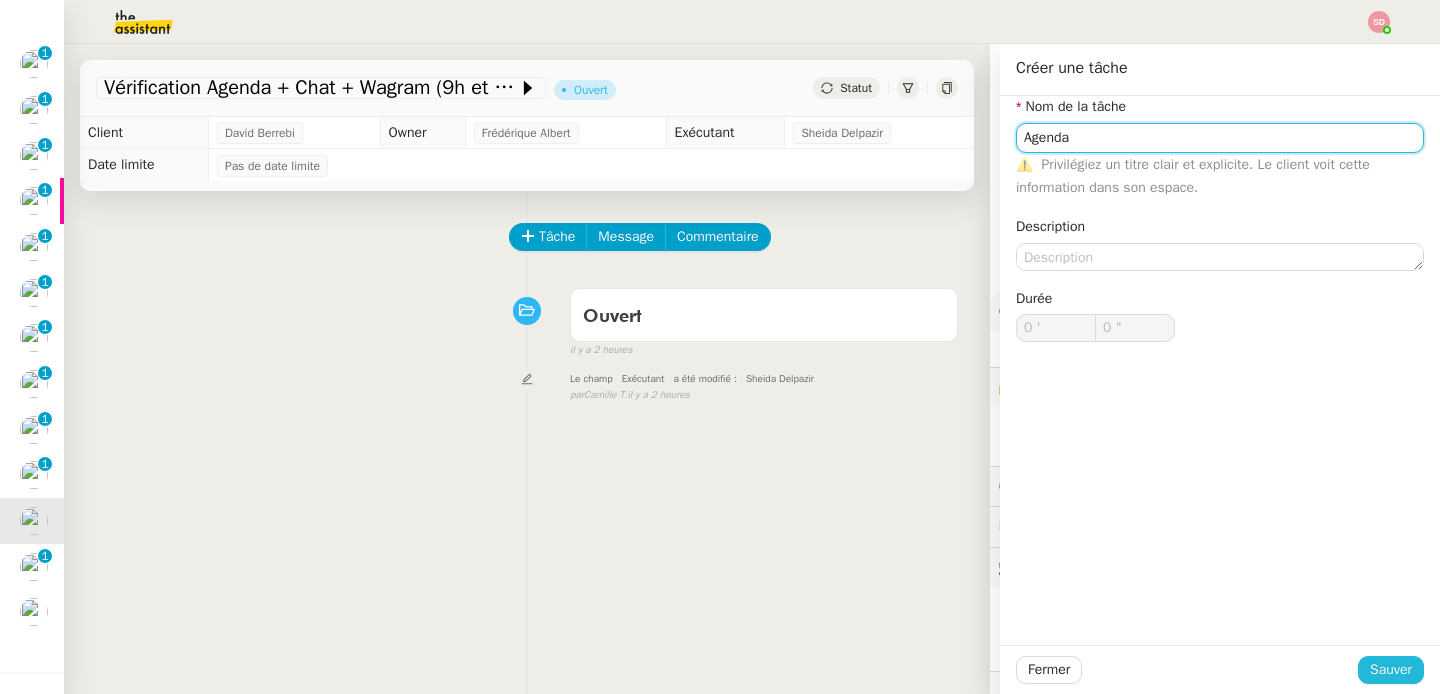 type on "Agenda" 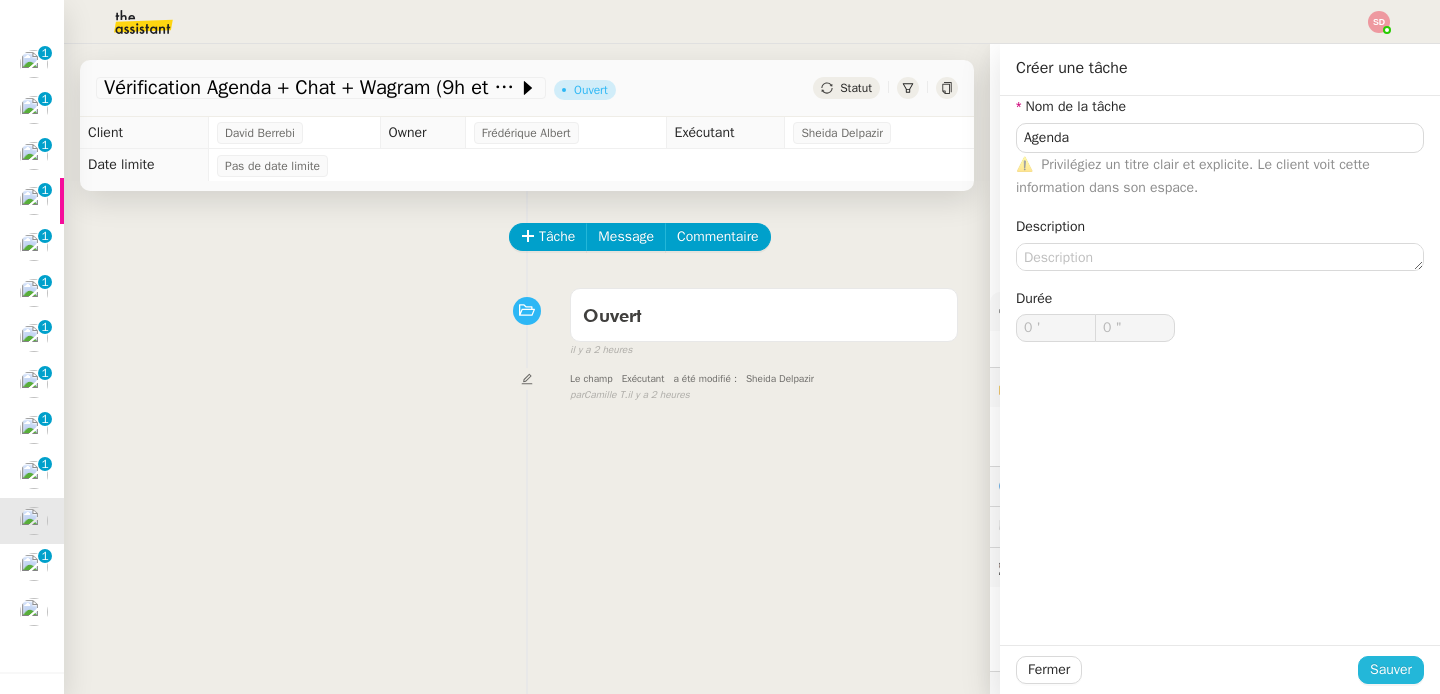 click on "Sauver" 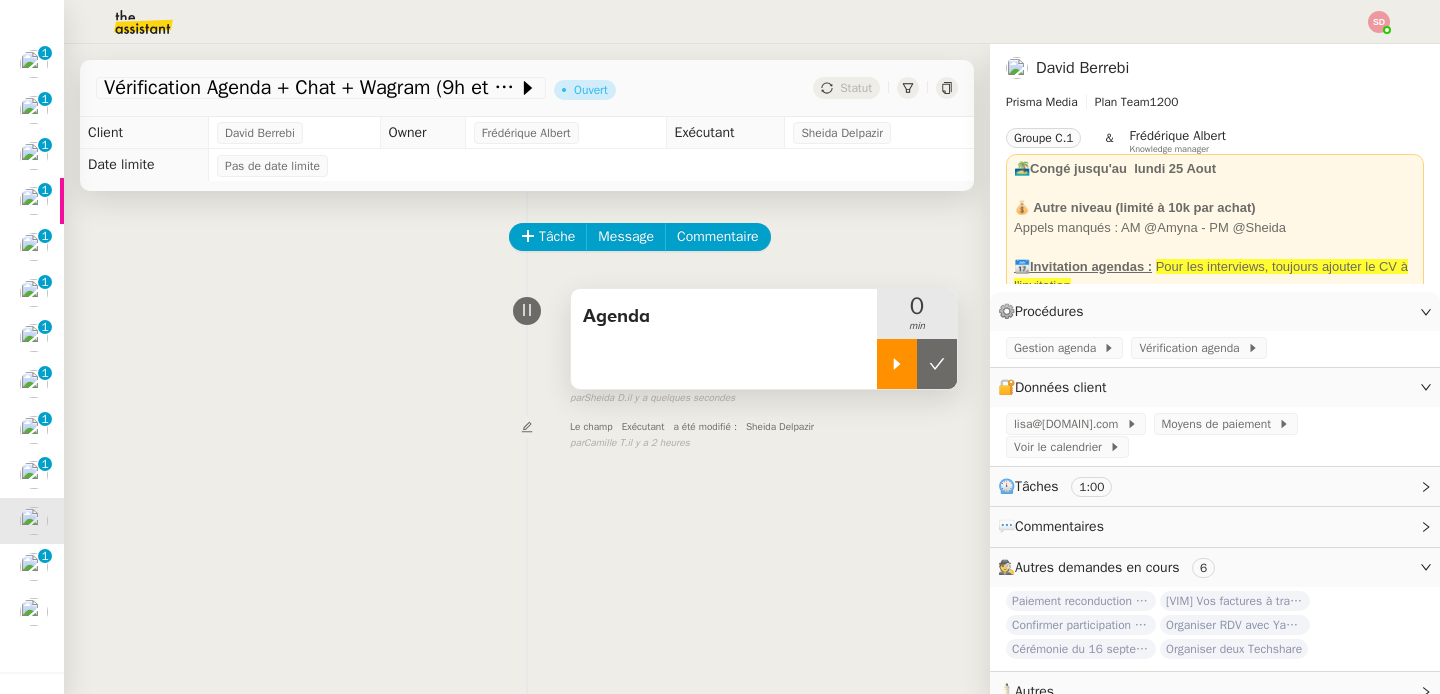click at bounding box center [897, 364] 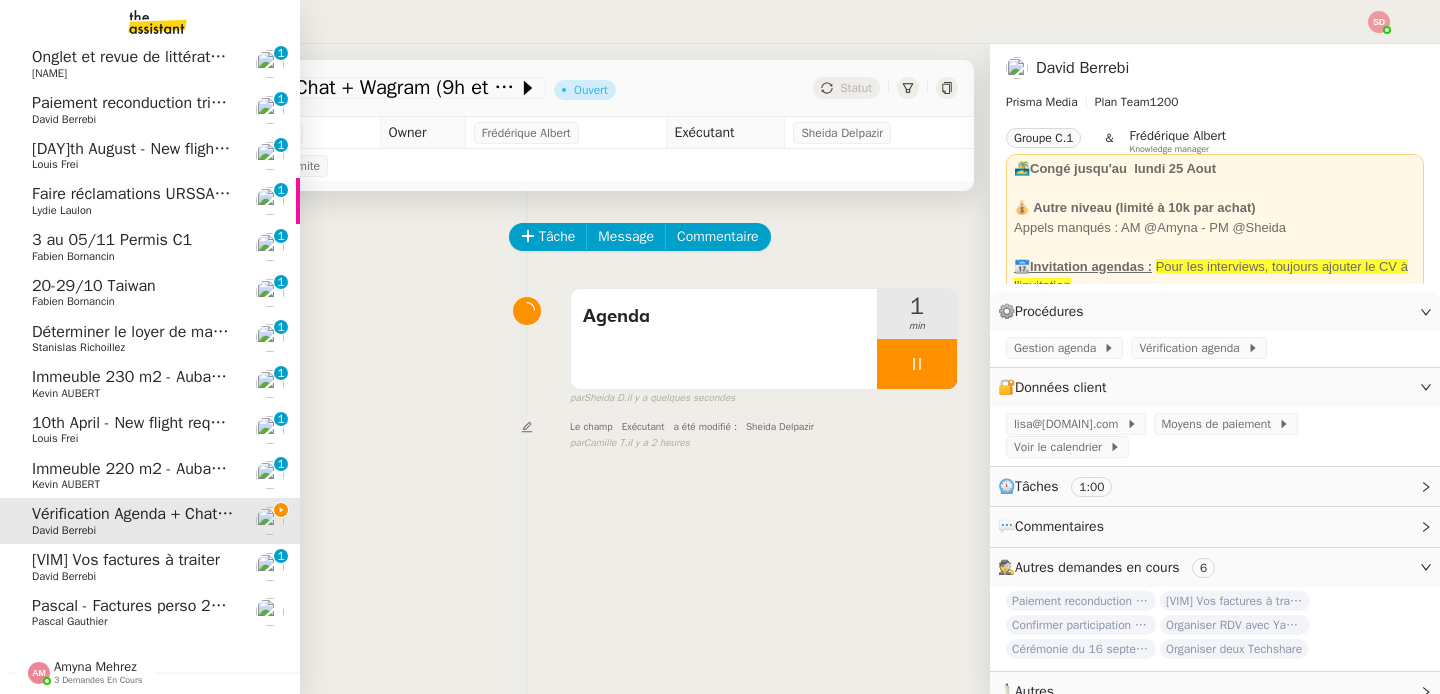 click on "[VIM] Vos factures à traiter" 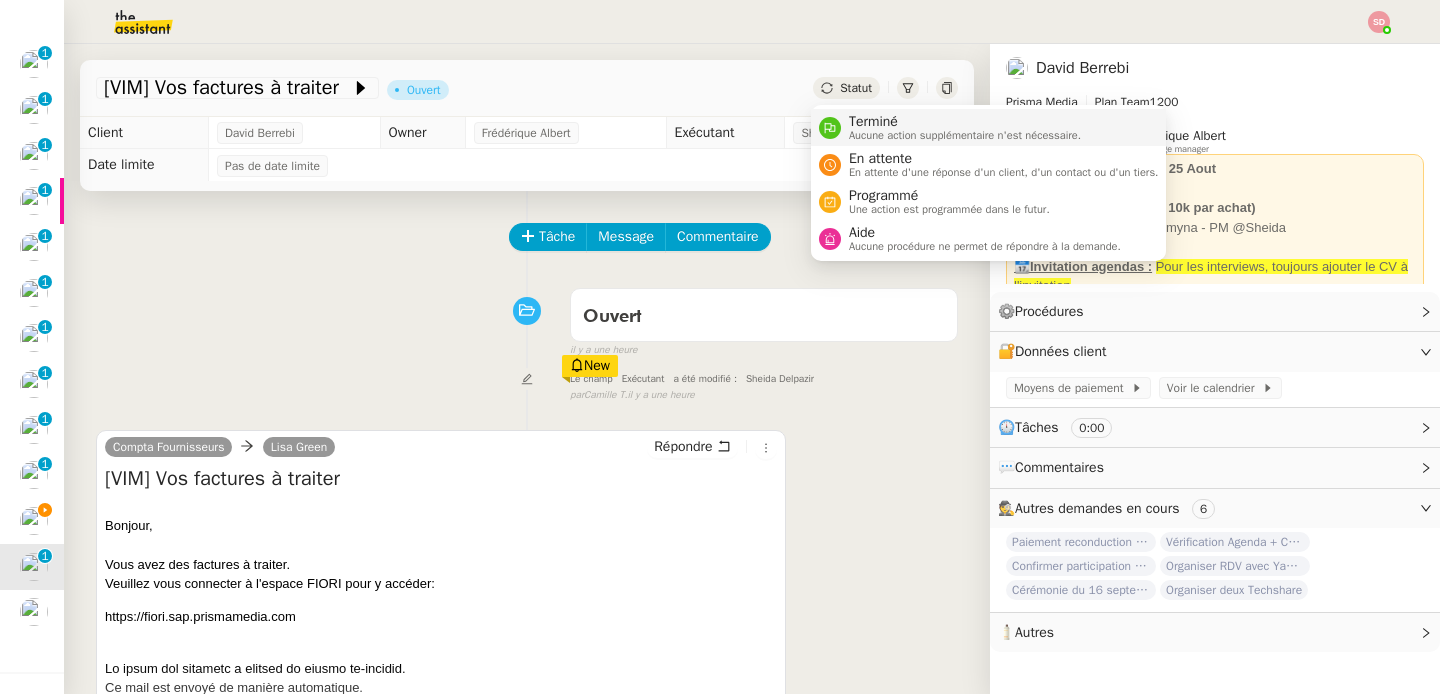 click on "Aucune action supplémentaire n'est nécessaire." at bounding box center (965, 135) 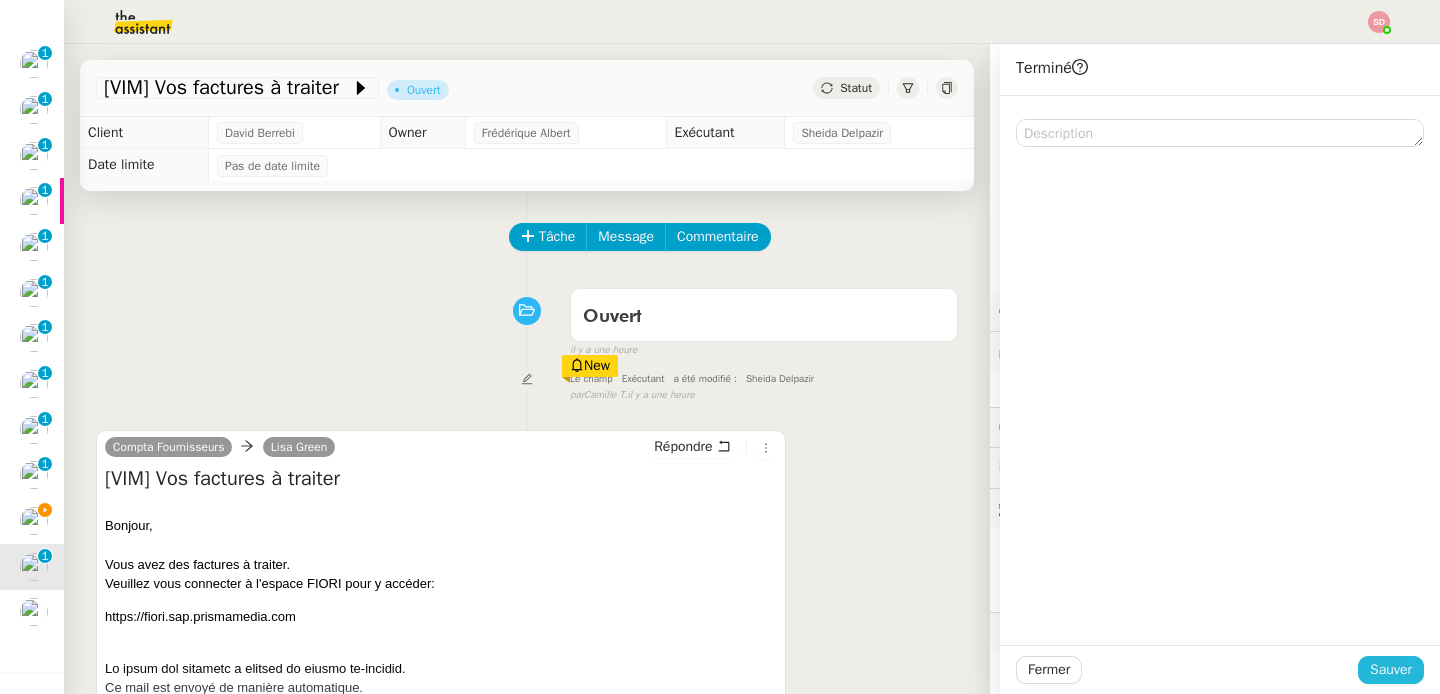 click on "Sauver" 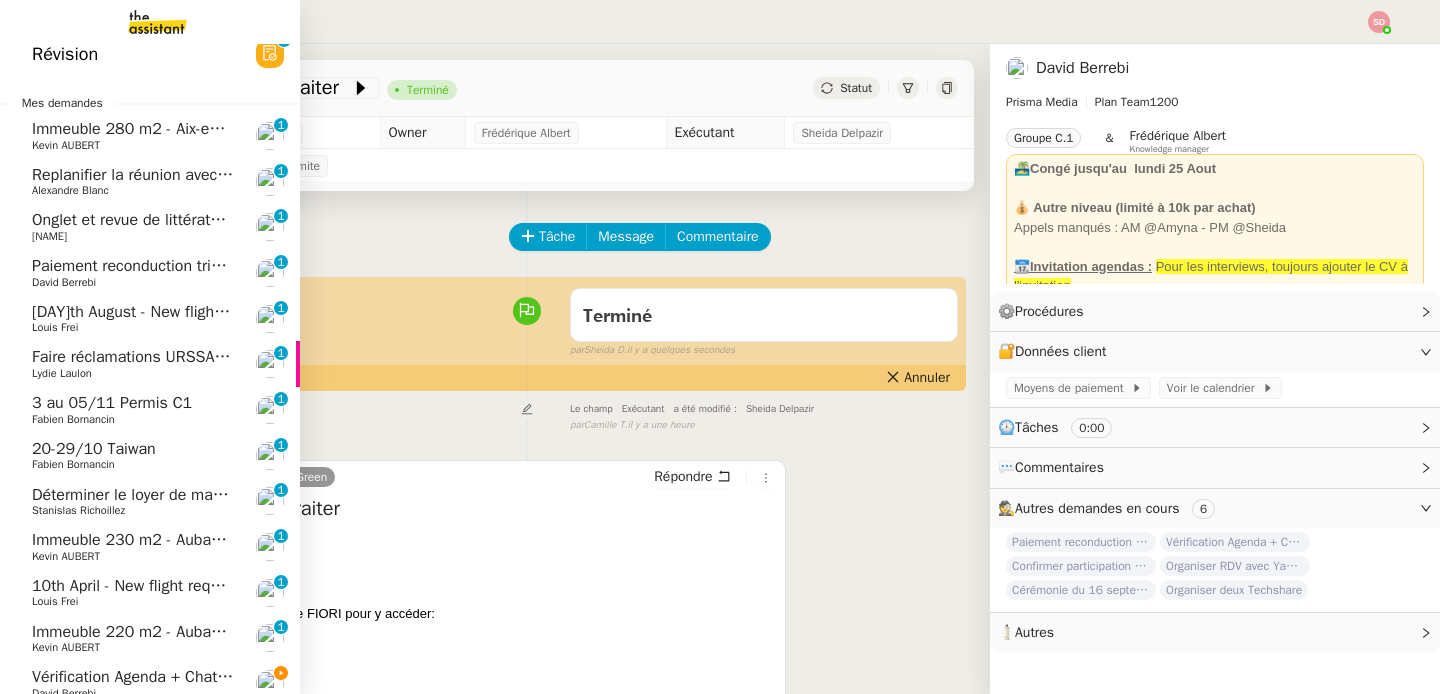 scroll, scrollTop: 0, scrollLeft: 0, axis: both 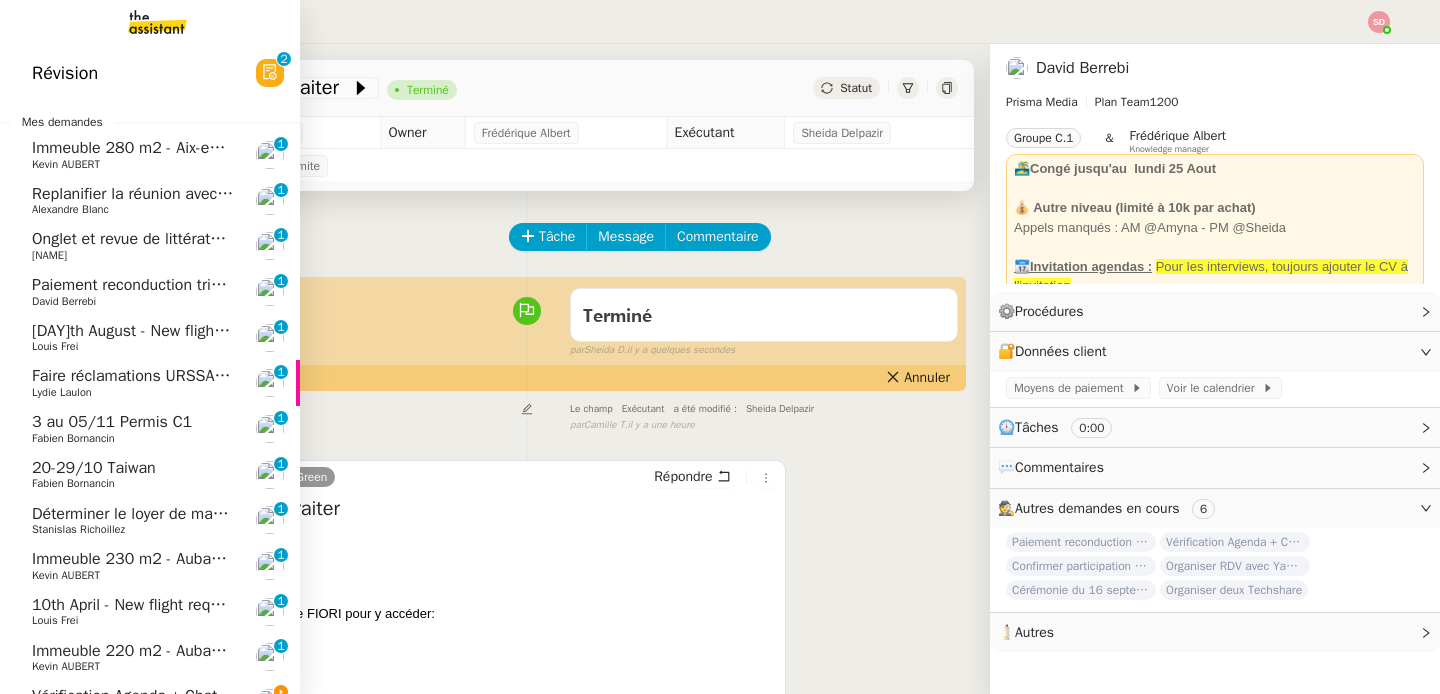 click on "Paiement reconduction trimestrielle The Assistant" 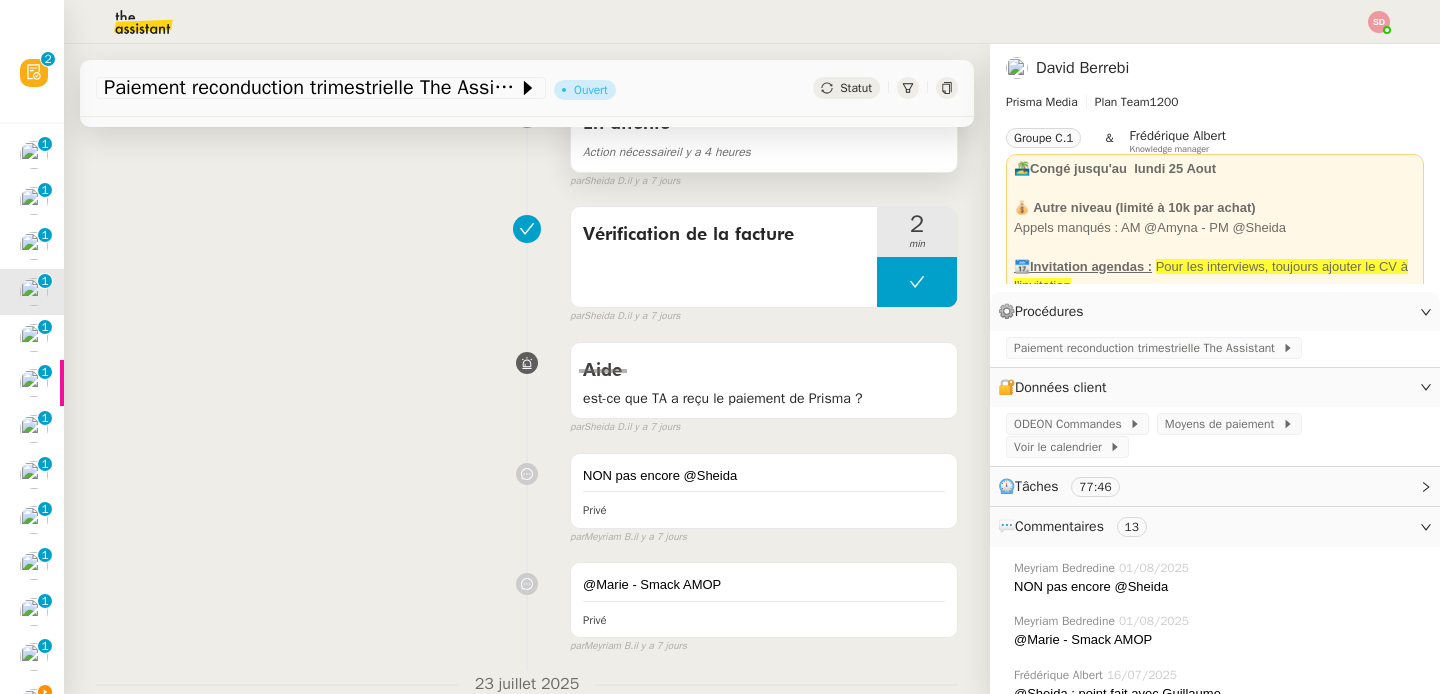 scroll, scrollTop: 360, scrollLeft: 0, axis: vertical 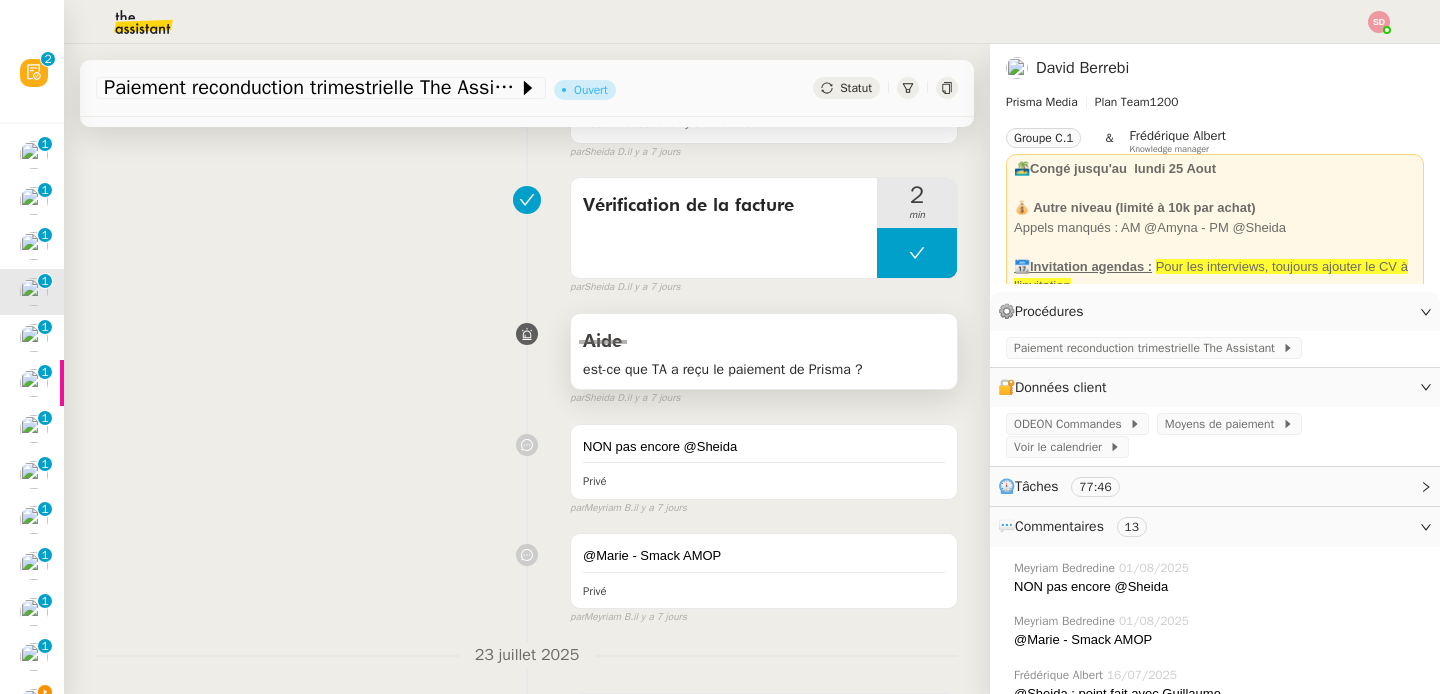 click on "est-ce que TA a reçu le paiement de Prisma ?" at bounding box center [764, 369] 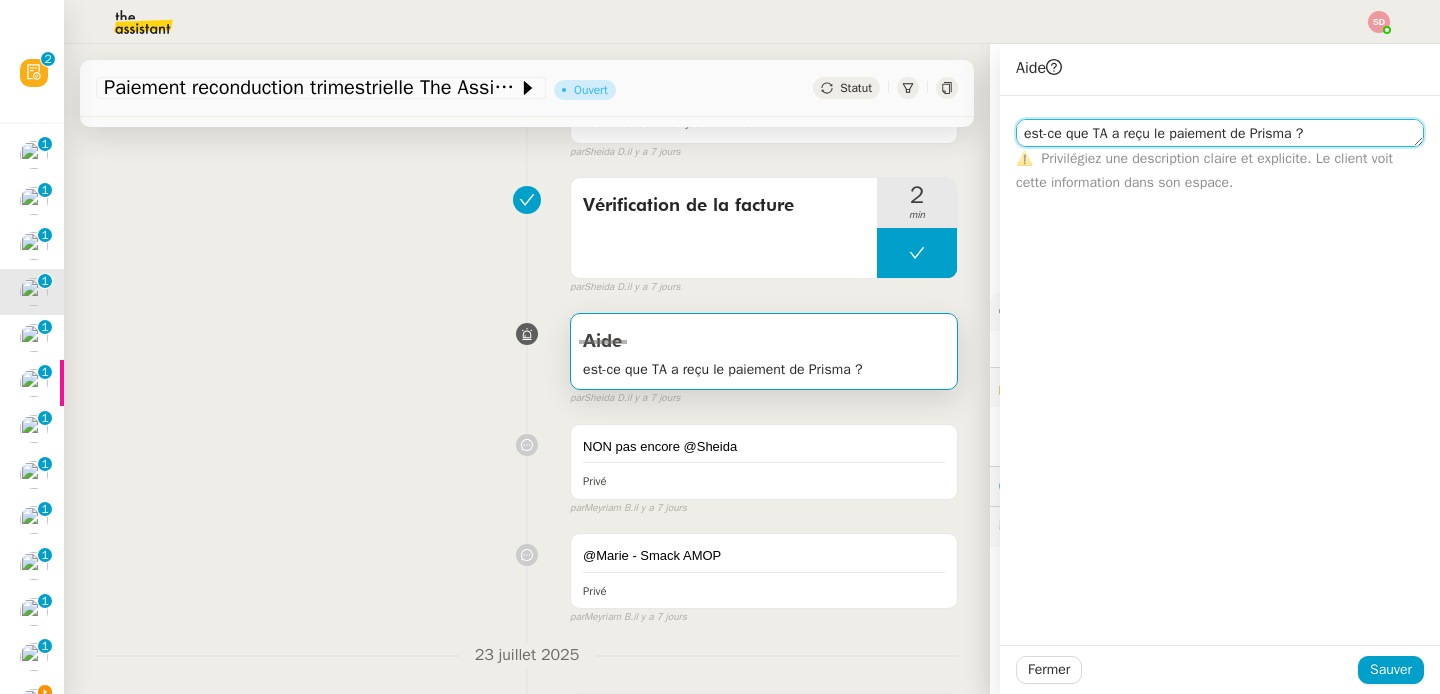 click on "est-ce que TA a reçu le paiement de Prisma ?" 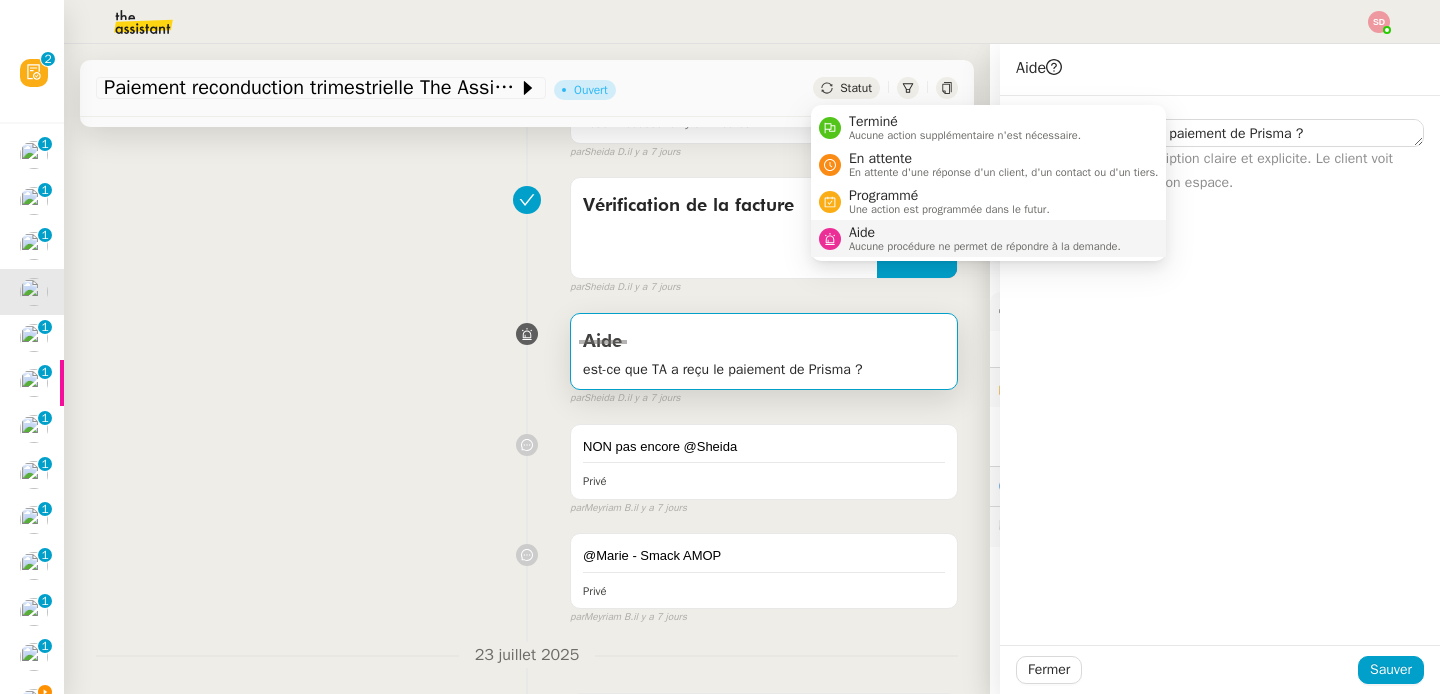 click on "Aide" at bounding box center [985, 233] 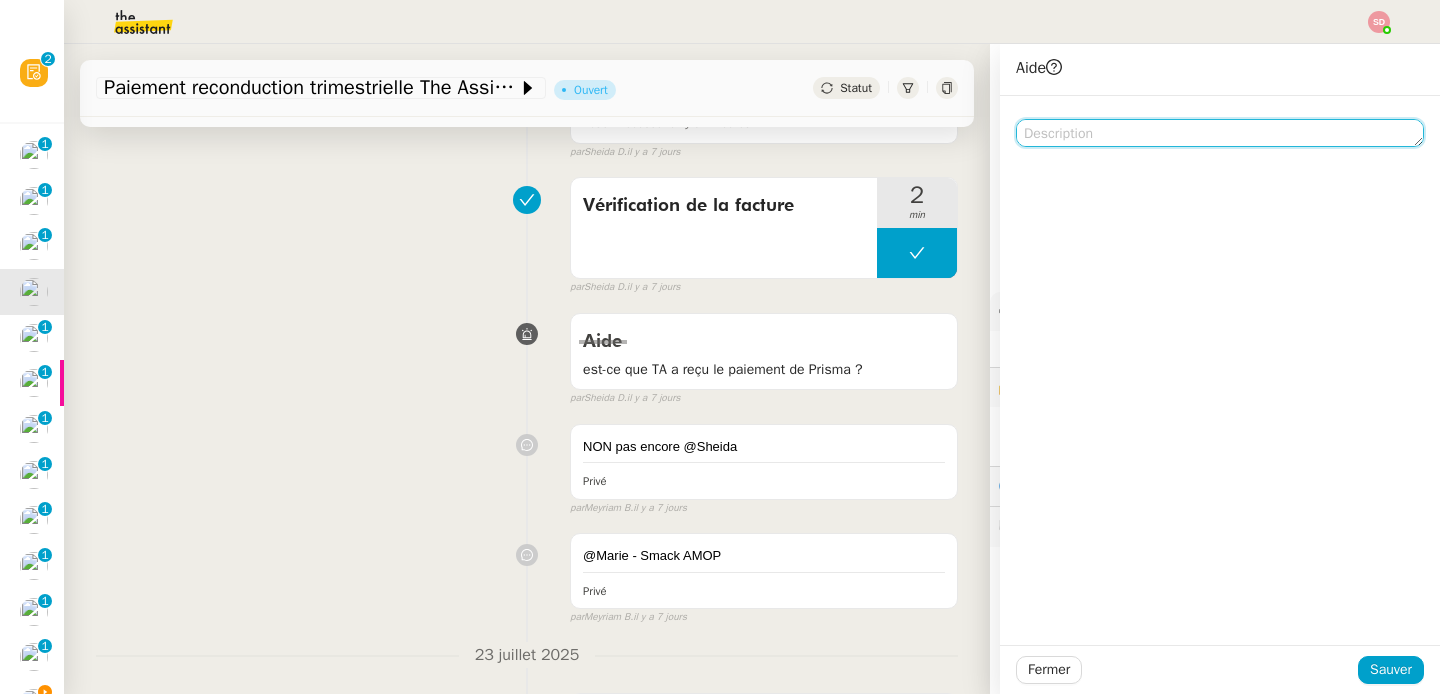 click 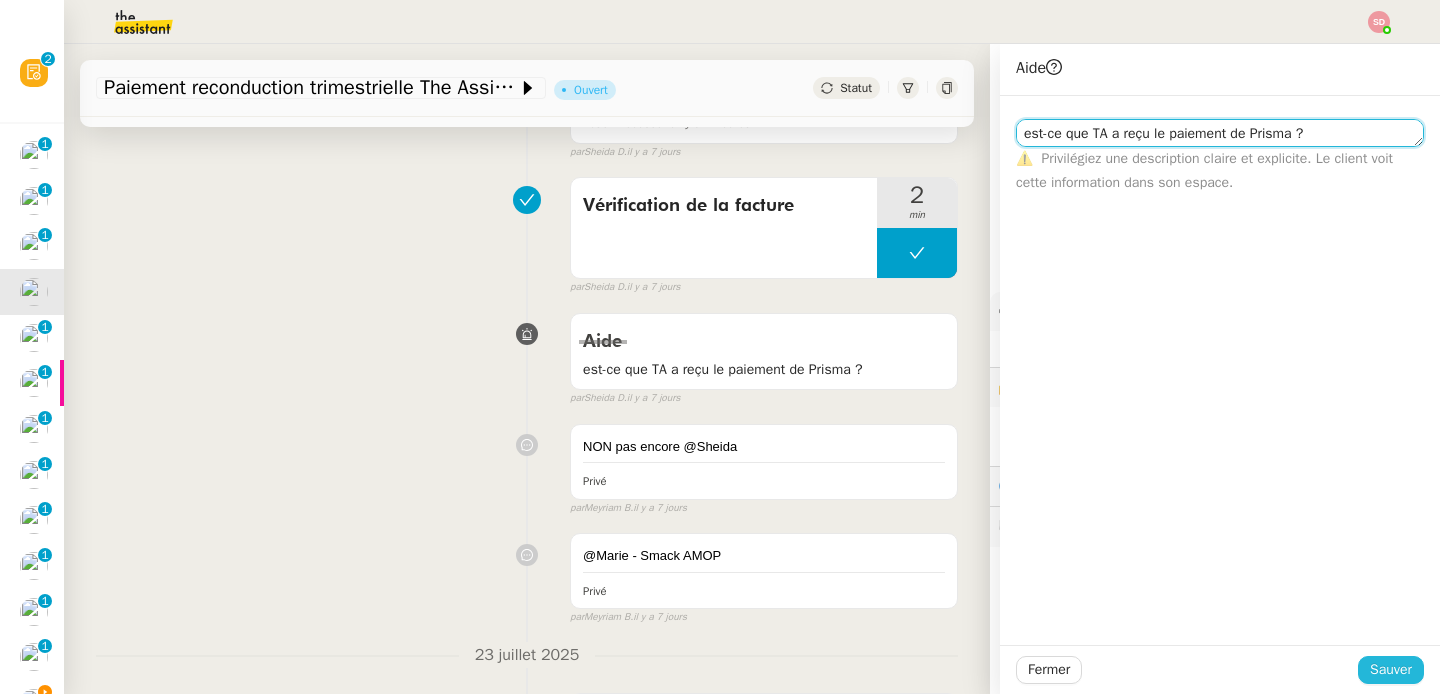 type on "est-ce que TA a reçu le paiement de Prisma ?" 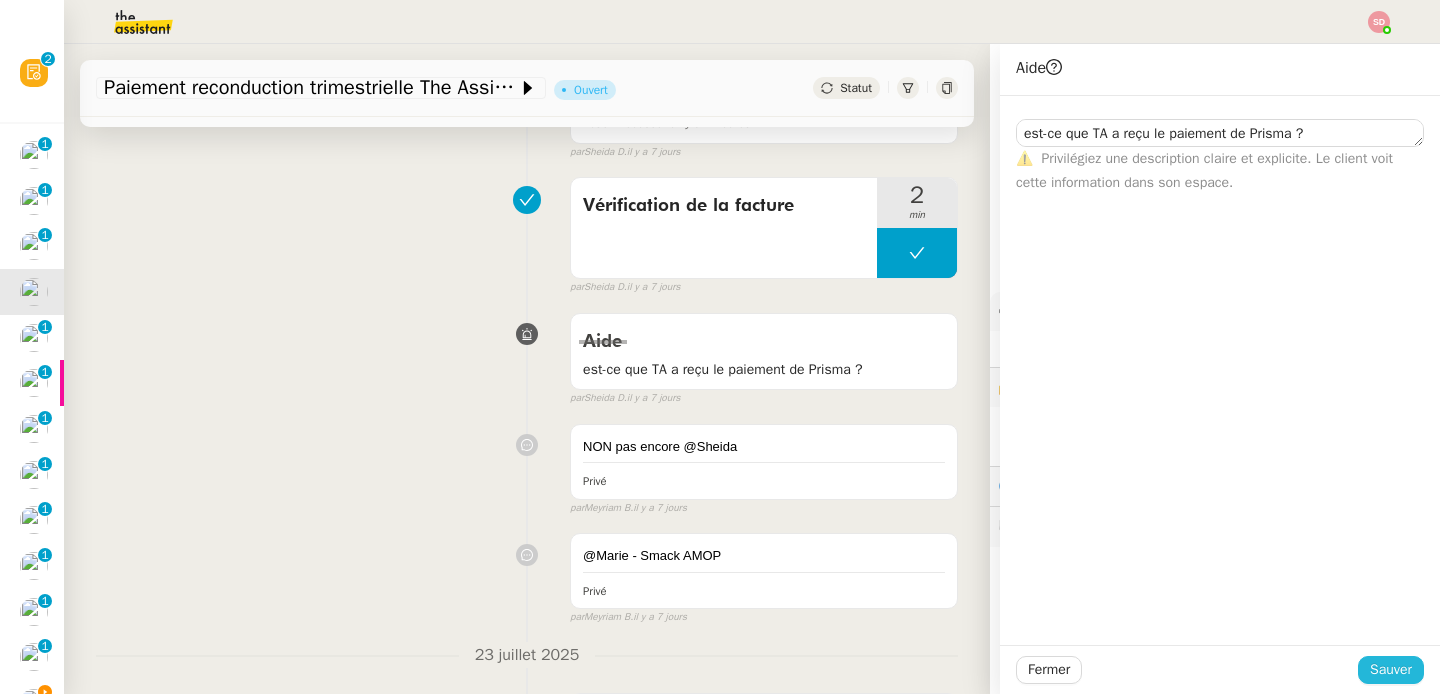 click on "Sauver" 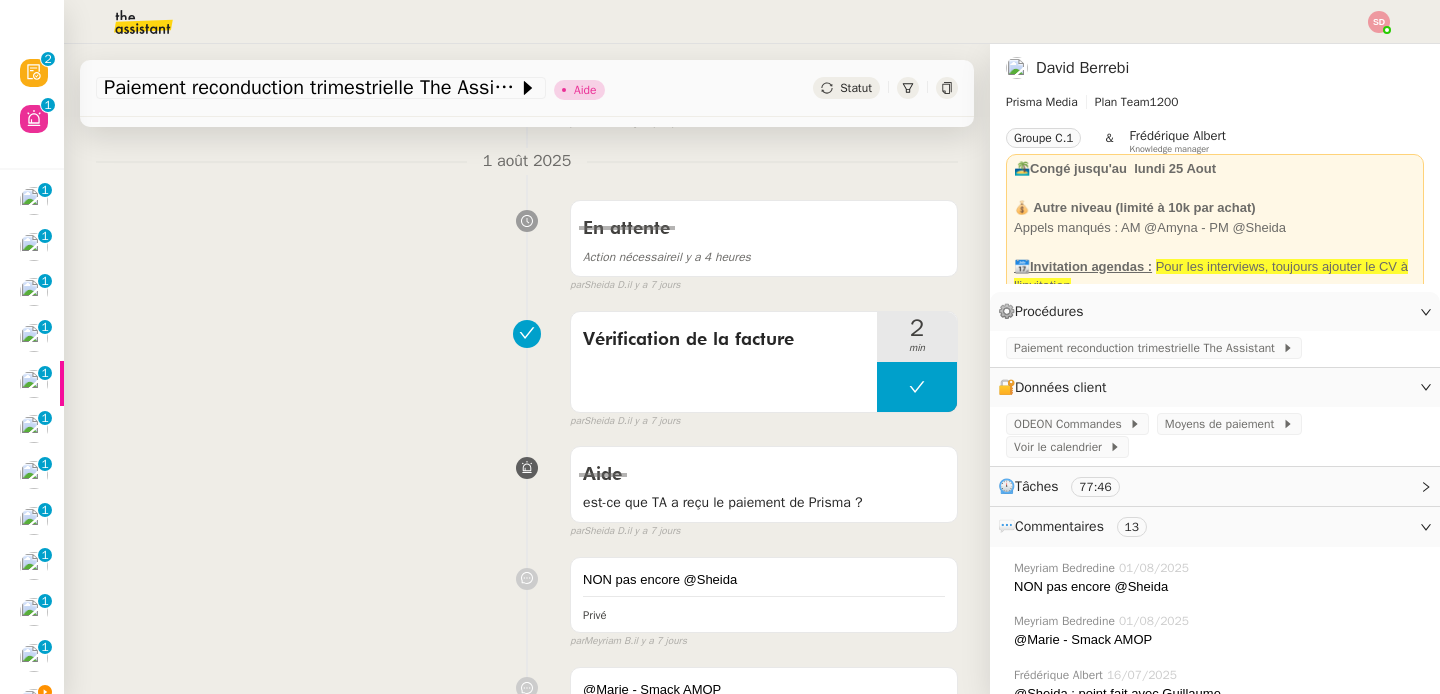 scroll, scrollTop: 0, scrollLeft: 0, axis: both 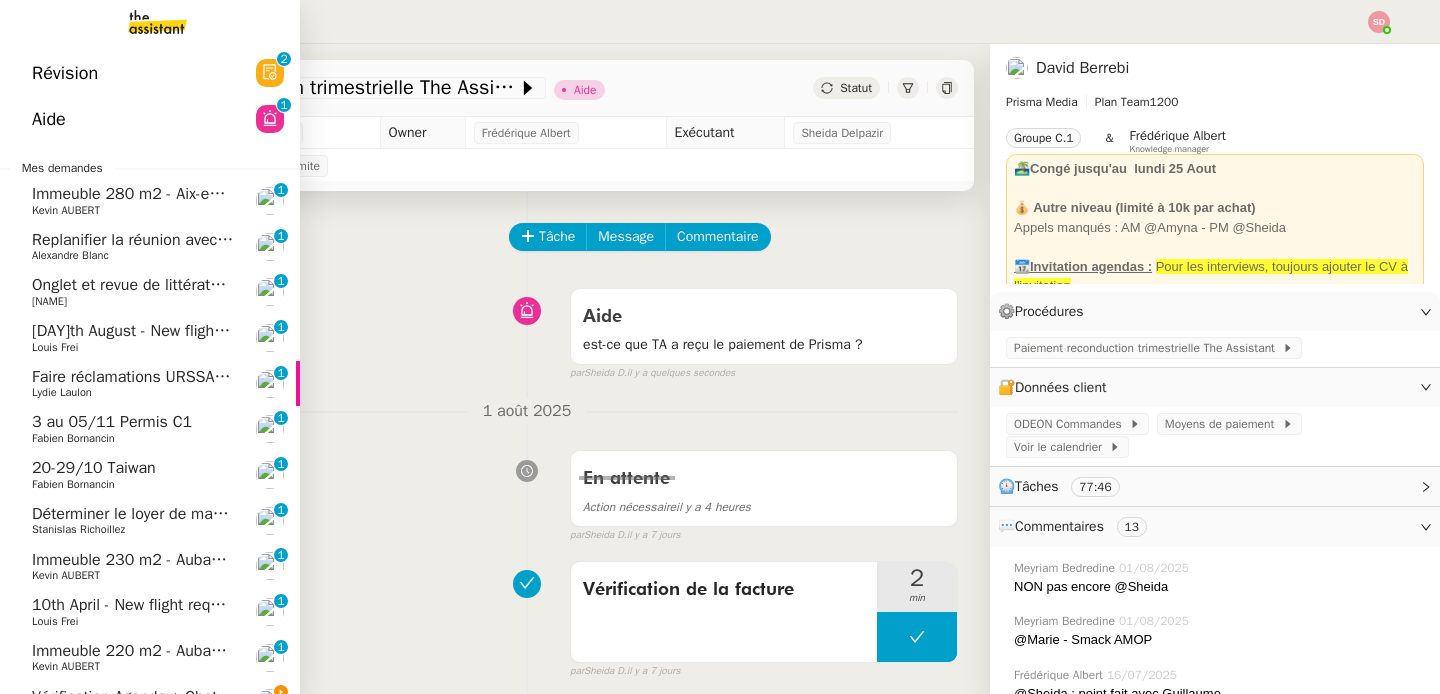 click on "Révision" 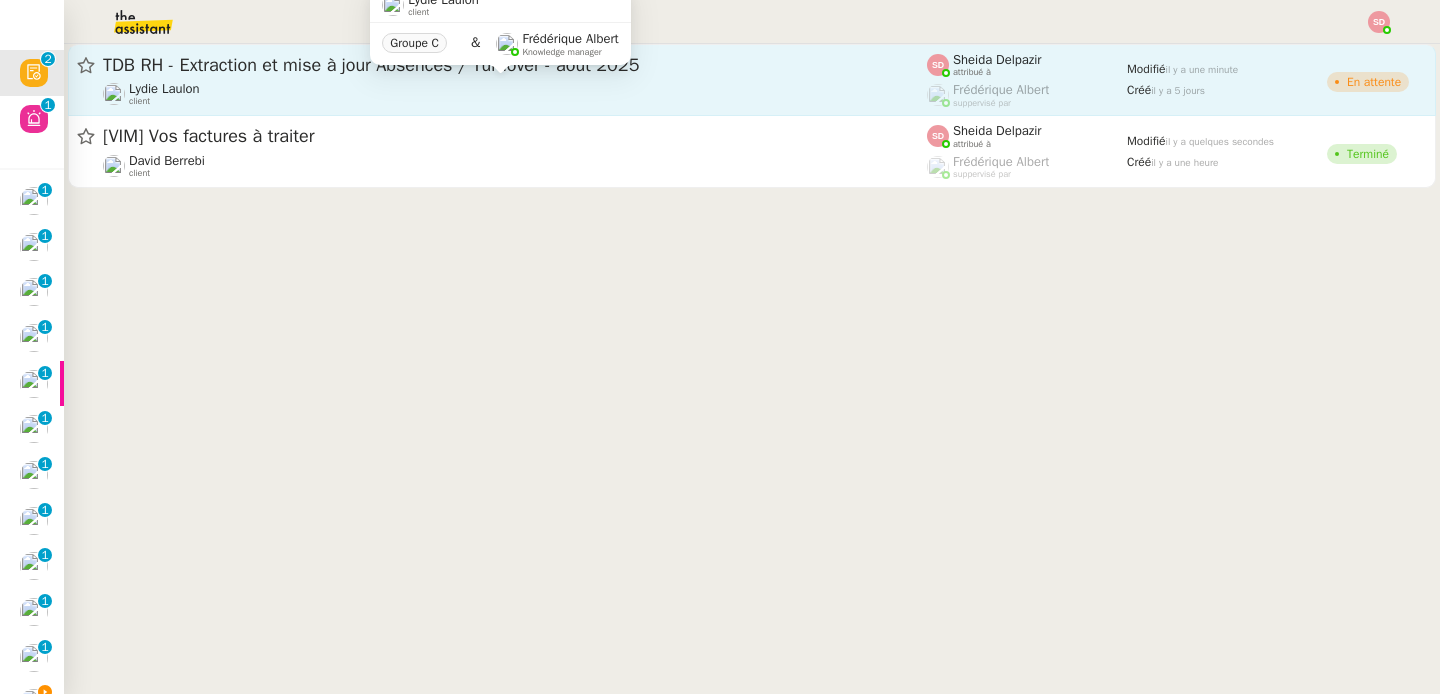 click on "Lydie Laulon    client" 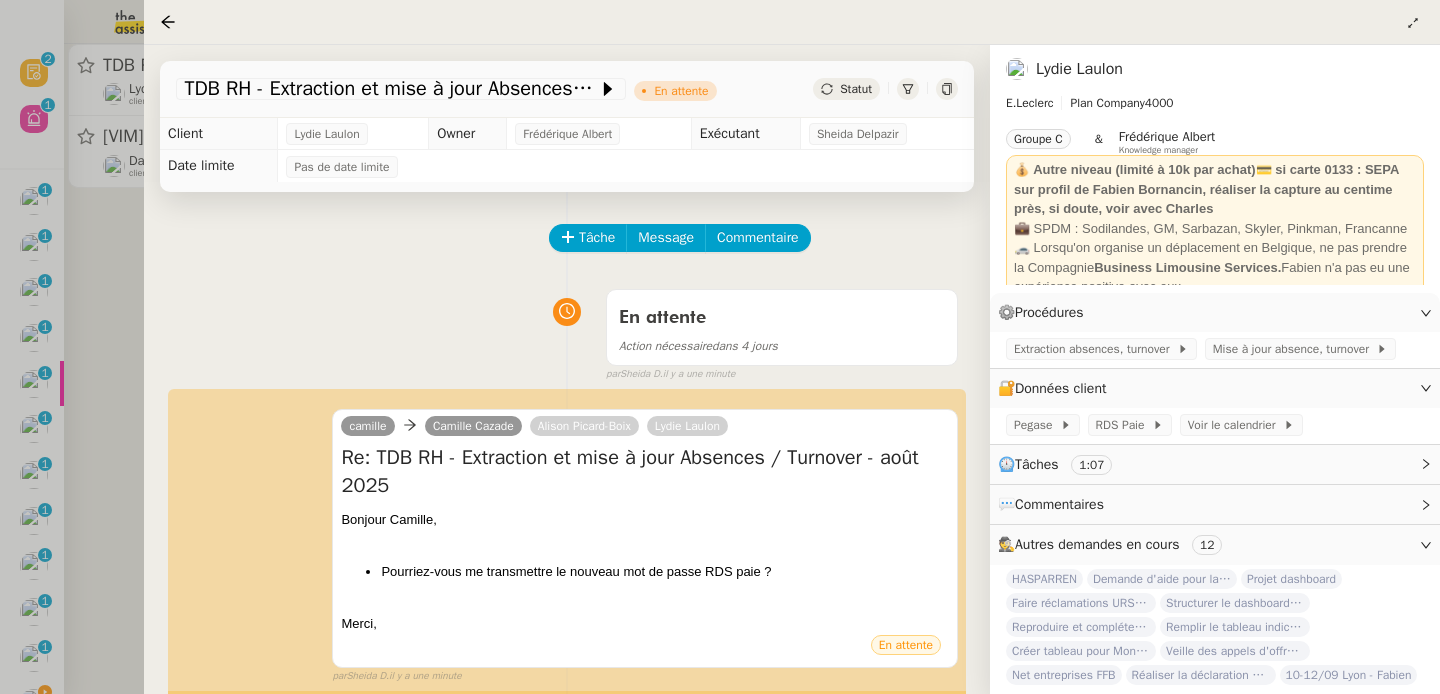 click at bounding box center [720, 347] 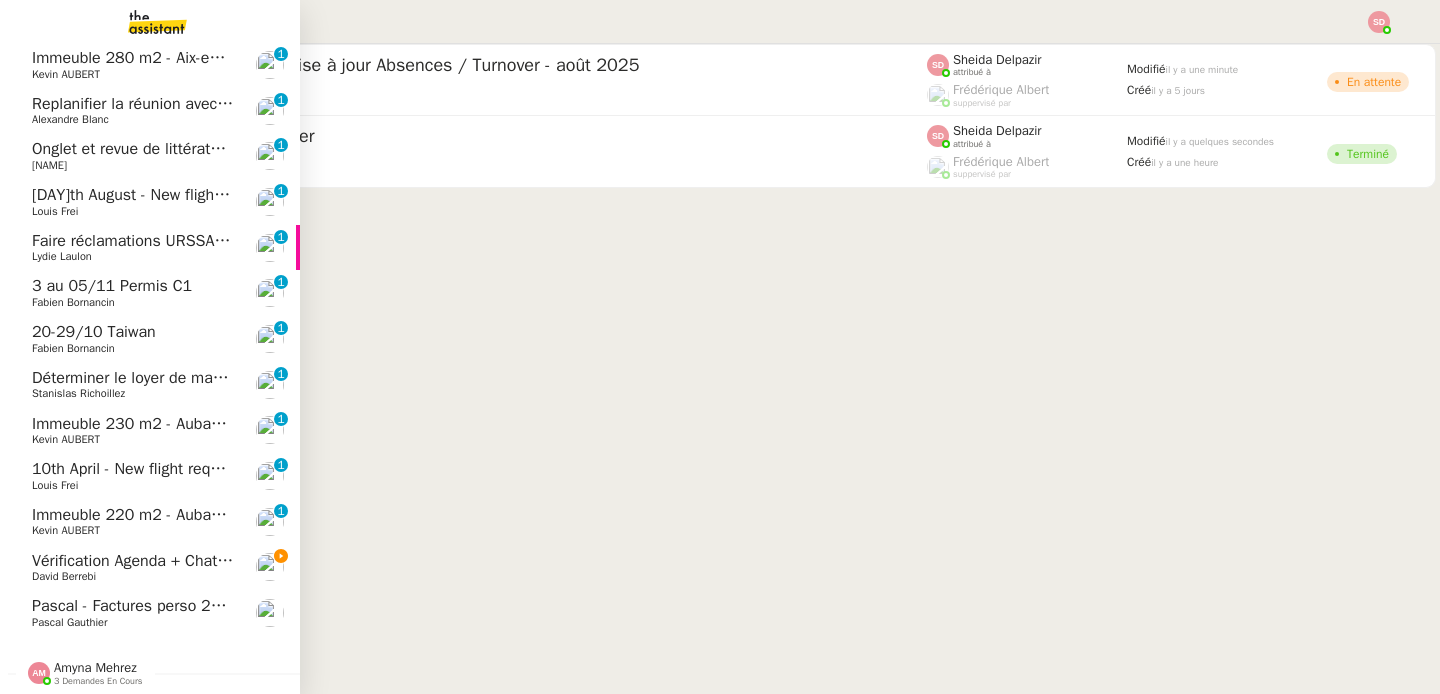 scroll, scrollTop: 0, scrollLeft: 0, axis: both 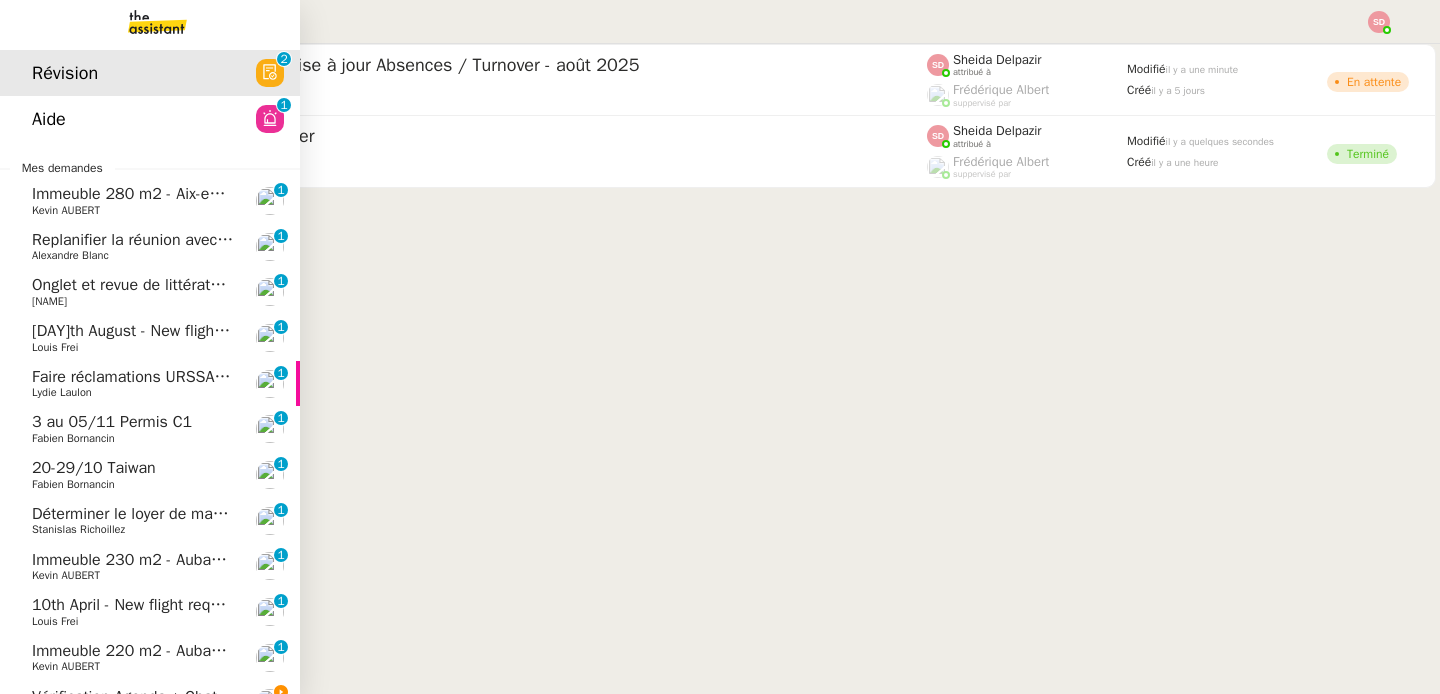 click on "Onglet et revue de littérature - [DATE] [YEAR]" 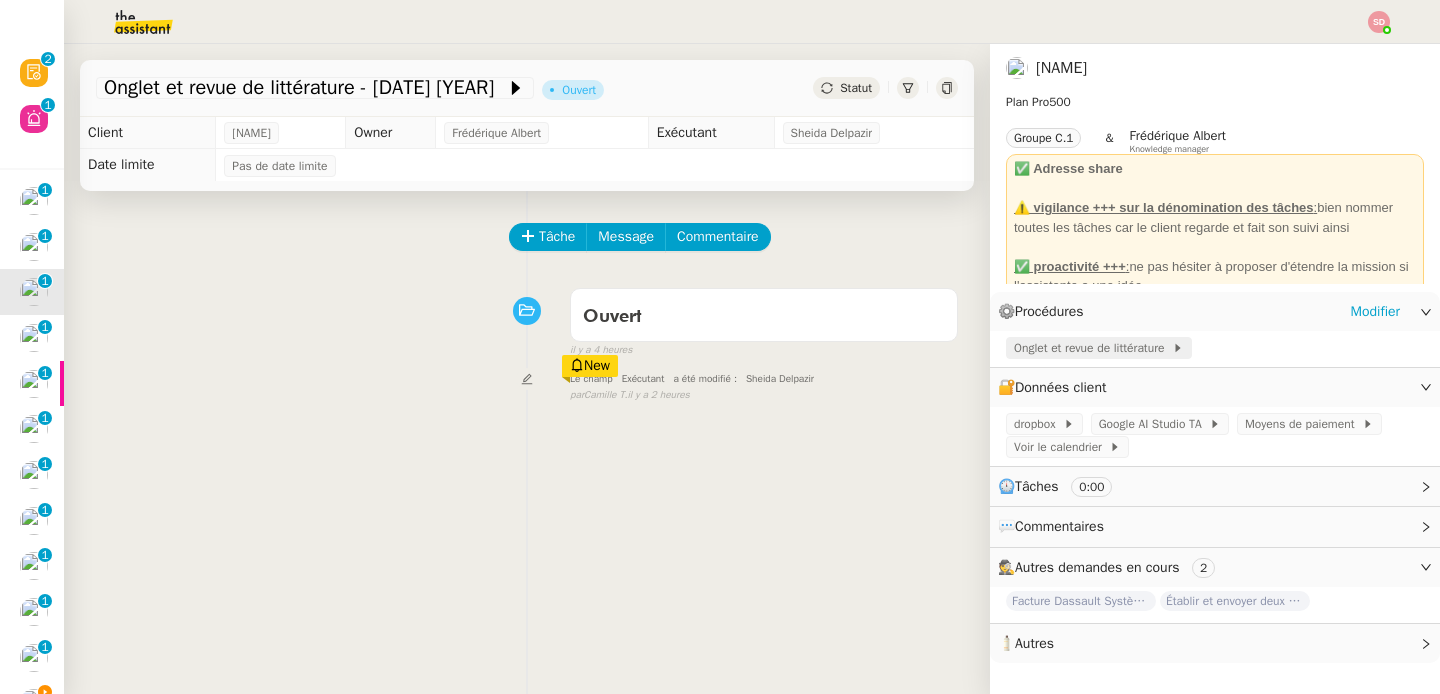 click on "Onglet et revue de littérature" 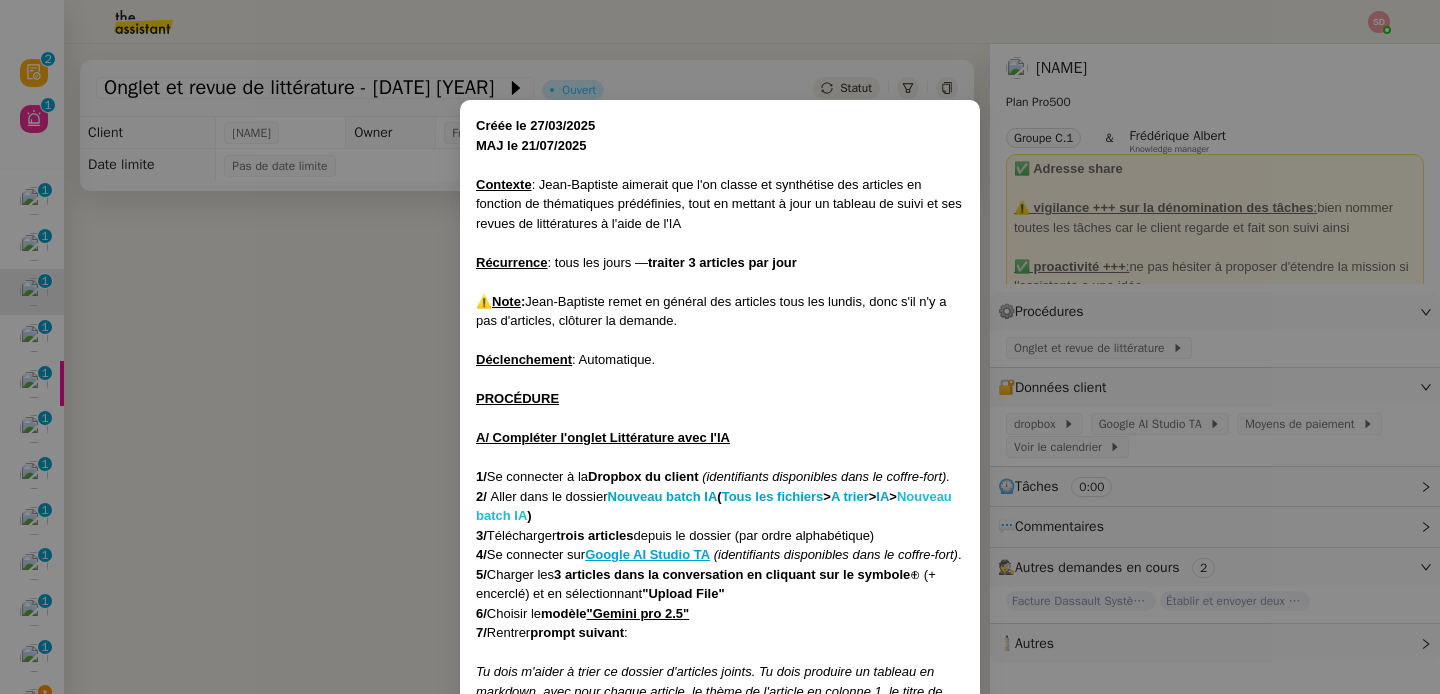 click on "Nouveau batch IA" at bounding box center [714, 506] 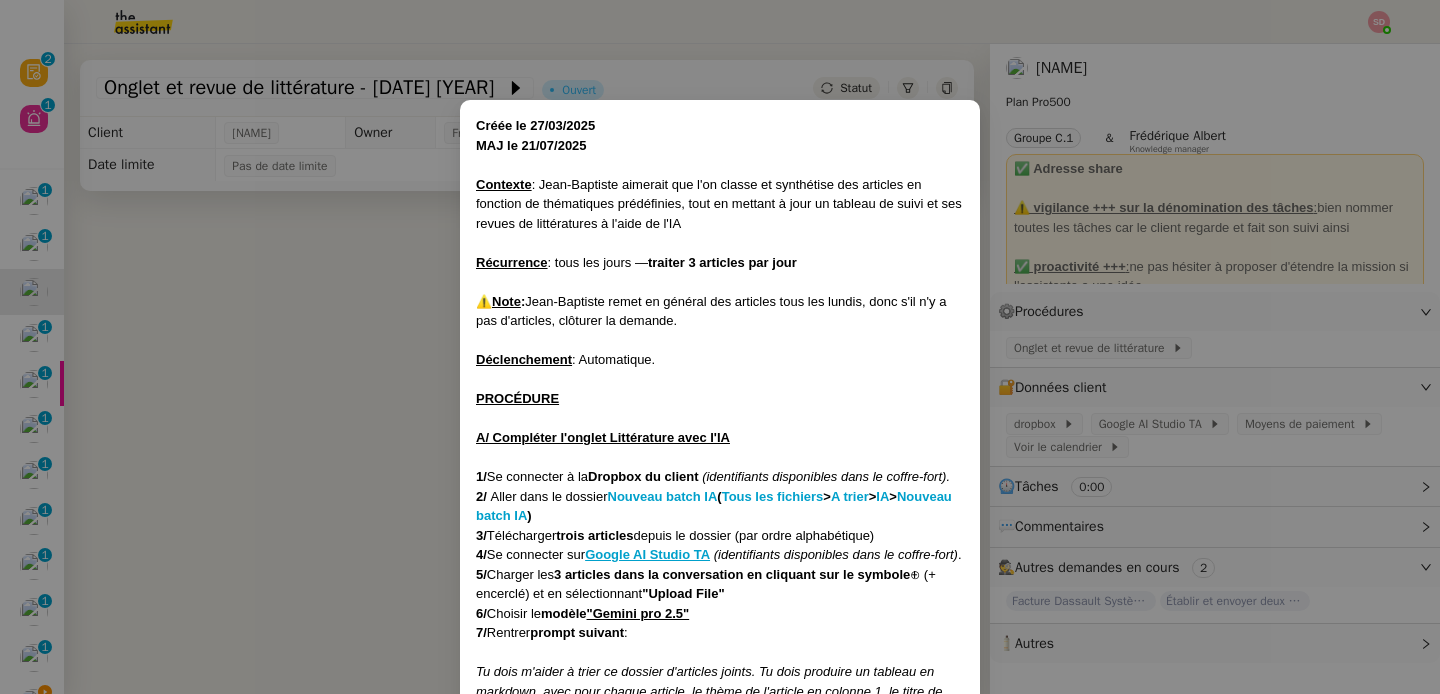 click on "Créée le [DATE] MAJ le [DATE] Contexte : [NAME] aimerait que l'on classe et synthétise des articles en fonction de thématiques prédéfinies, tout en mettant à jour un tableau de suivi et ses revues de littératures à l'aide de l'IA Récurrence : tous les jours — traiter 3 articles par jour ⚠️ Note : [NAME] remet en général des articles tous les lundis, donc s'il n'y a pas d'articles, clôturer la demande. Déclenchement : Automatique. PROCÉDURE A/ Compléter l'onglet Littérature avec l'IA 1/ Se connecter à la Dropbox du client (identifiants disponibles dans le coffre-fort). 2/ Aller dans le dossier Nouveau batch IA (Tous les fichiers > A trier > IA > Nouveau batch IA ) 3/ Télécharger trois articles depuis le dossier (par ordre alphabétique) 4/ Se connecter sur Google AI Studio TA (identifiants disponibles dans le coffre-fort) . 5/ Charger les 3 articles dans la conversation en cliquant sur le symbole 6/ 7/" at bounding box center (720, 347) 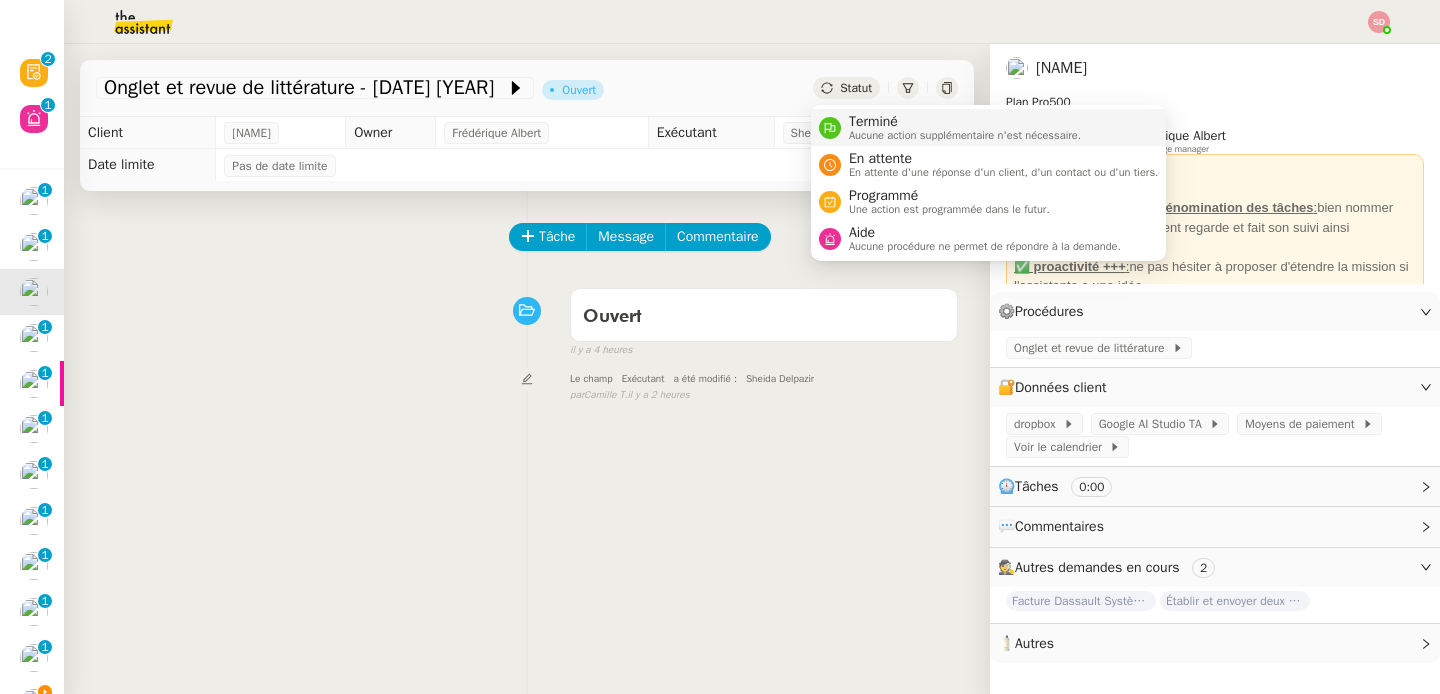 click at bounding box center (830, 128) 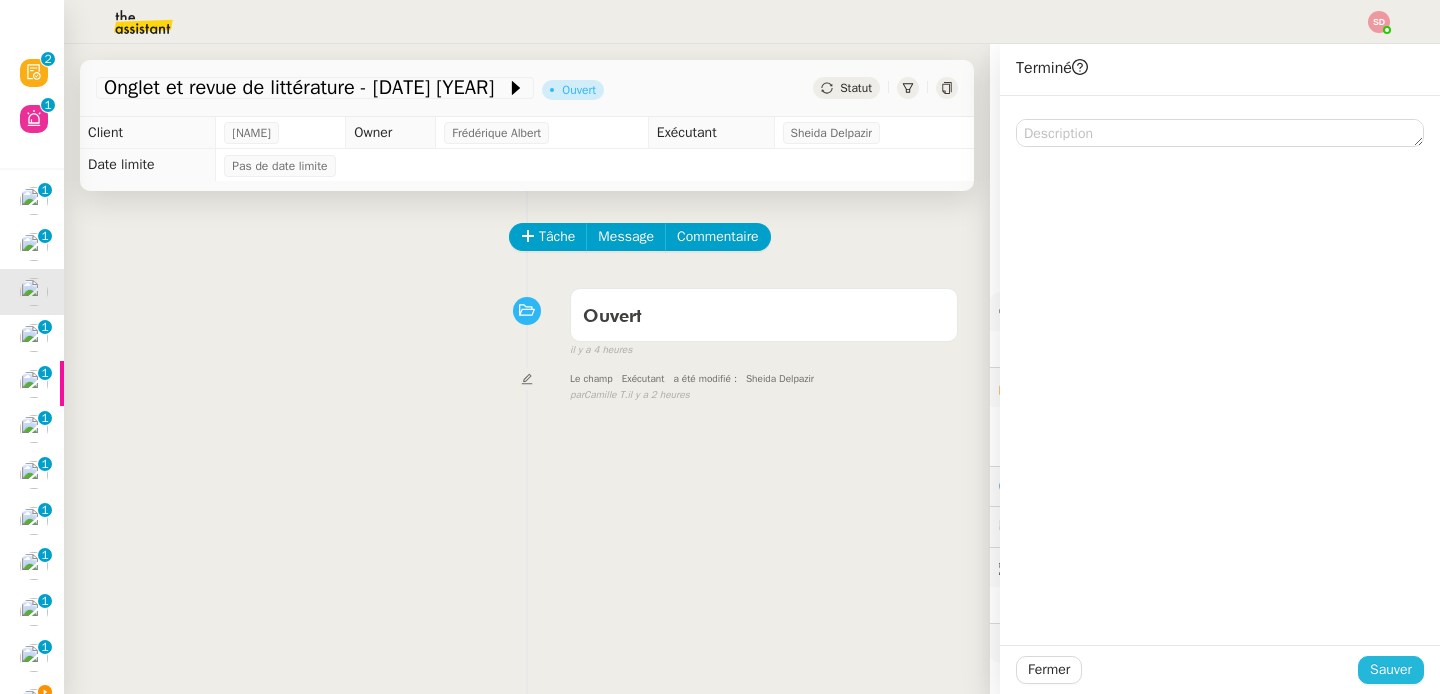 click on "Sauver" 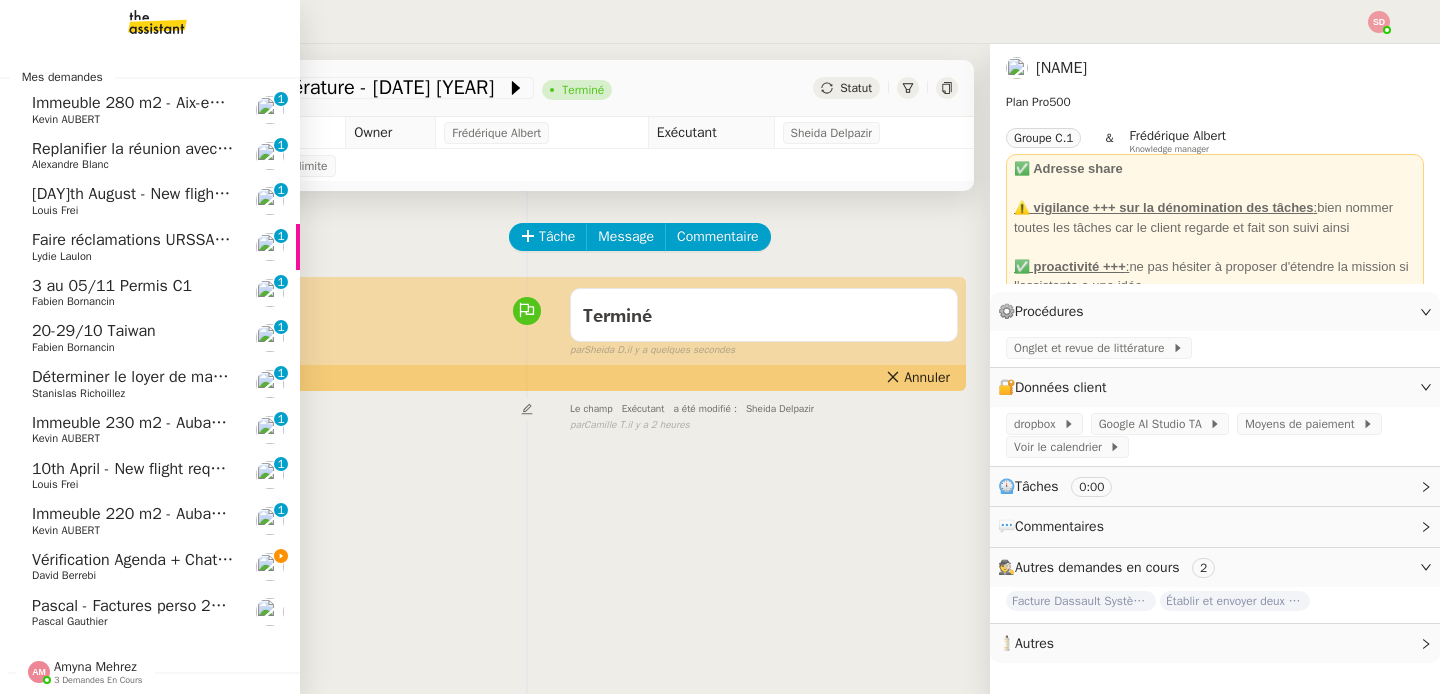scroll, scrollTop: 0, scrollLeft: 0, axis: both 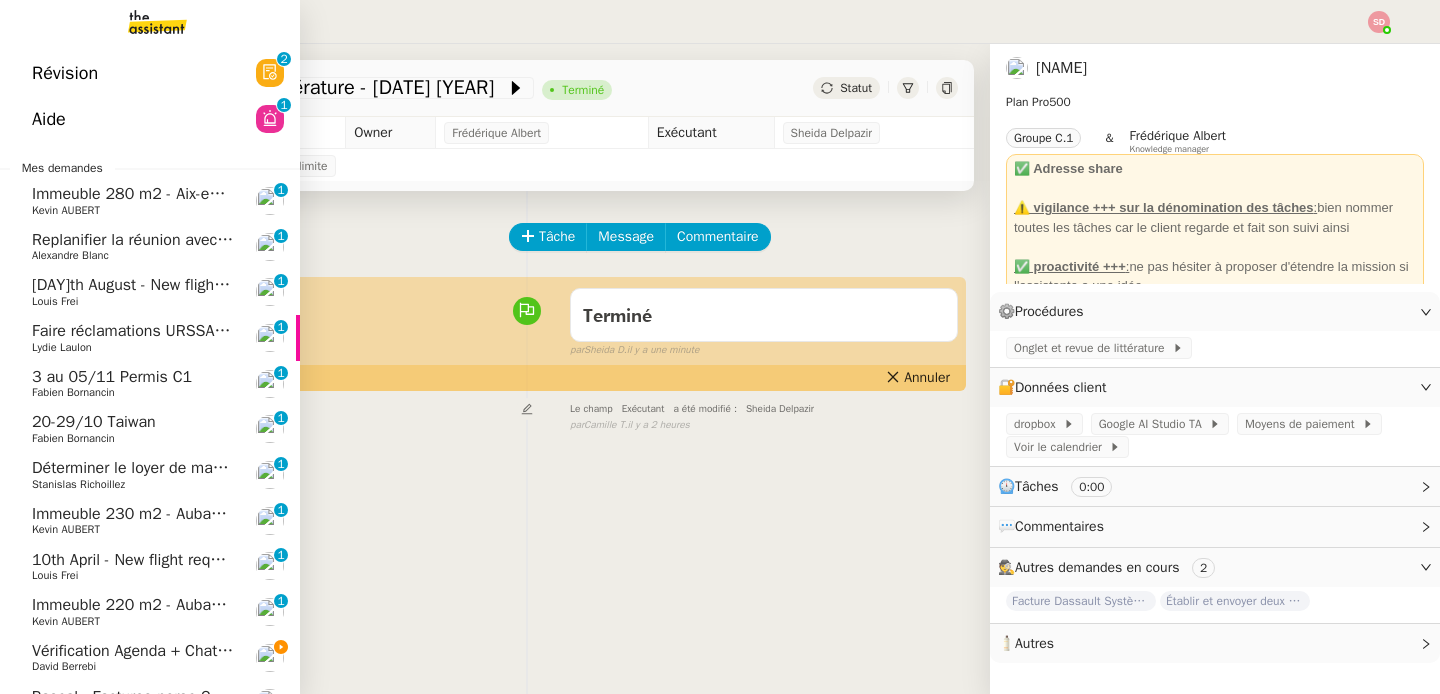 click on "Vérification Agenda + Chat + Wagram (9h et 14h)" 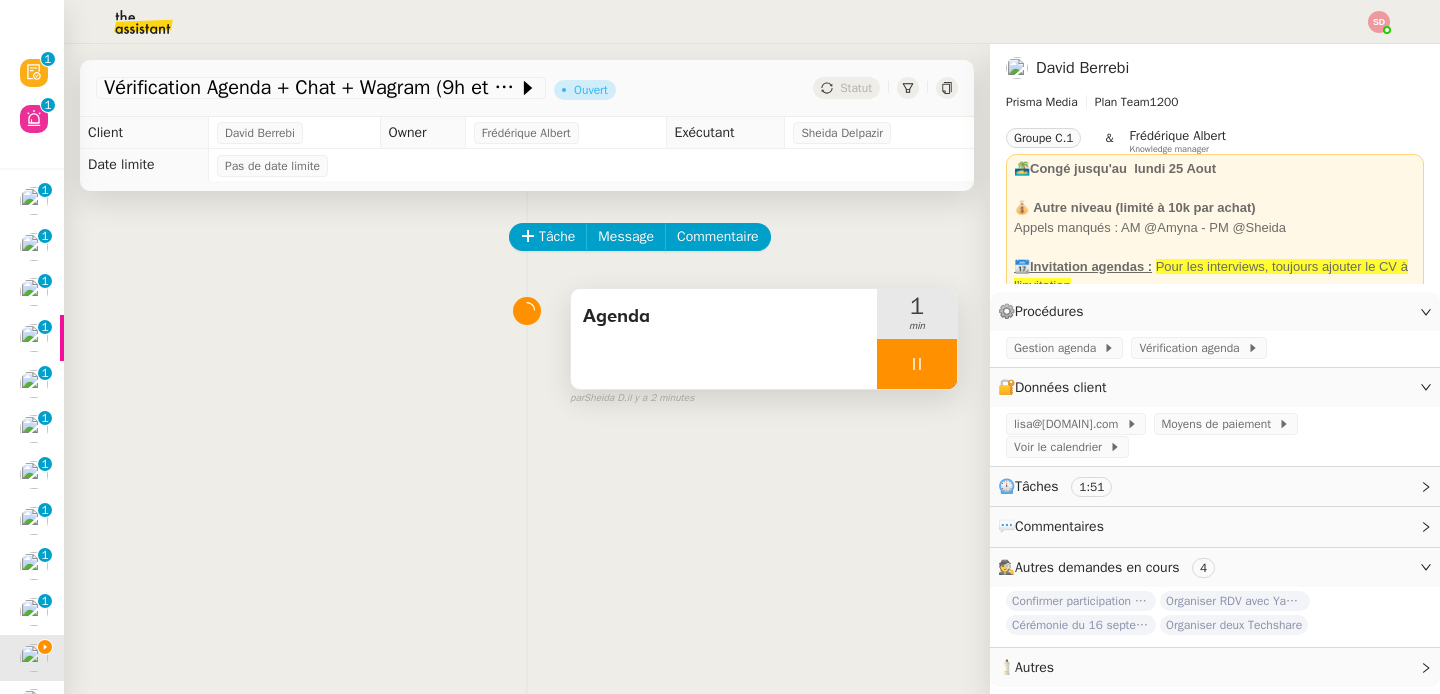 click at bounding box center (917, 364) 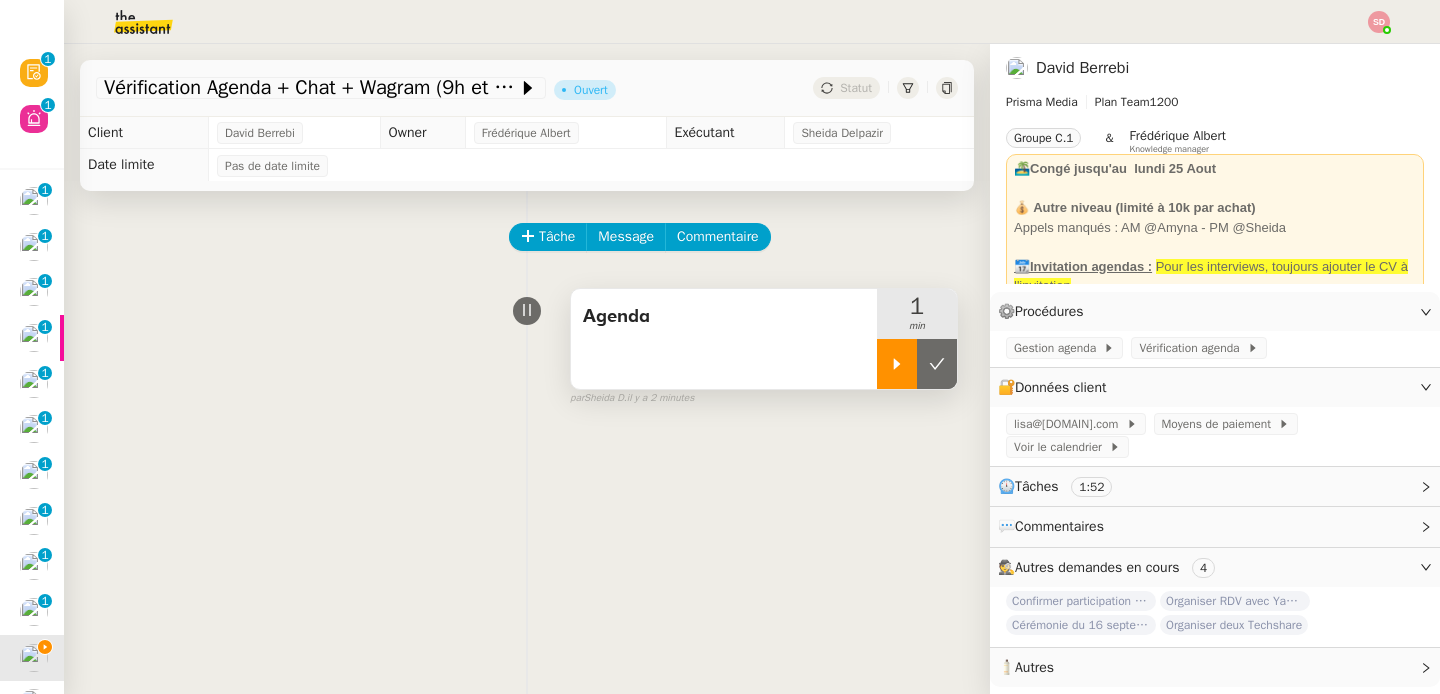 click at bounding box center [937, 364] 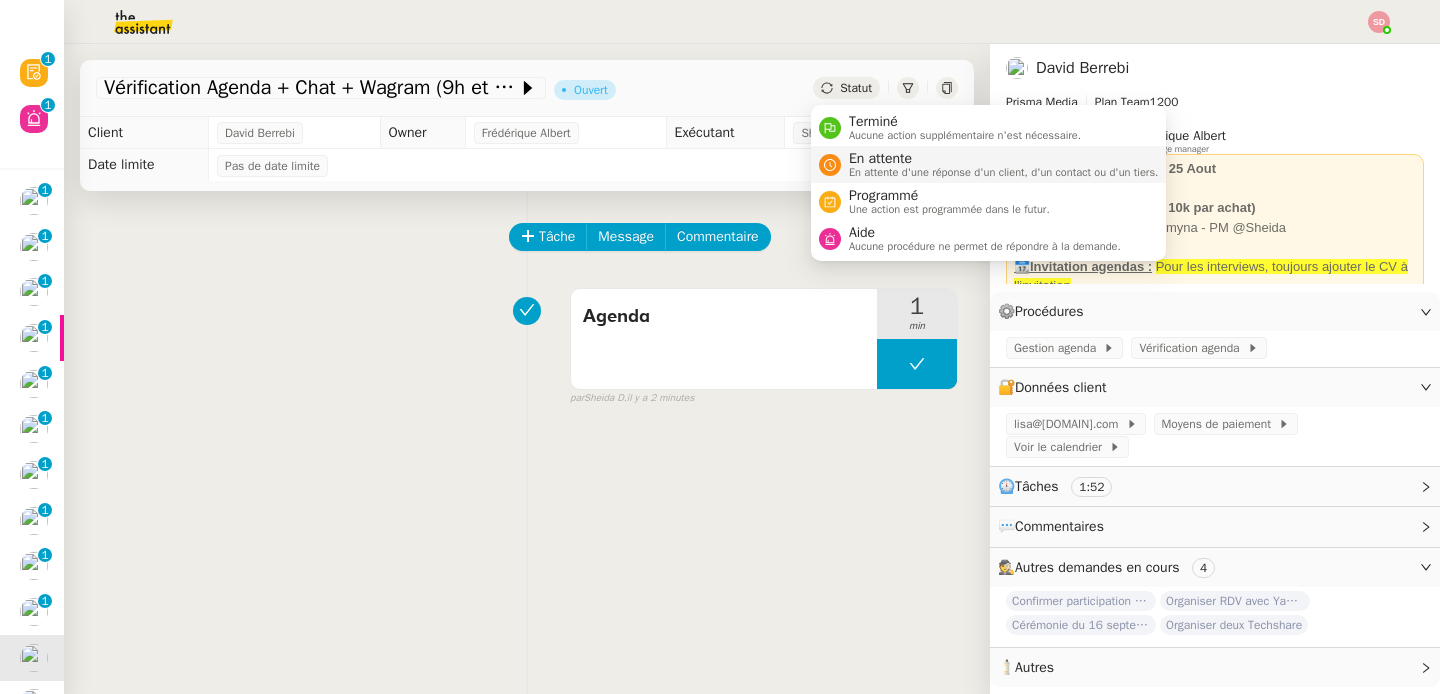 click on "En attente" at bounding box center (1004, 159) 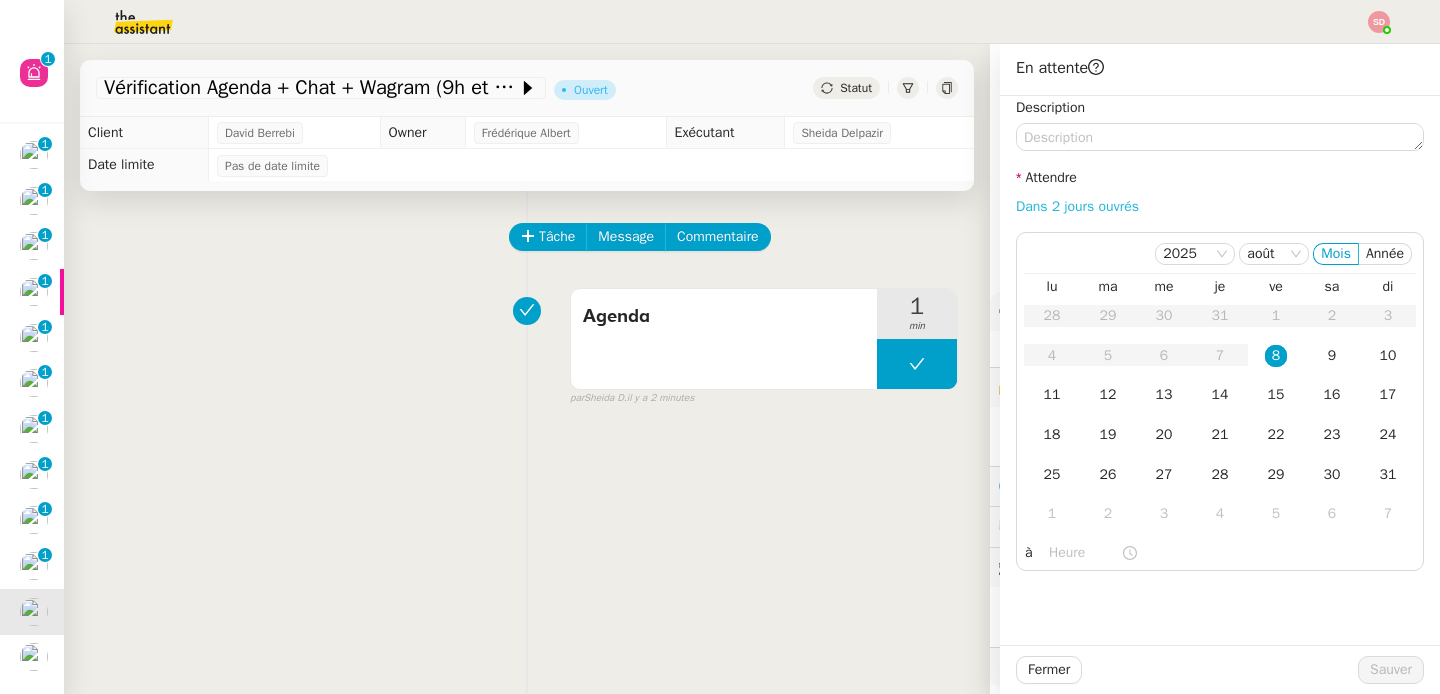 click on "Dans 2 jours ouvrés" 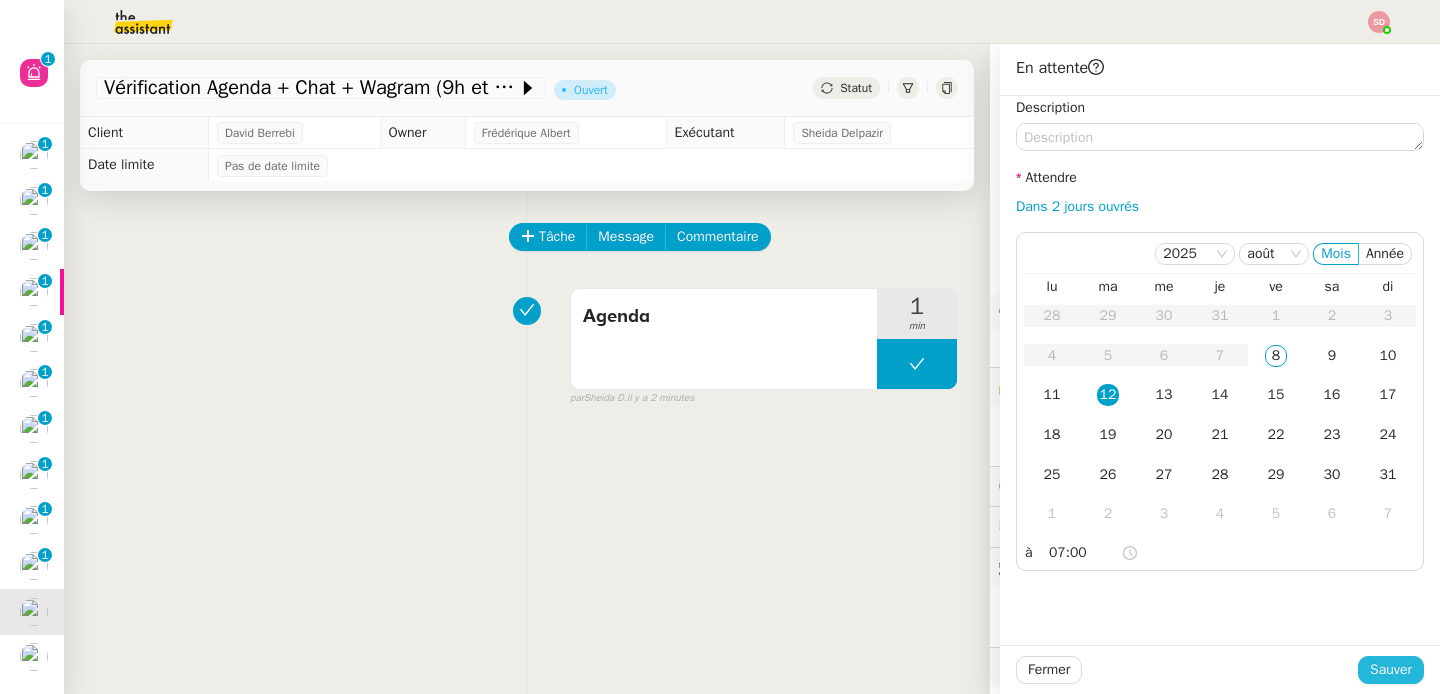 click on "Sauver" 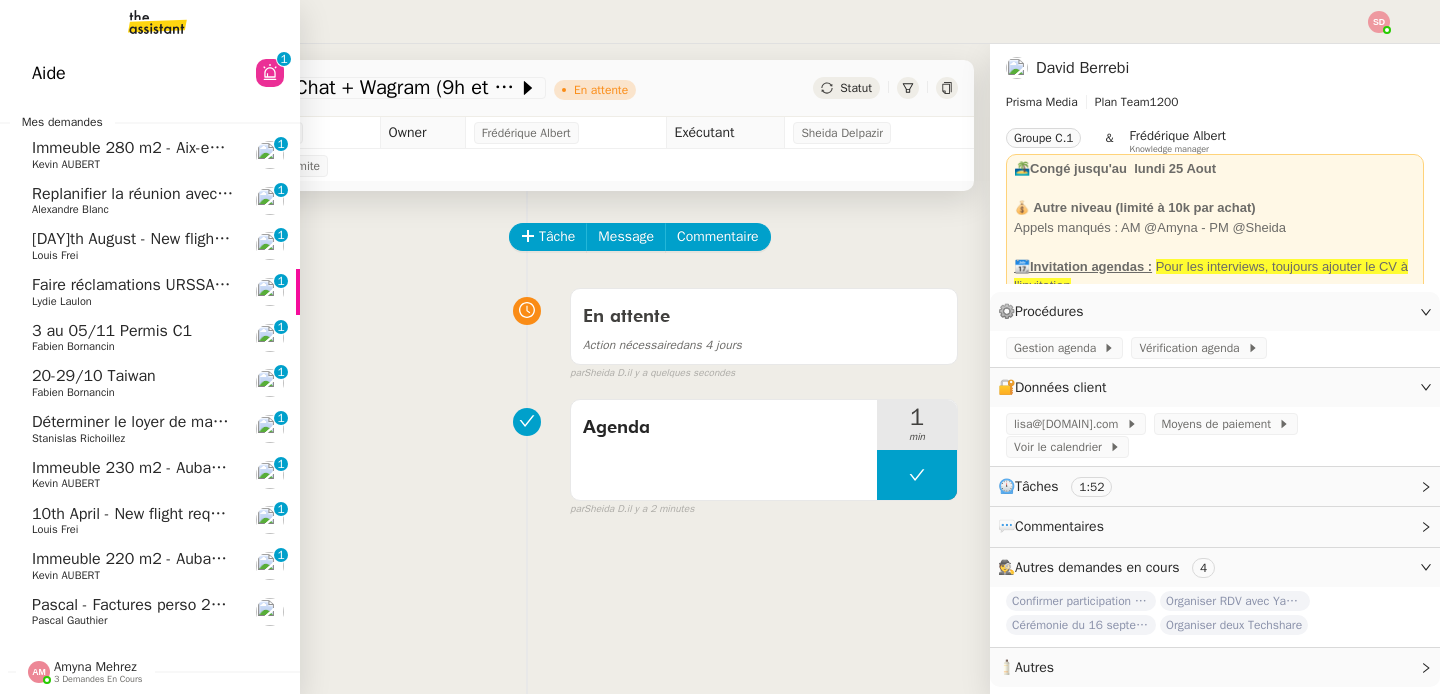 click on "10th April  - New flight request - Julia Mendes" 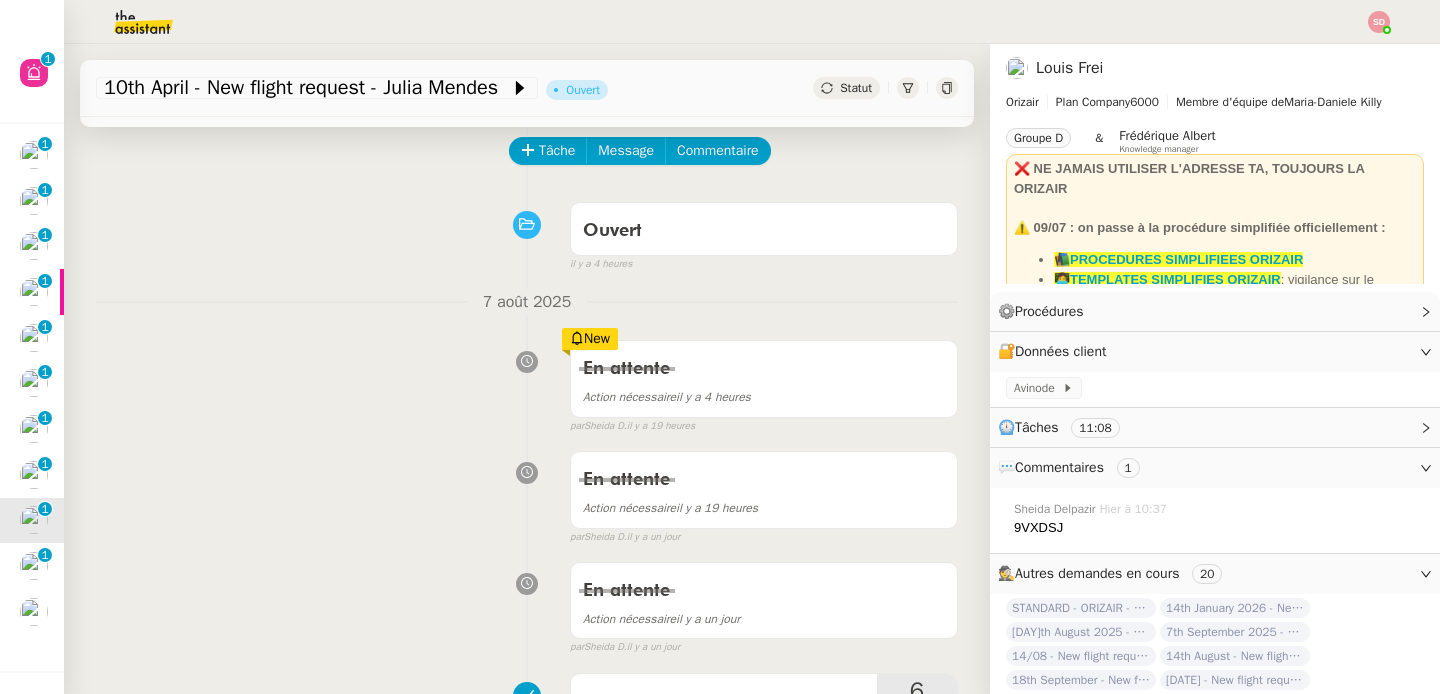 scroll, scrollTop: 0, scrollLeft: 0, axis: both 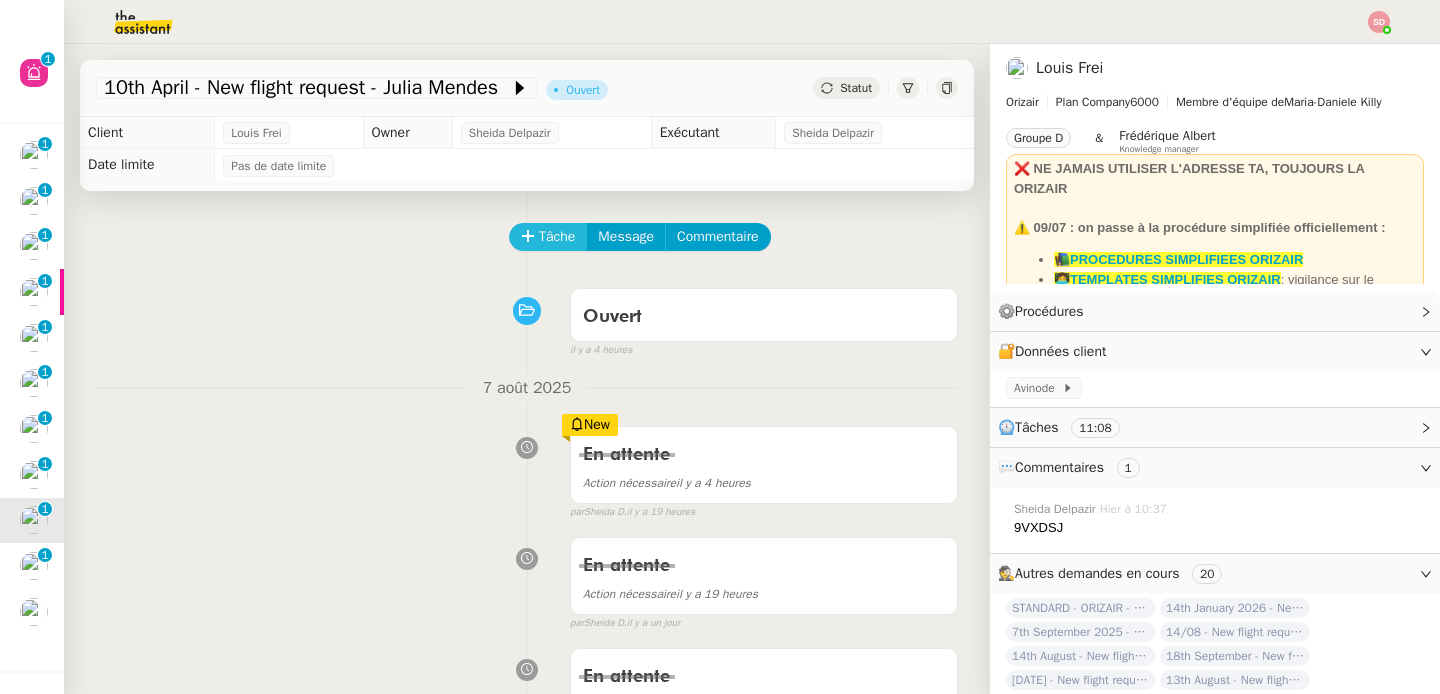 click 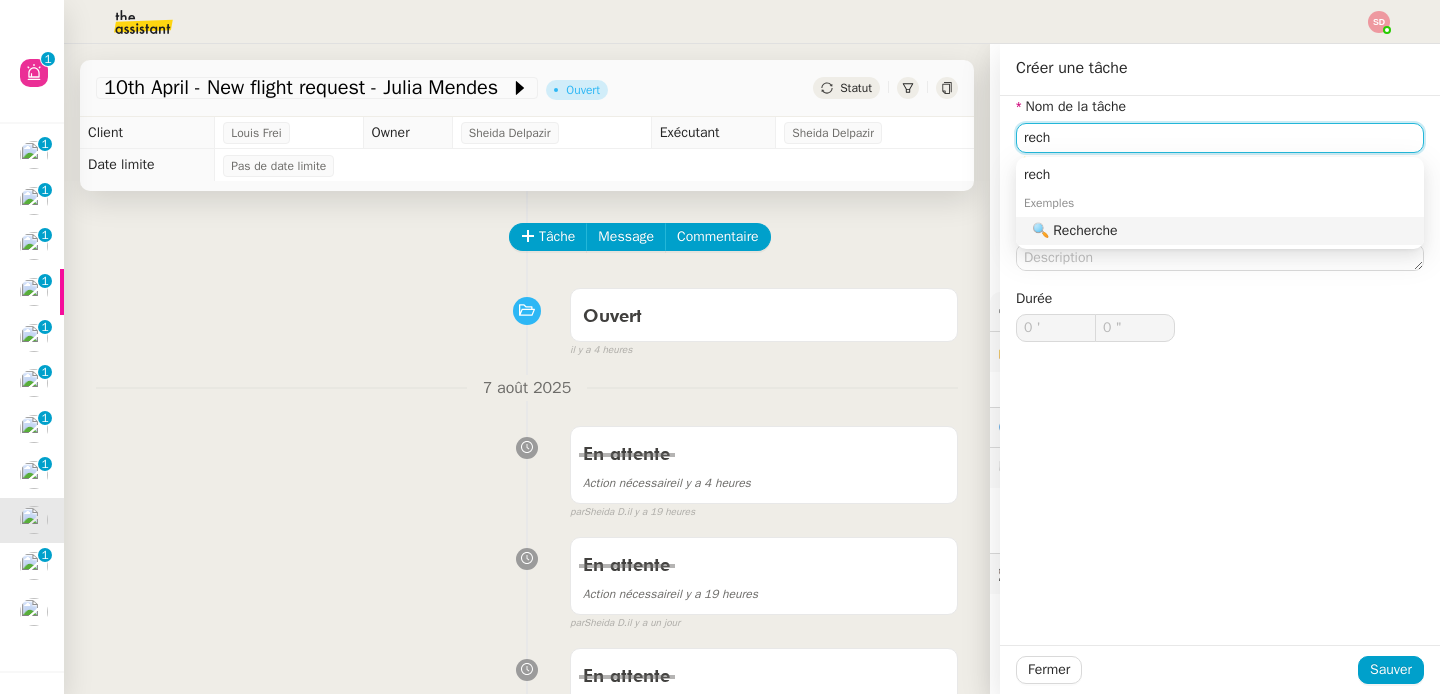click on "🔍 Recherche" 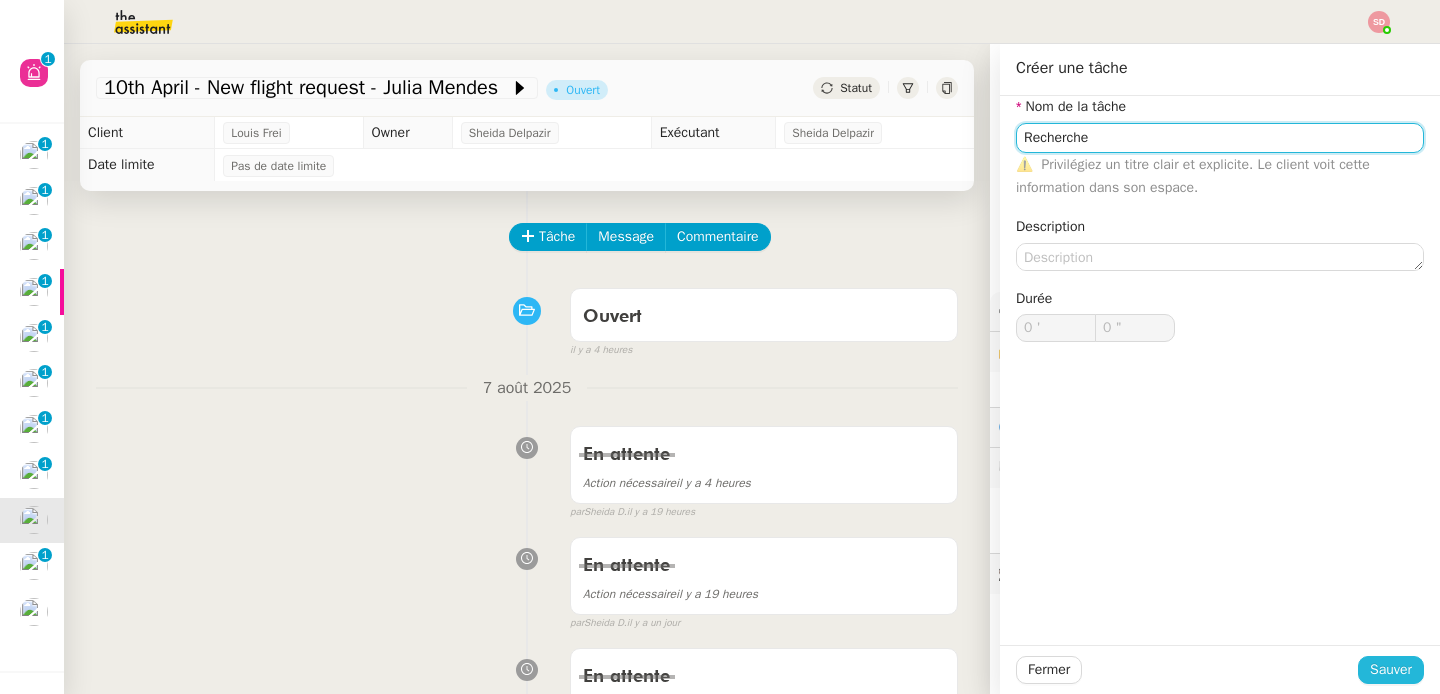 type on "Recherche" 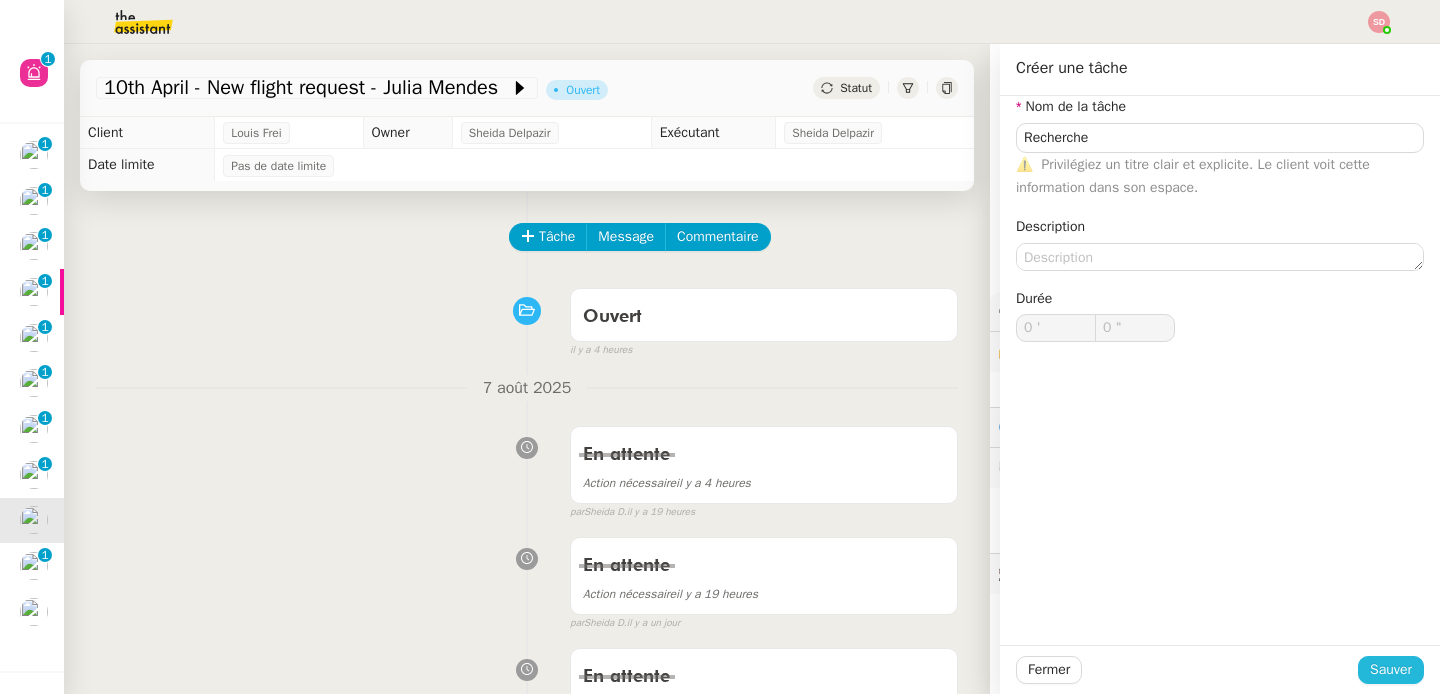 click on "Sauver" 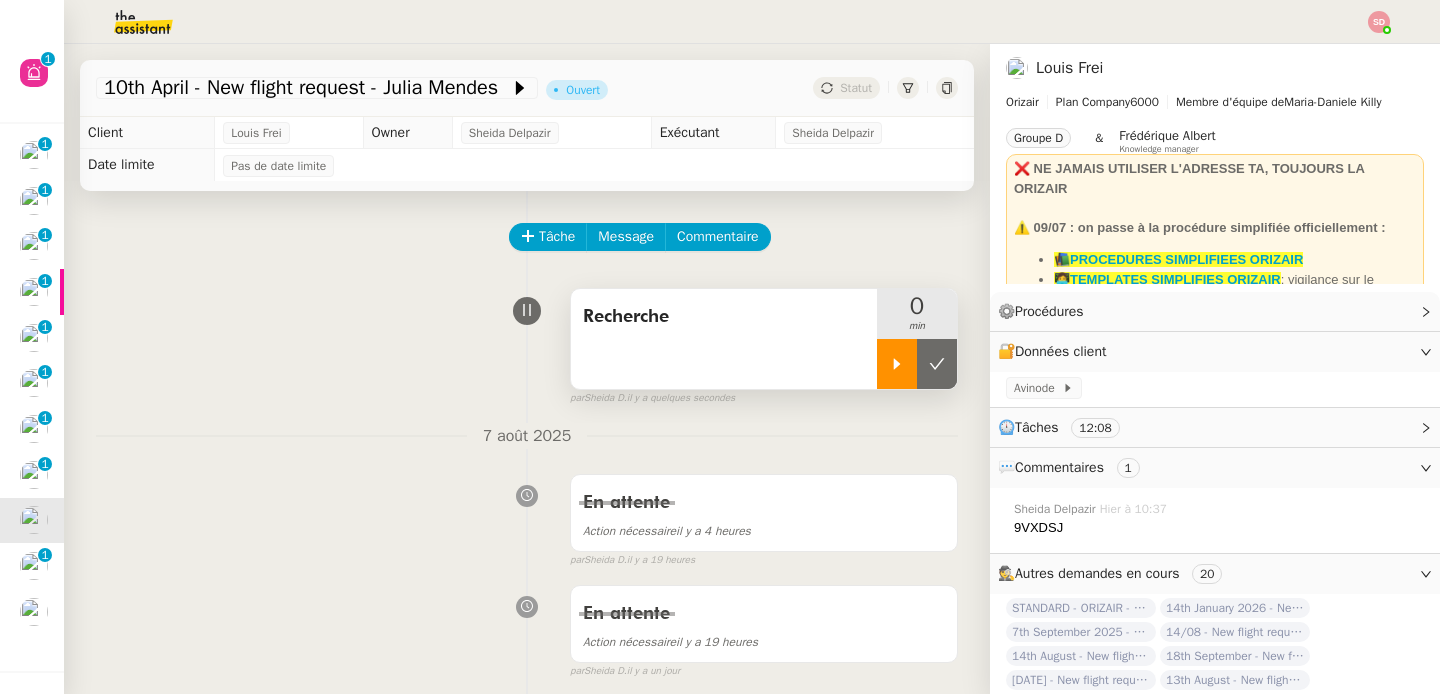 click at bounding box center (897, 364) 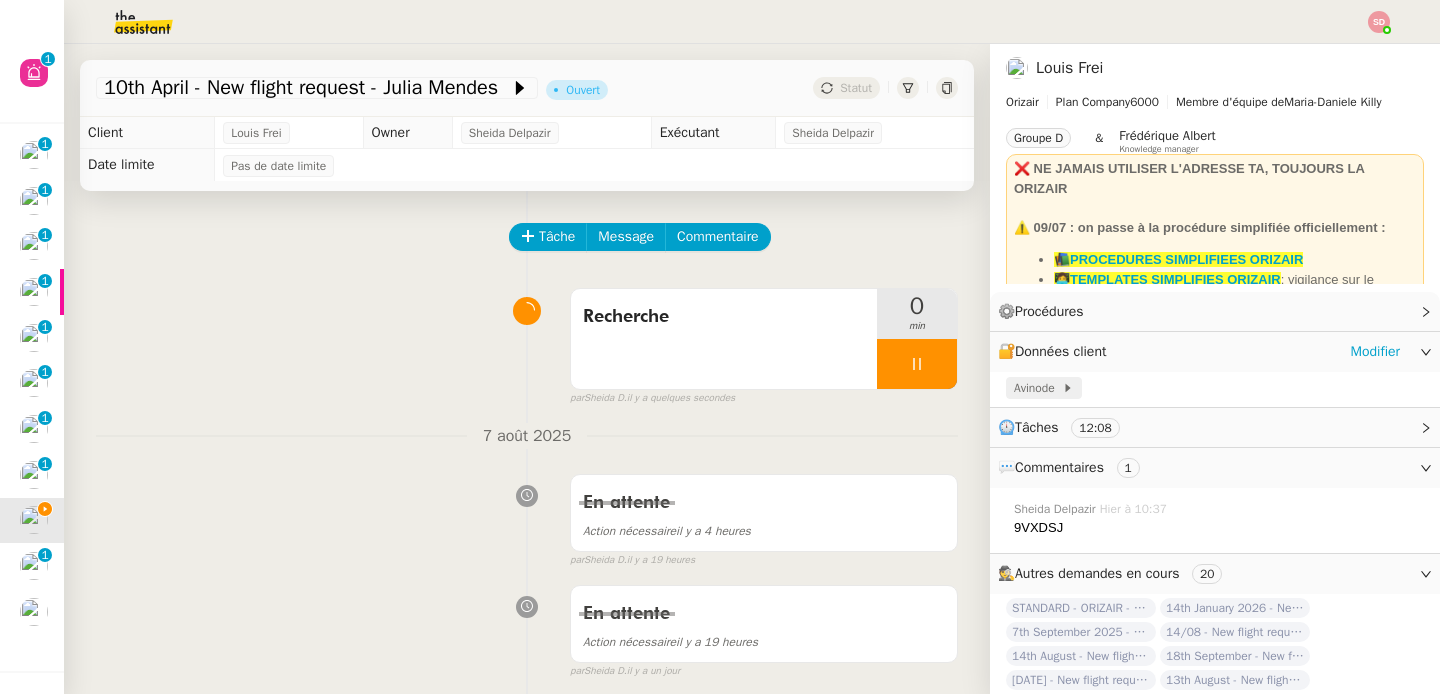 click on "Avinode" 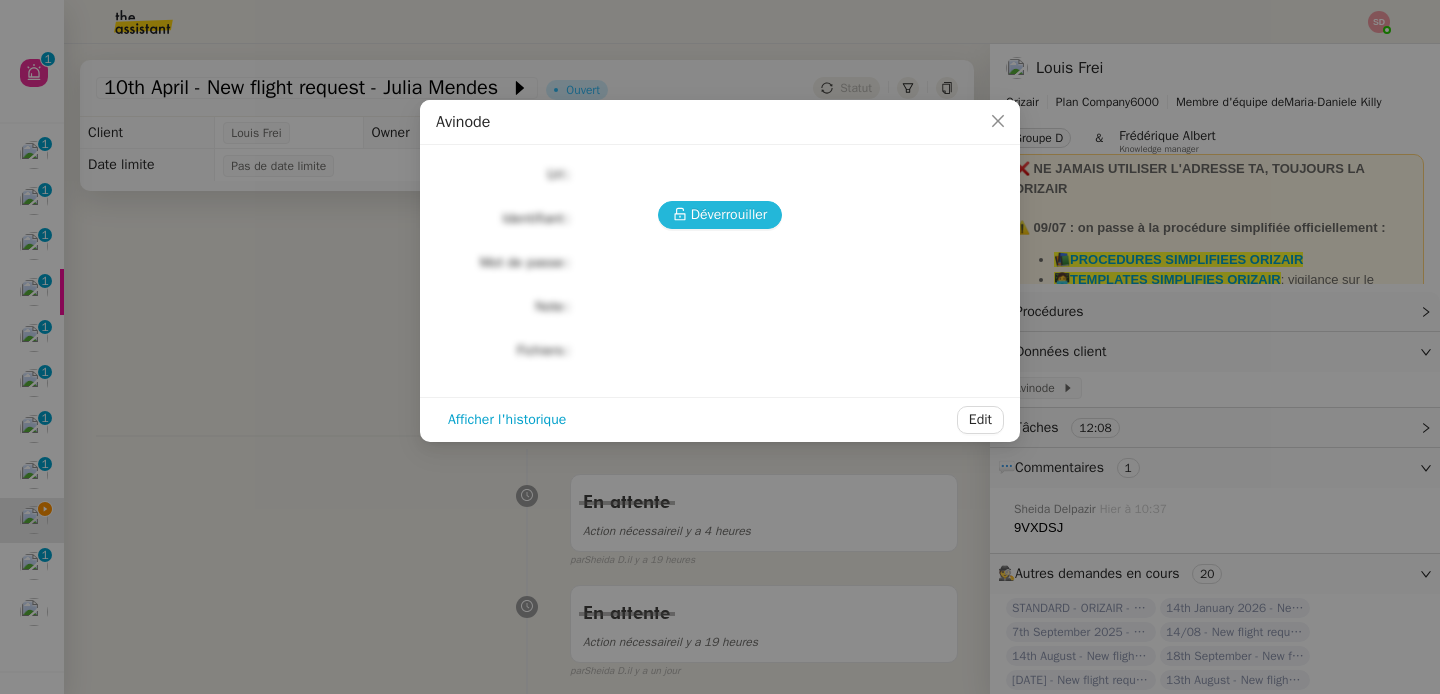 click on "Déverrouiller" at bounding box center (729, 214) 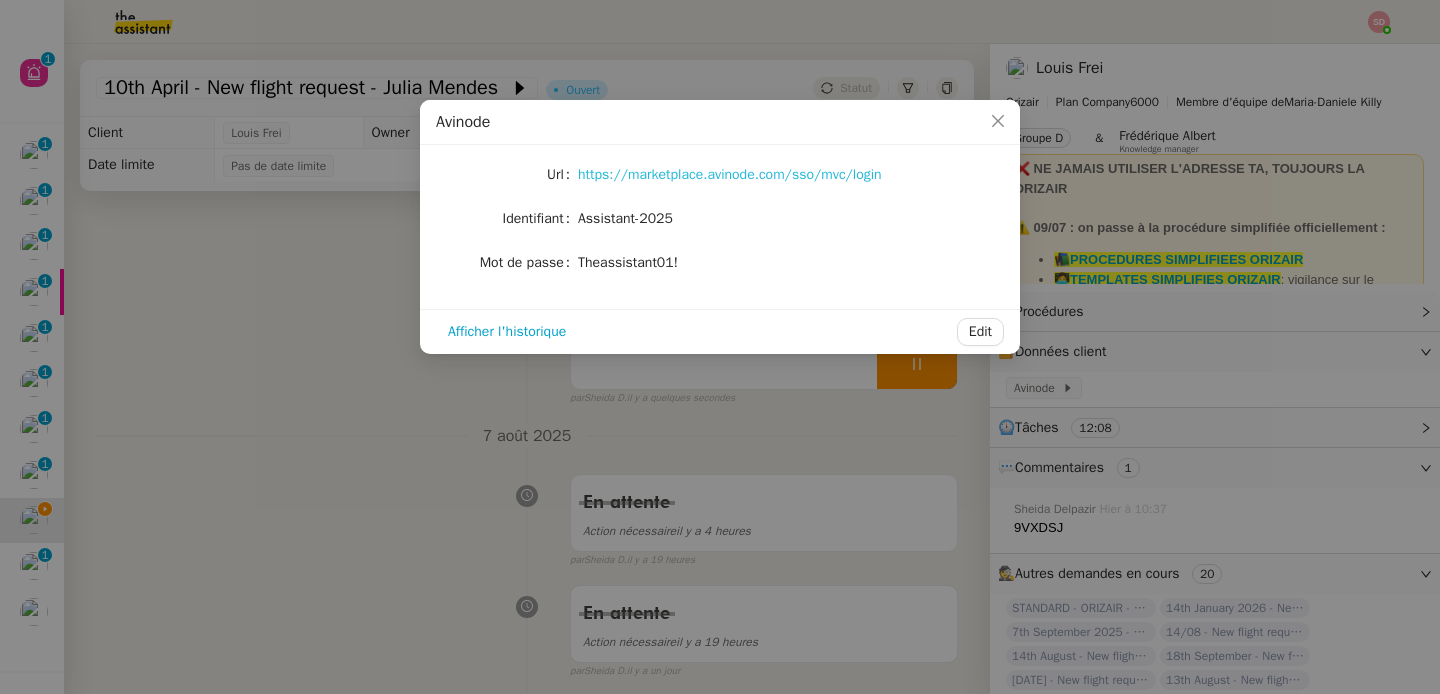 click on "https://marketplace.avinode.com/sso/mvc/login" 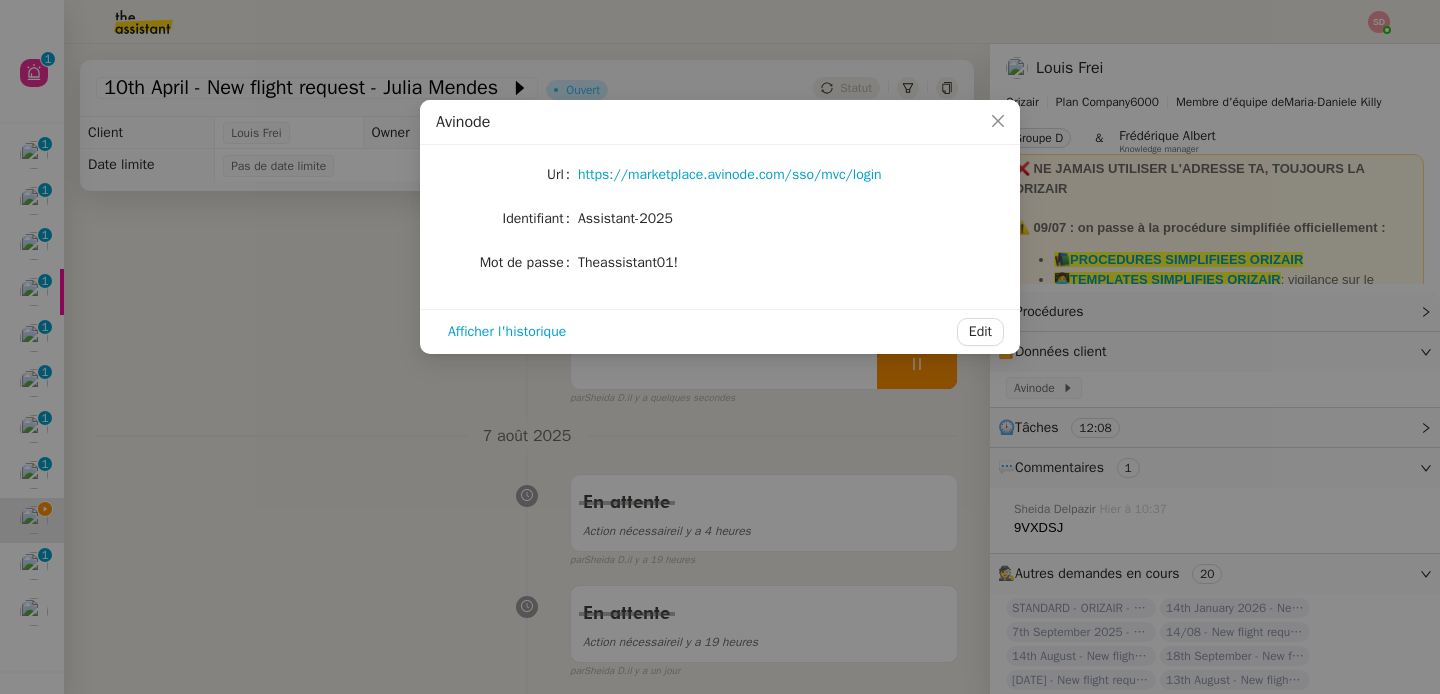 click on "Assistant-2025" 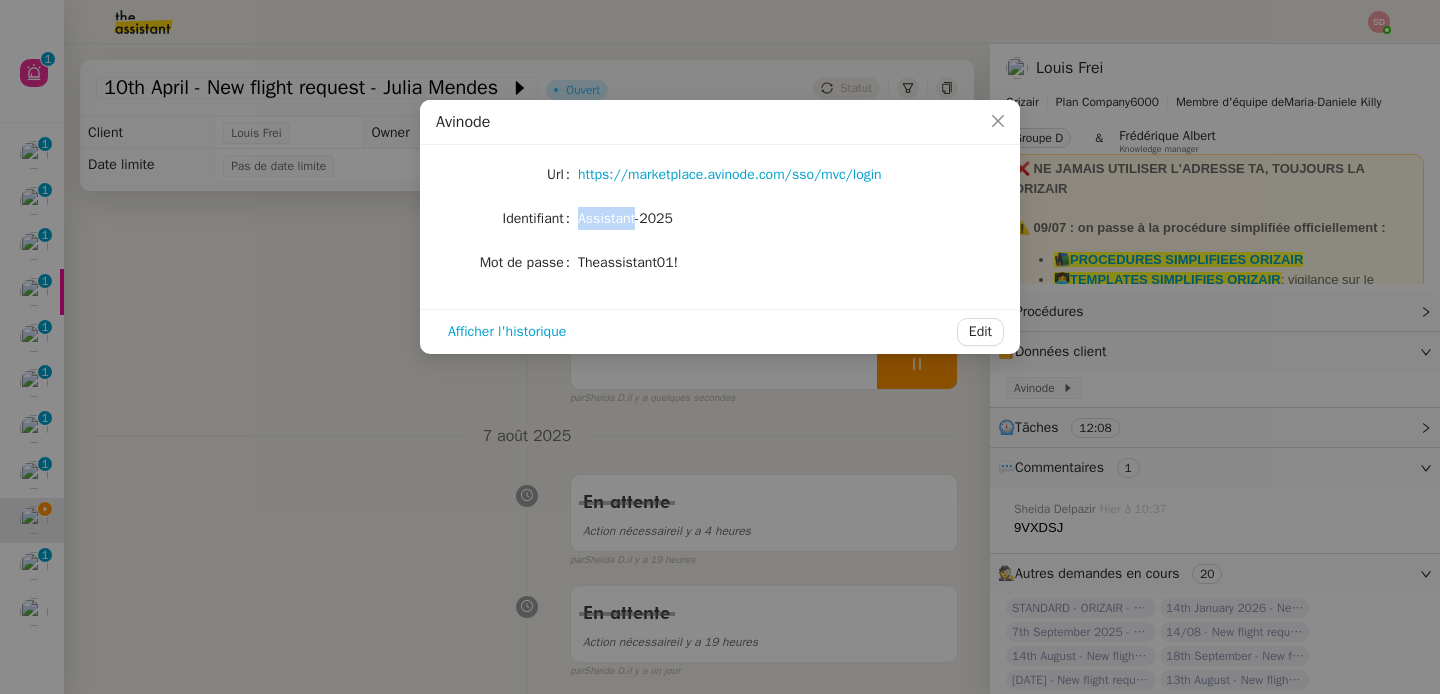 click on "Assistant-2025" 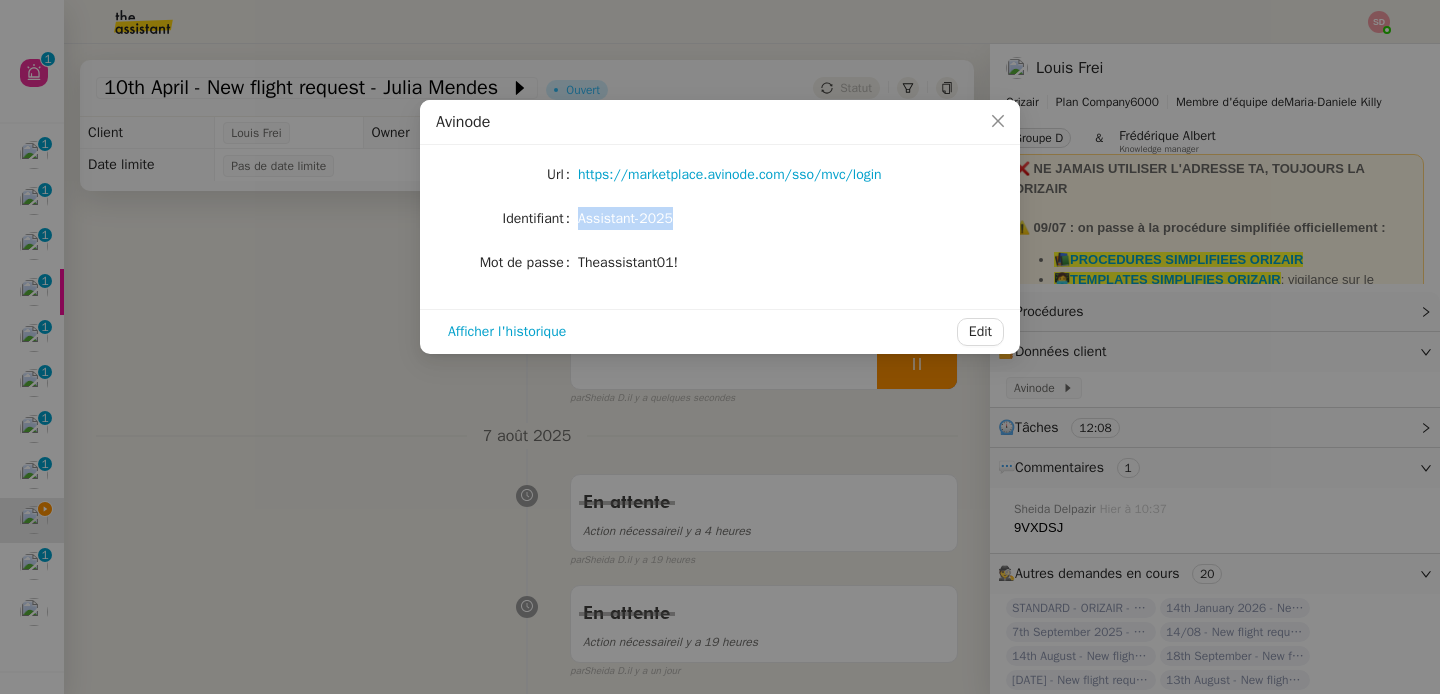 click on "Assistant-2025" 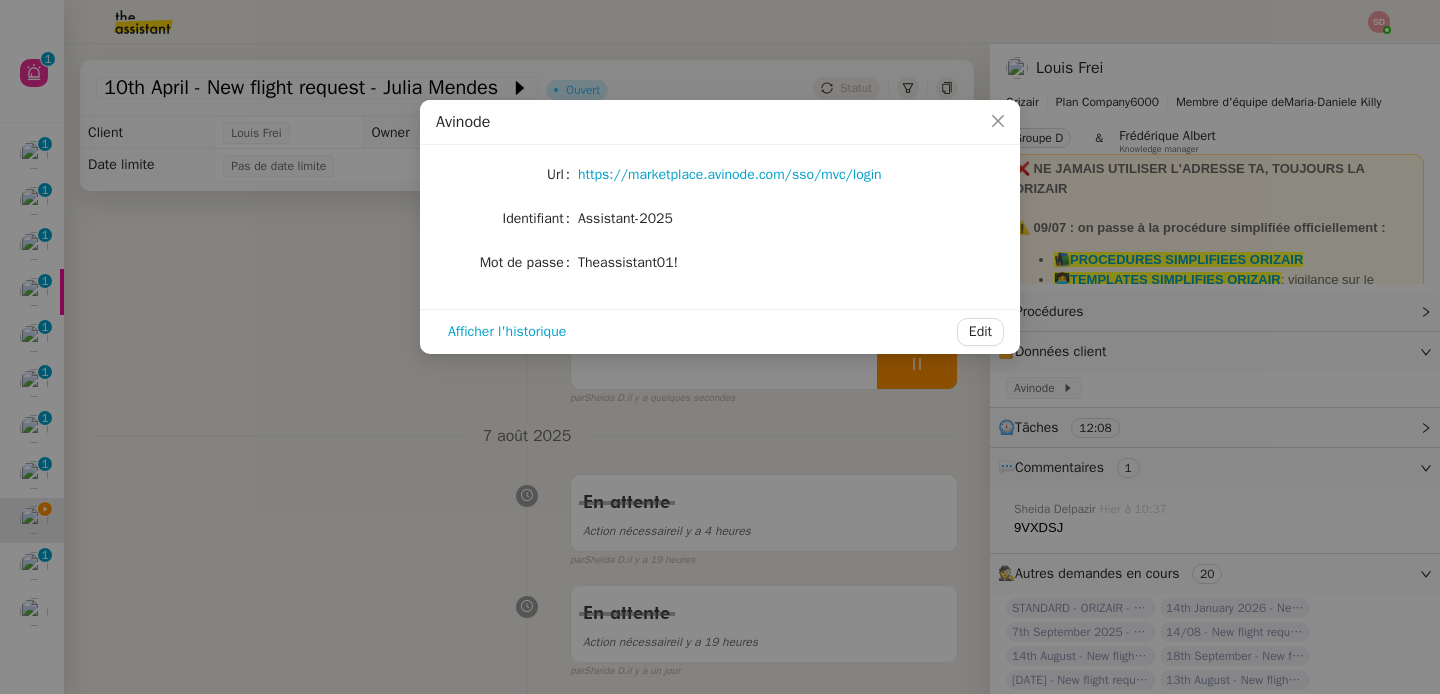 click on "Theassistant01!" 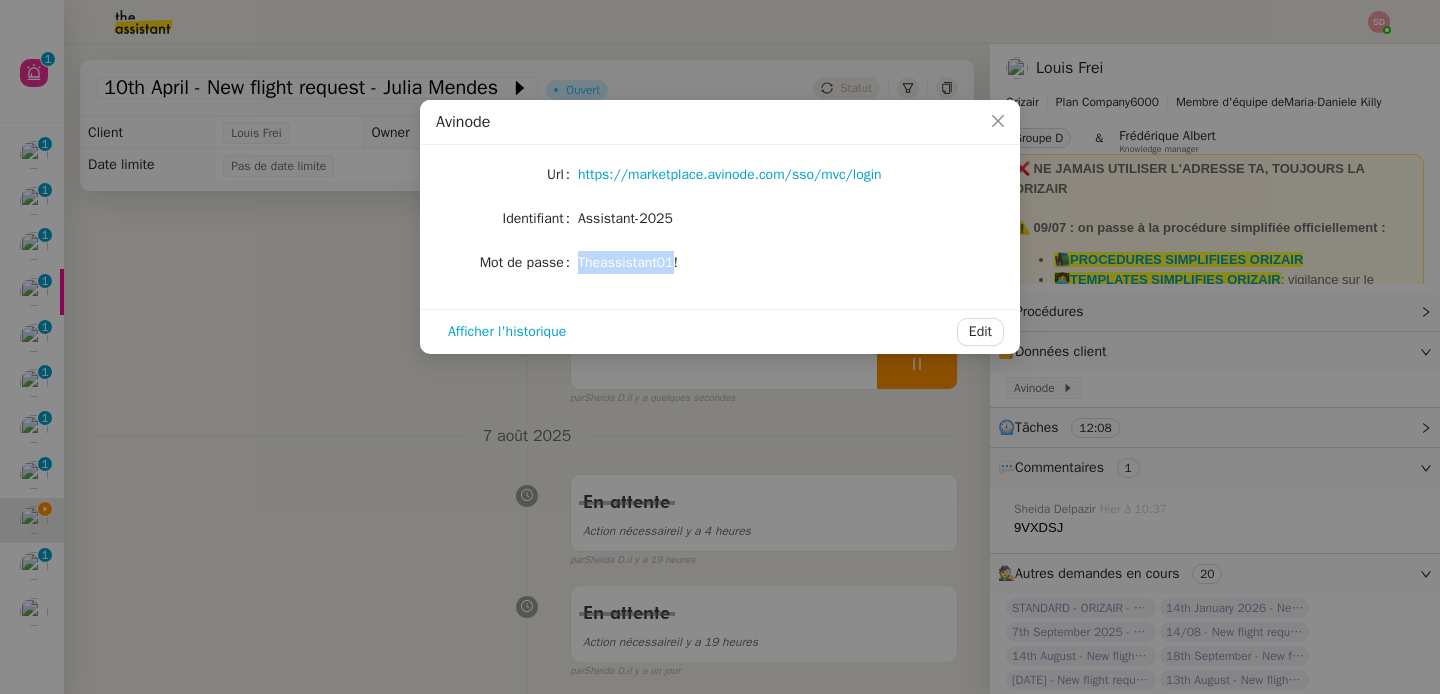 click on "Theassistant01!" 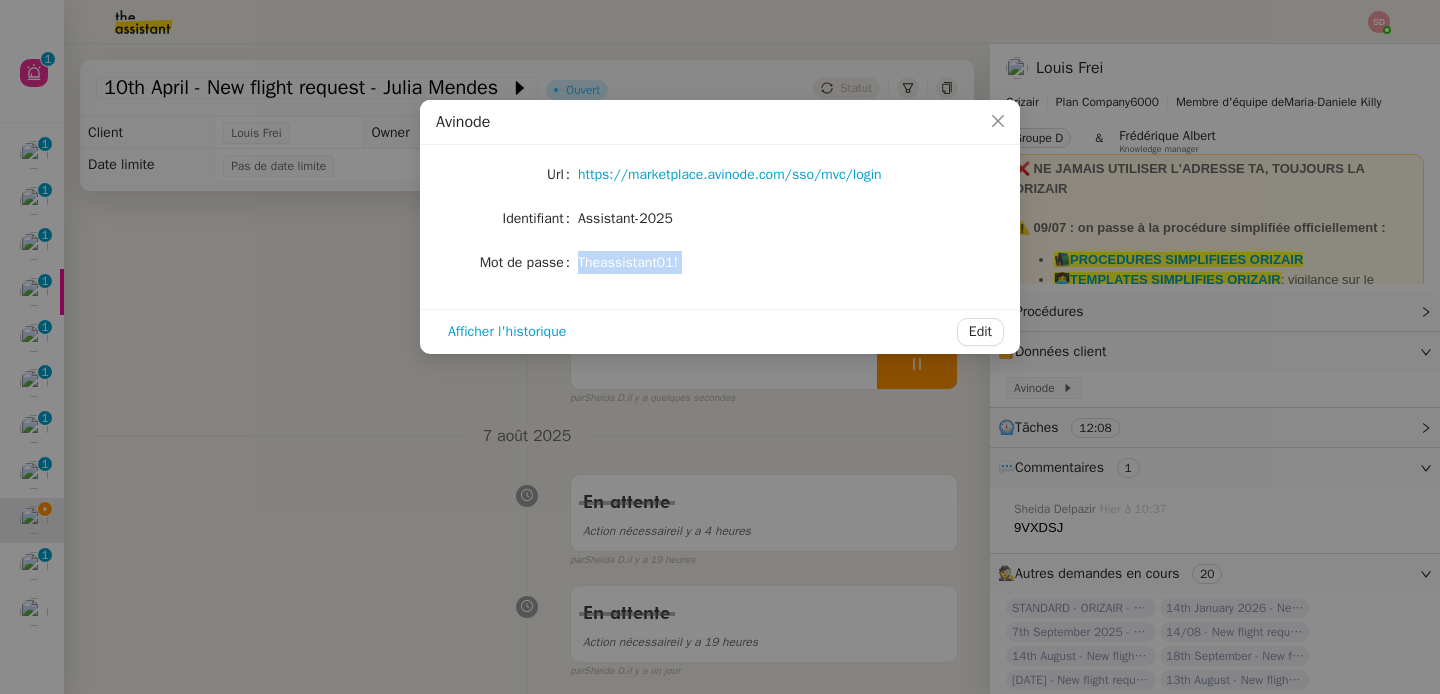 click on "Theassistant01!" 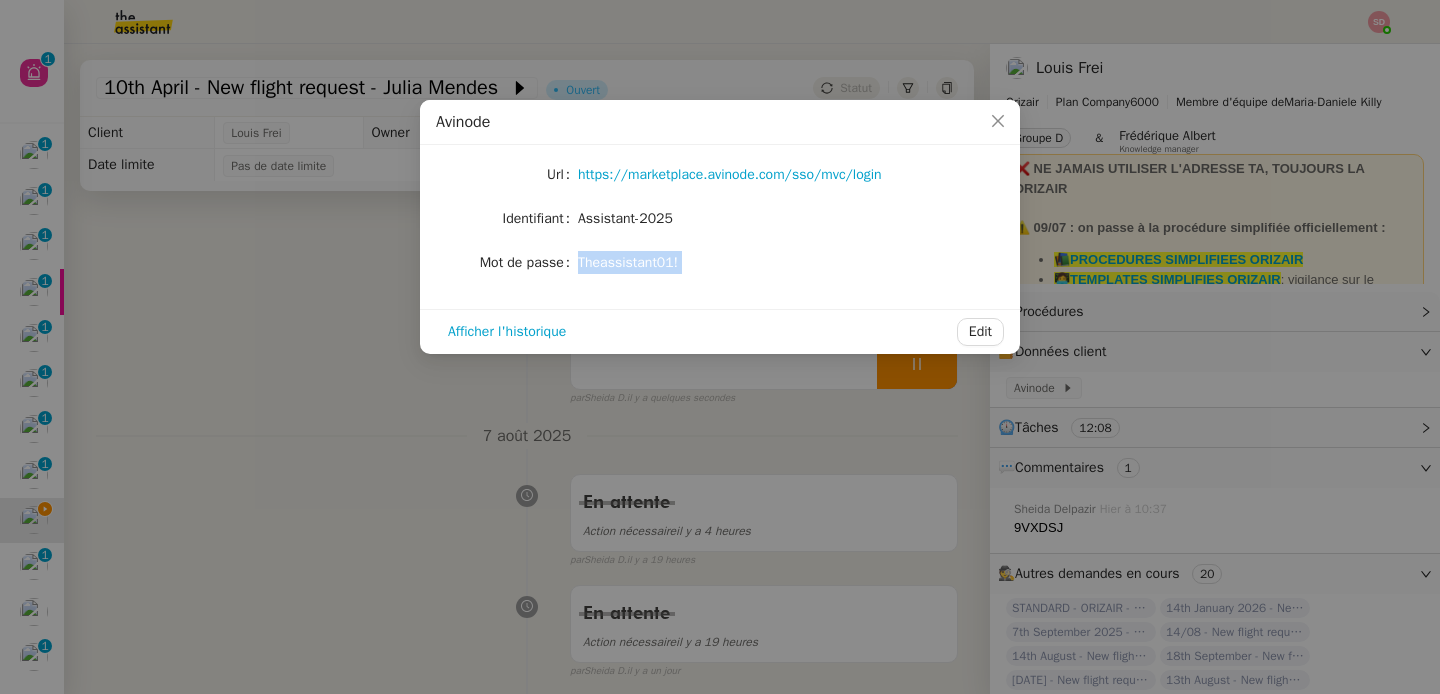 click on "Avinode  Url https://marketplace.avinode.com/sso/mvc/login    Identifiant Assistant-2025 Mot de passe Theassistant01! Afficher l'historique Edit" at bounding box center (720, 347) 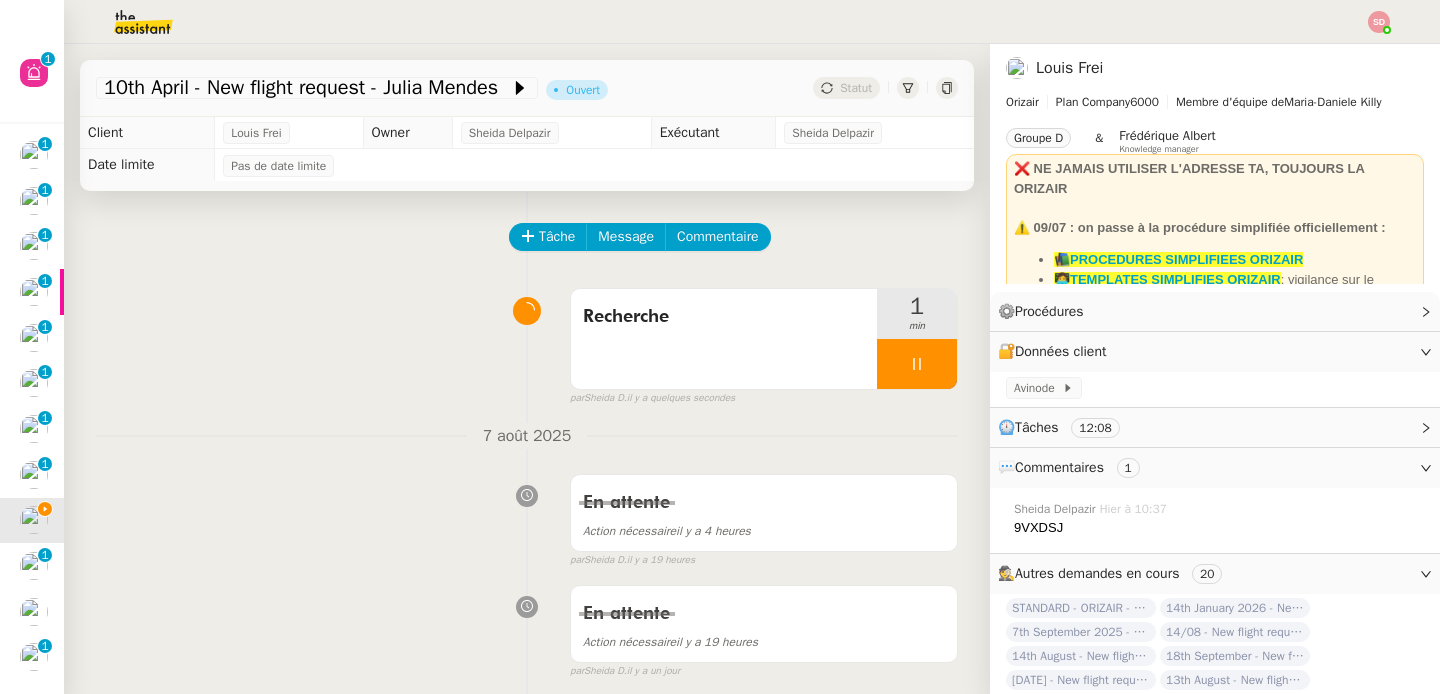 click on "9VXDSJ" 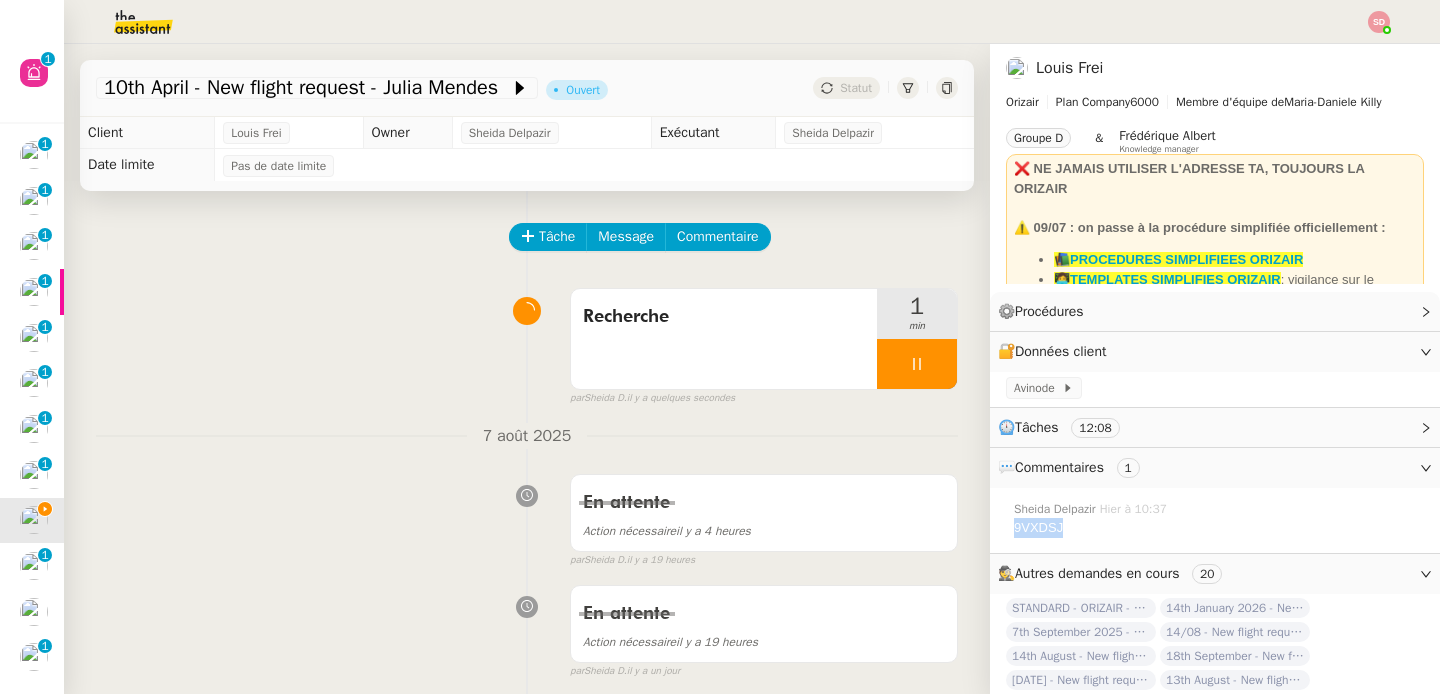 click on "9VXDSJ" 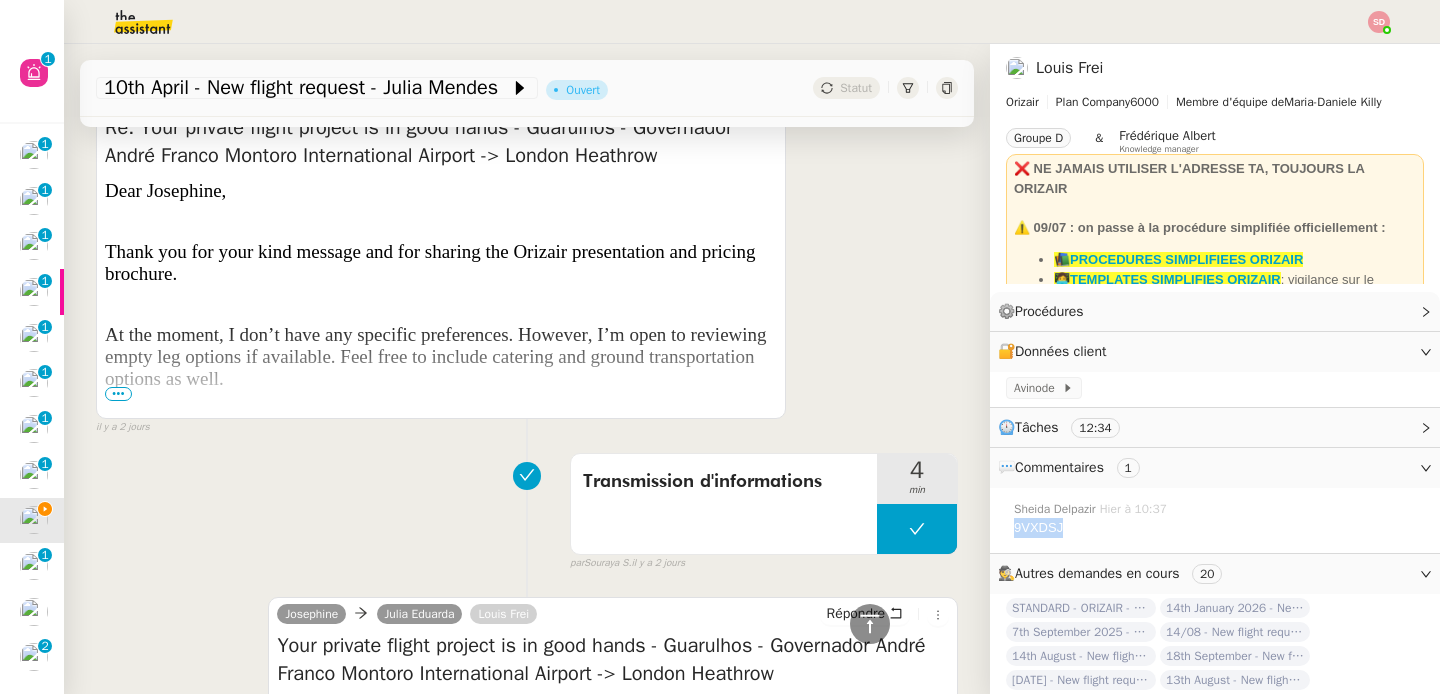 scroll, scrollTop: 1334, scrollLeft: 0, axis: vertical 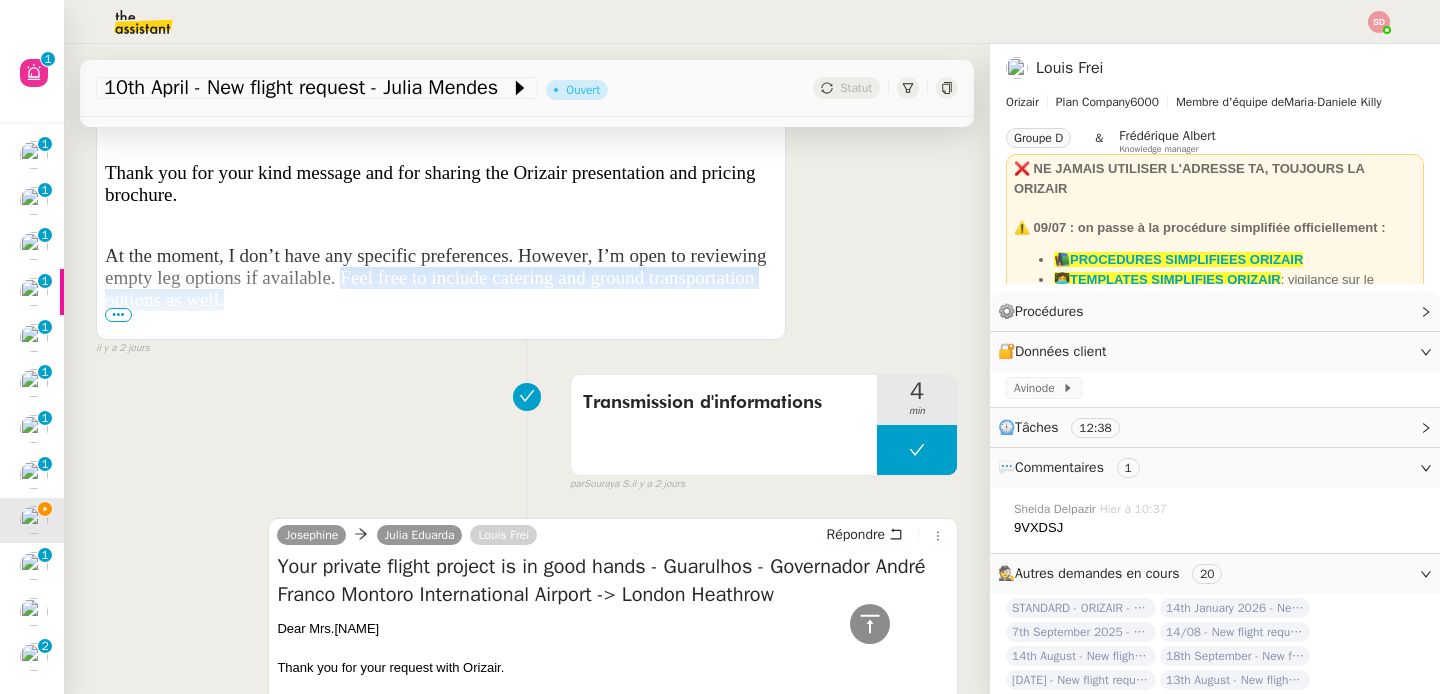 drag, startPoint x: 341, startPoint y: 277, endPoint x: 359, endPoint y: 303, distance: 31.622776 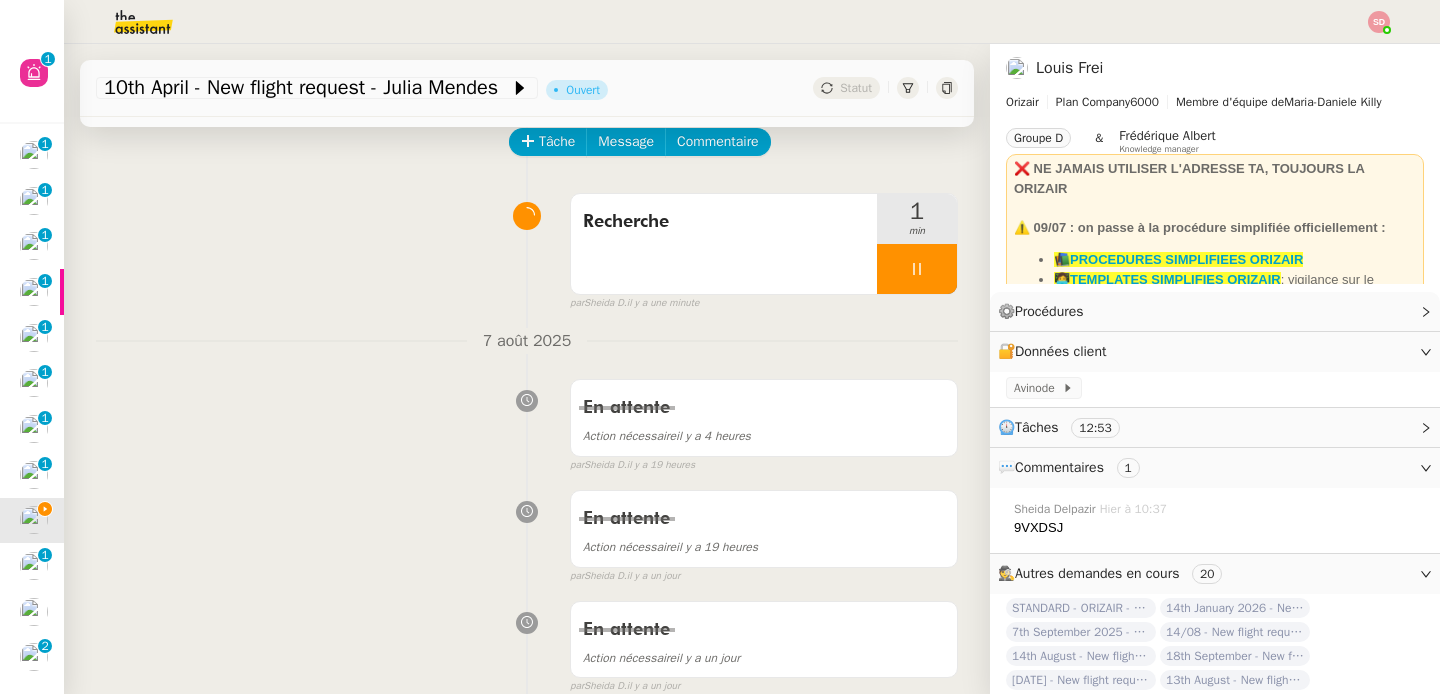scroll, scrollTop: 0, scrollLeft: 0, axis: both 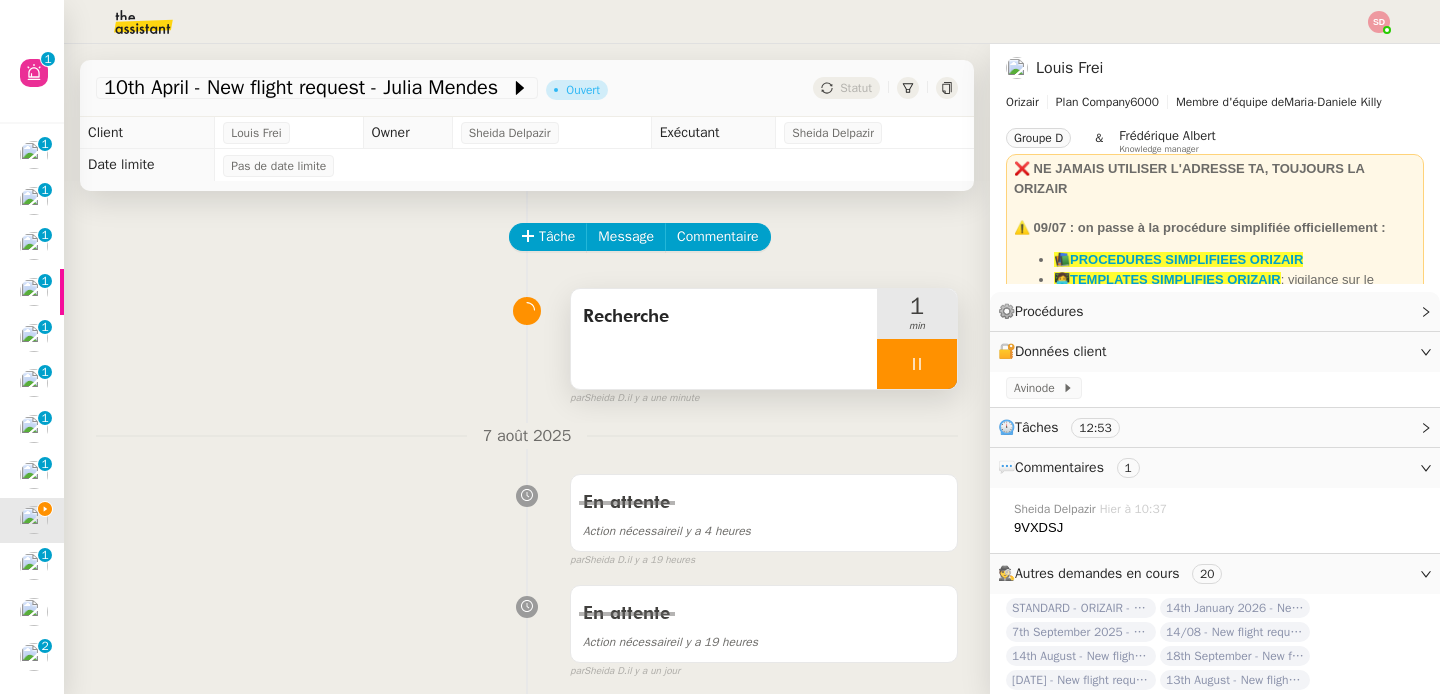 click at bounding box center [917, 364] 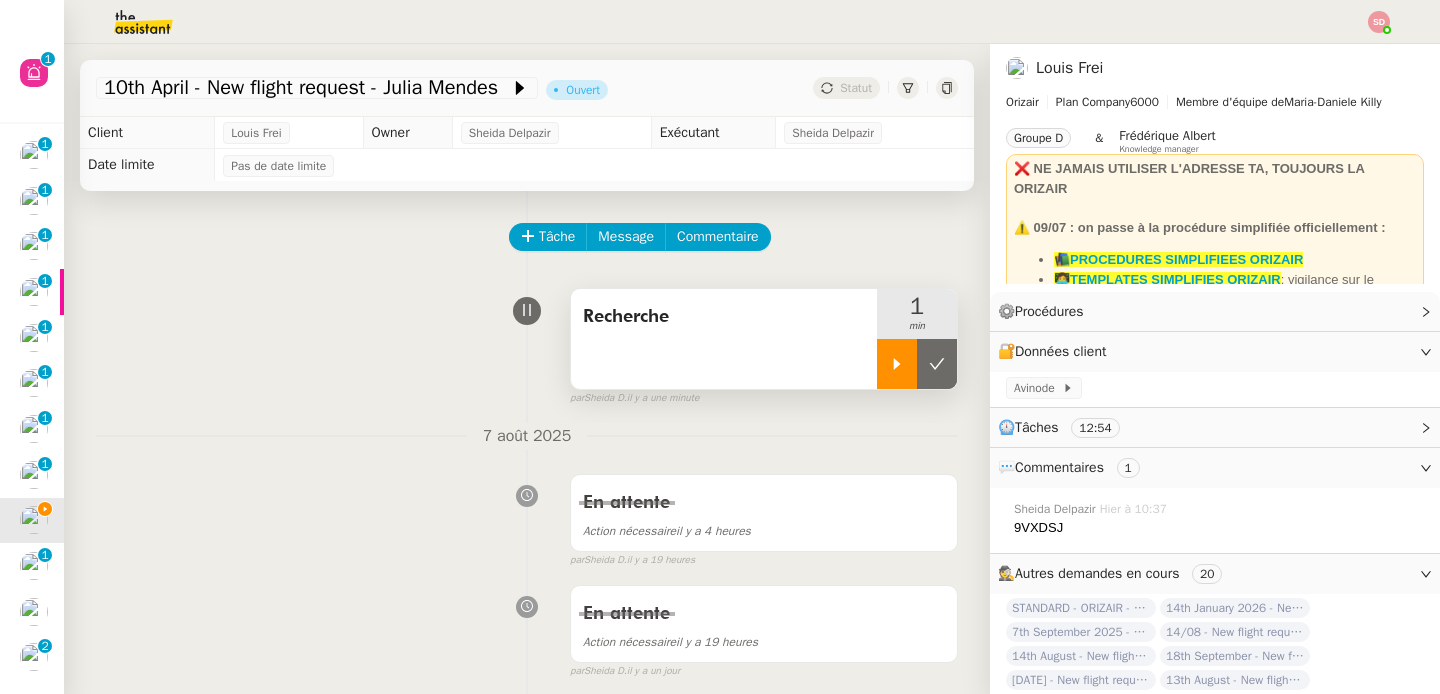 click at bounding box center [937, 364] 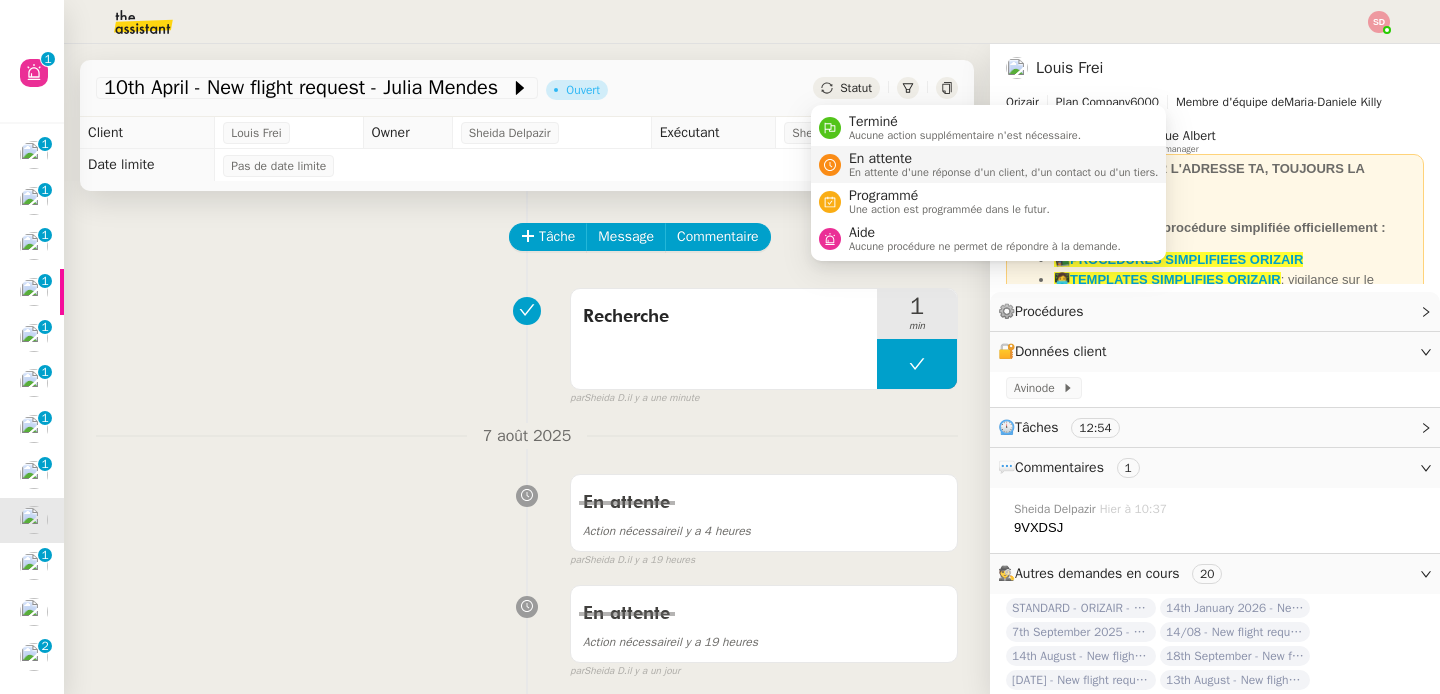 click on "En attente" at bounding box center [1004, 159] 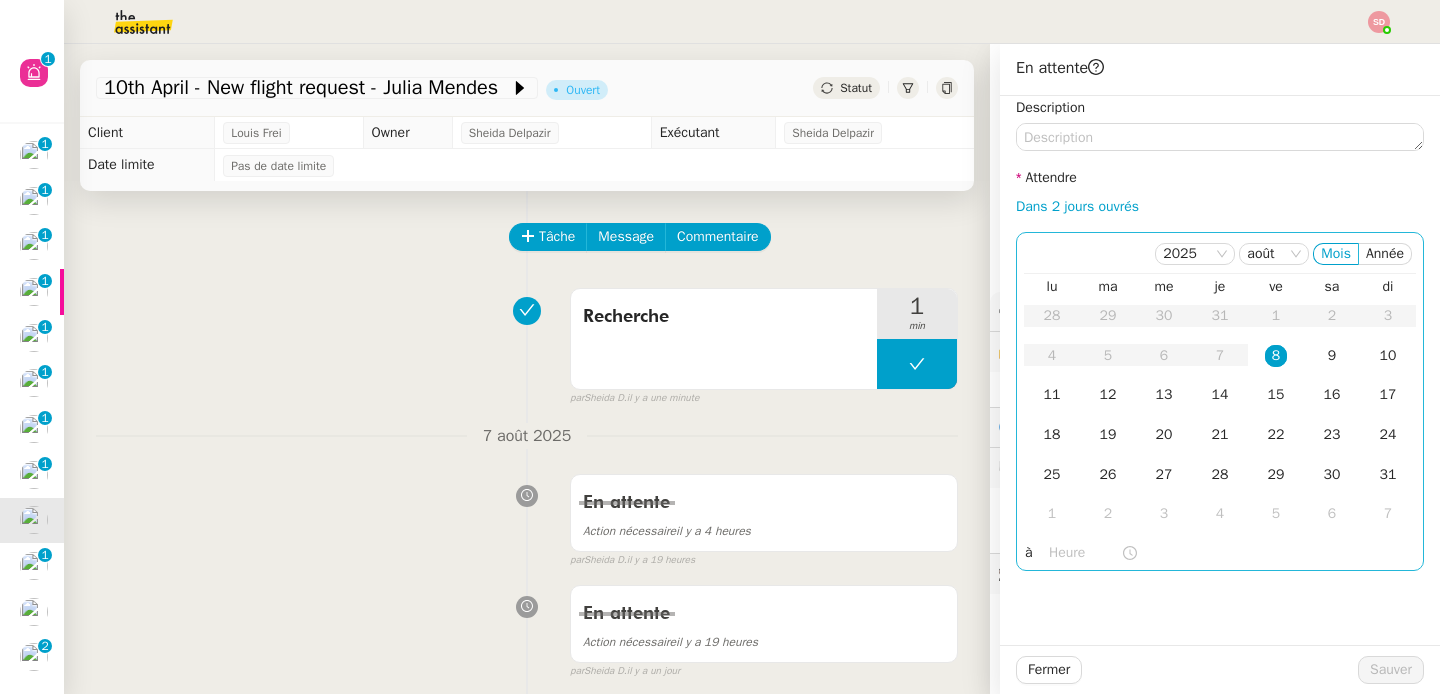click 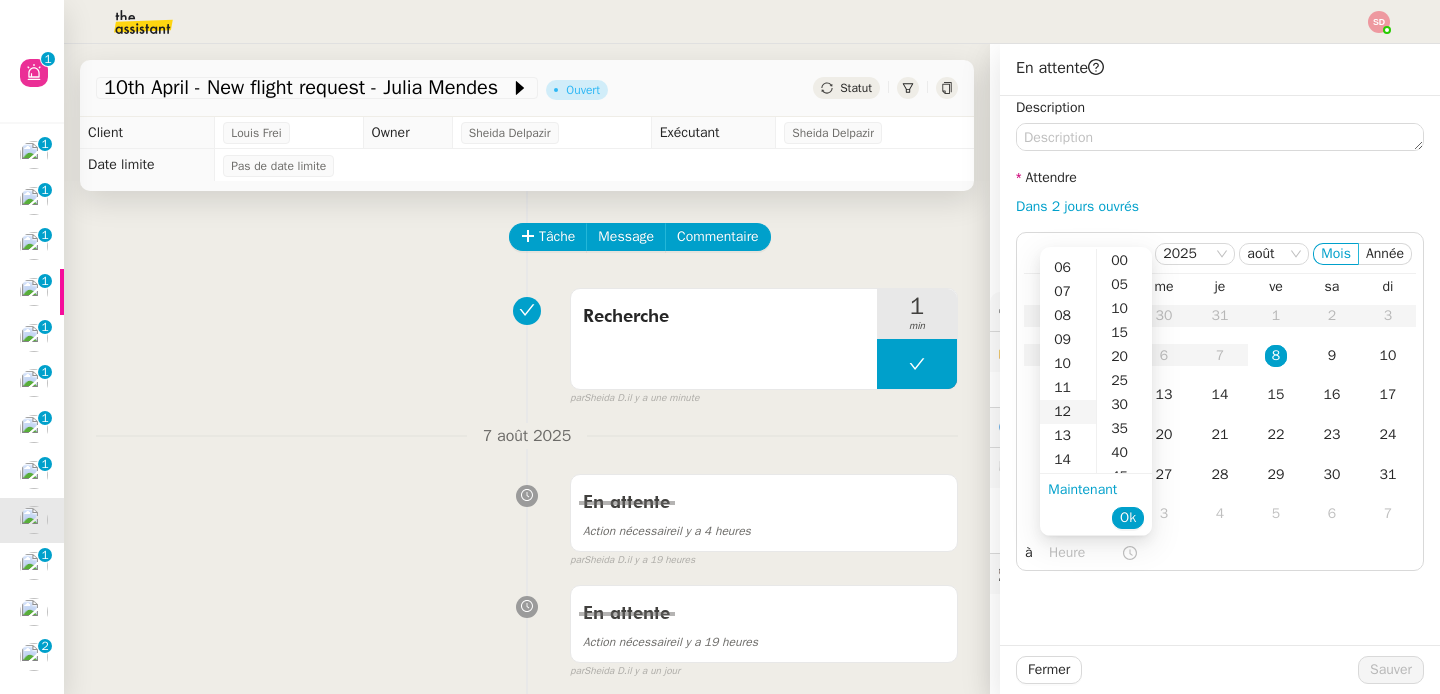 click on "12" at bounding box center [1068, 412] 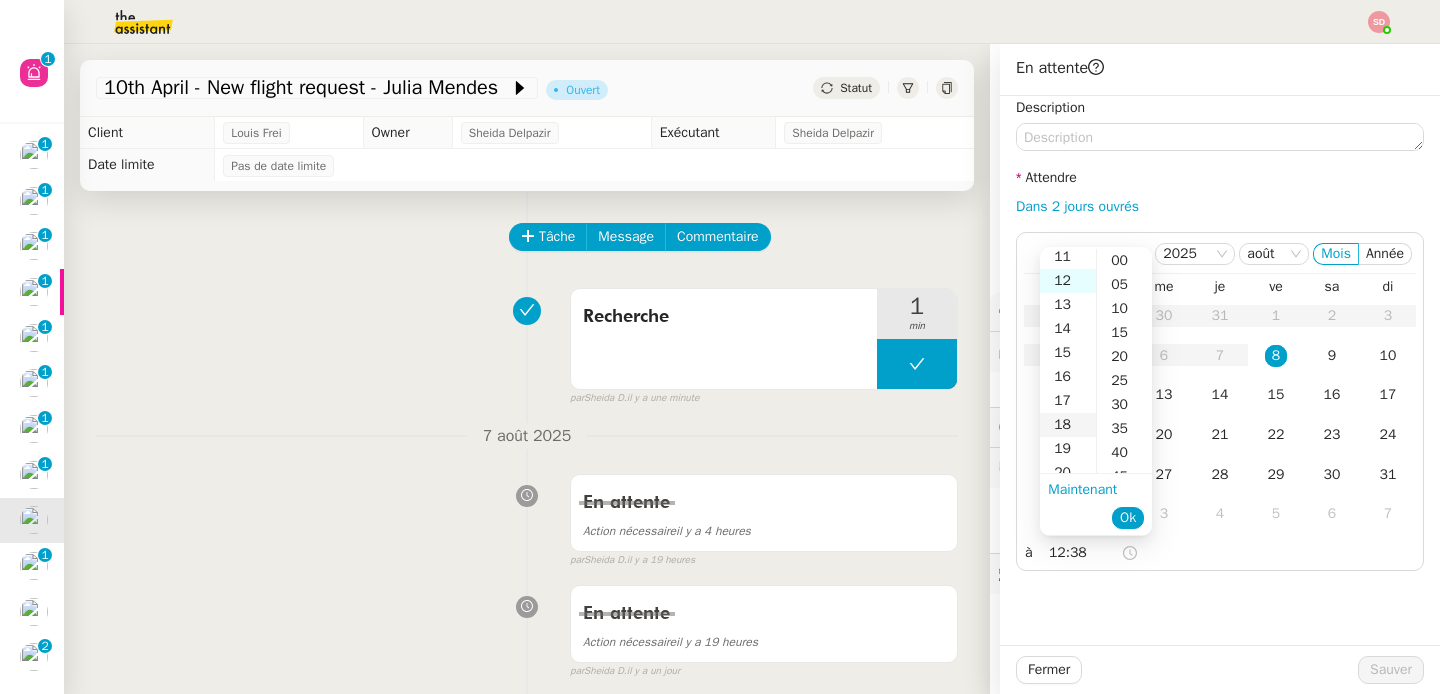 scroll, scrollTop: 288, scrollLeft: 0, axis: vertical 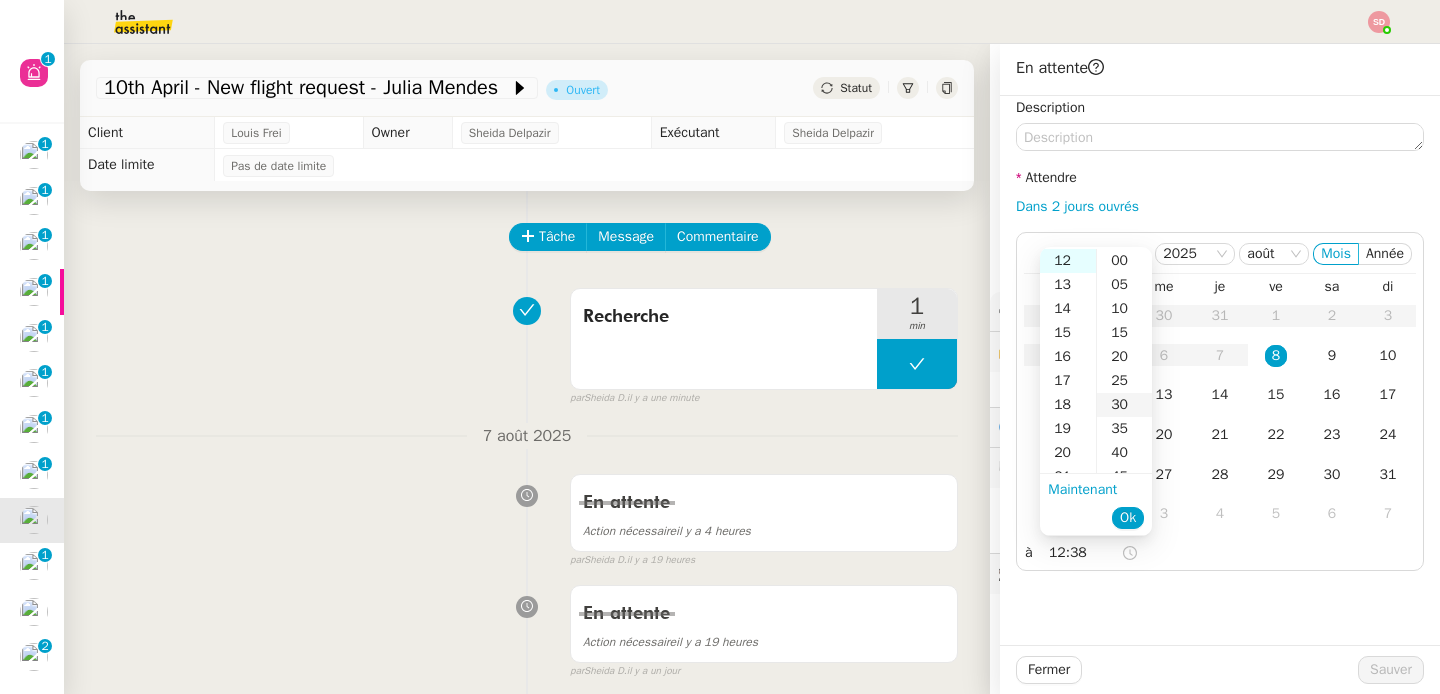 click on "30" at bounding box center (1124, 405) 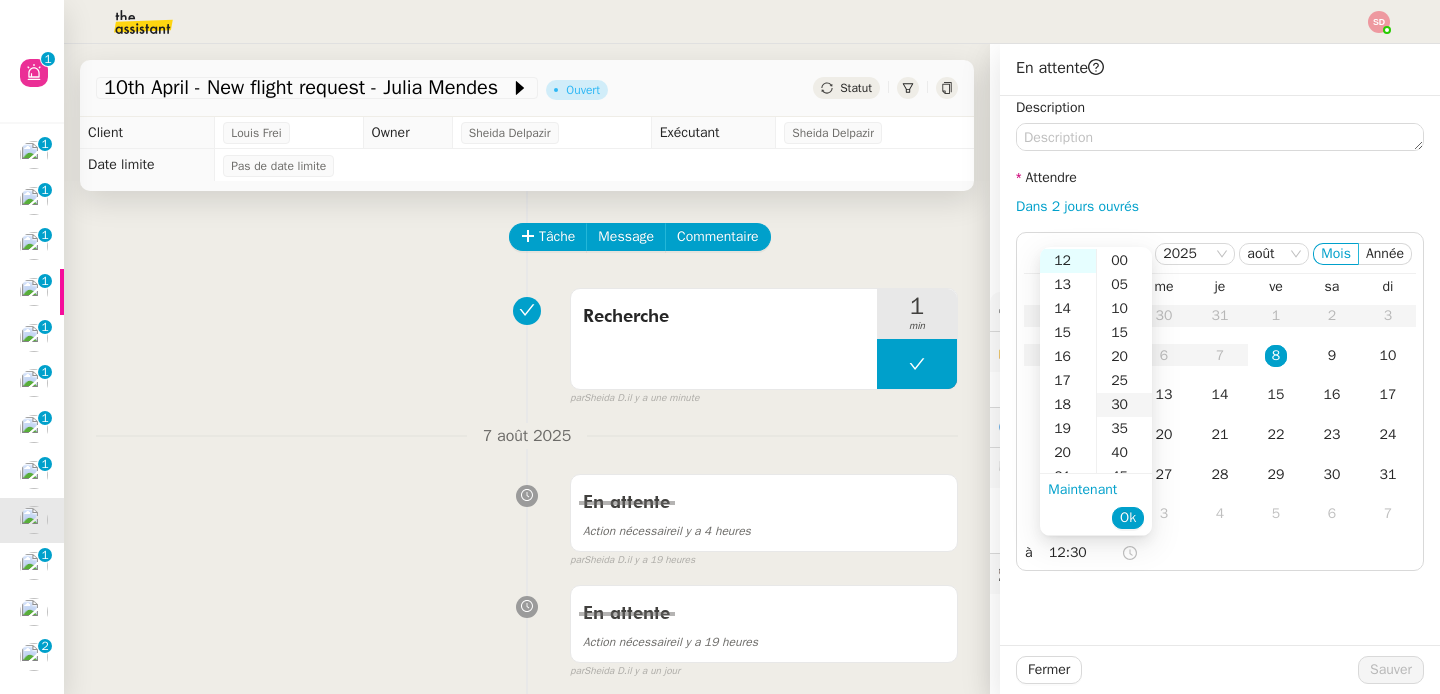 scroll, scrollTop: 144, scrollLeft: 0, axis: vertical 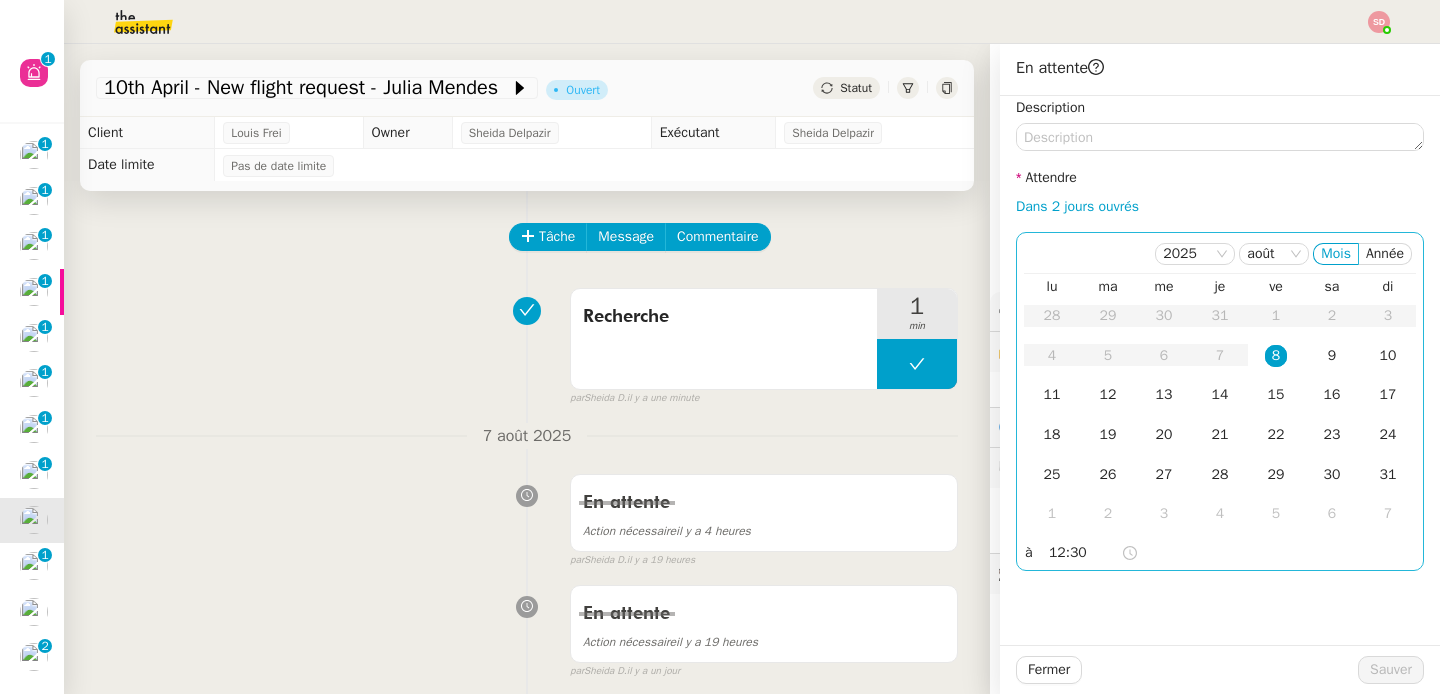 click on "8" 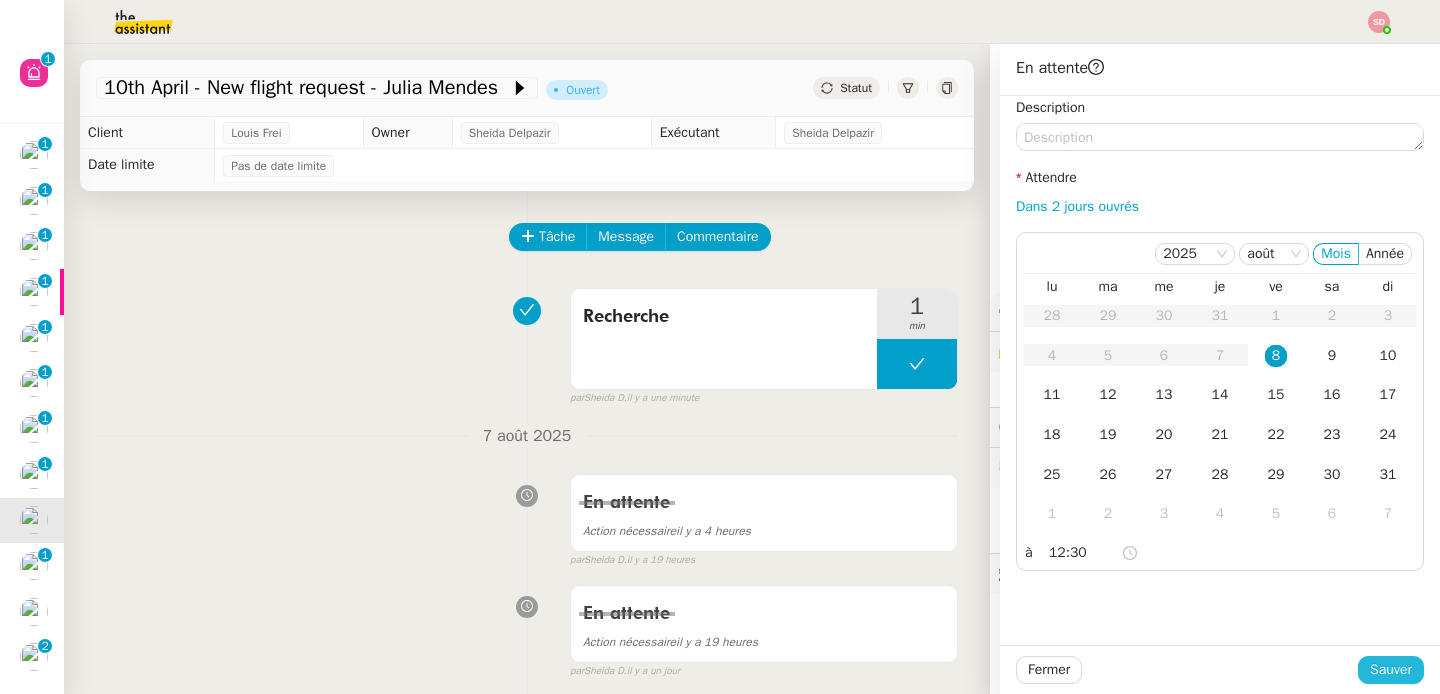 click on "Sauver" 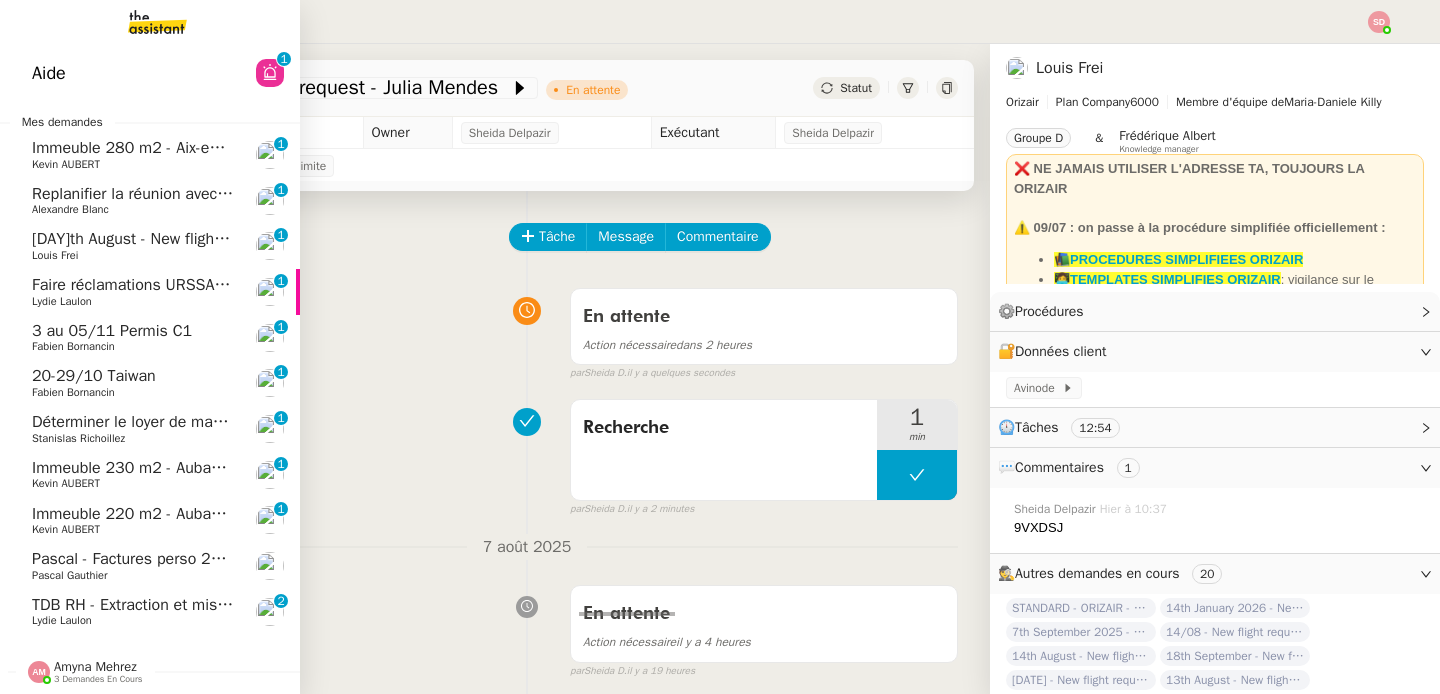 click on "Louis Frei" 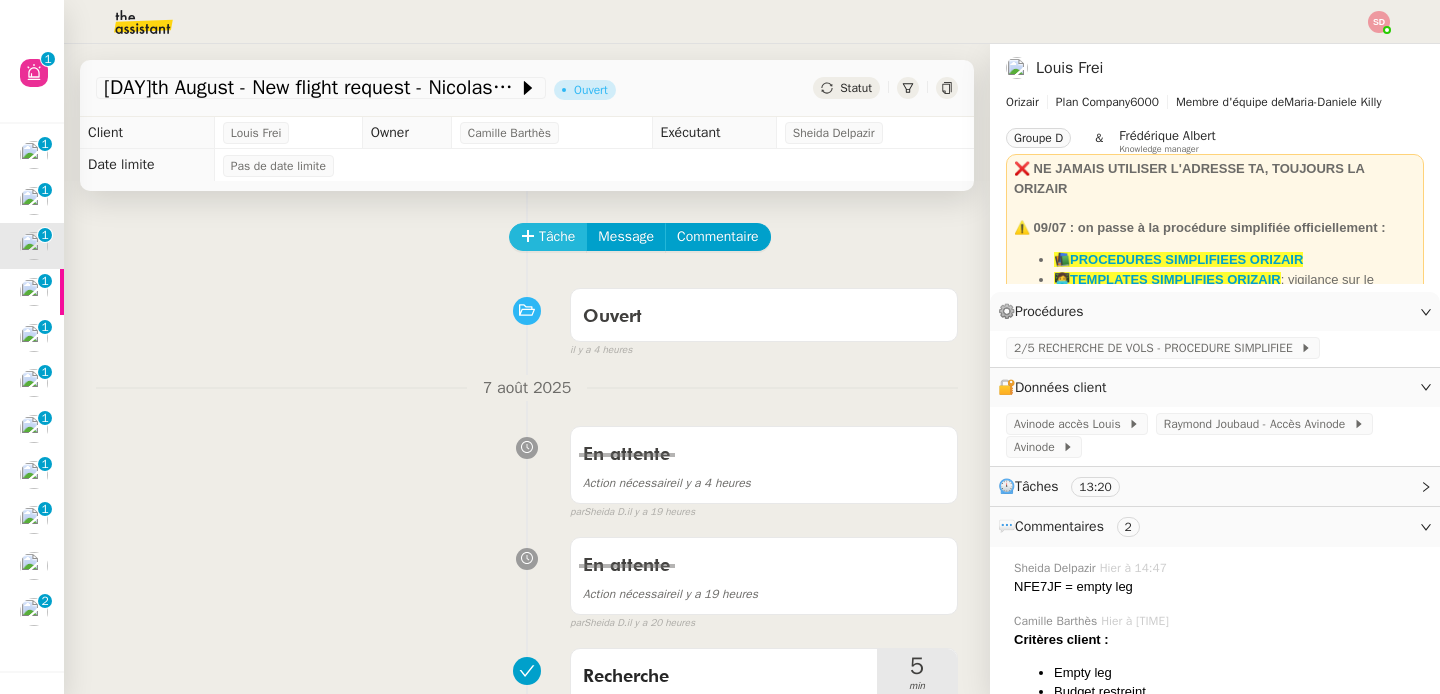 click 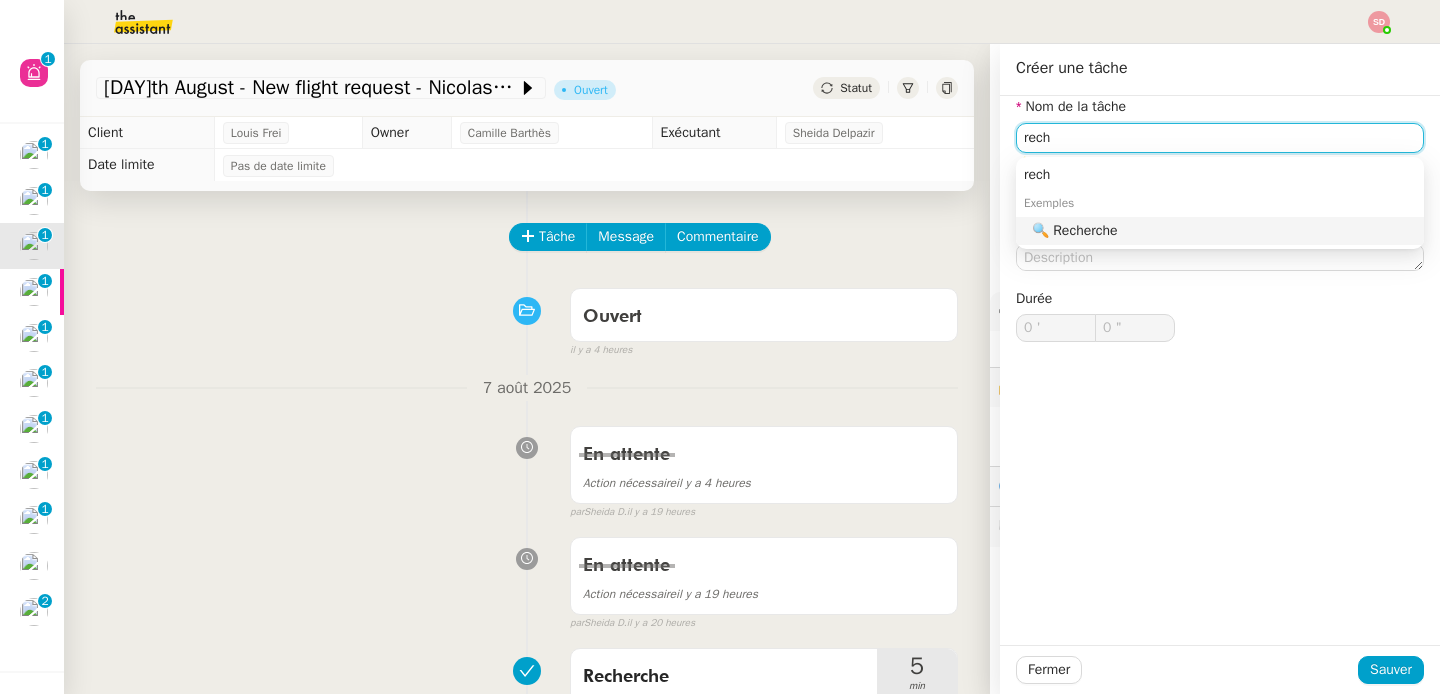 click on "🔍 Recherche" 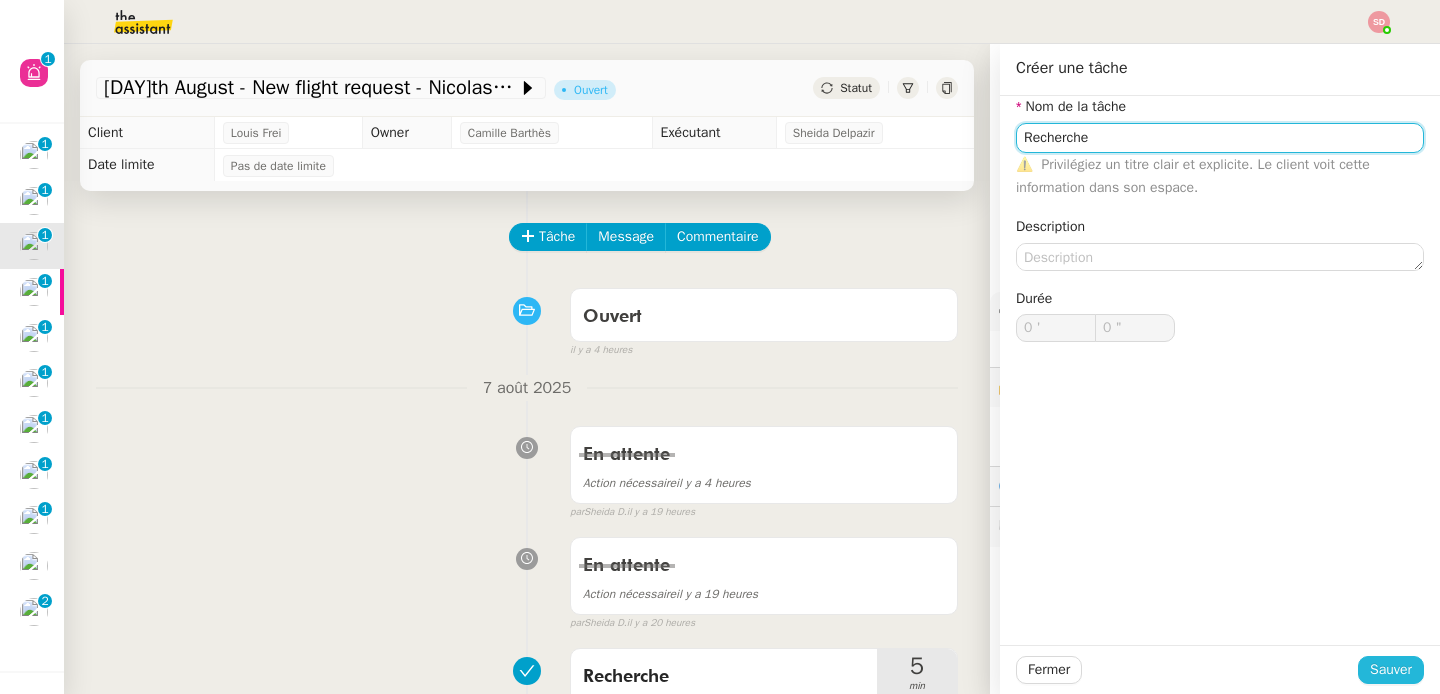 type on "Recherche" 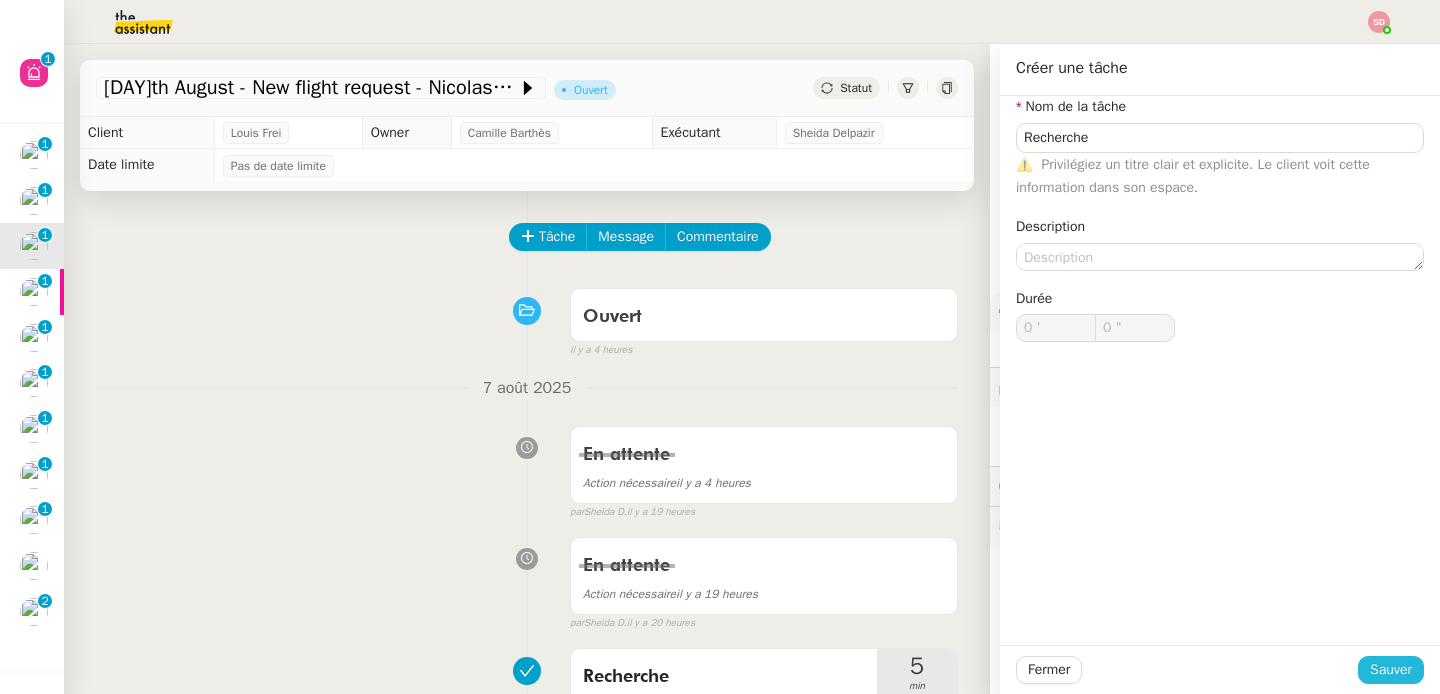 click on "Sauver" 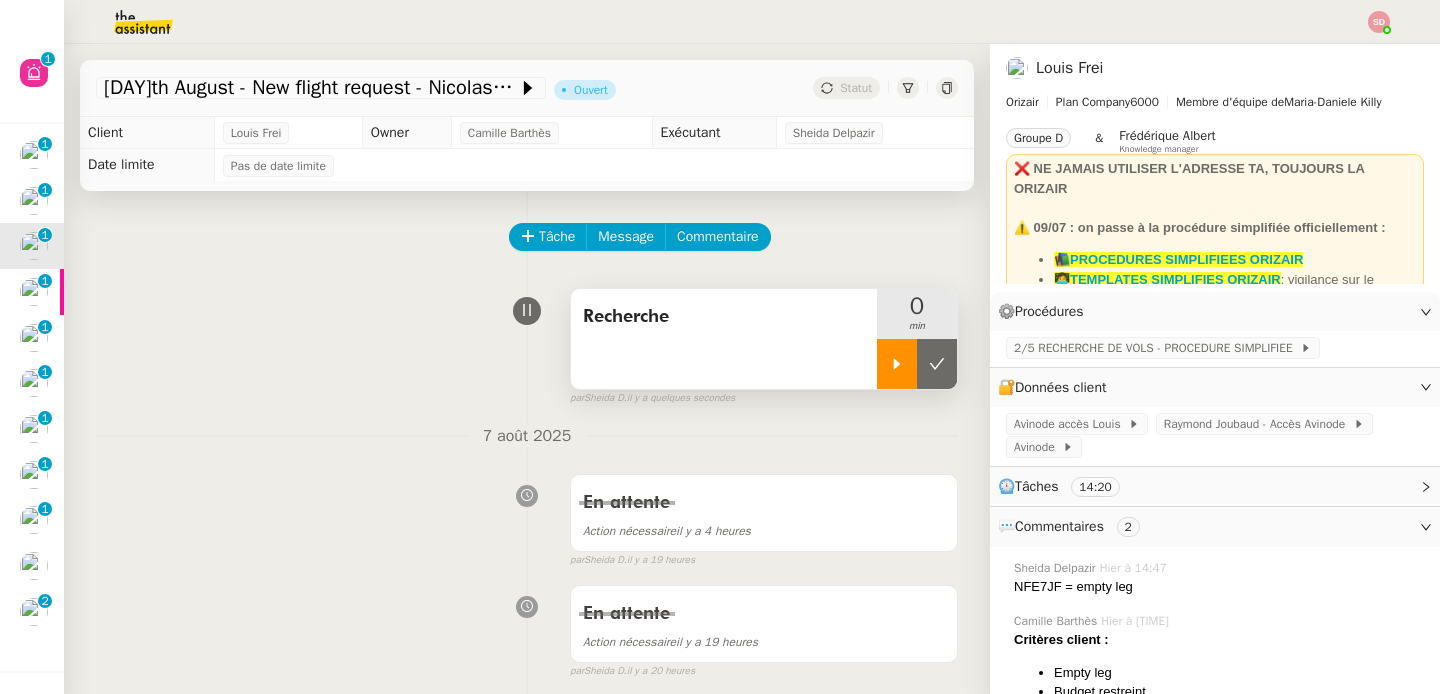 click at bounding box center (897, 364) 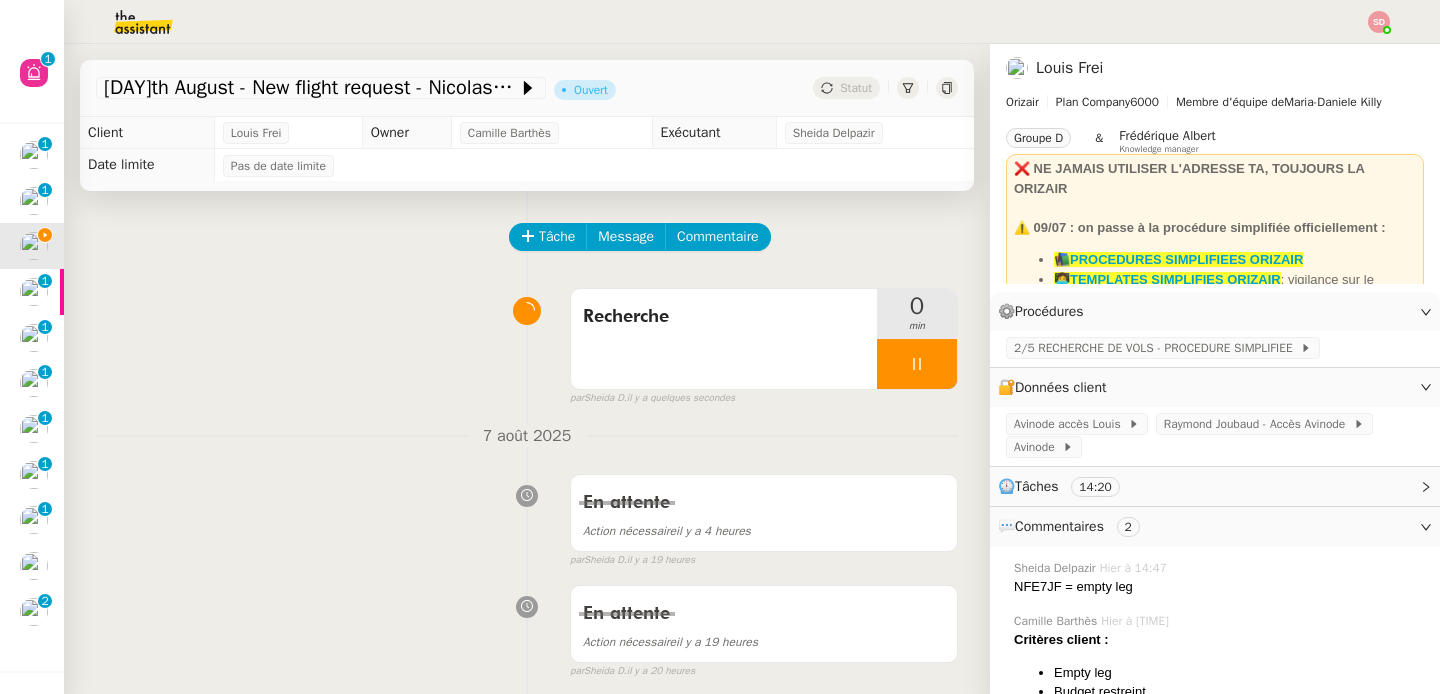 click on "NFE7JF = empty leg" 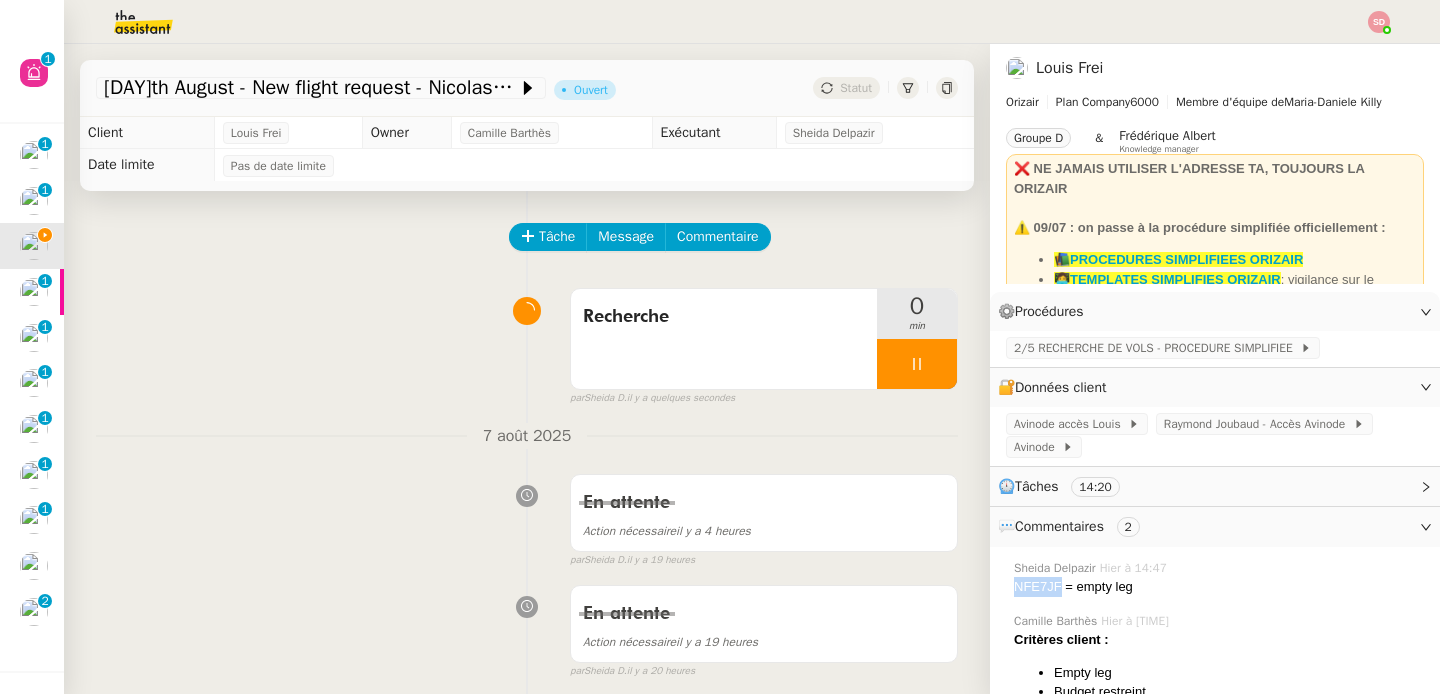 click on "NFE7JF = empty leg" 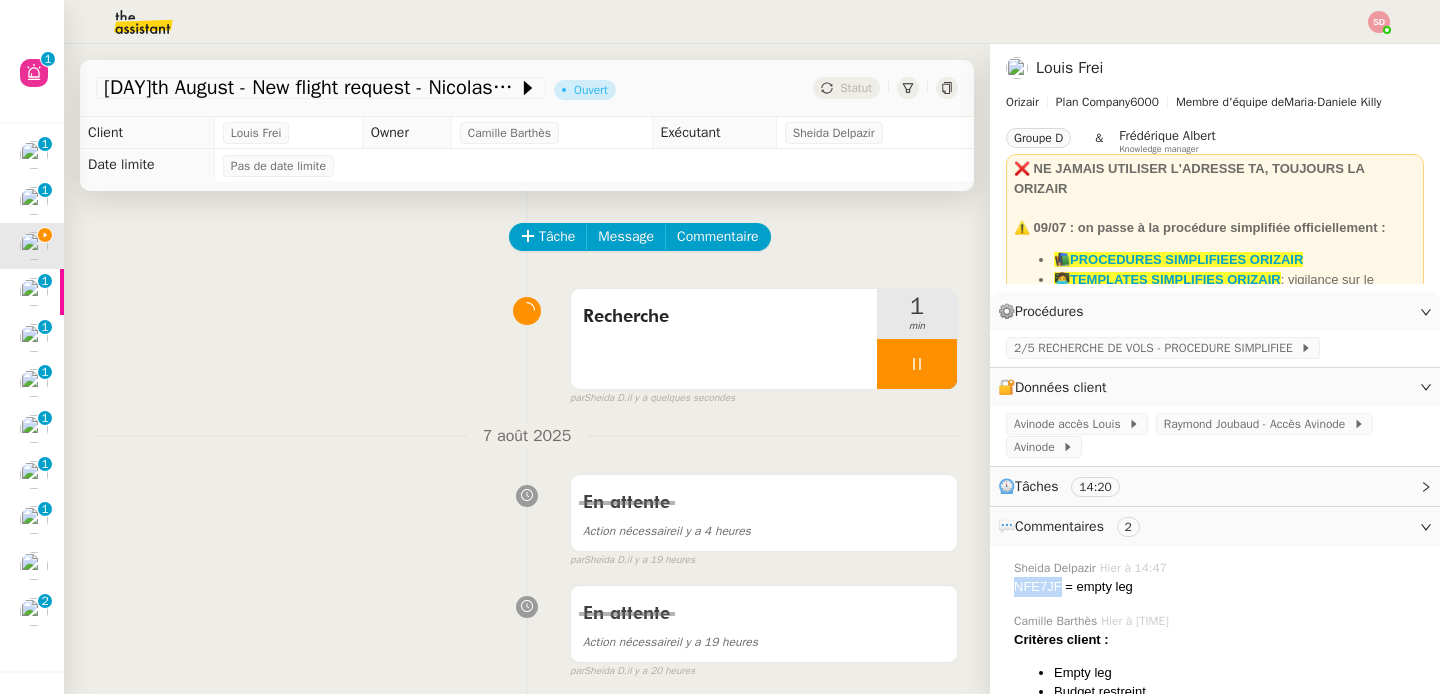 copy on "NFE7JF" 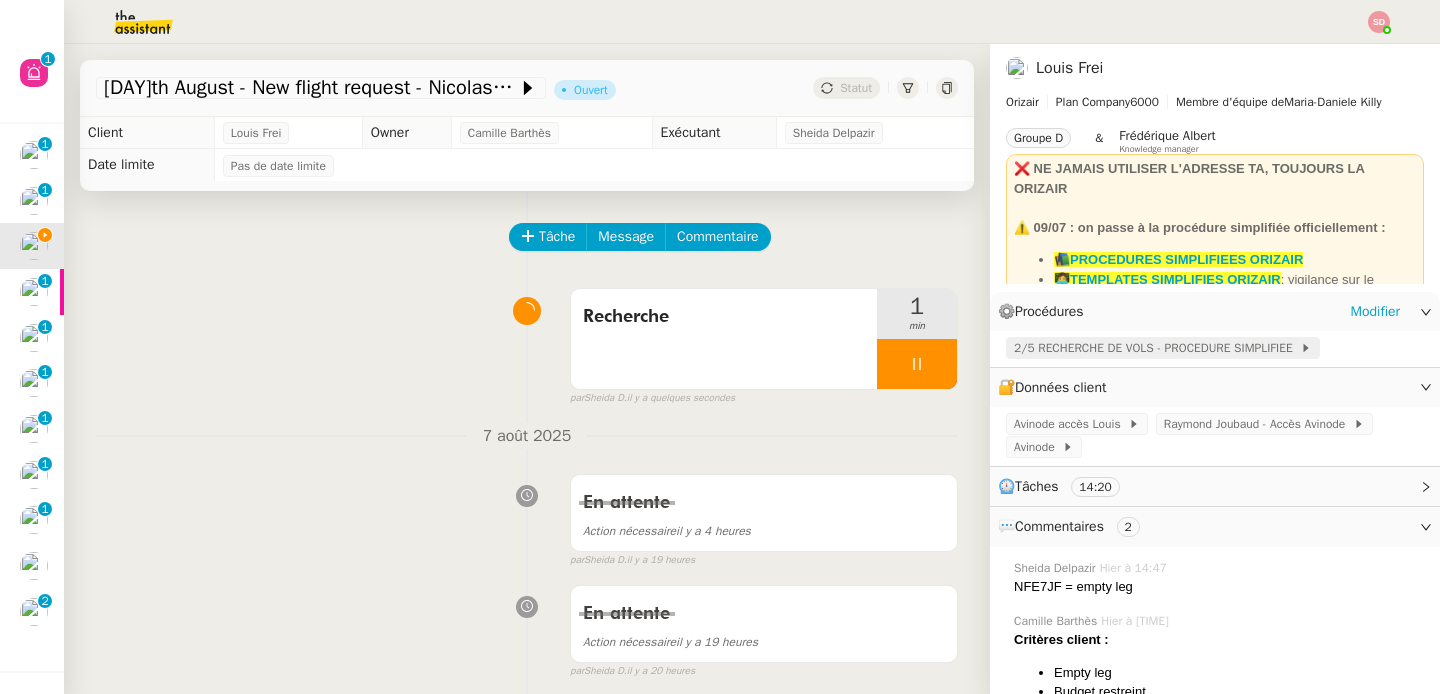 click on "2/5 RECHERCHE DE VOLS - PROCEDURE SIMPLIFIEE" 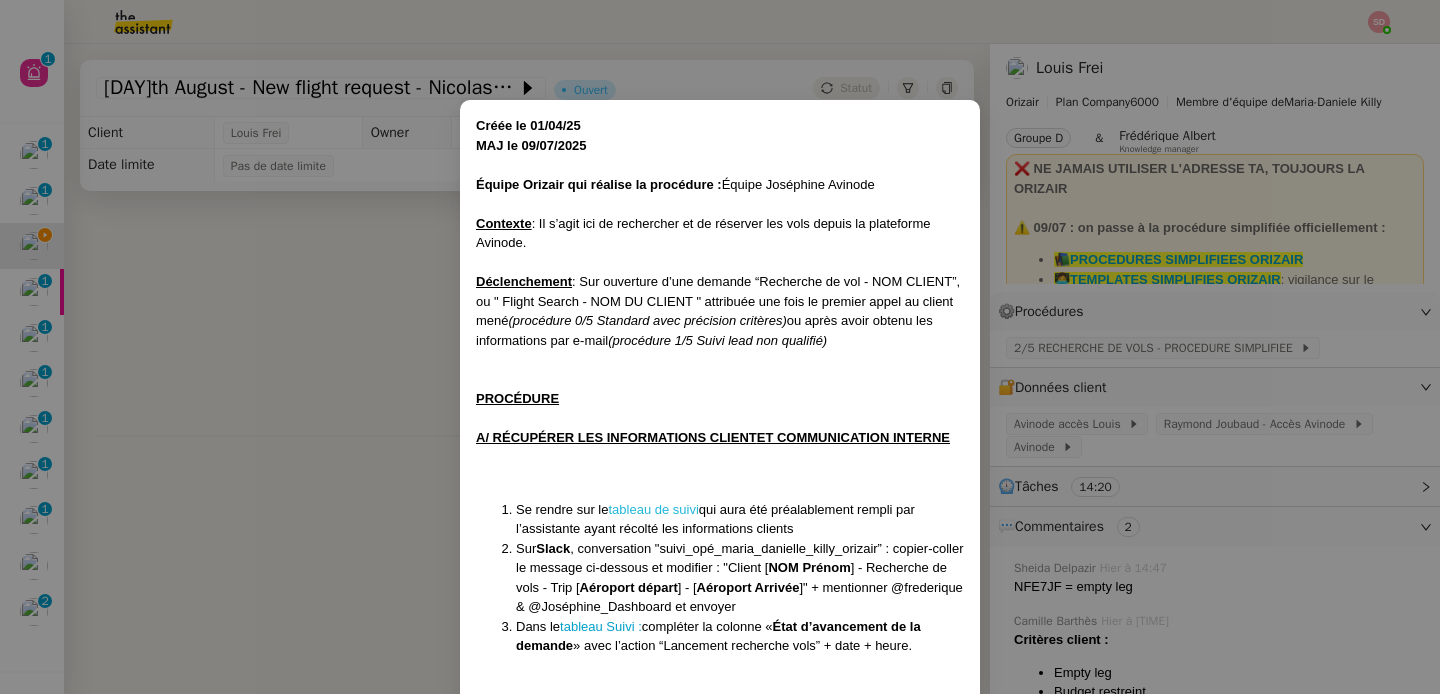 click on "tableau de suivi" at bounding box center [654, 509] 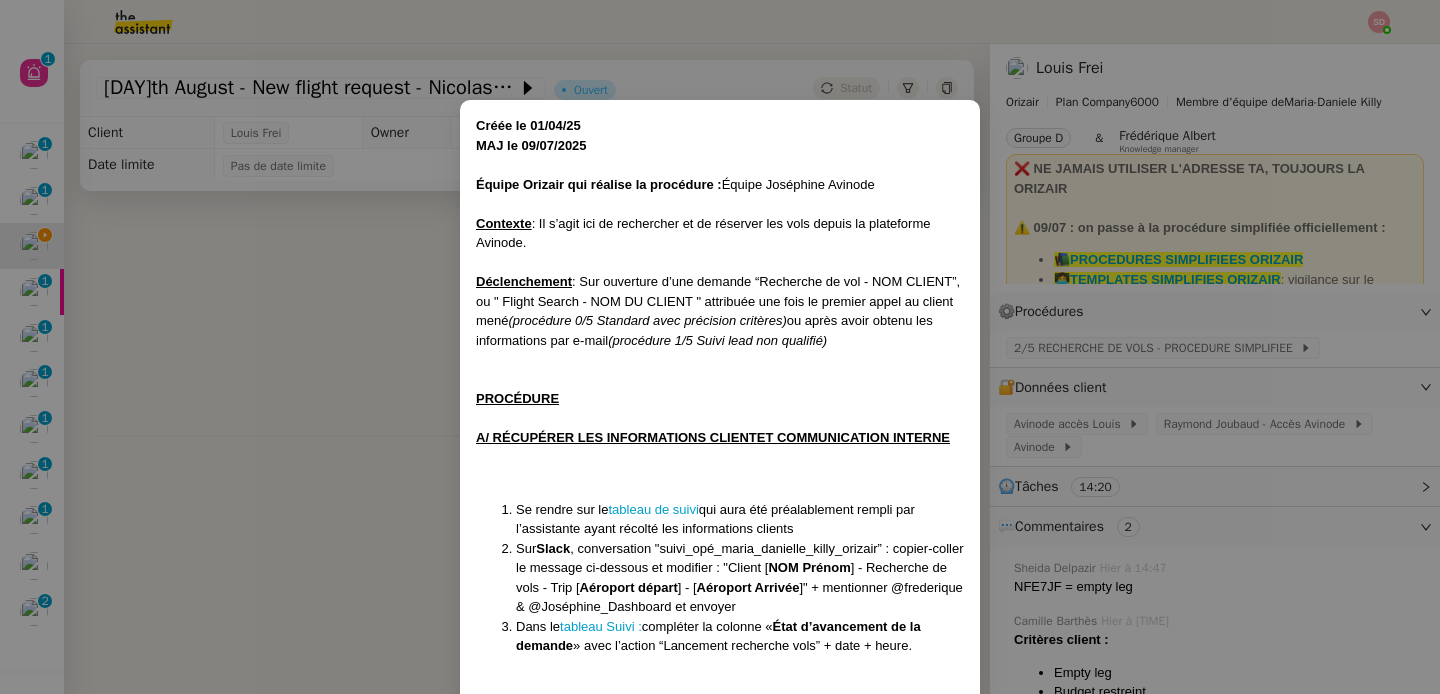 click on "Créée le [DATE] MAJ le [DATE] Équipe Orizair qui réalise la procédure : Équipe [NAME] Avinode Contexte : Il s’agit ici de rechercher et de réserver les vols depuis la plateforme Avinode. Déclenchement : Sur ouverture d’une demande “Recherche de vol - NOM CLIENT”, ou " Flight Search - NOM DU CLIENT " attribuée une fois le premier appel au client mené (procédure 0/5 Standard avec précision critères) ou après avoir obtenu les informations par e-mail (procédure 1/5 Suivi lead non qualifié) PROCÉDURE A/ RÉCUPÉRER LES INFORMATIONS CLIENT ET COMMUNICATION INTERNE Se rendre sur le tableau de suivi qui aura été préalablement rempli par l’assistante ayant récolté les informations clients Sur Slack , conversation "suivi_opé_maria_danielle_killy_orizair” : copier-coller le message ci-dessous et modifier : "Client [ NAME LAST ] - Recherche de vols - Trip [ Aéroport départ ] - [ Aéroport Arrivée Dans le tableau Suivi : compléter la colonne « M +" at bounding box center (720, 347) 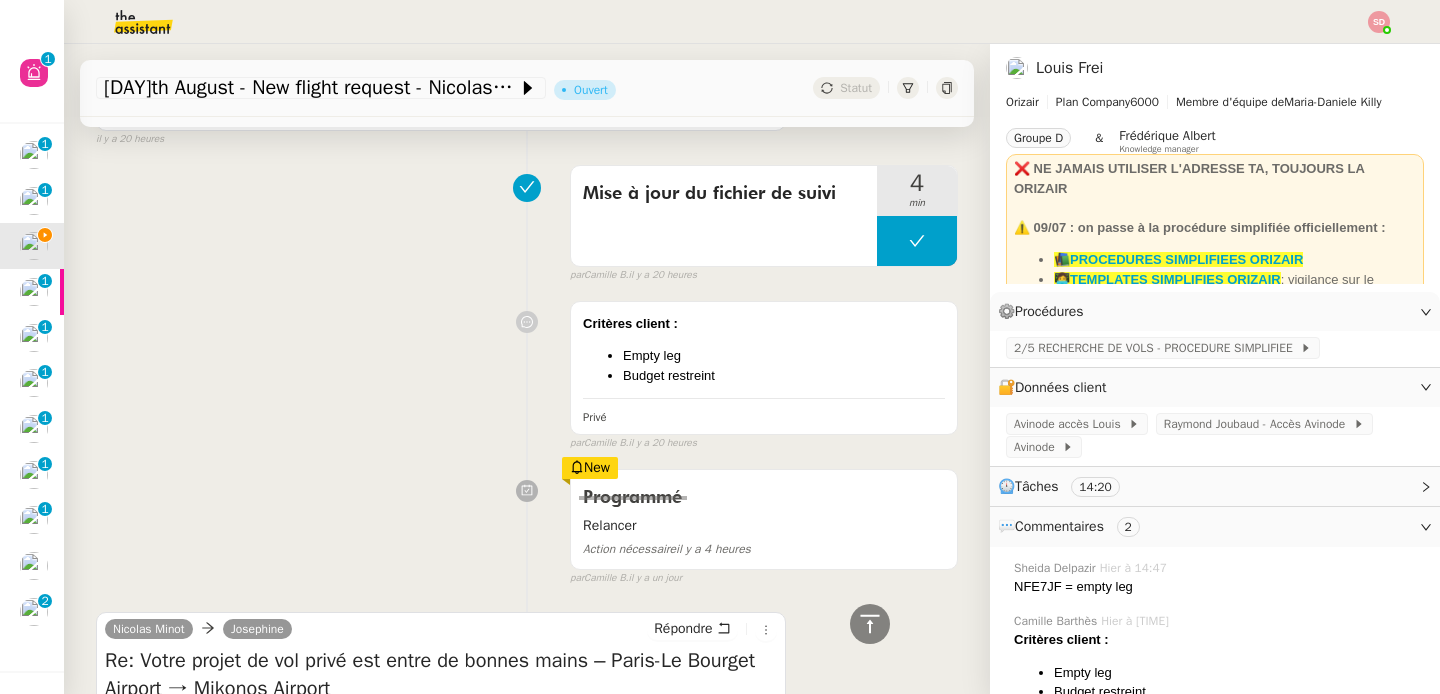 scroll, scrollTop: 1590, scrollLeft: 0, axis: vertical 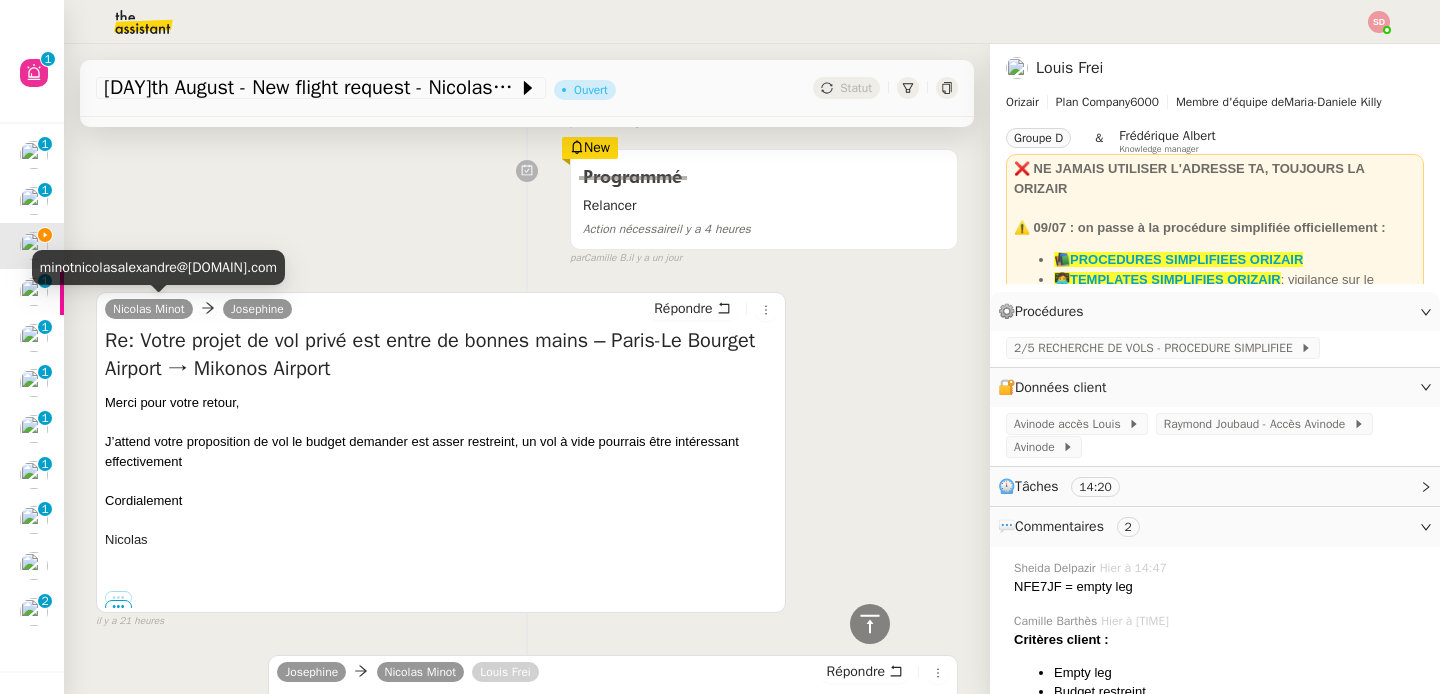 drag, startPoint x: 96, startPoint y: 305, endPoint x: 190, endPoint y: 316, distance: 94.641426 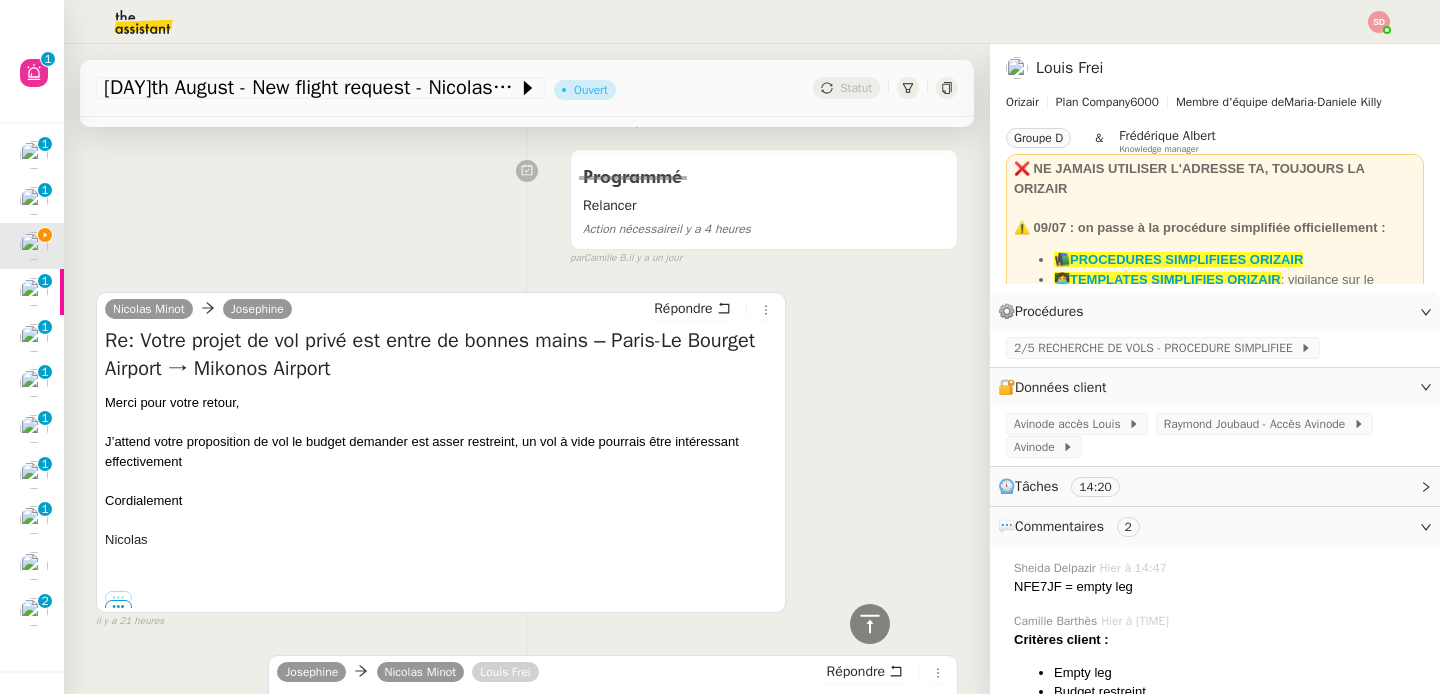 copy on "Nicolas Minot" 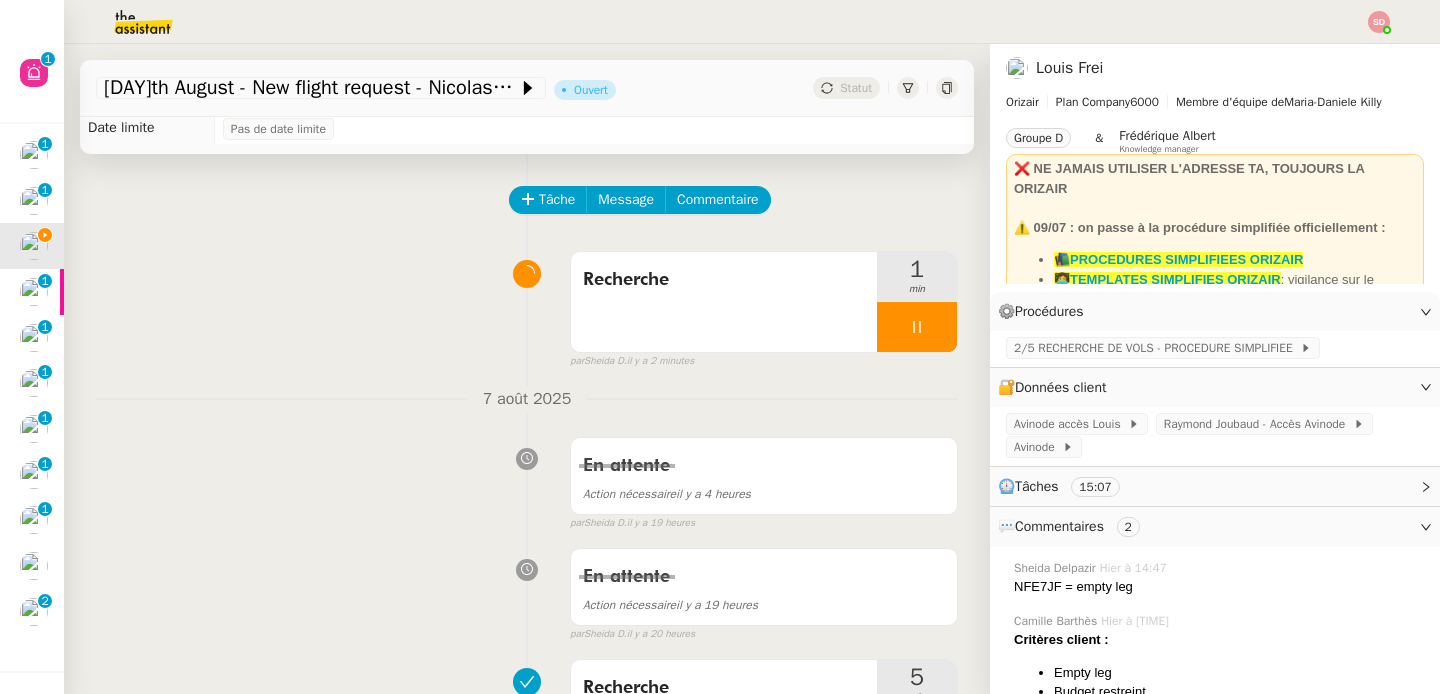 scroll, scrollTop: 0, scrollLeft: 0, axis: both 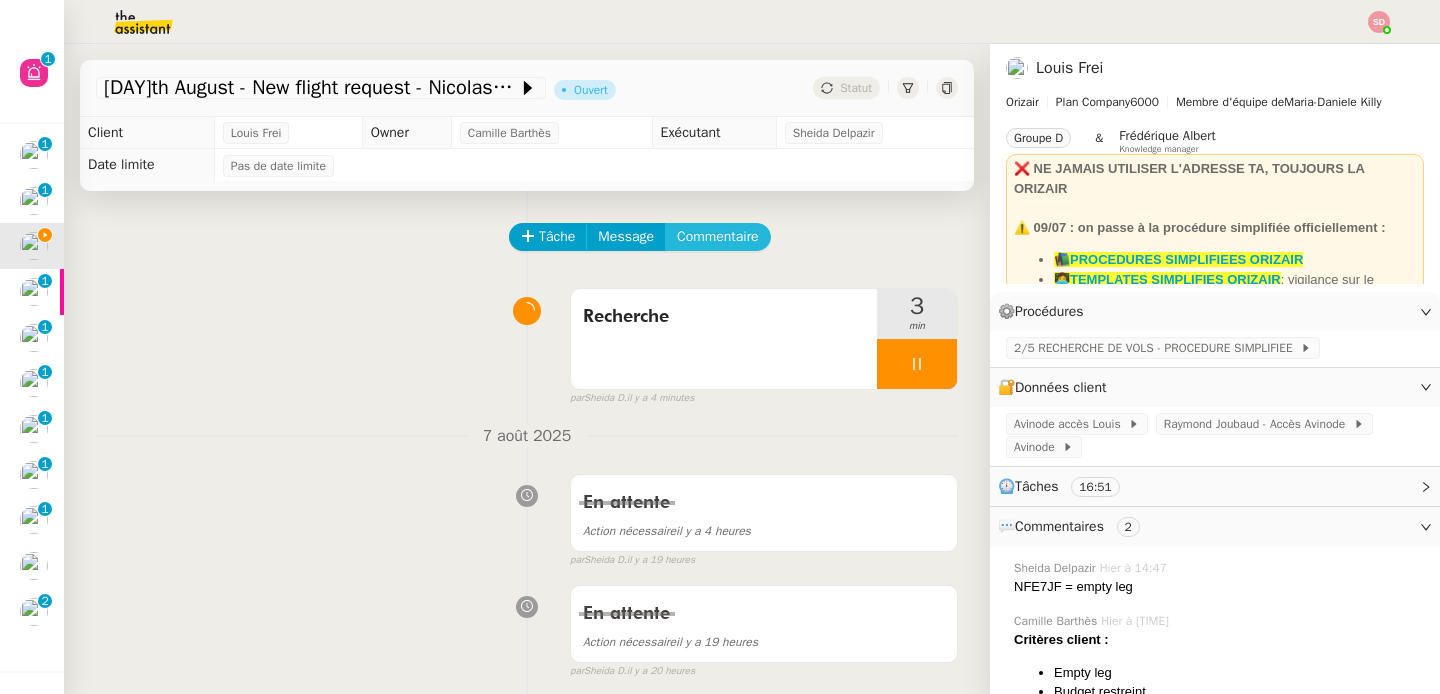 click on "Commentaire" 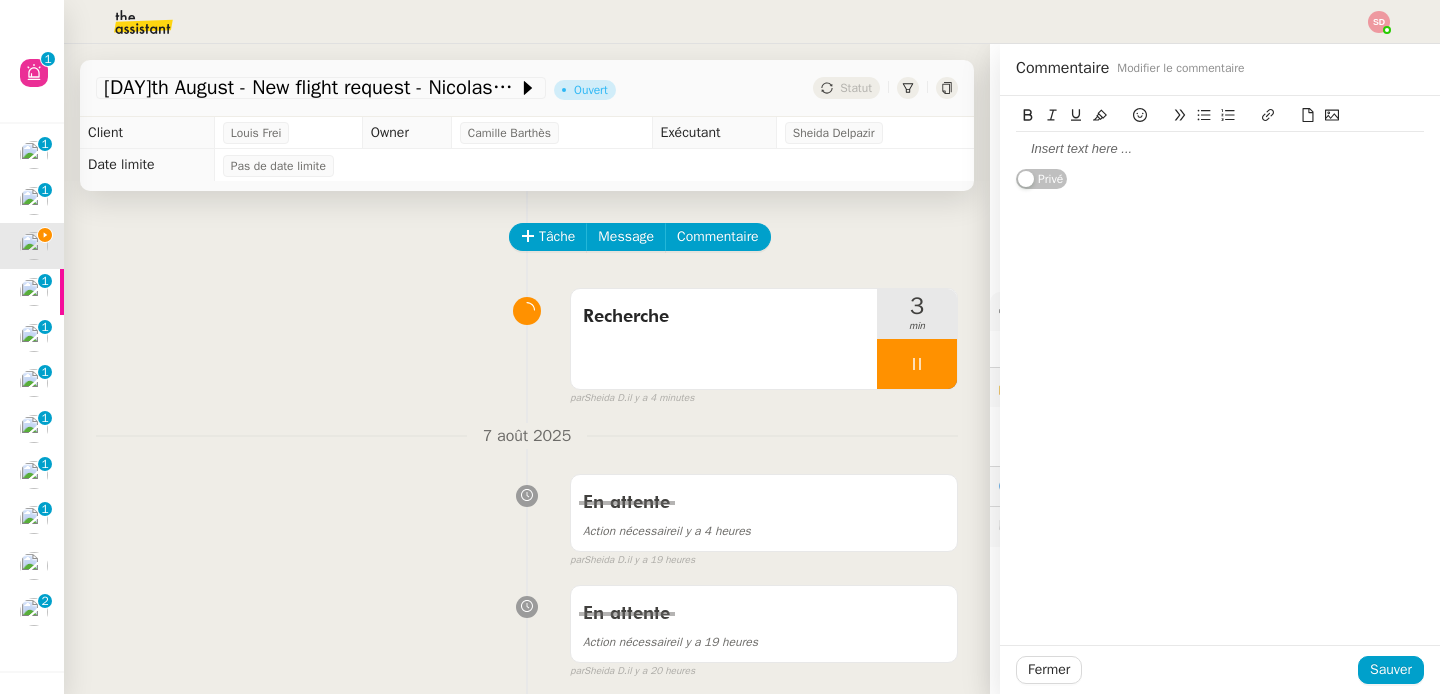 click 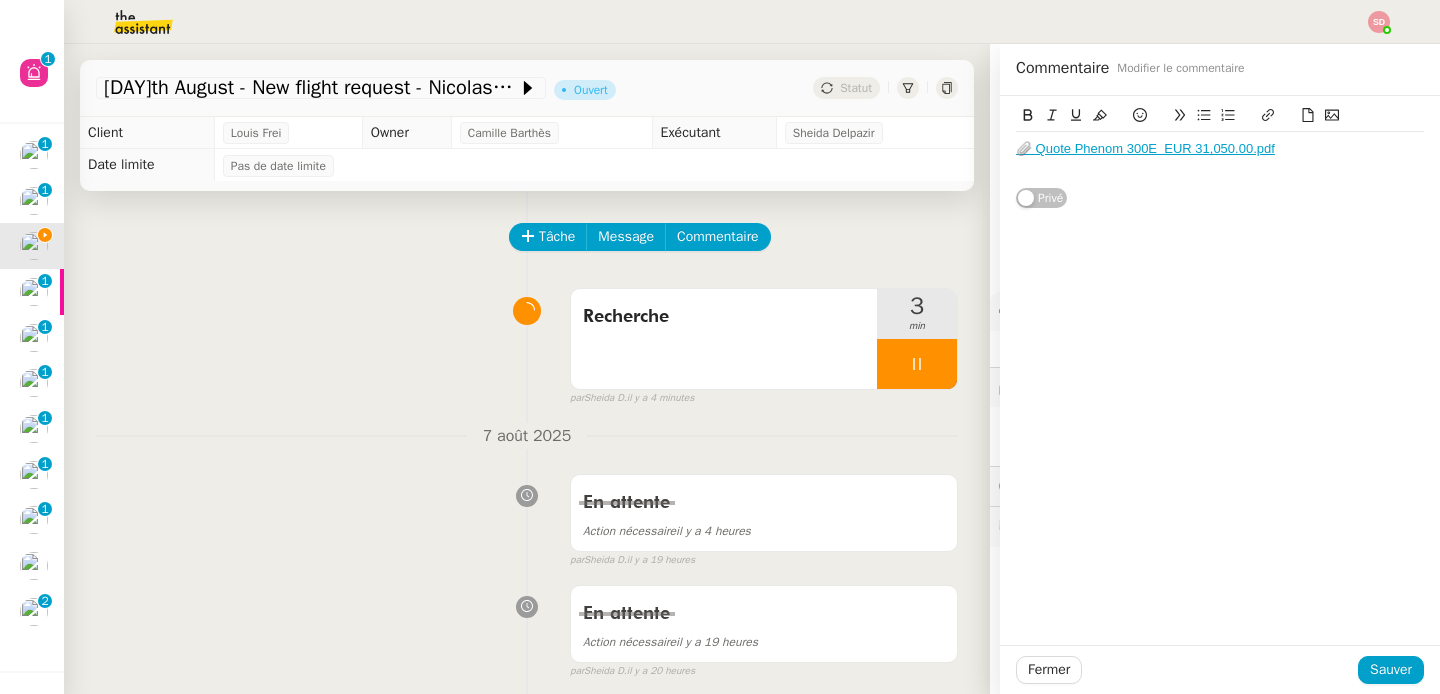 click 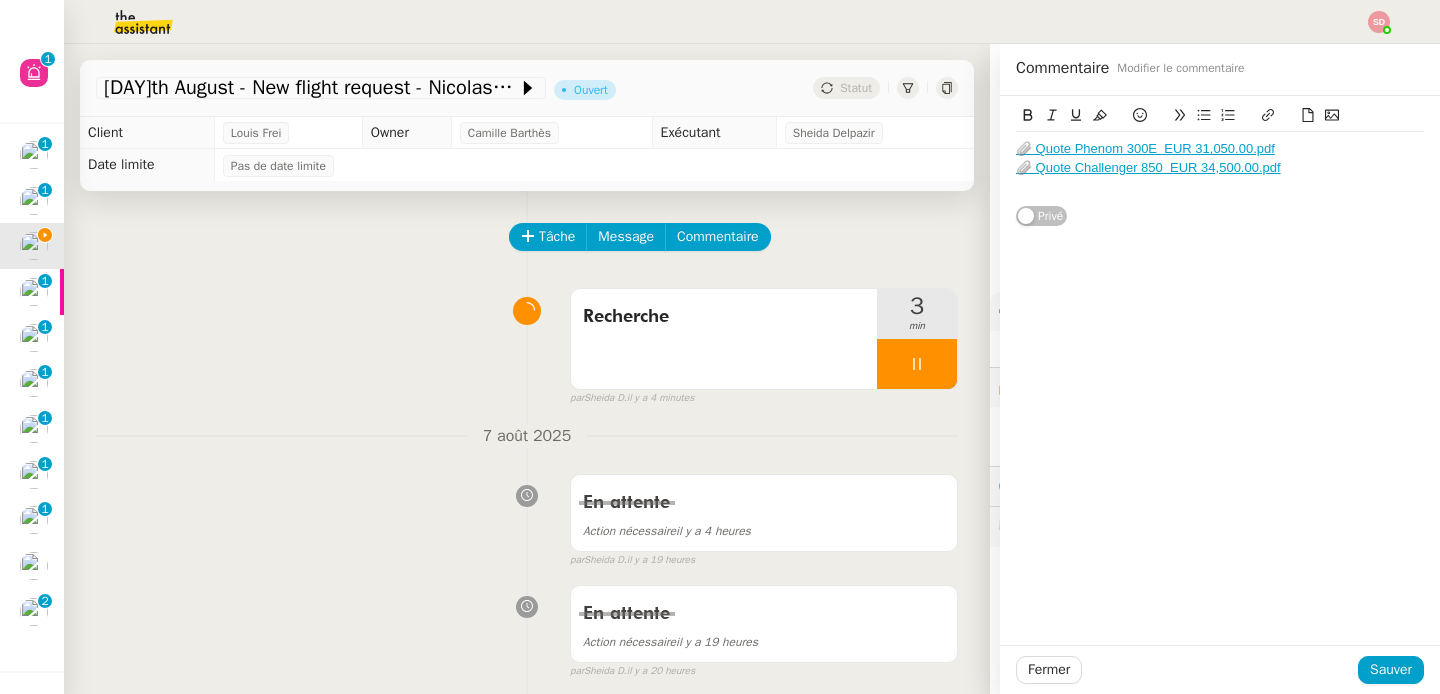 click 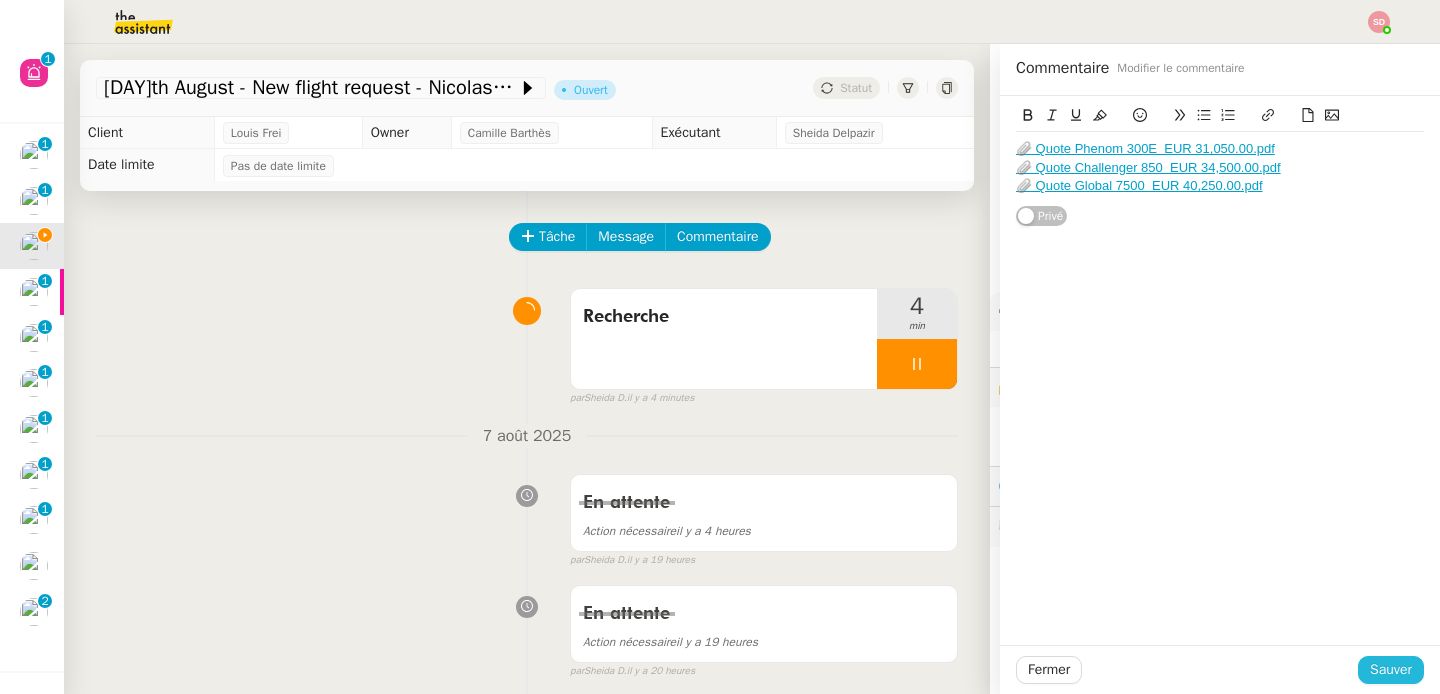 click on "Sauver" 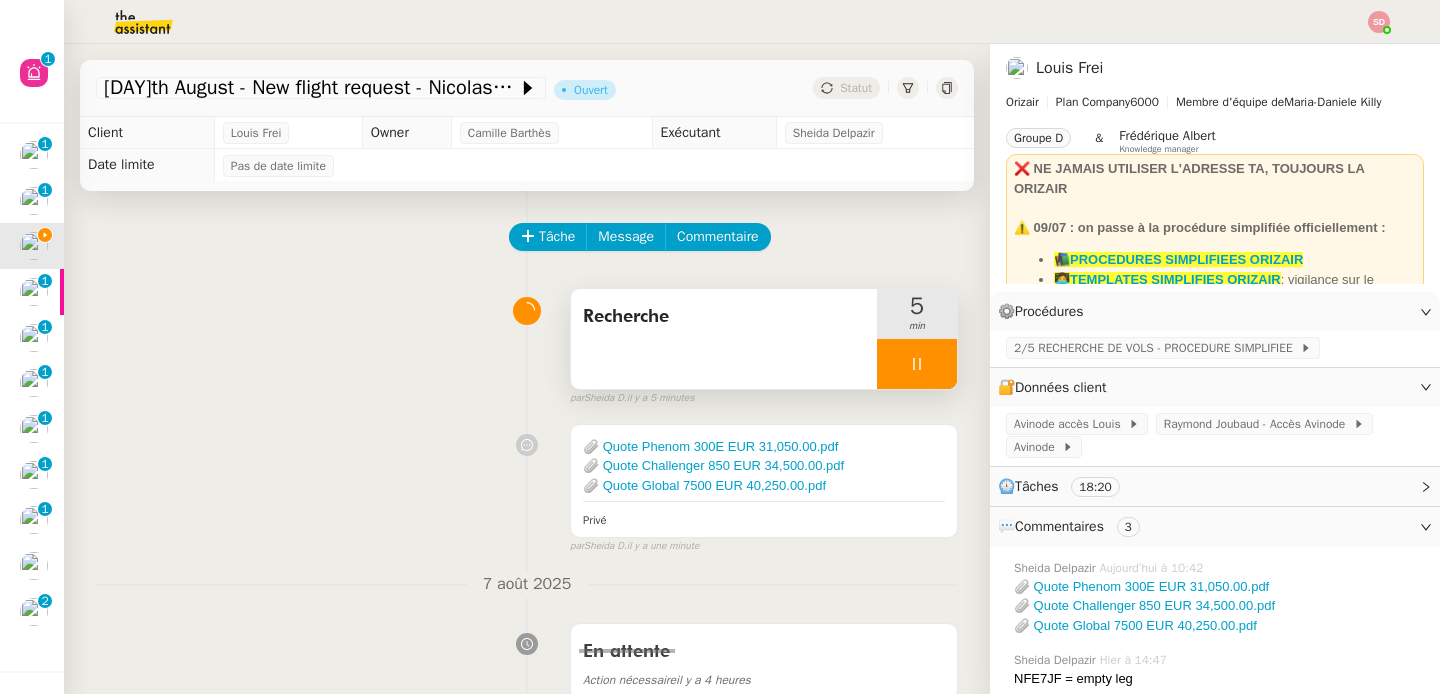 click at bounding box center [917, 364] 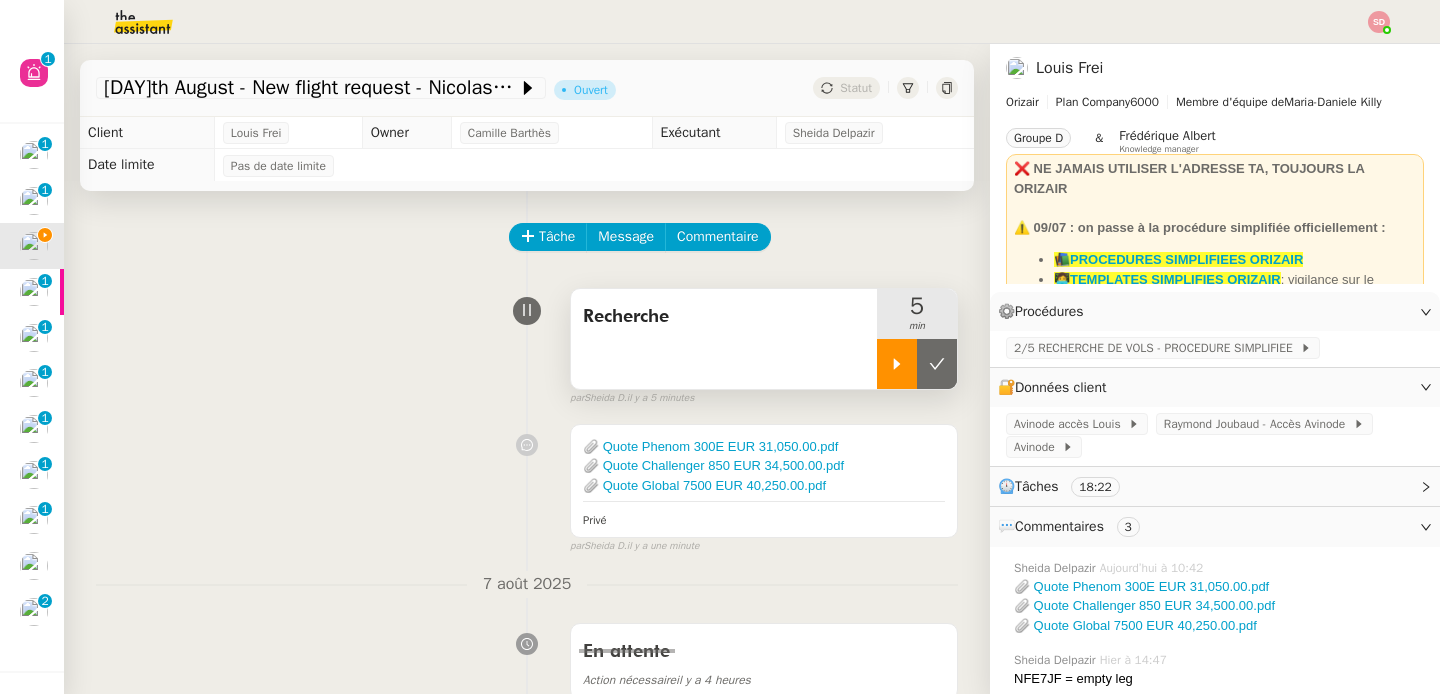 click at bounding box center (937, 364) 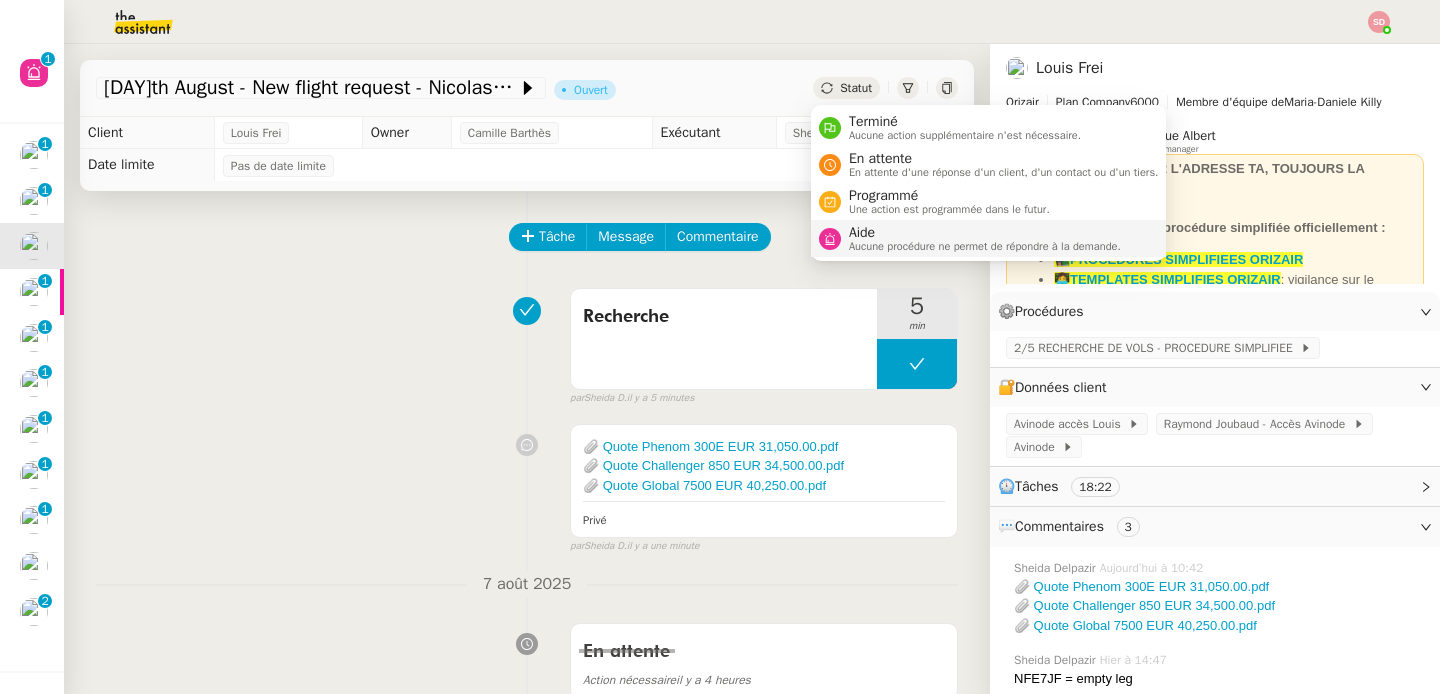 click on "Aucune procédure ne permet de répondre à la demande." at bounding box center (985, 246) 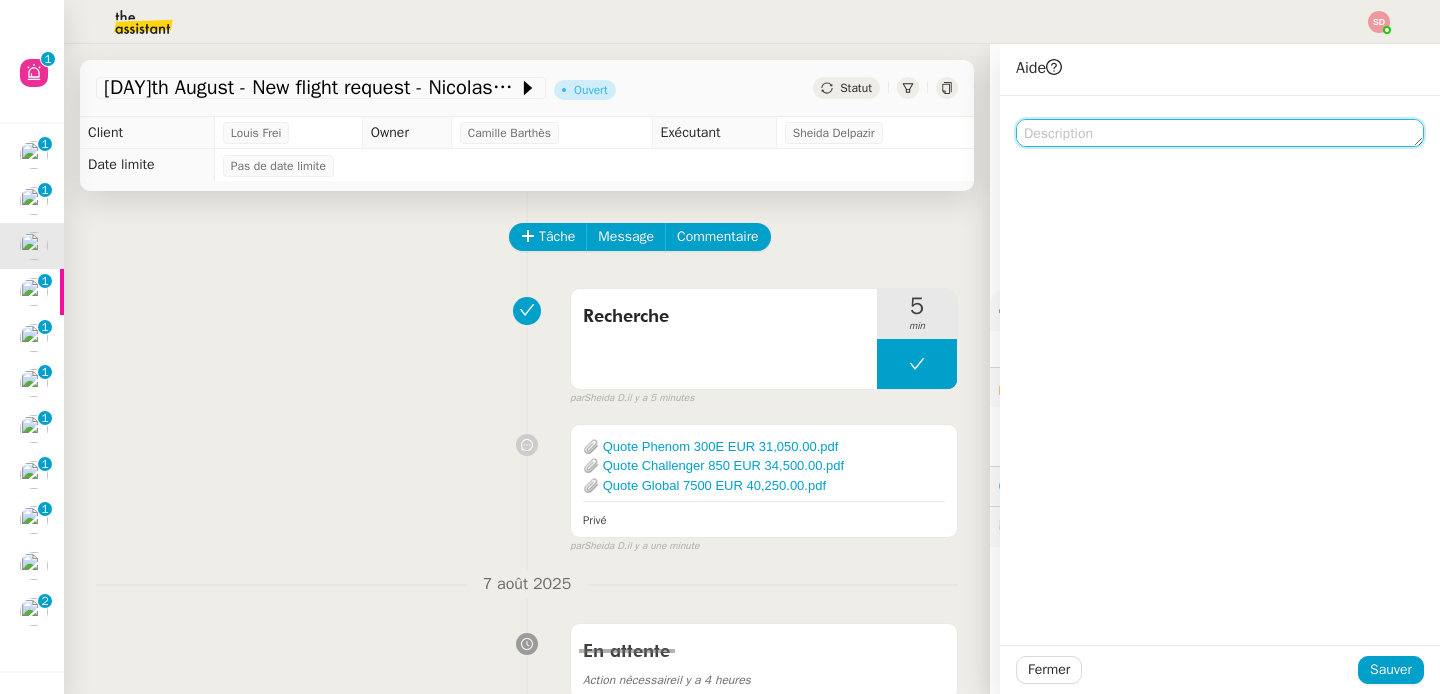 click 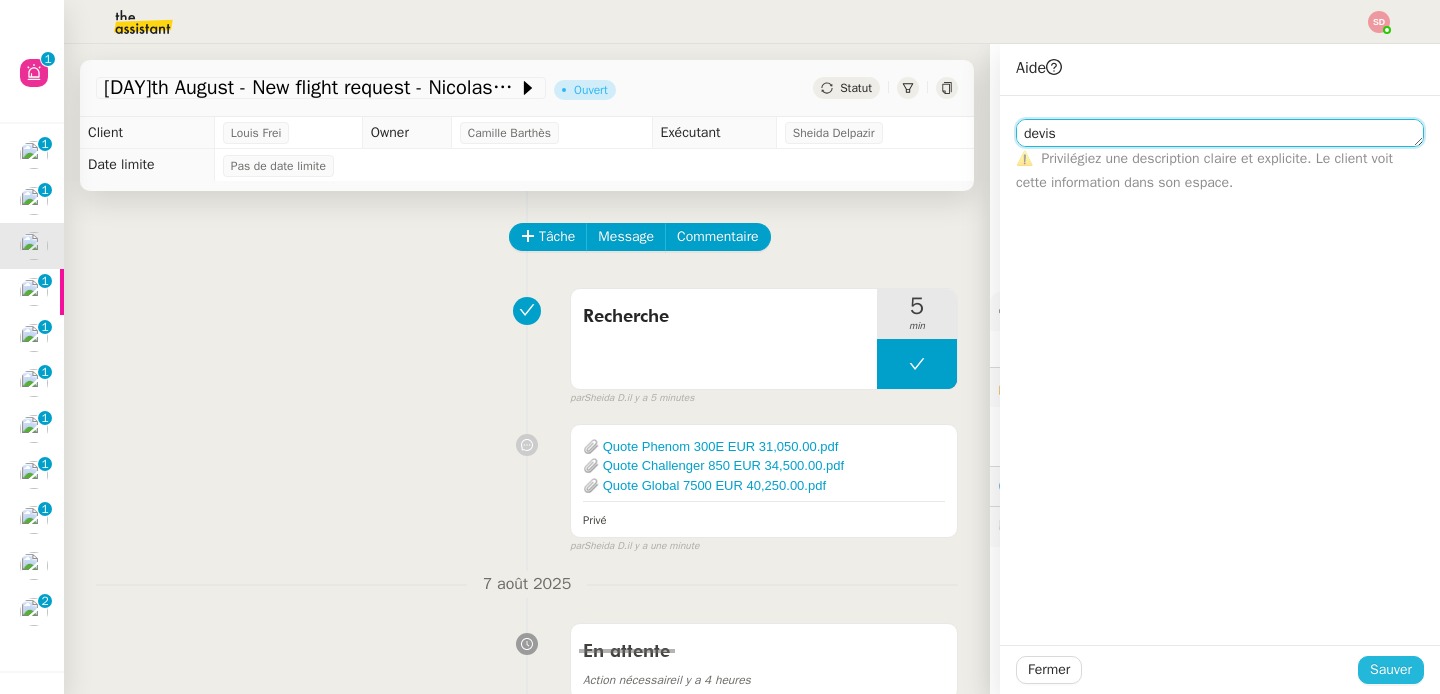 type on "devis" 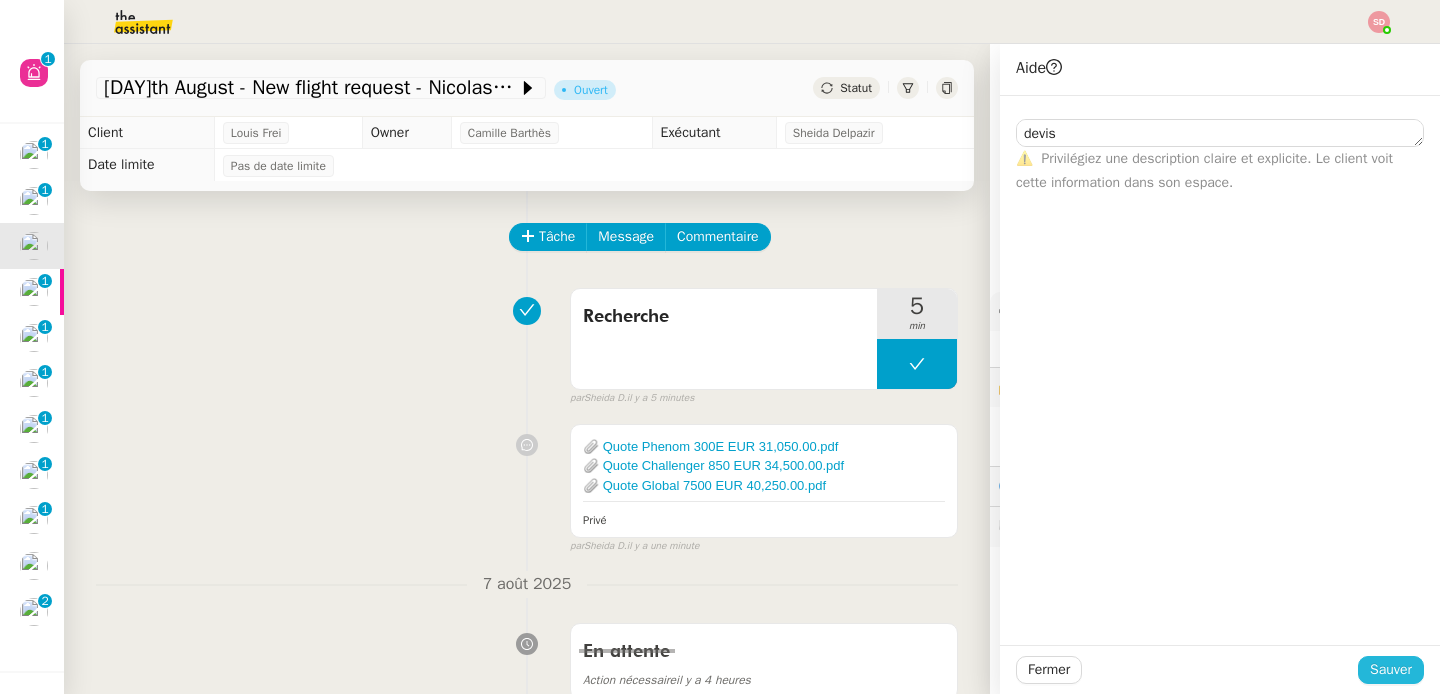 click on "Sauver" 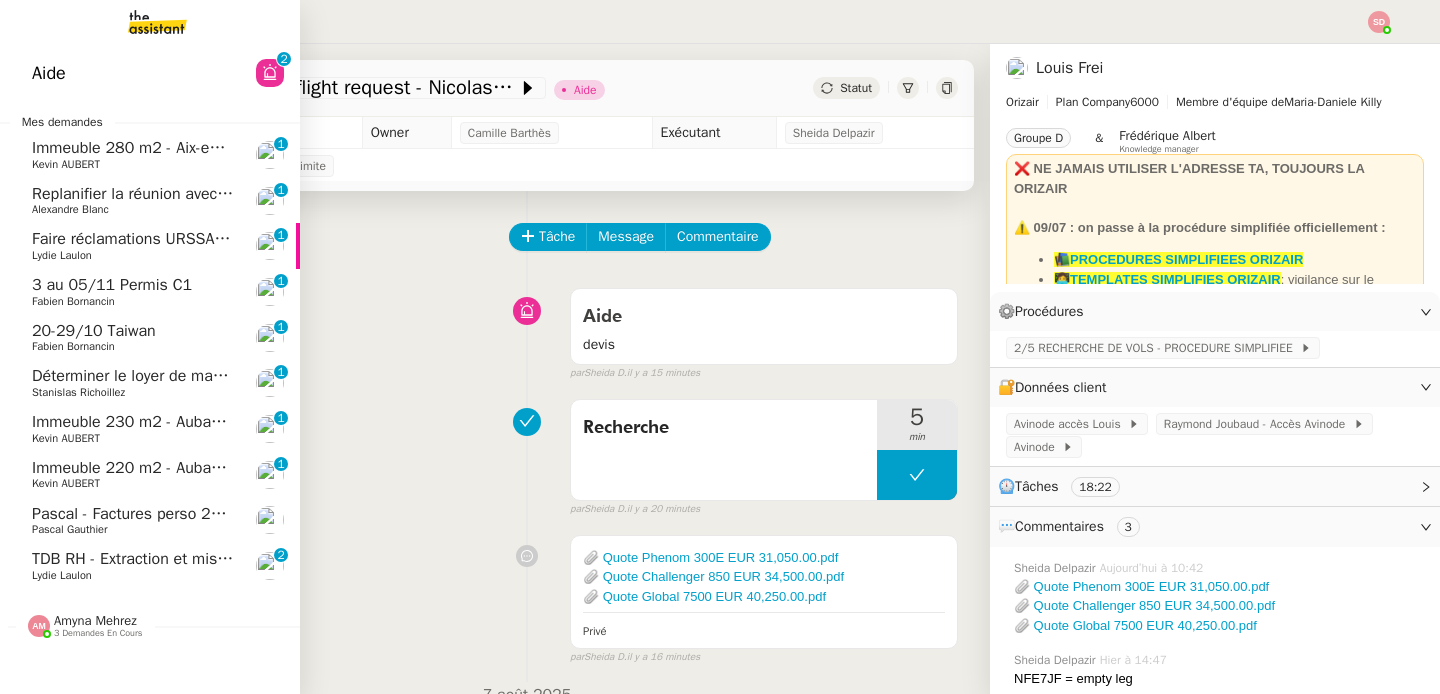 click on "TDB RH - Extraction et mise à jour Absences / Turnover - août 2025" 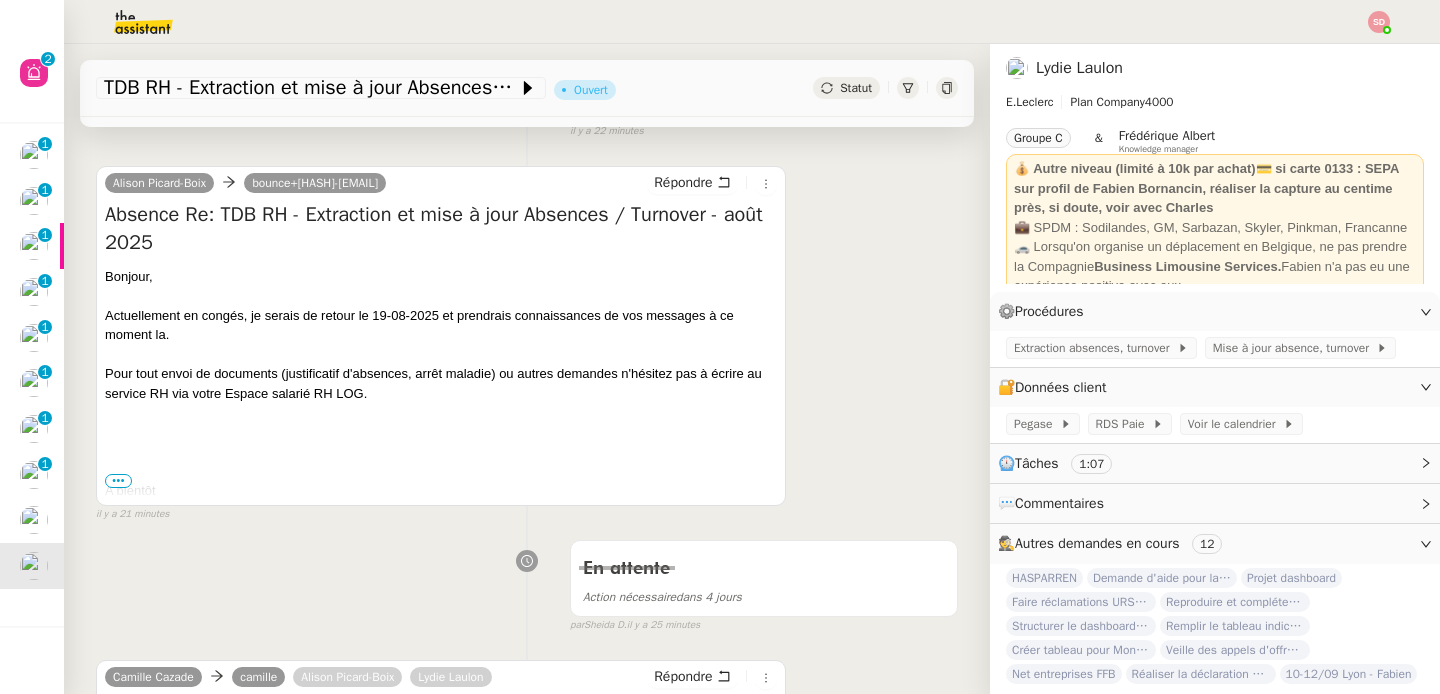 scroll, scrollTop: 0, scrollLeft: 0, axis: both 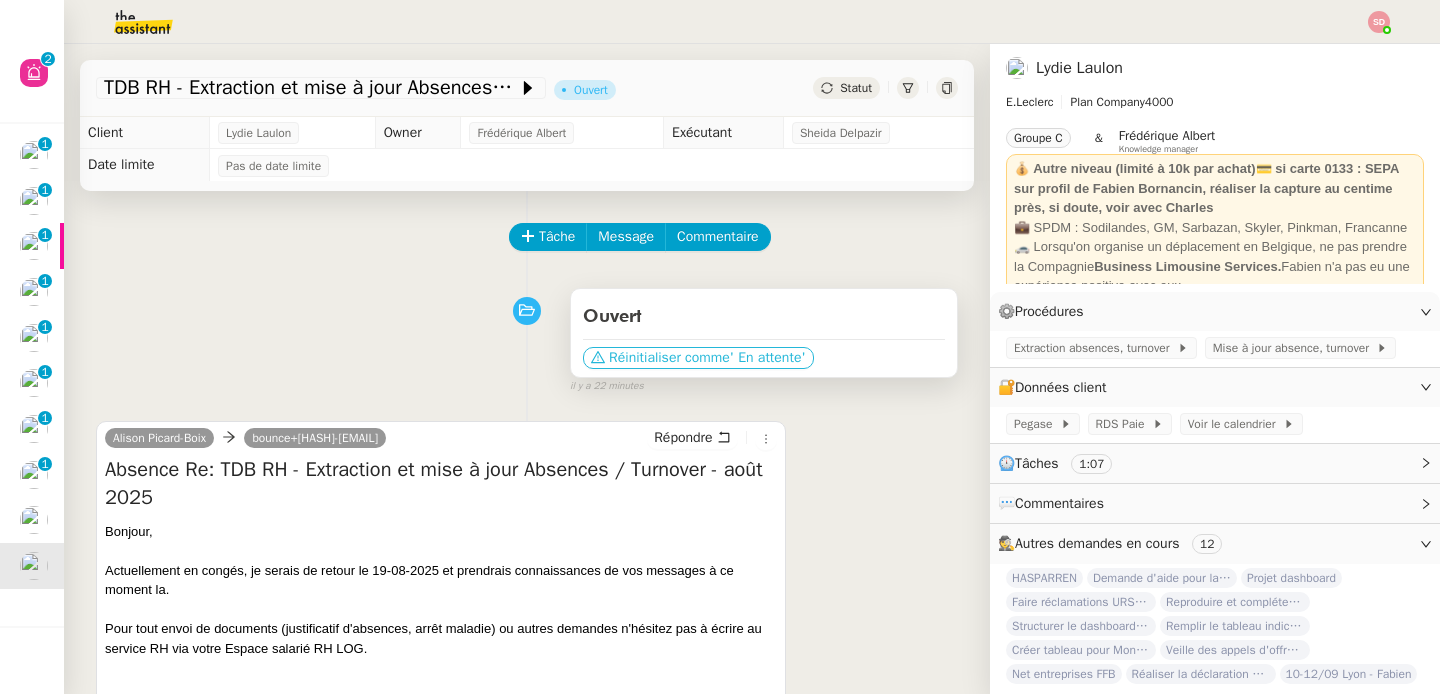 click on "' En attente'" at bounding box center [768, 358] 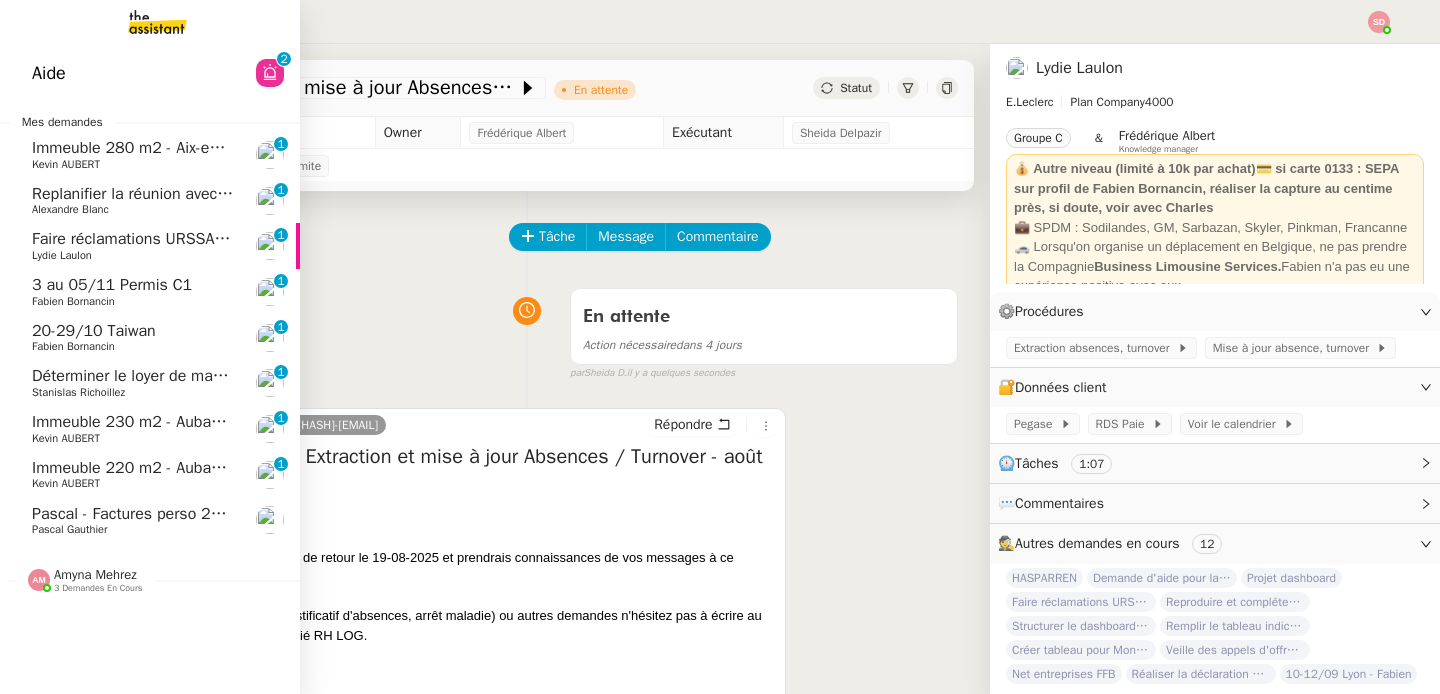 click on "Déterminer le loyer de marché et l'indexation" 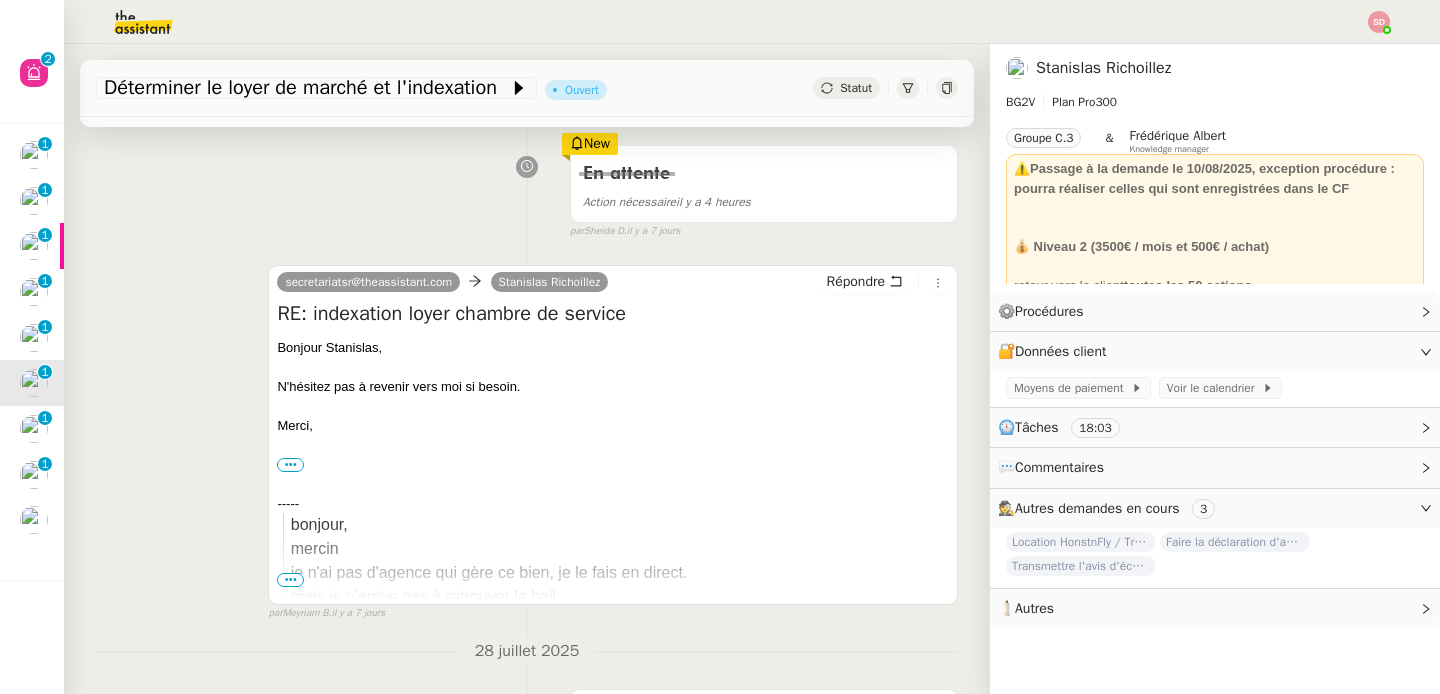 scroll, scrollTop: 291, scrollLeft: 0, axis: vertical 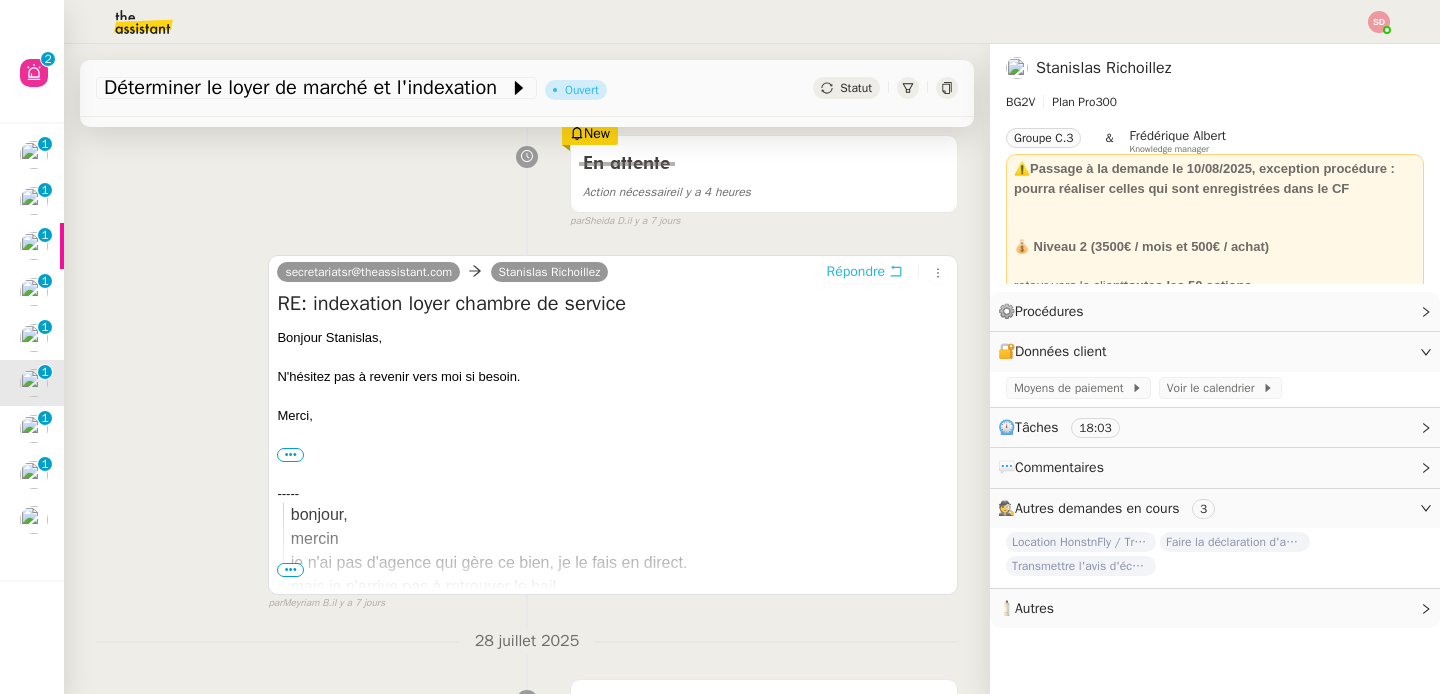 click on "Répondre" at bounding box center [865, 272] 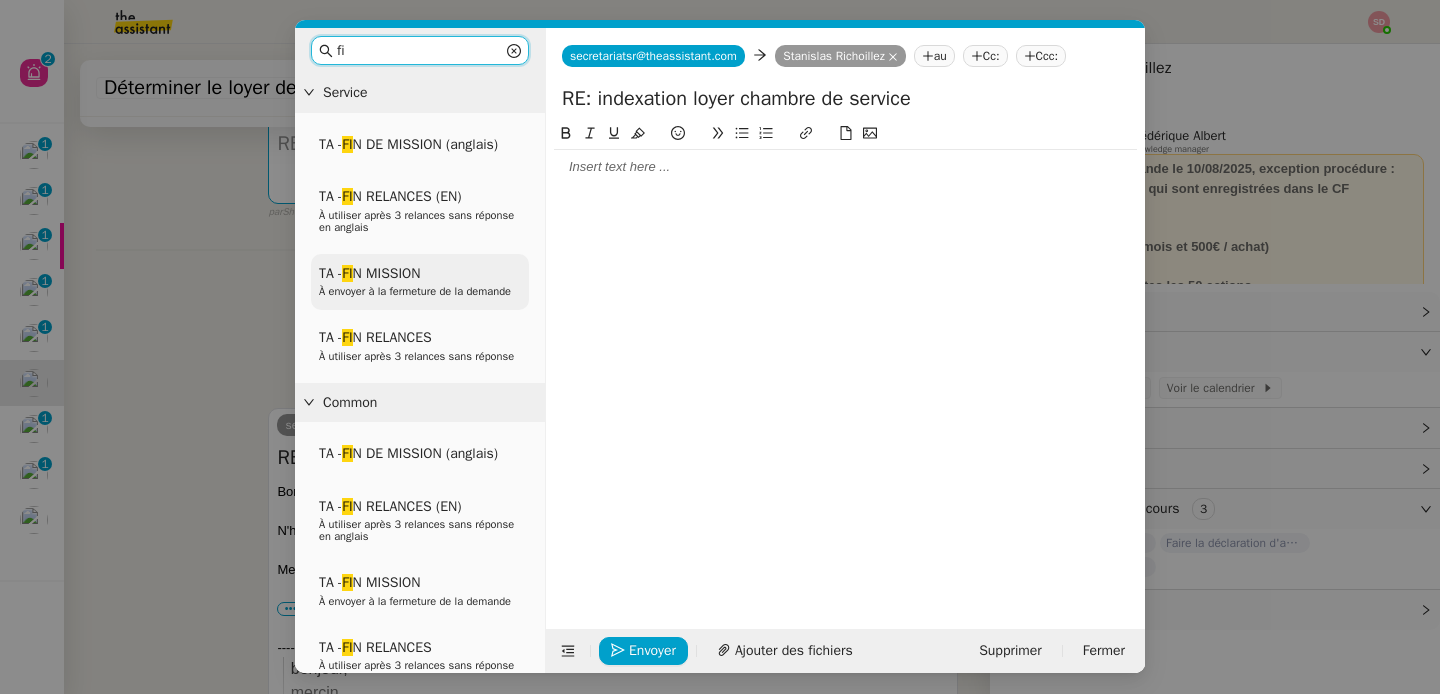 type on "fi" 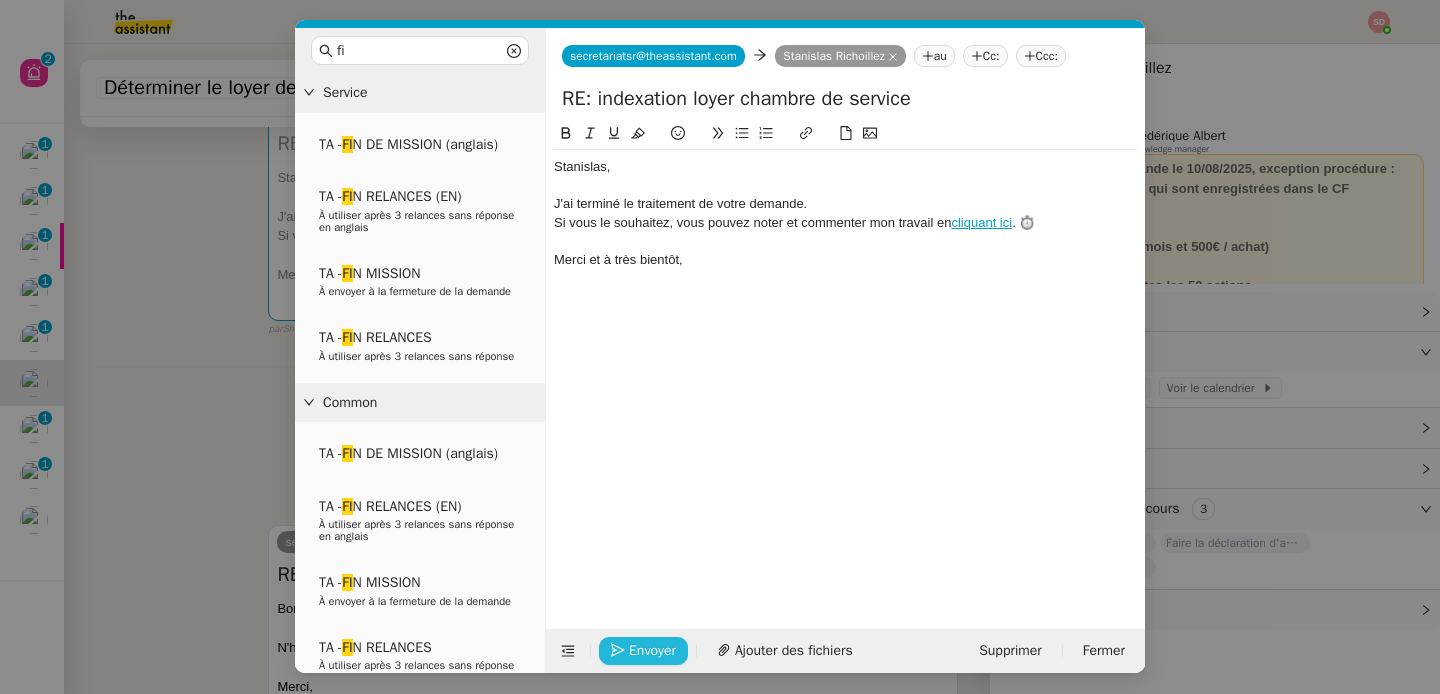click on "Envoyer" 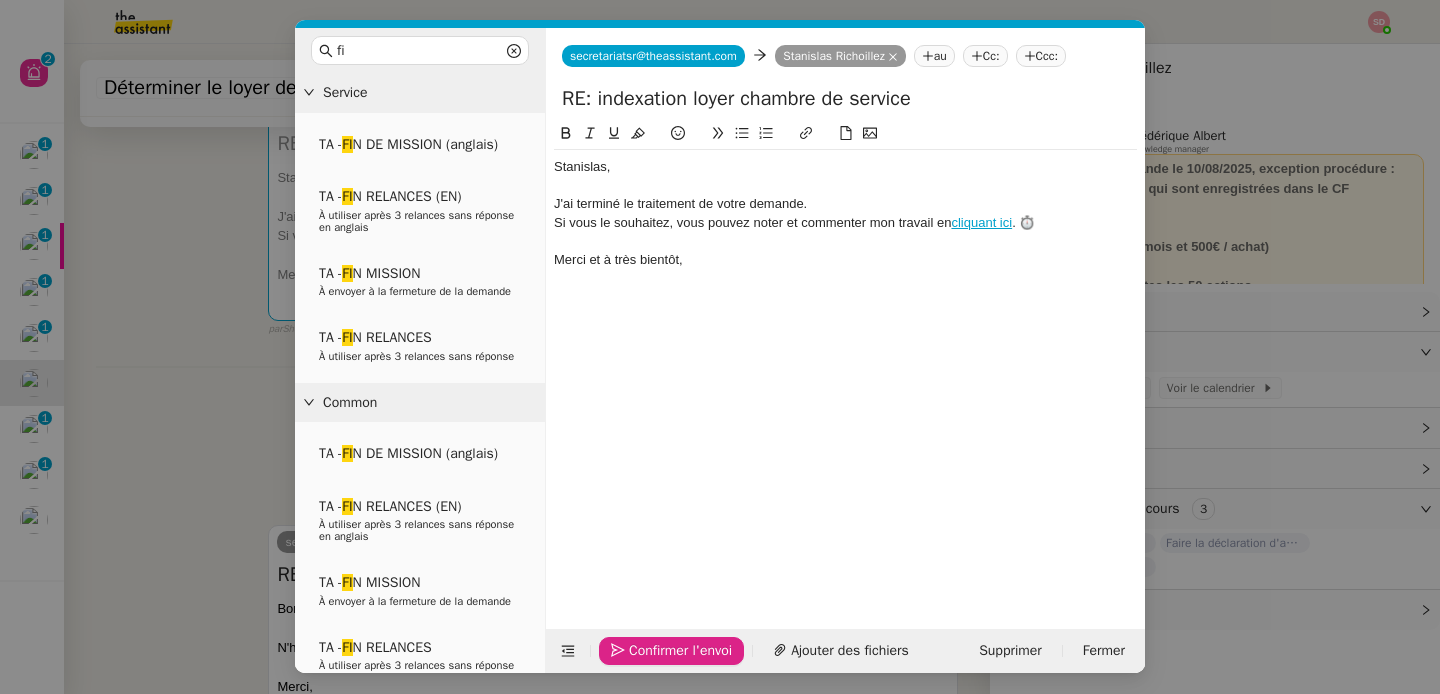 click on "Confirmer l'envoi" 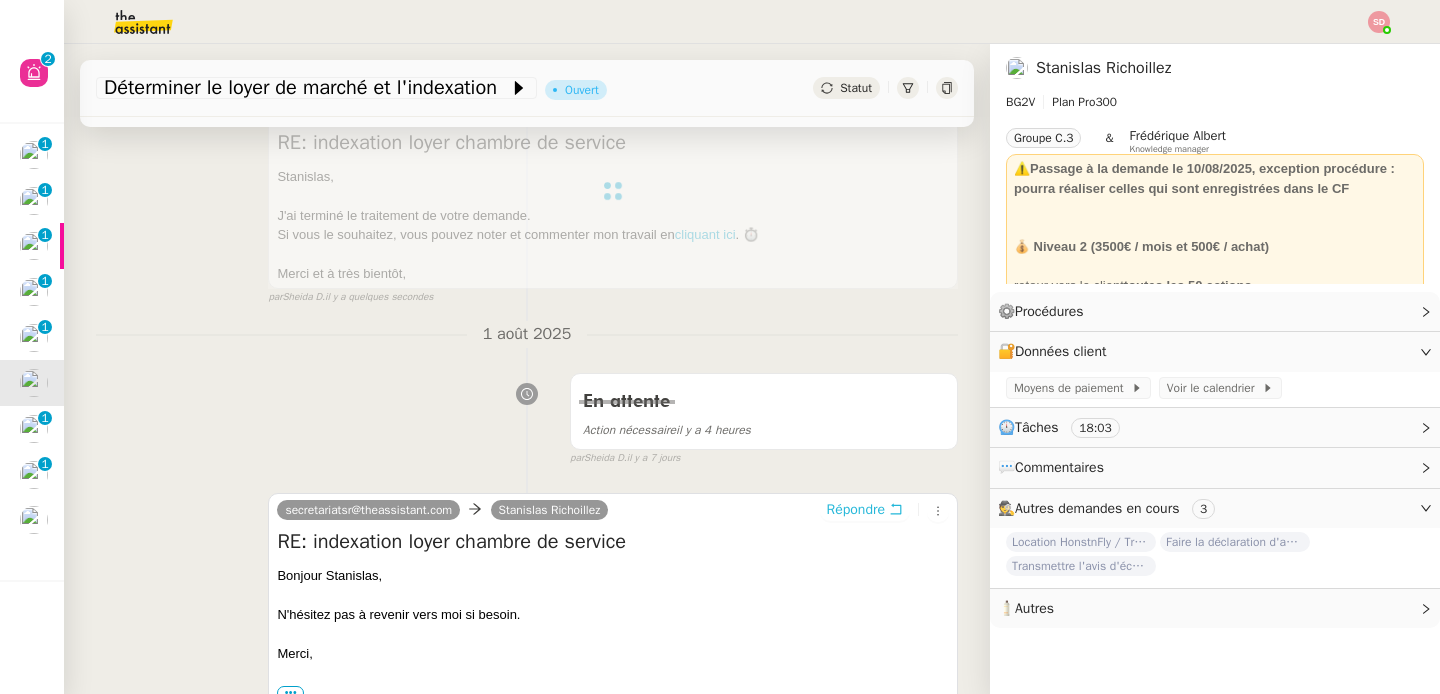scroll, scrollTop: 0, scrollLeft: 0, axis: both 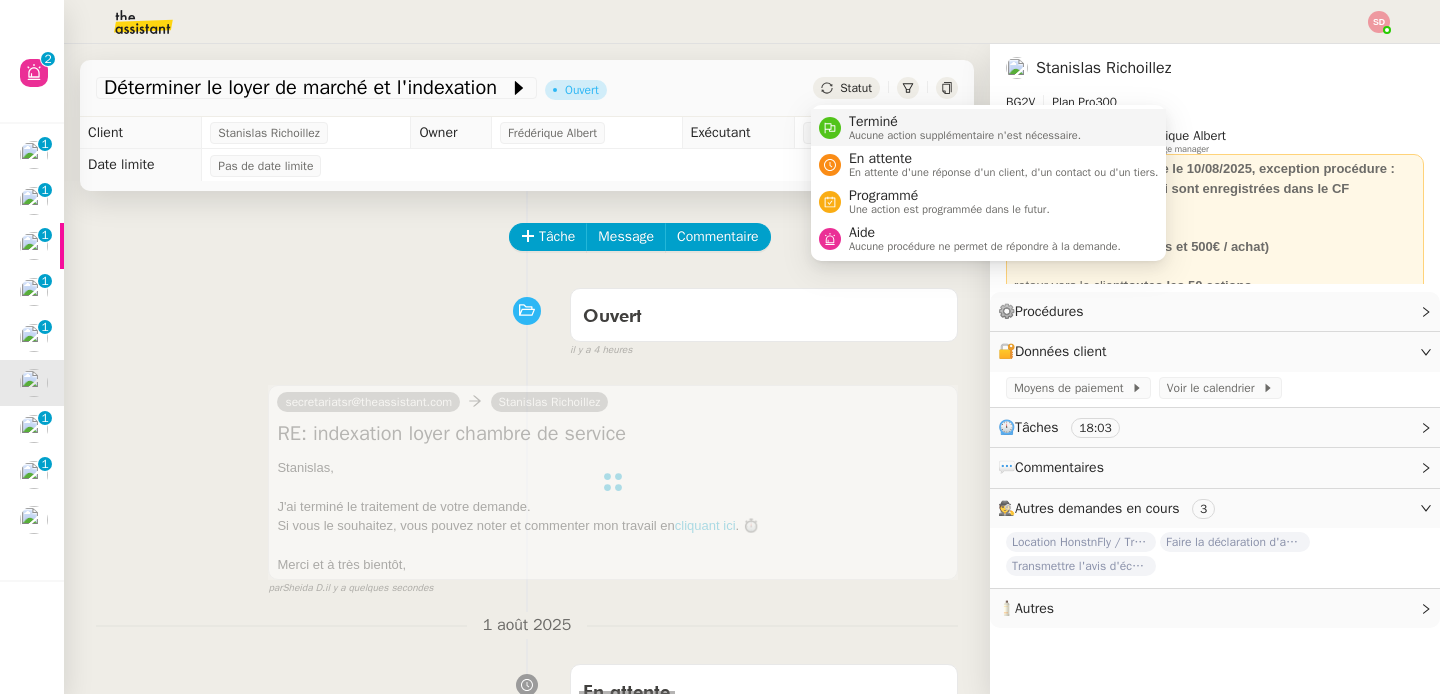 click on "Terminé" at bounding box center [965, 122] 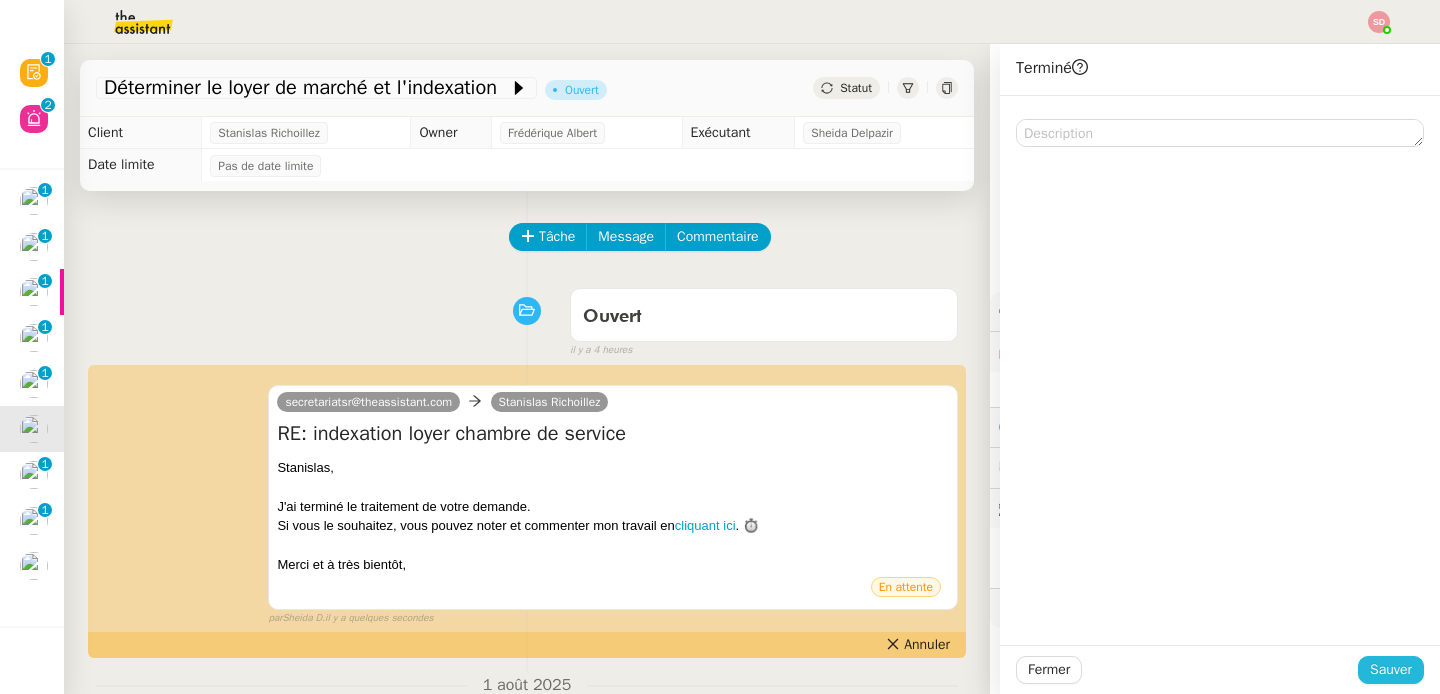 click on "Sauver" 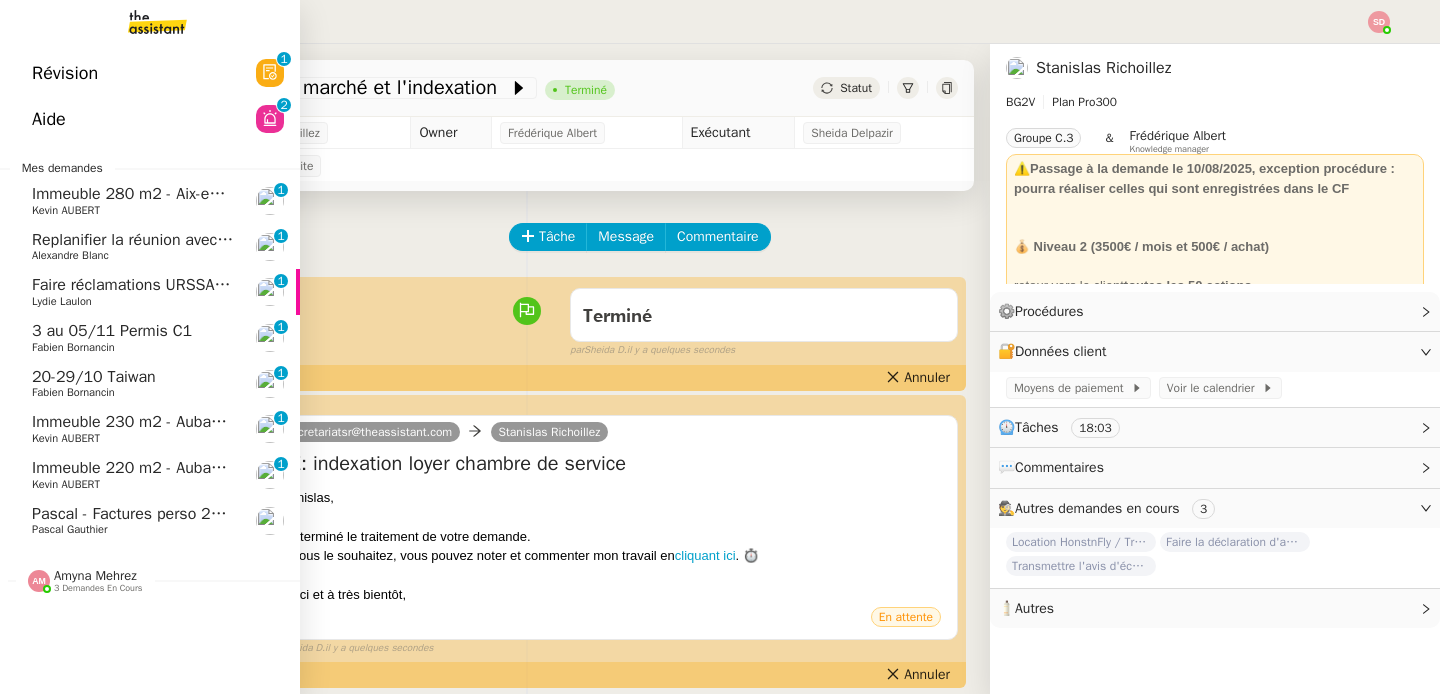 click on "Fabien Bornancin" 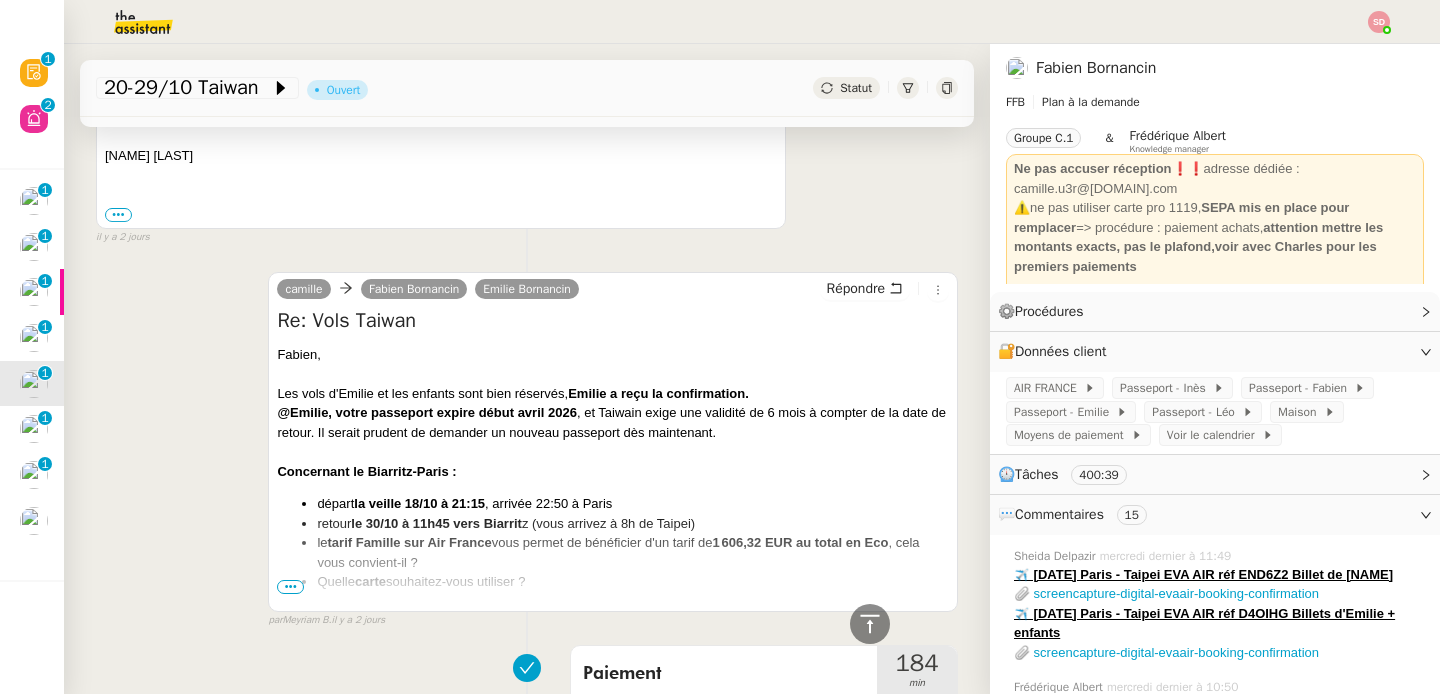 scroll, scrollTop: 756, scrollLeft: 0, axis: vertical 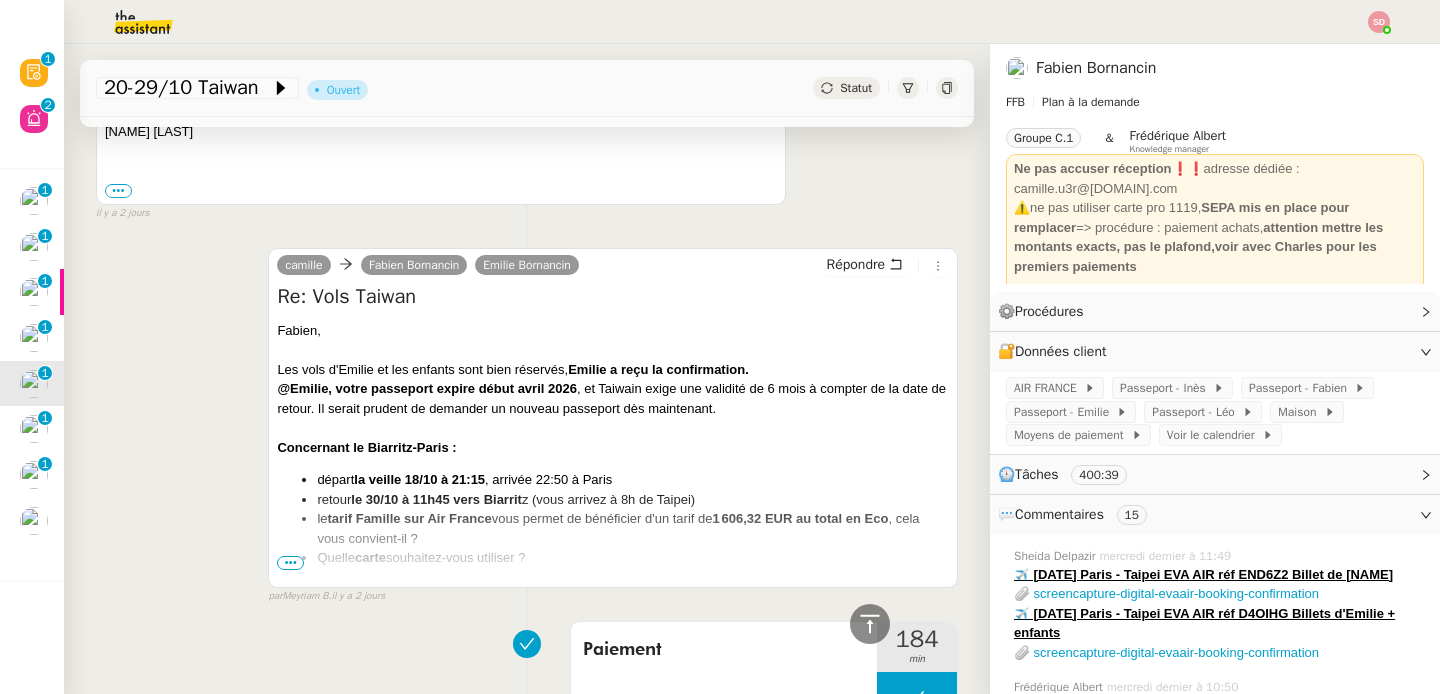 click on "•••" at bounding box center (290, 563) 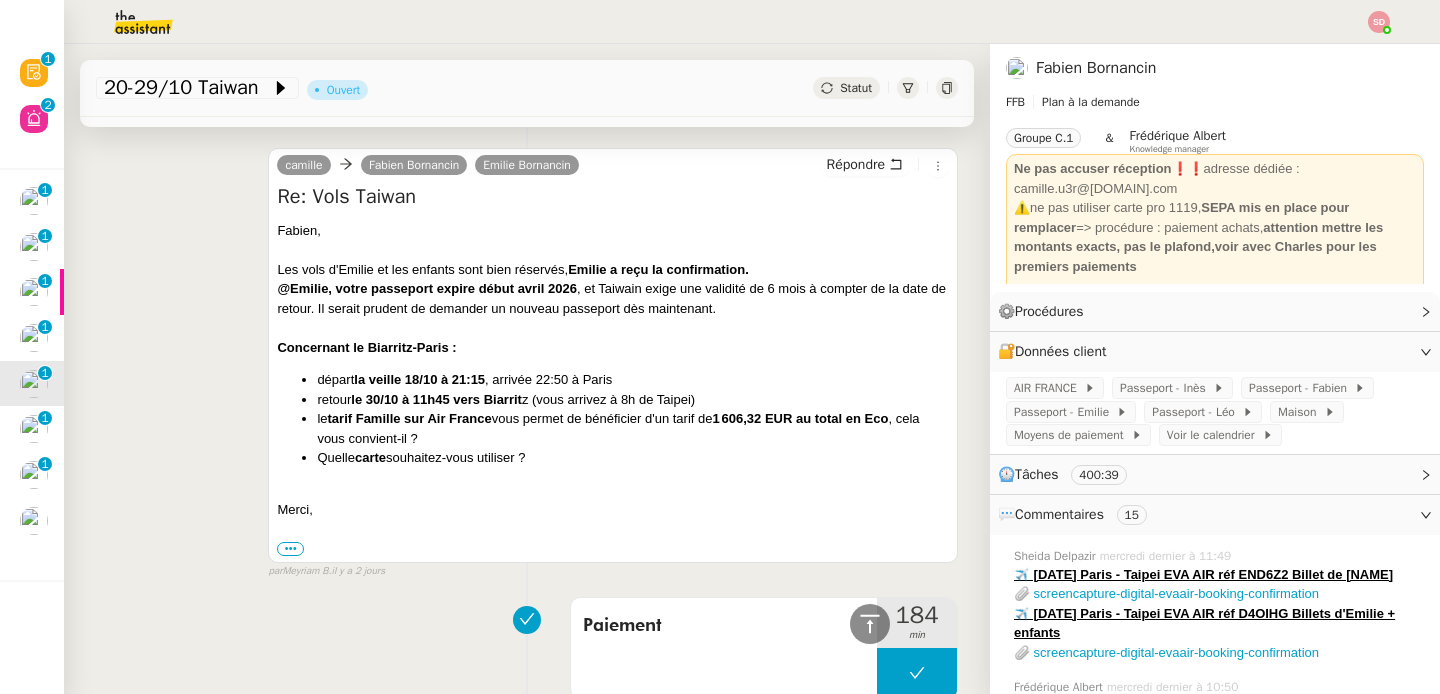 scroll, scrollTop: 904, scrollLeft: 0, axis: vertical 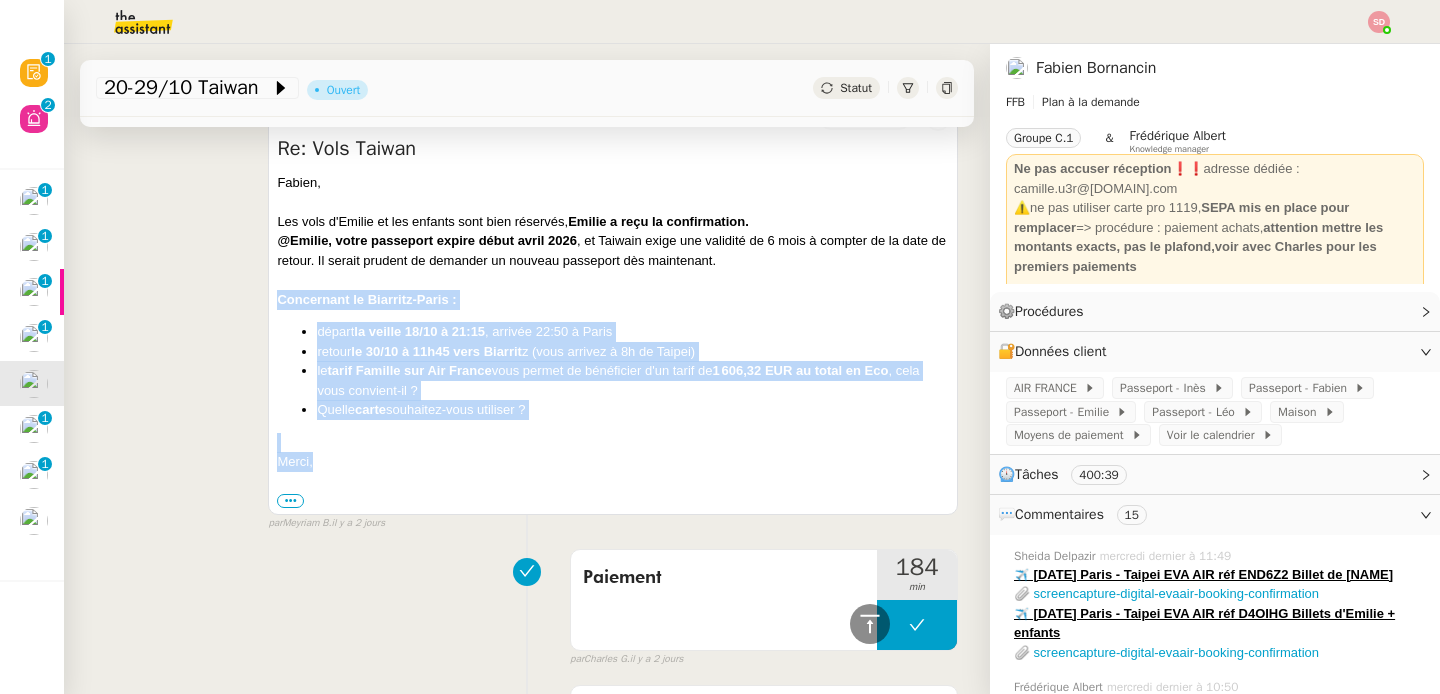 drag, startPoint x: 277, startPoint y: 296, endPoint x: 371, endPoint y: 459, distance: 188.16217 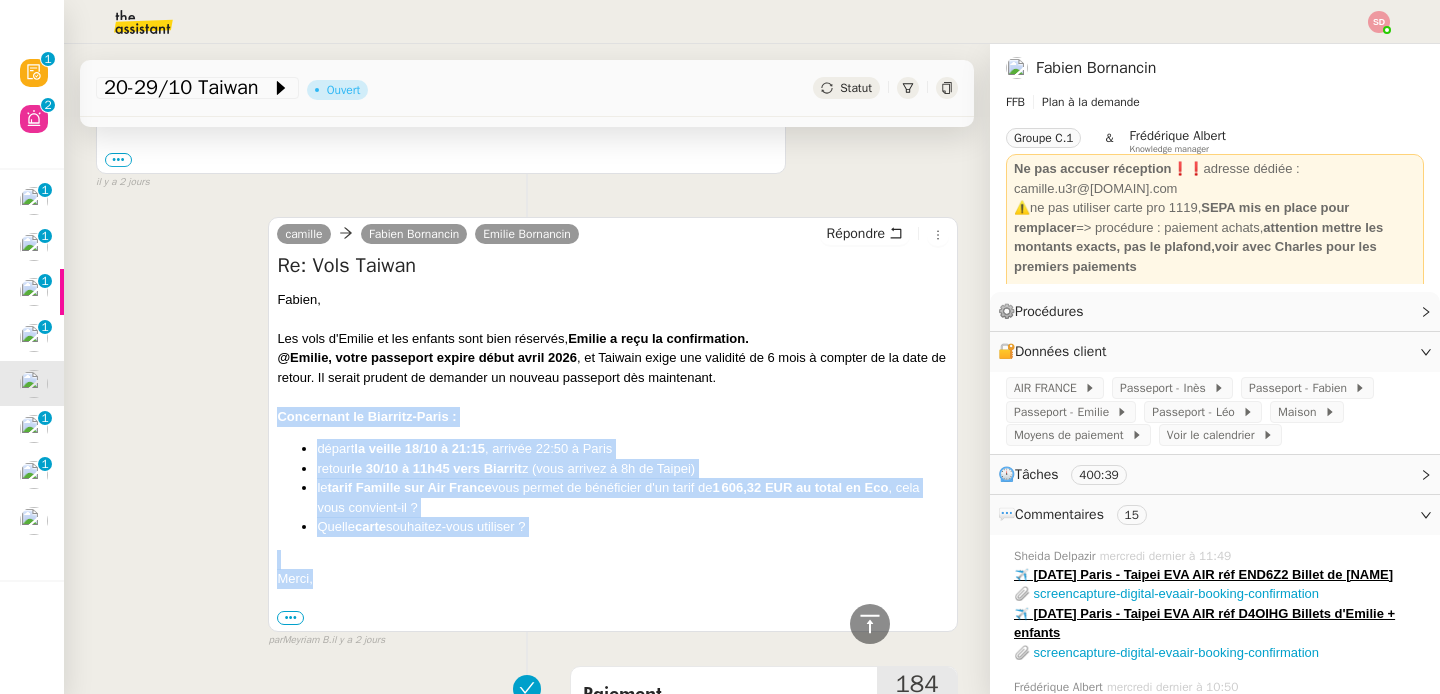 scroll, scrollTop: 758, scrollLeft: 0, axis: vertical 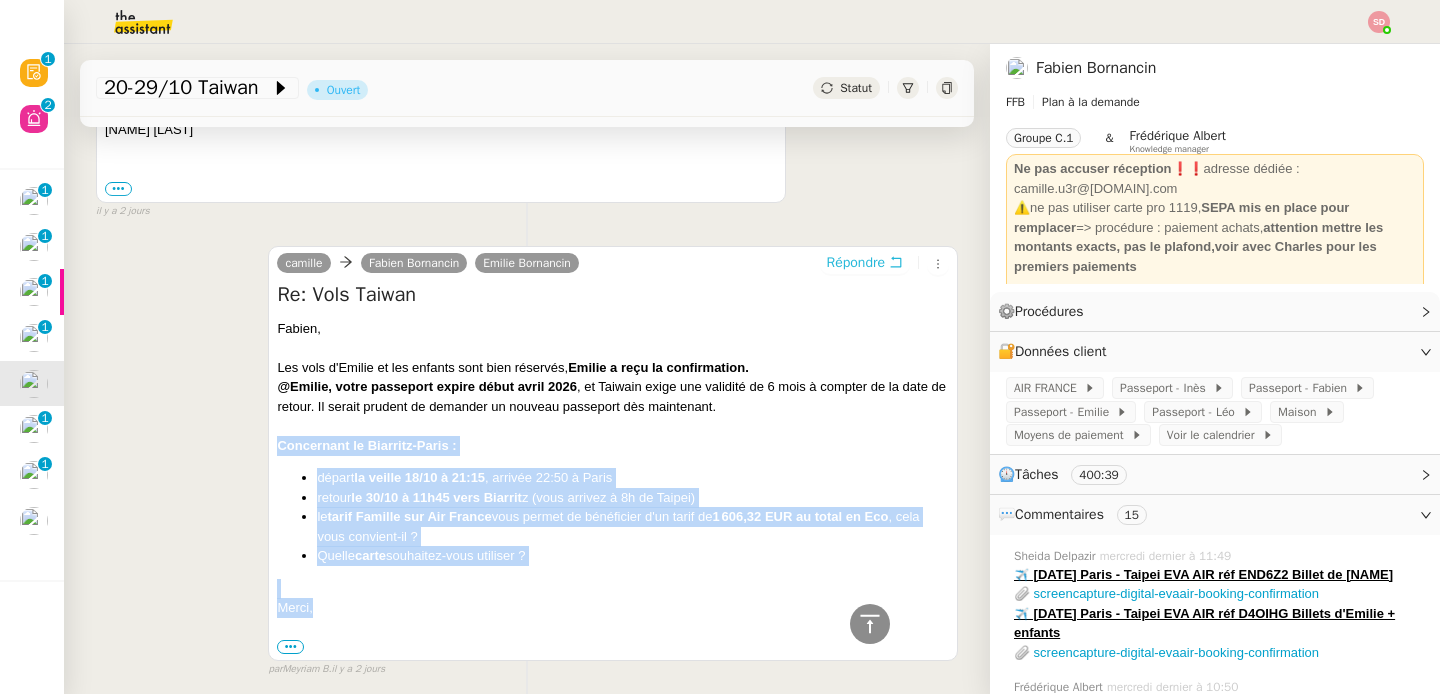 click on "Répondre" at bounding box center [856, 263] 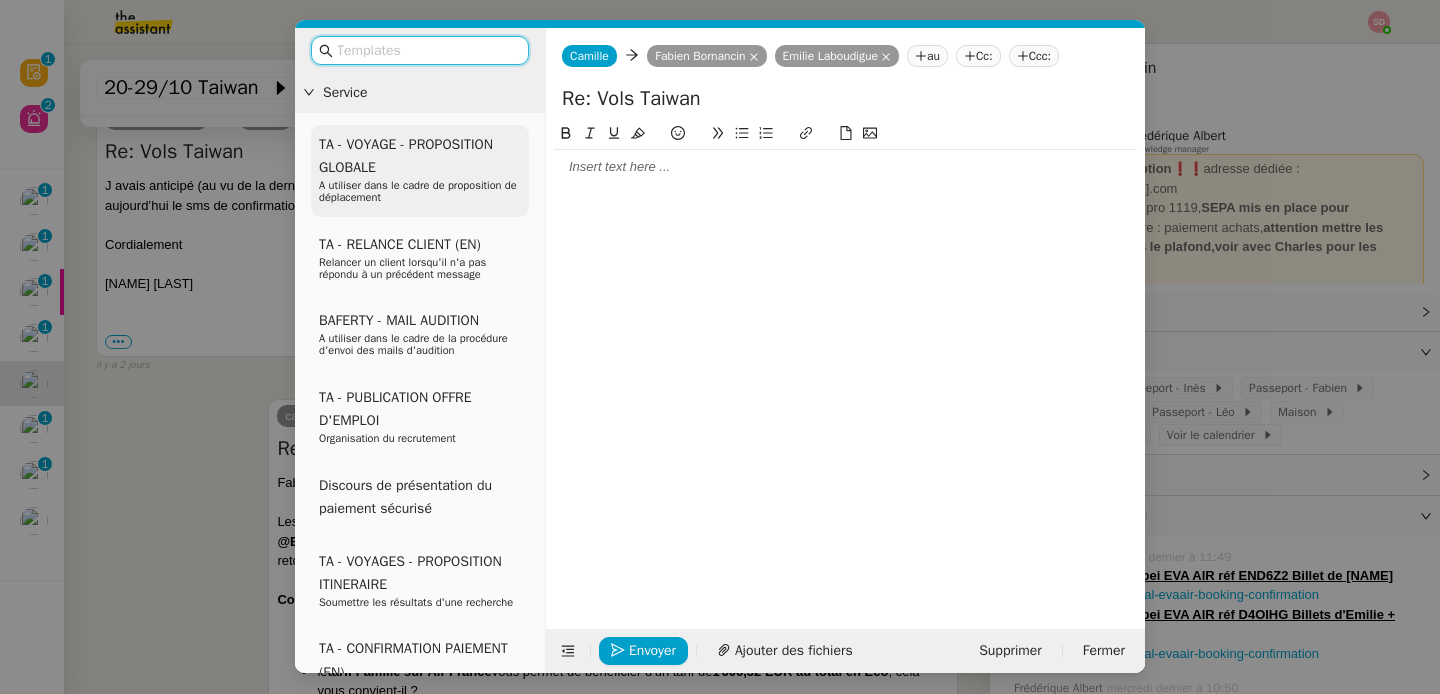 scroll, scrollTop: 912, scrollLeft: 0, axis: vertical 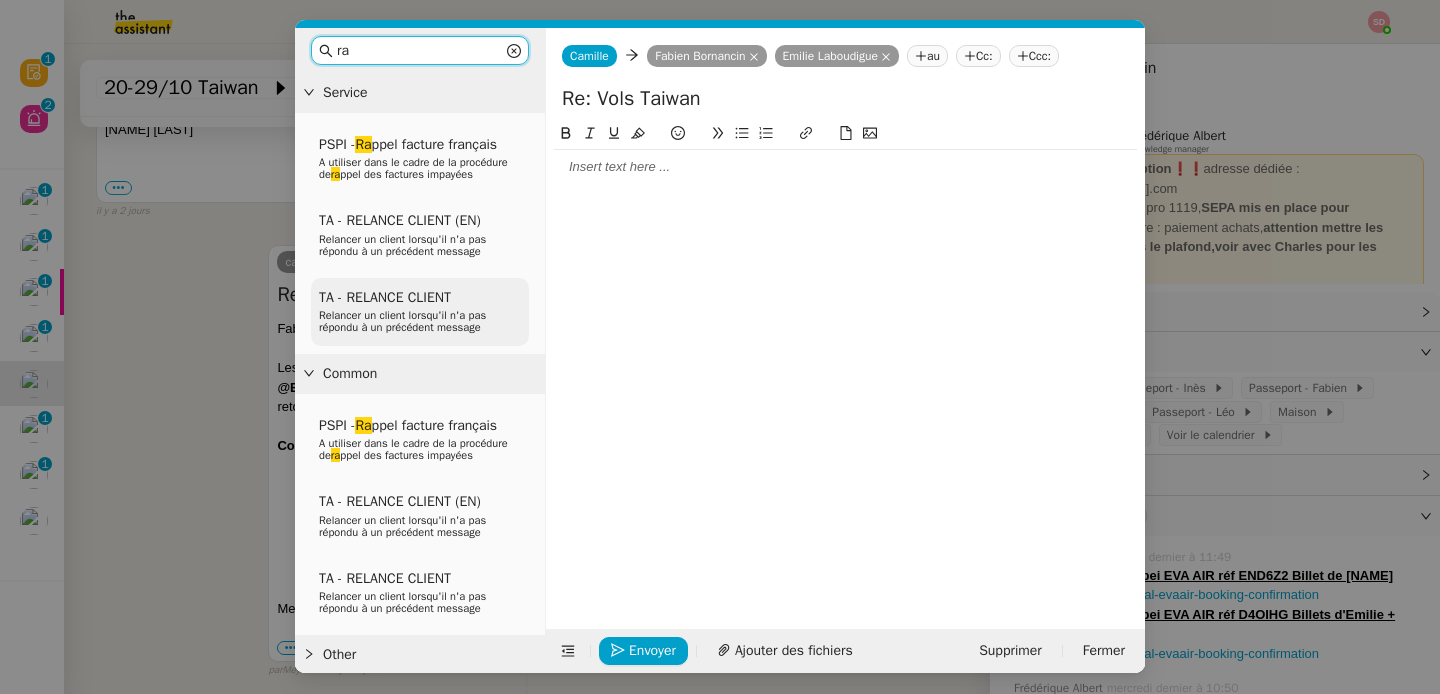 type on "ra" 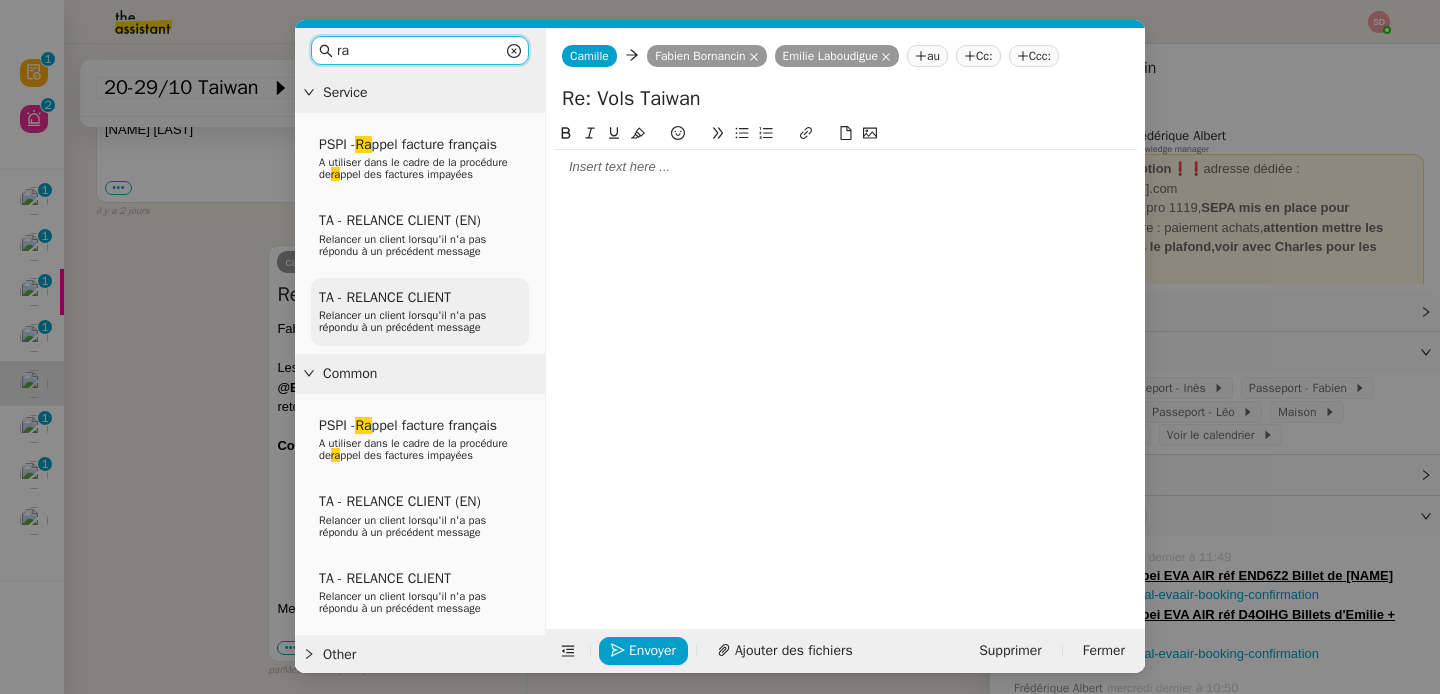 click on "TA - RELANCE CLIENT    Relancer un client lorsqu'il n'a pas répondu à un précédent message" at bounding box center (420, 312) 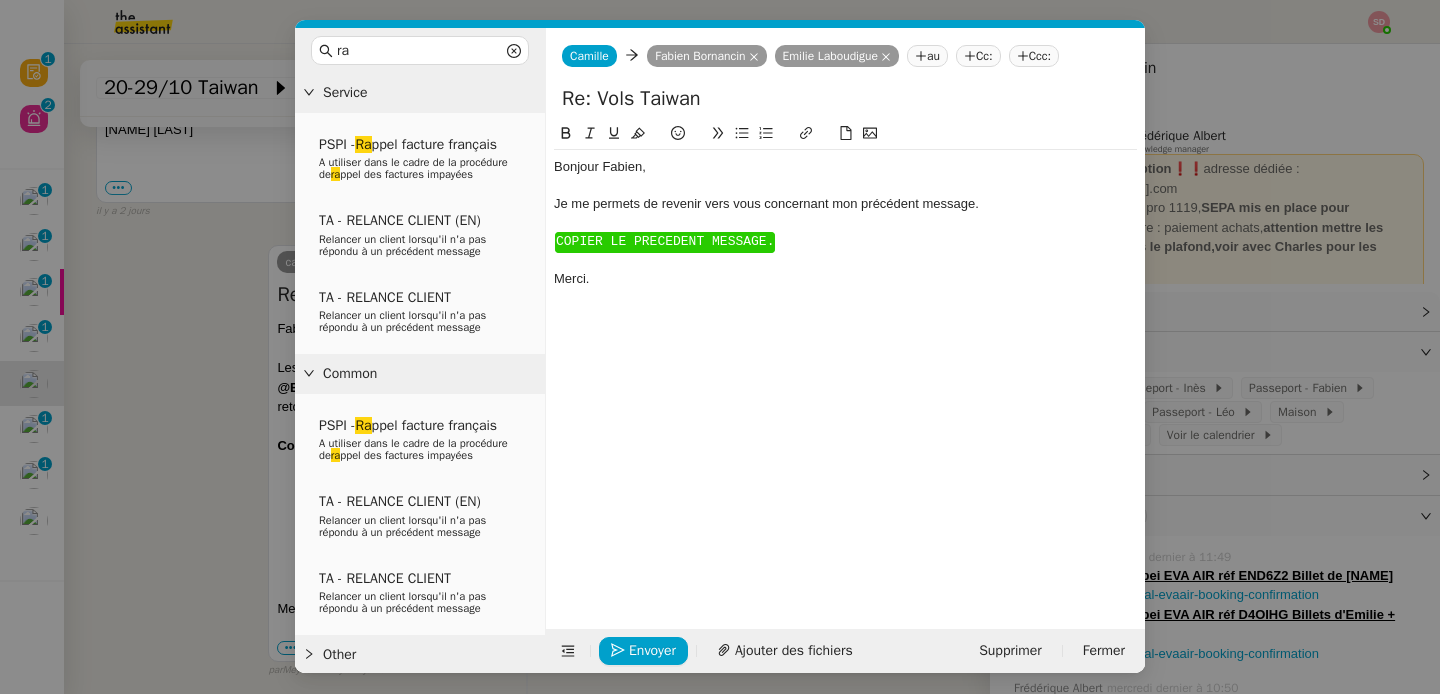 scroll, scrollTop: 1048, scrollLeft: 0, axis: vertical 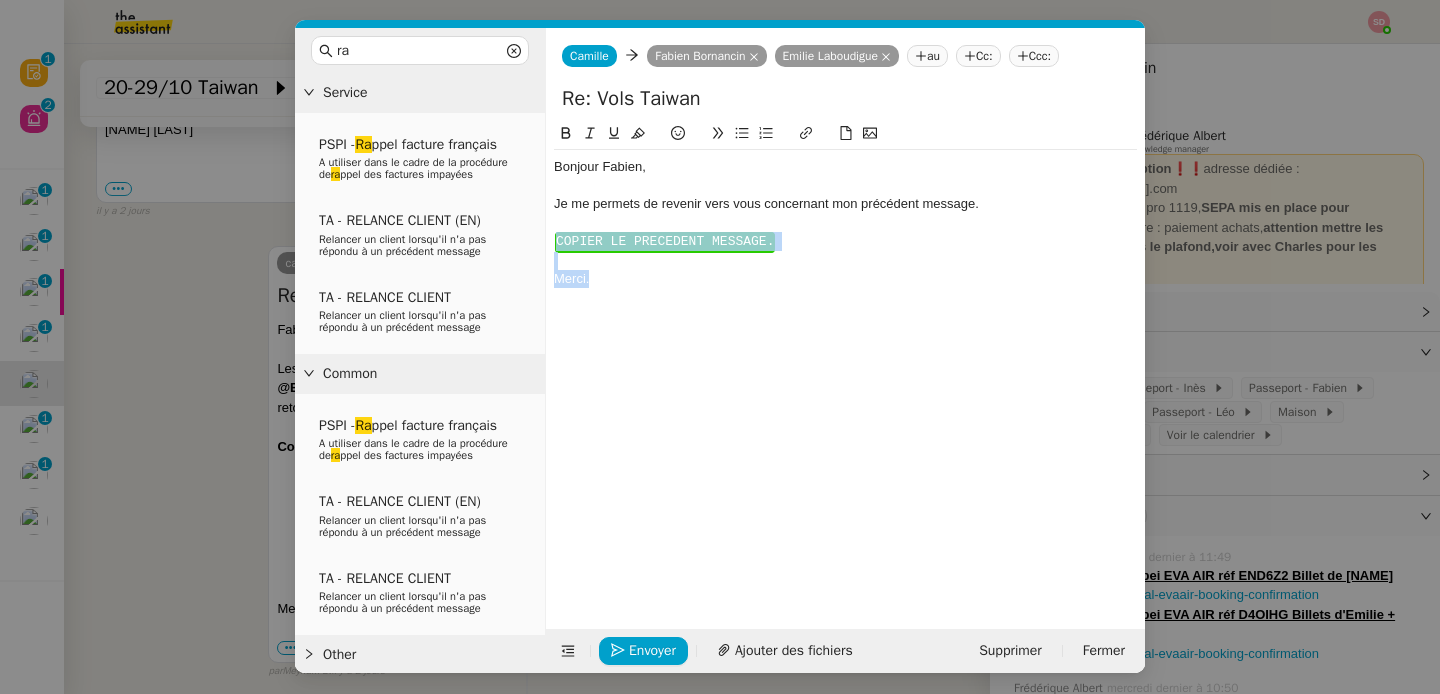 drag, startPoint x: 604, startPoint y: 304, endPoint x: 556, endPoint y: 237, distance: 82.419655 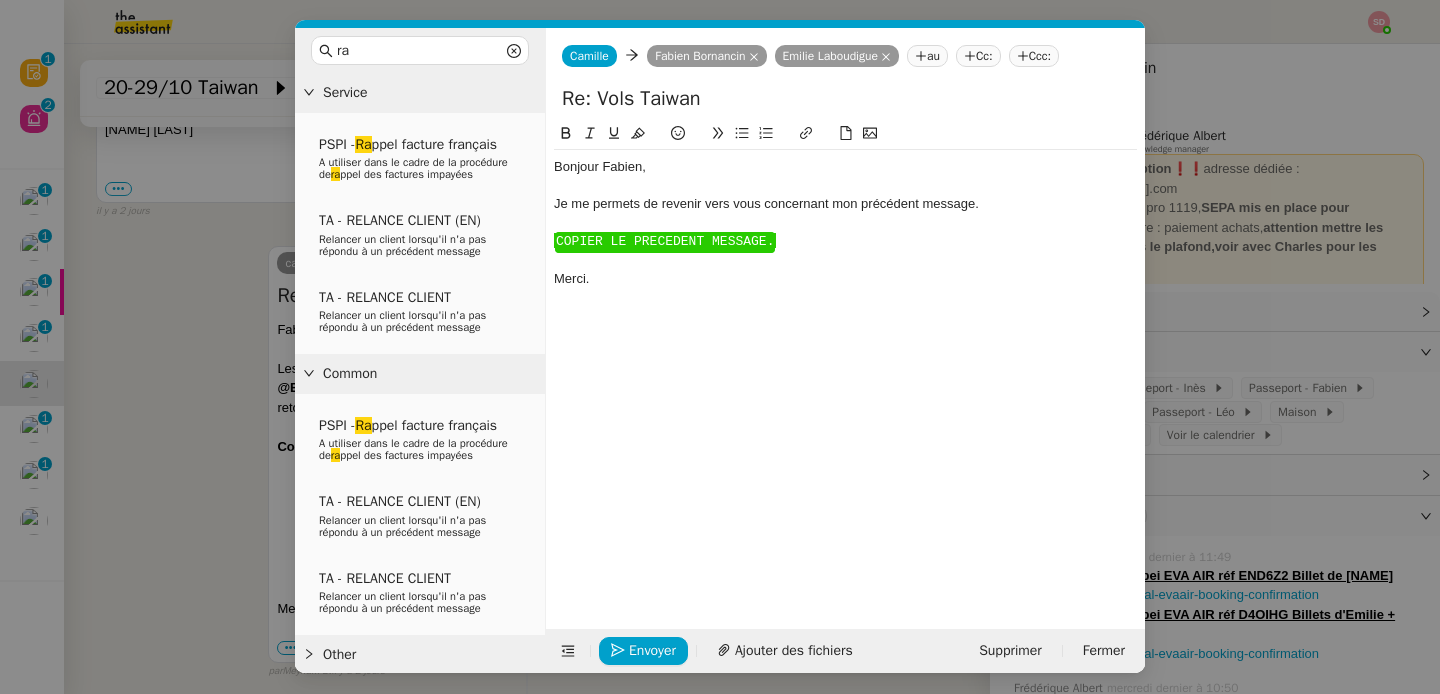 scroll, scrollTop: 0, scrollLeft: 0, axis: both 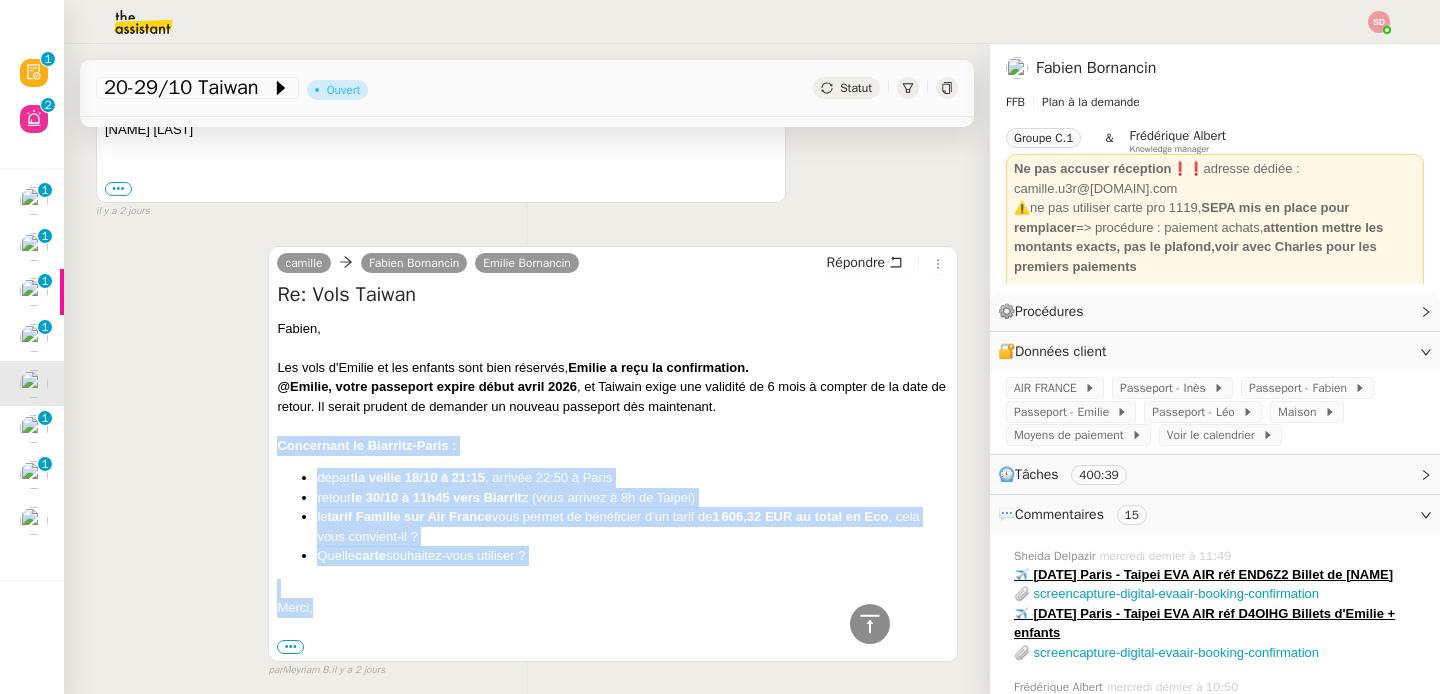 drag, startPoint x: 273, startPoint y: 445, endPoint x: 351, endPoint y: 607, distance: 179.7999 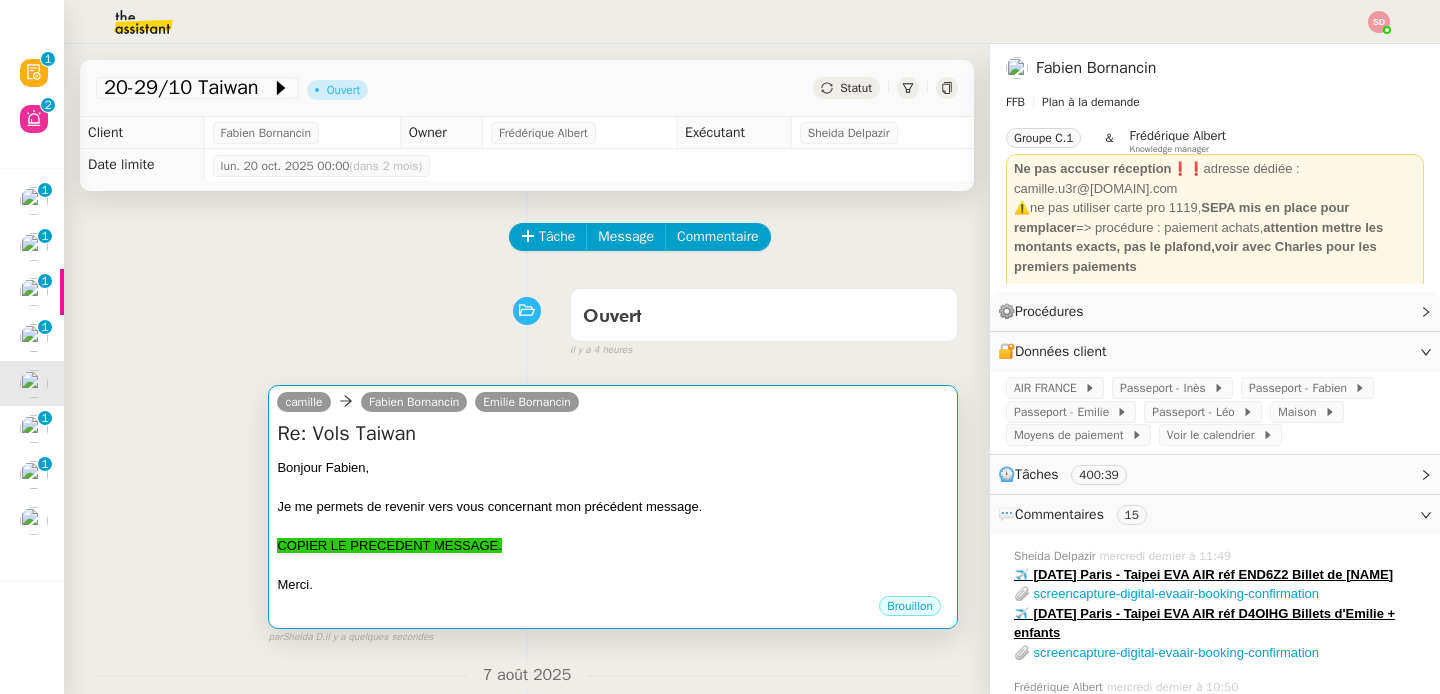 click at bounding box center [613, 526] 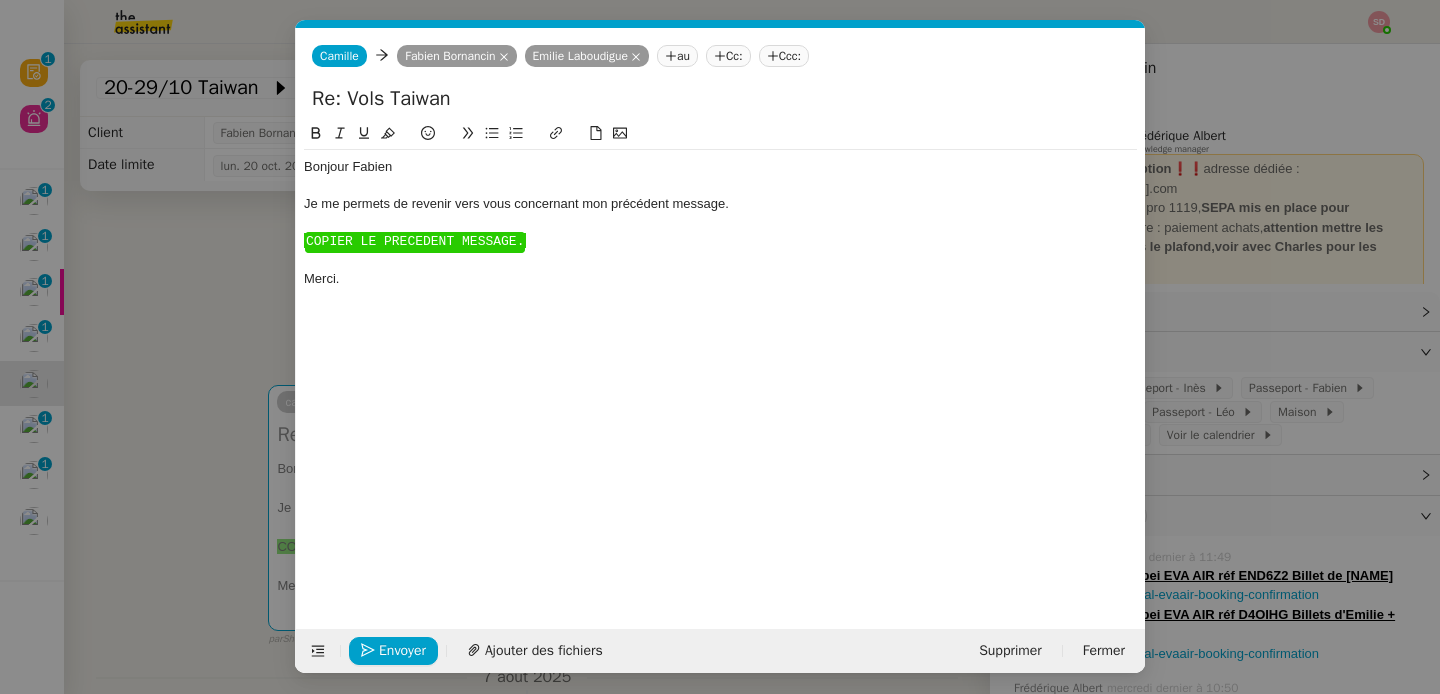 scroll, scrollTop: 0, scrollLeft: 55, axis: horizontal 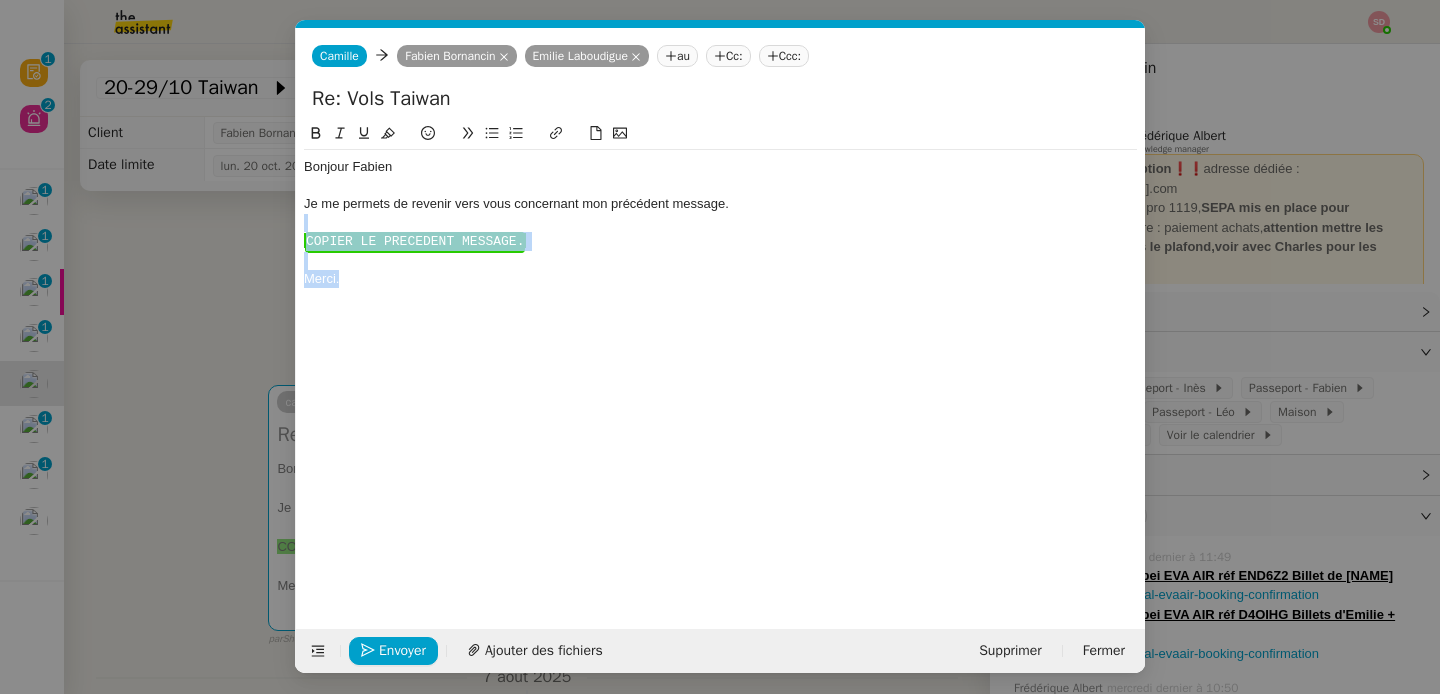 drag, startPoint x: 369, startPoint y: 299, endPoint x: 300, endPoint y: 232, distance: 96.17692 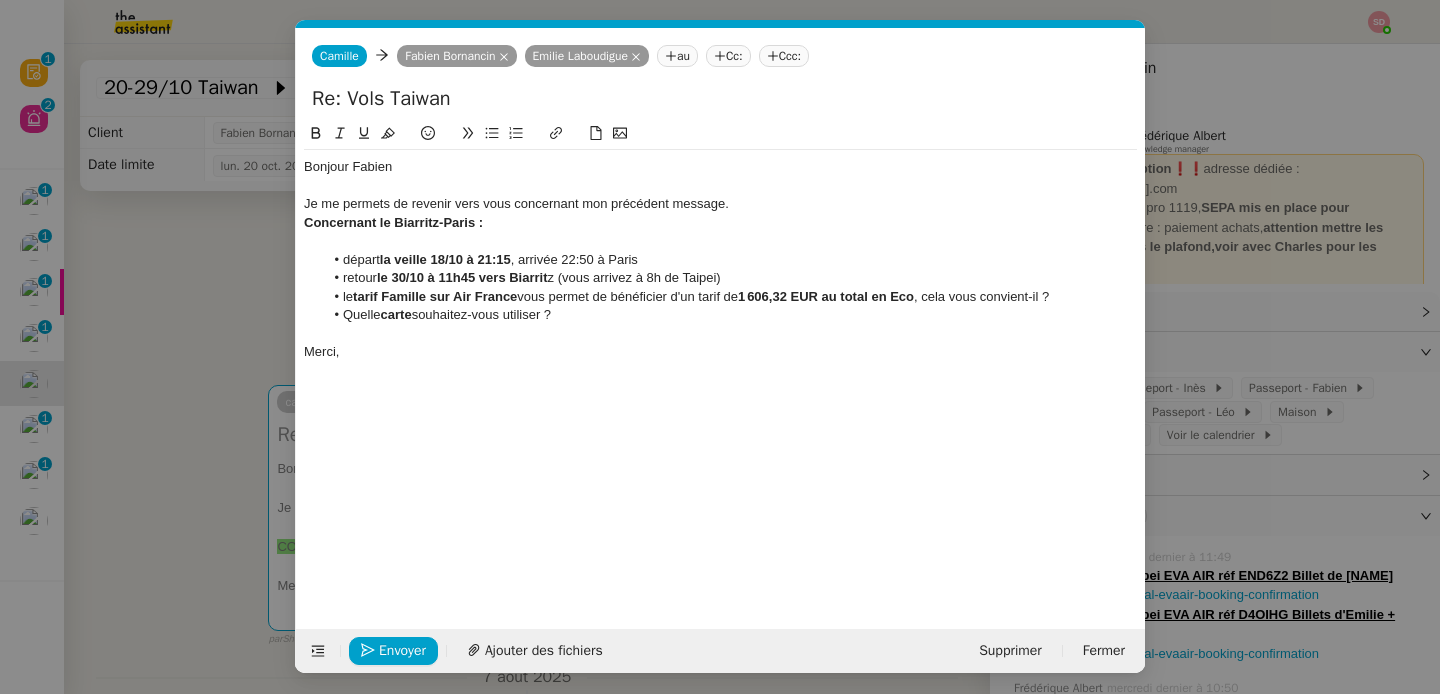 scroll, scrollTop: 0, scrollLeft: 0, axis: both 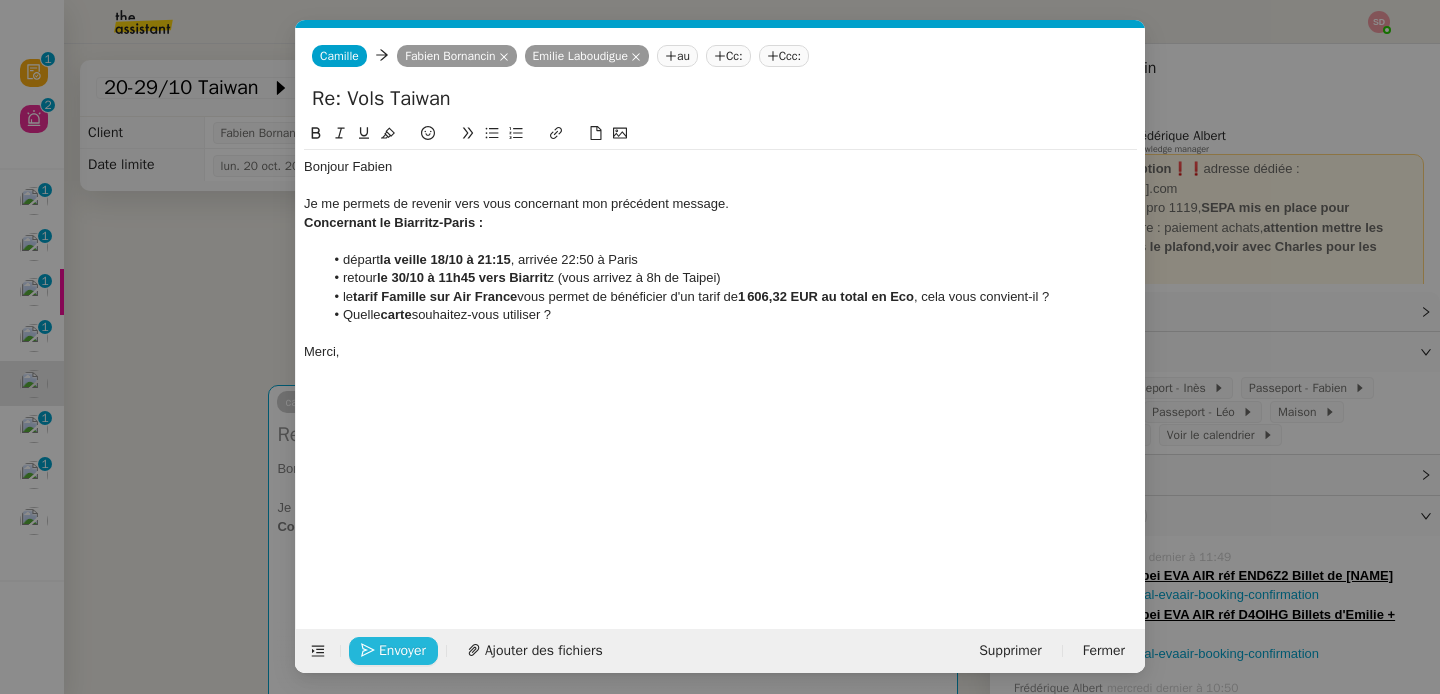 click on "Envoyer" 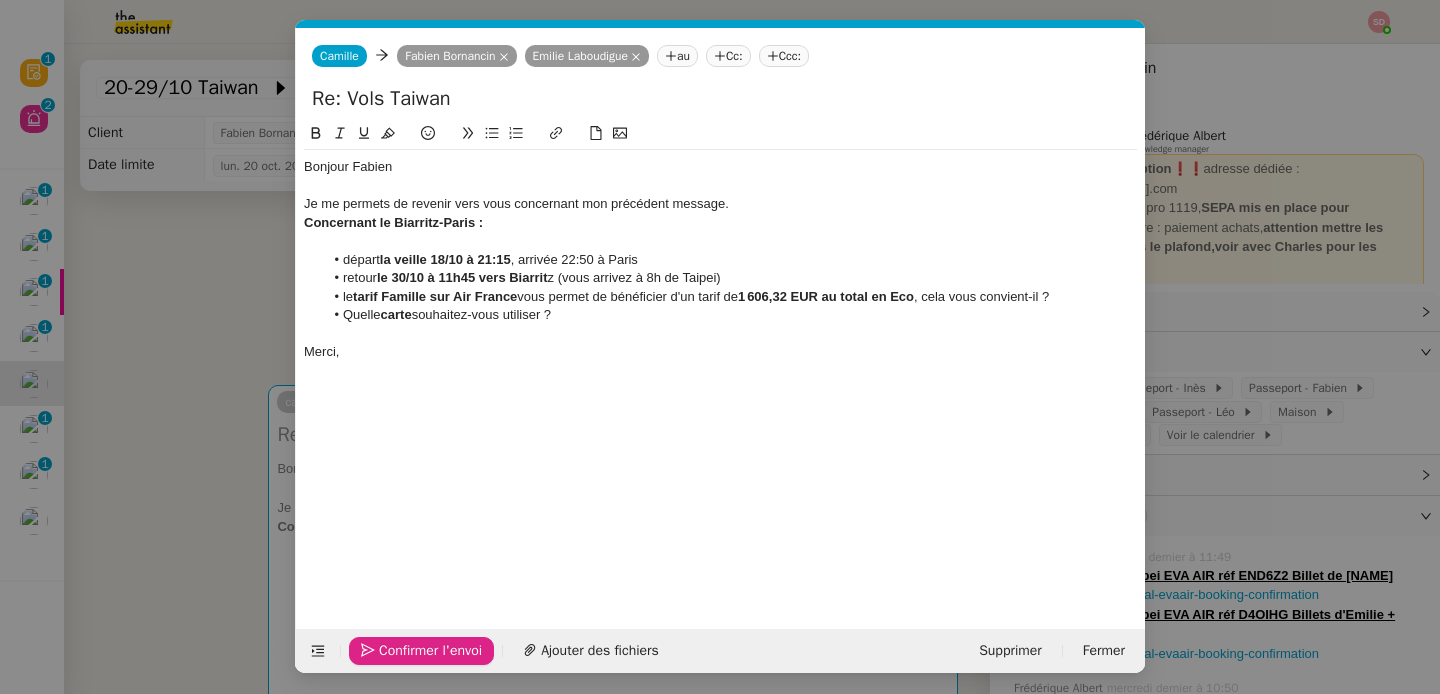 click on "Confirmer l'envoi" 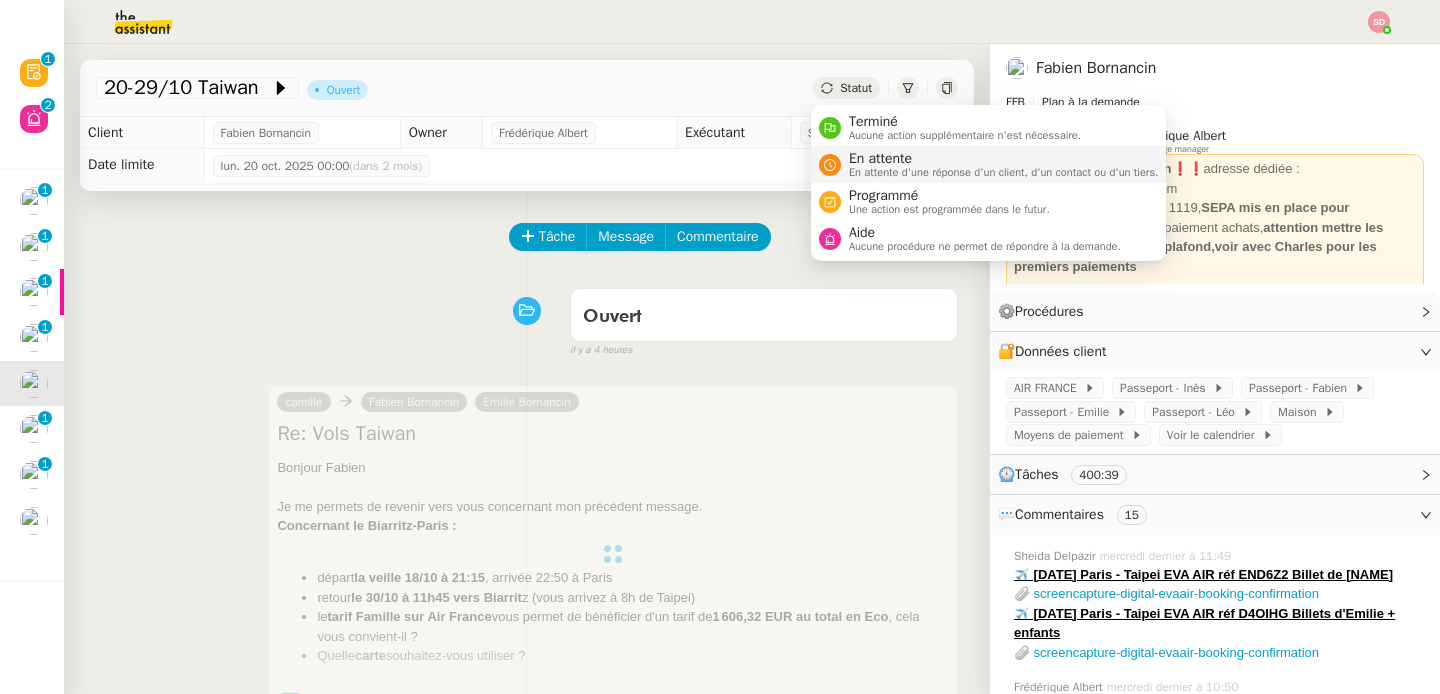 click on "En attente d'une réponse d'un client, d'un contact ou d'un tiers." at bounding box center [1004, 172] 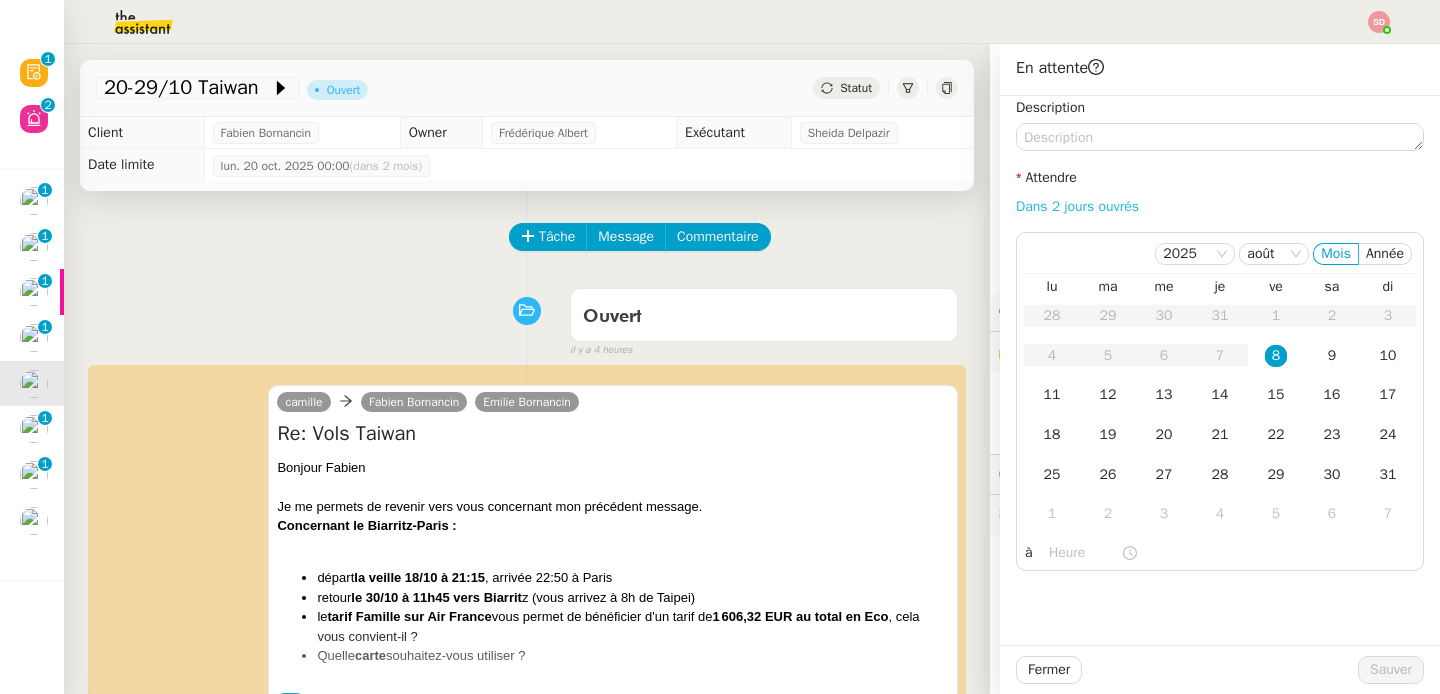 click on "Dans 2 jours ouvrés" 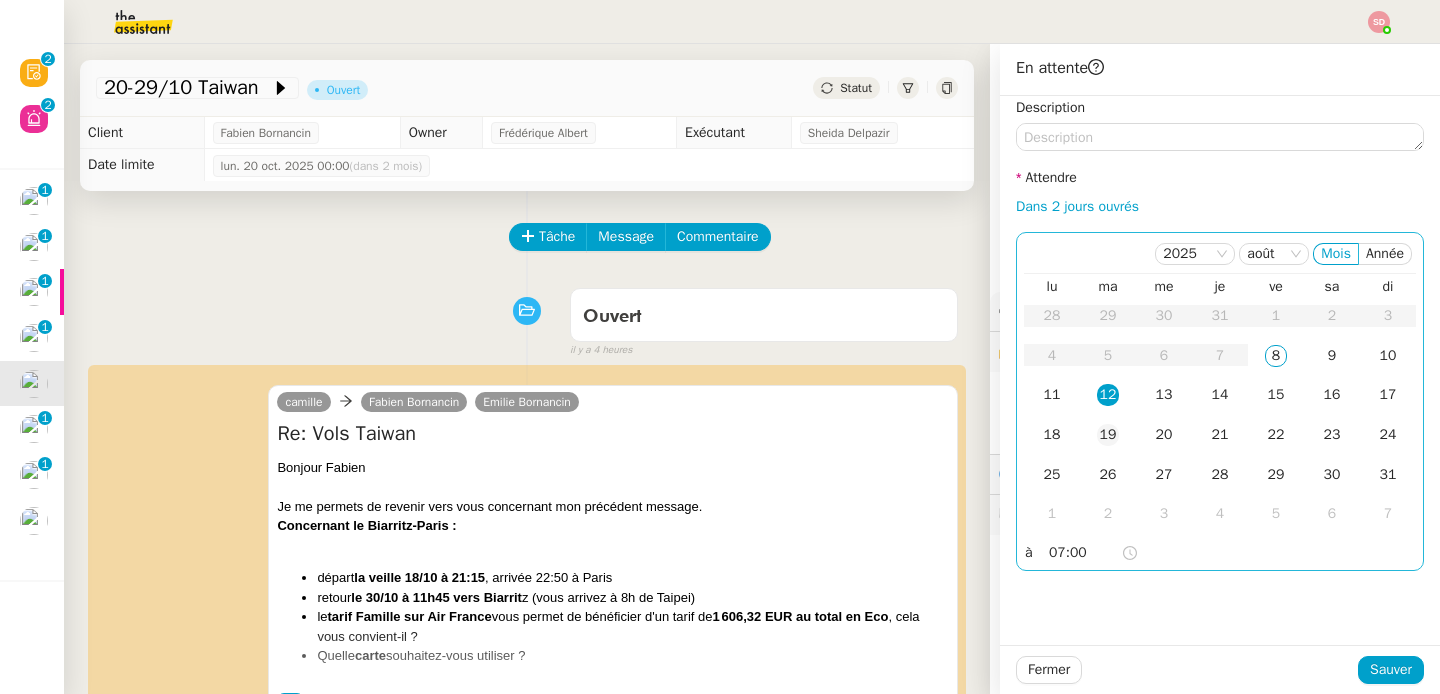click on "19" 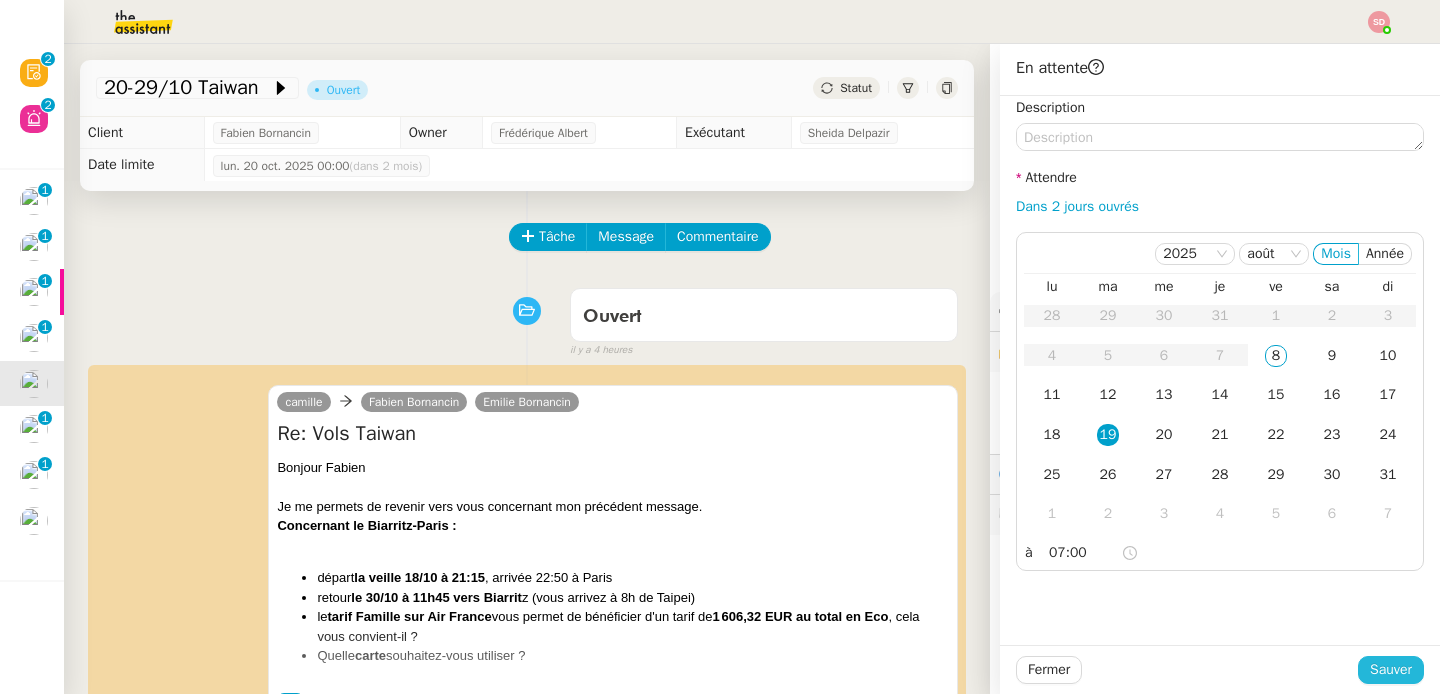 click on "Sauver" 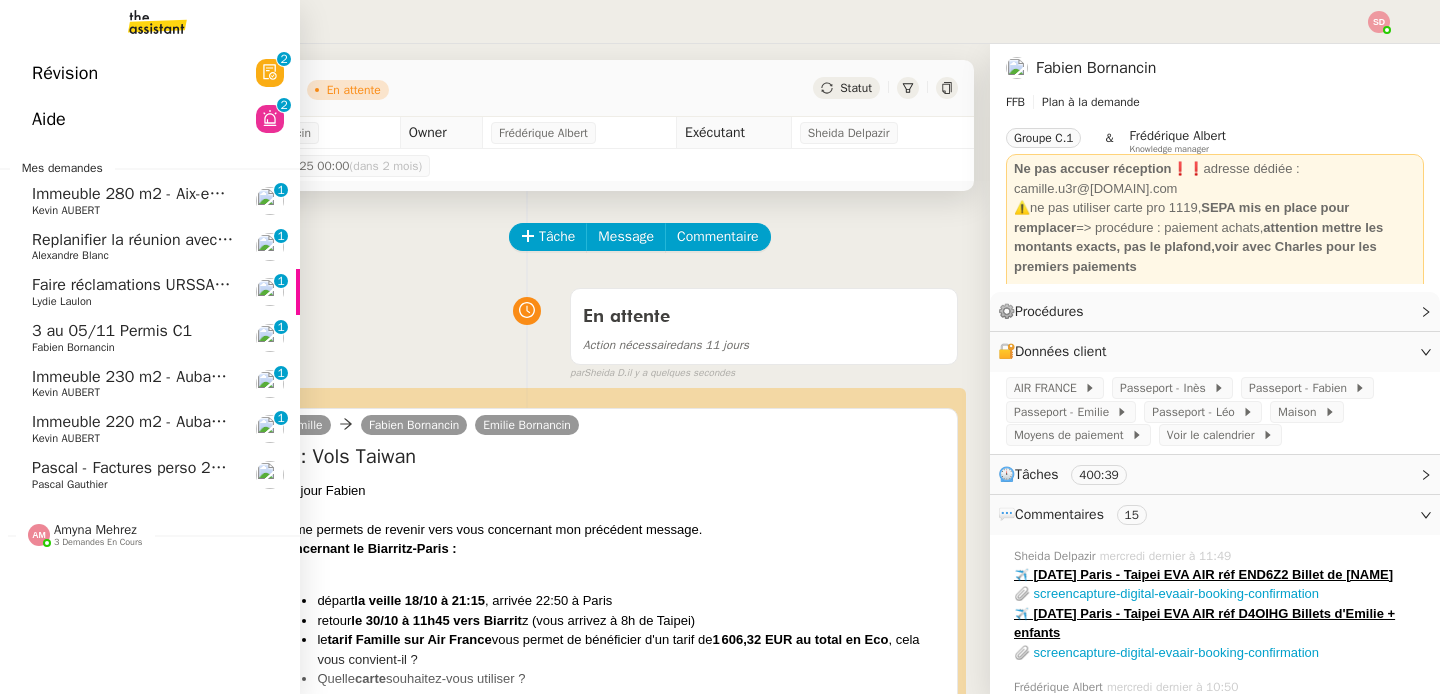 click on "3 au 05/11 Permis C1" 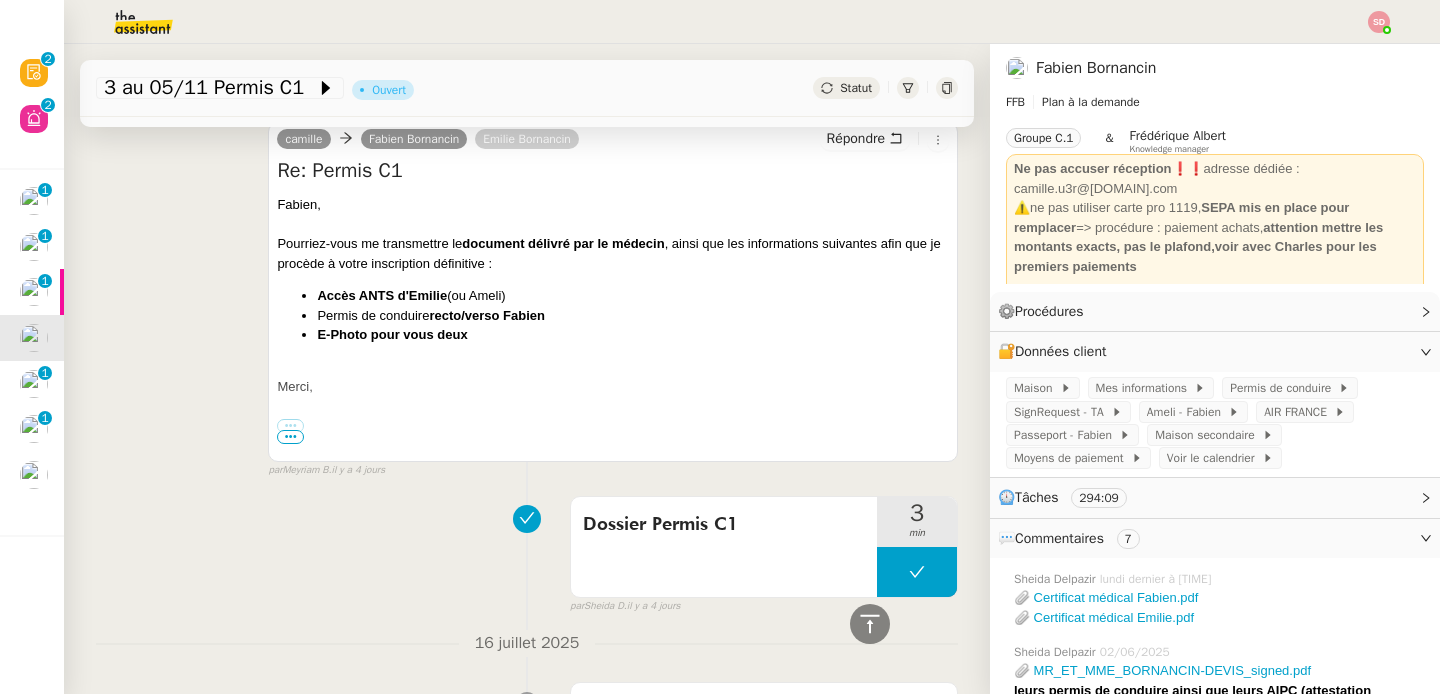 scroll, scrollTop: 2532, scrollLeft: 0, axis: vertical 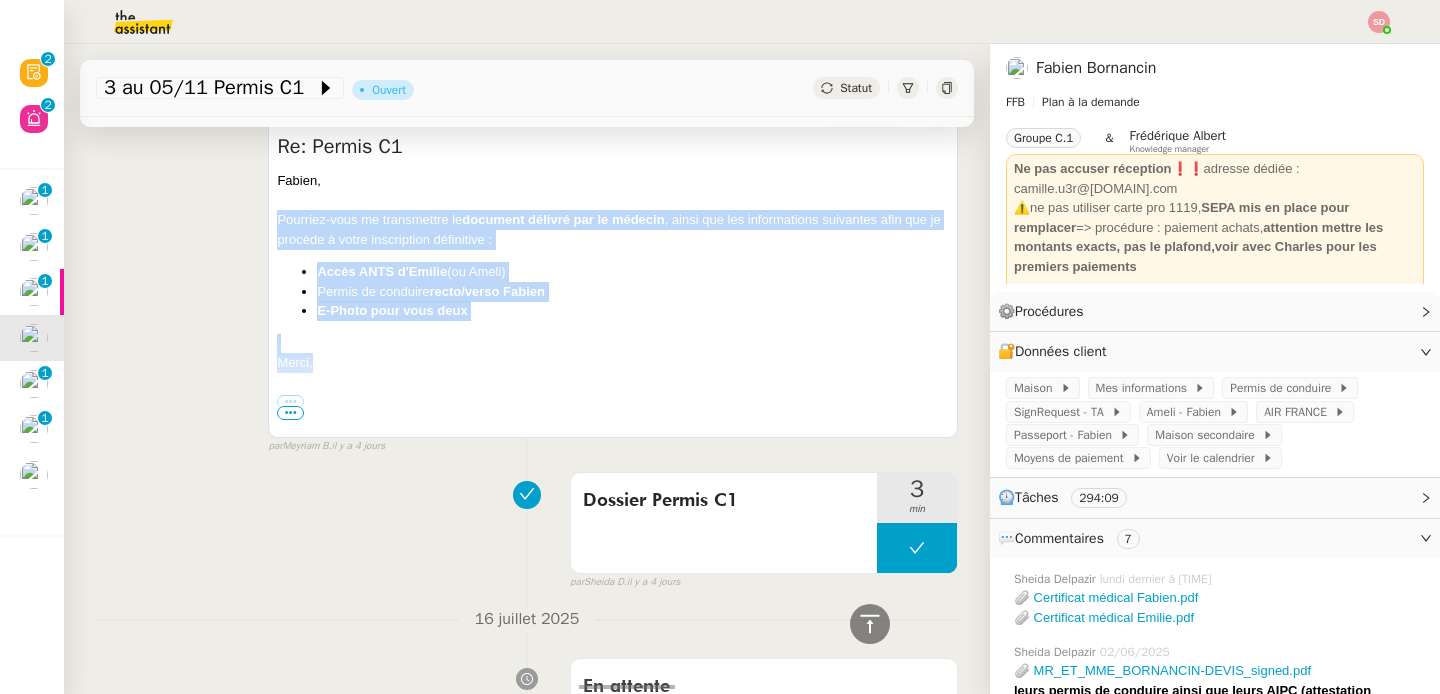 drag, startPoint x: 276, startPoint y: 219, endPoint x: 348, endPoint y: 372, distance: 169.09465 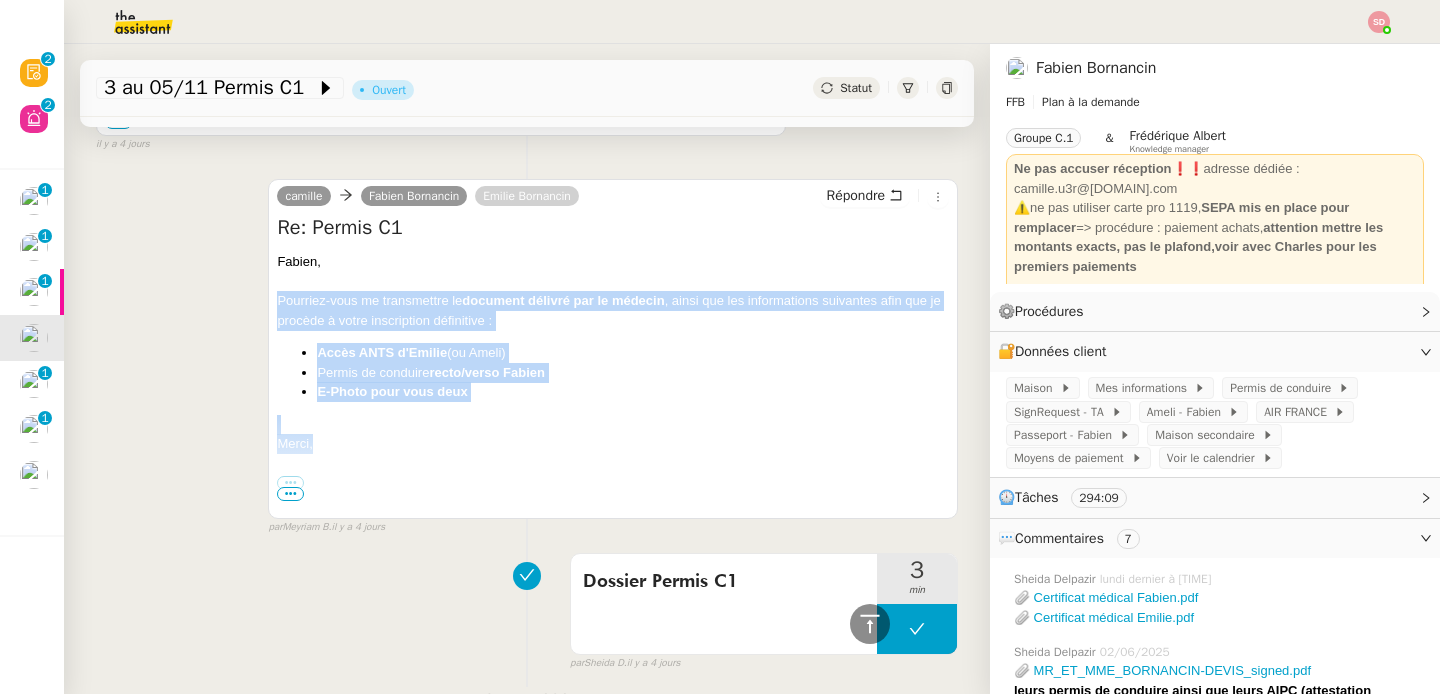 scroll, scrollTop: 2438, scrollLeft: 0, axis: vertical 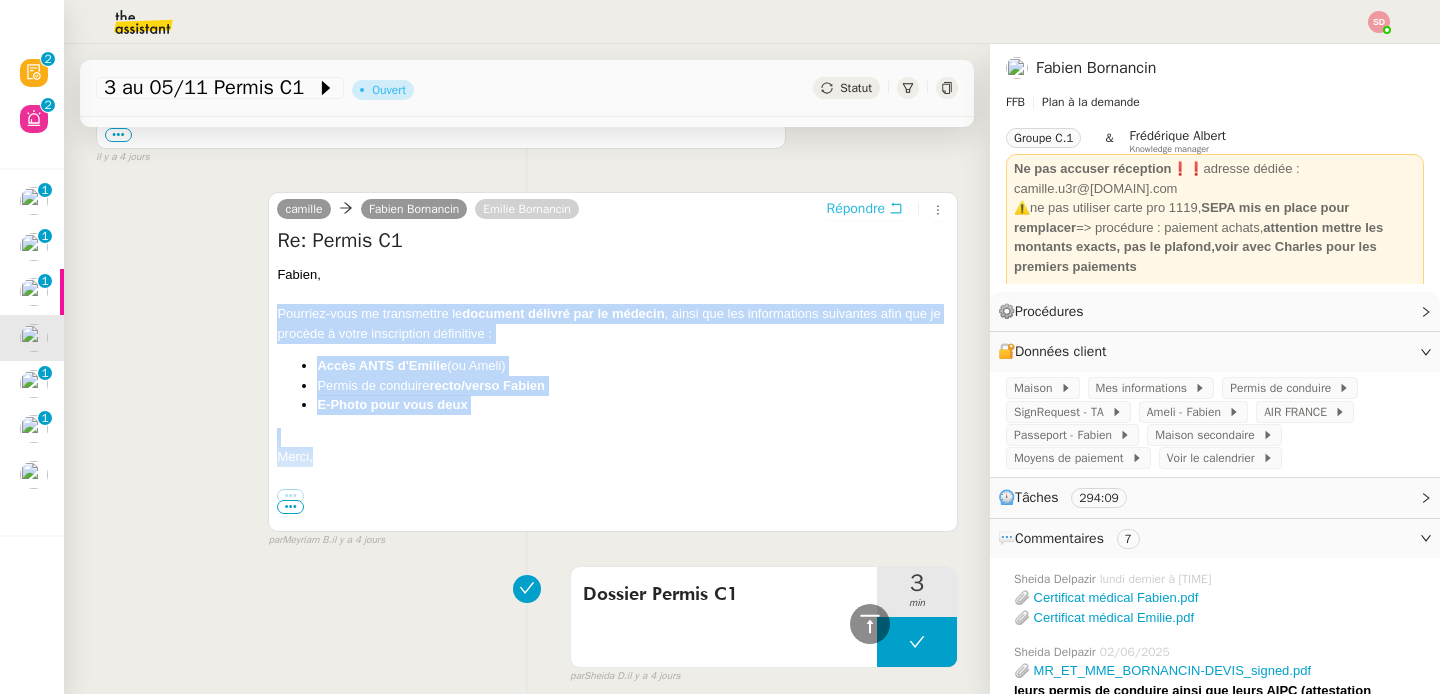 click on "Répondre" at bounding box center [856, 209] 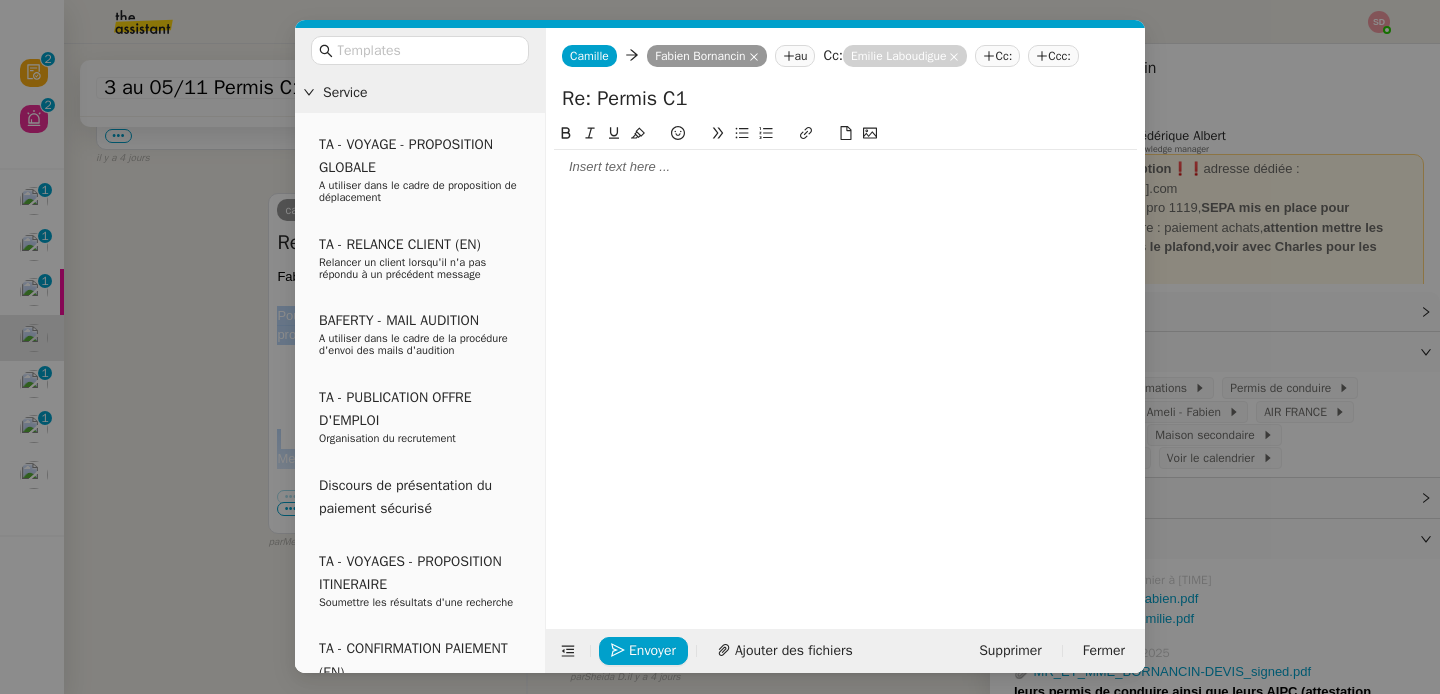 scroll, scrollTop: 2596, scrollLeft: 0, axis: vertical 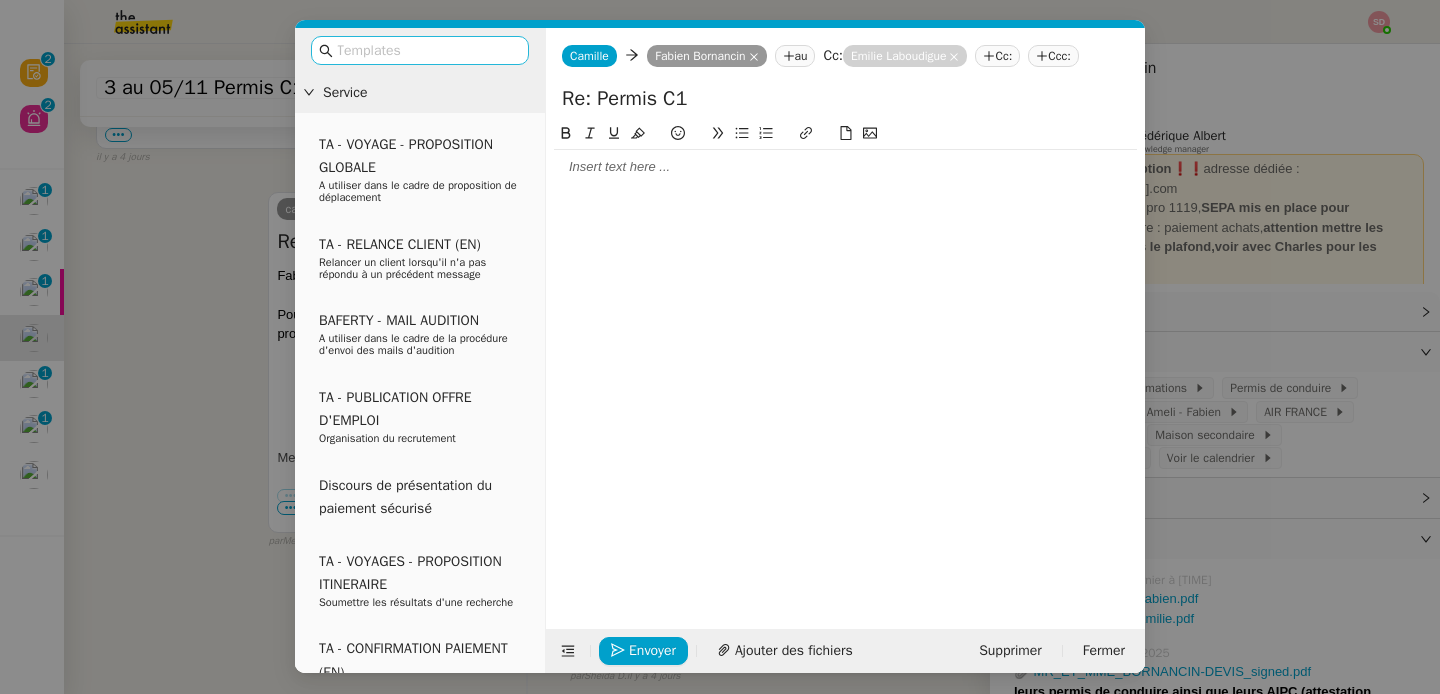 click at bounding box center [427, 50] 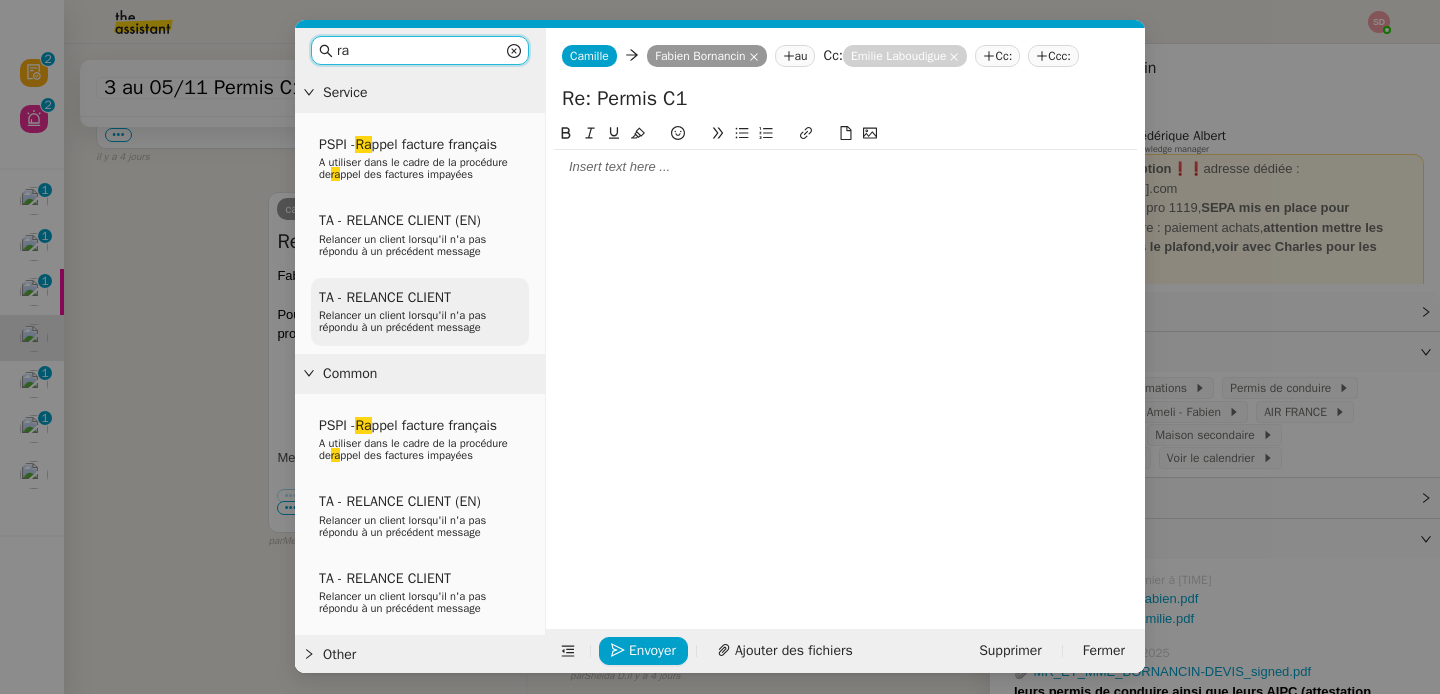 type on "ra" 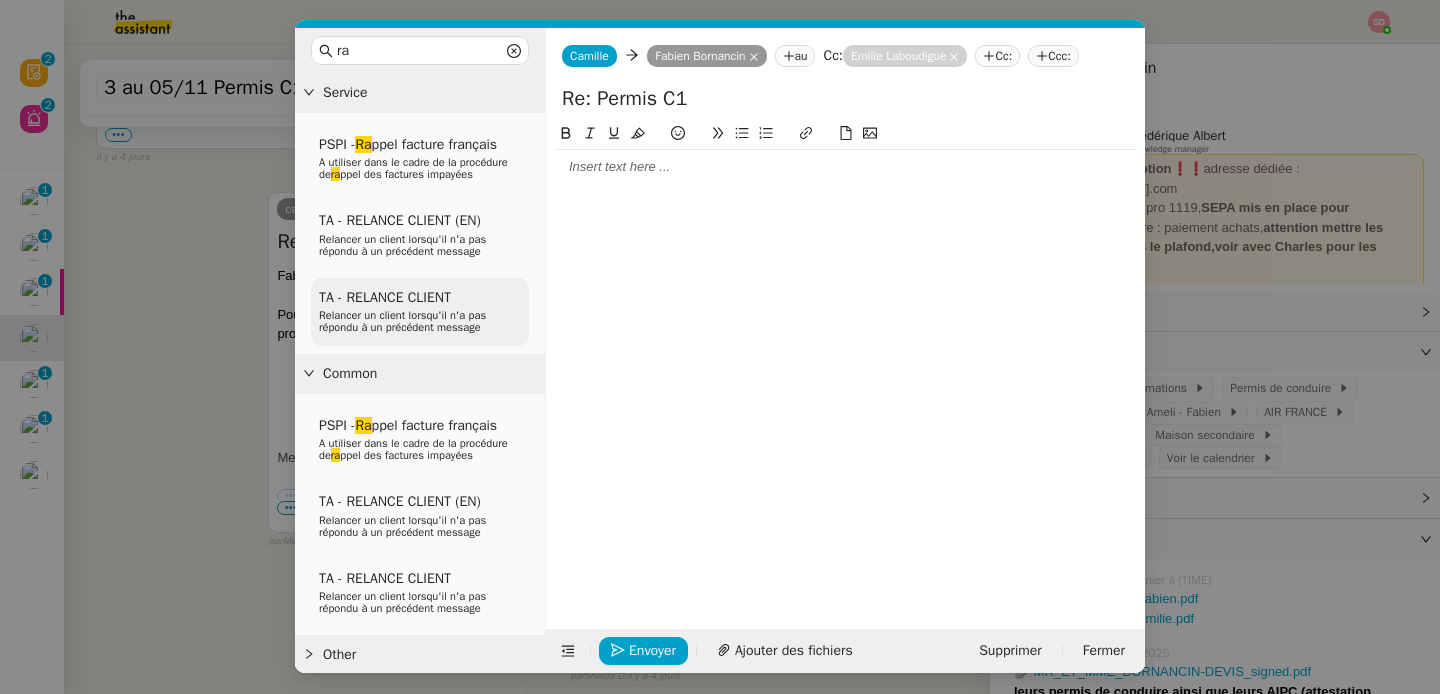 click on "TA - RELANCE CLIENT" at bounding box center [385, 297] 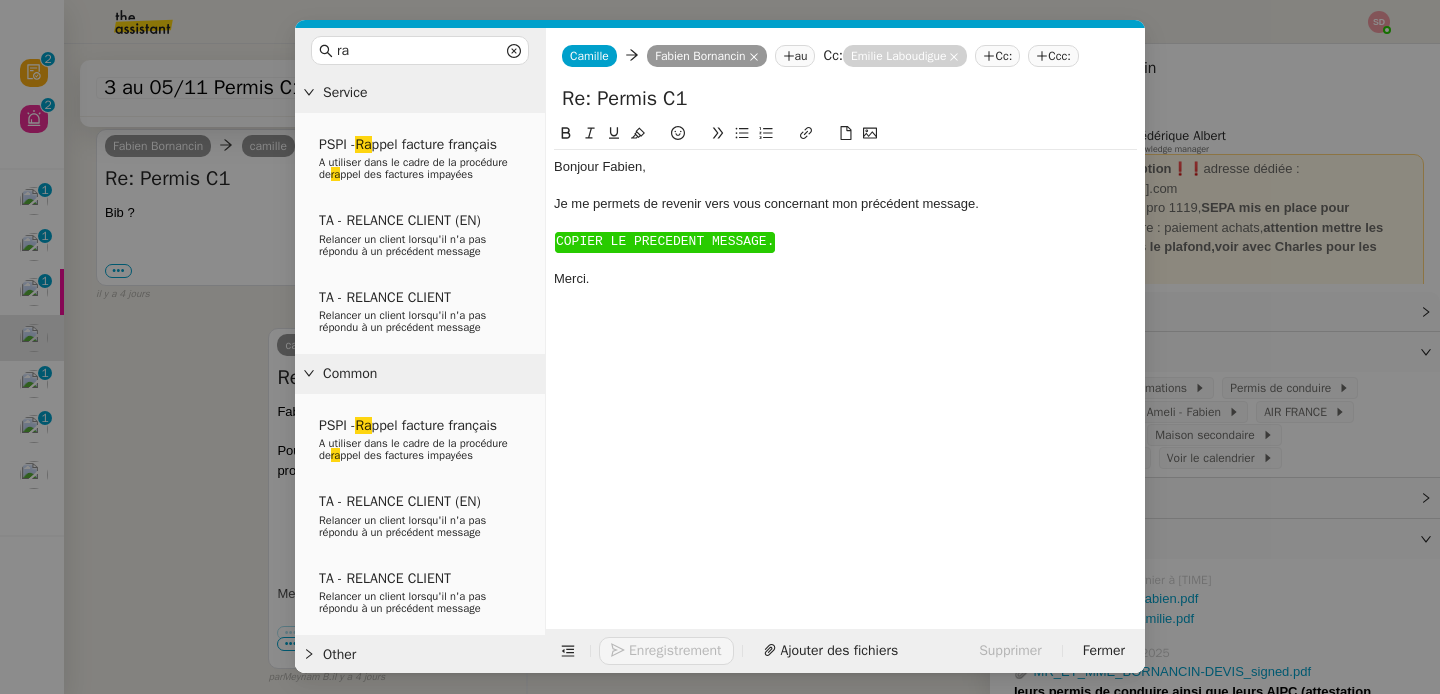 scroll, scrollTop: 2732, scrollLeft: 0, axis: vertical 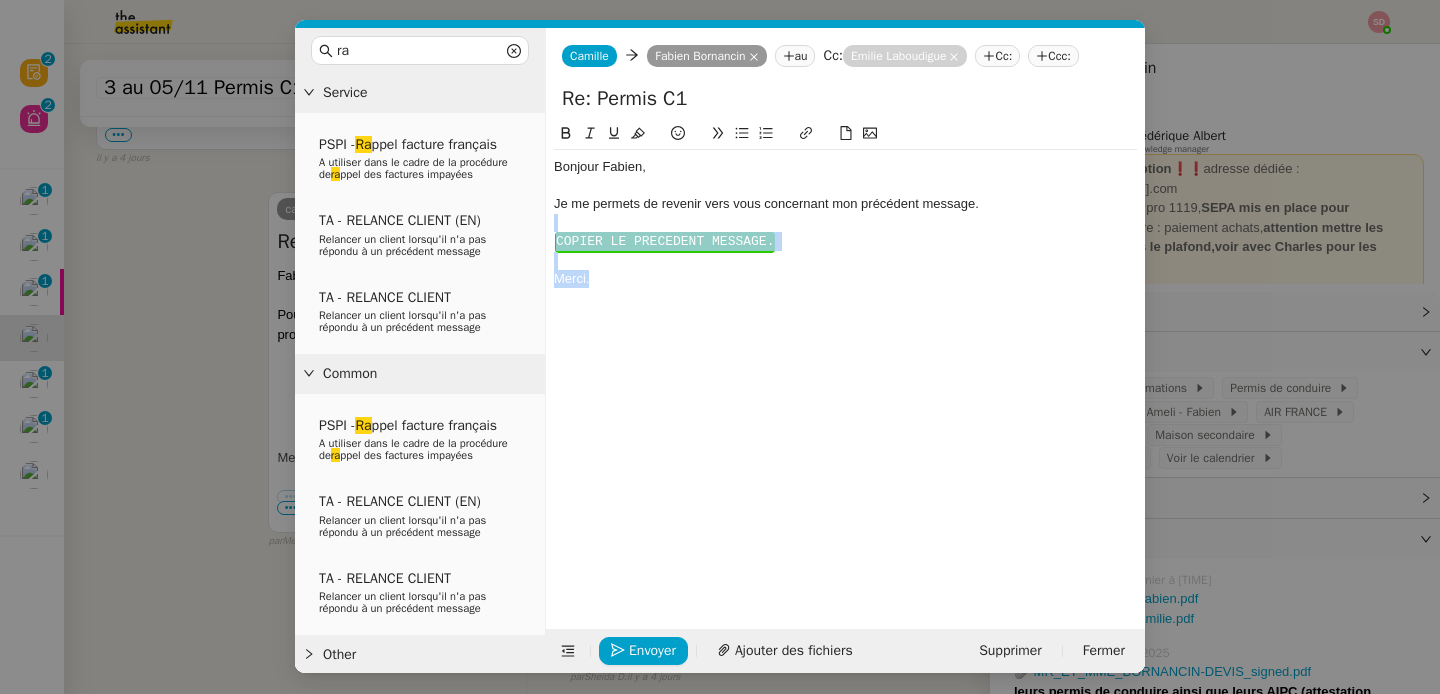 drag, startPoint x: 600, startPoint y: 325, endPoint x: 552, endPoint y: 248, distance: 90.73588 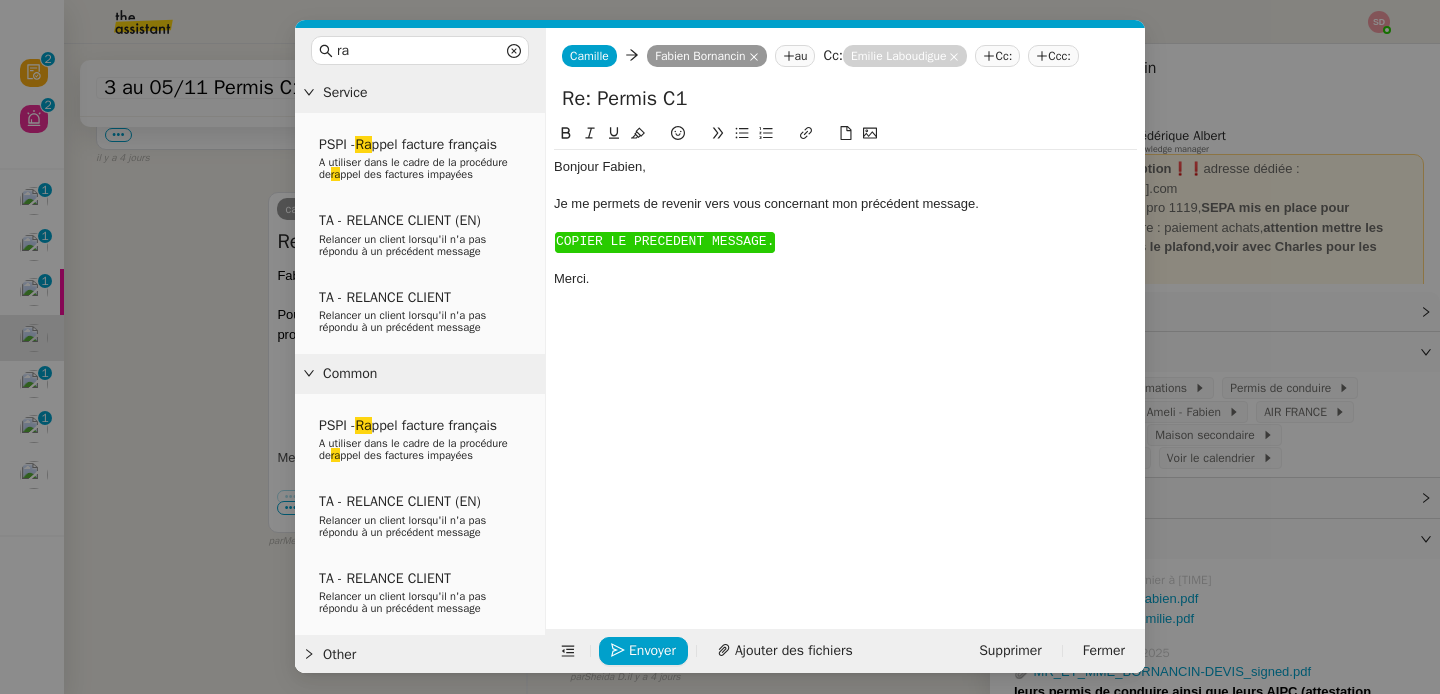 scroll, scrollTop: 0, scrollLeft: 0, axis: both 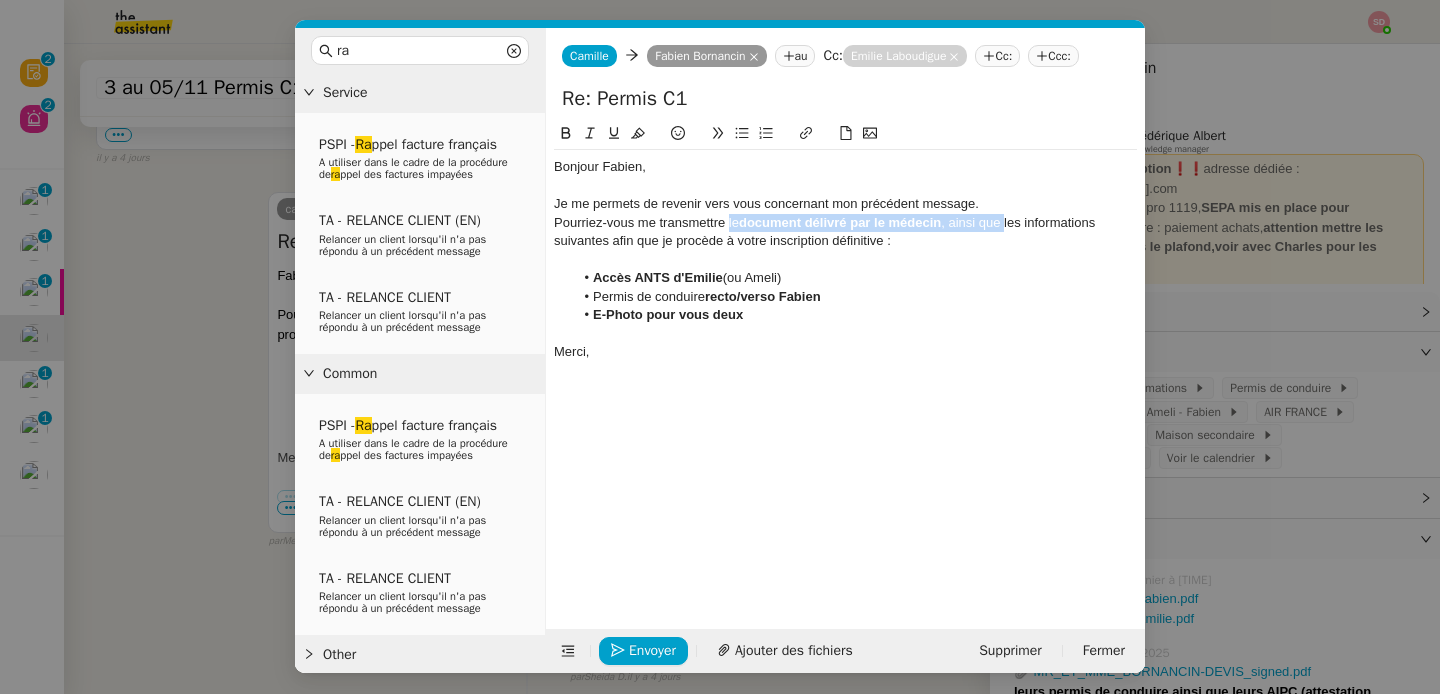 drag, startPoint x: 728, startPoint y: 246, endPoint x: 1008, endPoint y: 251, distance: 280.04465 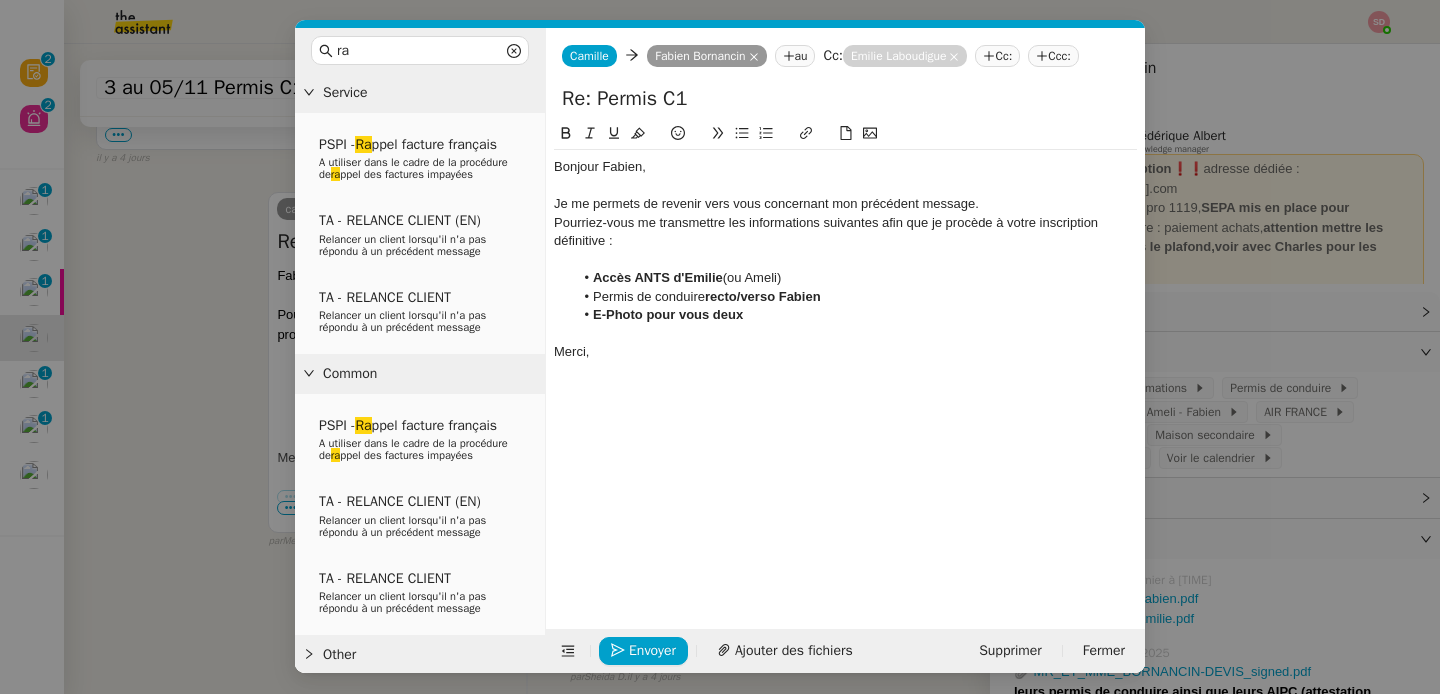 scroll, scrollTop: 2817, scrollLeft: 0, axis: vertical 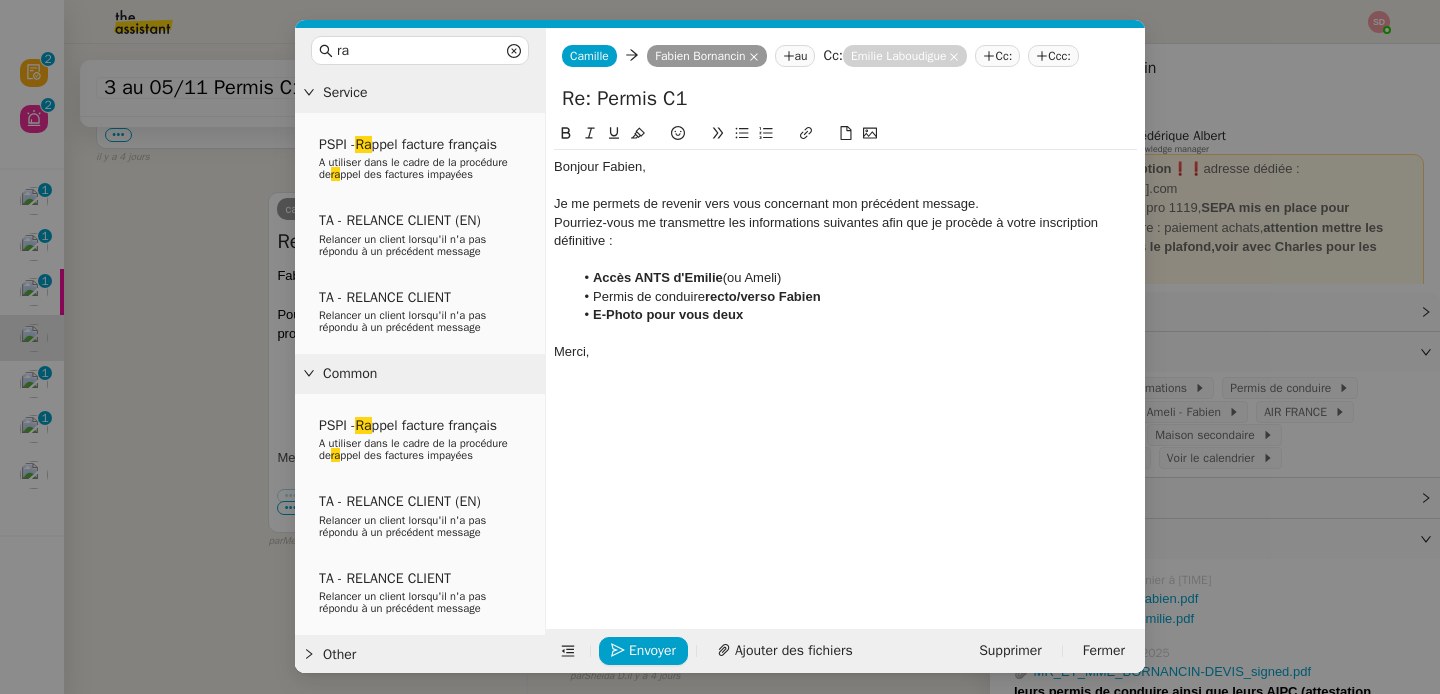 click on "Bonjour ﻿Fabien﻿," 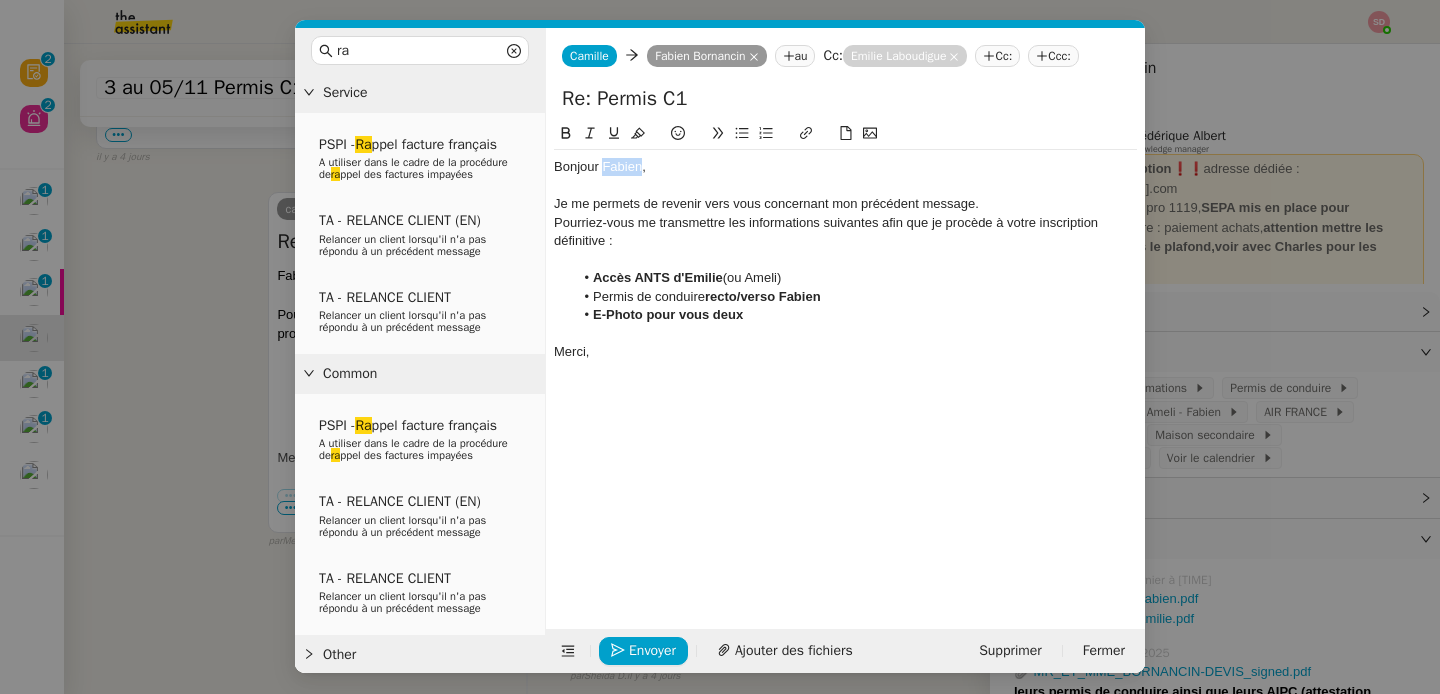 click on "Bonjour ﻿Fabien﻿," 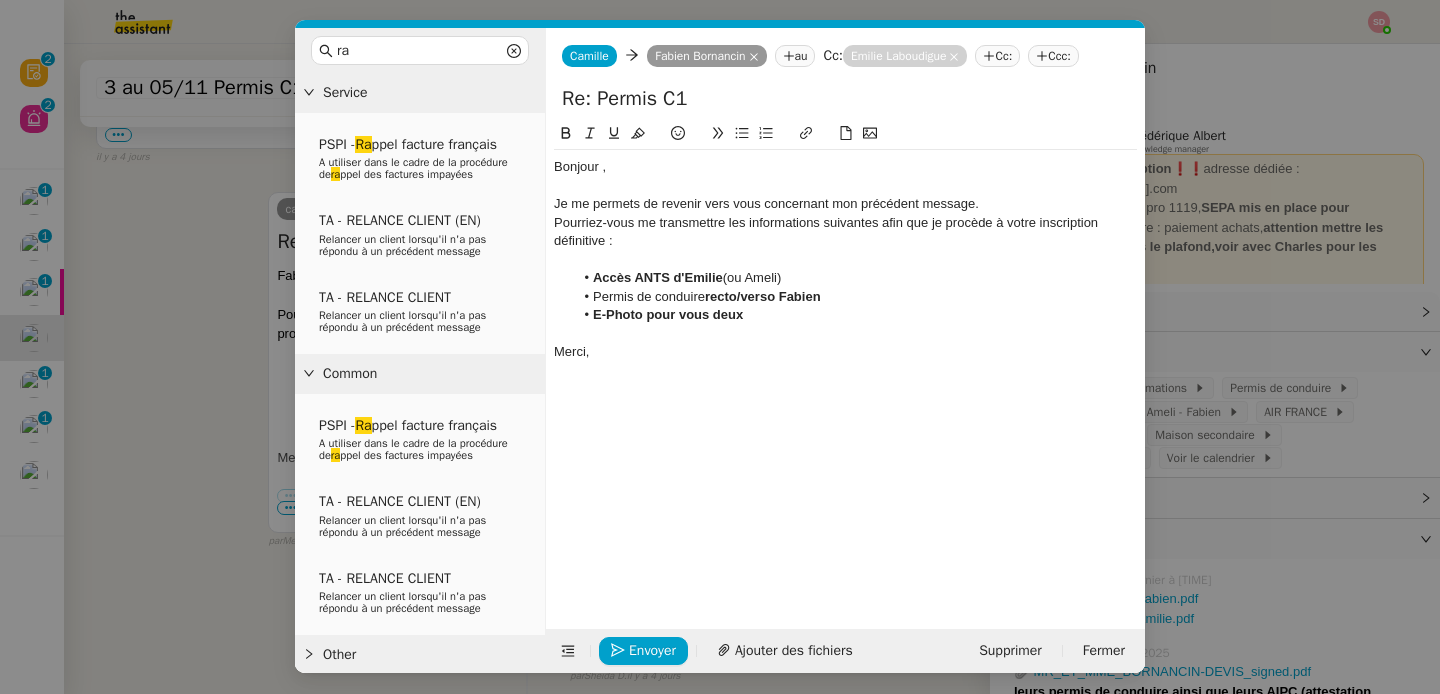 type 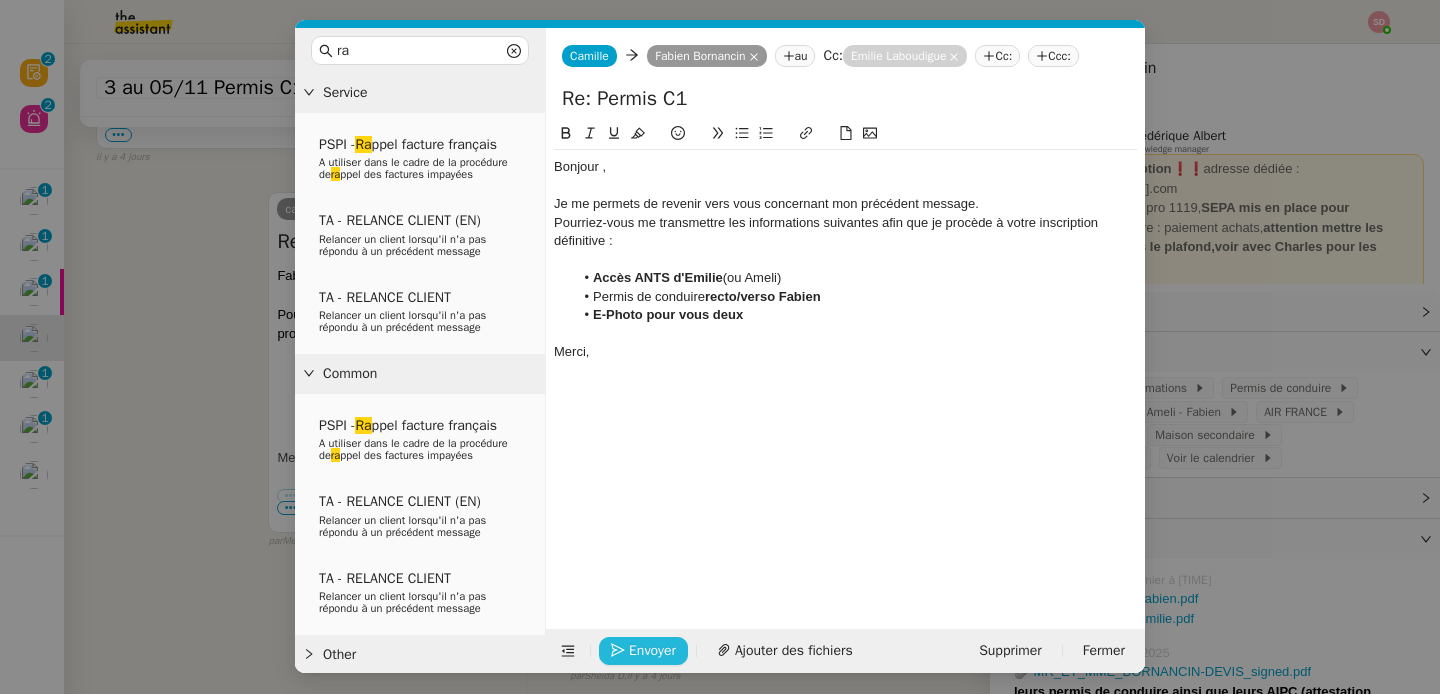 click on "Envoyer" 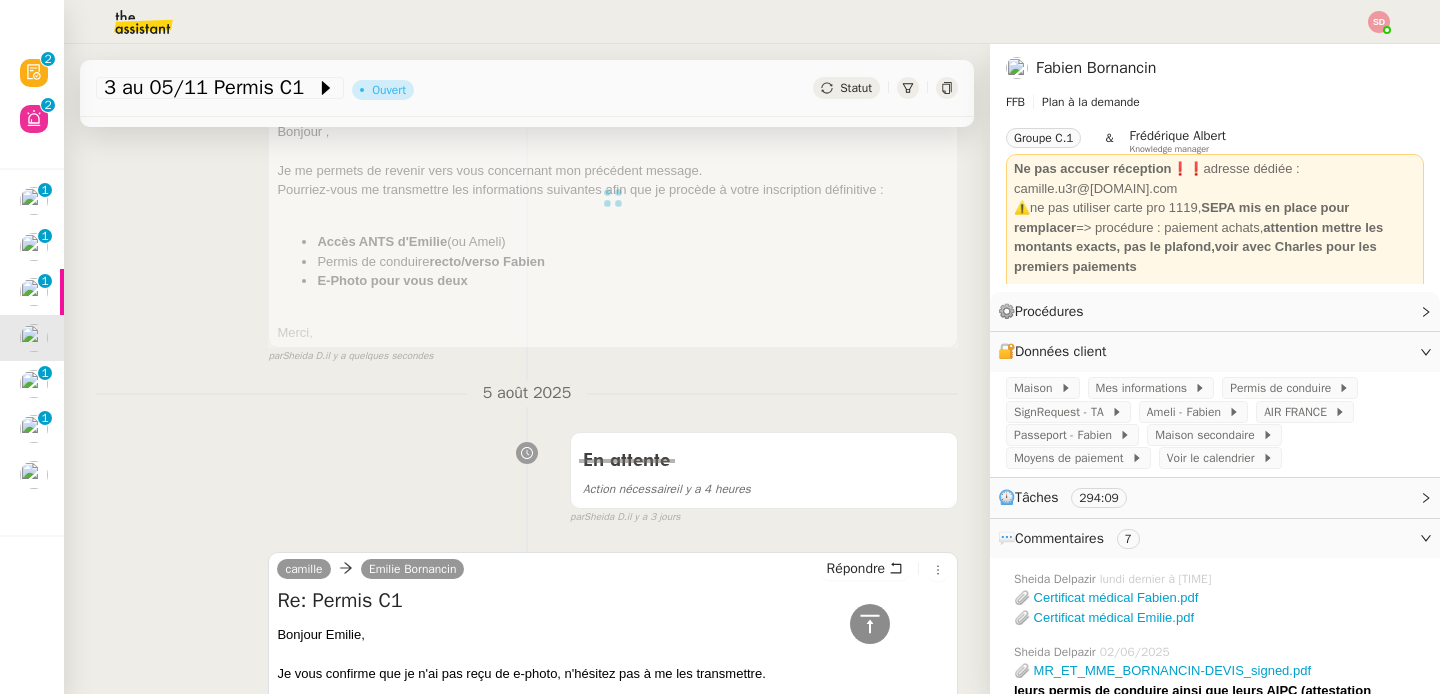 scroll, scrollTop: 0, scrollLeft: 0, axis: both 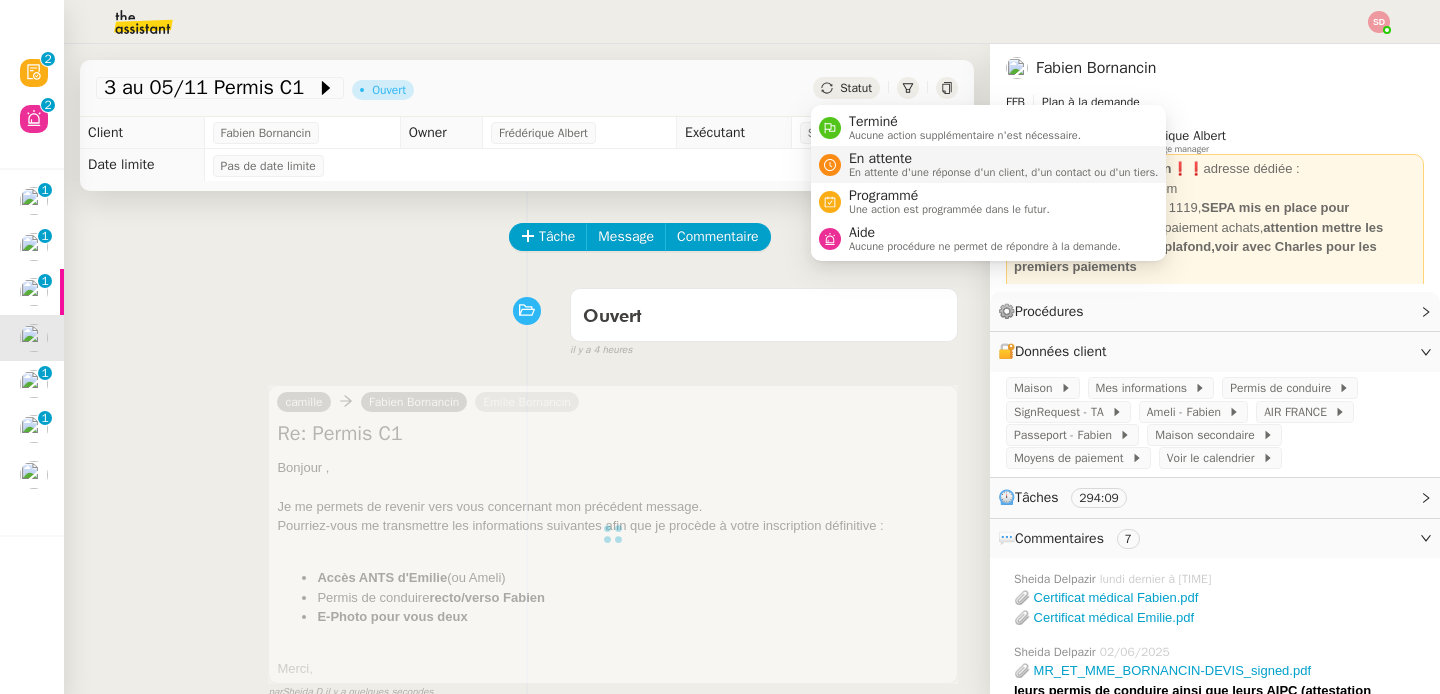 click on "En attente d'une réponse d'un client, d'un contact ou d'un tiers." at bounding box center (1004, 172) 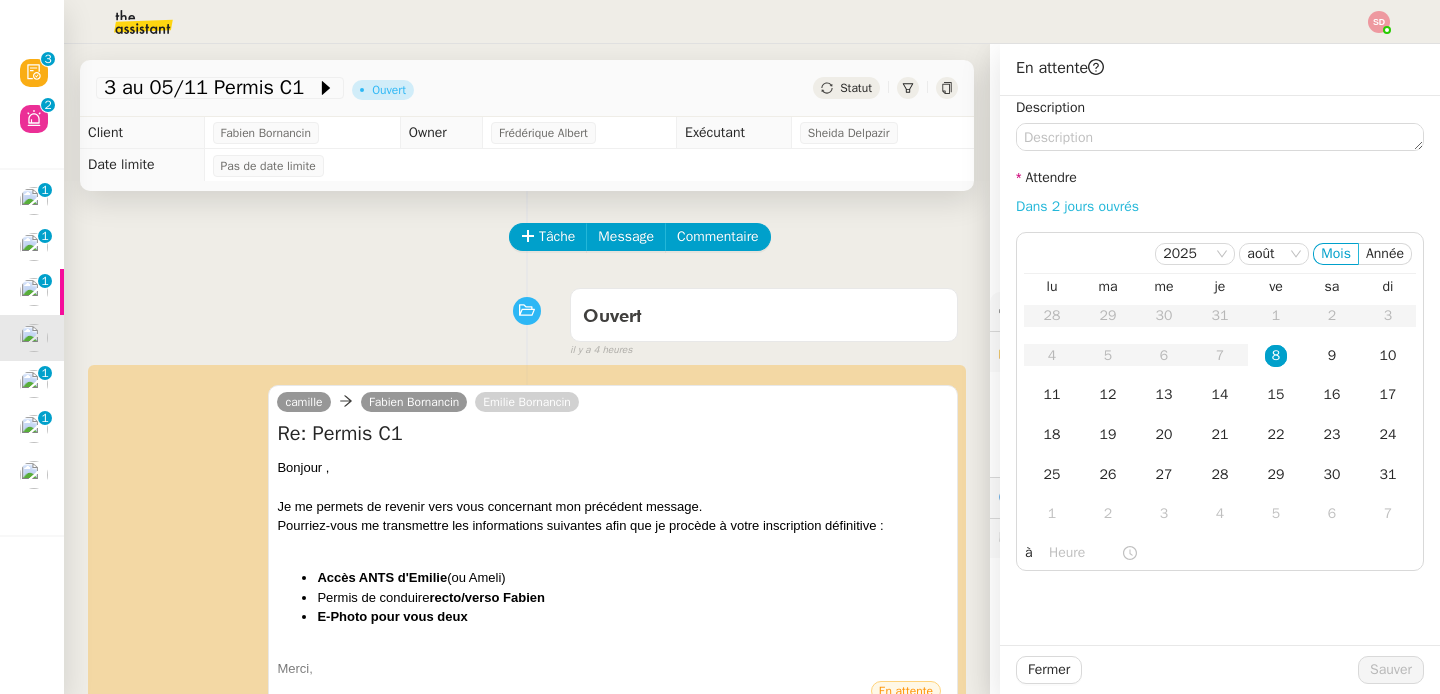 click on "Dans 2 jours ouvrés" 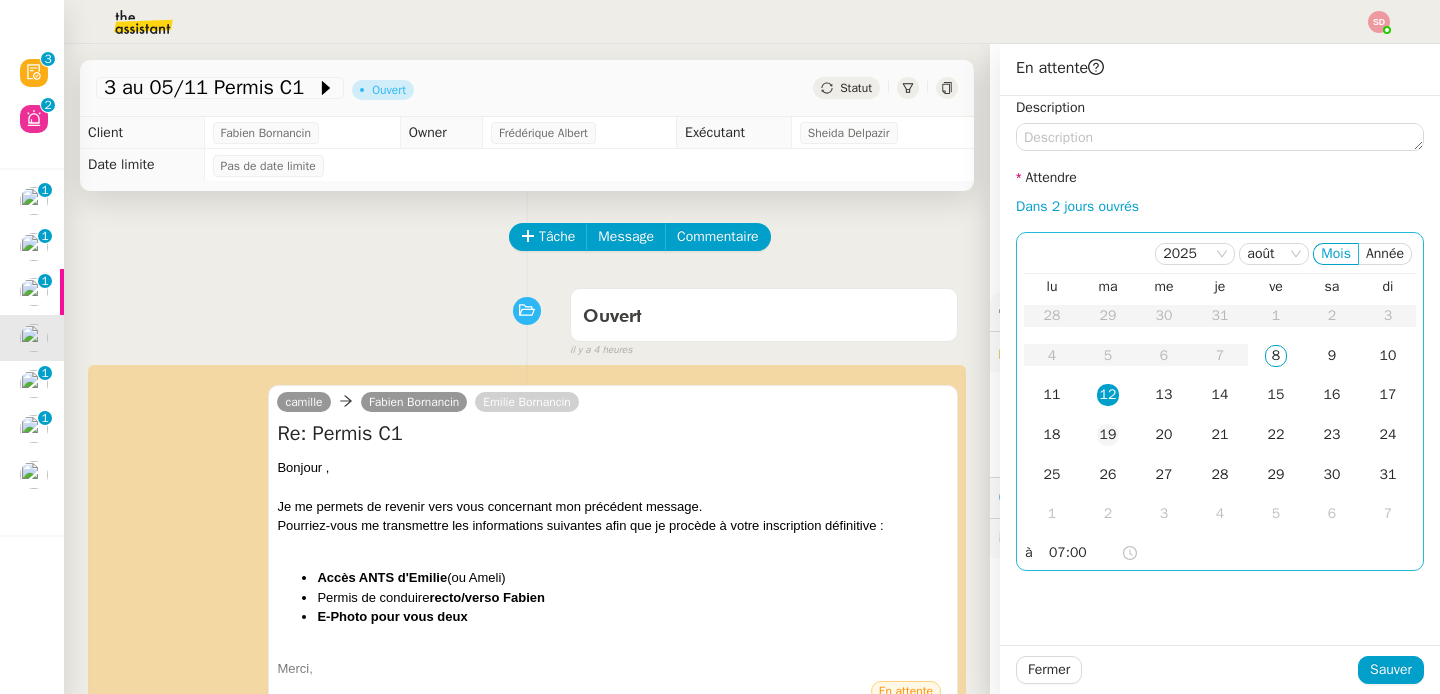 click on "19" 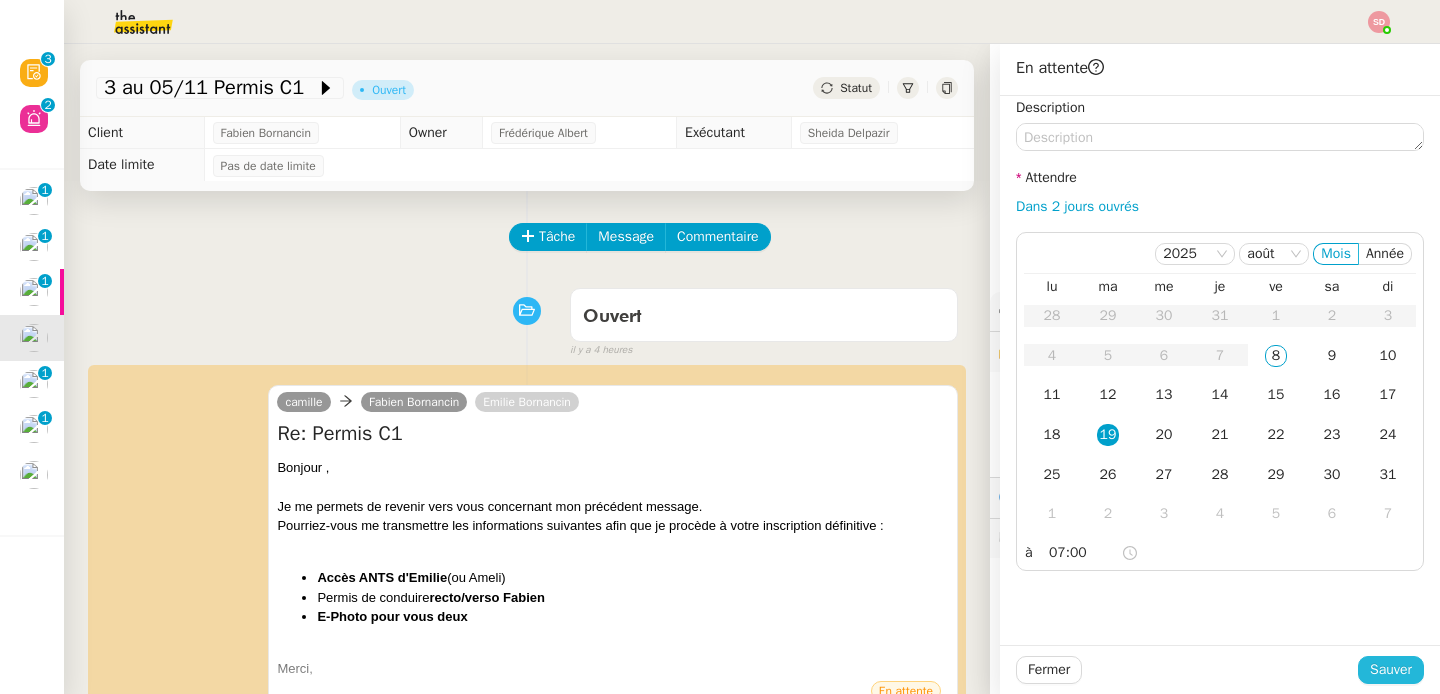 click on "Sauver" 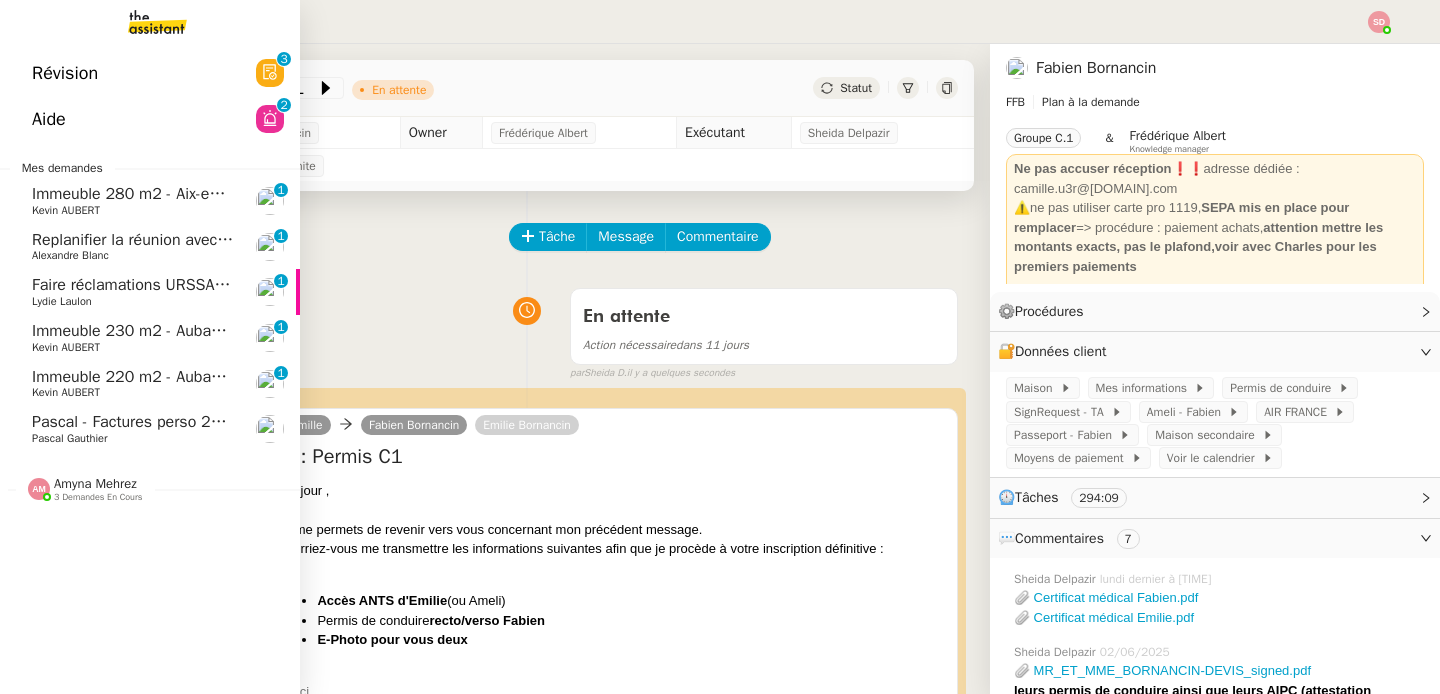 click on "Faire réclamations URSSAF pour Sodilandes" 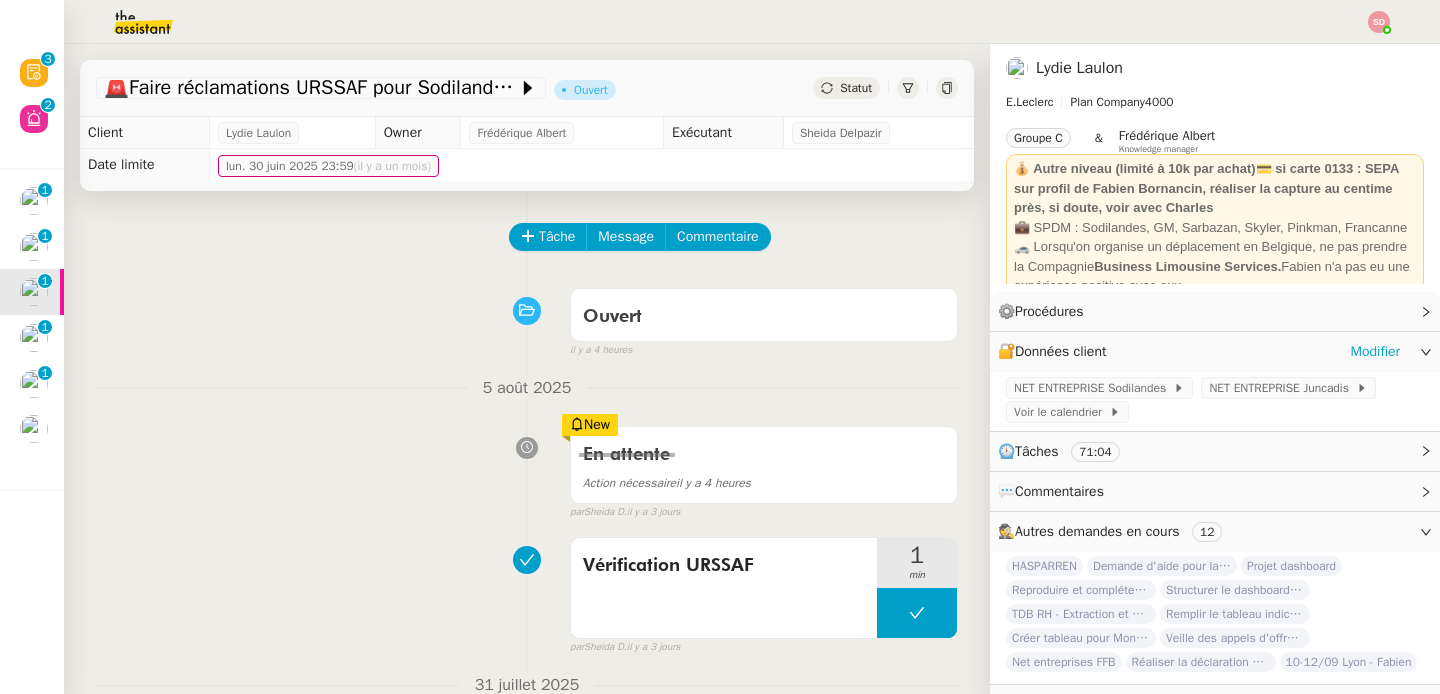scroll, scrollTop: 53, scrollLeft: 0, axis: vertical 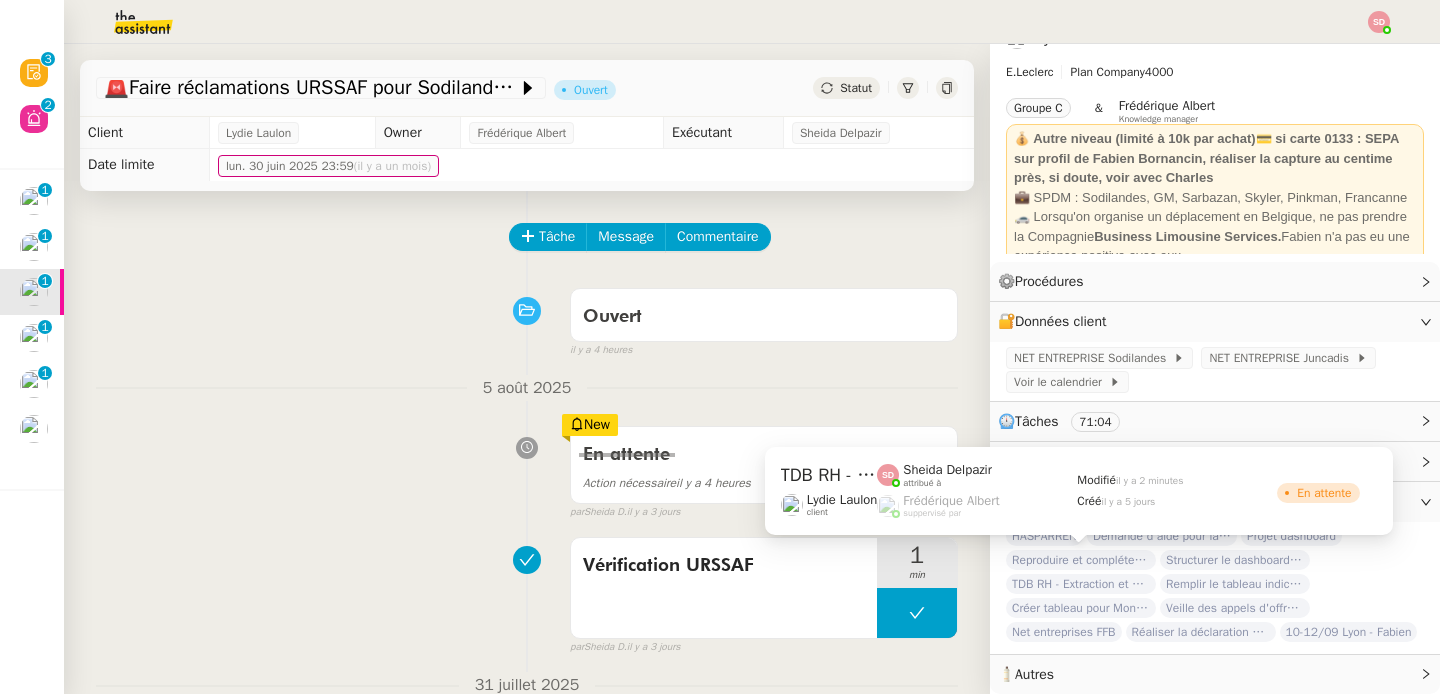 click on "TDB RH - Extraction et mise à jour Absences / Turnover - août 2025" 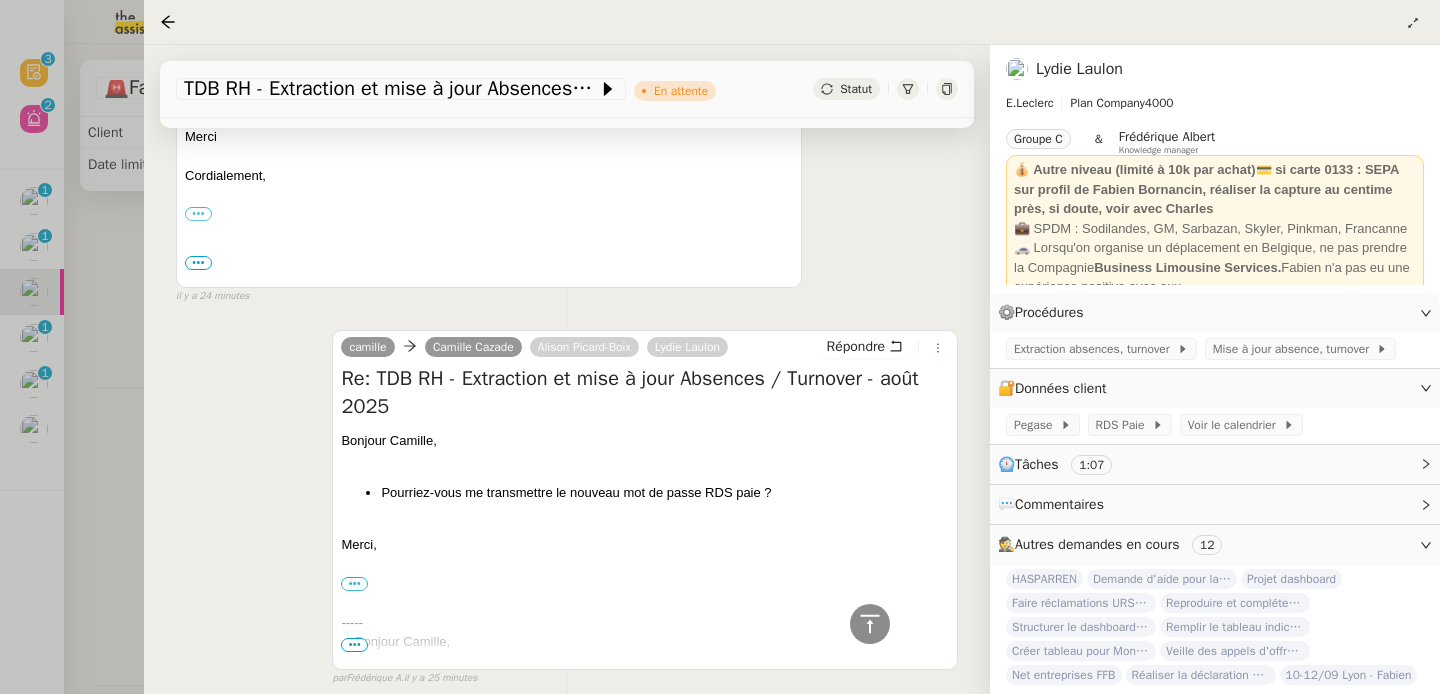 scroll, scrollTop: 960, scrollLeft: 0, axis: vertical 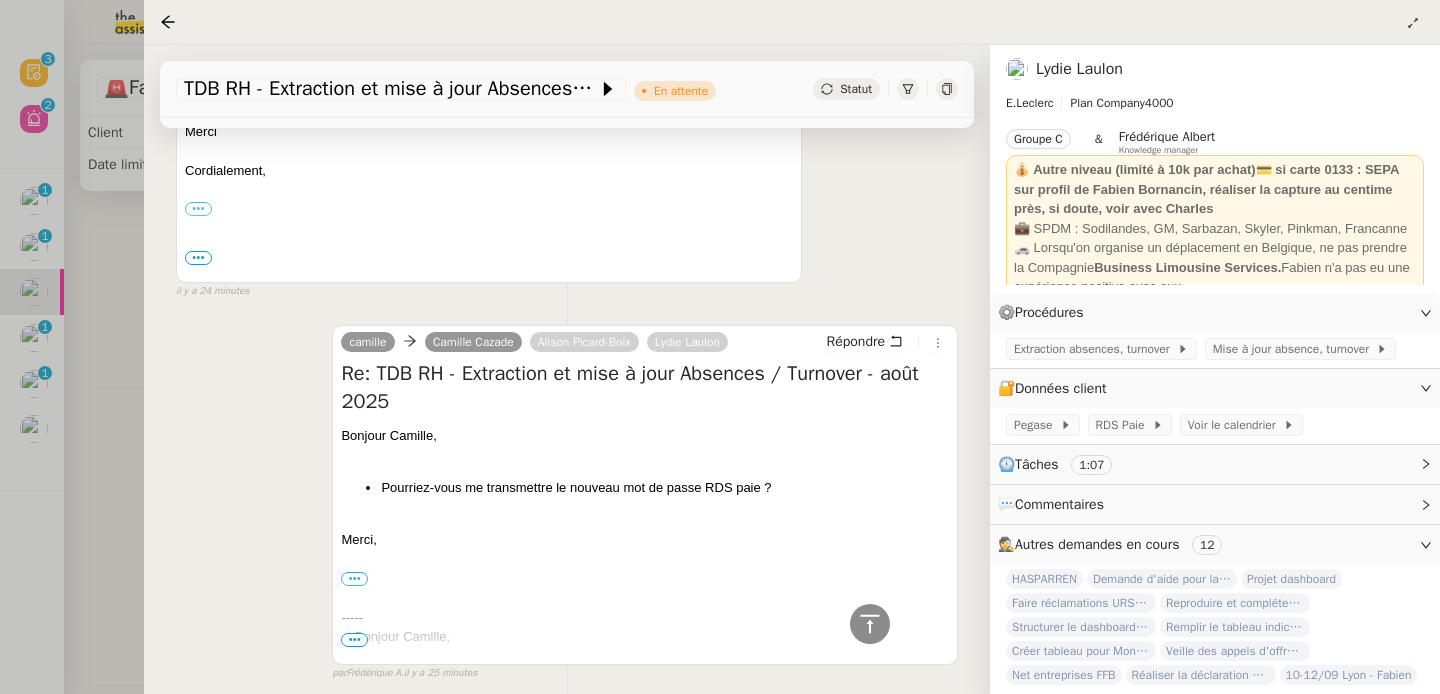click on "Pourriez-vous me transmettre le nouveau mot de passe RDS paie ?" at bounding box center [645, 488] 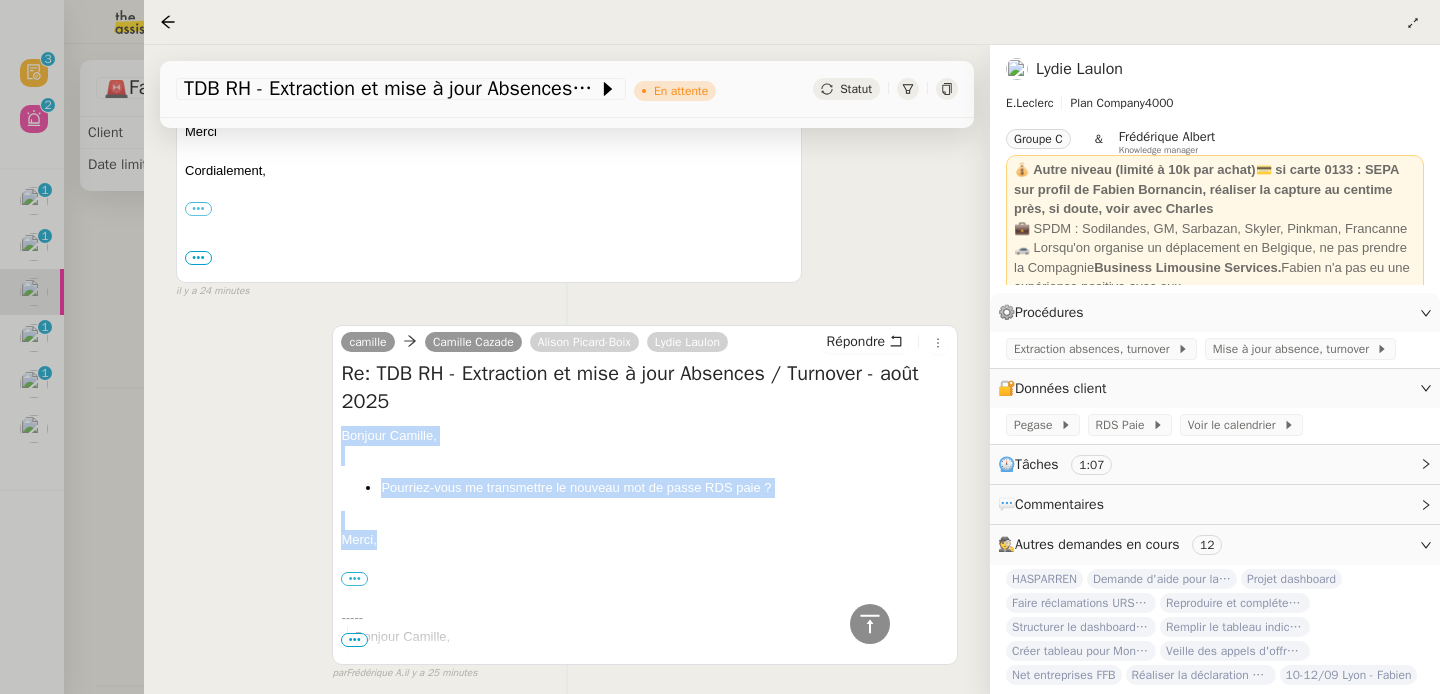 drag, startPoint x: 340, startPoint y: 465, endPoint x: 426, endPoint y: 573, distance: 138.05795 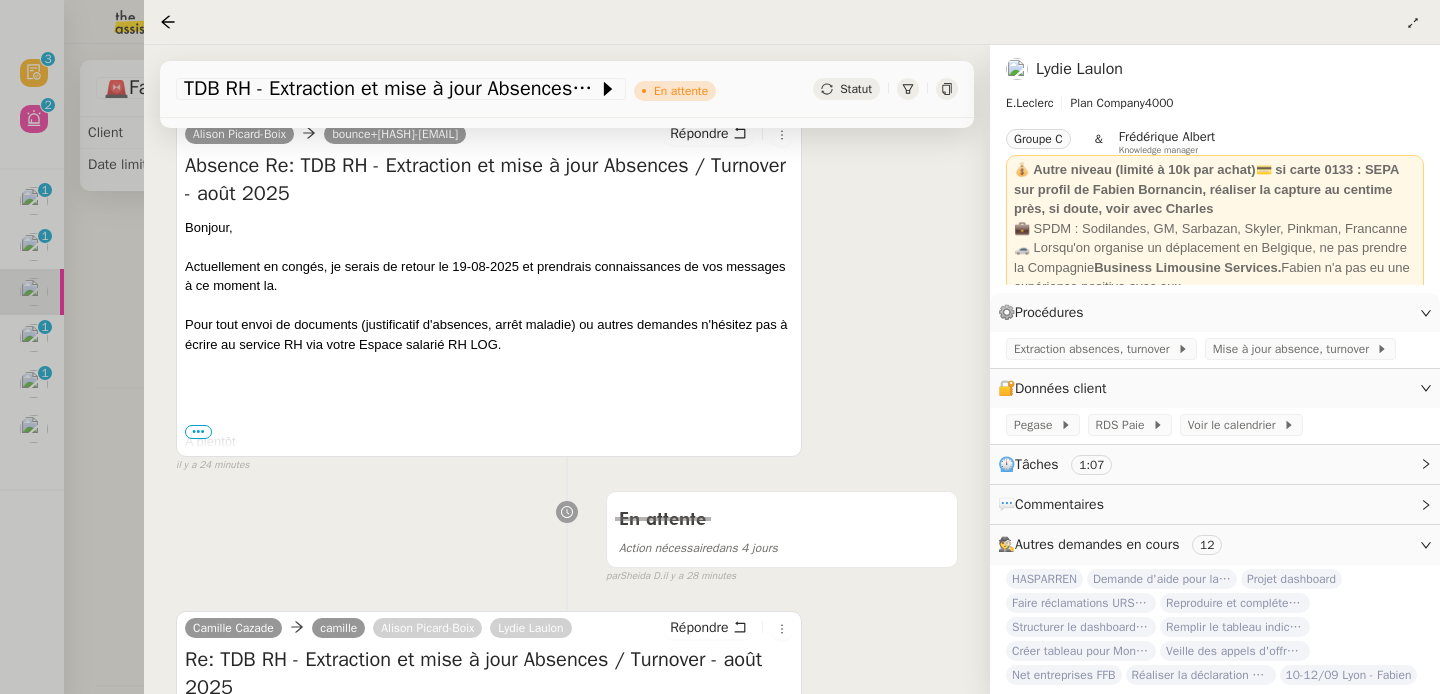 scroll, scrollTop: 421, scrollLeft: 0, axis: vertical 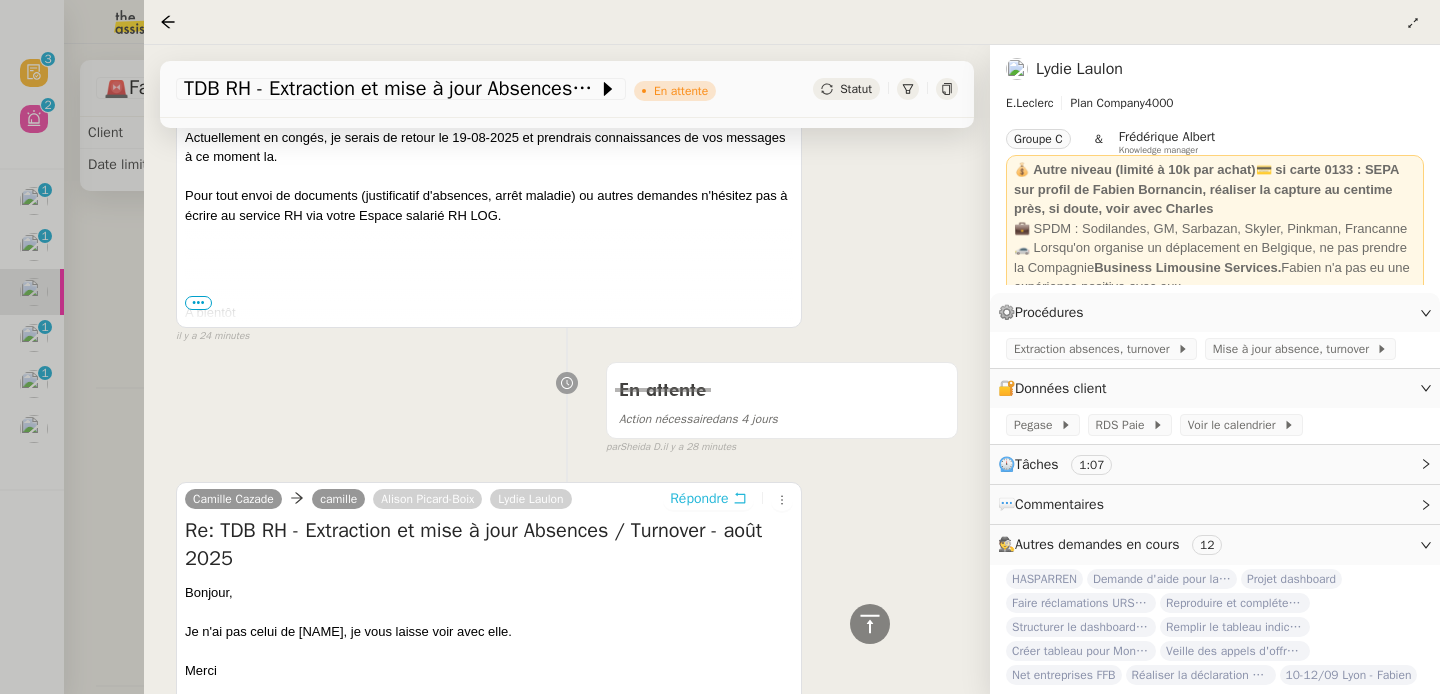click on "Répondre" at bounding box center [699, 499] 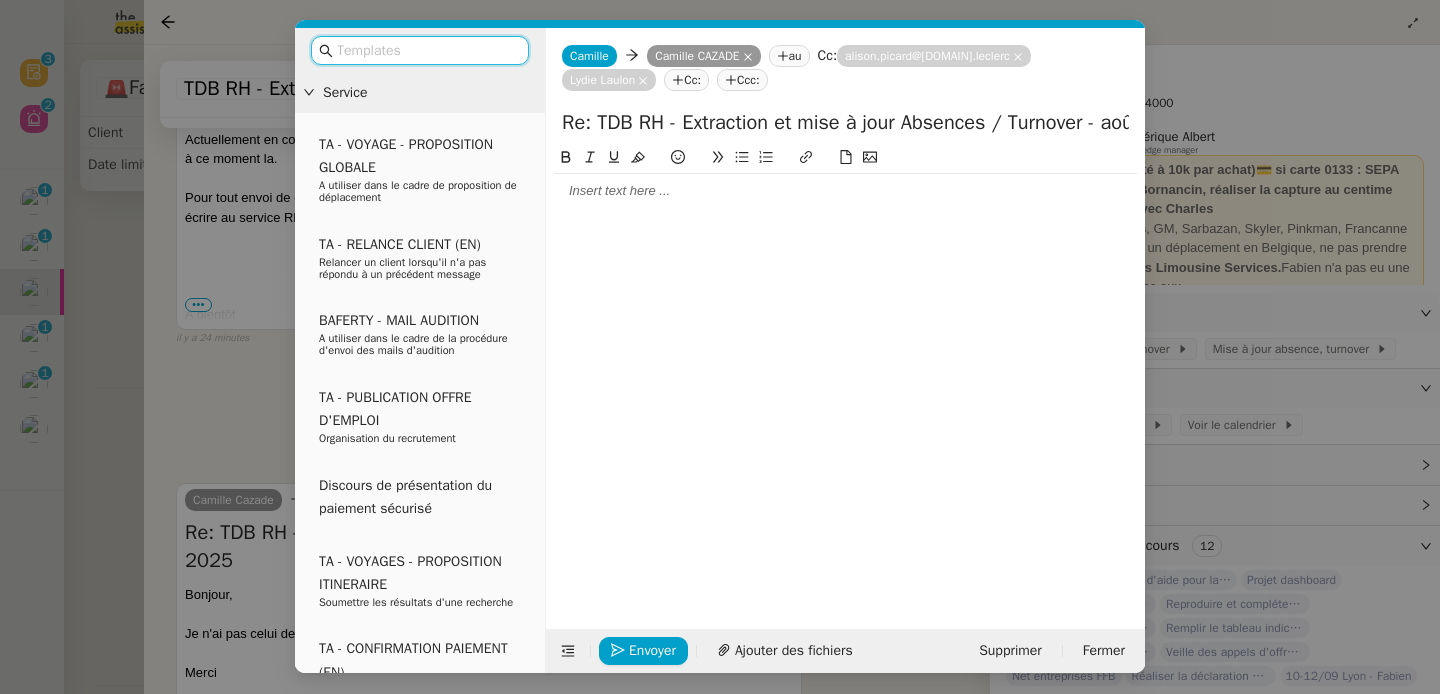 scroll, scrollTop: 602, scrollLeft: 0, axis: vertical 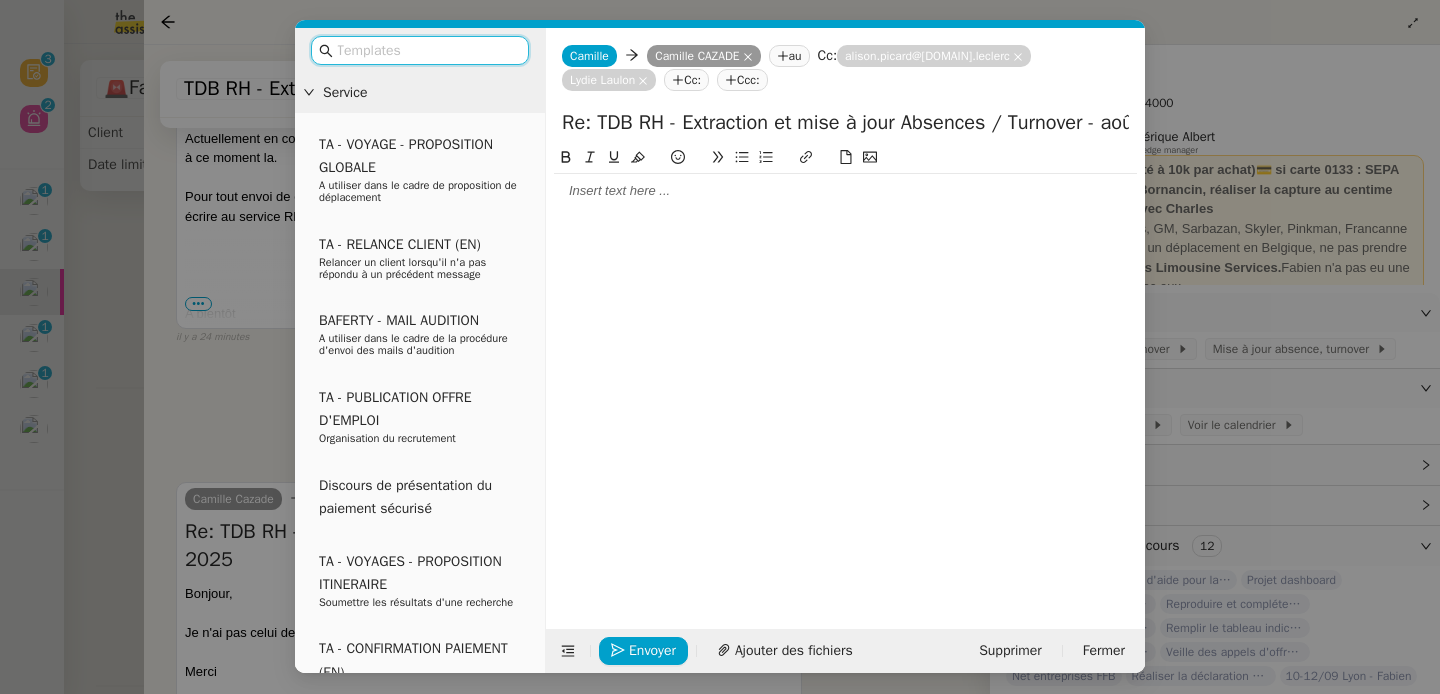 click 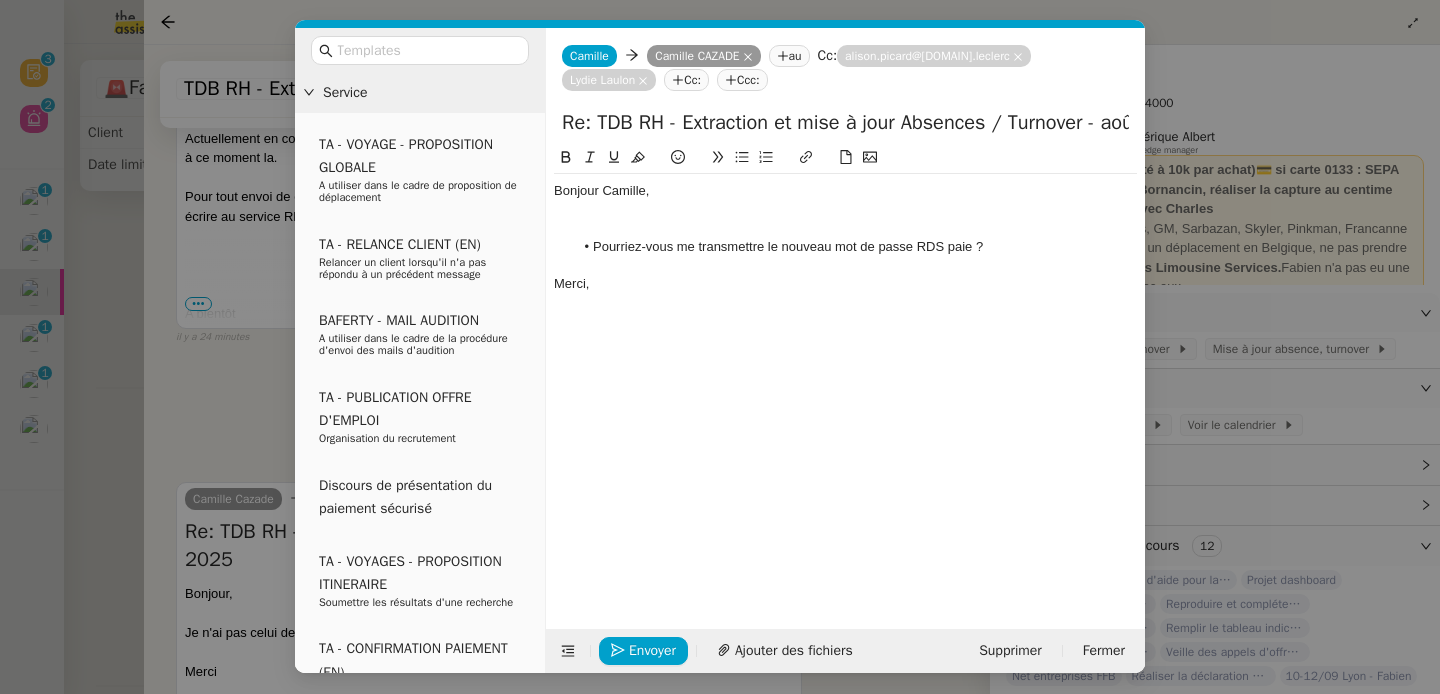 scroll, scrollTop: 0, scrollLeft: 0, axis: both 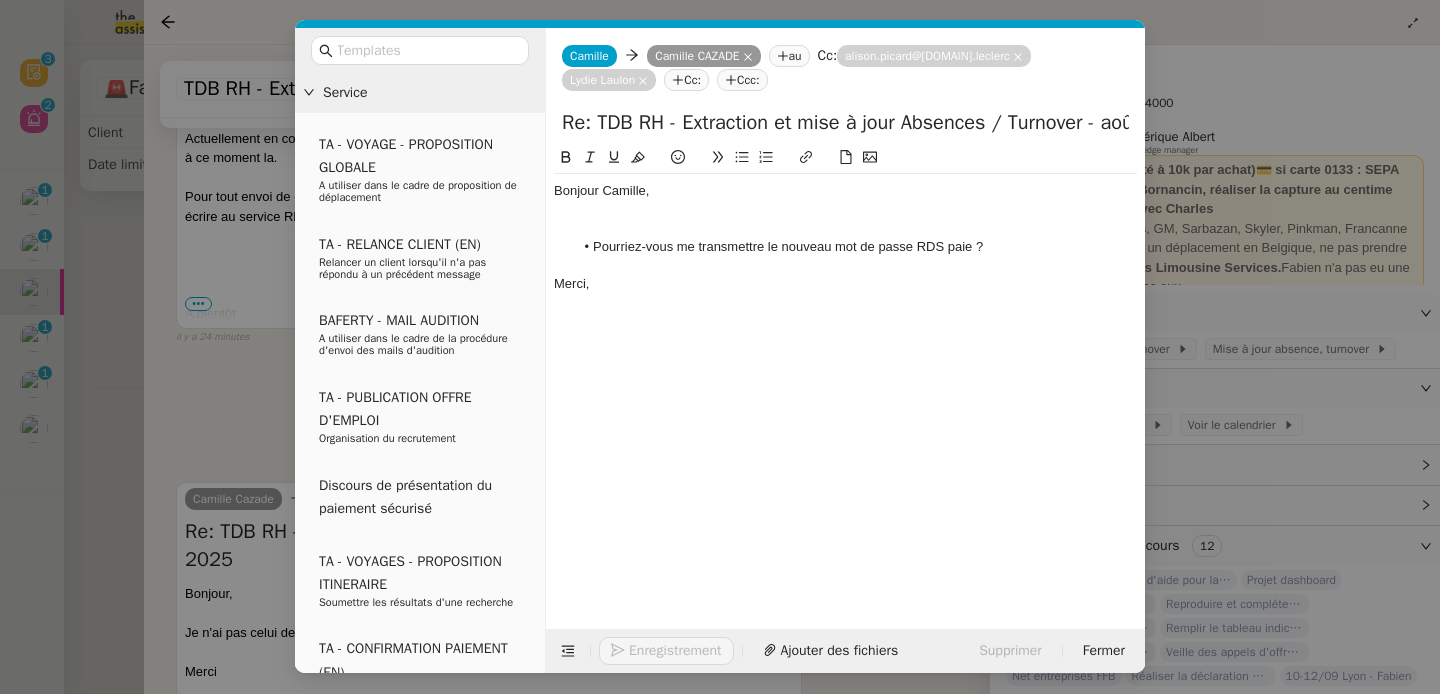 click on "Bonjour Camille," 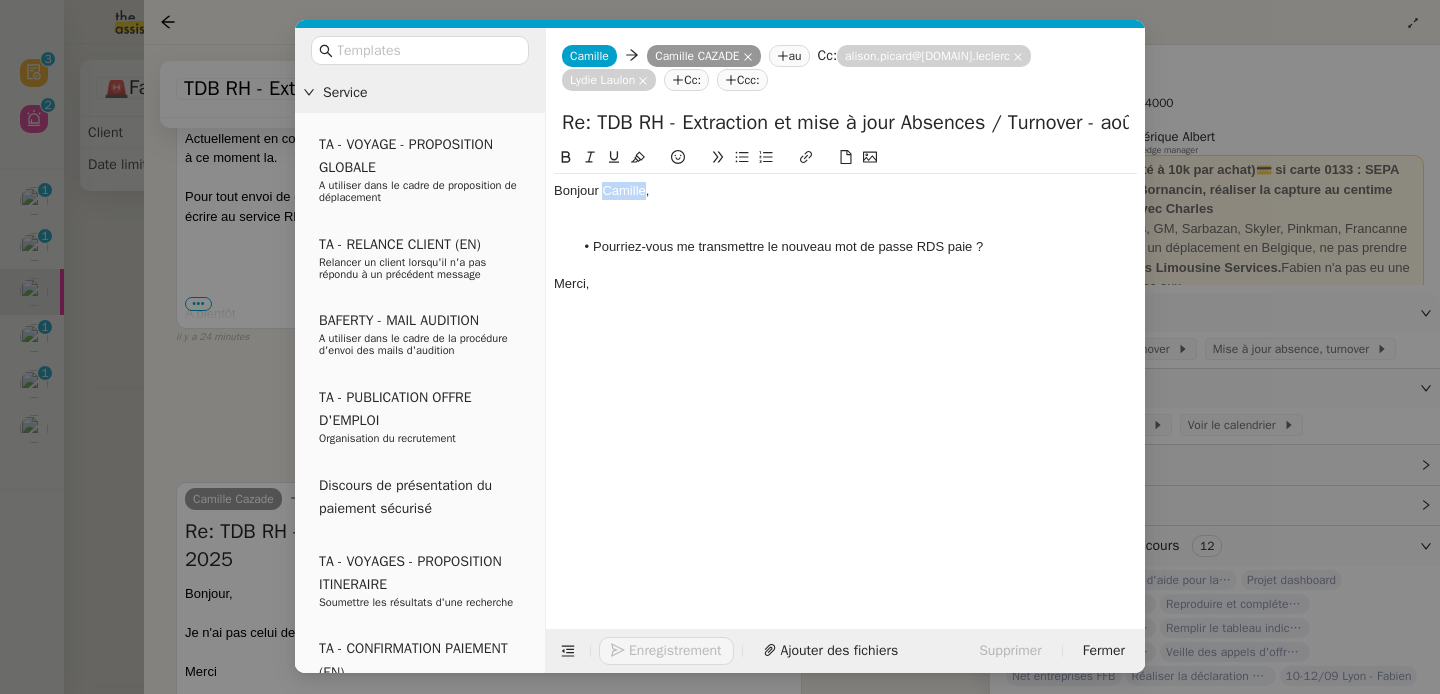 click on "Bonjour Camille," 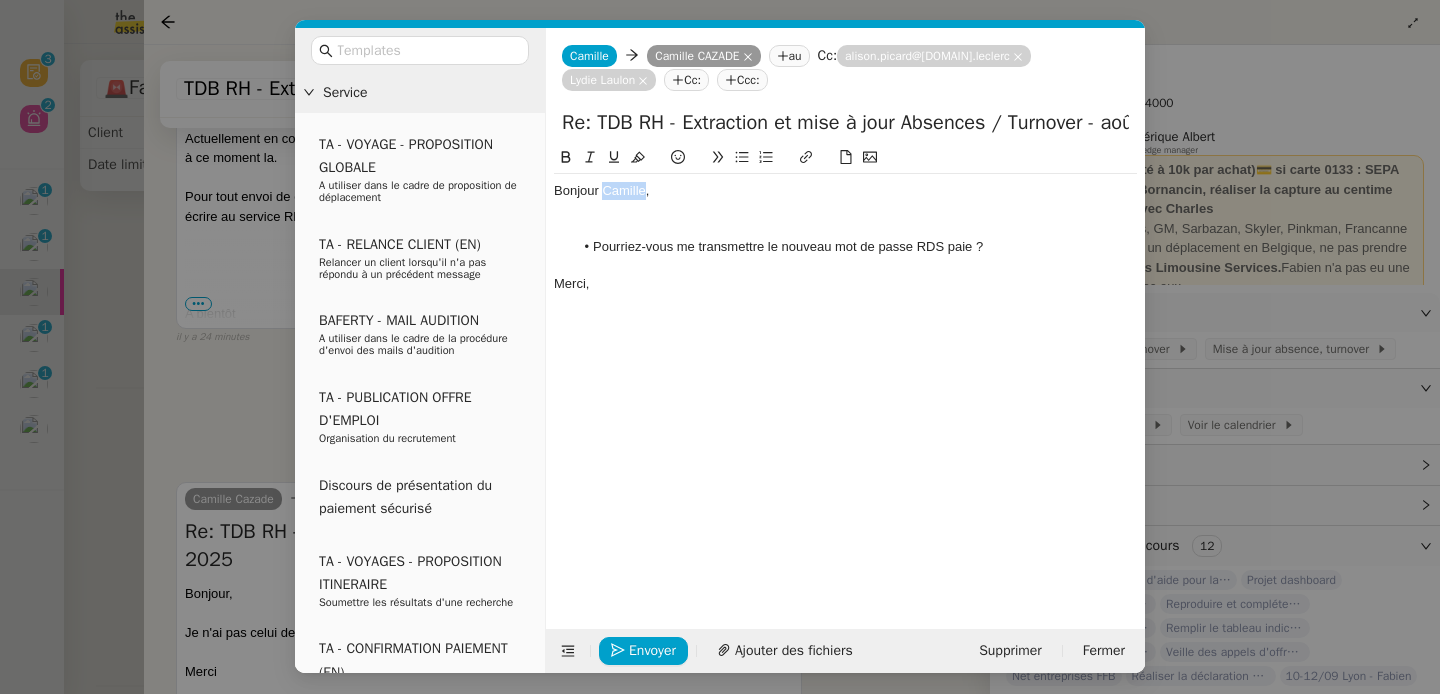 type 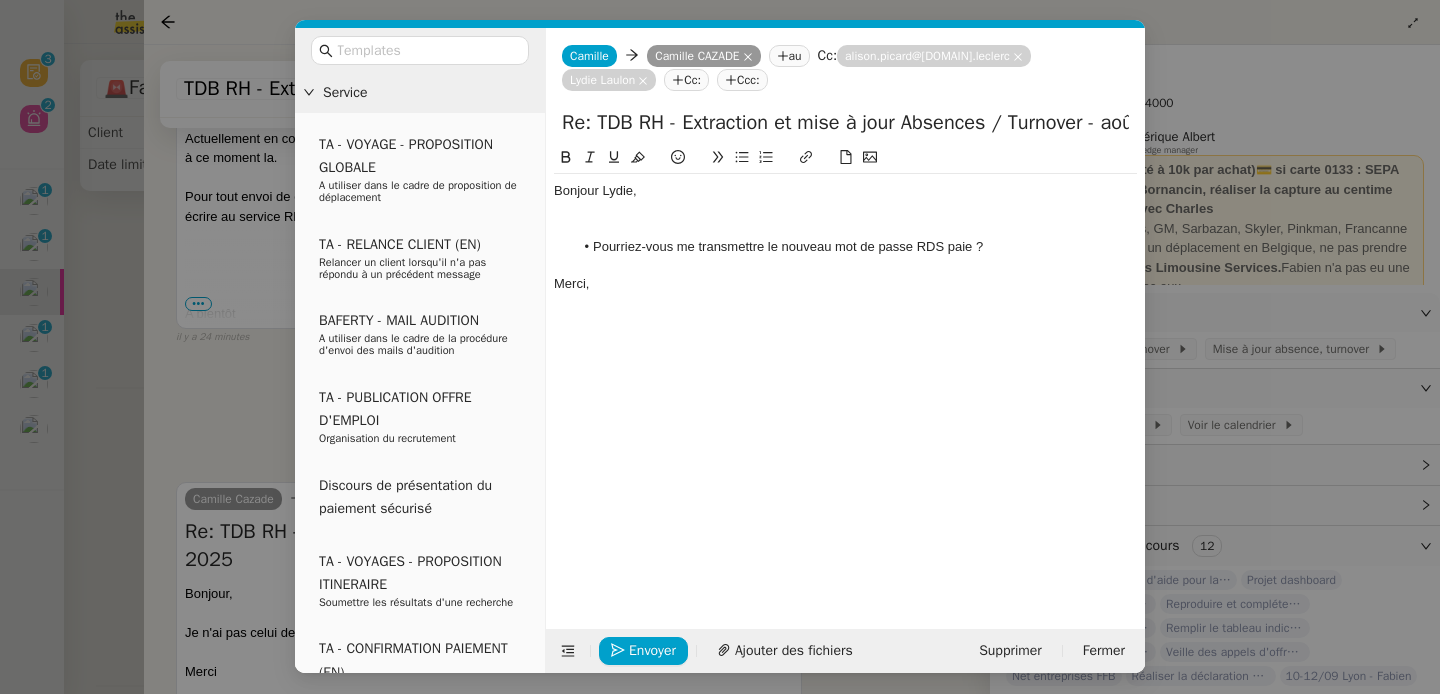 click 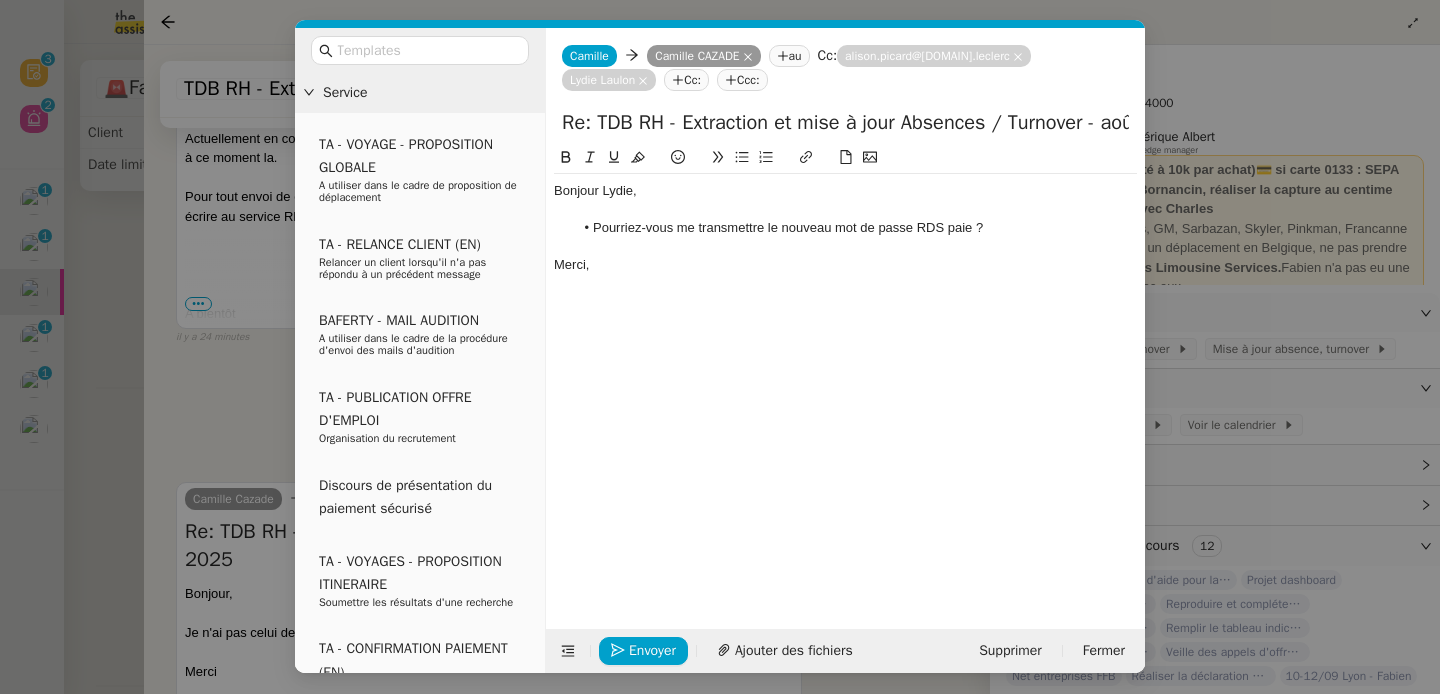 scroll, scrollTop: 725, scrollLeft: 0, axis: vertical 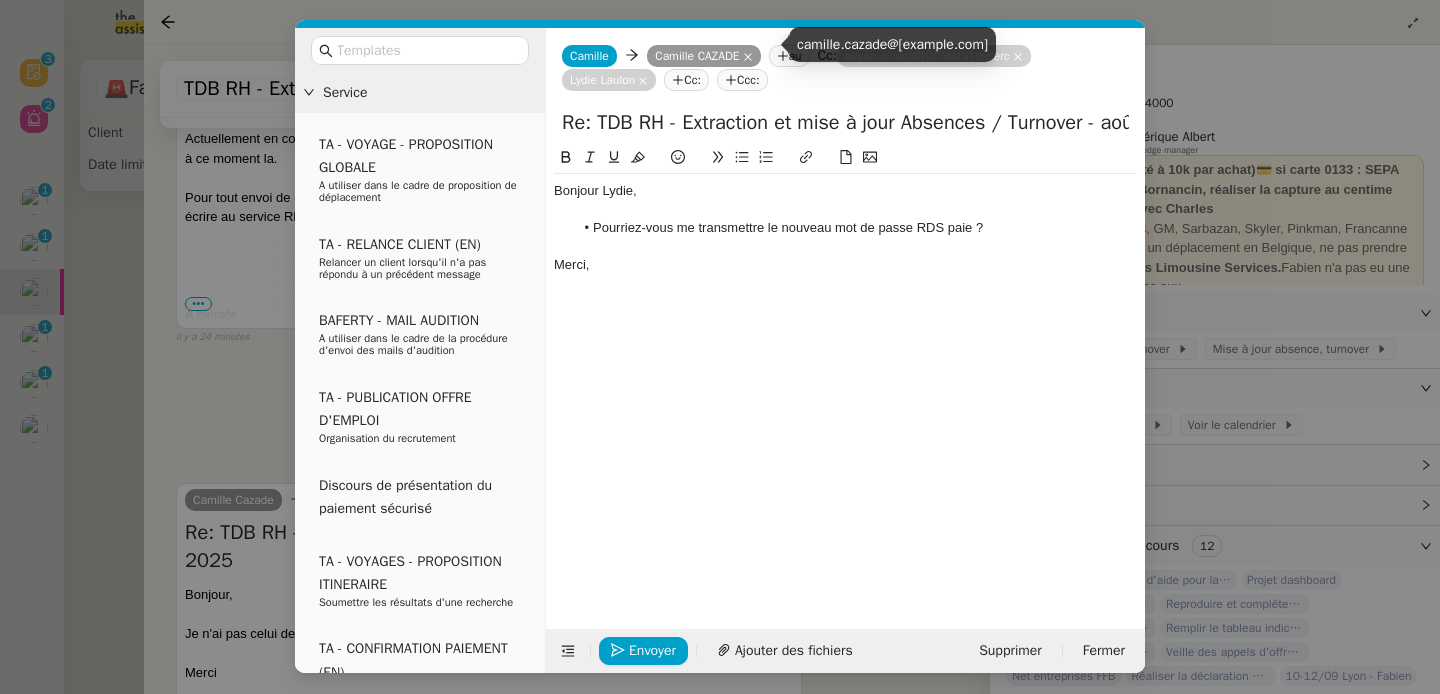 click 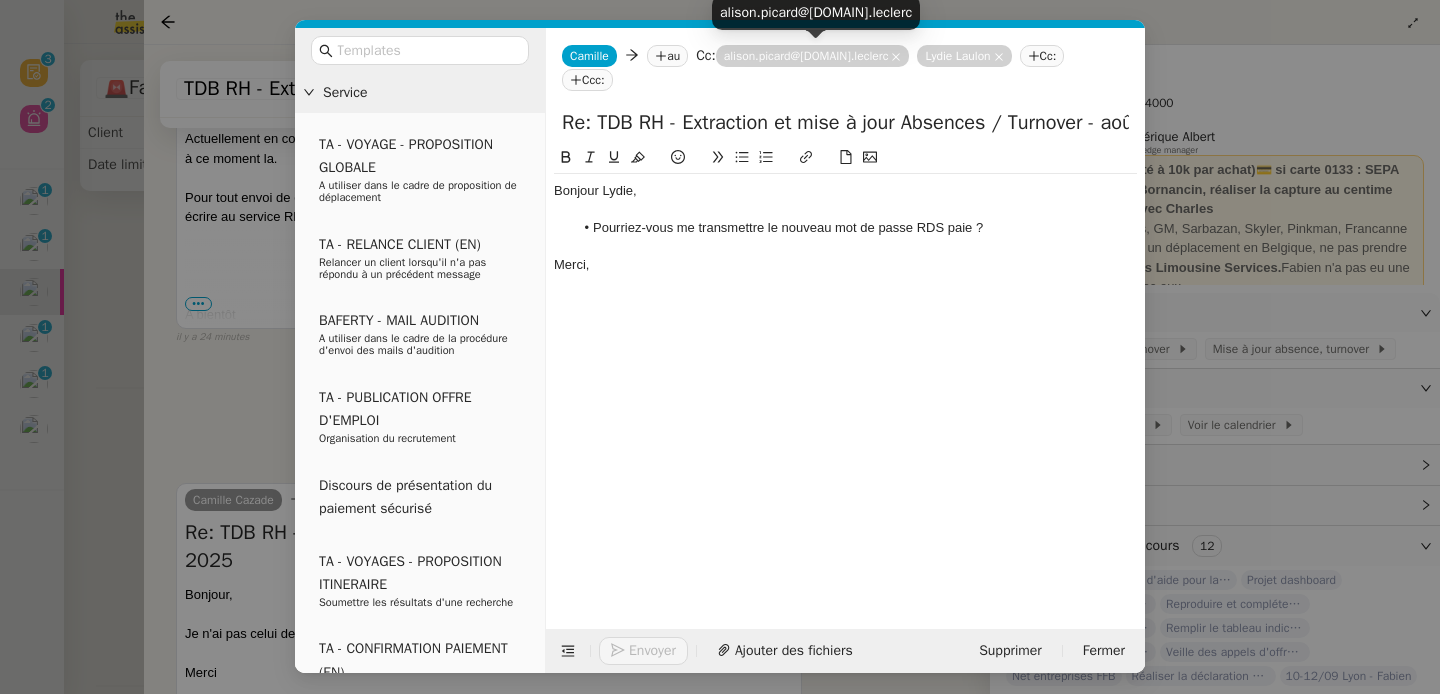 click 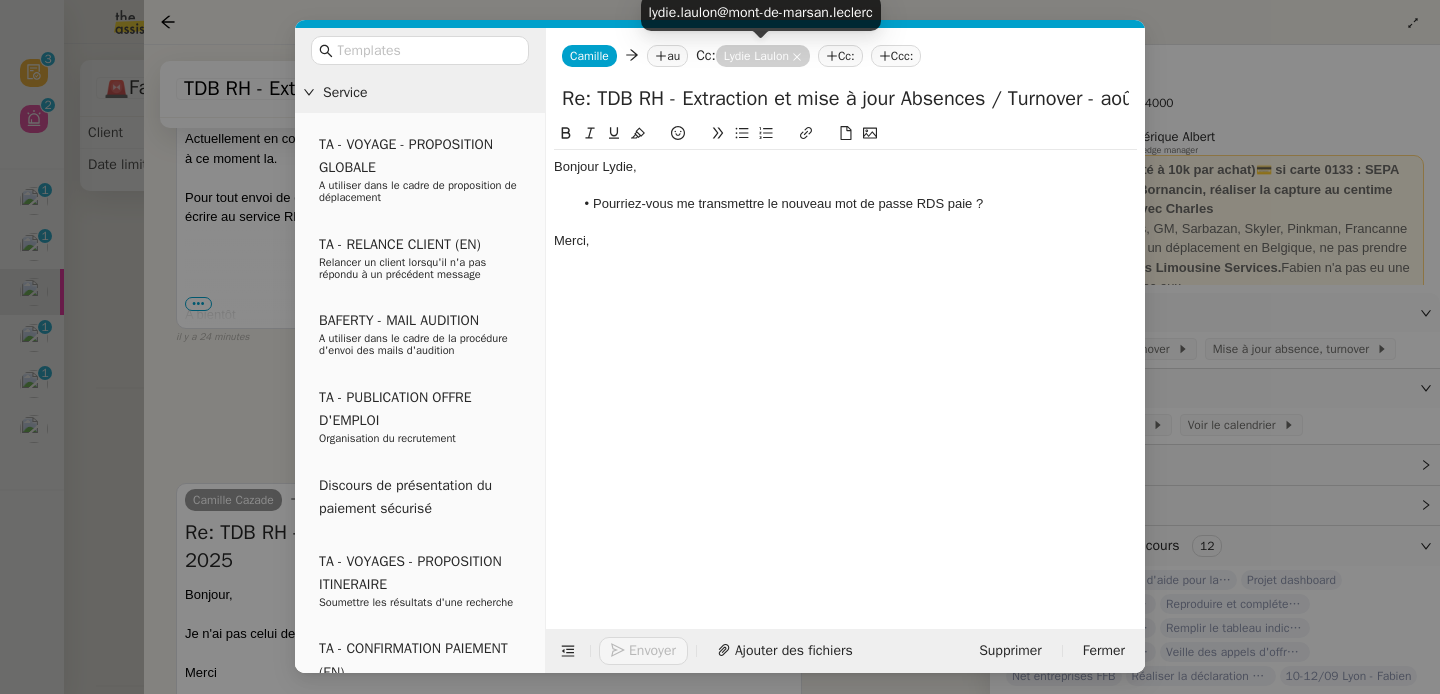 click on "lydie.laulon@mont-de-marsan.leclerc" at bounding box center [761, 12] 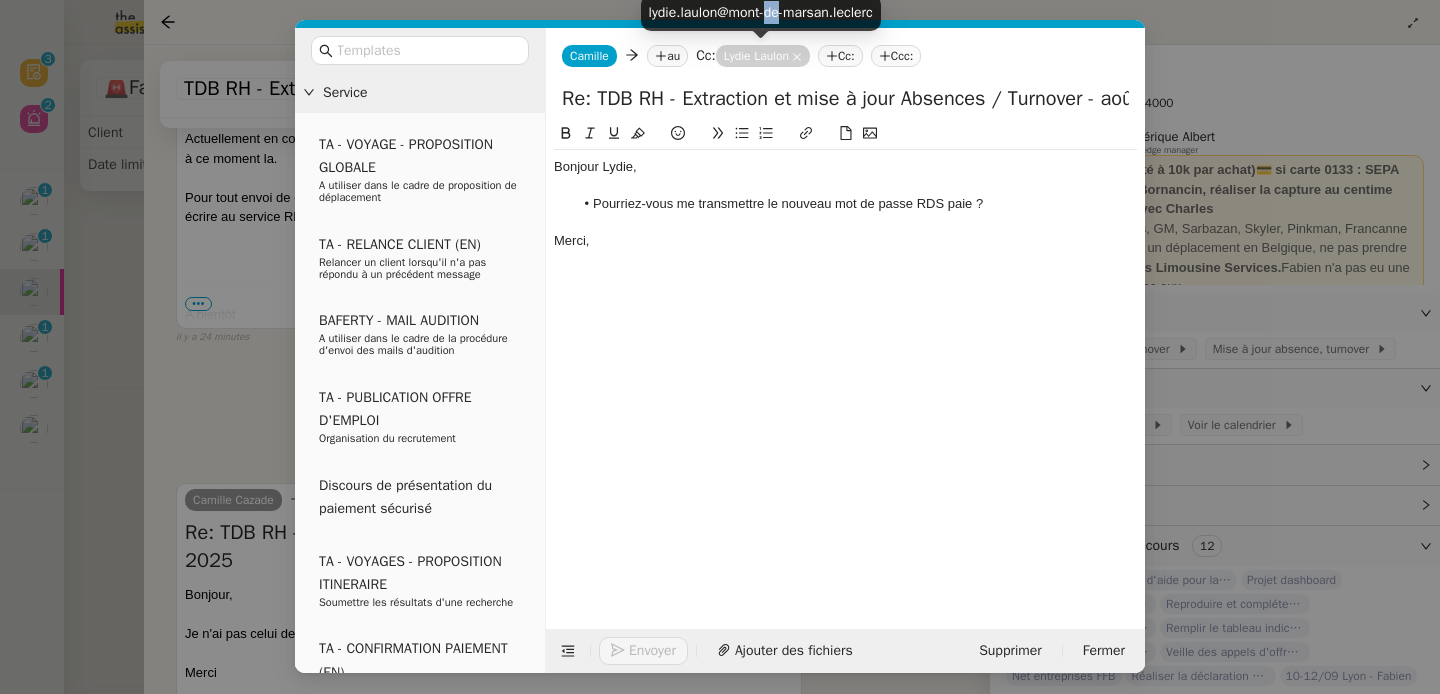 click on "lydie.laulon@mont-de-marsan.leclerc" at bounding box center [761, 12] 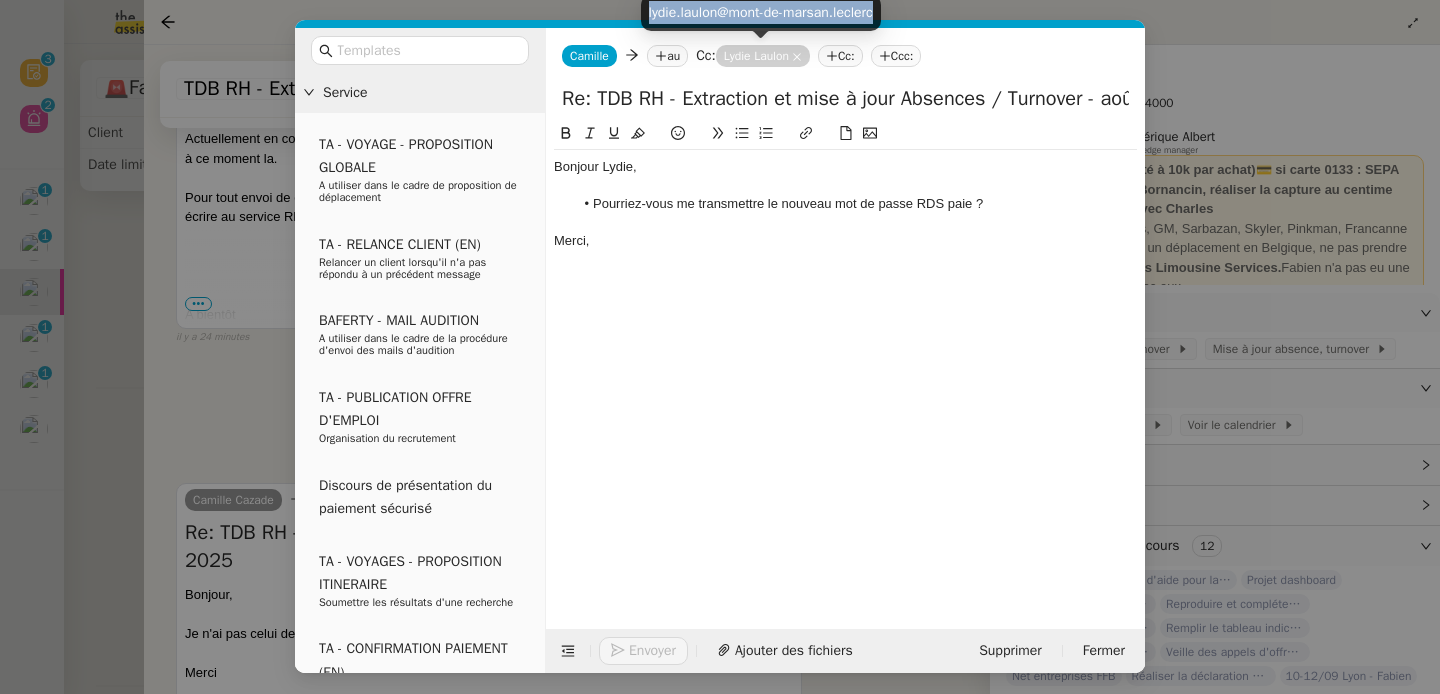 click on "lydie.laulon@mont-de-marsan.leclerc" at bounding box center (761, 12) 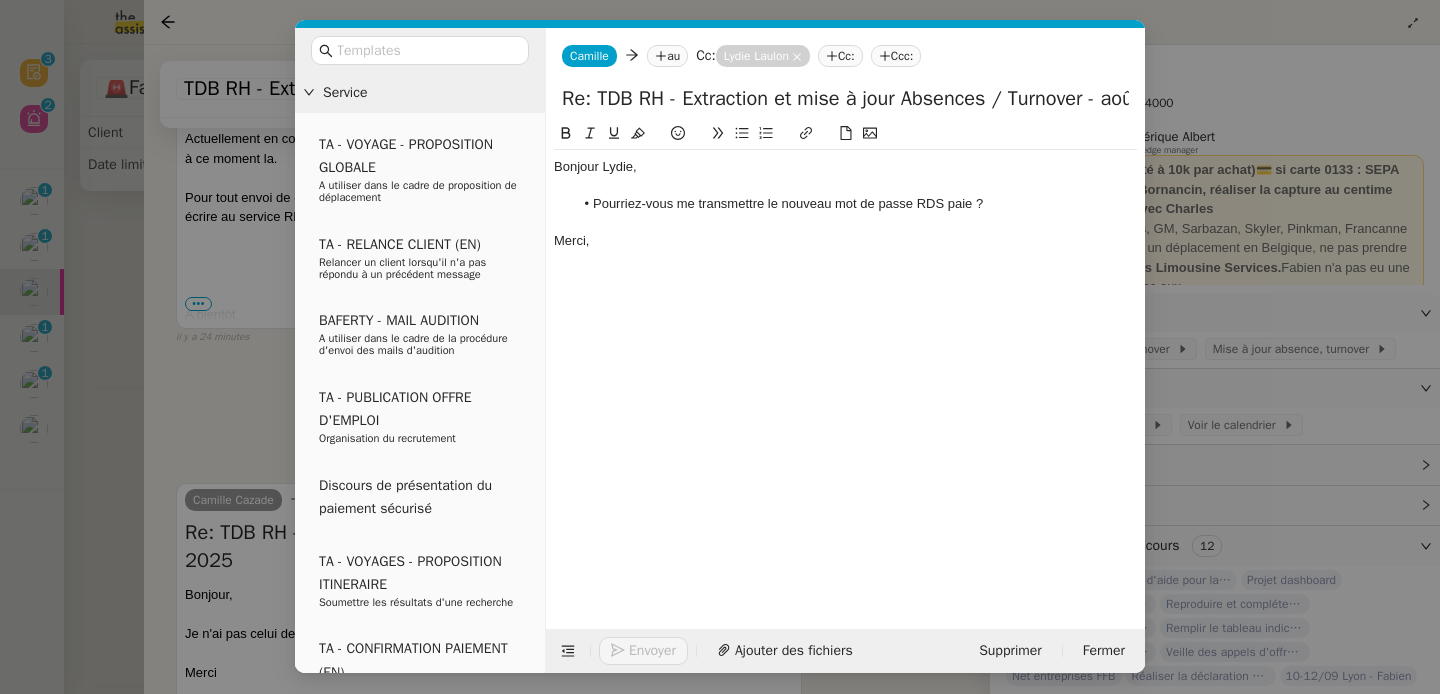 click on "au" 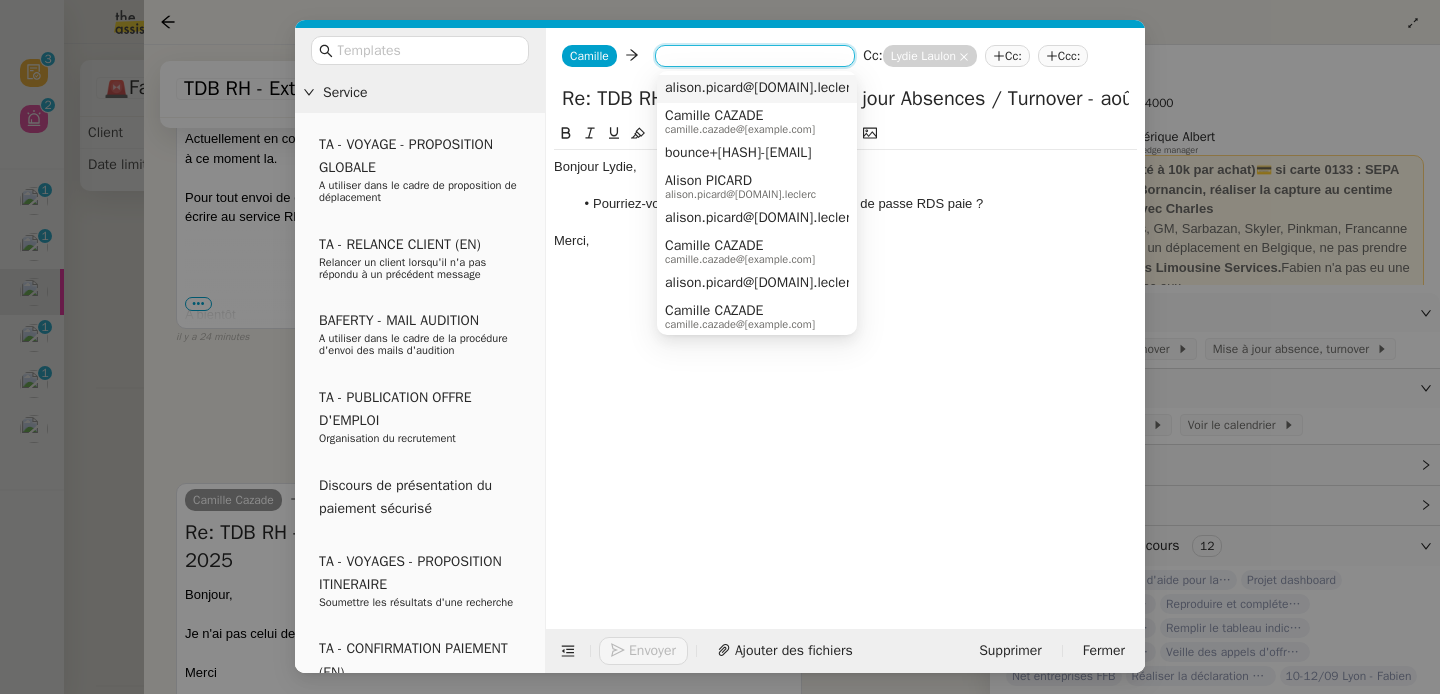 paste on "lydie.laulon@mont-de-marsan.leclerc" 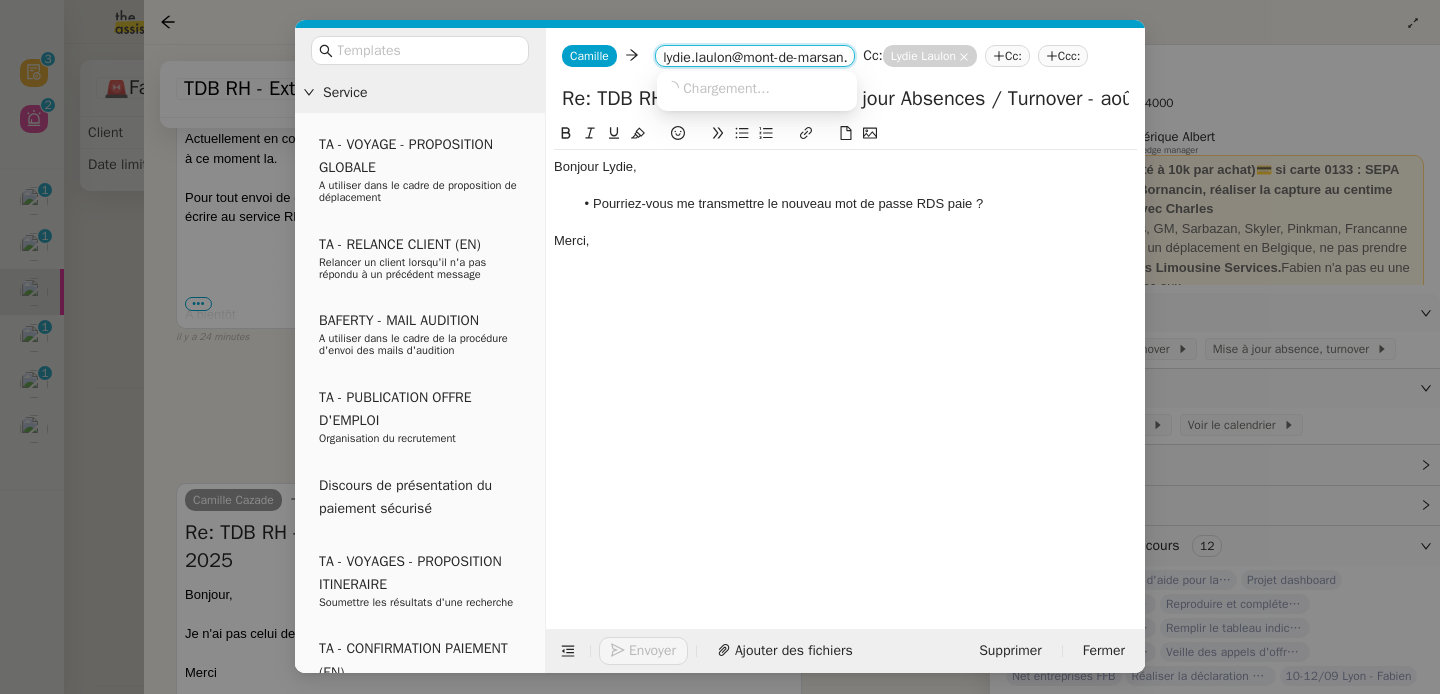 scroll, scrollTop: 0, scrollLeft: 57, axis: horizontal 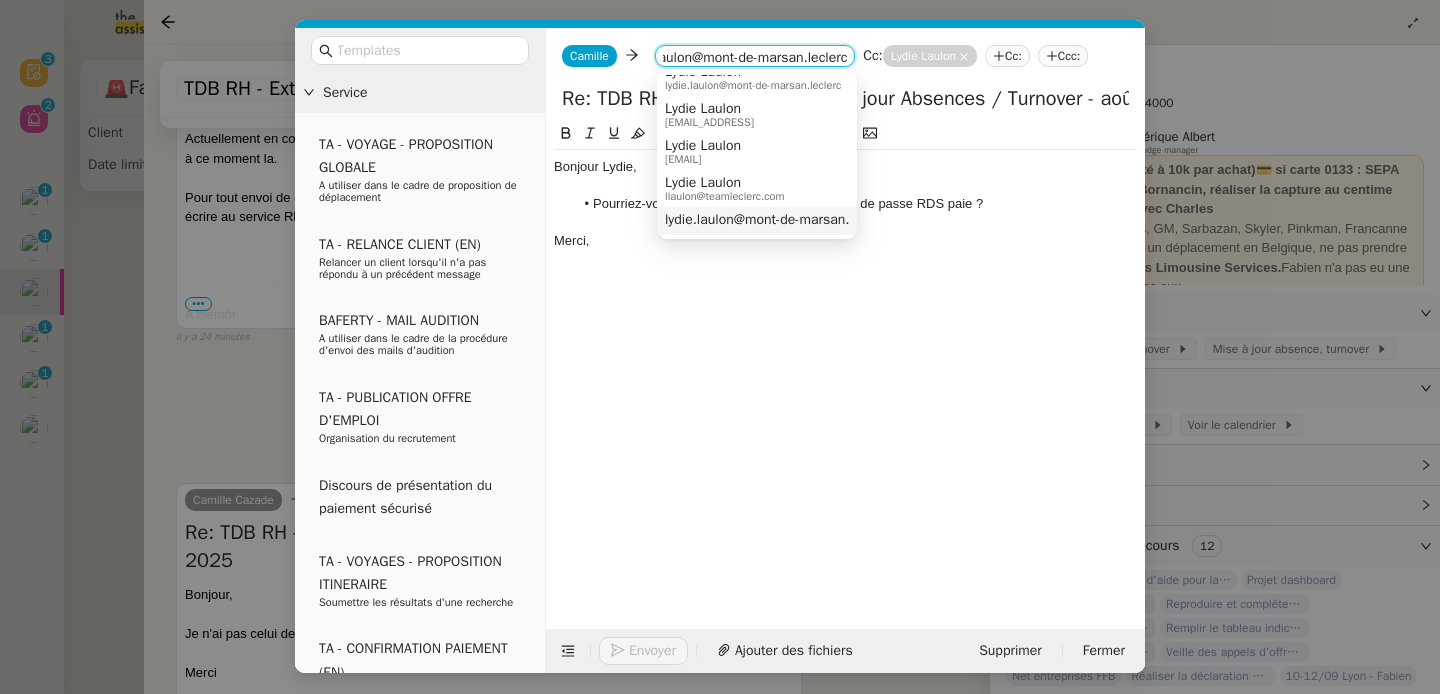 type on "lydie.laulon@mont-de-marsan.leclerc" 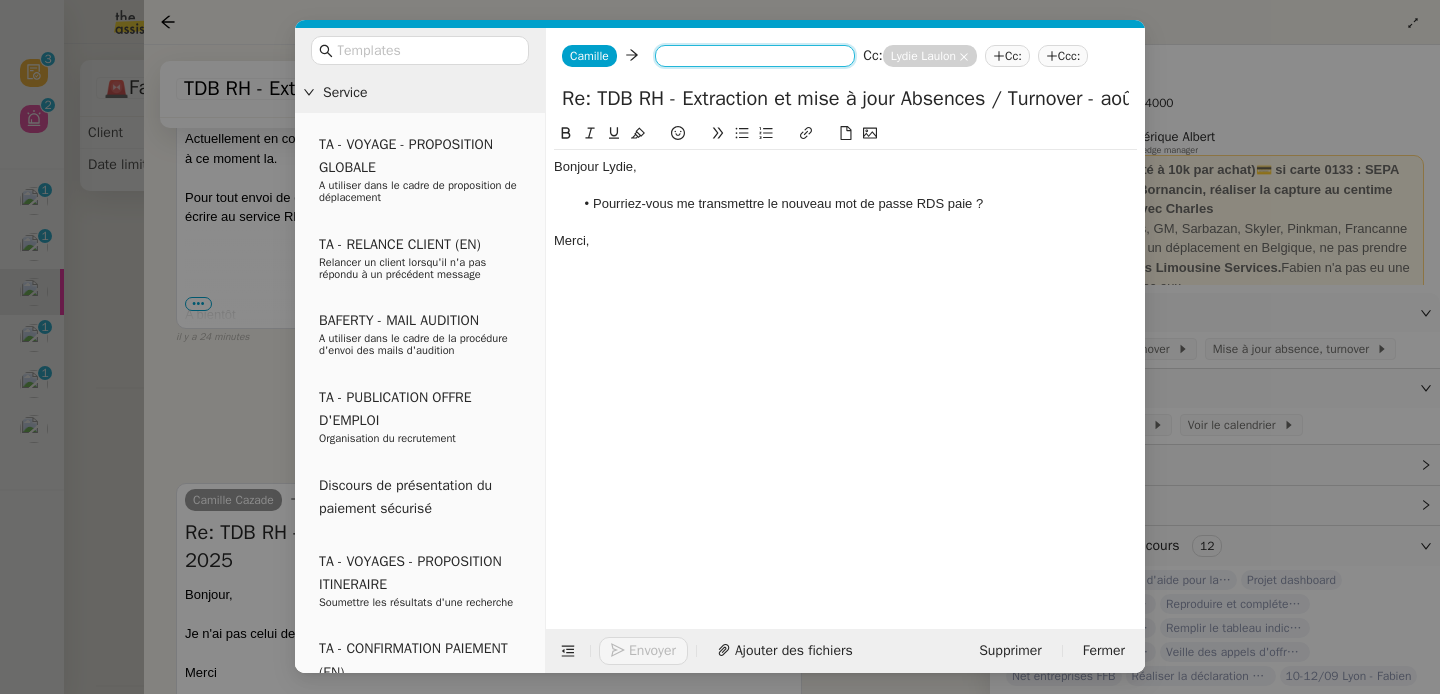 scroll, scrollTop: 0, scrollLeft: 0, axis: both 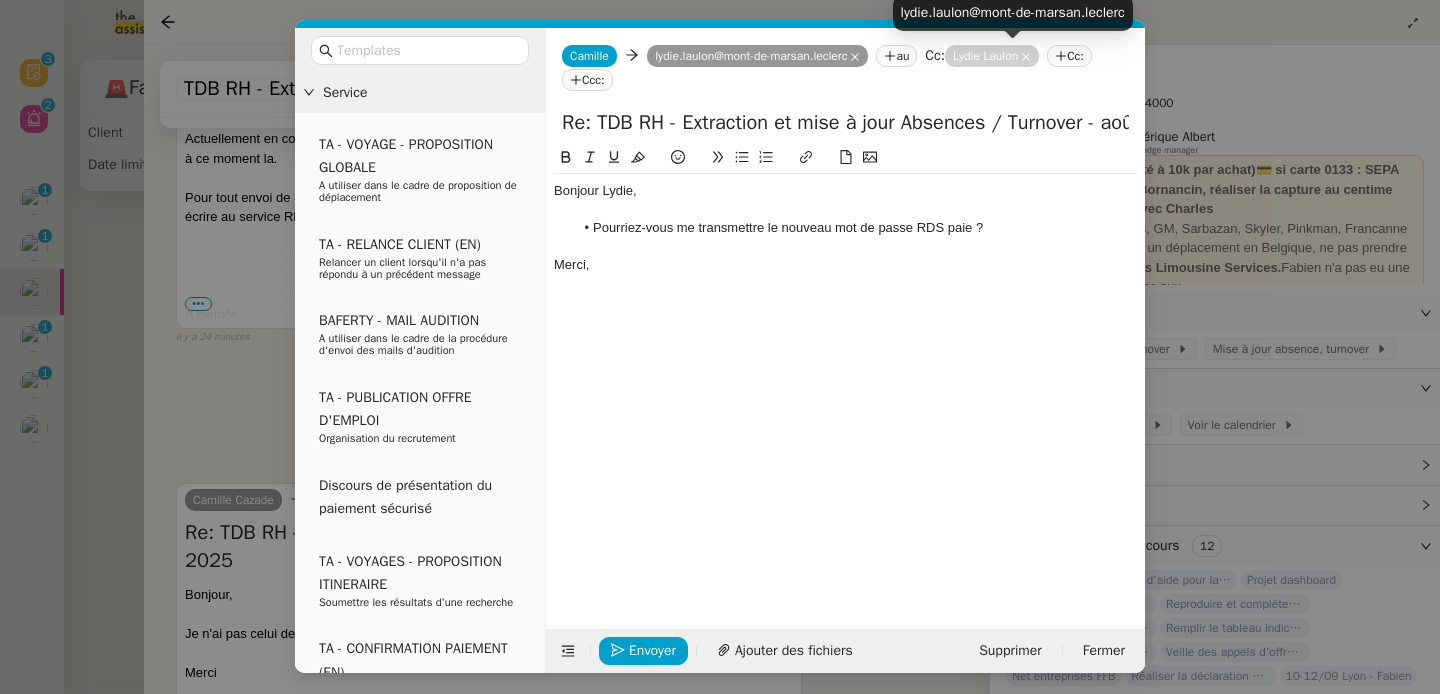 click 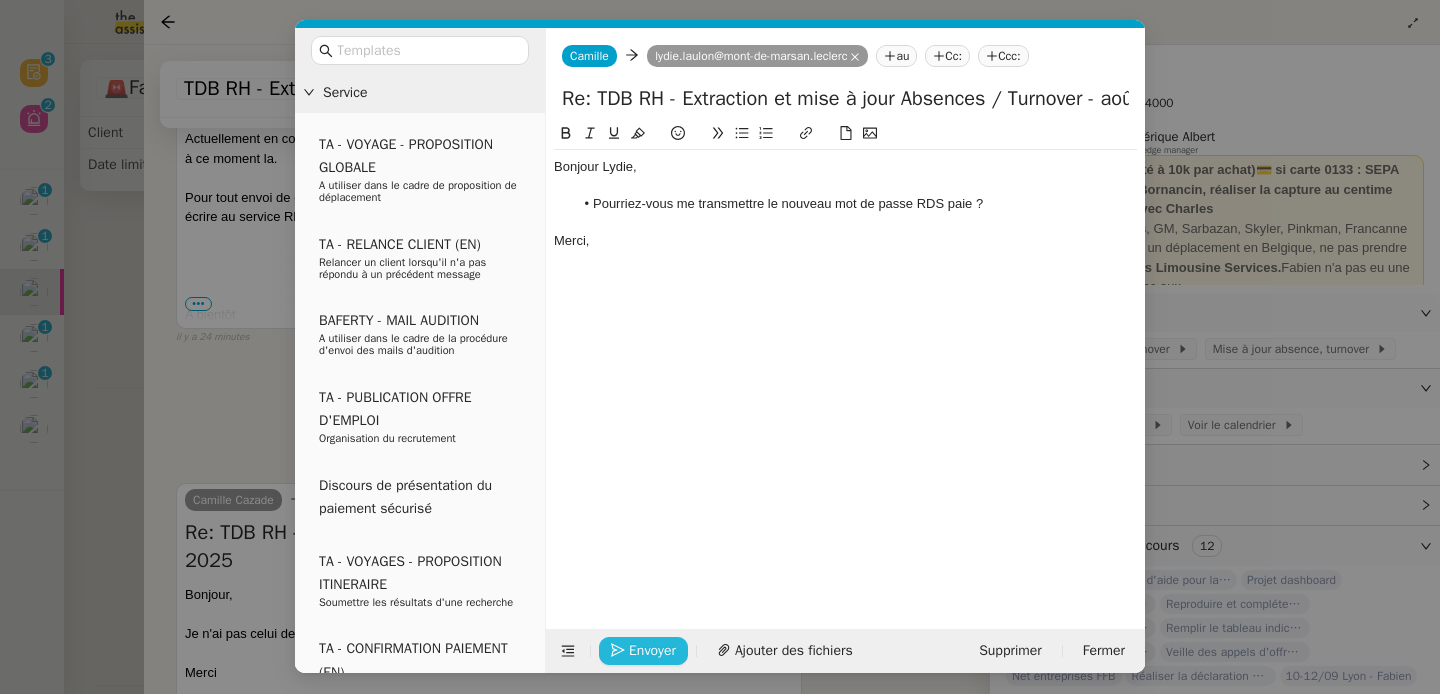 click on "Envoyer" 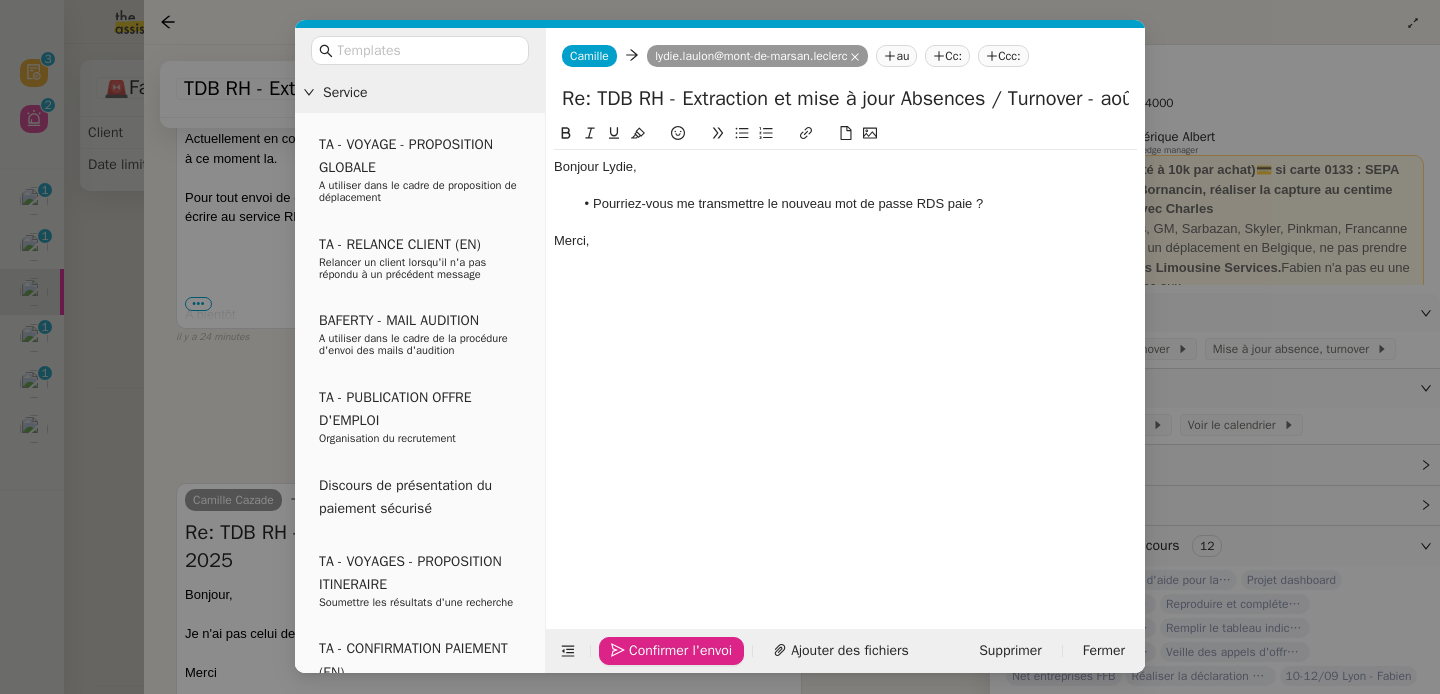 click on "Confirmer l'envoi" 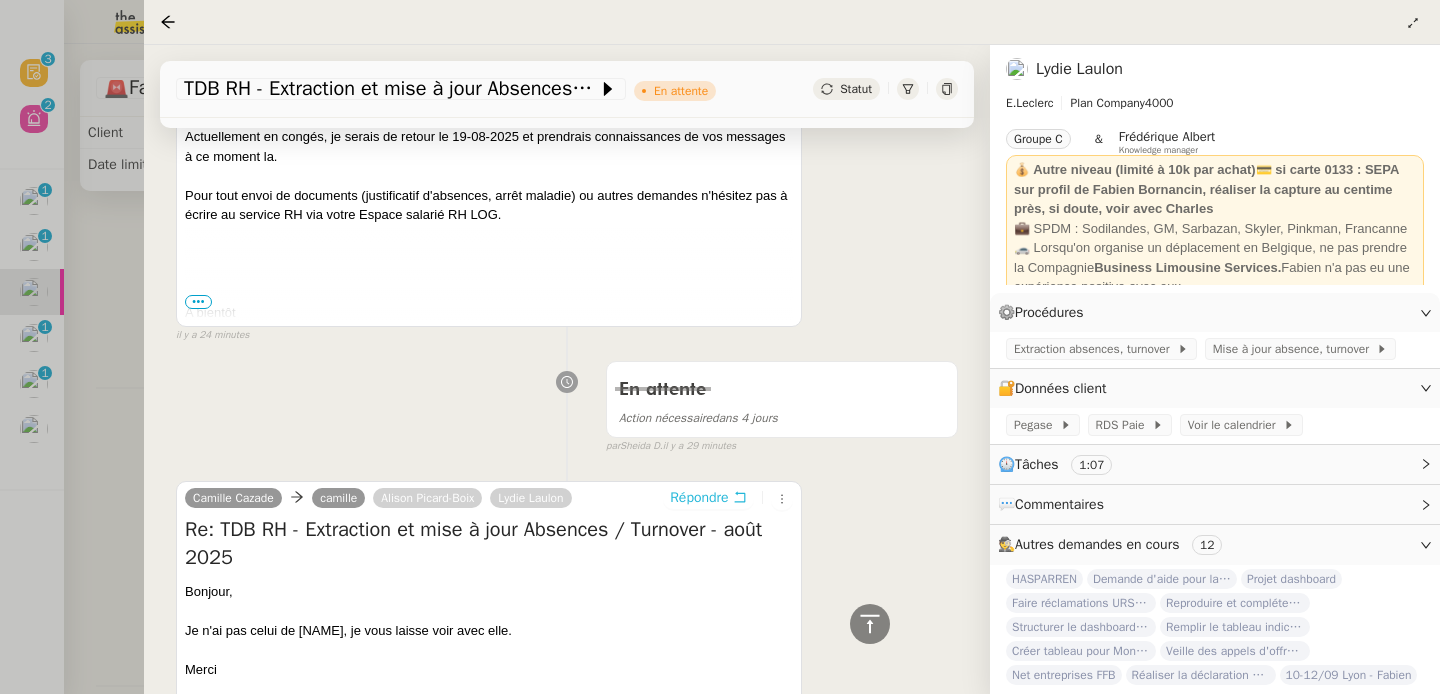 scroll, scrollTop: 0, scrollLeft: 0, axis: both 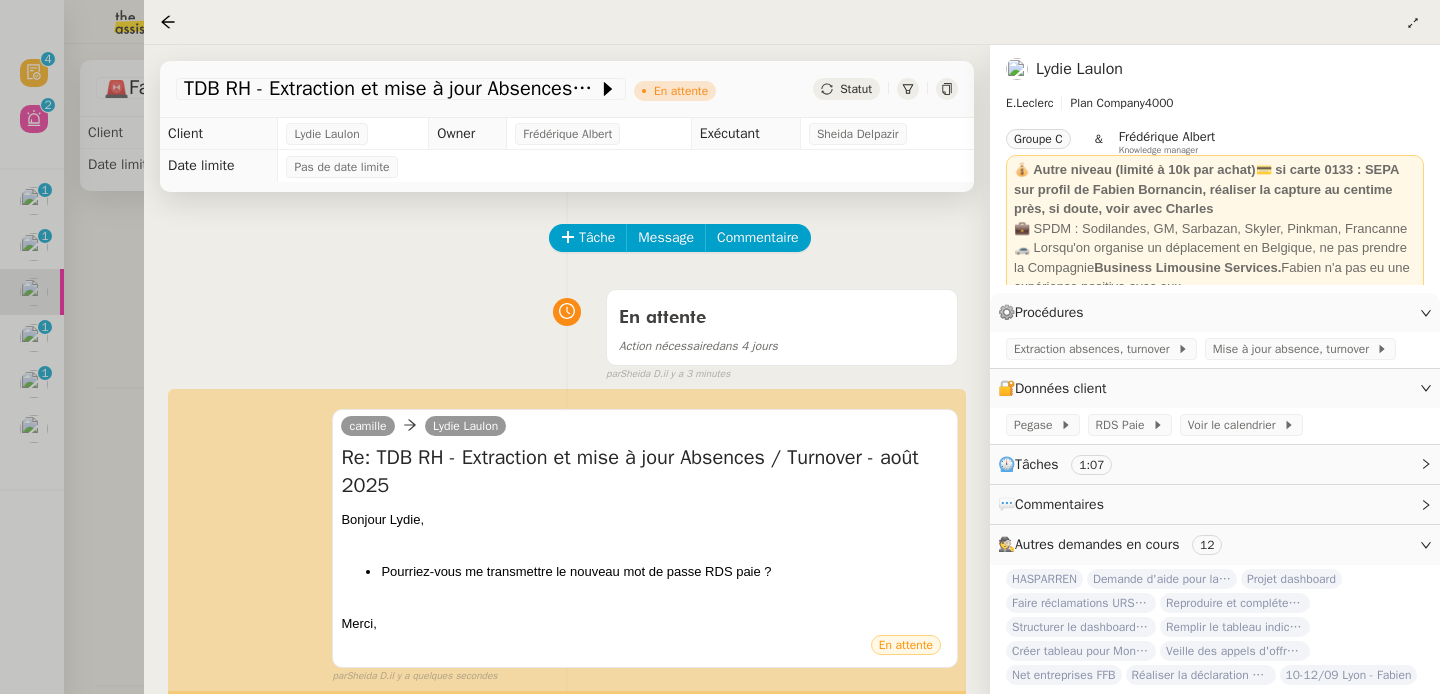 click at bounding box center (720, 347) 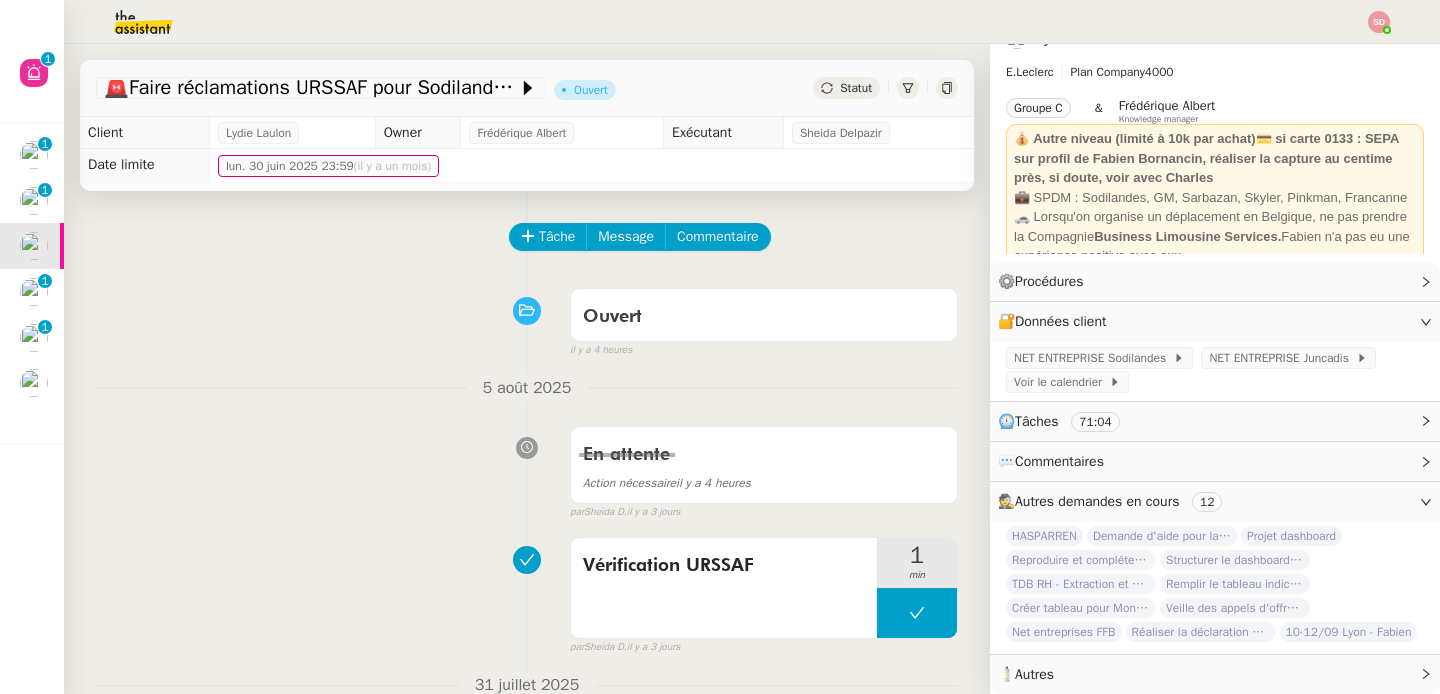drag, startPoint x: 94, startPoint y: 422, endPoint x: 80, endPoint y: 386, distance: 38.626415 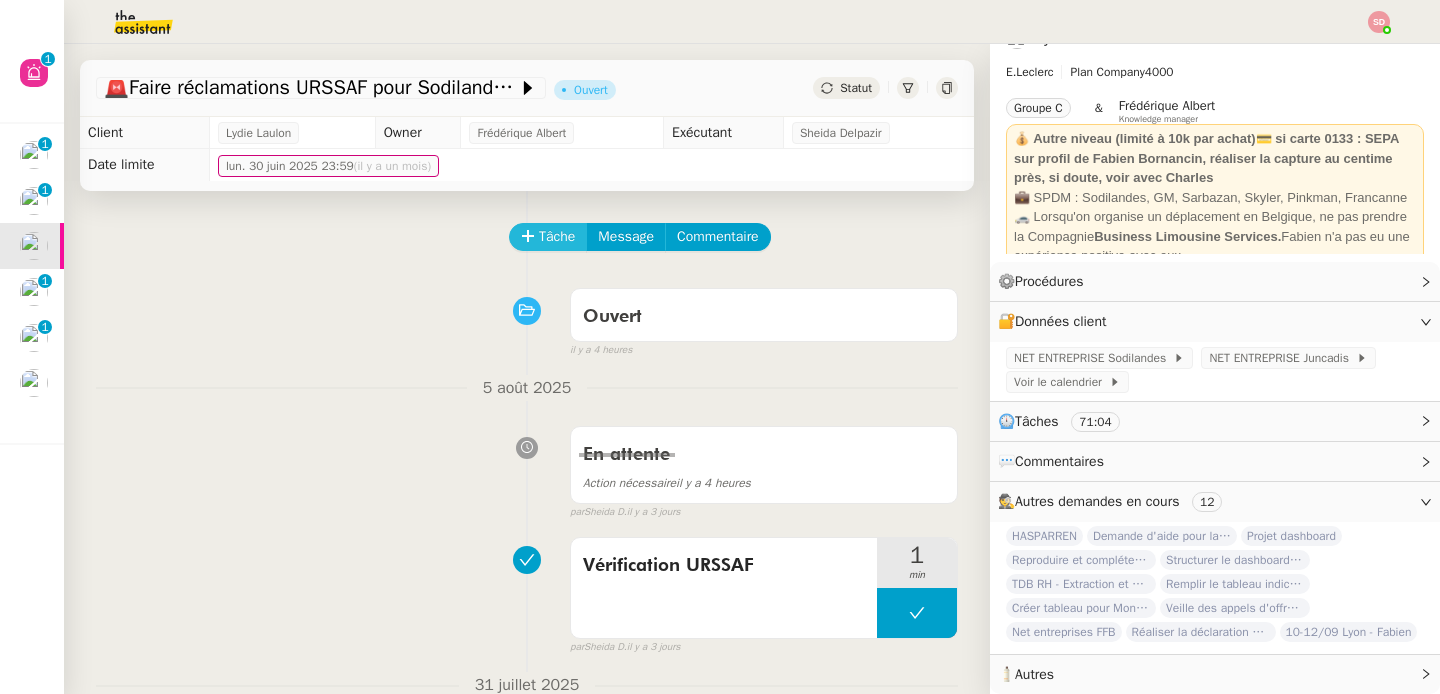 click on "Tâche" 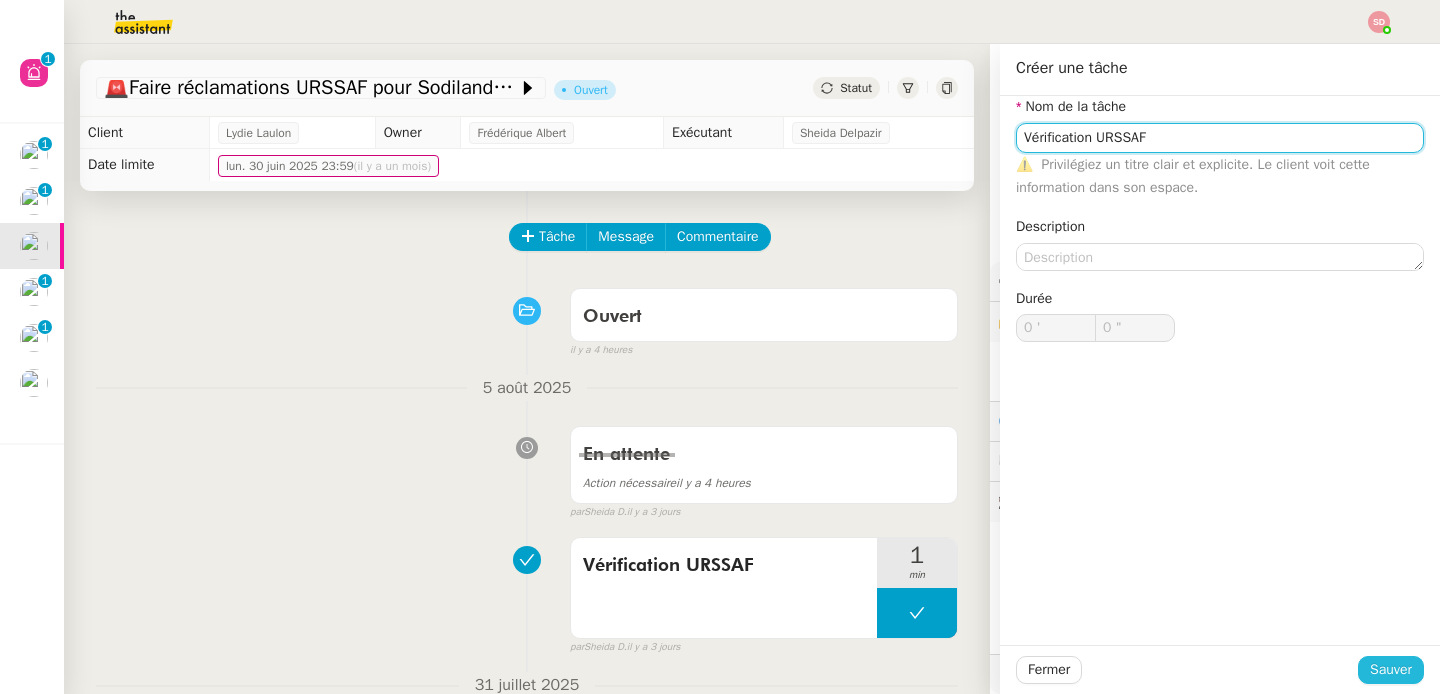 type on "Vérification URSSAF" 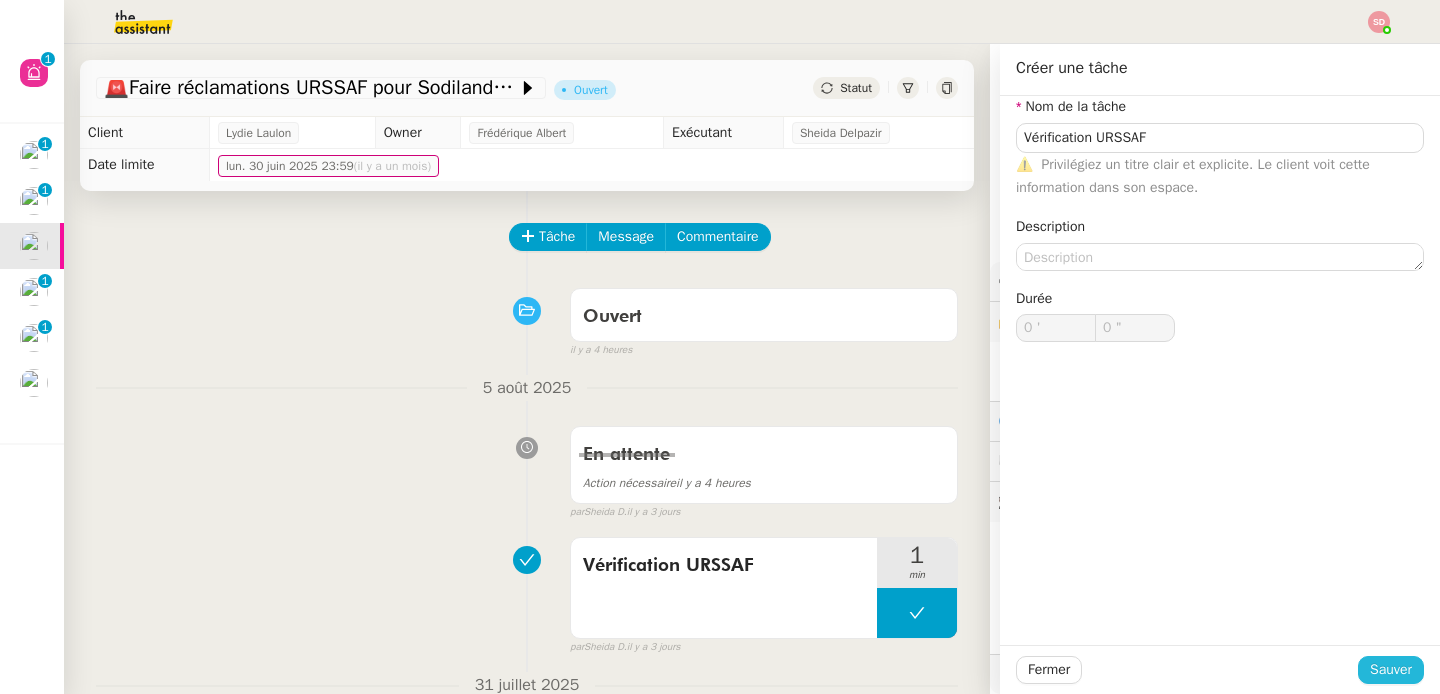 click on "Sauver" 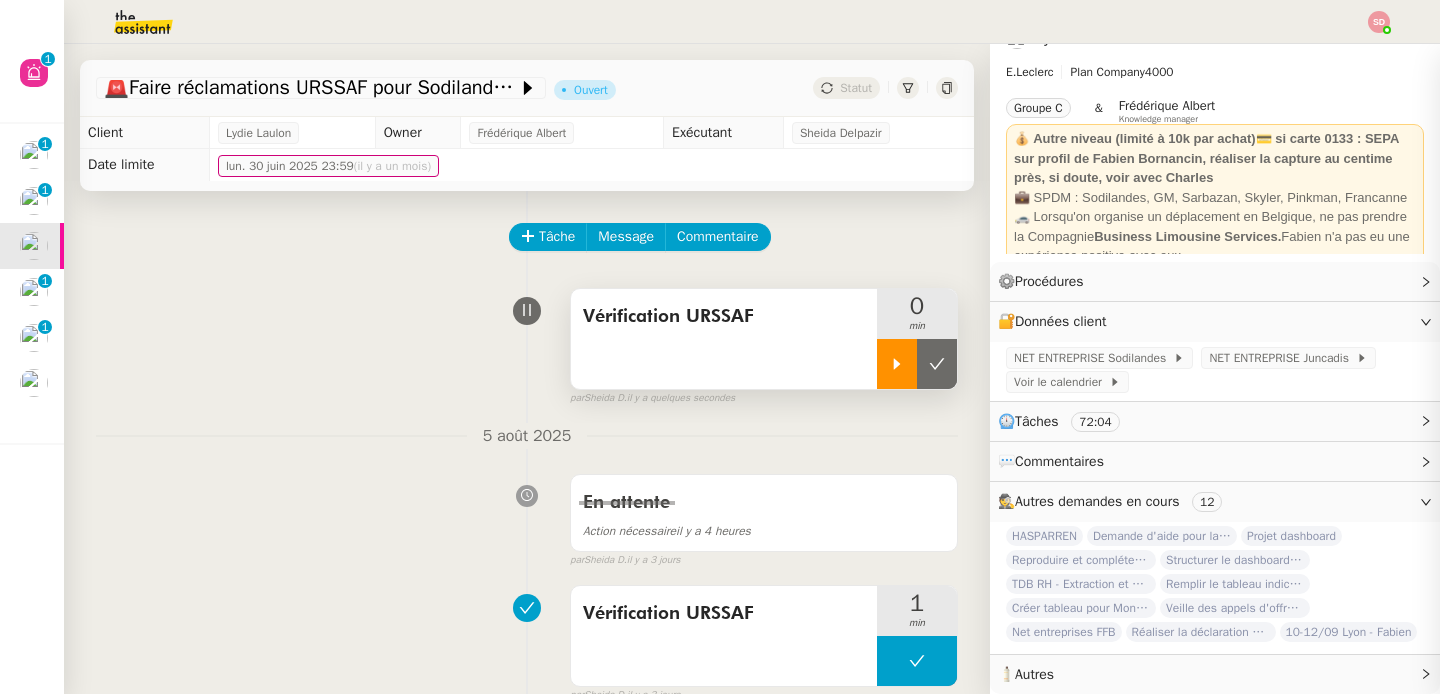 click at bounding box center (897, 364) 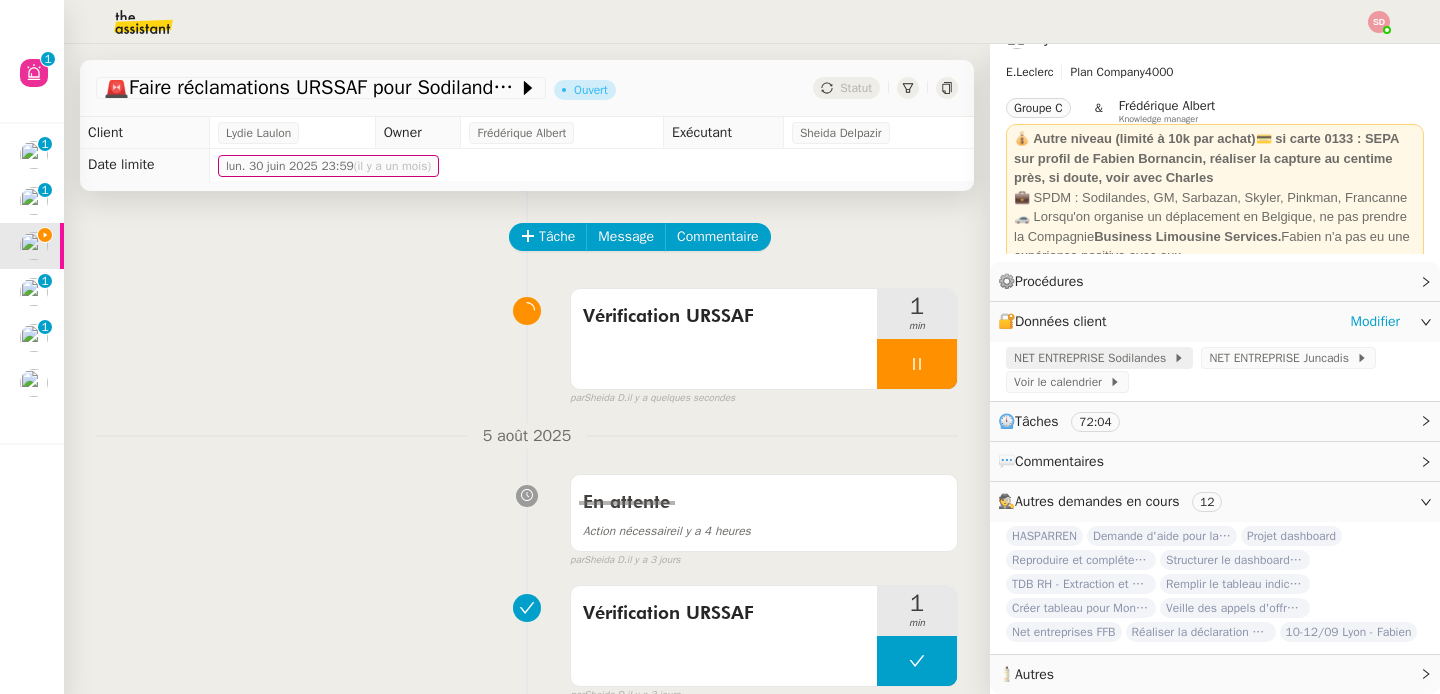 click on "NET ENTREPRISE  Sodilandes" 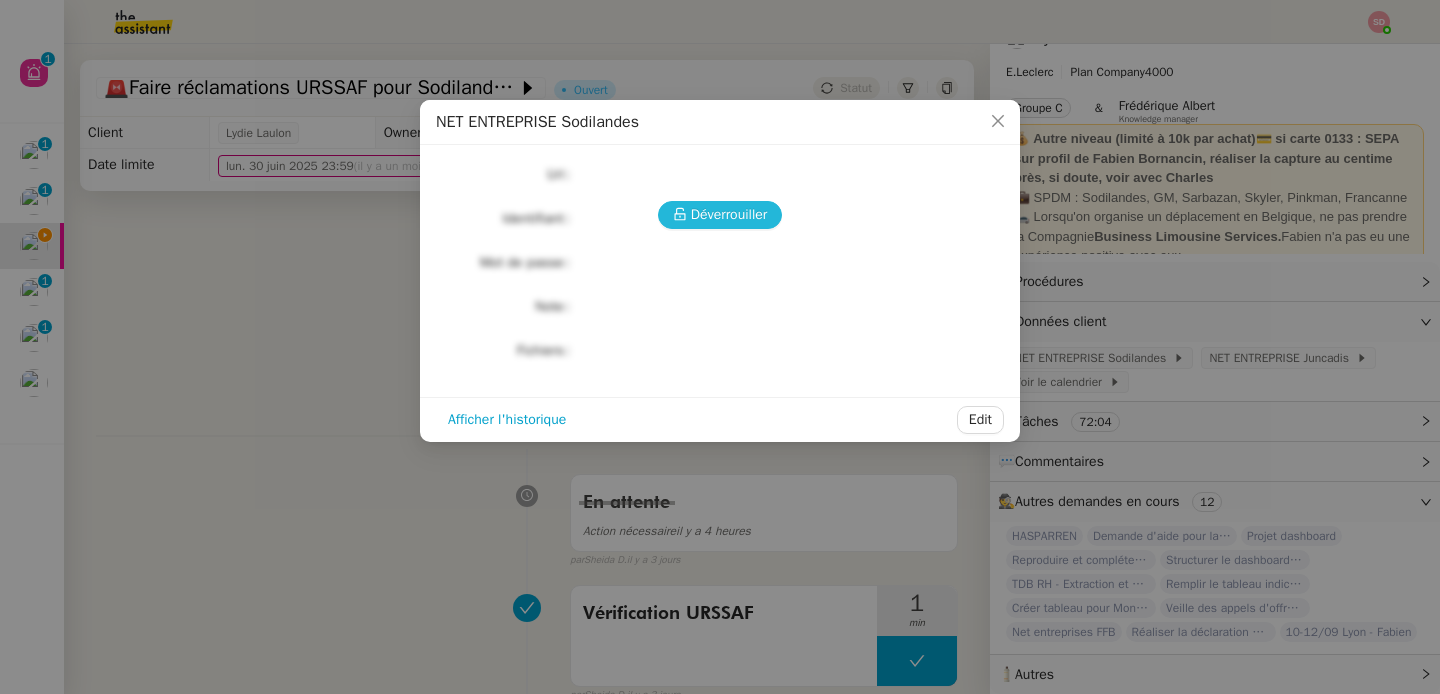 click on "Déverrouiller" at bounding box center (729, 214) 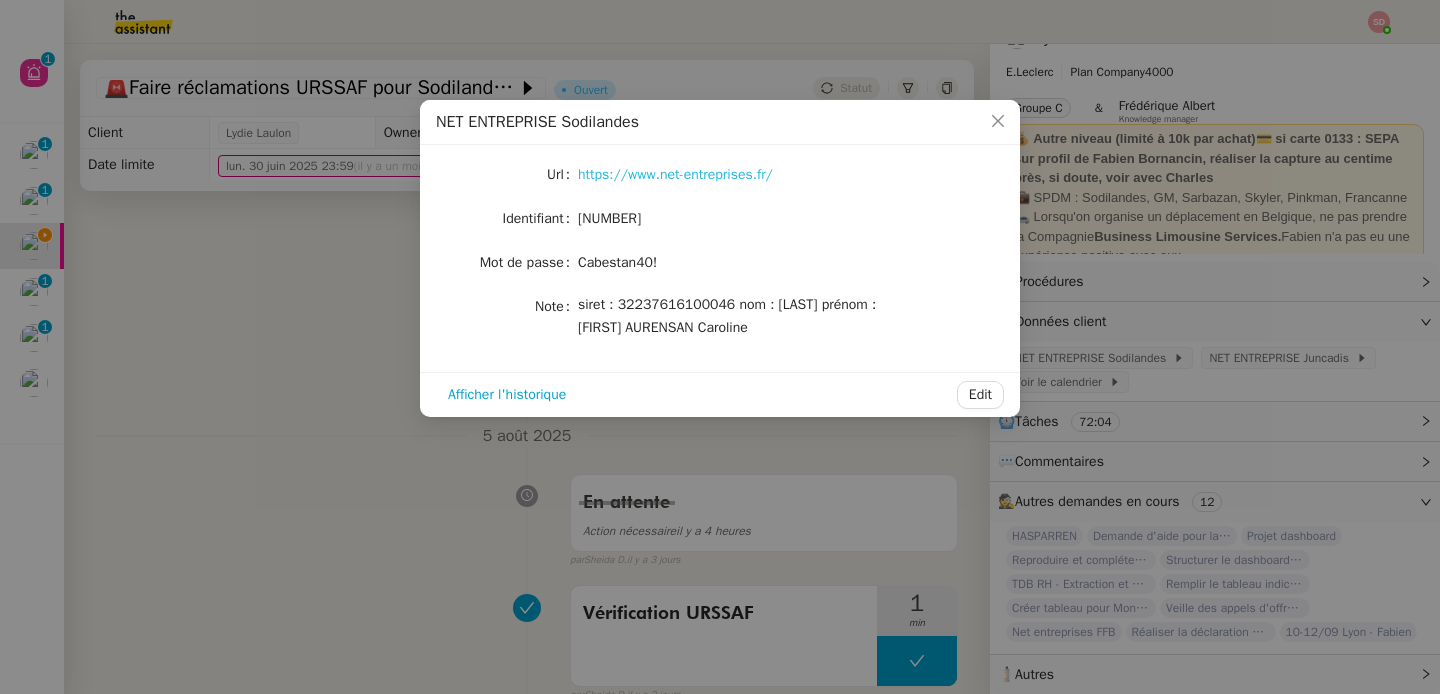 click on "https://www.net-entreprises.fr/" 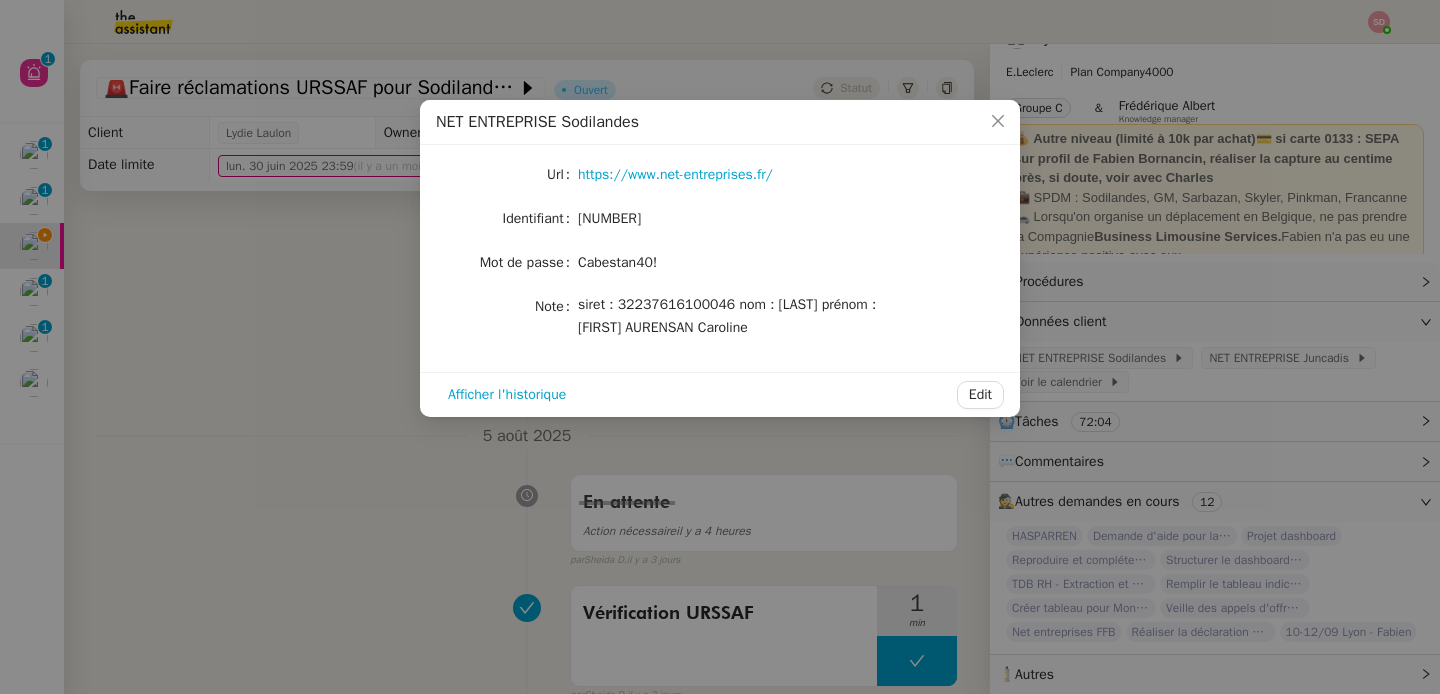 click on "[NUMBER]" 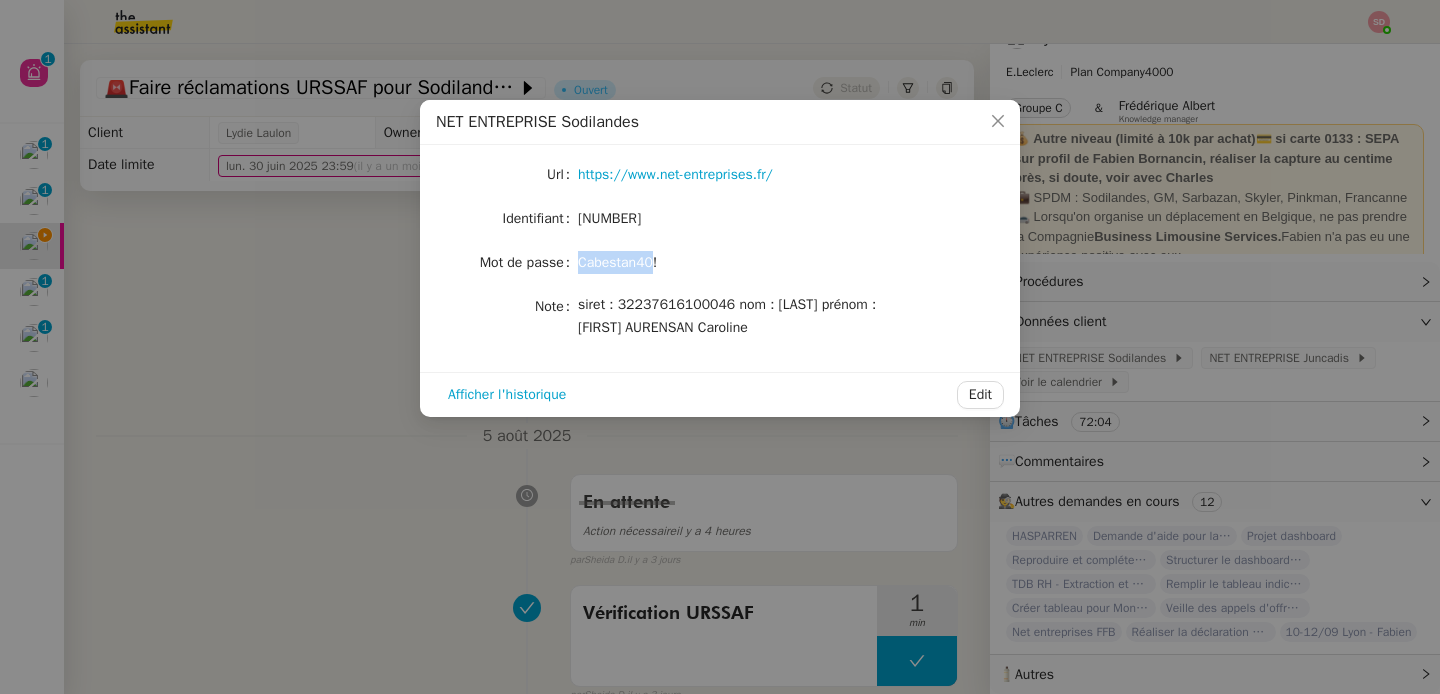 click on "Cabestan40!" 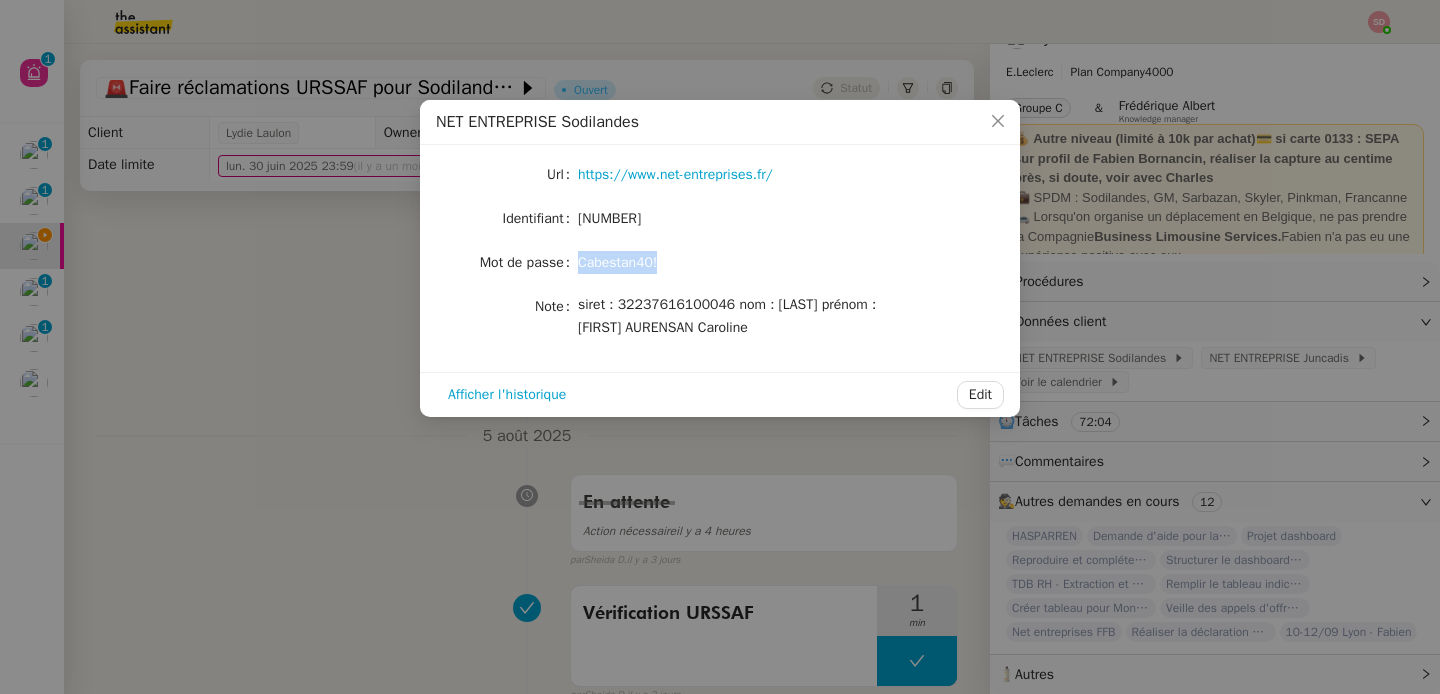 click on "Cabestan40!" 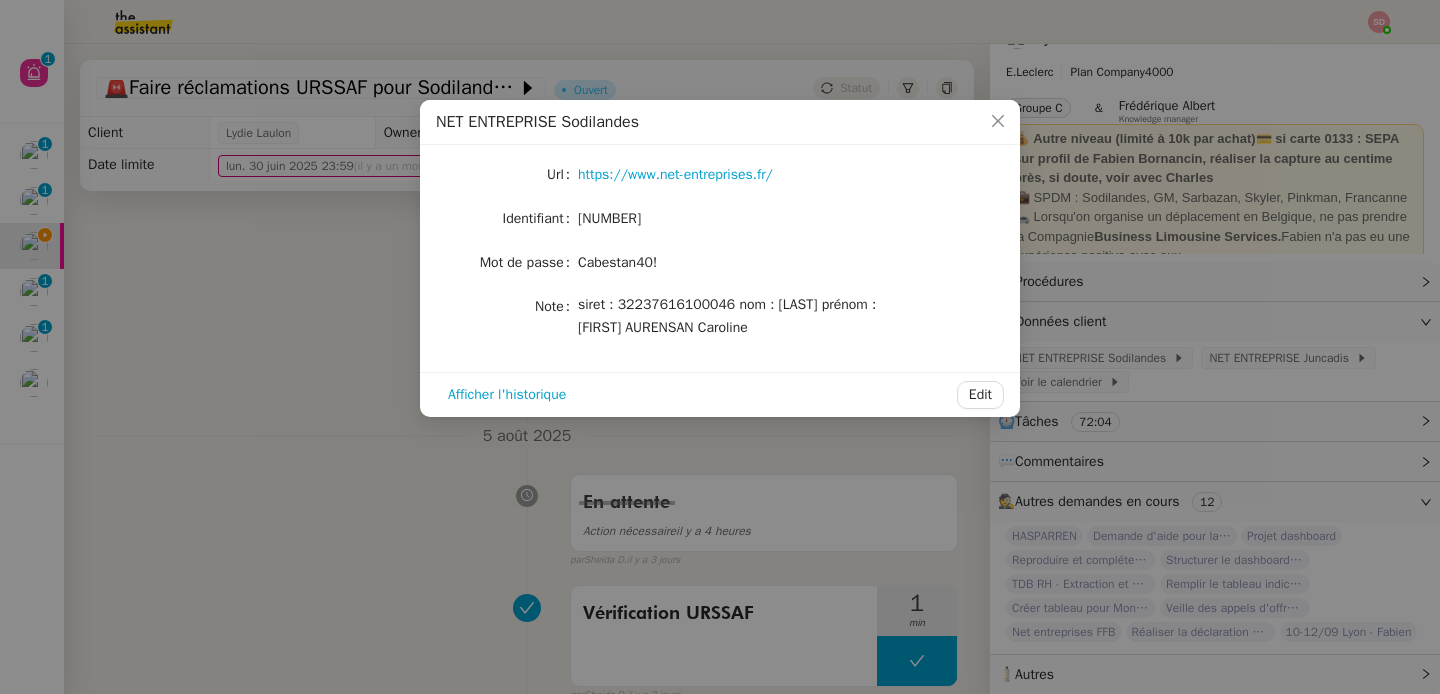 click on "NET ENTREPRISE Sodilandes Url [URL] Identifiant [NUMBER] Mot de passe Cabestan40! Note siret : [NUMBER]
nom : [LAST]
prénom : [NAME]
[NAME] [LAST] Afficher l'historique Edit" at bounding box center (720, 347) 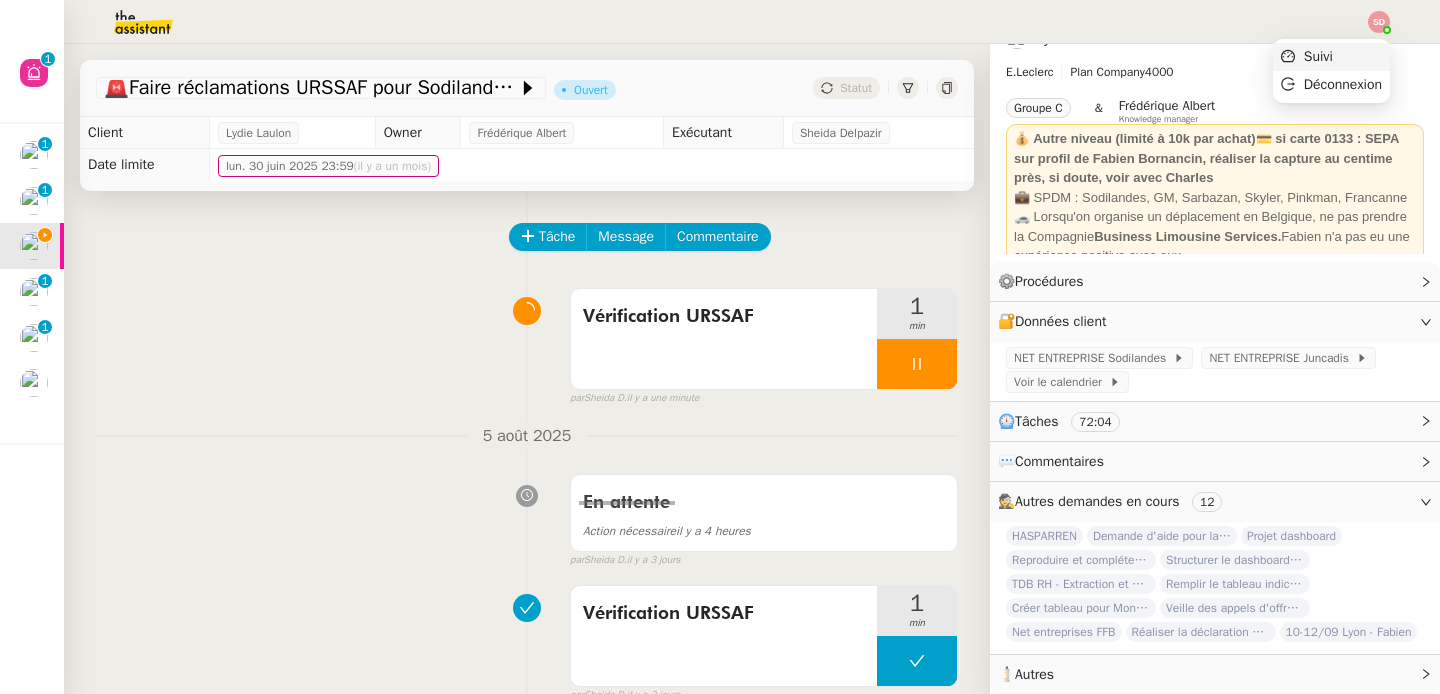 click on "Suivi" at bounding box center [1331, 57] 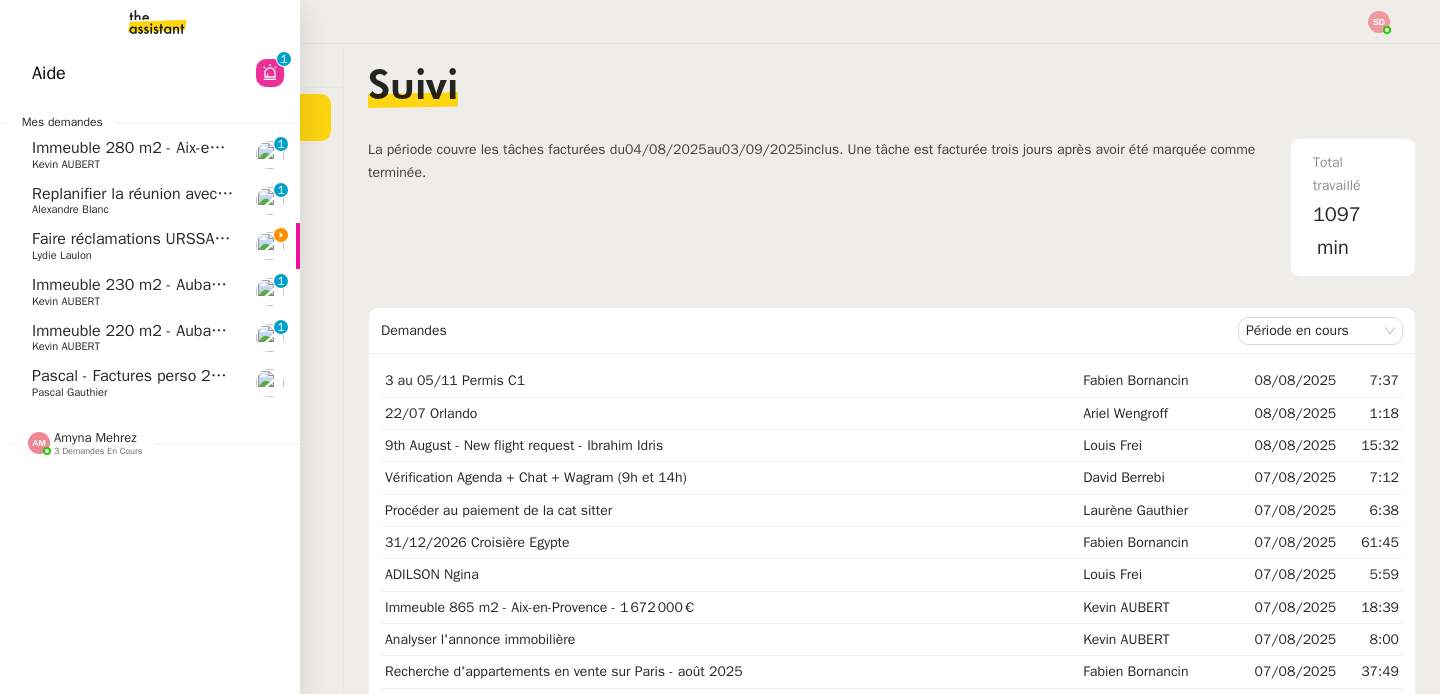 click on "Amyna Mehrez" 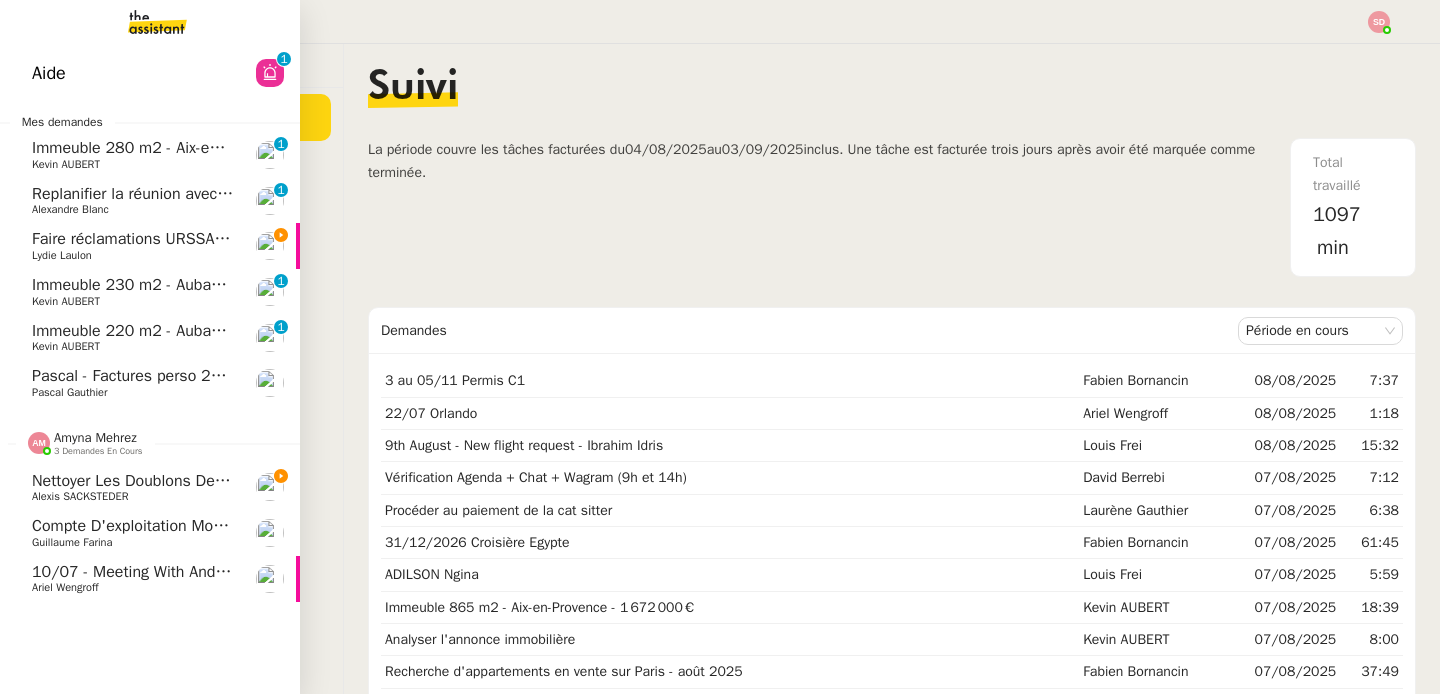 click on "Nettoyer les doublons de la base de contacts" 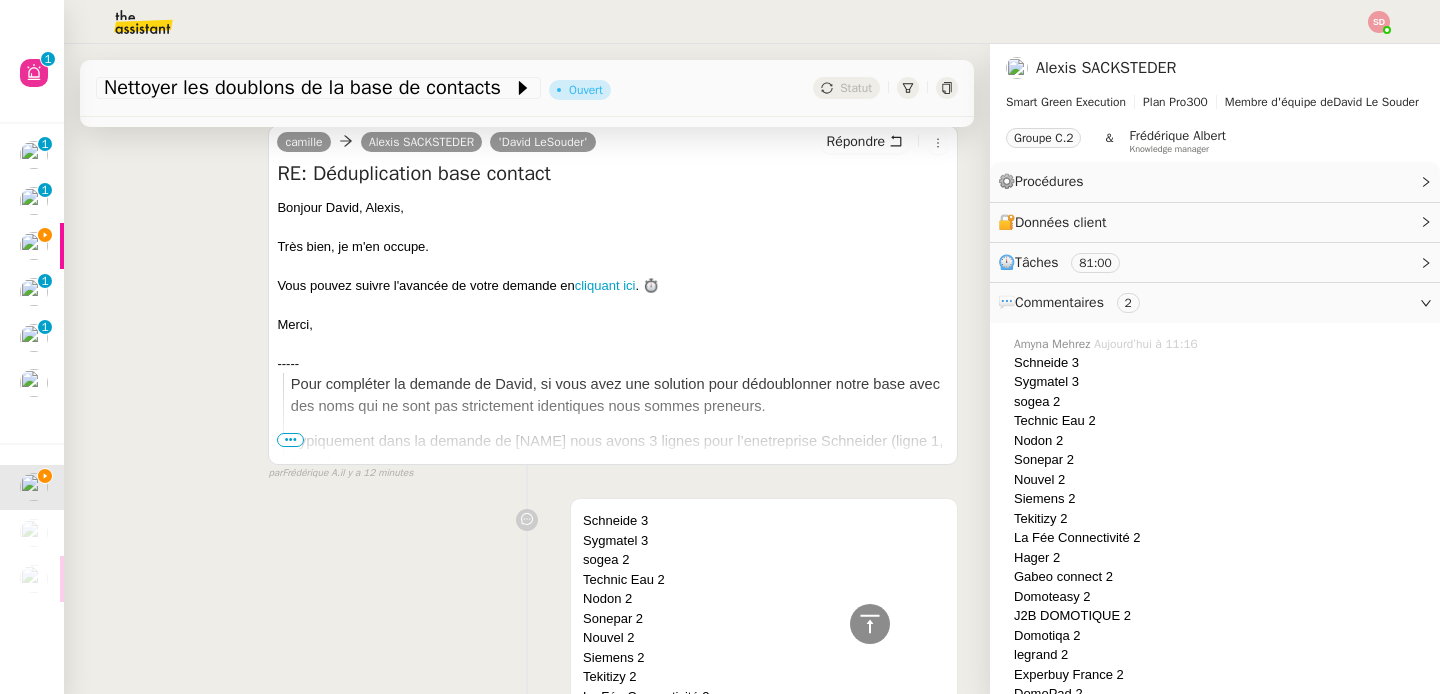 scroll, scrollTop: 0, scrollLeft: 0, axis: both 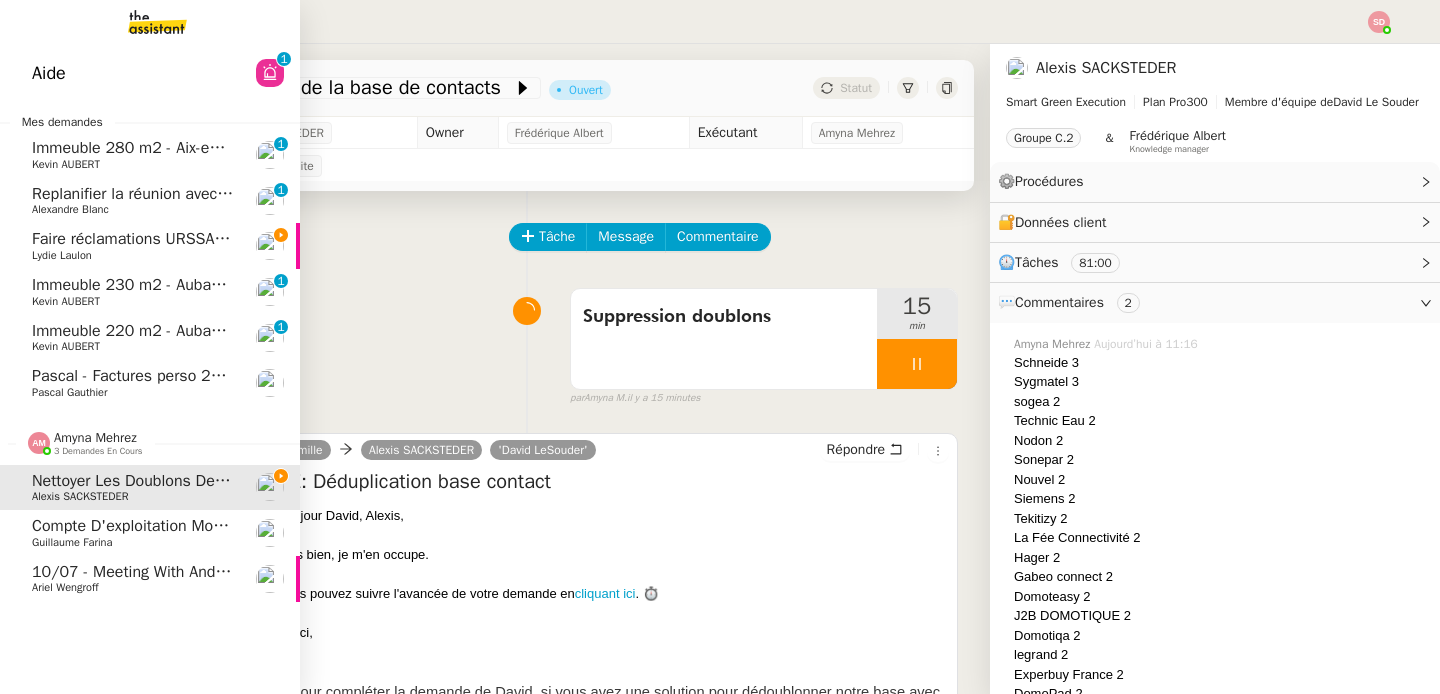 click on "Guillaume Farina" 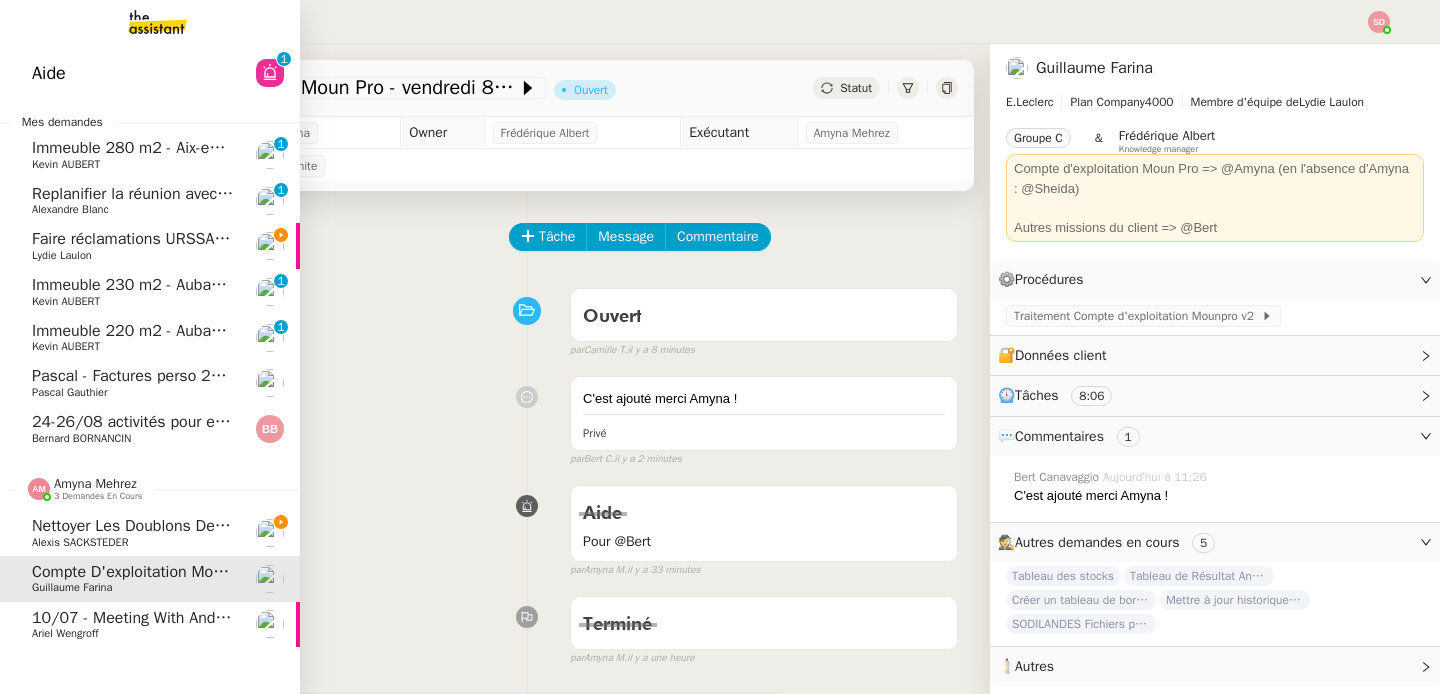 click on "Compte d'exploitation Moun Pro - vendredi 8 août 2025" 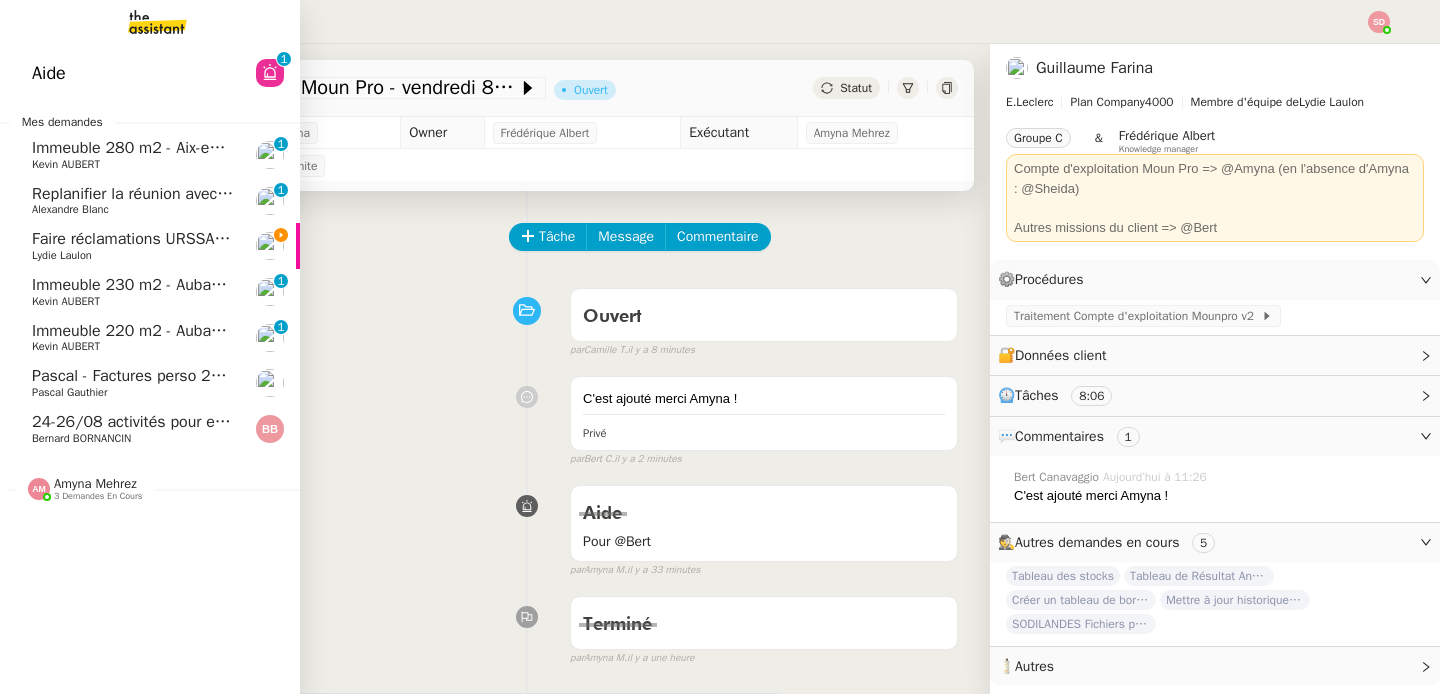click 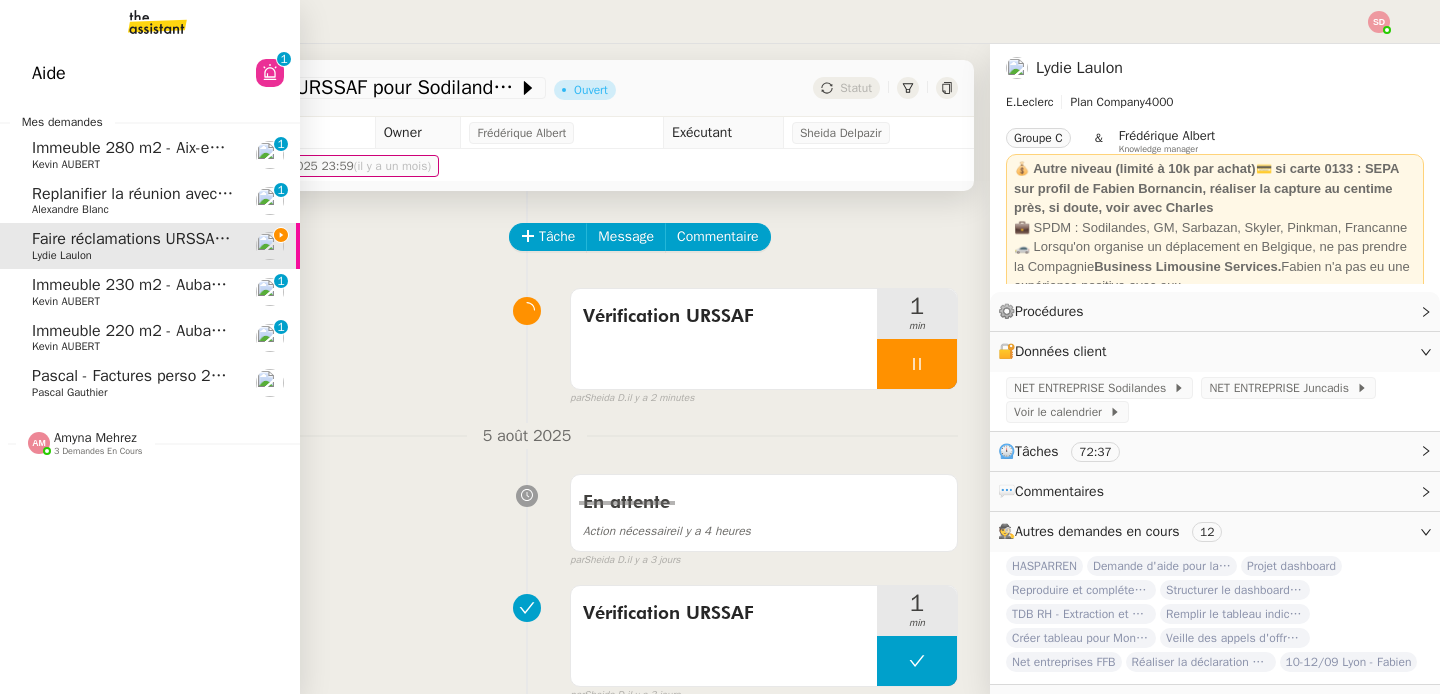click on "Amyna Mehrez" 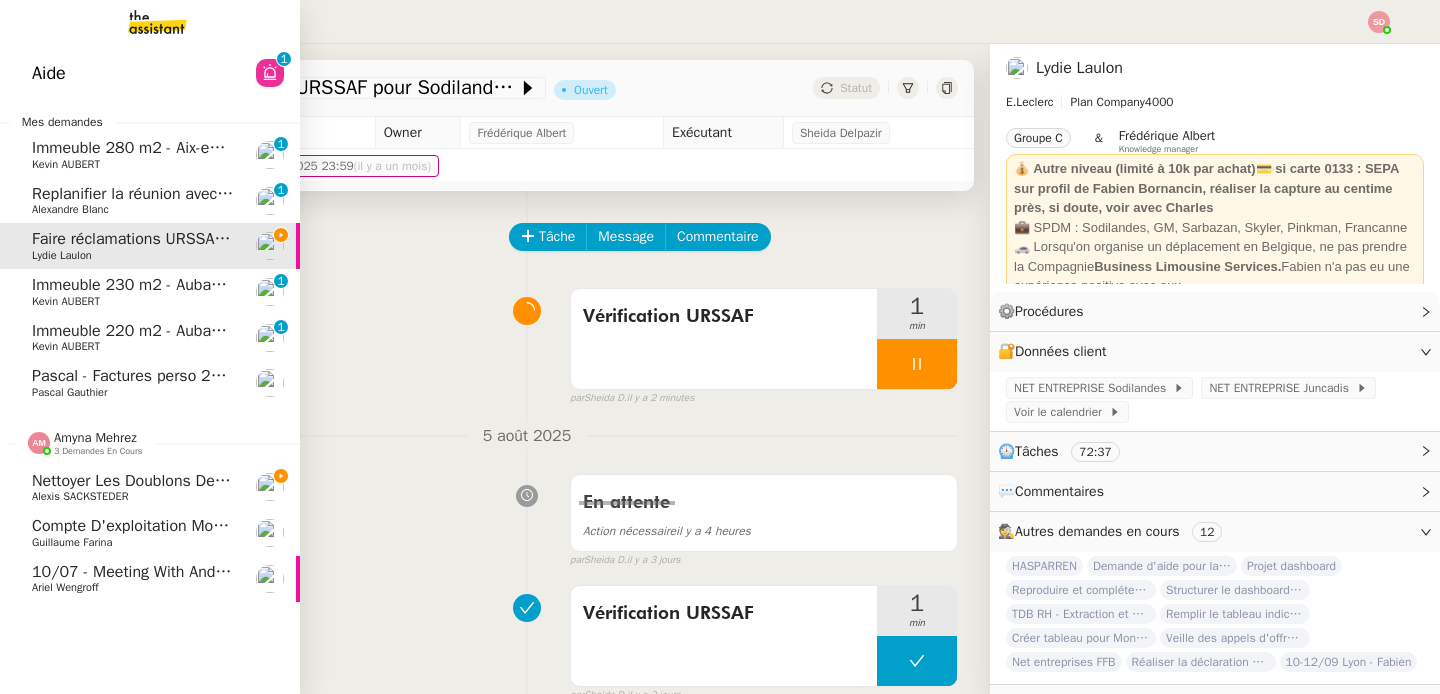 click on "Nettoyer les doublons de la base de contacts" 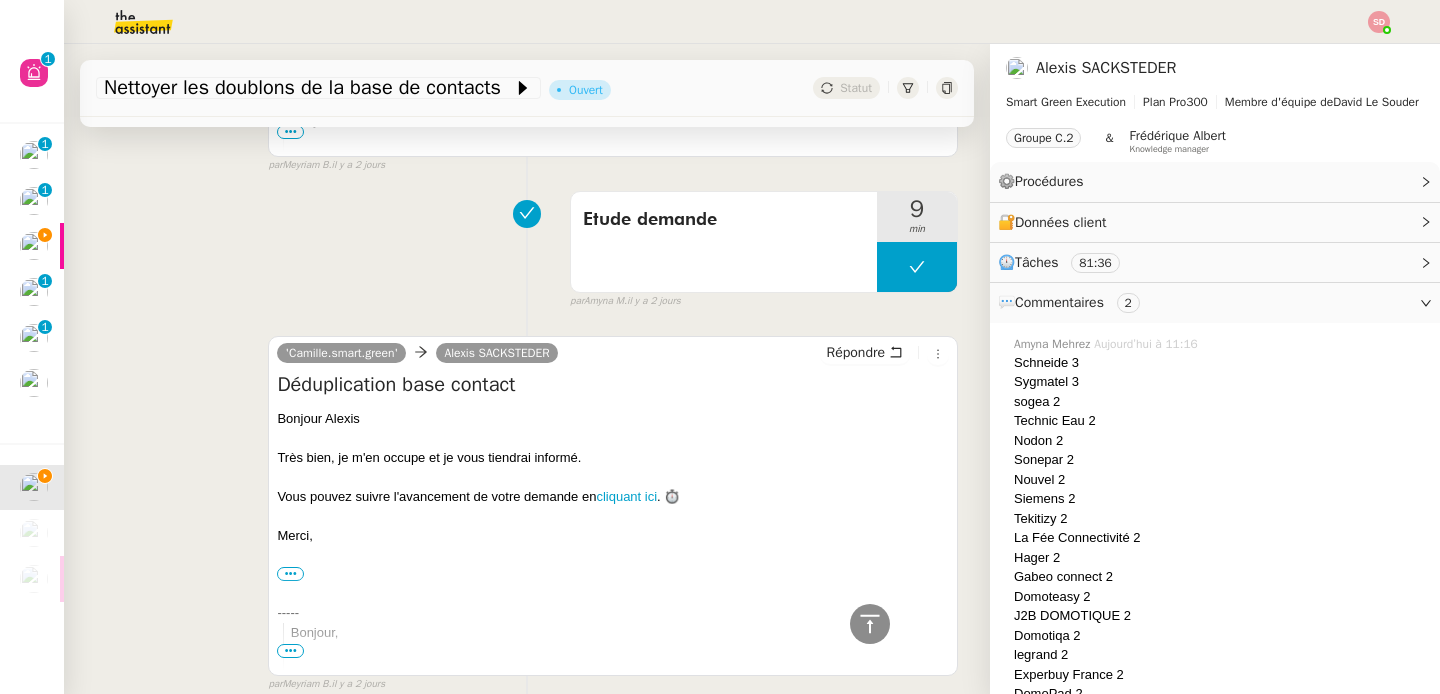 scroll, scrollTop: 4160, scrollLeft: 0, axis: vertical 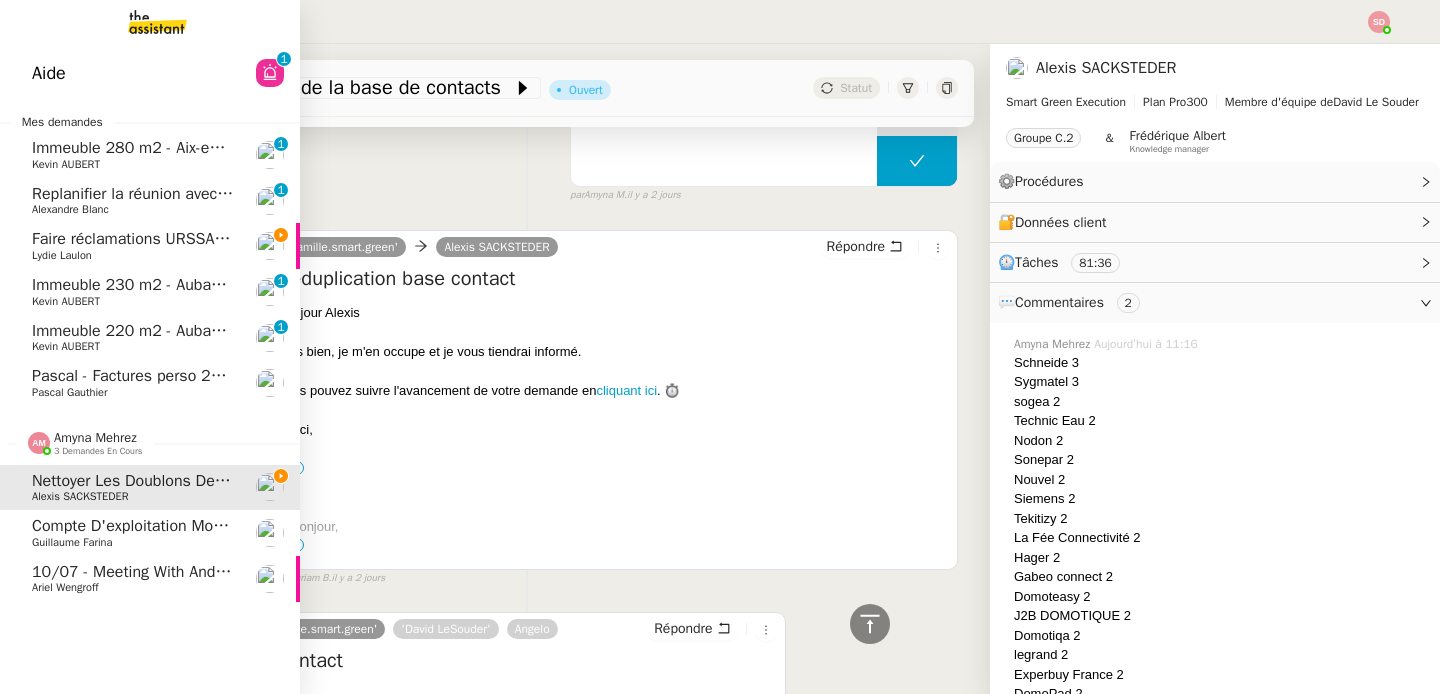 click on "Amyna Mehrez" 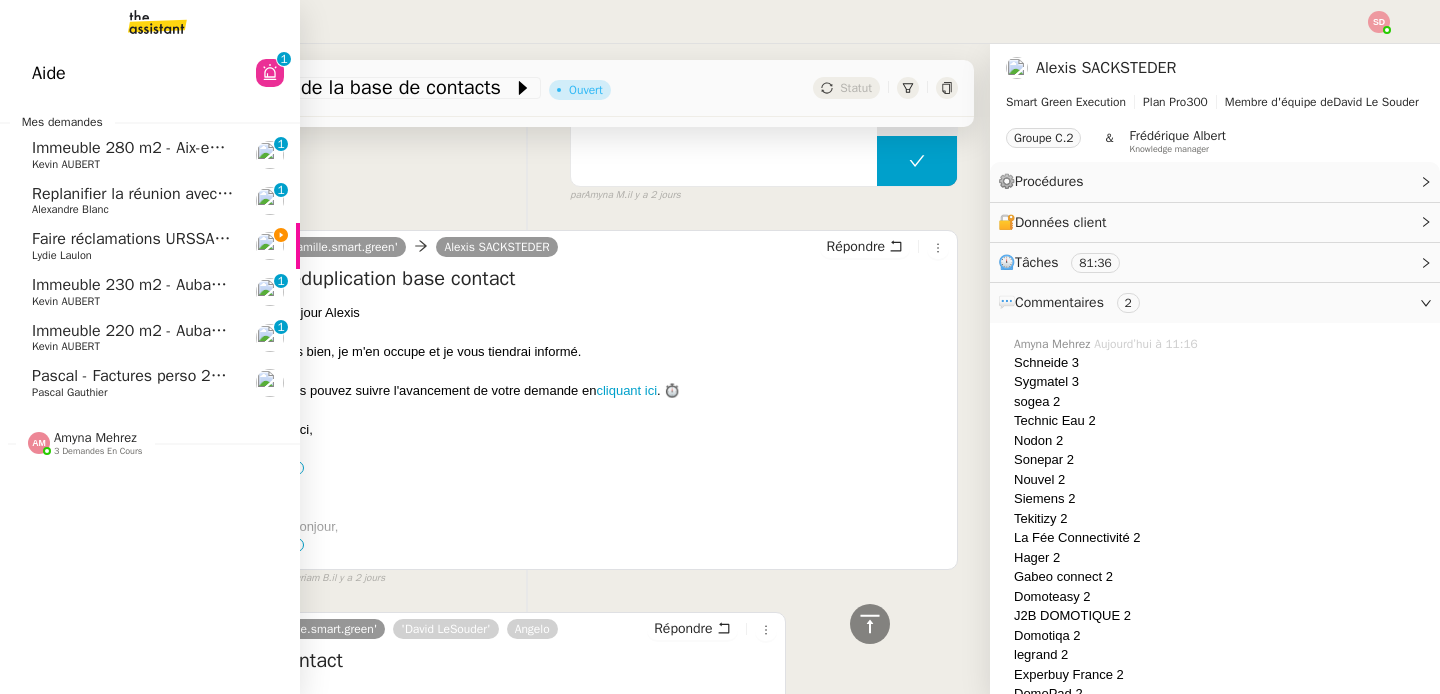 click on "Faire réclamations URSSAF pour Sodilandes" 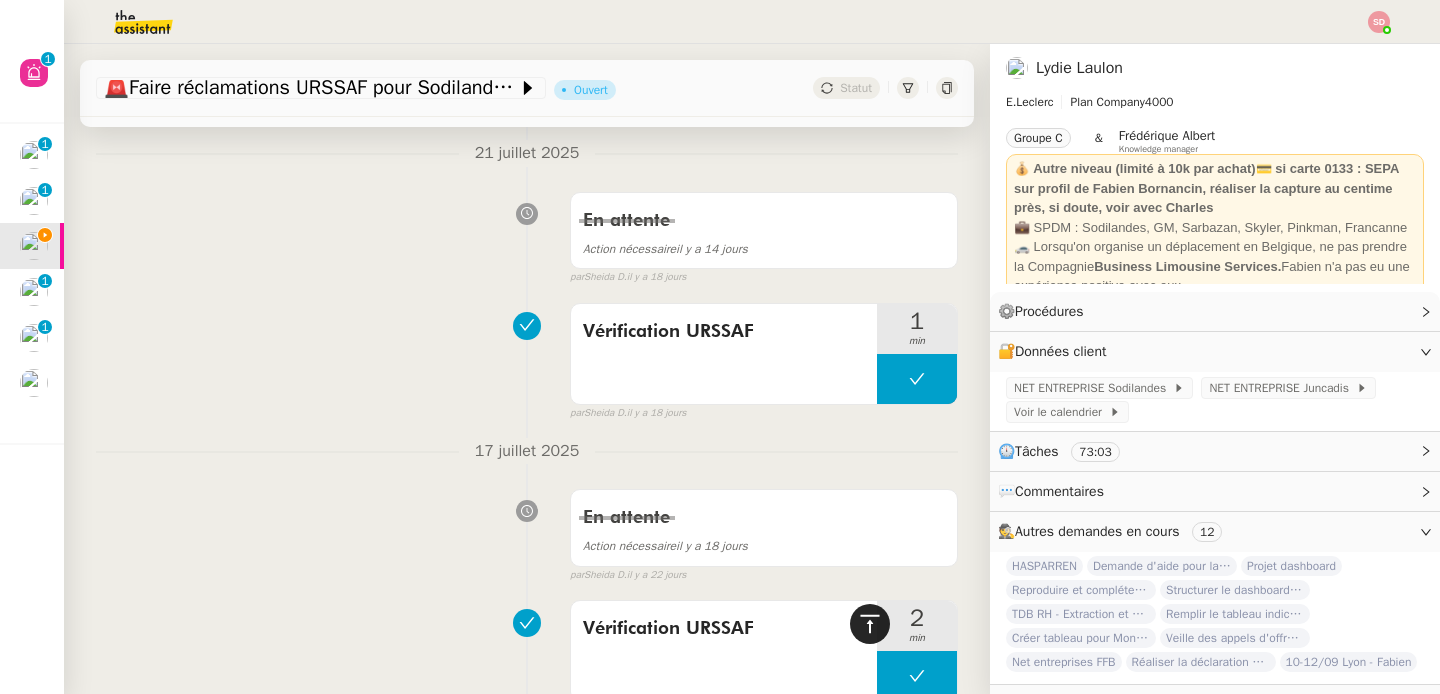 click 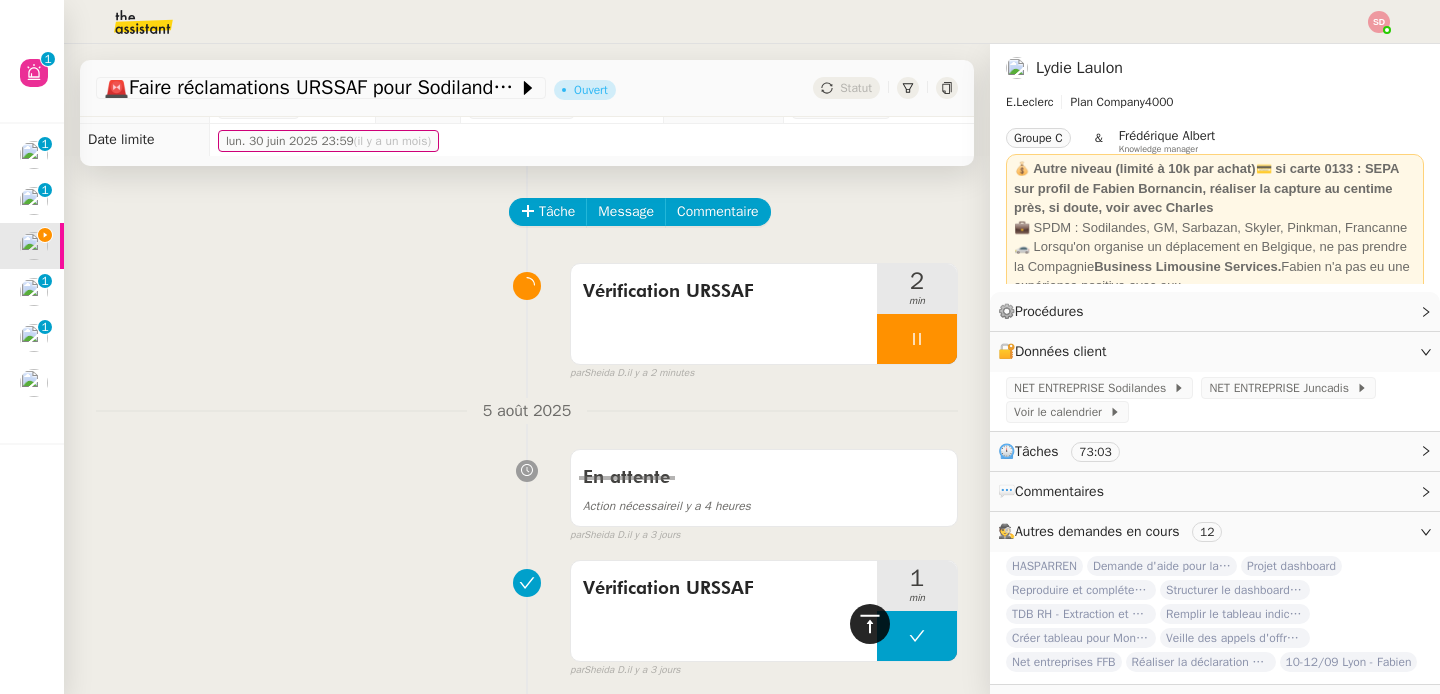 scroll, scrollTop: 0, scrollLeft: 0, axis: both 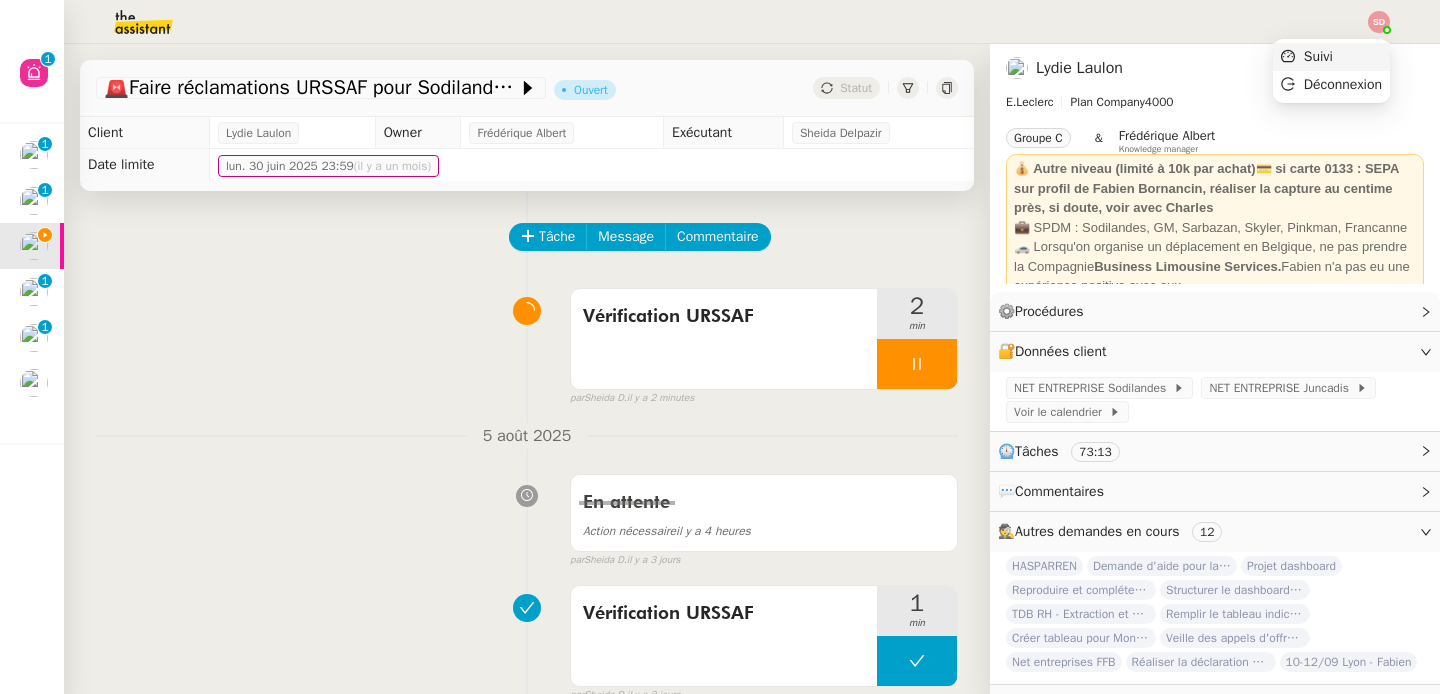 click on "Suivi" at bounding box center (1331, 57) 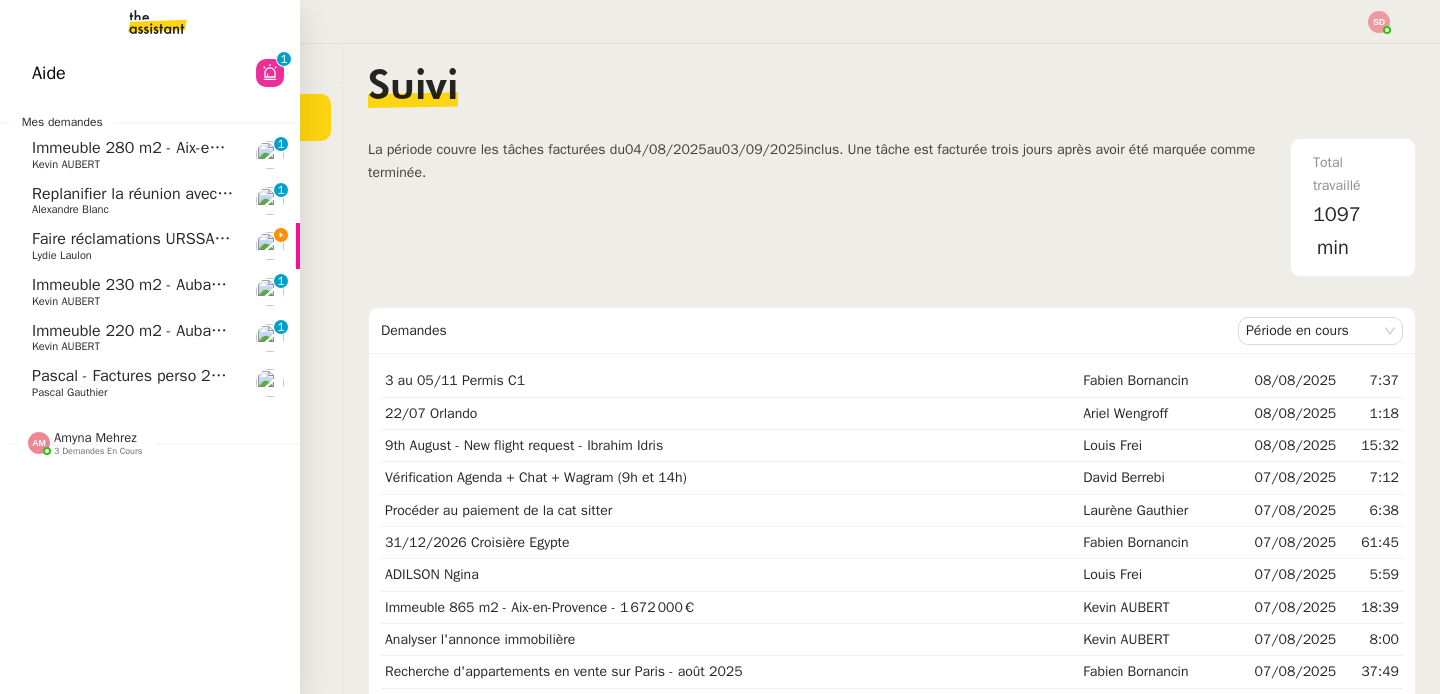 click on "Faire réclamations URSSAF pour Sodilandes [NAME] [LAST]" 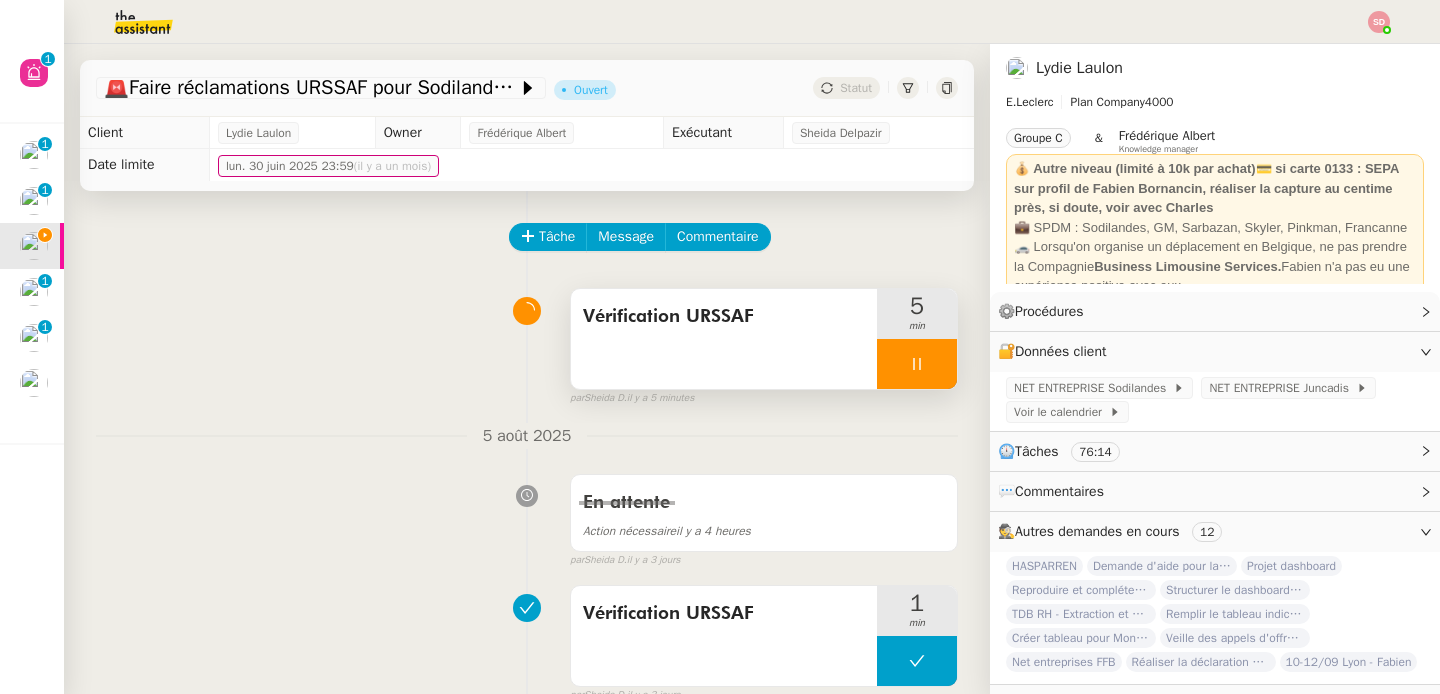 click at bounding box center (917, 364) 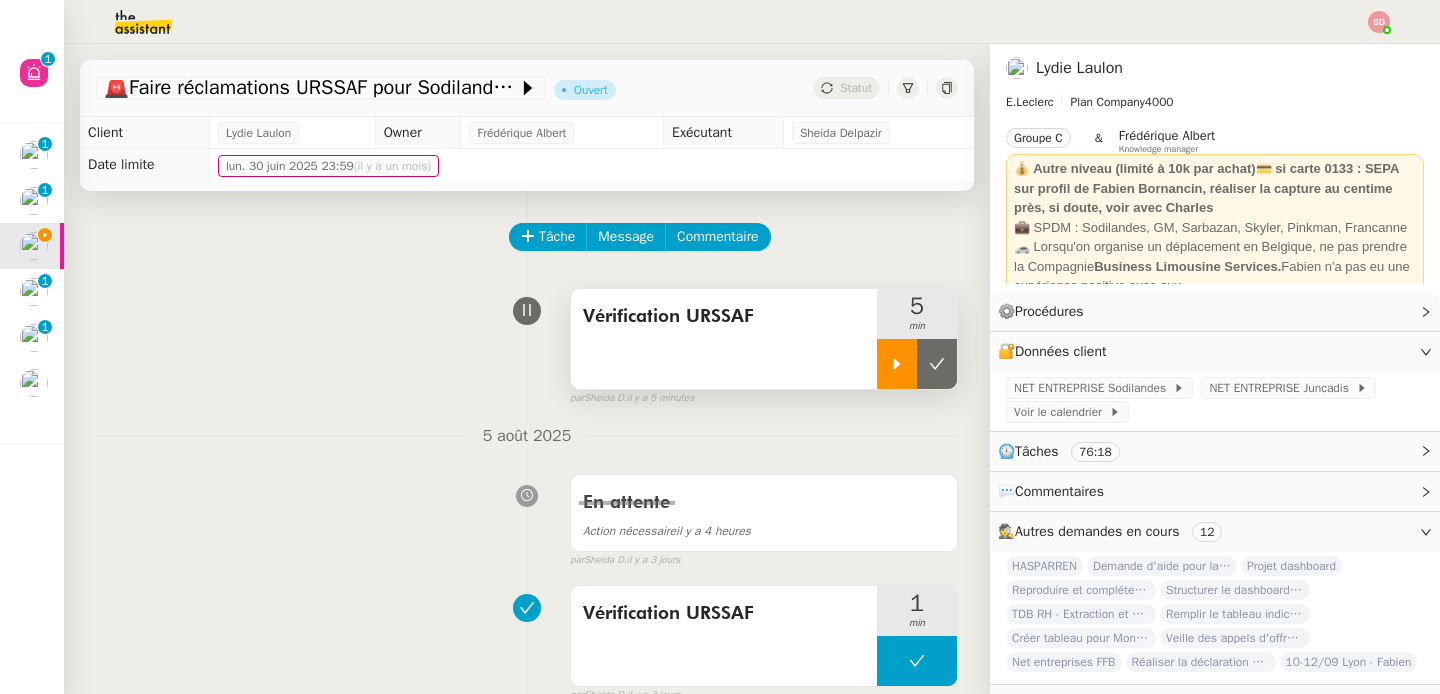 click at bounding box center [937, 364] 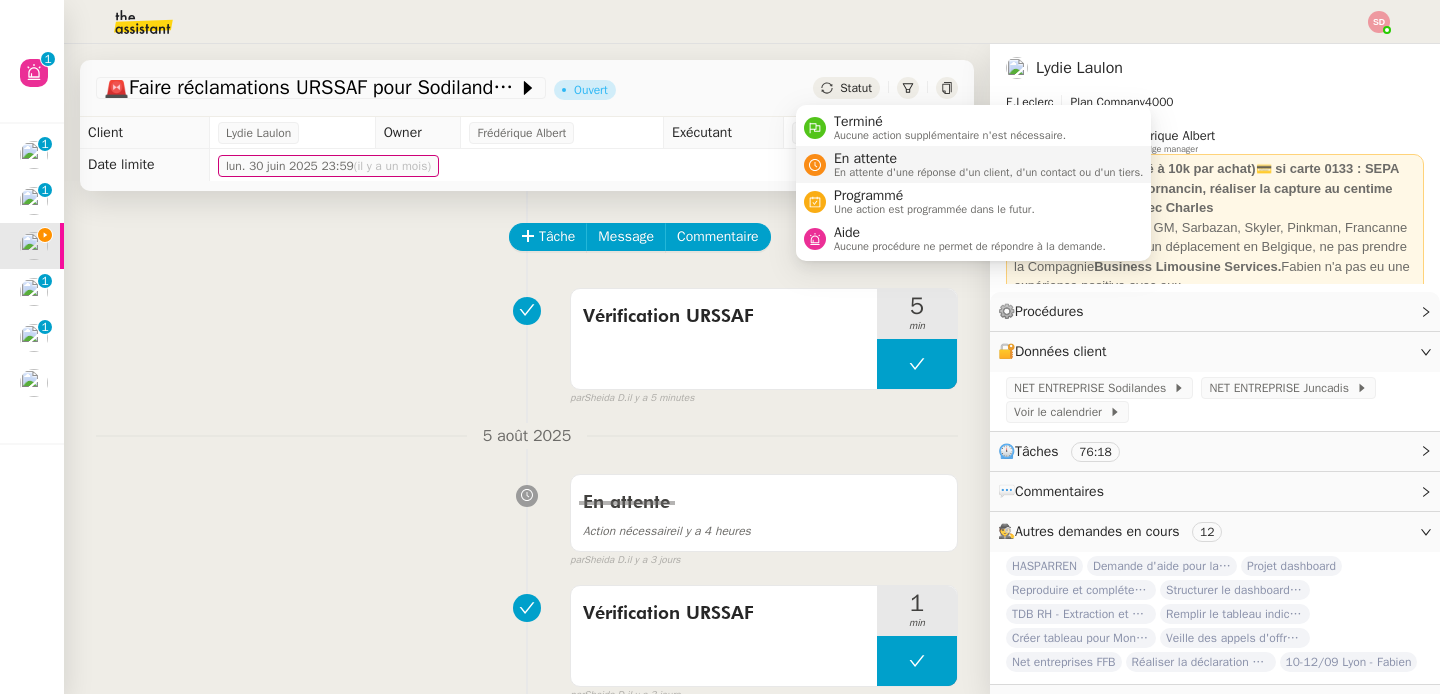 click on "En attente" at bounding box center [989, 159] 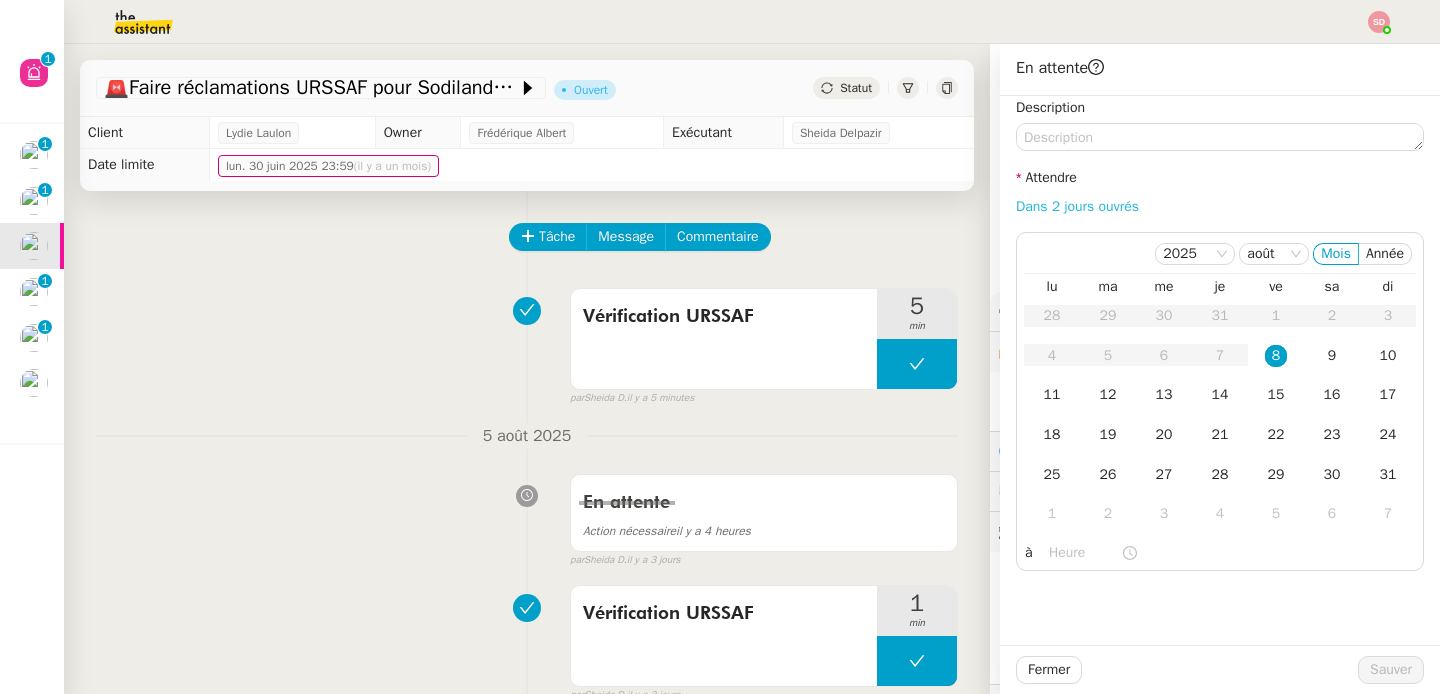 click on "Dans 2 jours ouvrés" 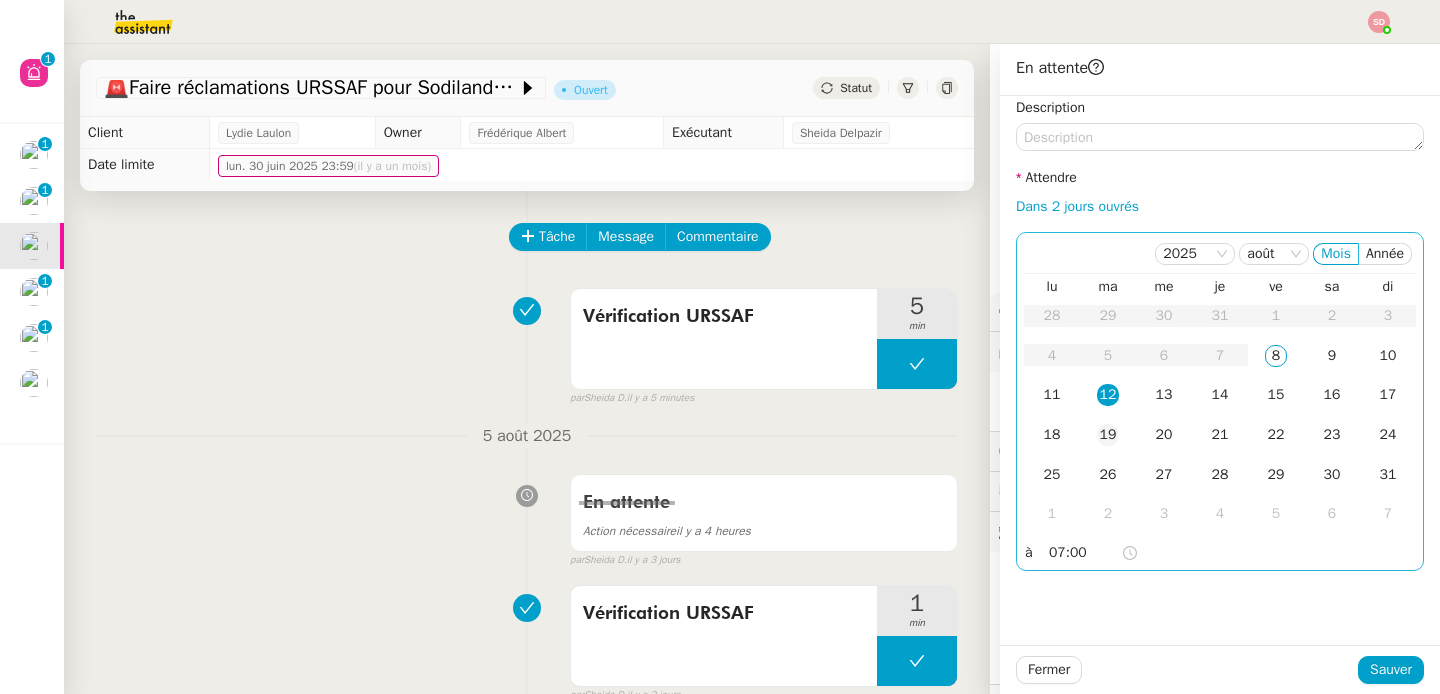 click on "19" 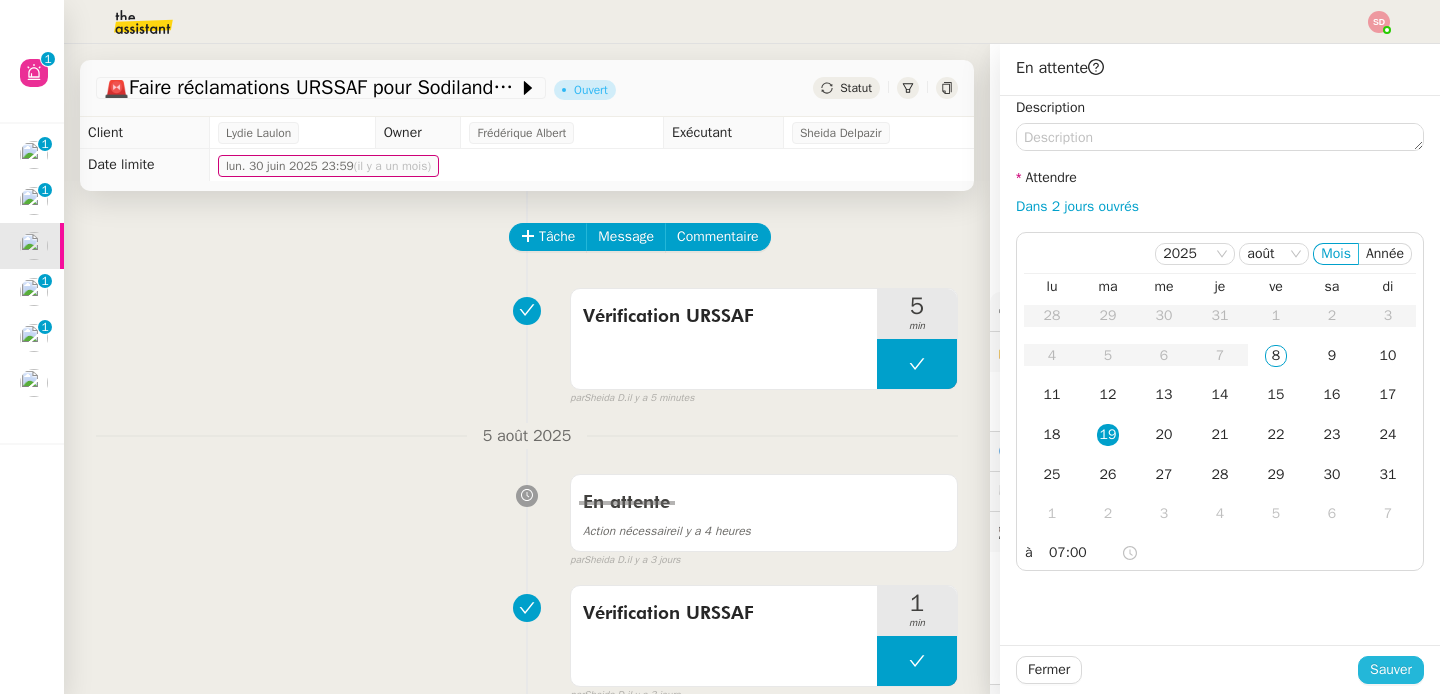 click on "Sauver" 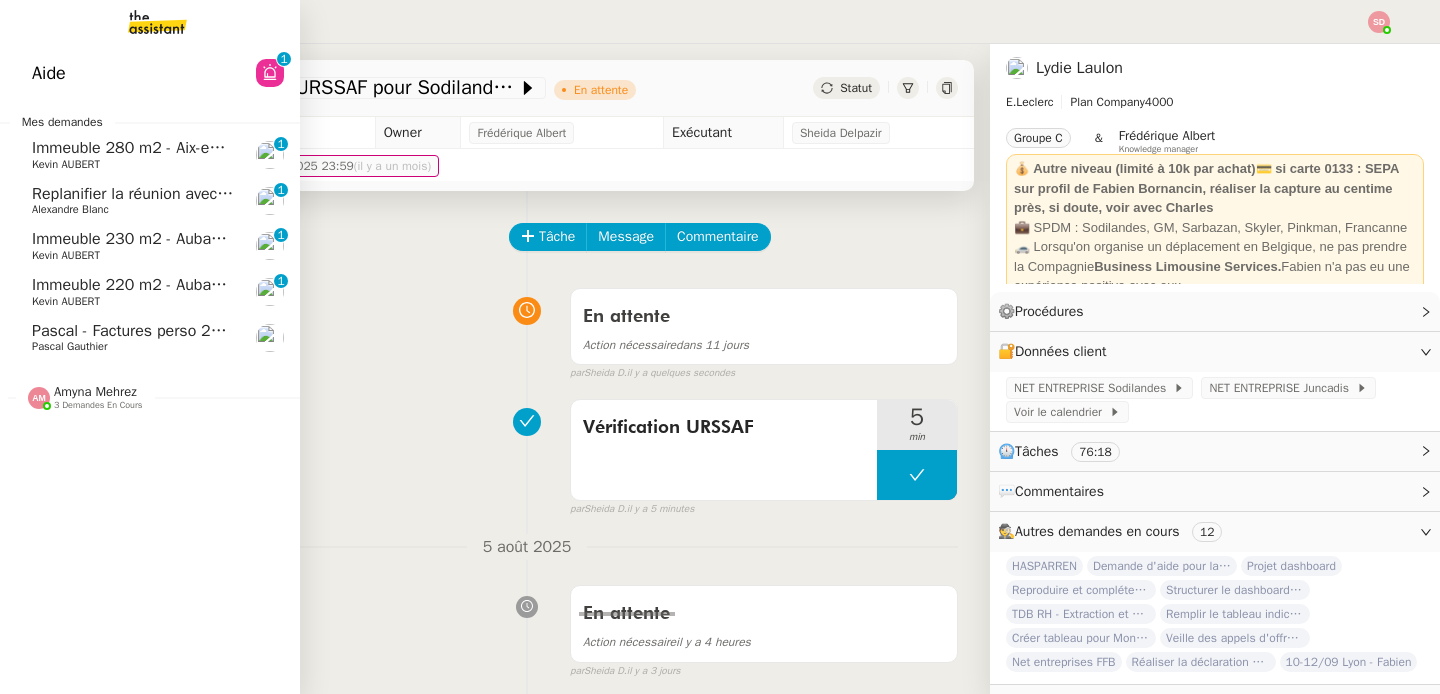 click on "Pascal Gauthier" 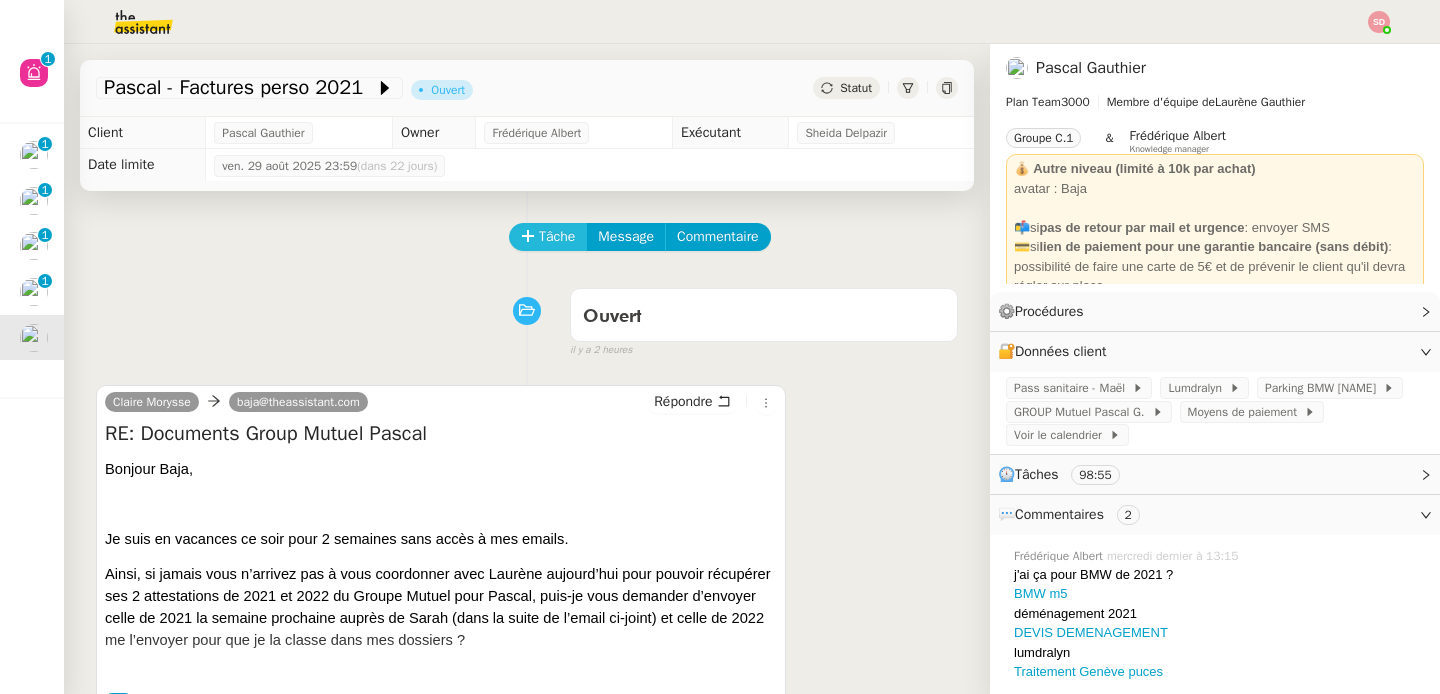 click on "Tâche" 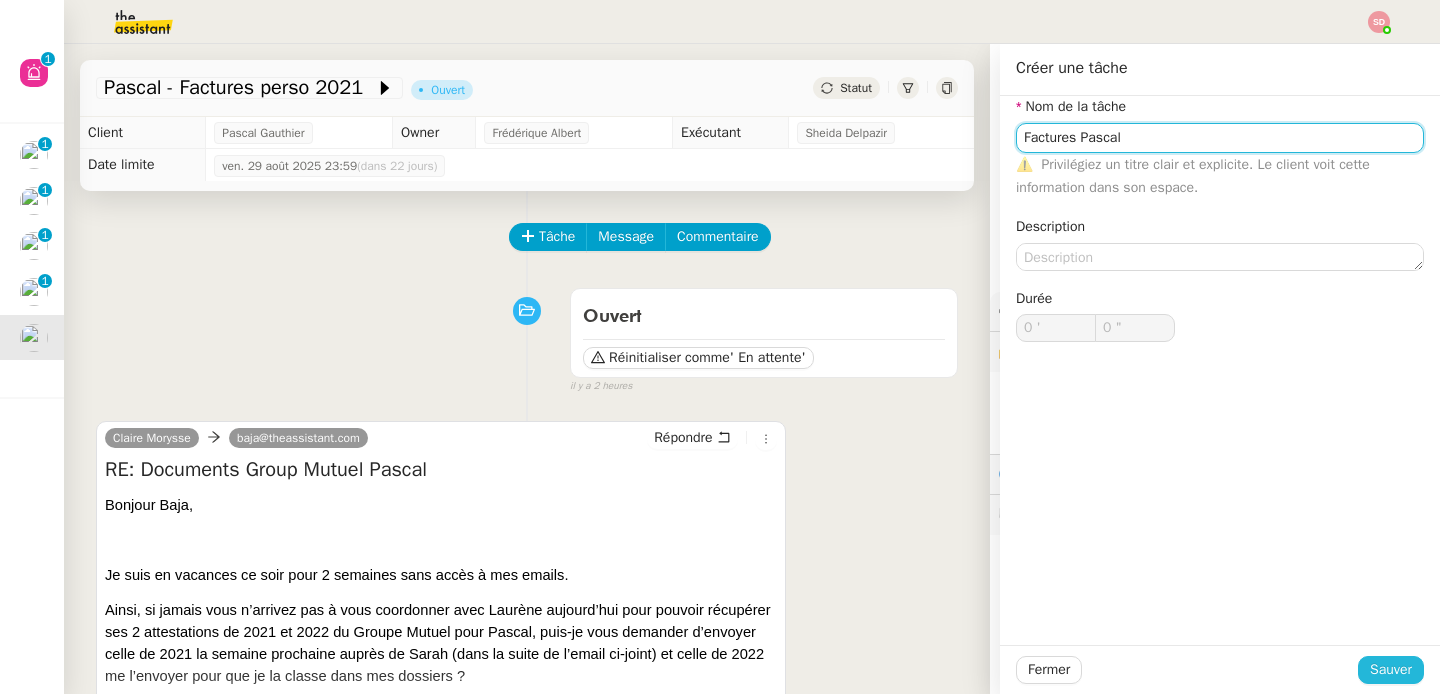 type on "Factures Pascal" 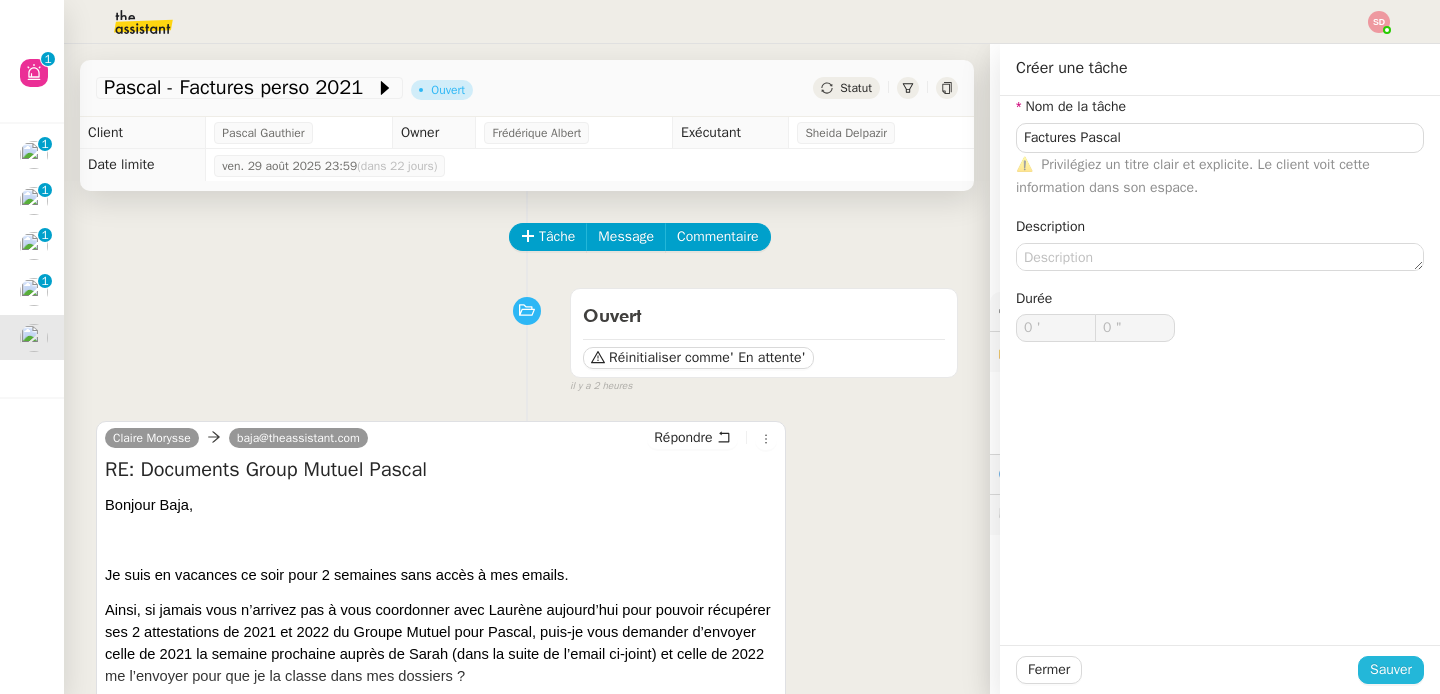 click on "Sauver" 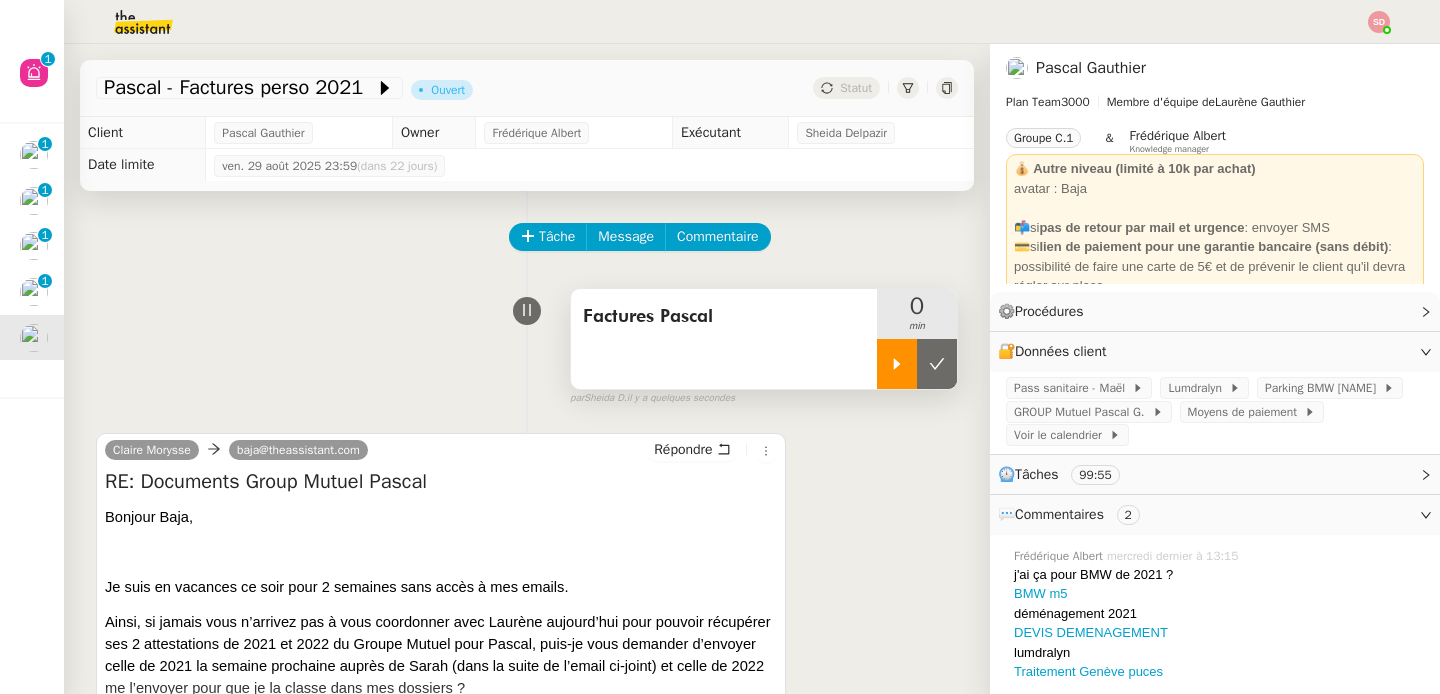 click at bounding box center (897, 364) 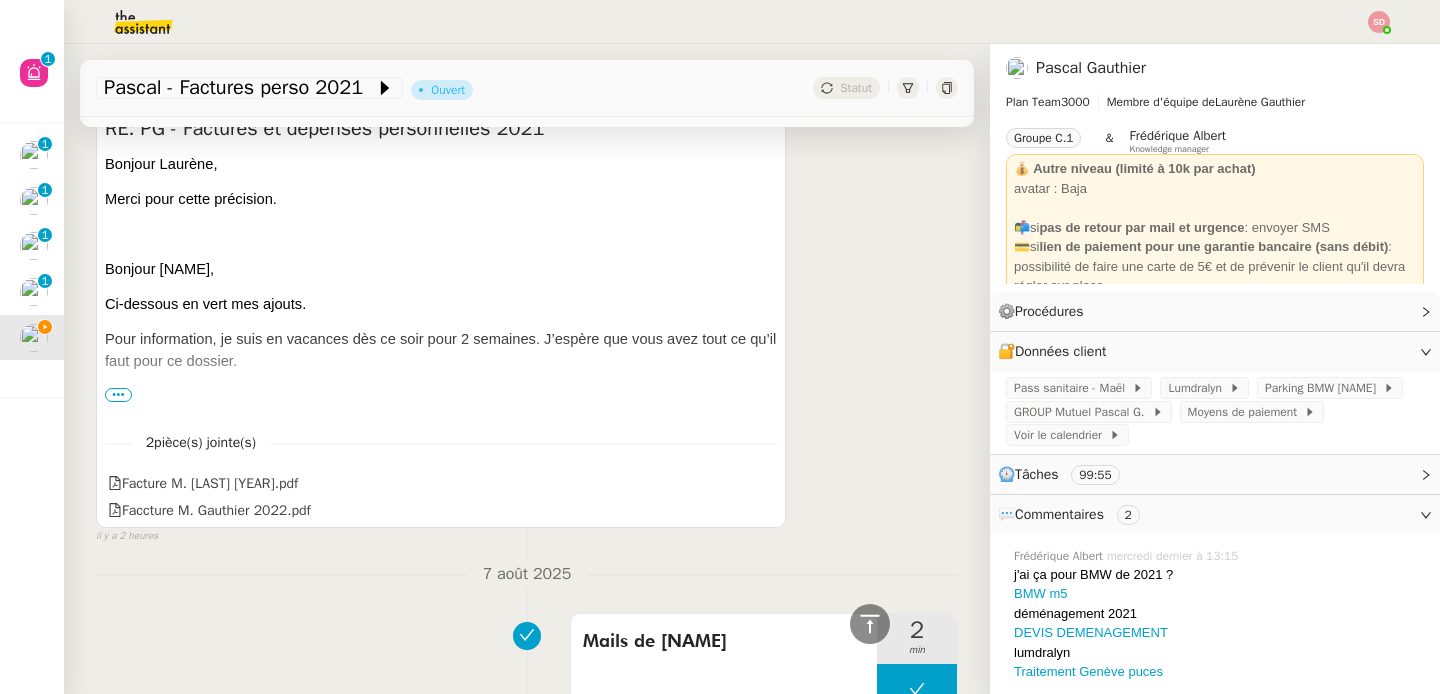 scroll, scrollTop: 941, scrollLeft: 0, axis: vertical 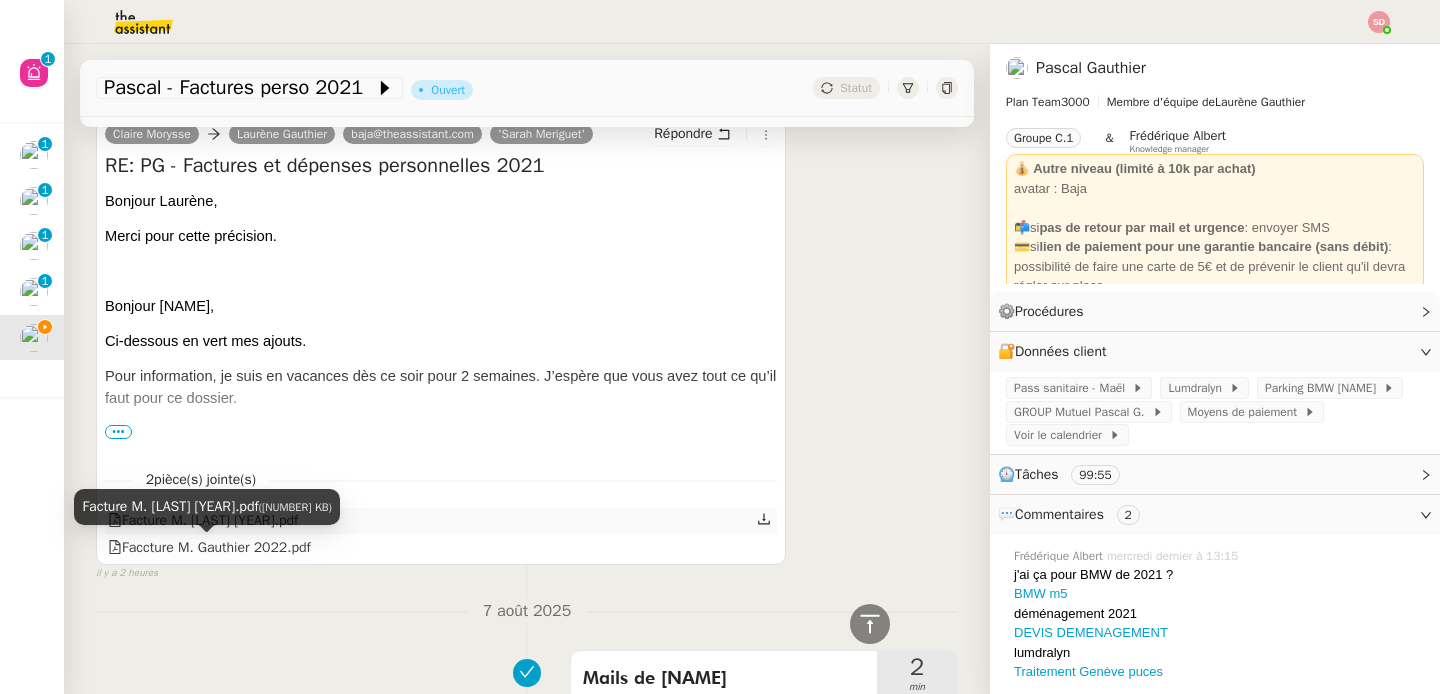 click on "Facture M. [LAST] [YEAR].pdf" 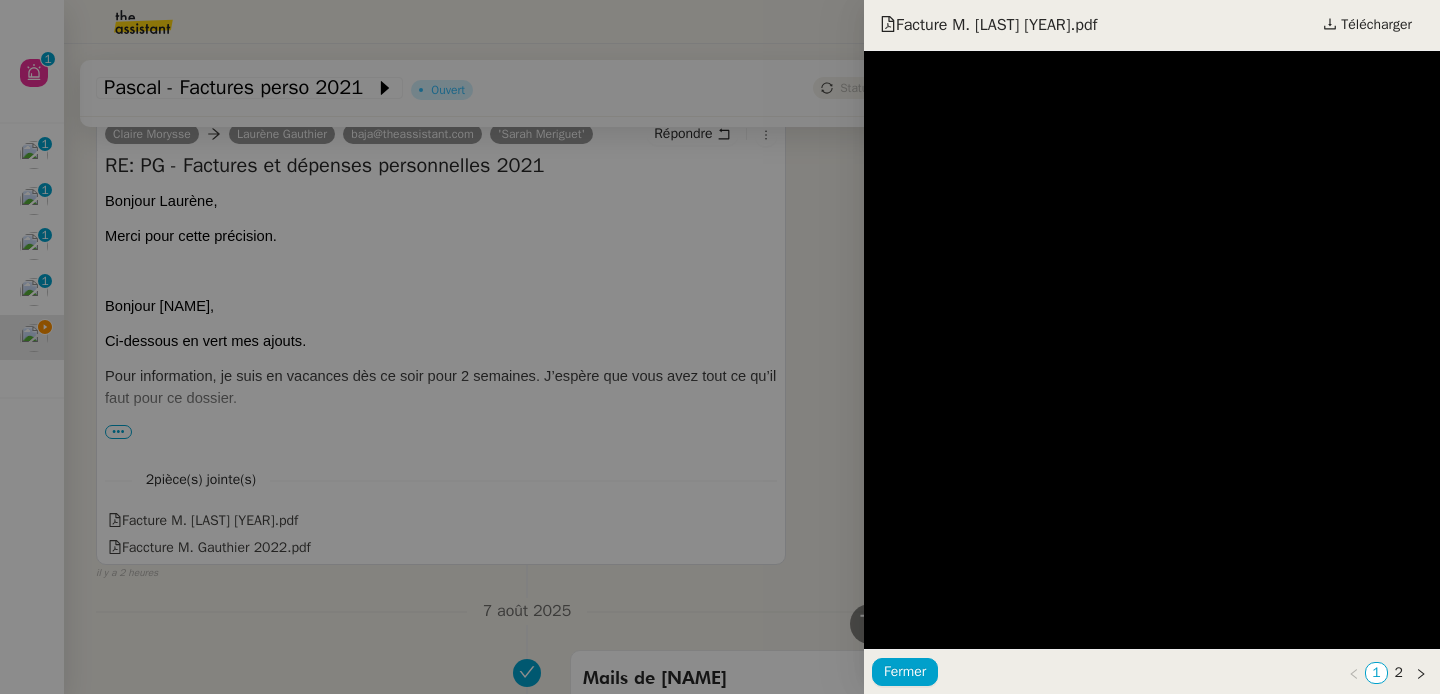 click at bounding box center [720, 347] 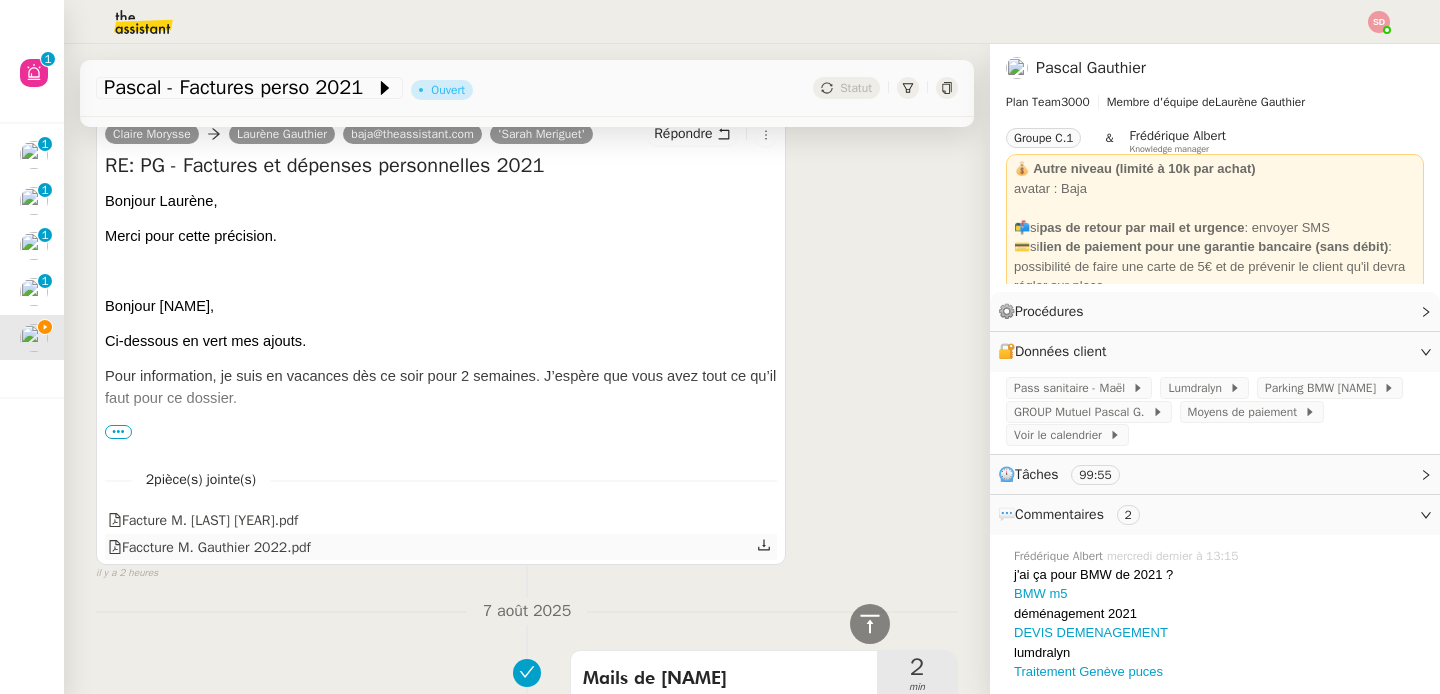 click on "Faccture M. Gauthier 2022.pdf" 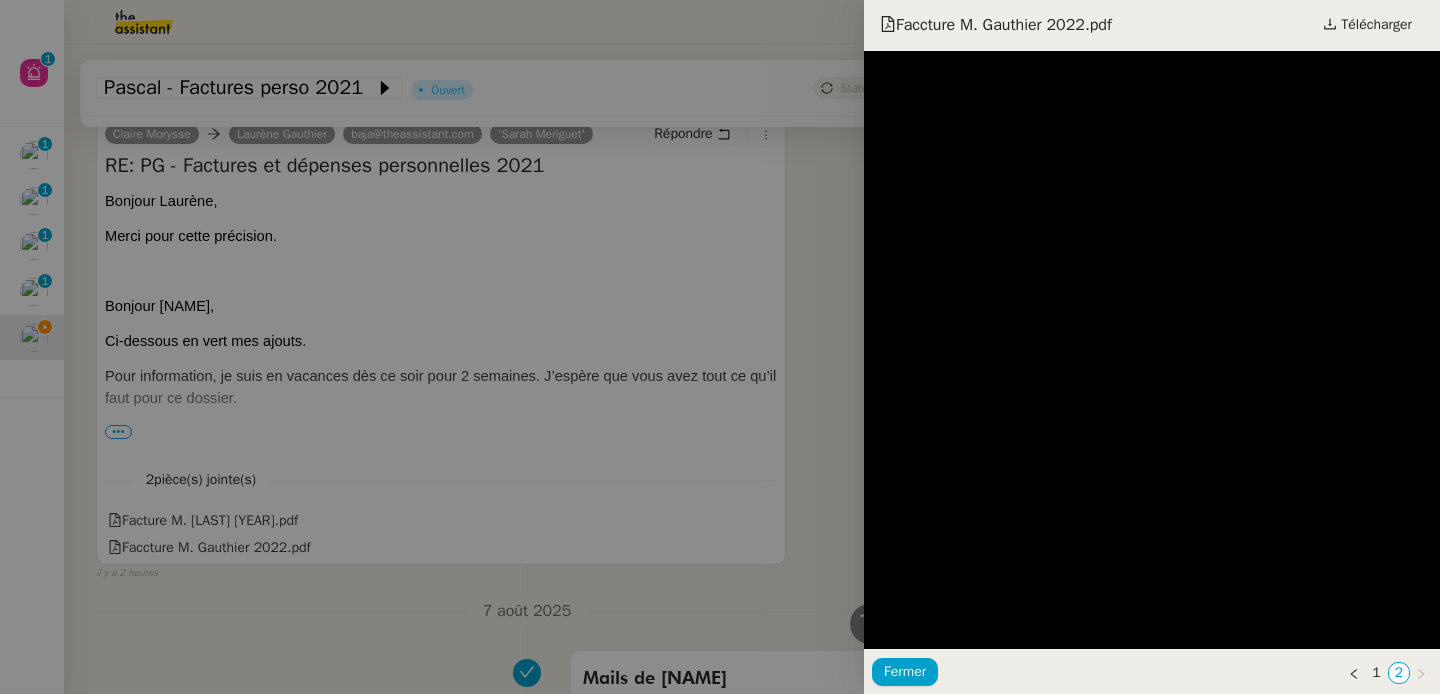 click at bounding box center (720, 347) 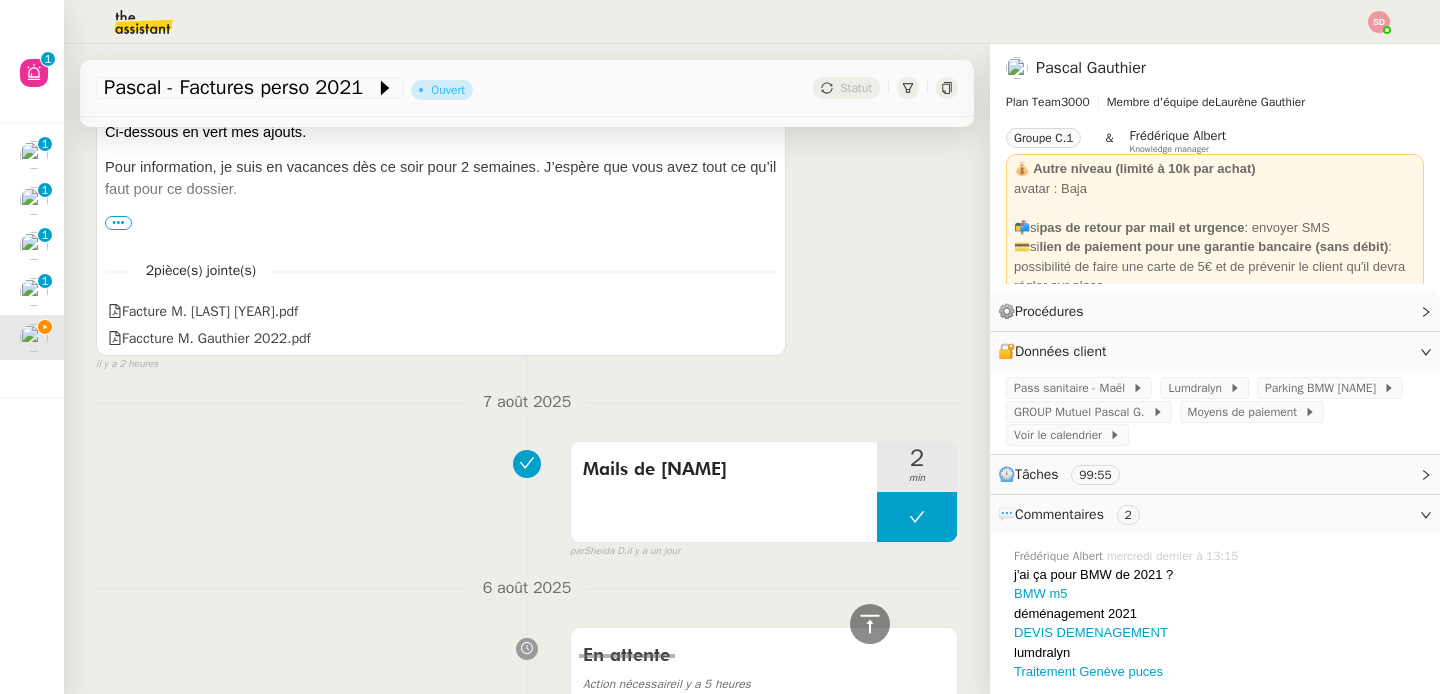 scroll, scrollTop: 880, scrollLeft: 0, axis: vertical 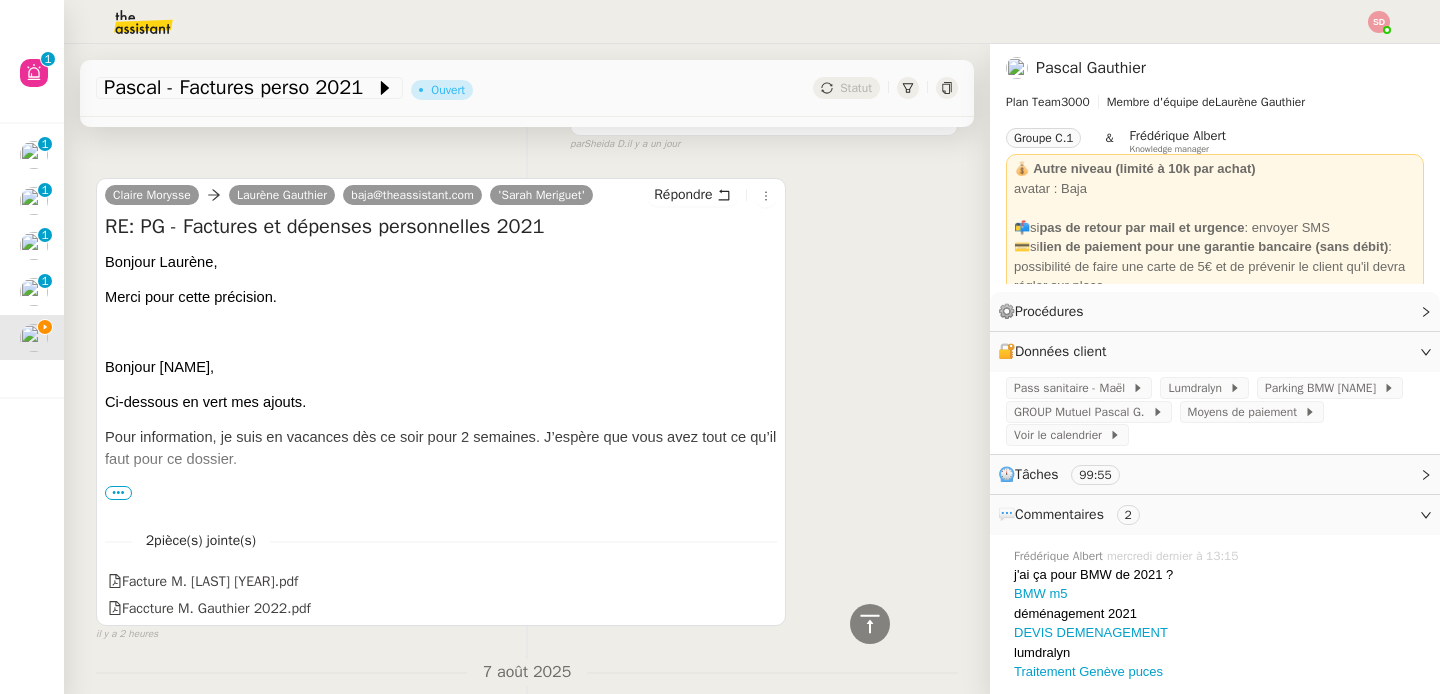 click on "•••" at bounding box center (118, 493) 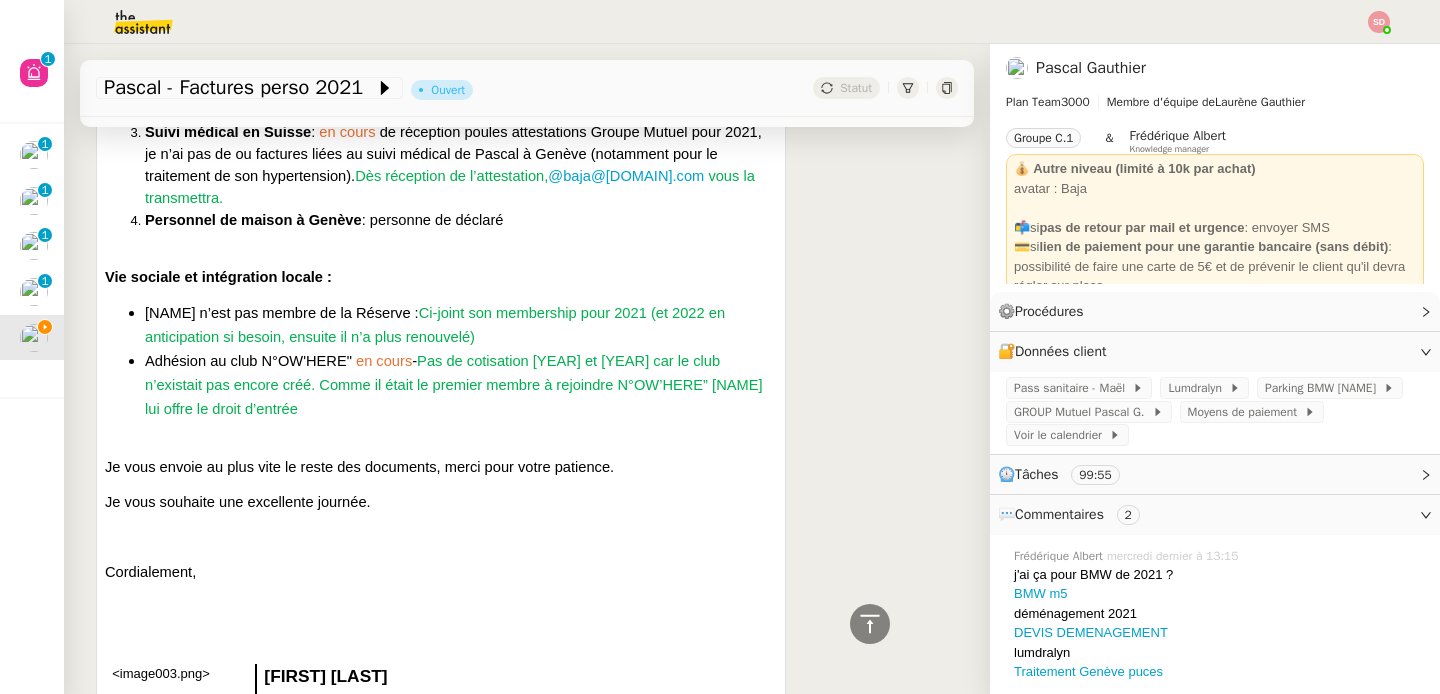 scroll, scrollTop: 2442, scrollLeft: 0, axis: vertical 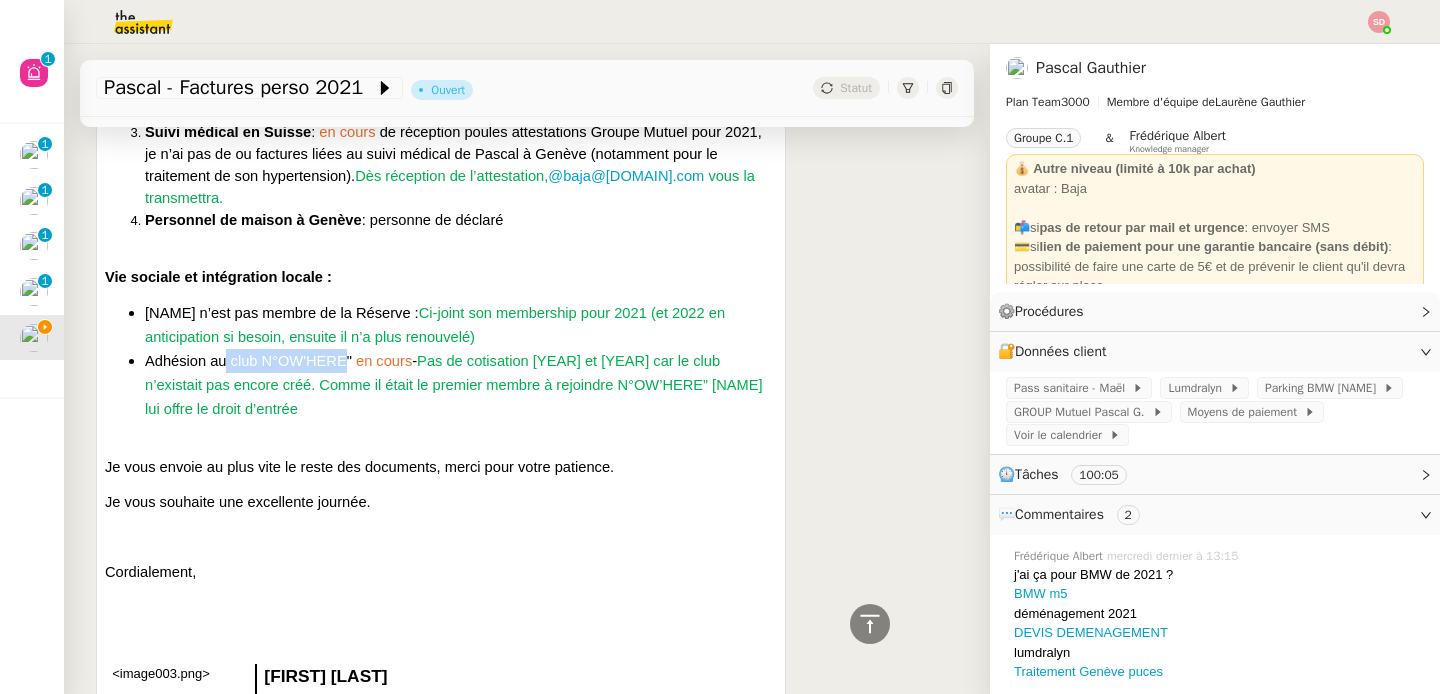 drag, startPoint x: 226, startPoint y: 417, endPoint x: 348, endPoint y: 414, distance: 122.03688 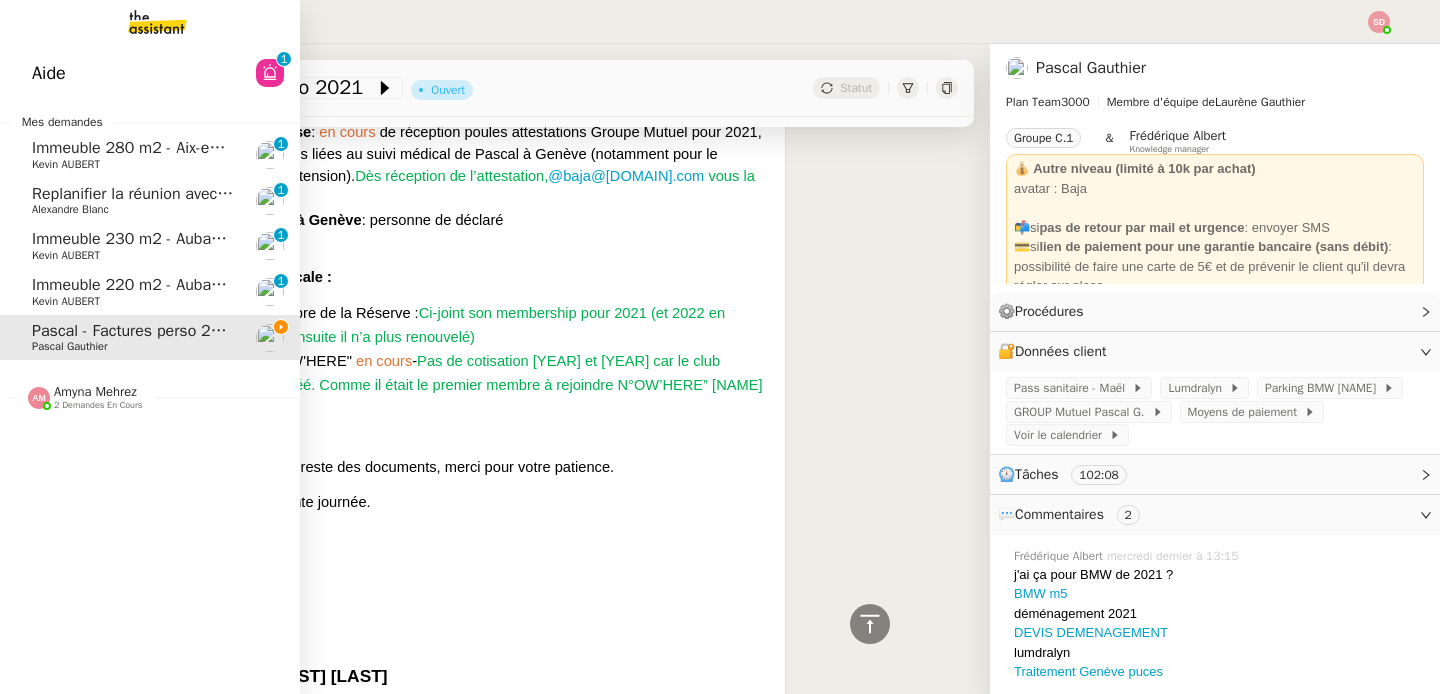 click on "Amyna Mehrez" 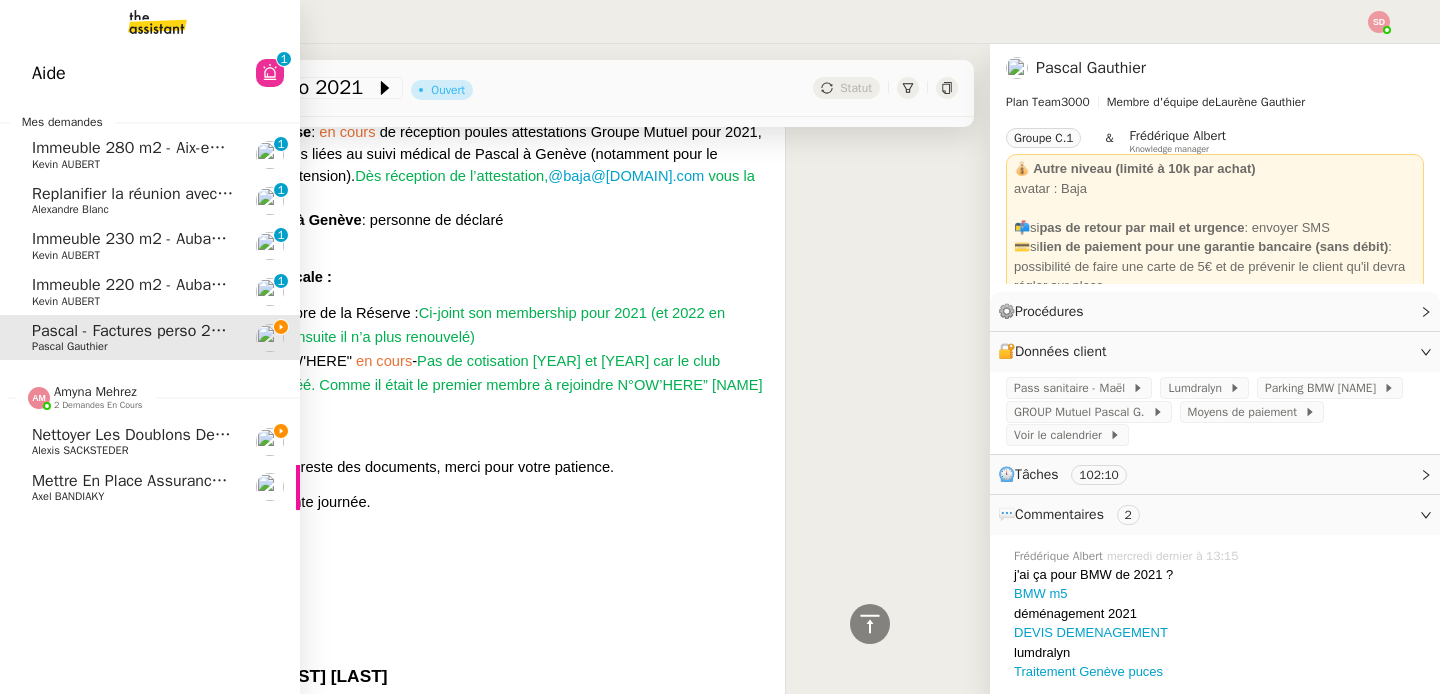 click on "Mettre en place assurance véhicule" 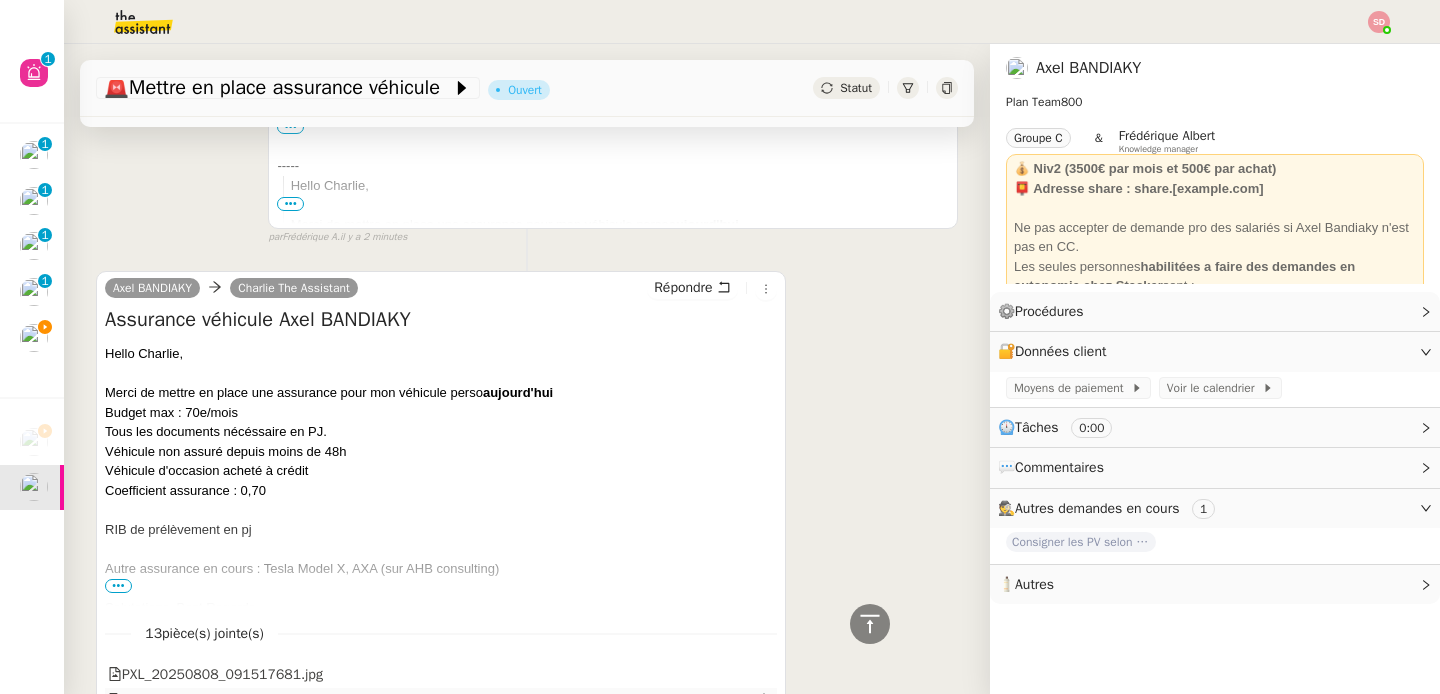 scroll, scrollTop: 679, scrollLeft: 0, axis: vertical 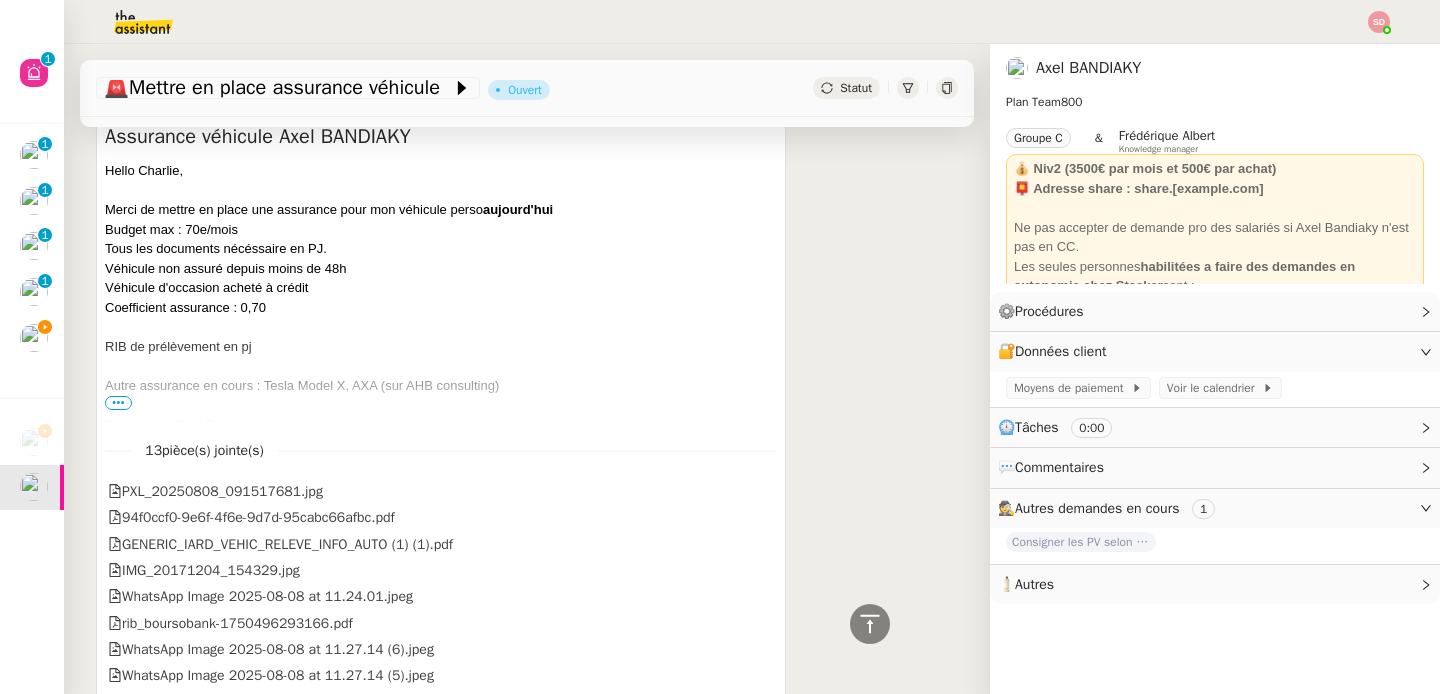 click on "•••" at bounding box center [118, 403] 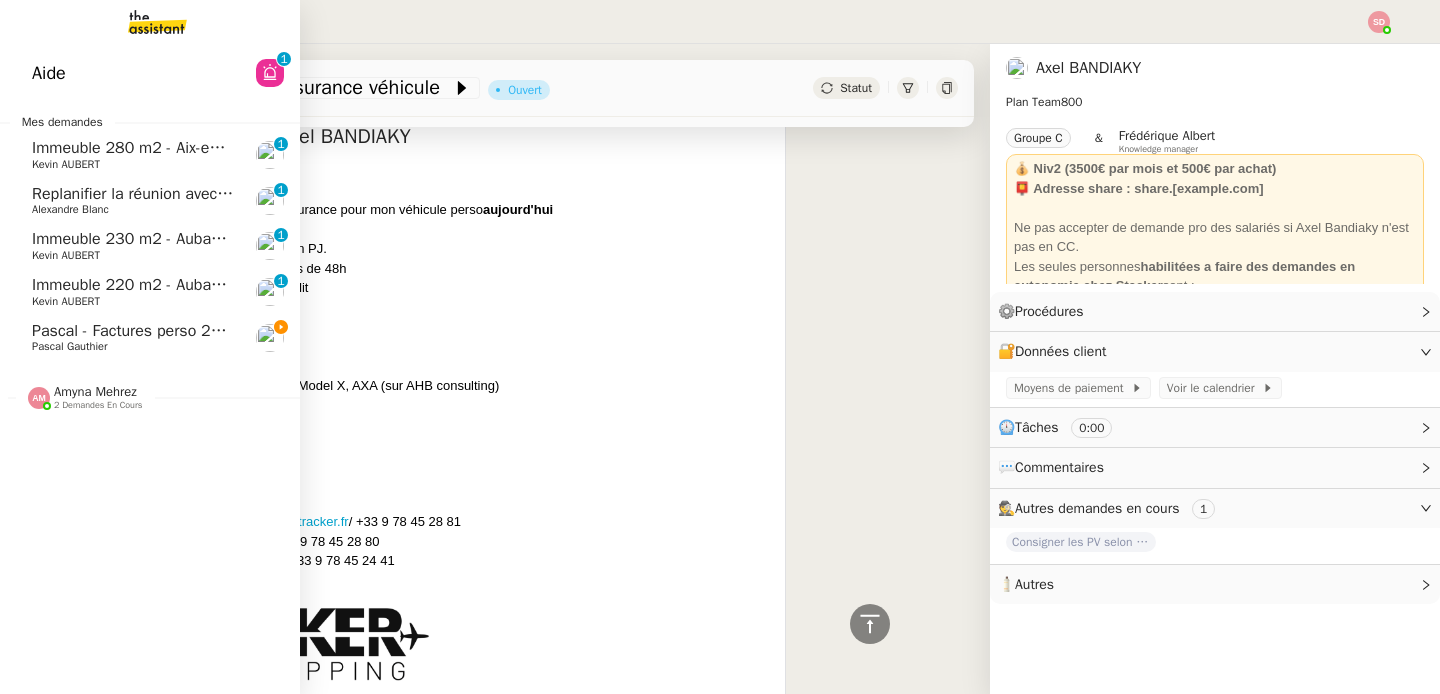 click on "Amyna Mehrez" 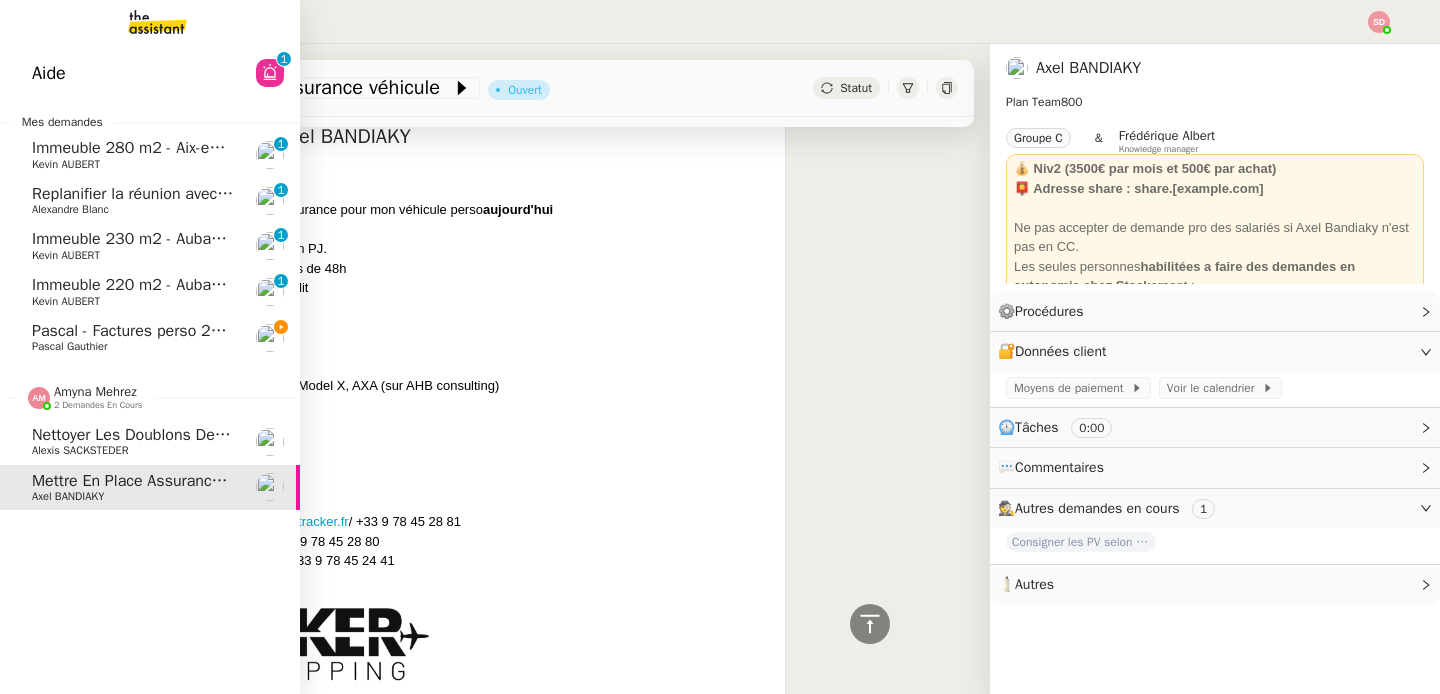 click on "Alexis SACKSTEDER" 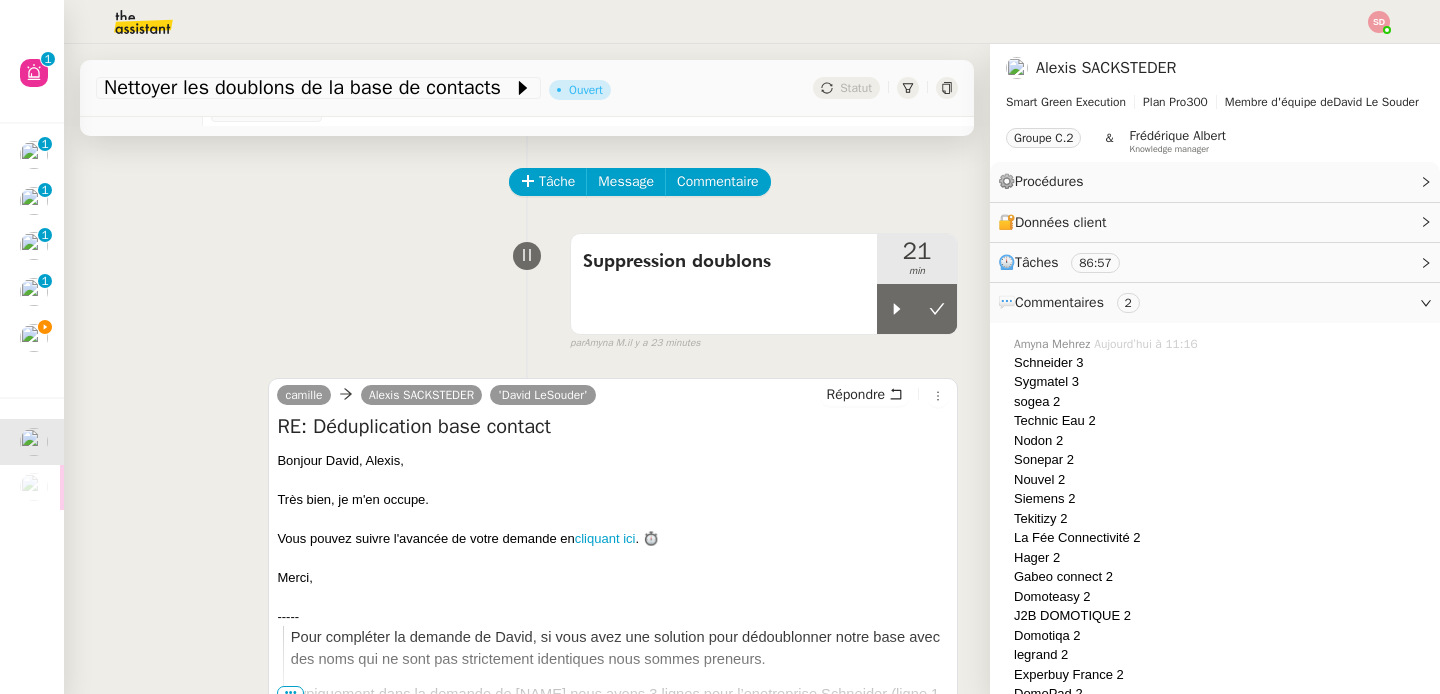 scroll, scrollTop: 0, scrollLeft: 0, axis: both 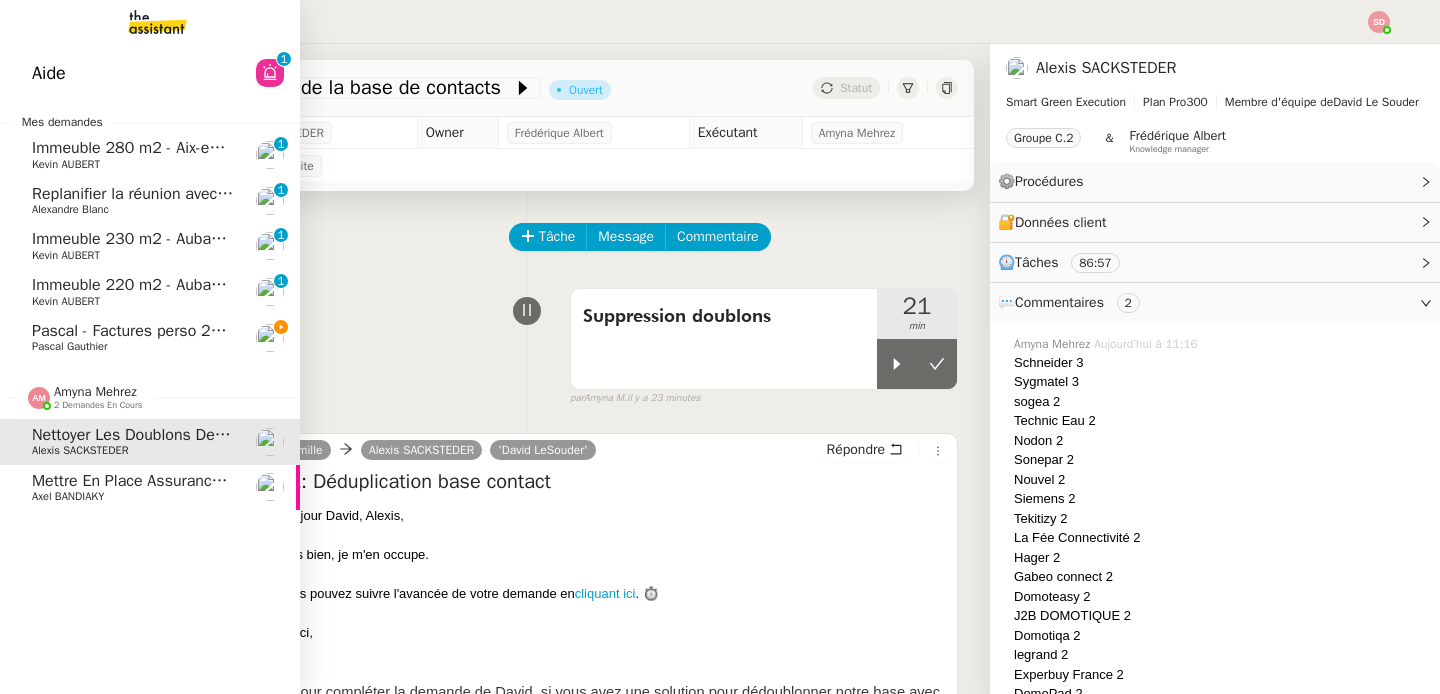 click on "Amyna Mehrez" 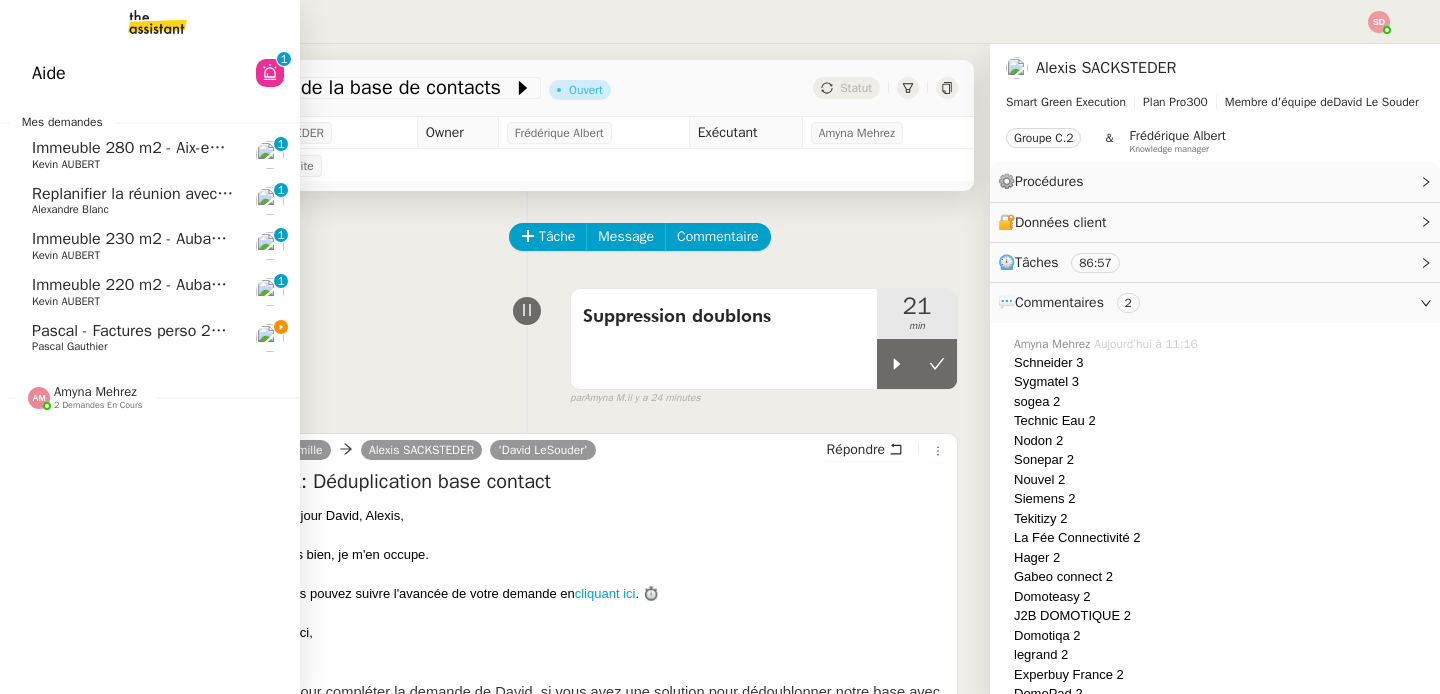click on "Pascal - Factures perso 2021" 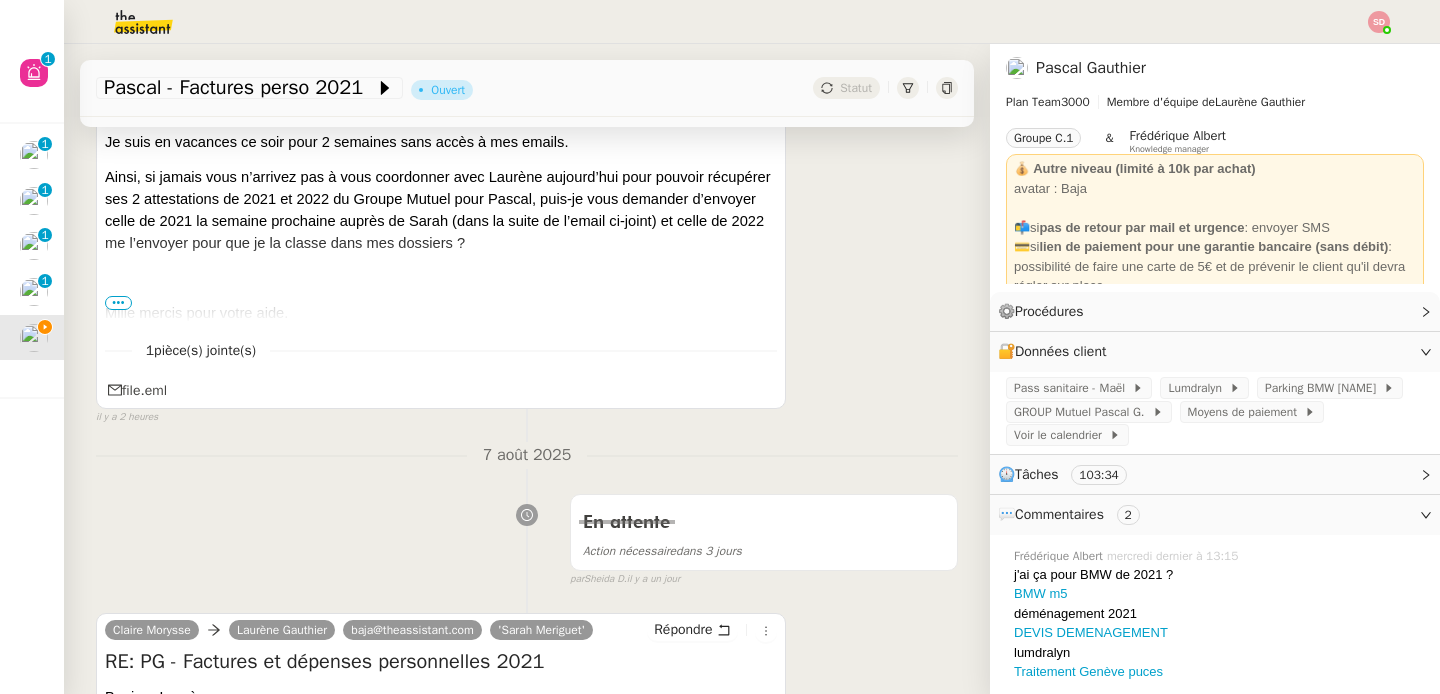 scroll, scrollTop: 495, scrollLeft: 0, axis: vertical 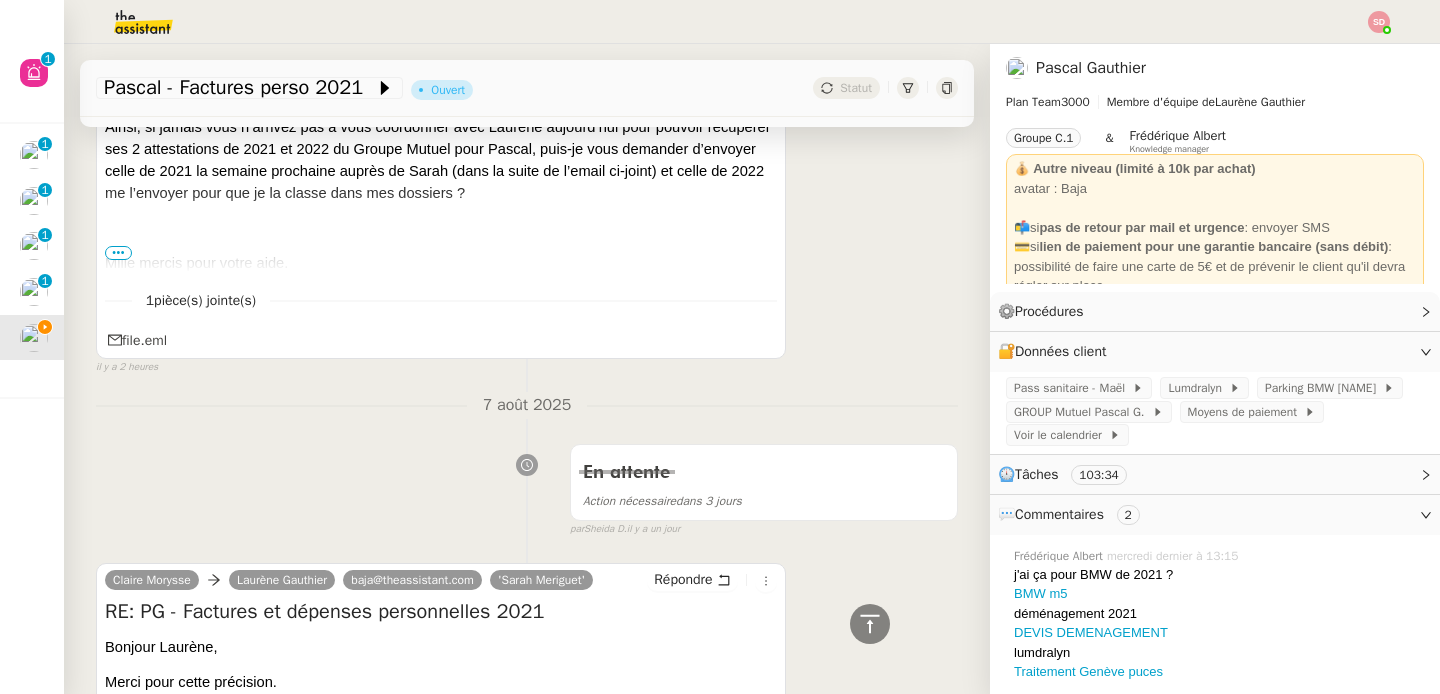 click on "•••" at bounding box center (118, 253) 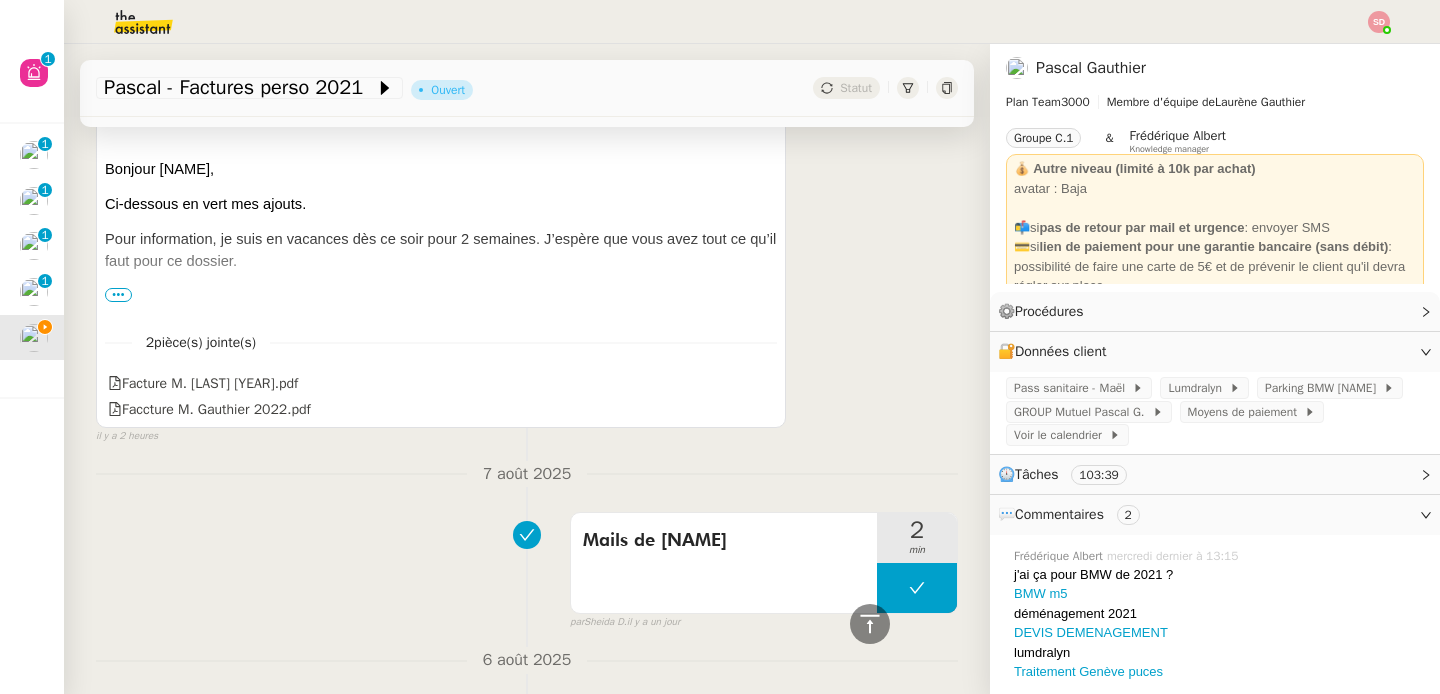 scroll, scrollTop: 2796, scrollLeft: 0, axis: vertical 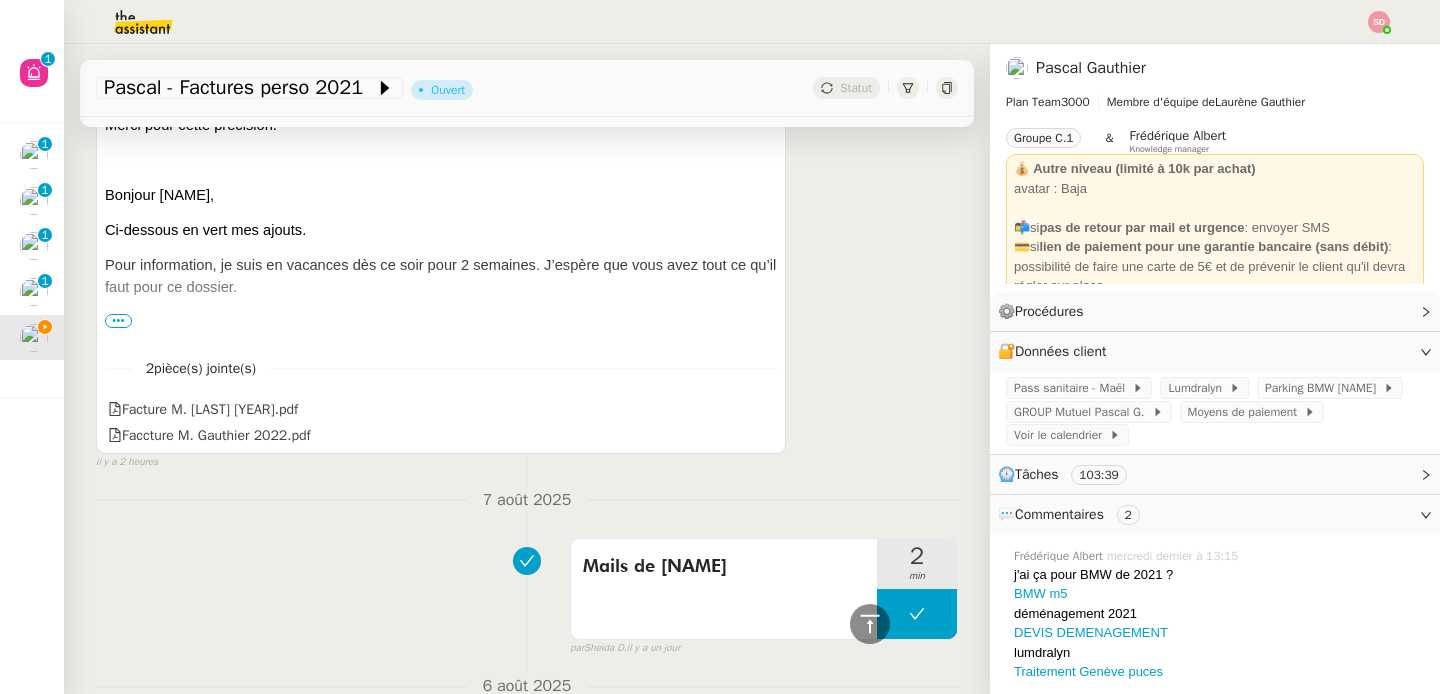 click on "•••" at bounding box center (118, 321) 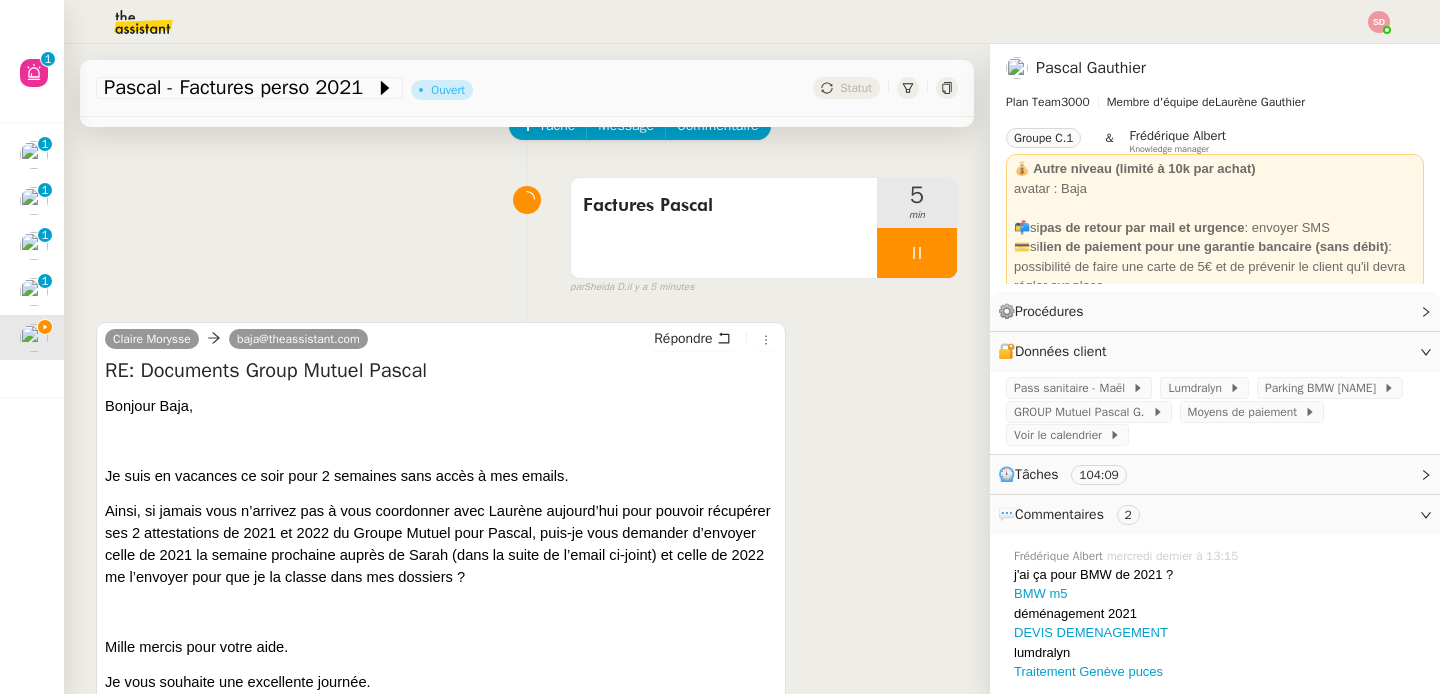 scroll, scrollTop: 0, scrollLeft: 0, axis: both 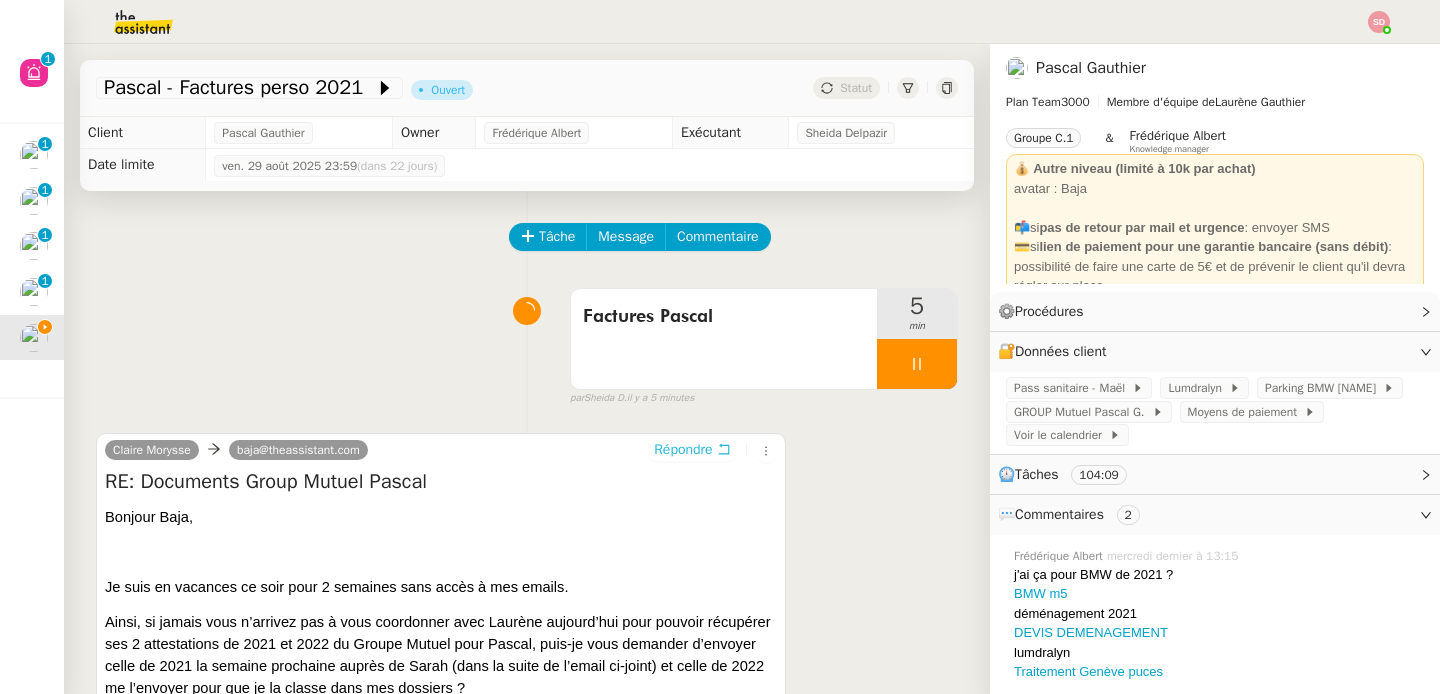 click on "Répondre" at bounding box center [692, 450] 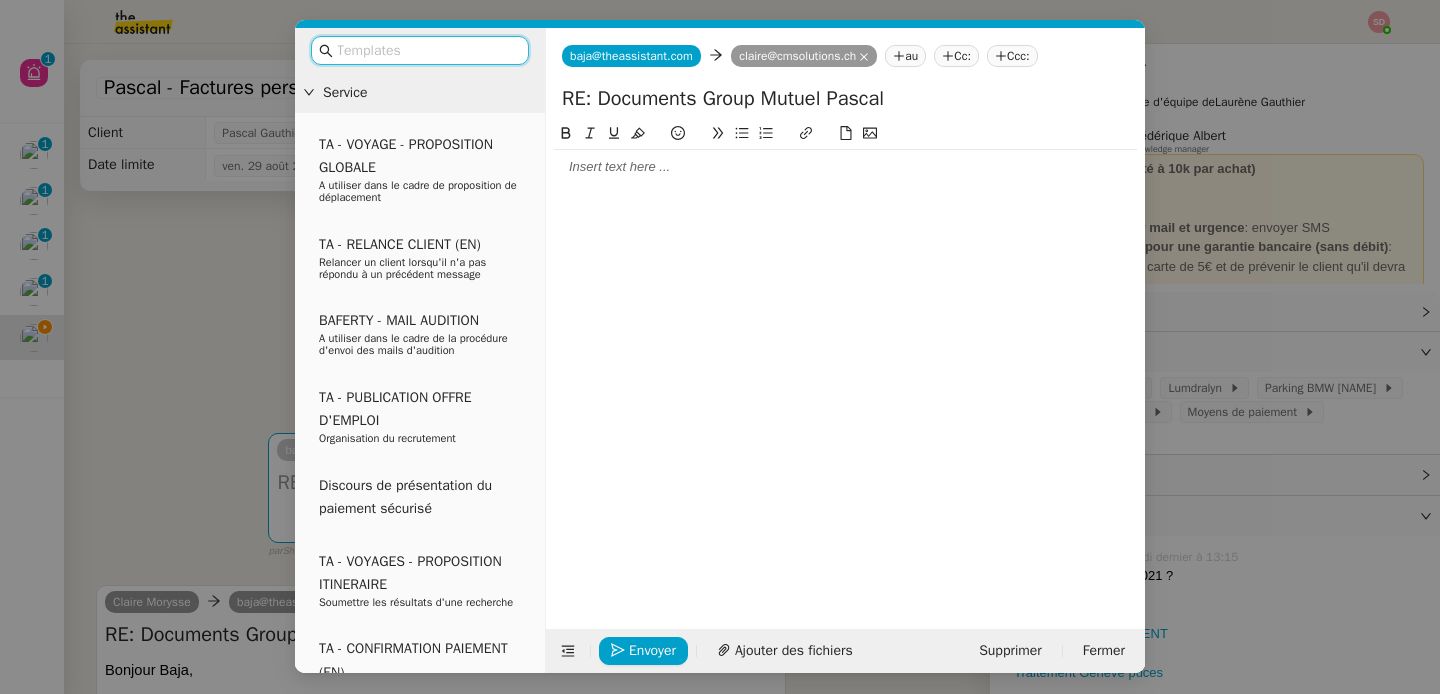 click 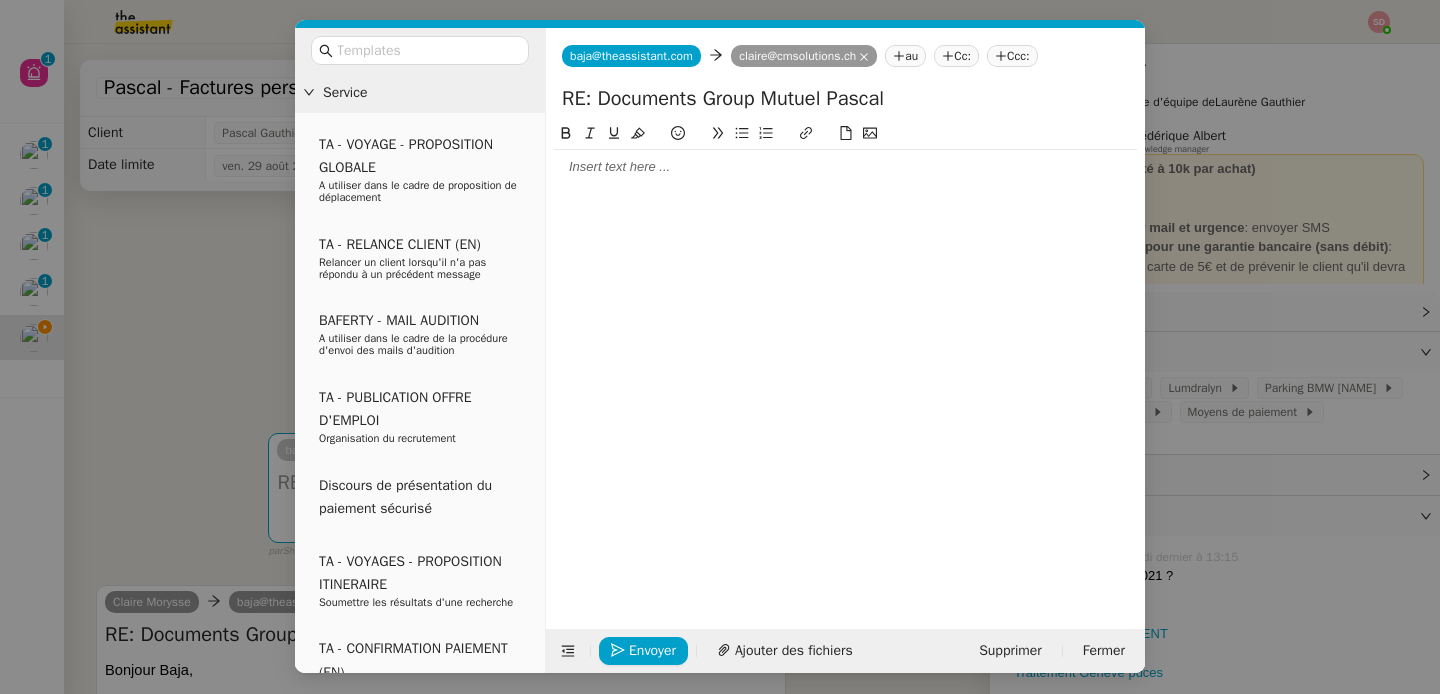 type 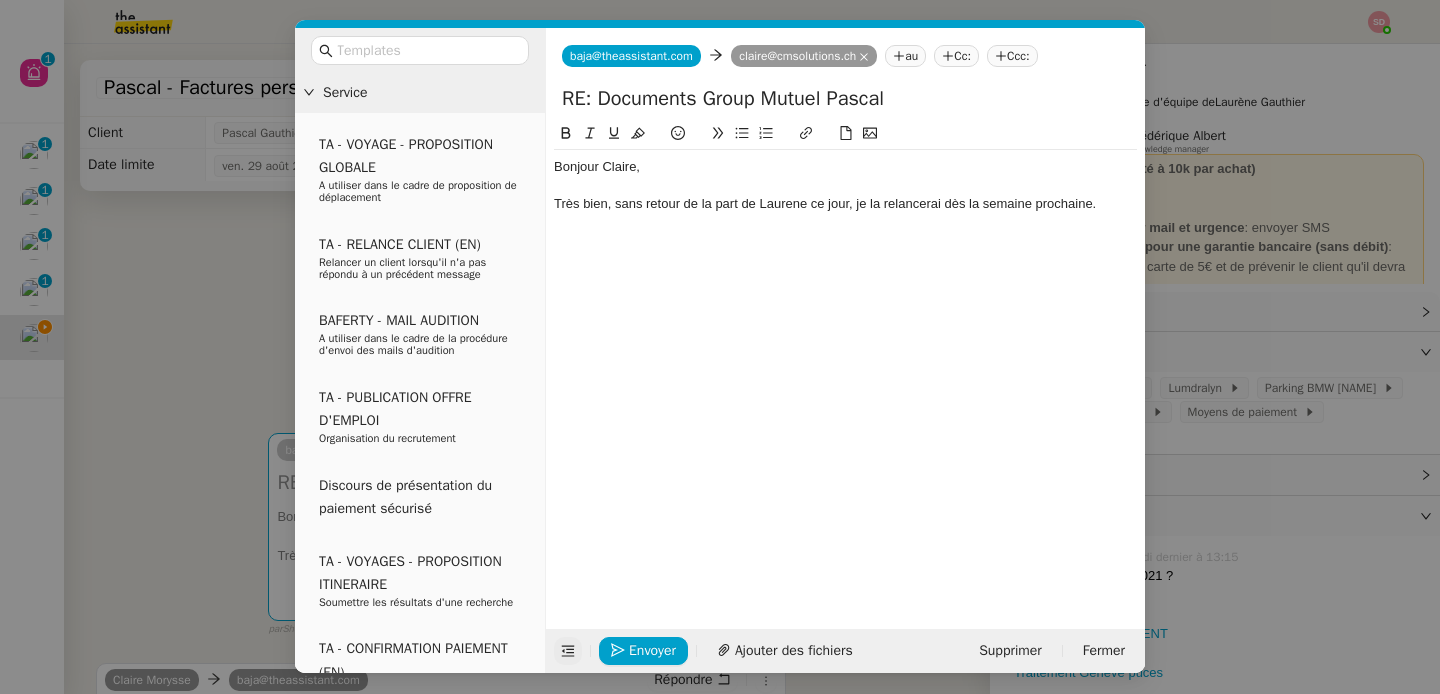 click 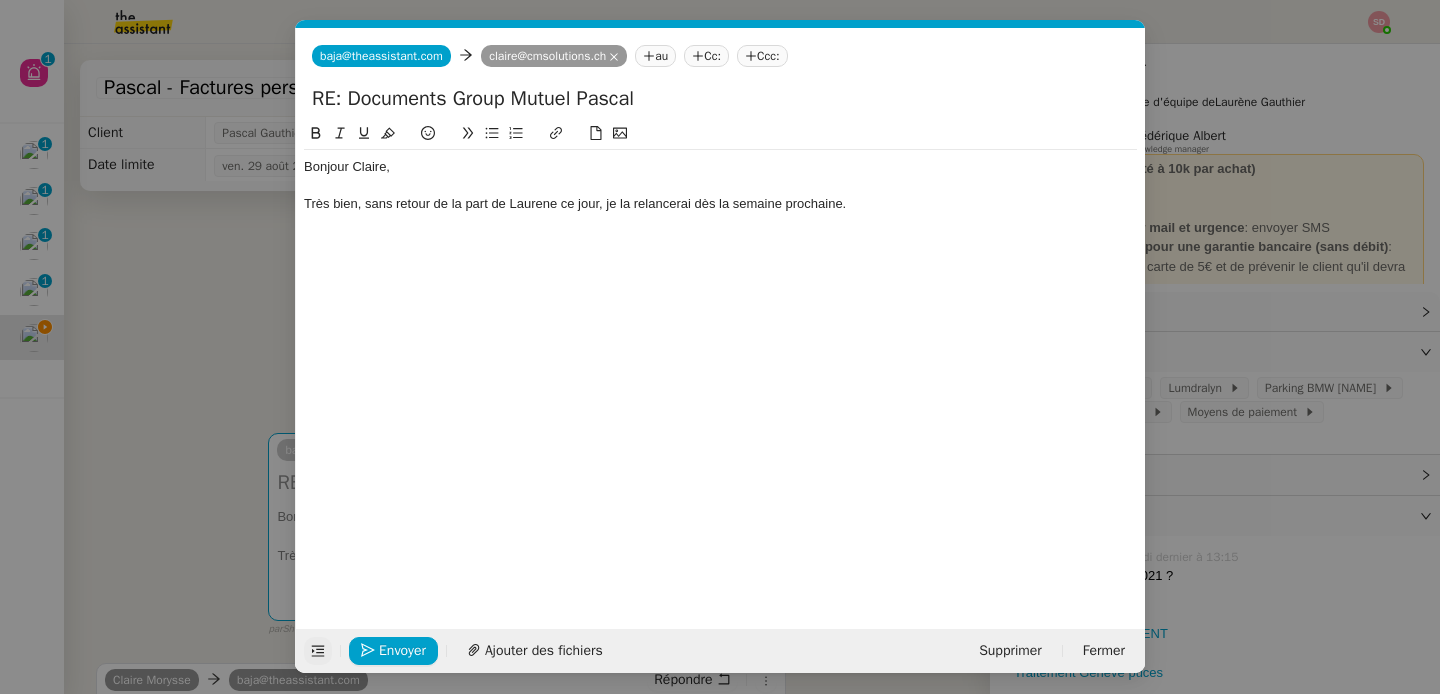 click 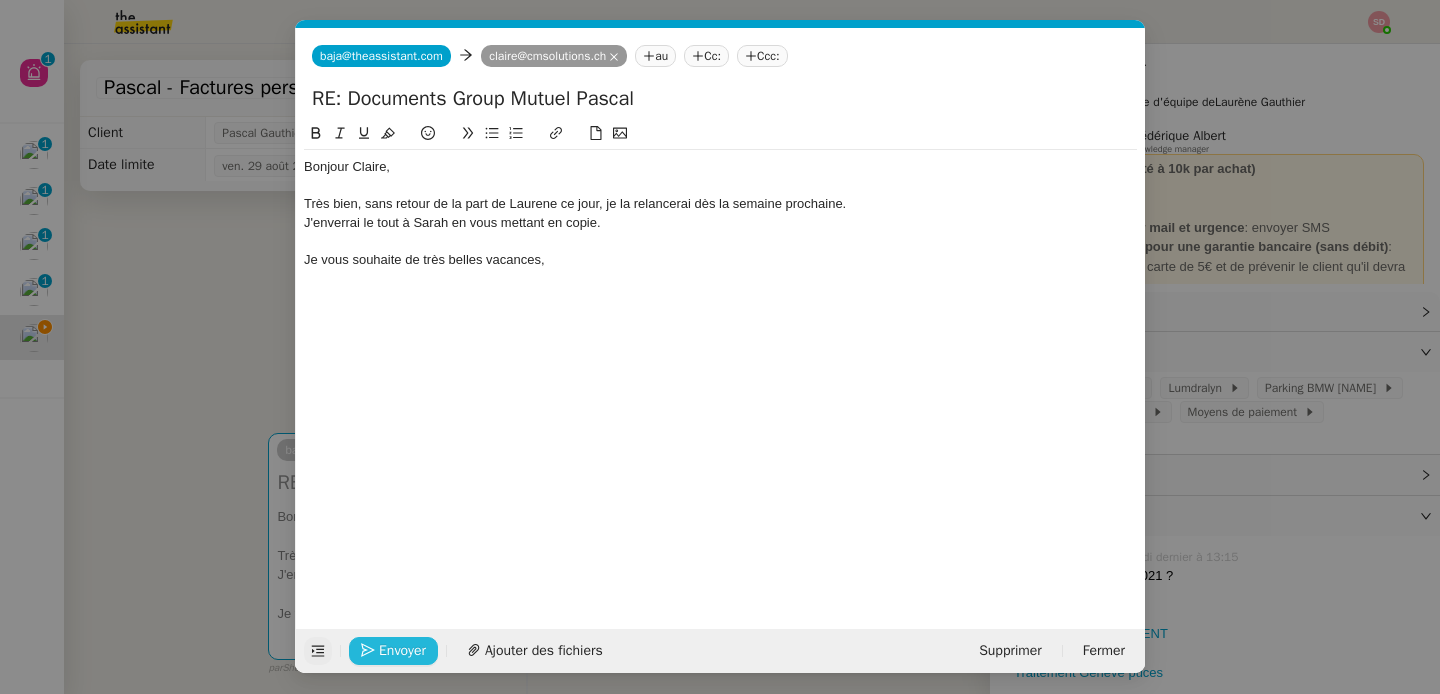 click on "Envoyer" 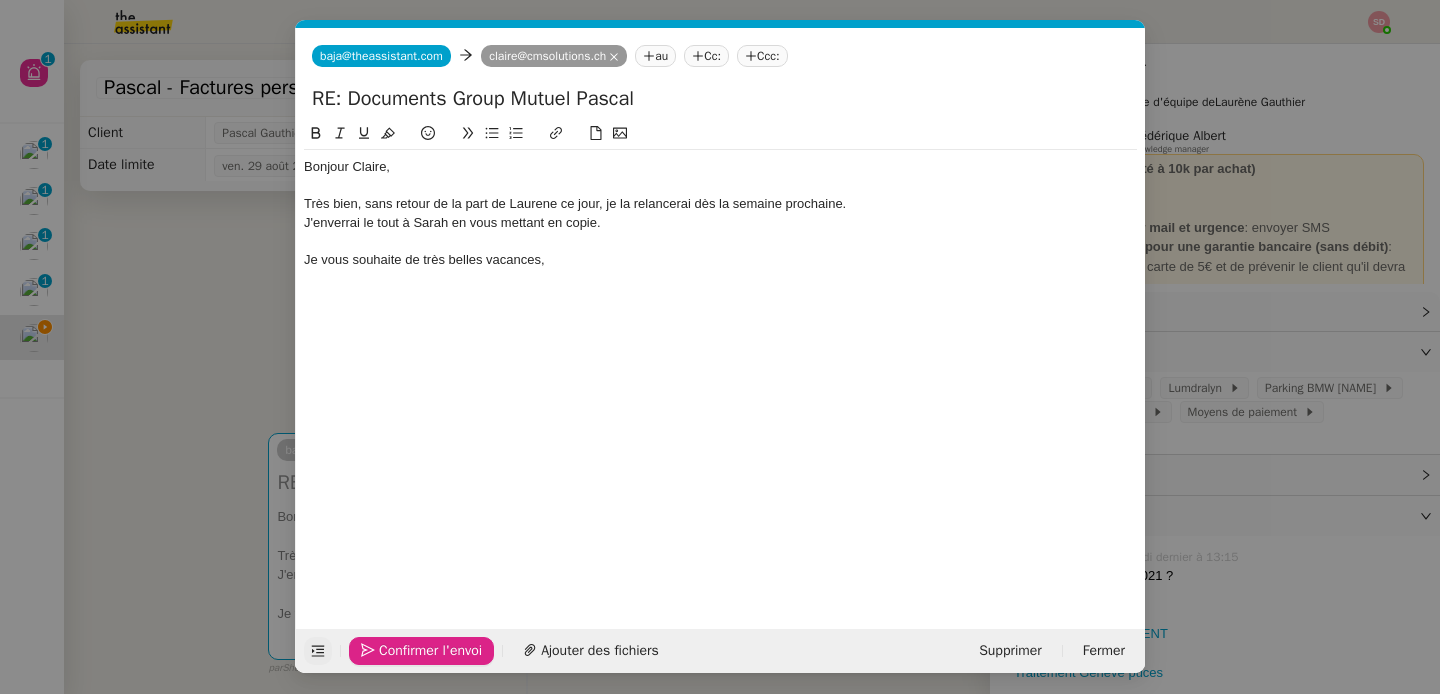 click on "Confirmer l'envoi" 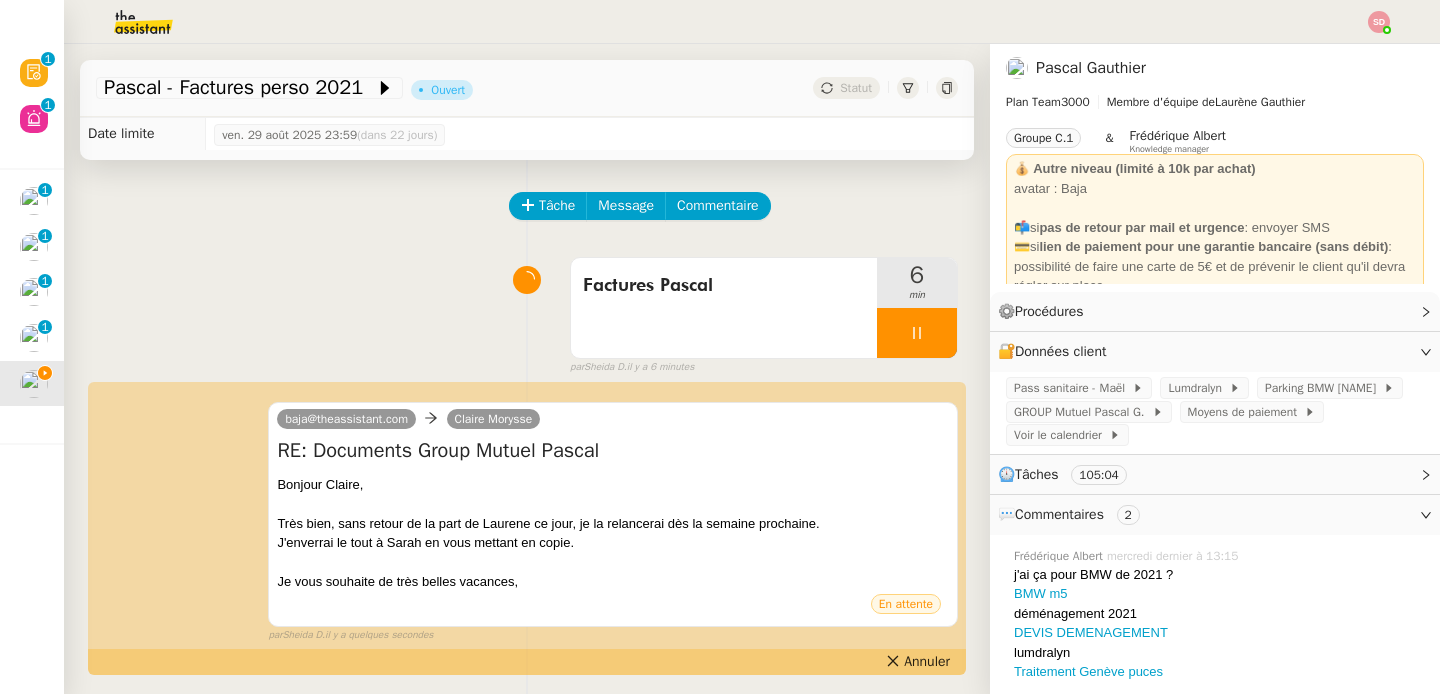 scroll, scrollTop: 0, scrollLeft: 0, axis: both 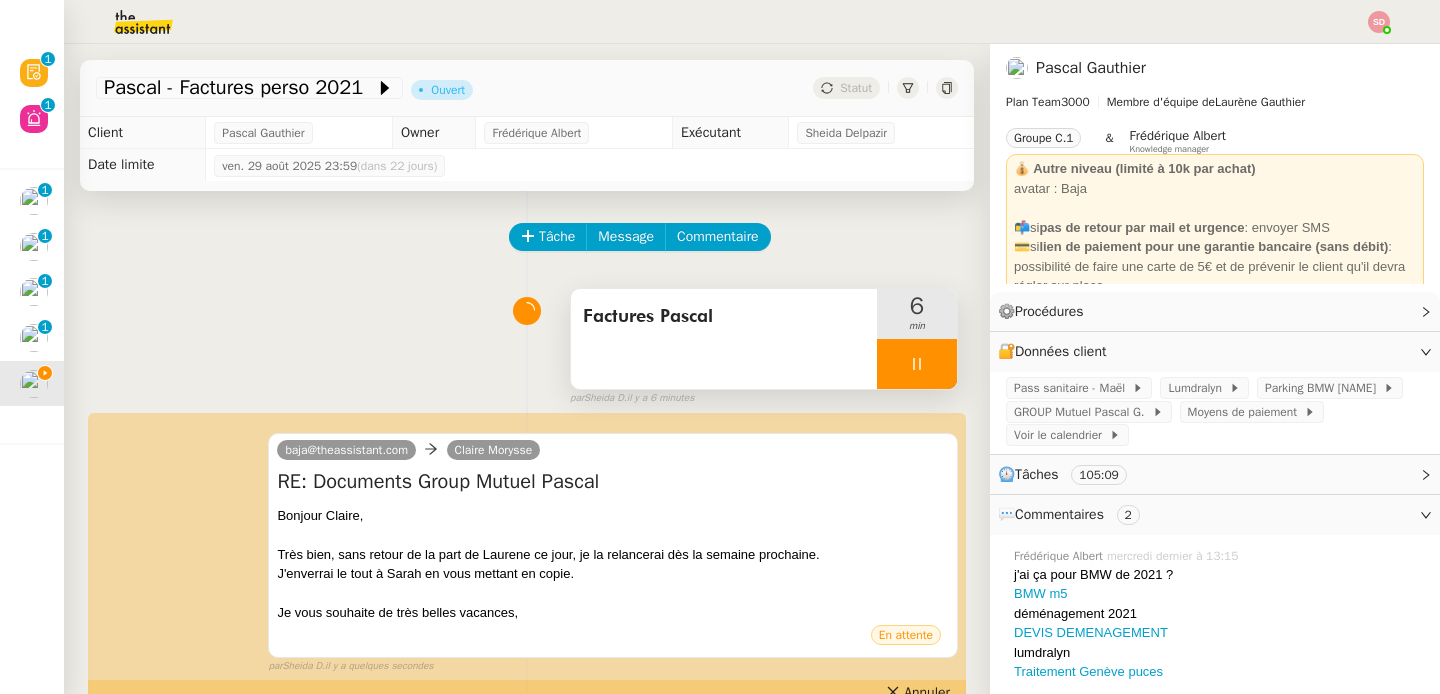 click at bounding box center (917, 364) 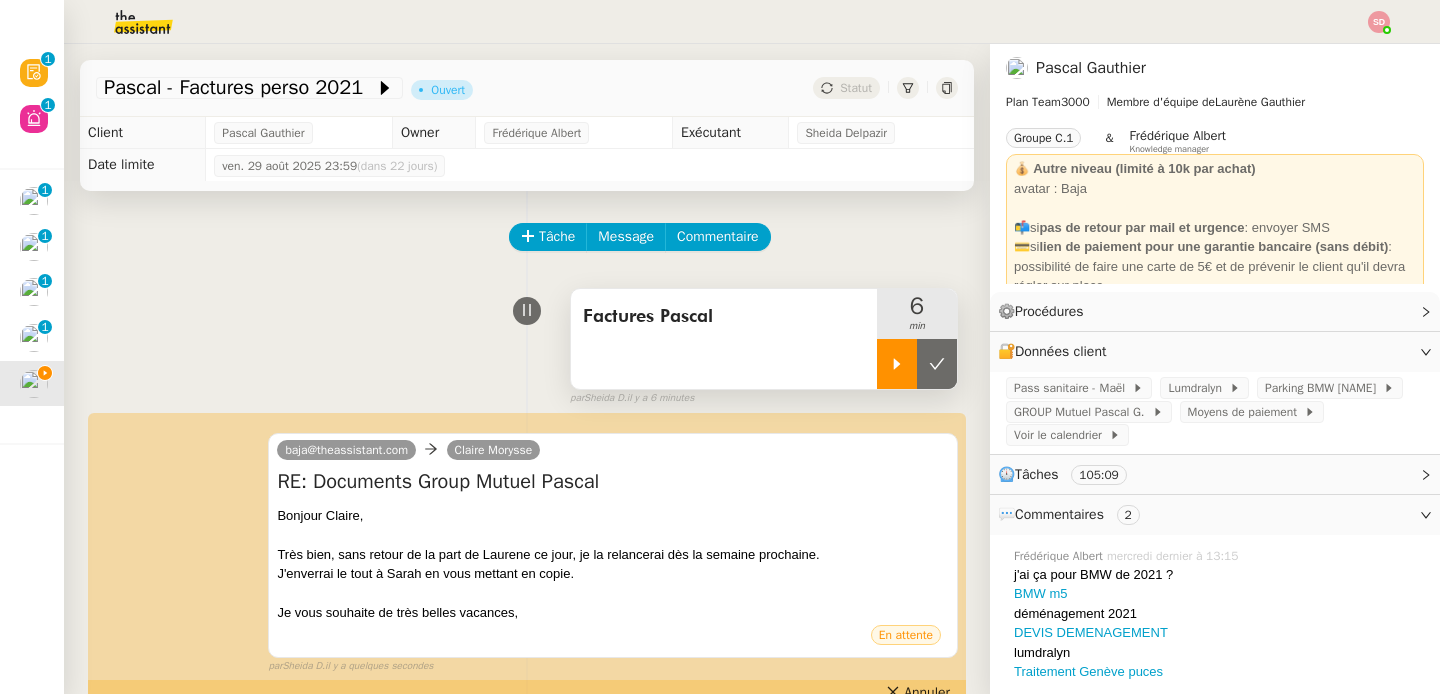 click at bounding box center (937, 364) 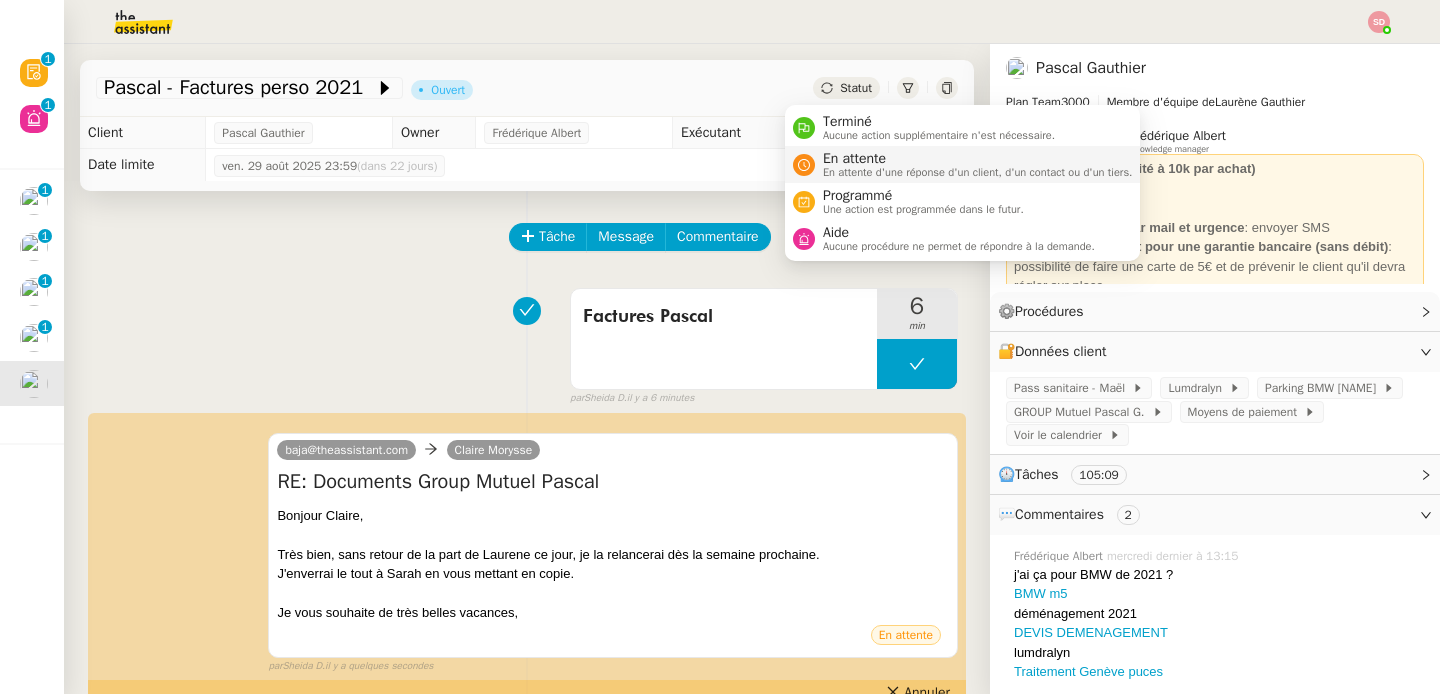 click on "En attente d'une réponse d'un client, d'un contact ou d'un tiers." at bounding box center (978, 172) 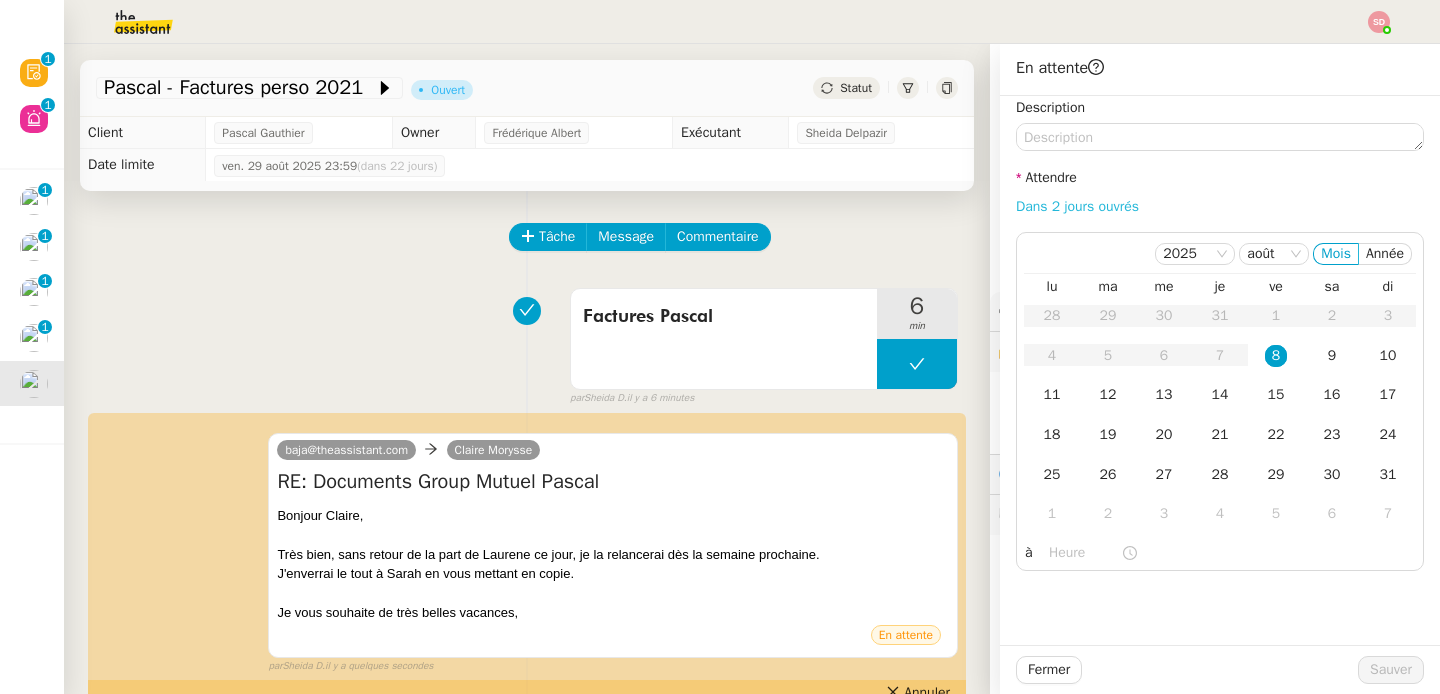 click on "Dans 2 jours ouvrés" 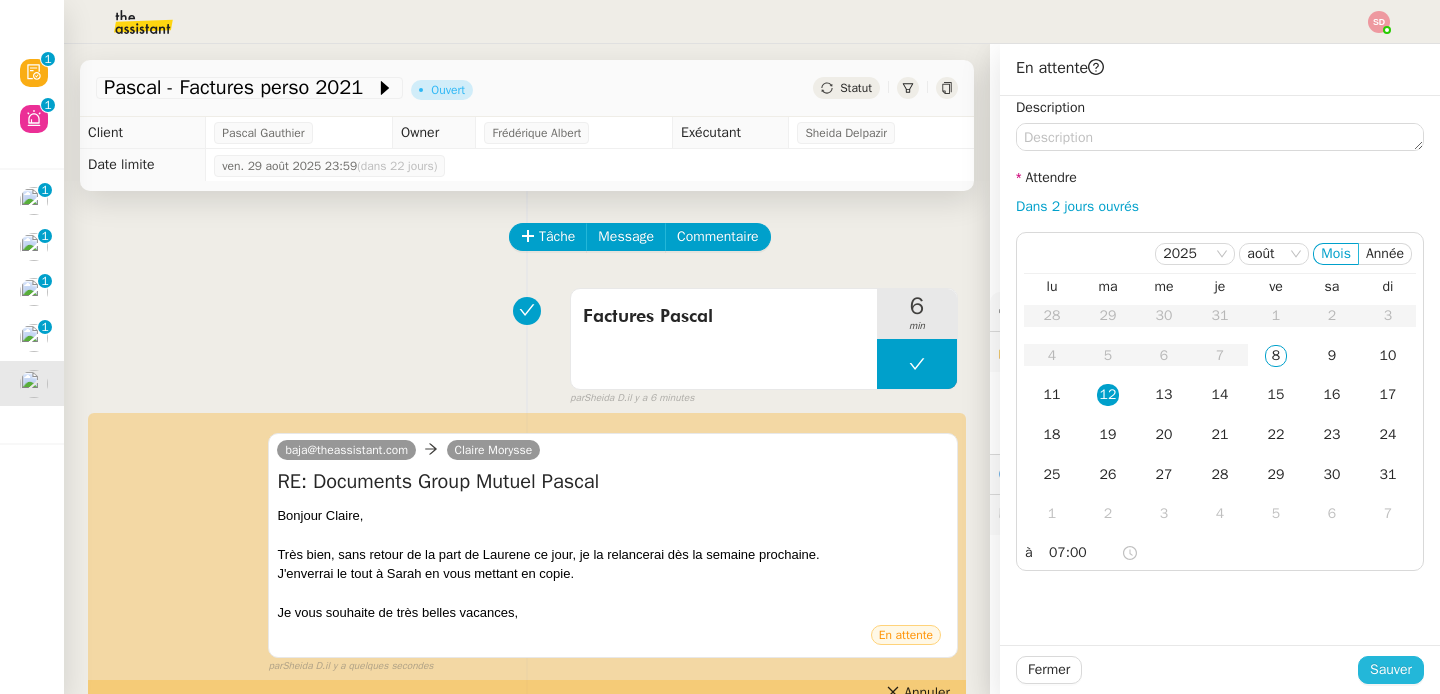 click on "Sauver" 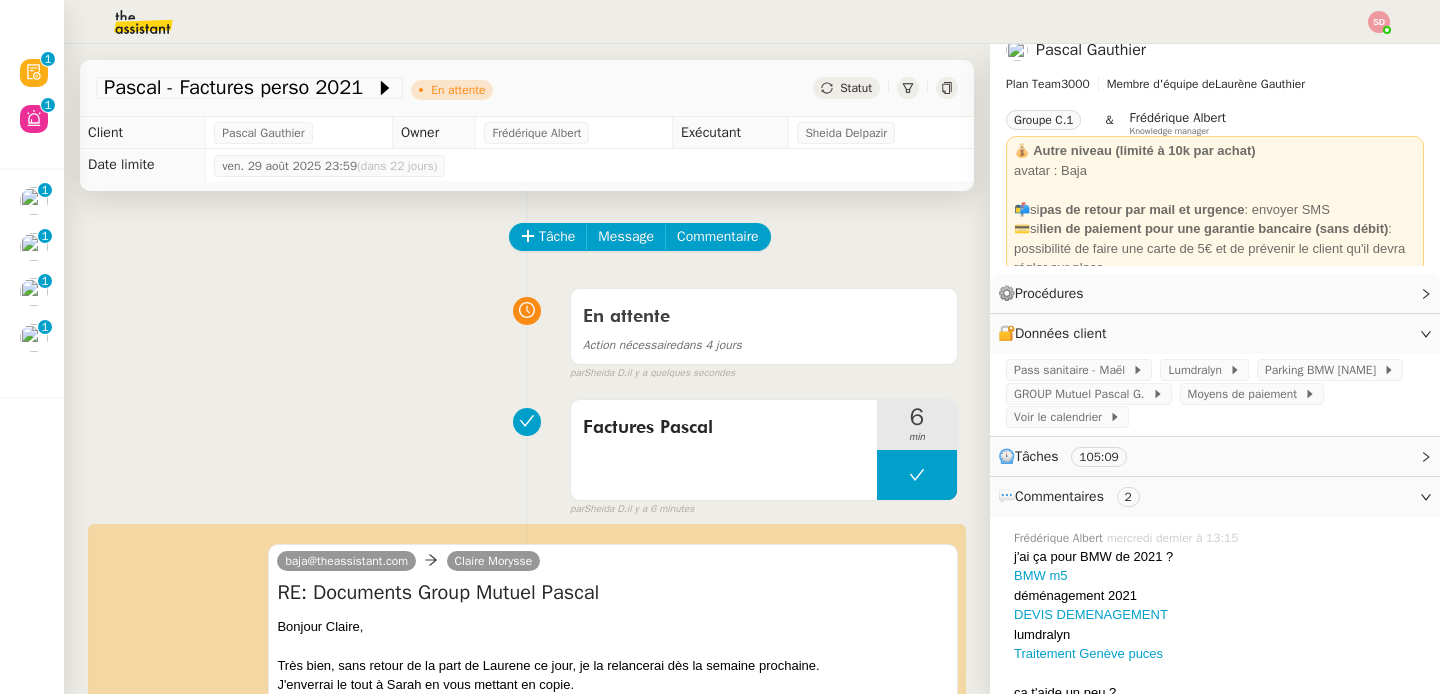 scroll, scrollTop: 0, scrollLeft: 0, axis: both 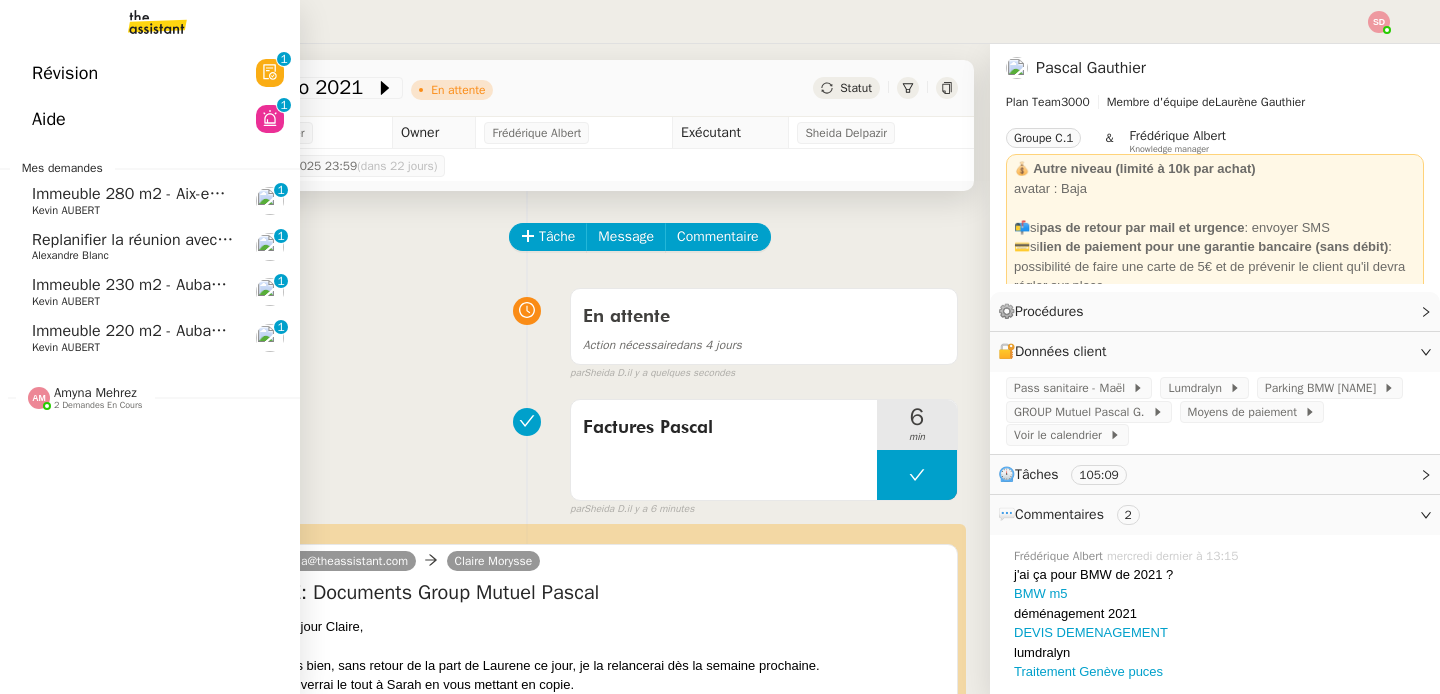click on "Immeuble 280 m2 - Aix-en-Provence 13100 - 1 349 000€" 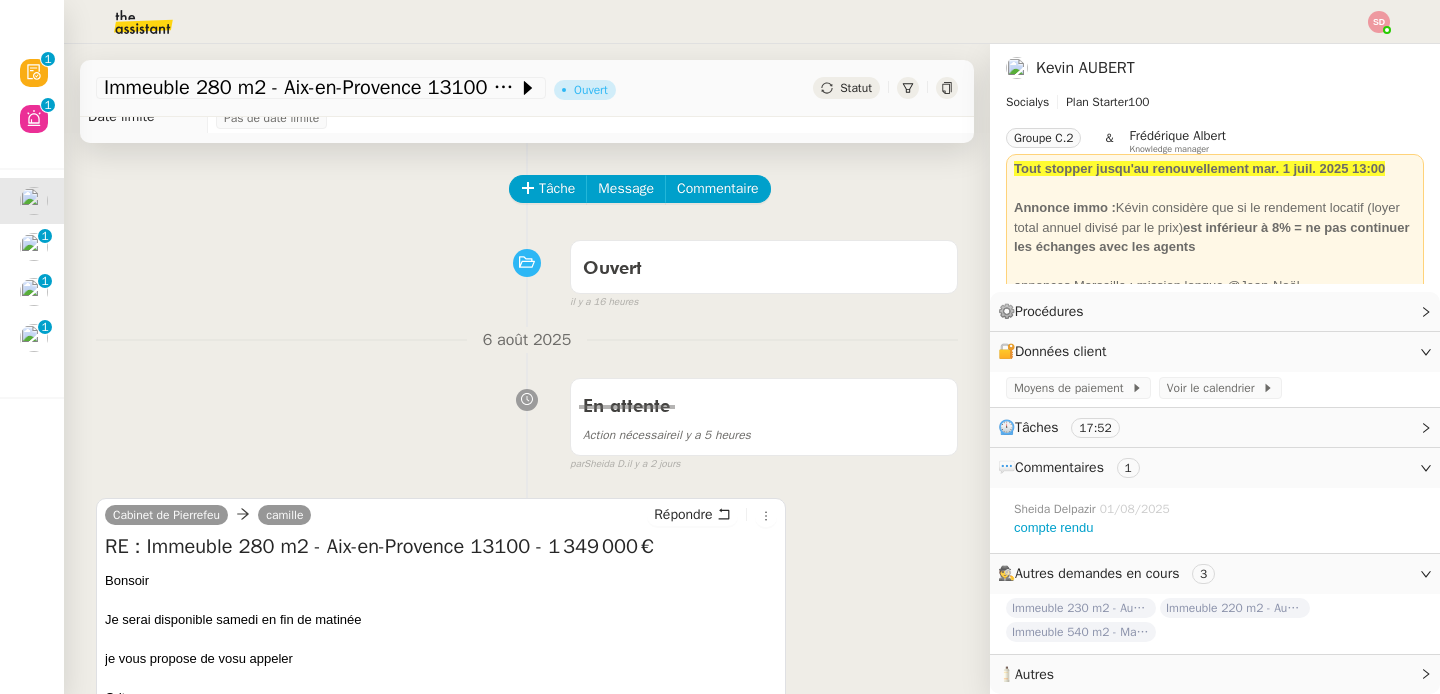 scroll, scrollTop: 0, scrollLeft: 0, axis: both 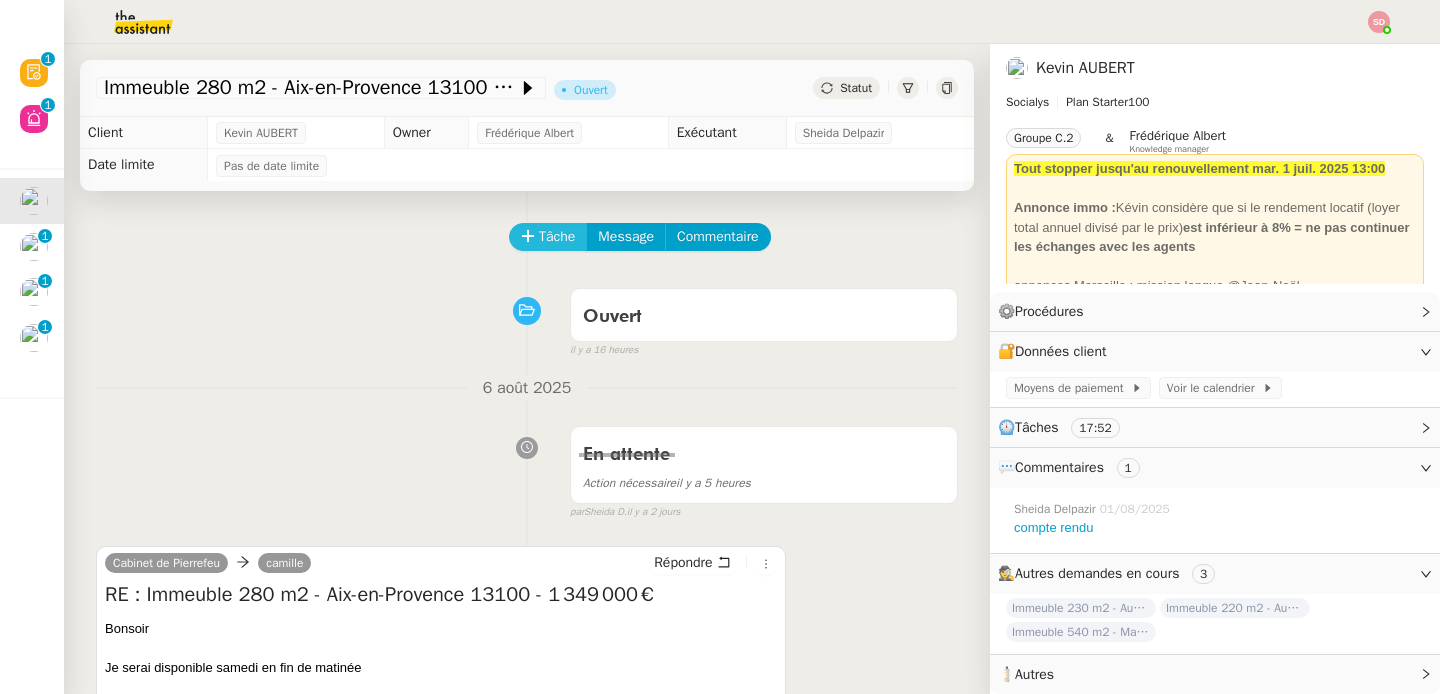 click on "Tâche" 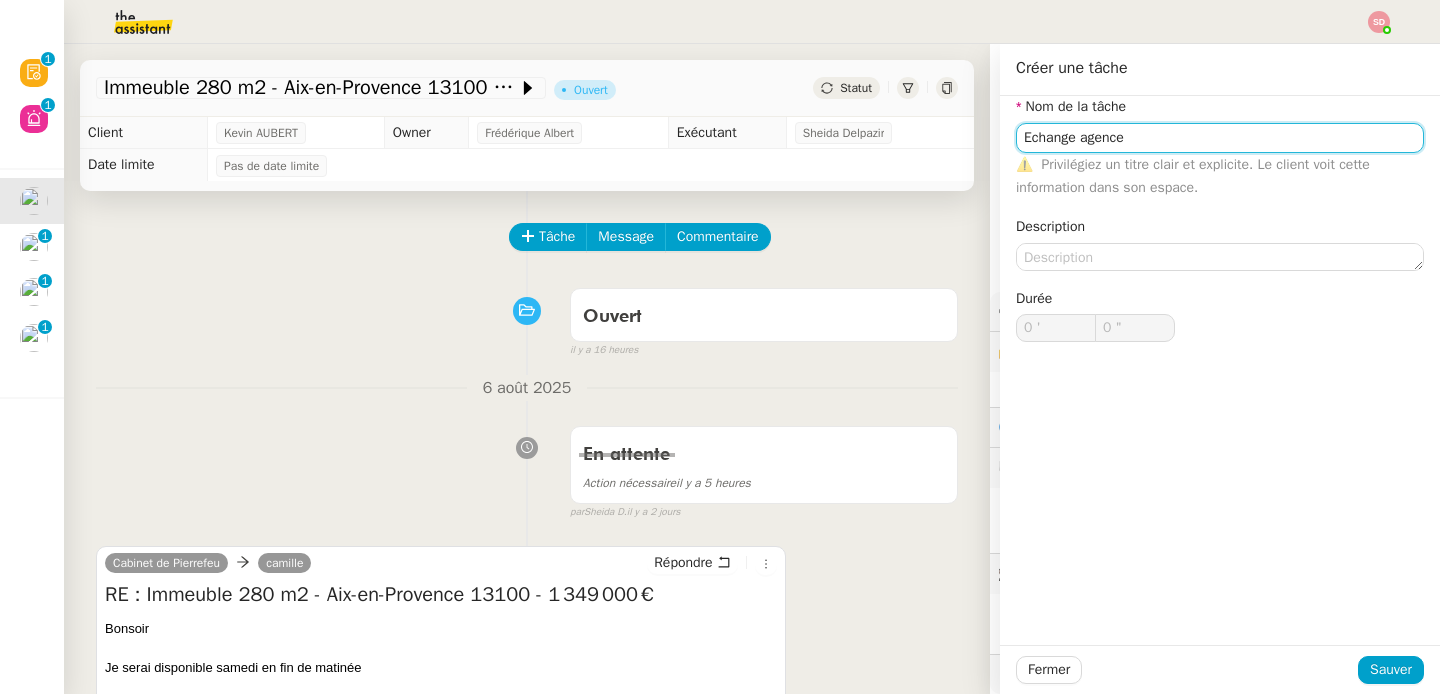 type on "Echange agence" 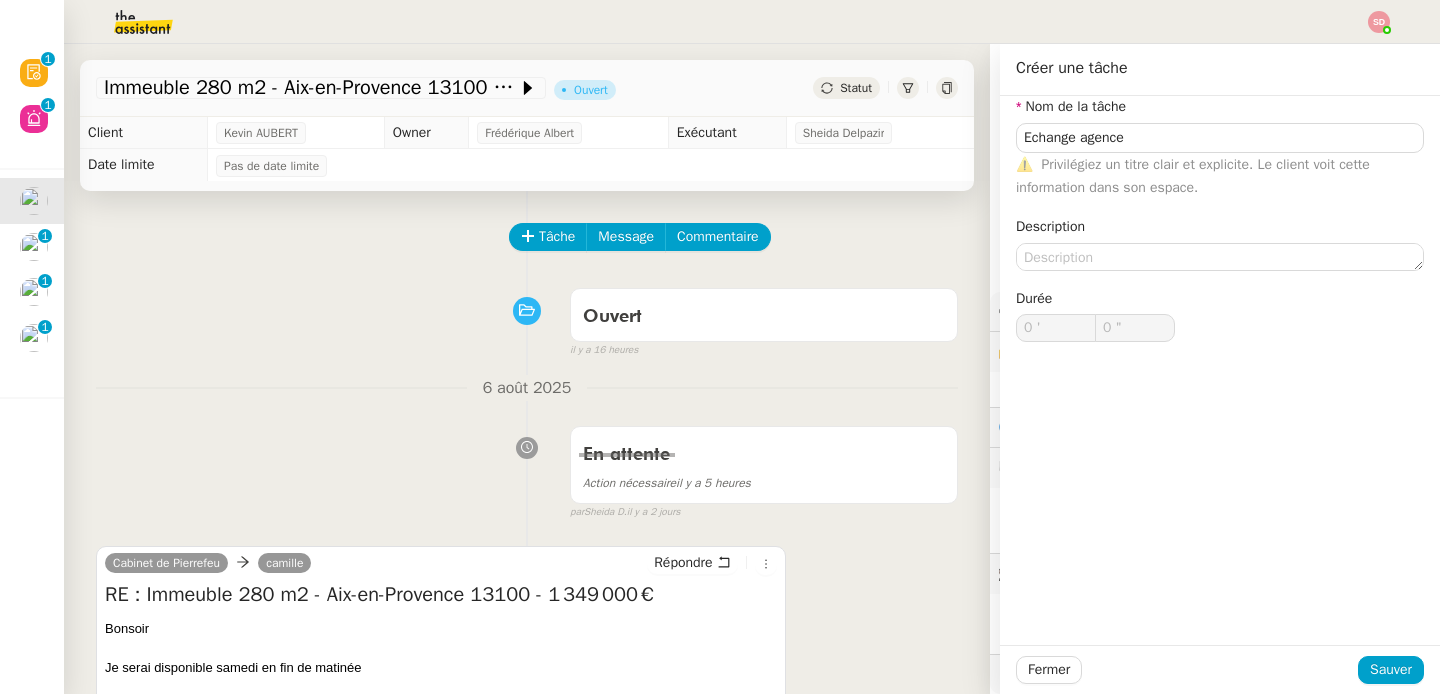 click on "Fermer Sauver" 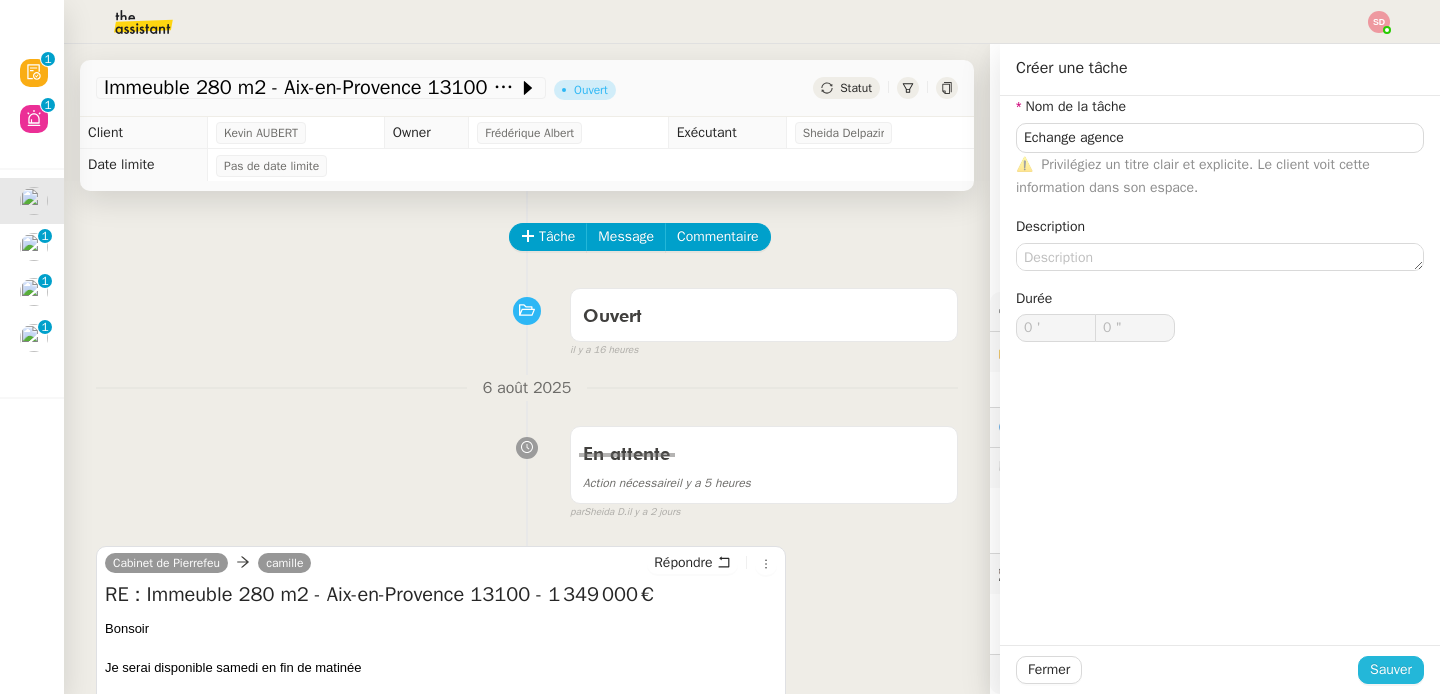 click on "Sauver" 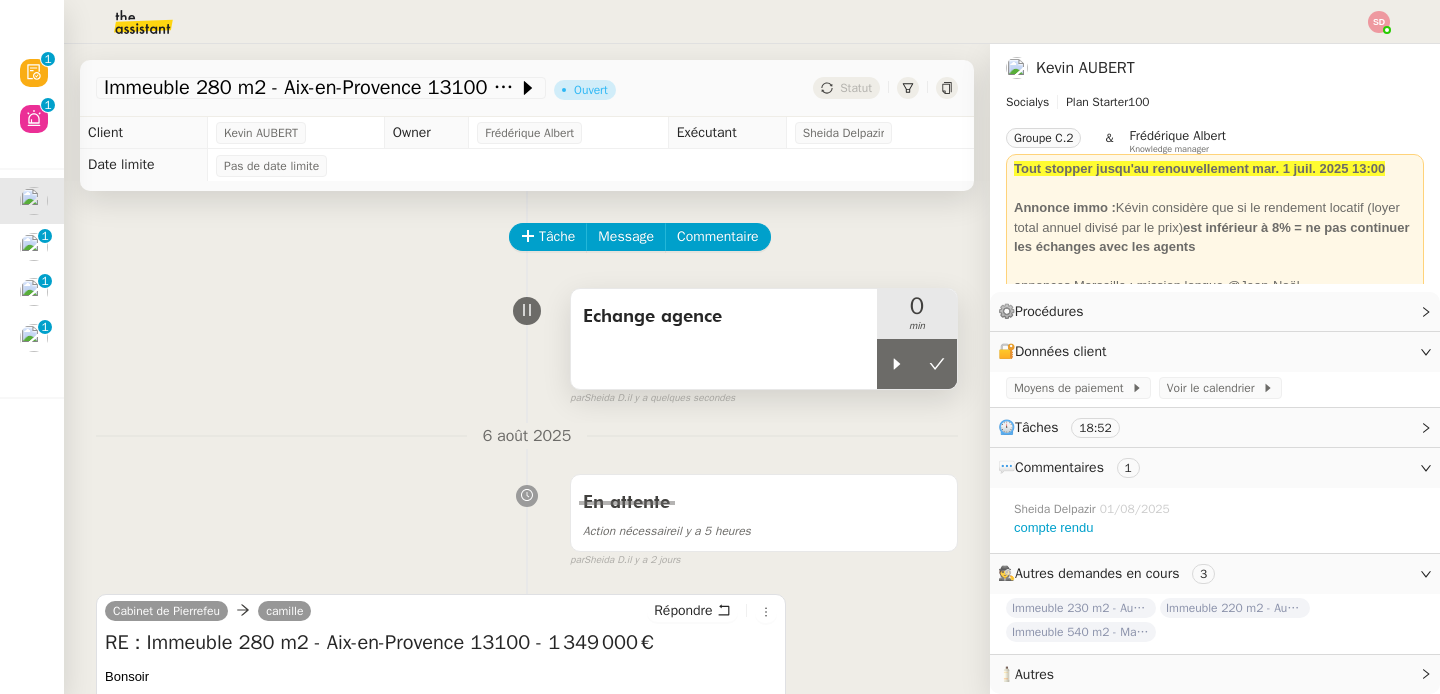 click on "Echange agence" at bounding box center [724, 339] 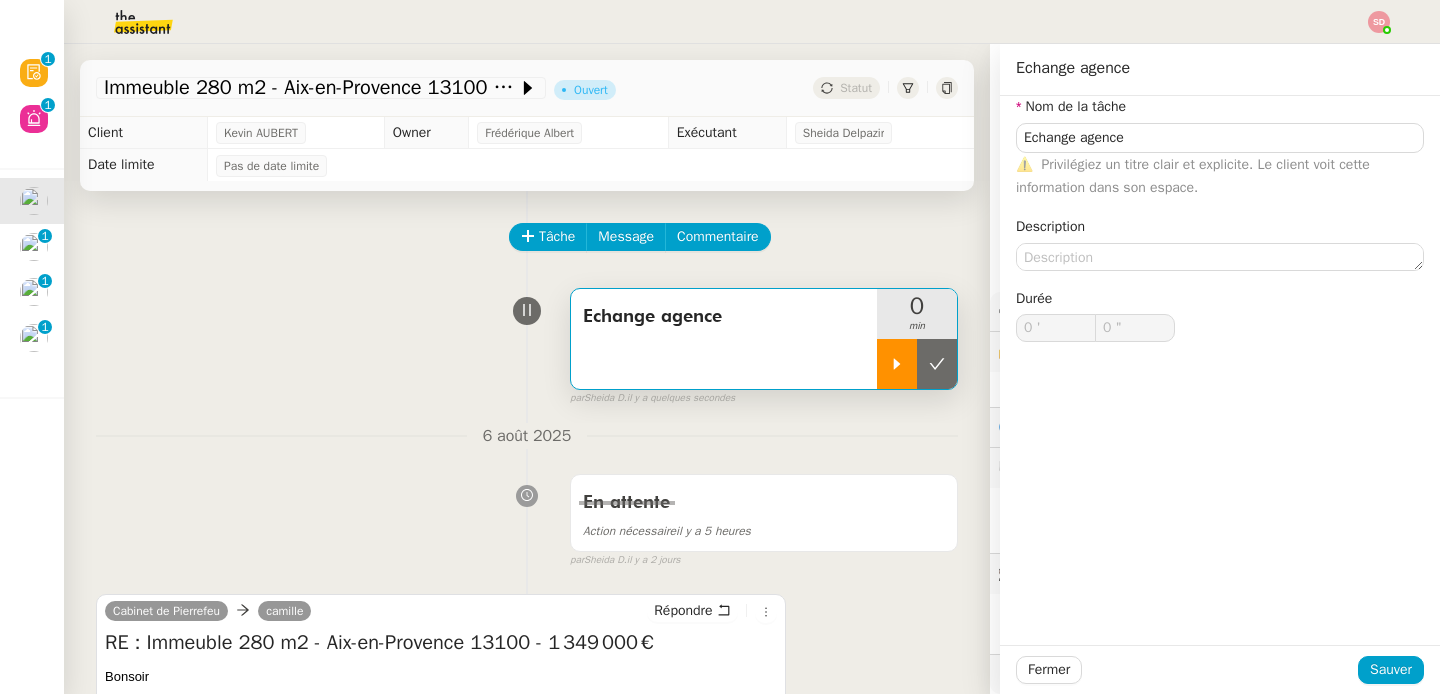 click 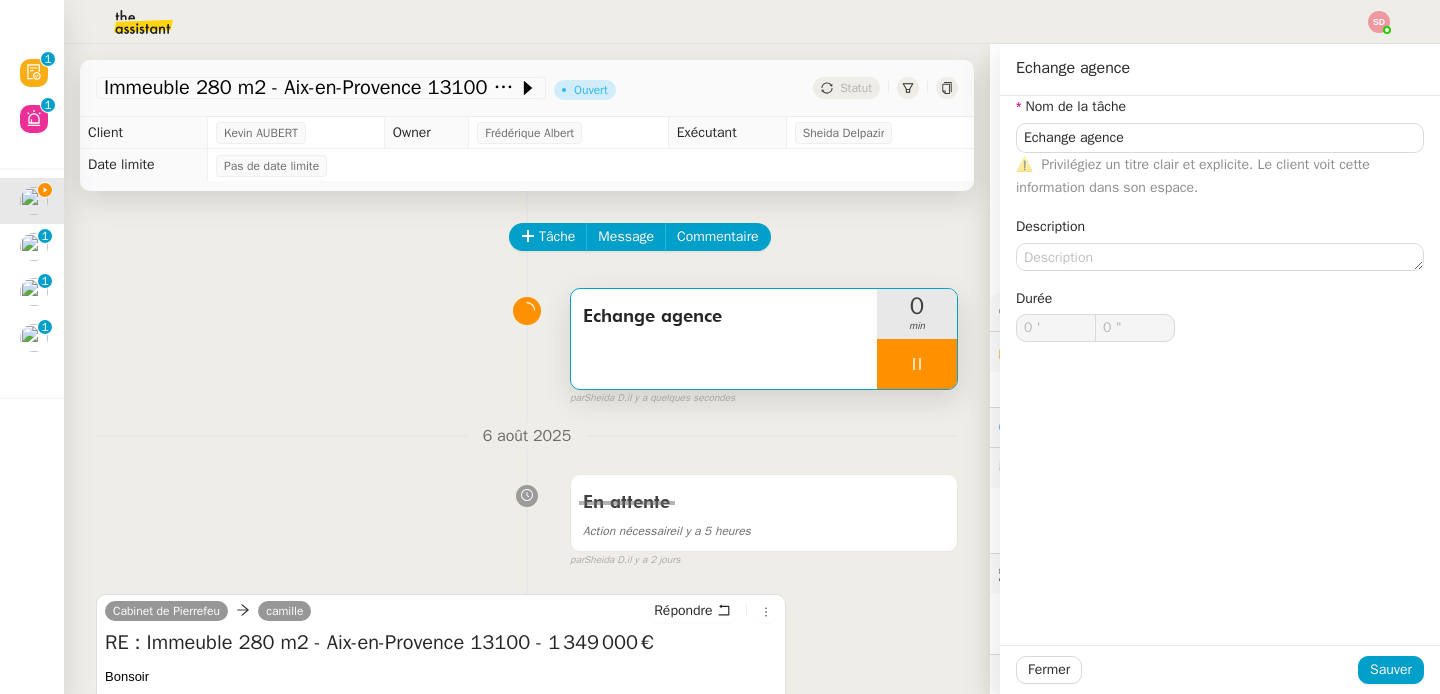 type on "Echange agence" 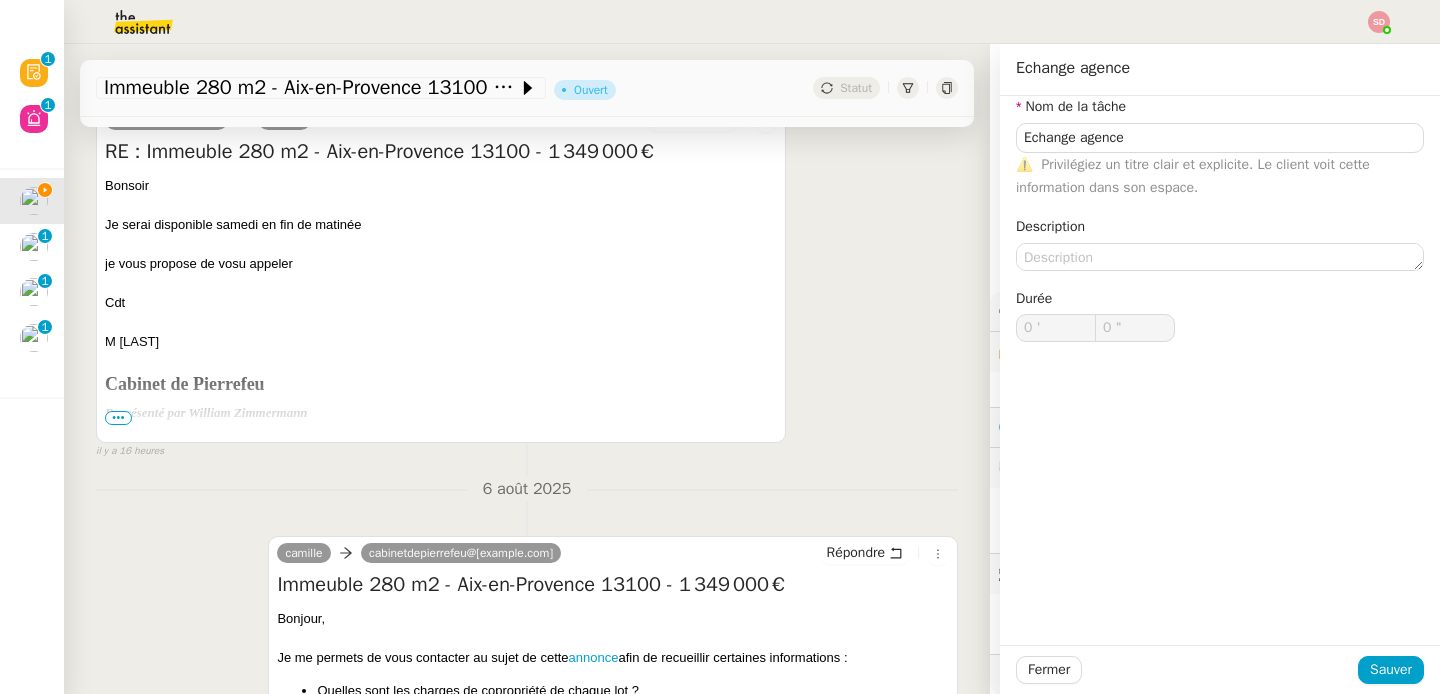 type on "Echange agence" 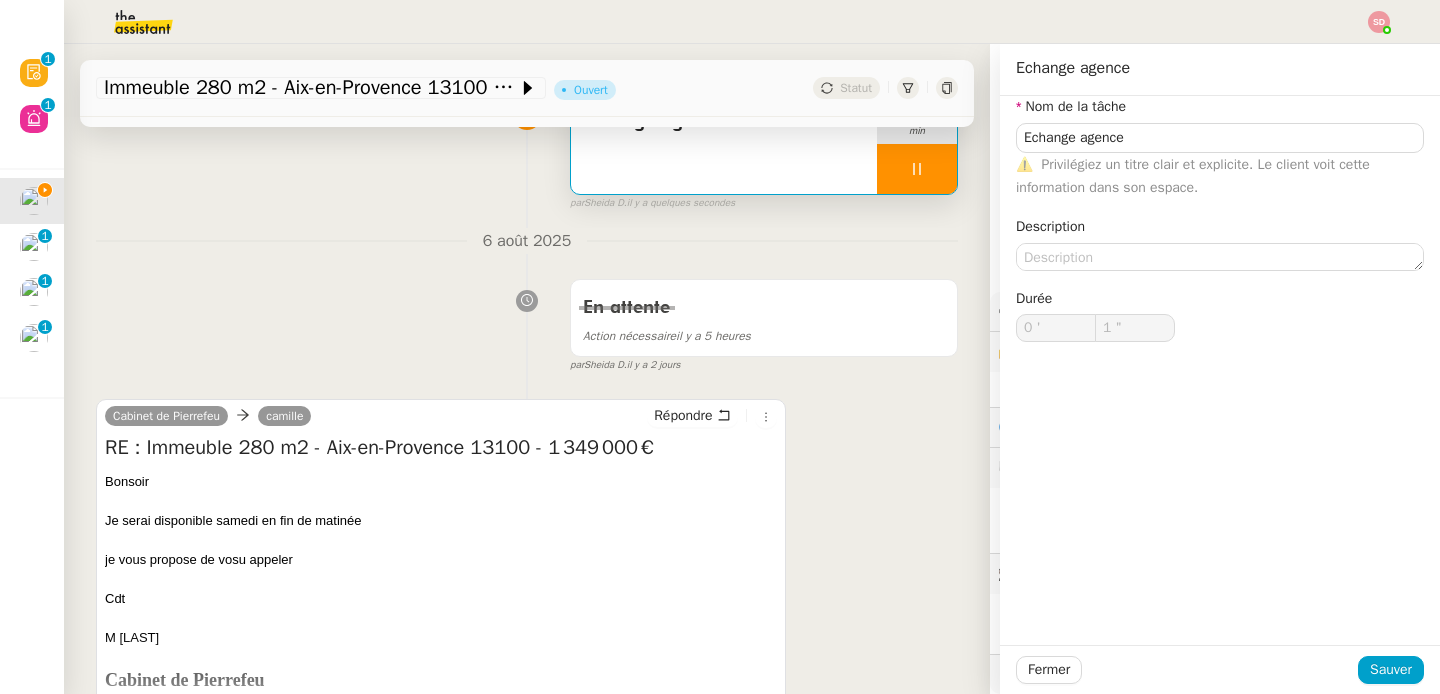 scroll, scrollTop: 283, scrollLeft: 0, axis: vertical 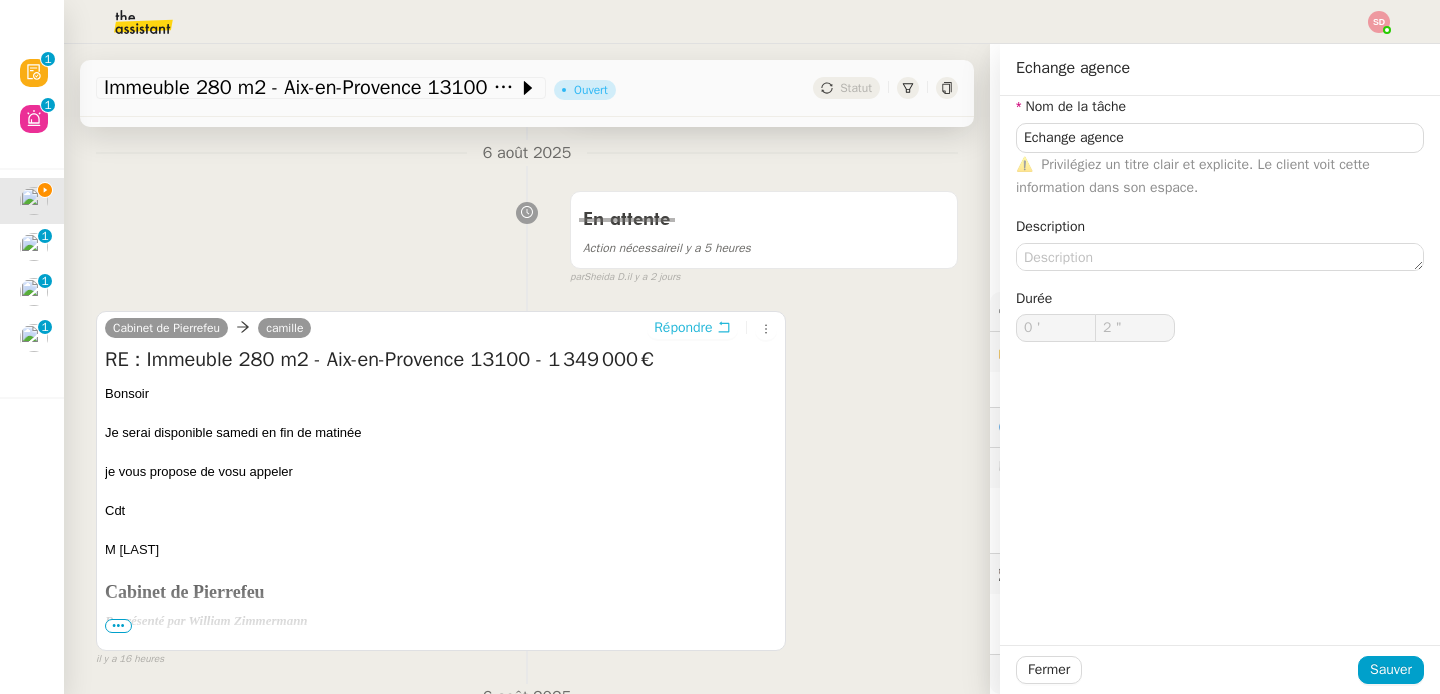 click on "Répondre" at bounding box center (683, 328) 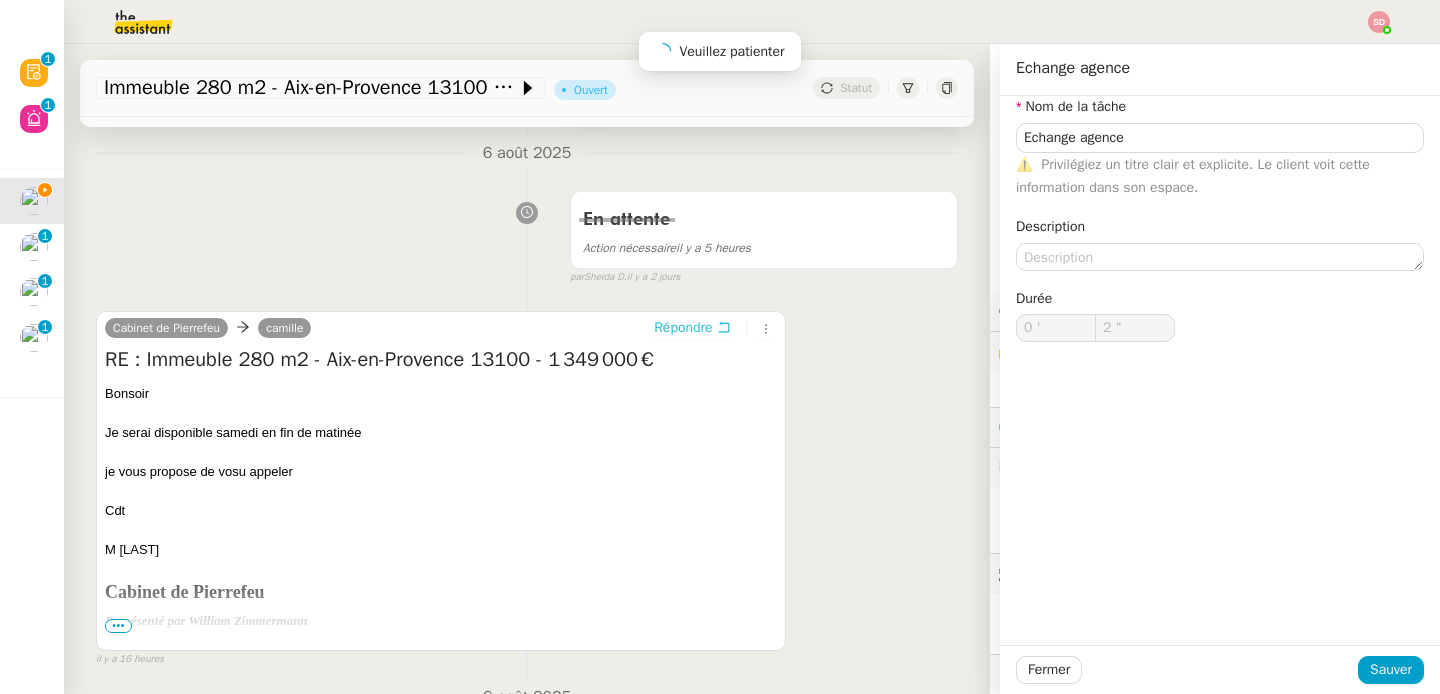 type on "3 "" 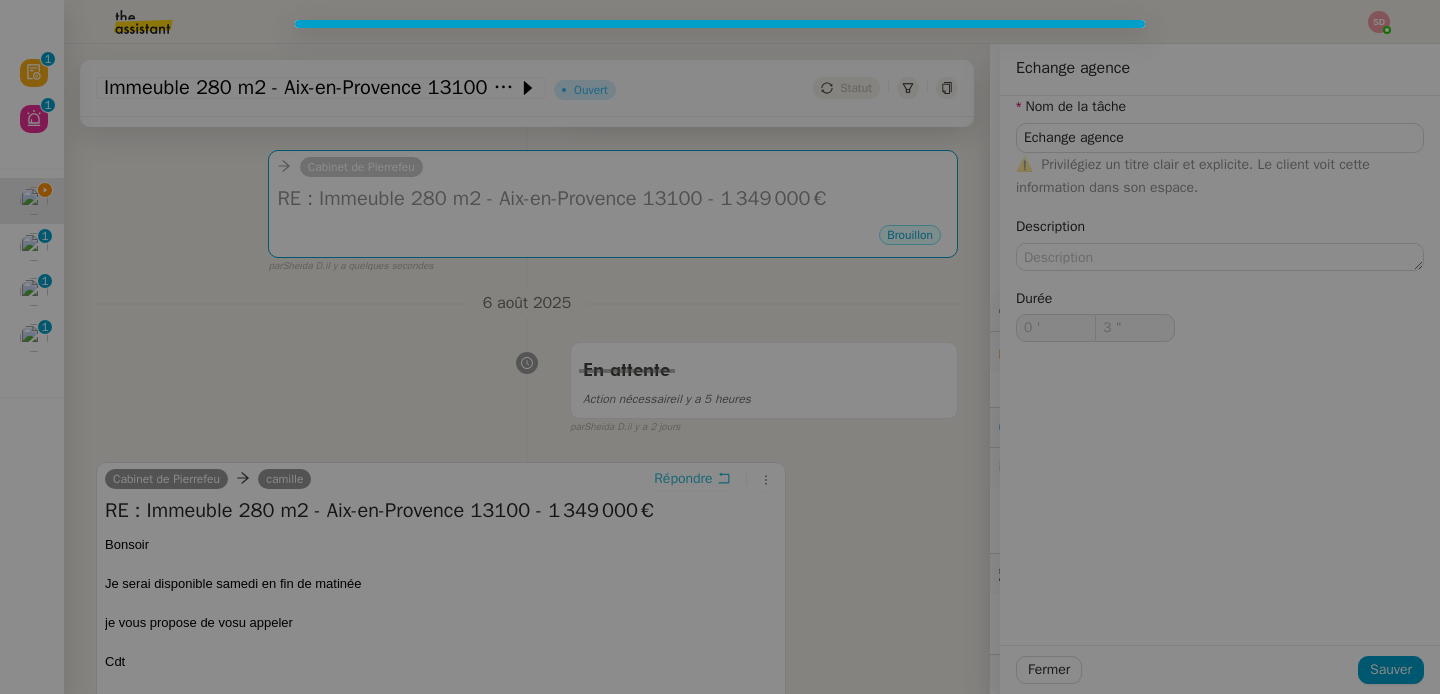 type on "Echange agence" 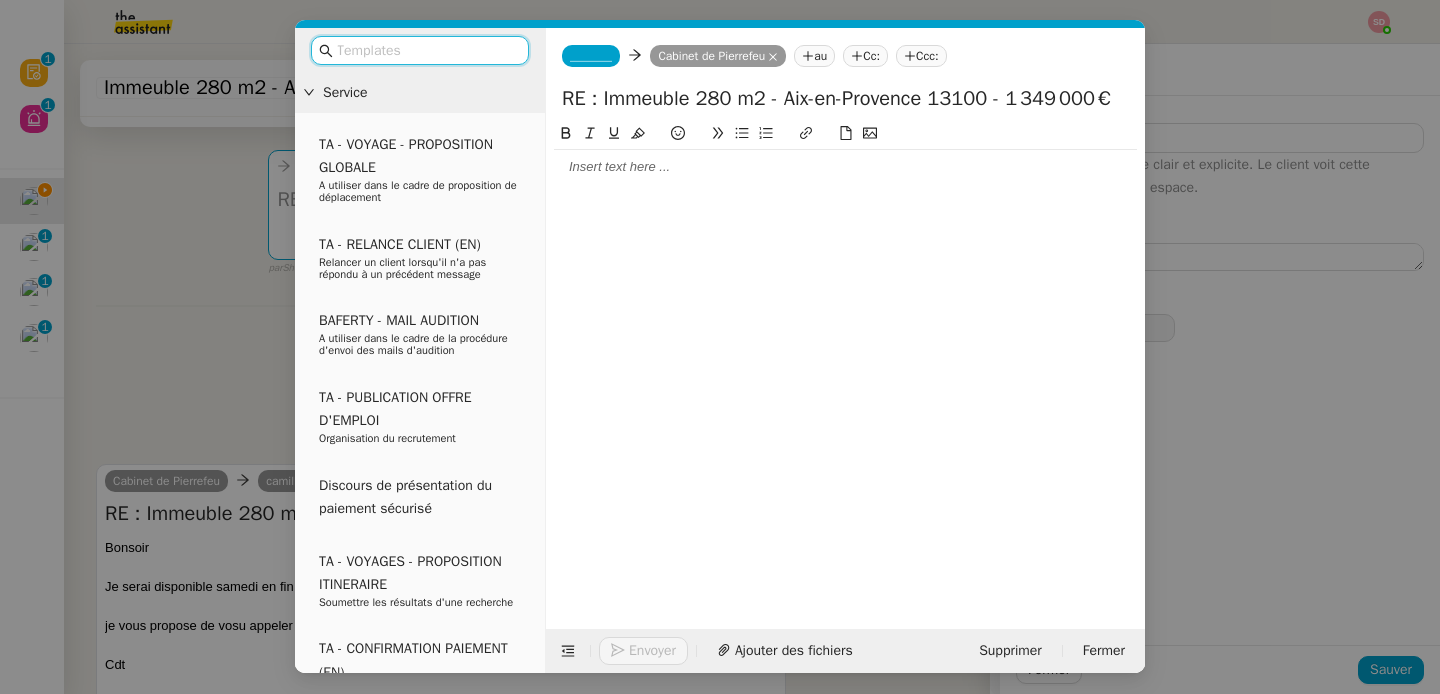 type on "Echange agence" 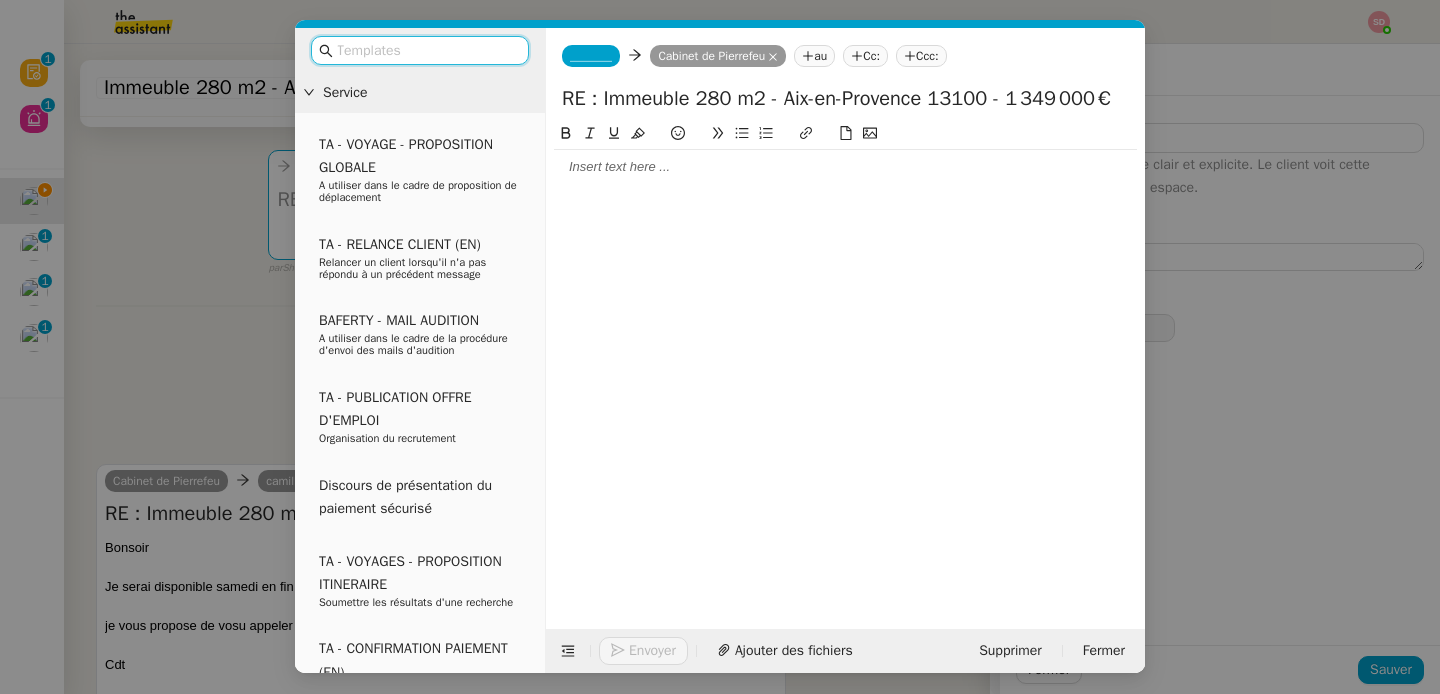 type on "0 '" 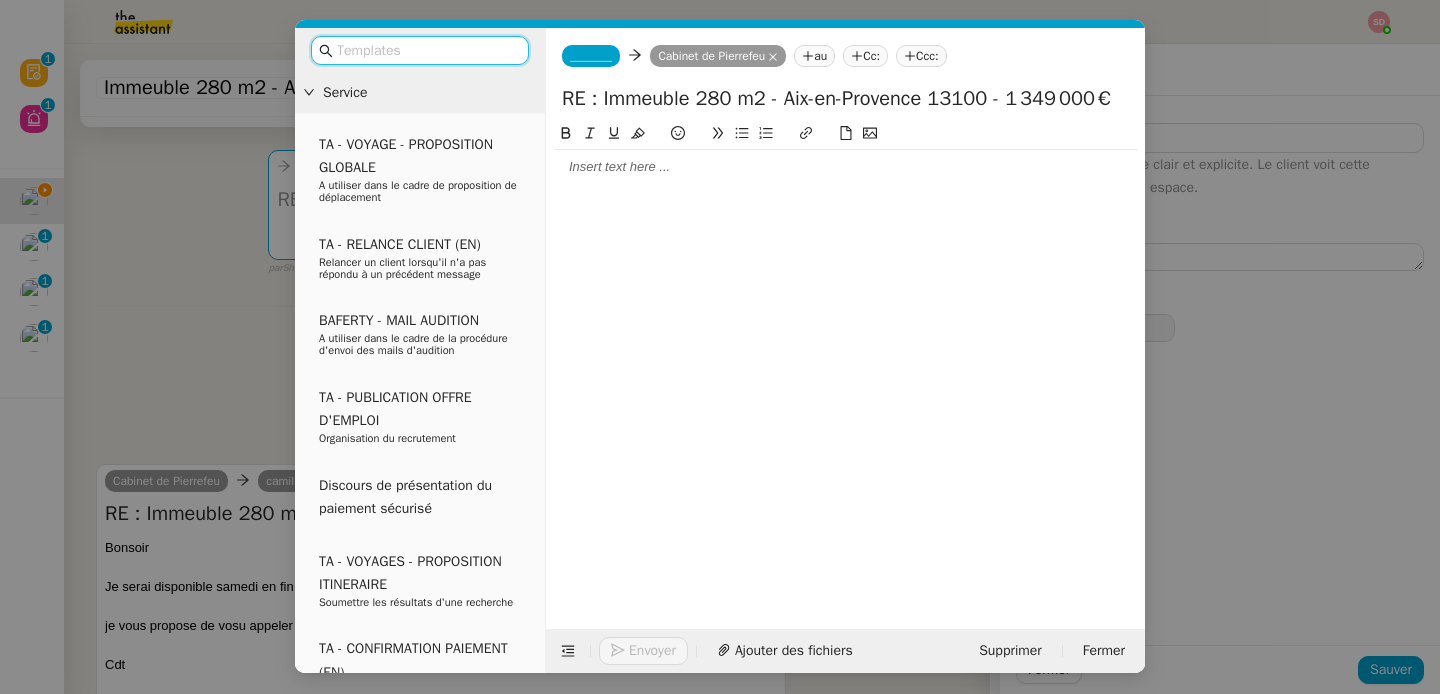 type on "3 "" 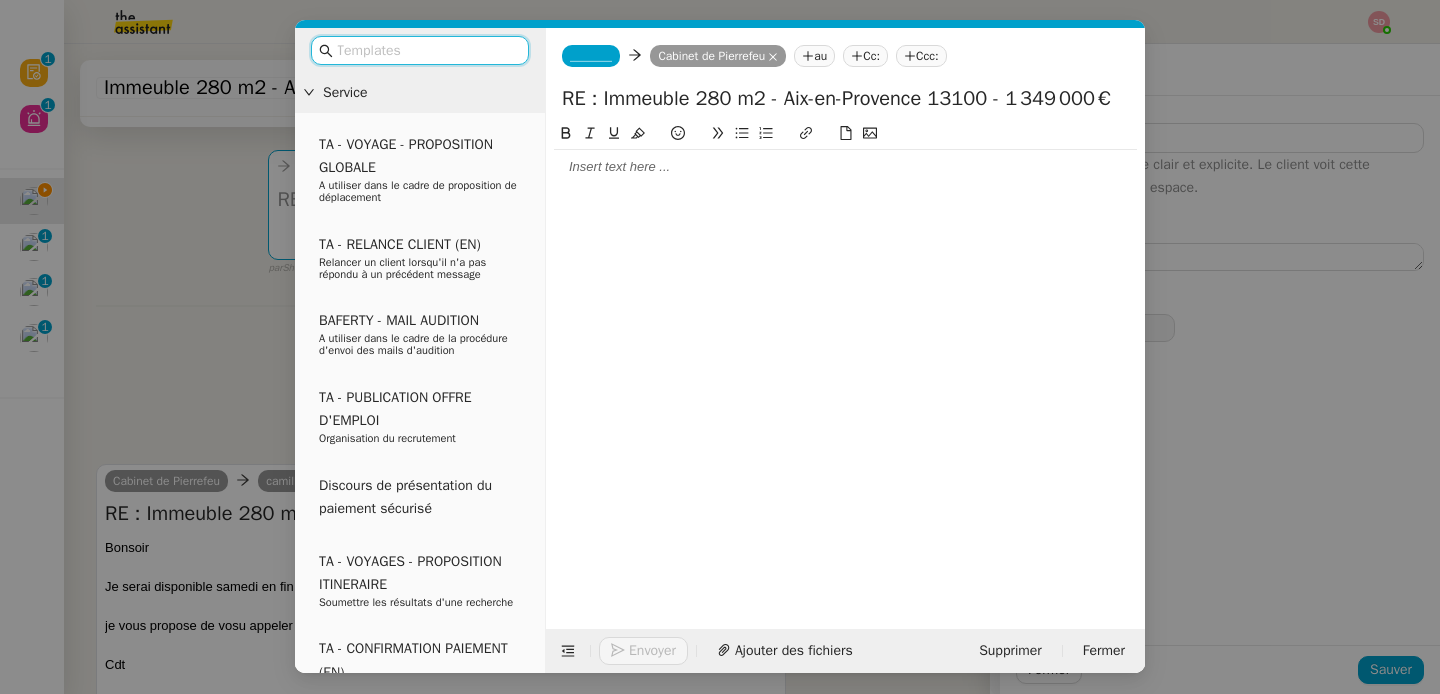 type on "Echange agence" 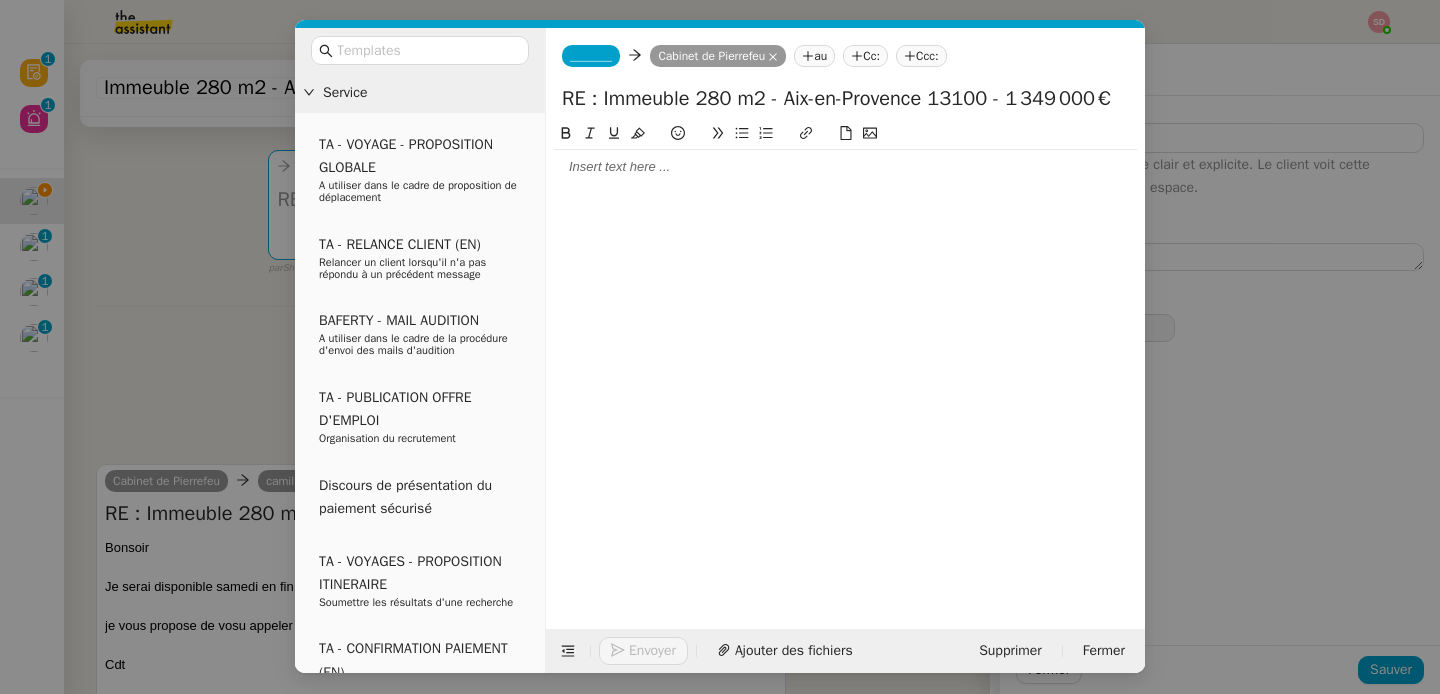 click 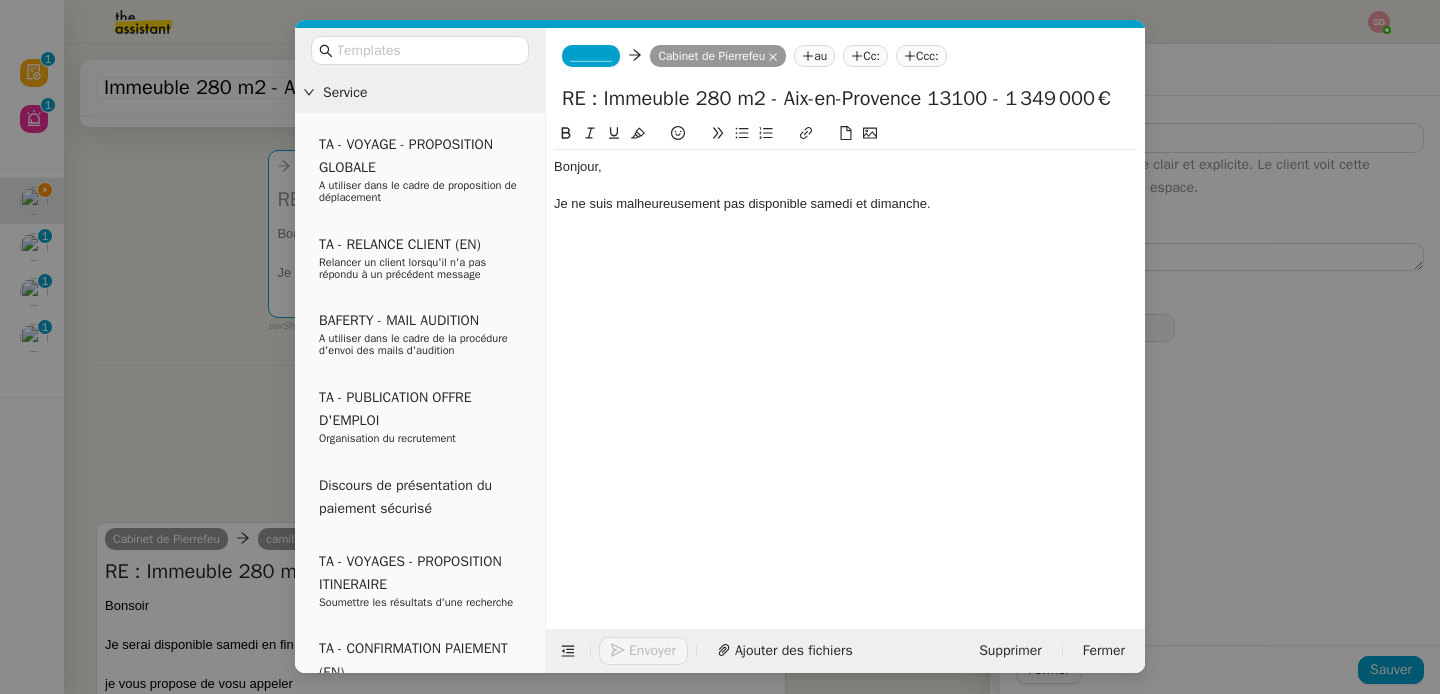 click on "_______" 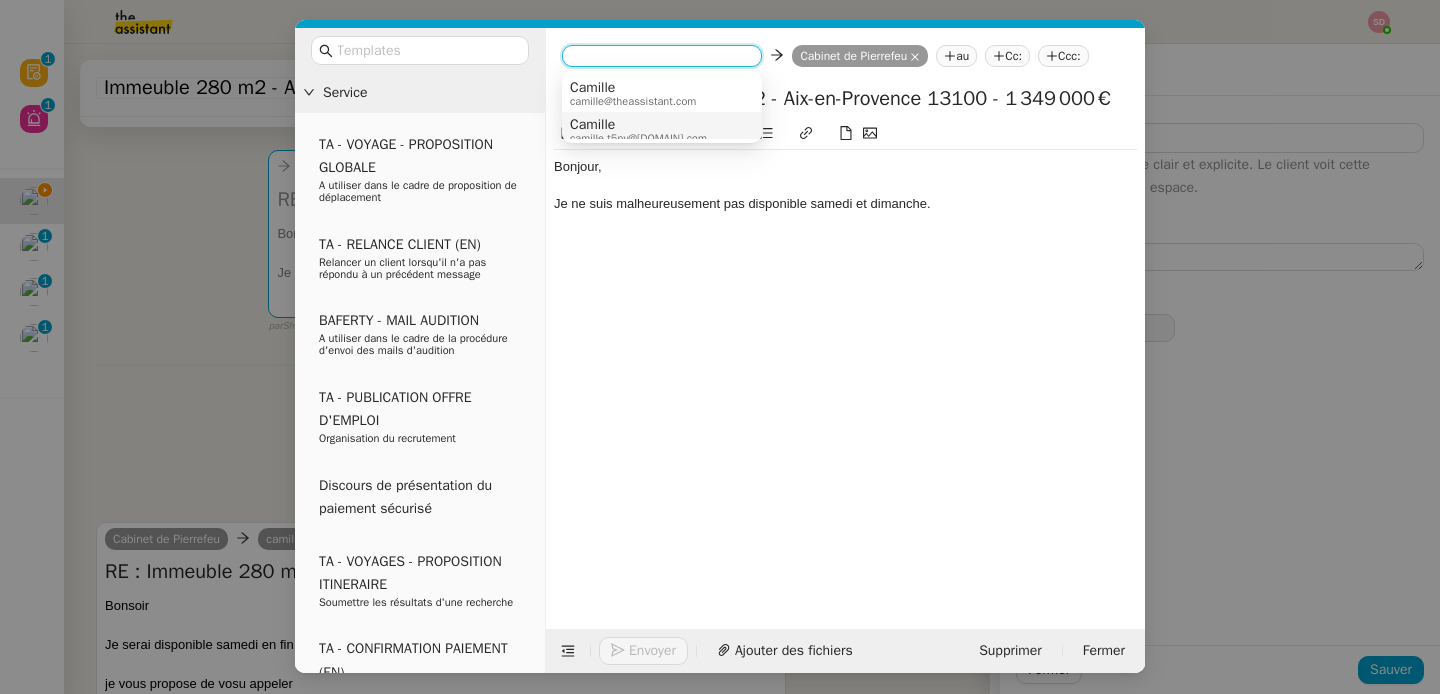 click on "Camille" at bounding box center [638, 125] 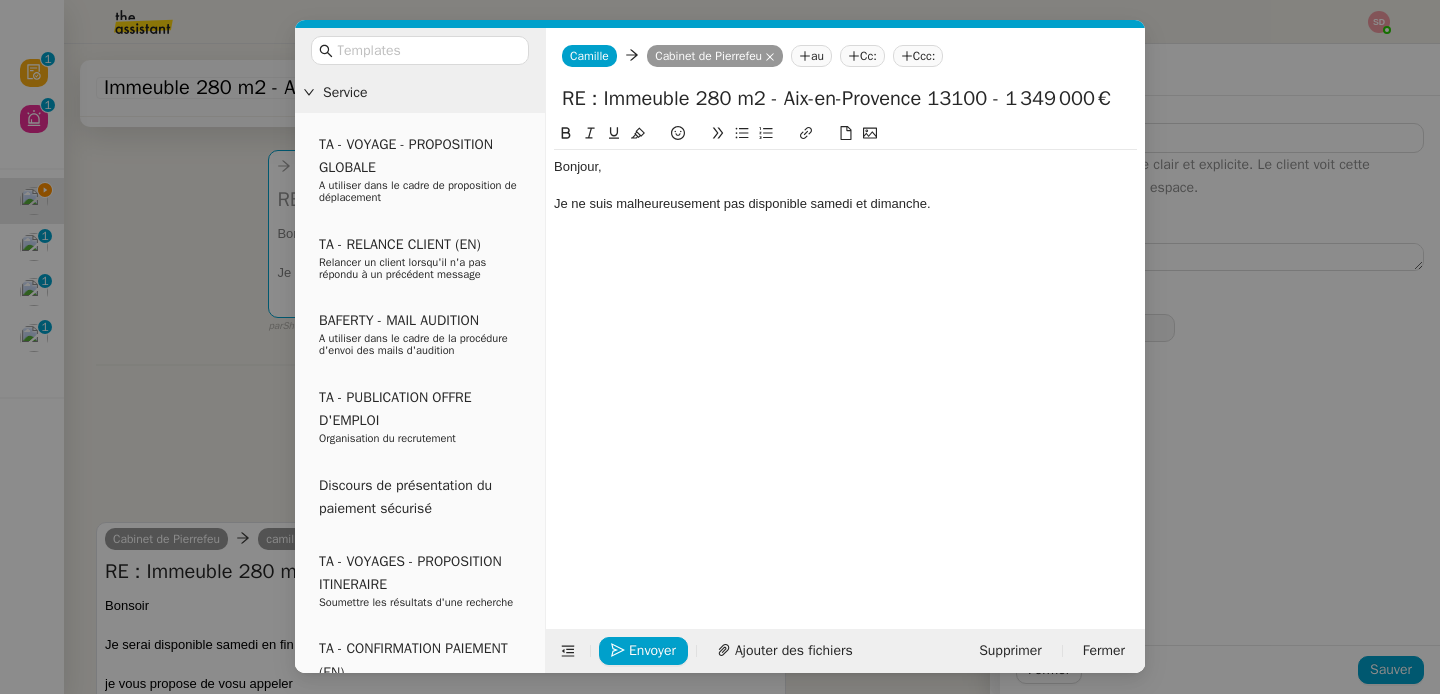 click on "Je ne suis malheureusement pas disponible samedi et dimanche." 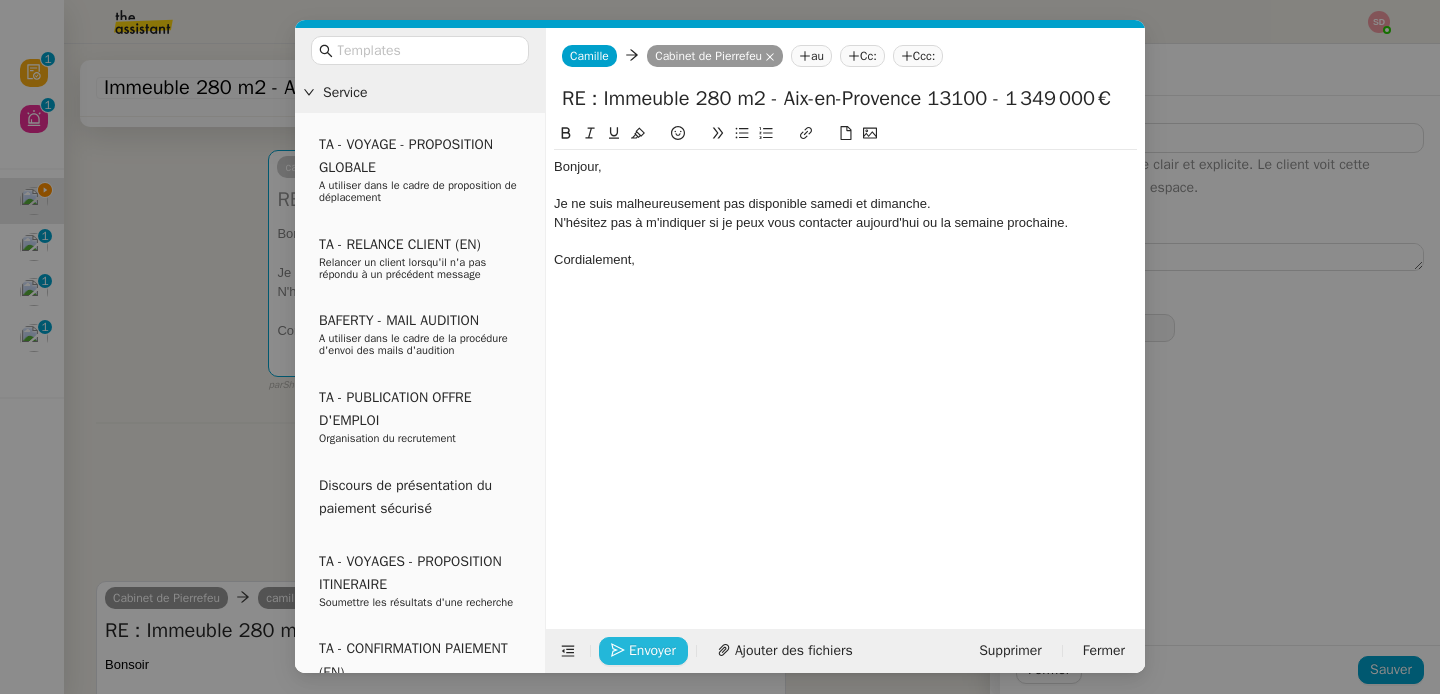 click on "Envoyer" 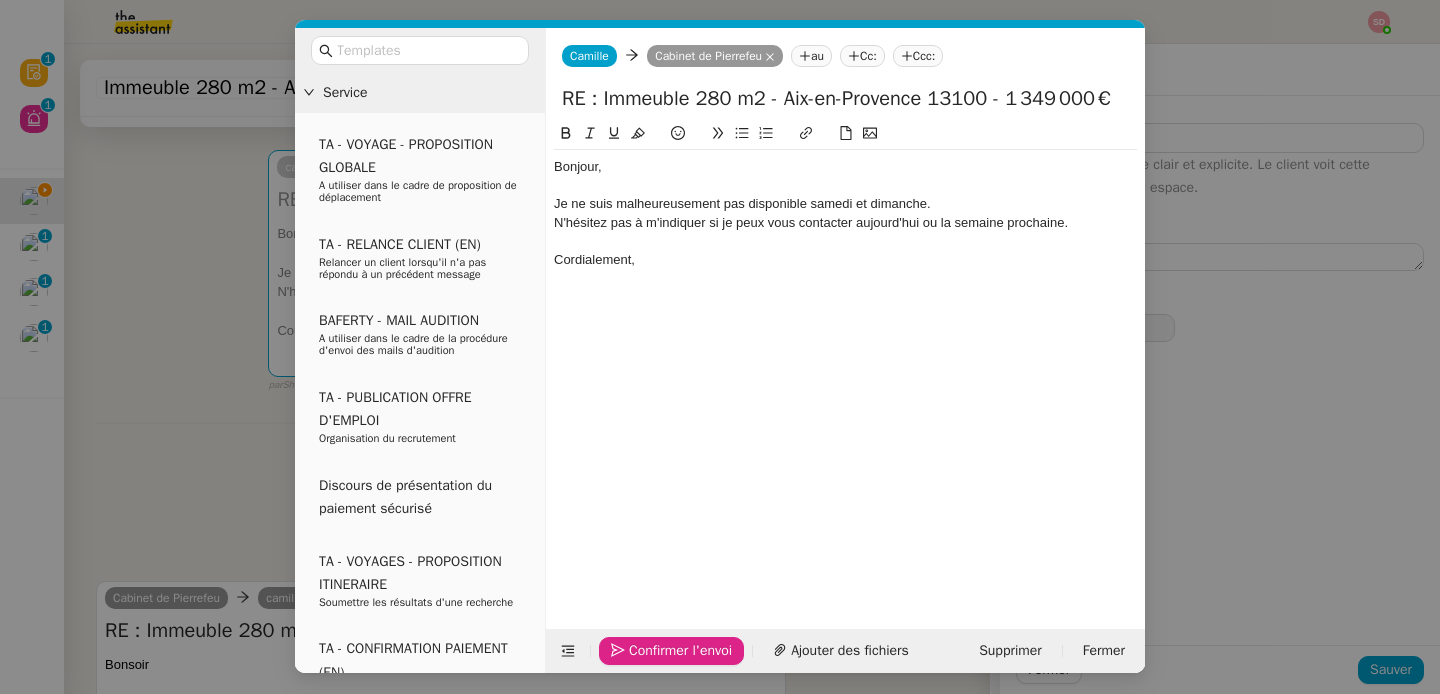 click on "Confirmer l'envoi" 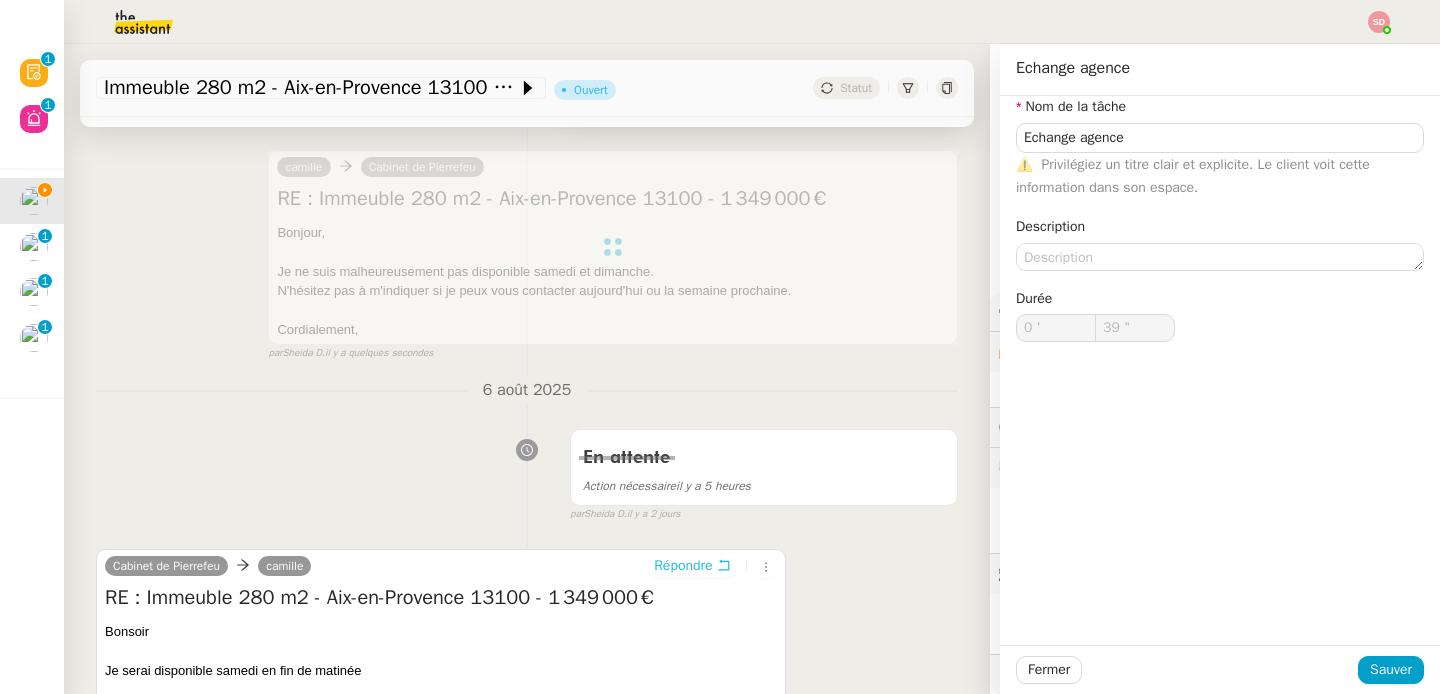 type on "Echange agence" 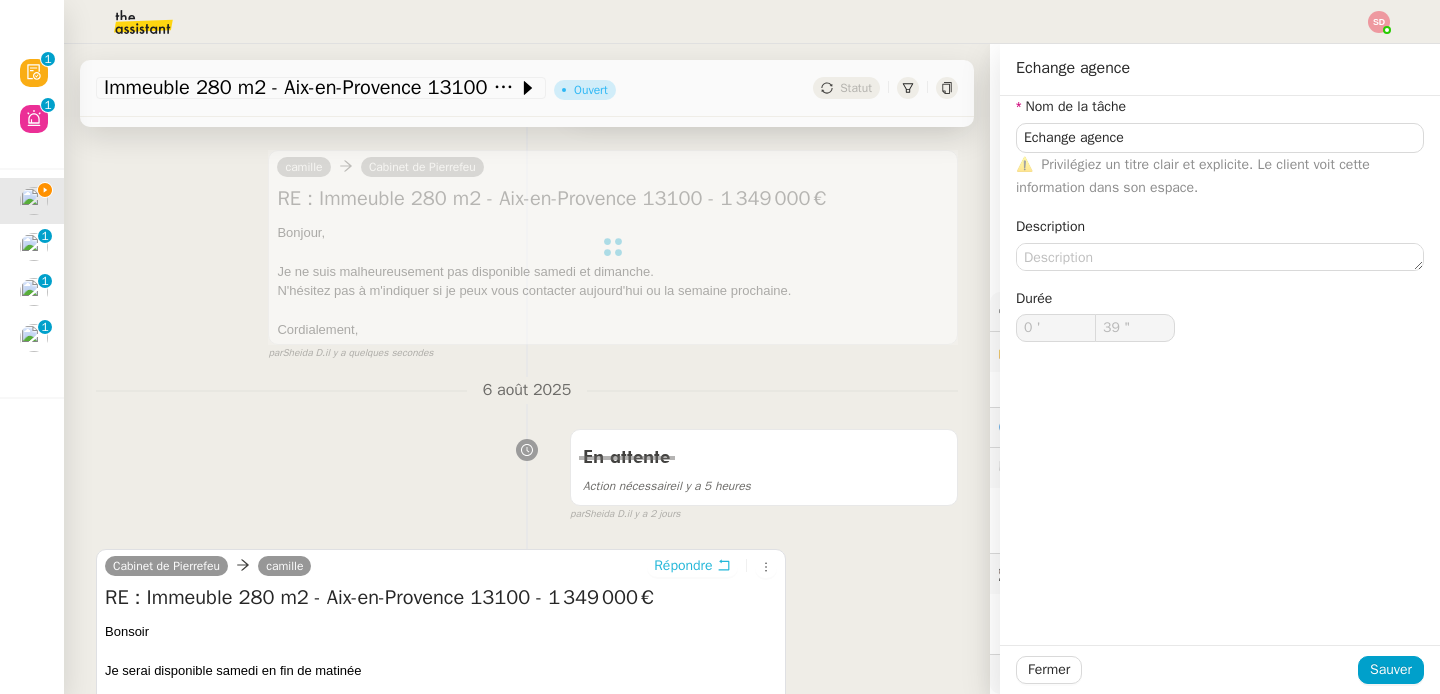 type on "0 '" 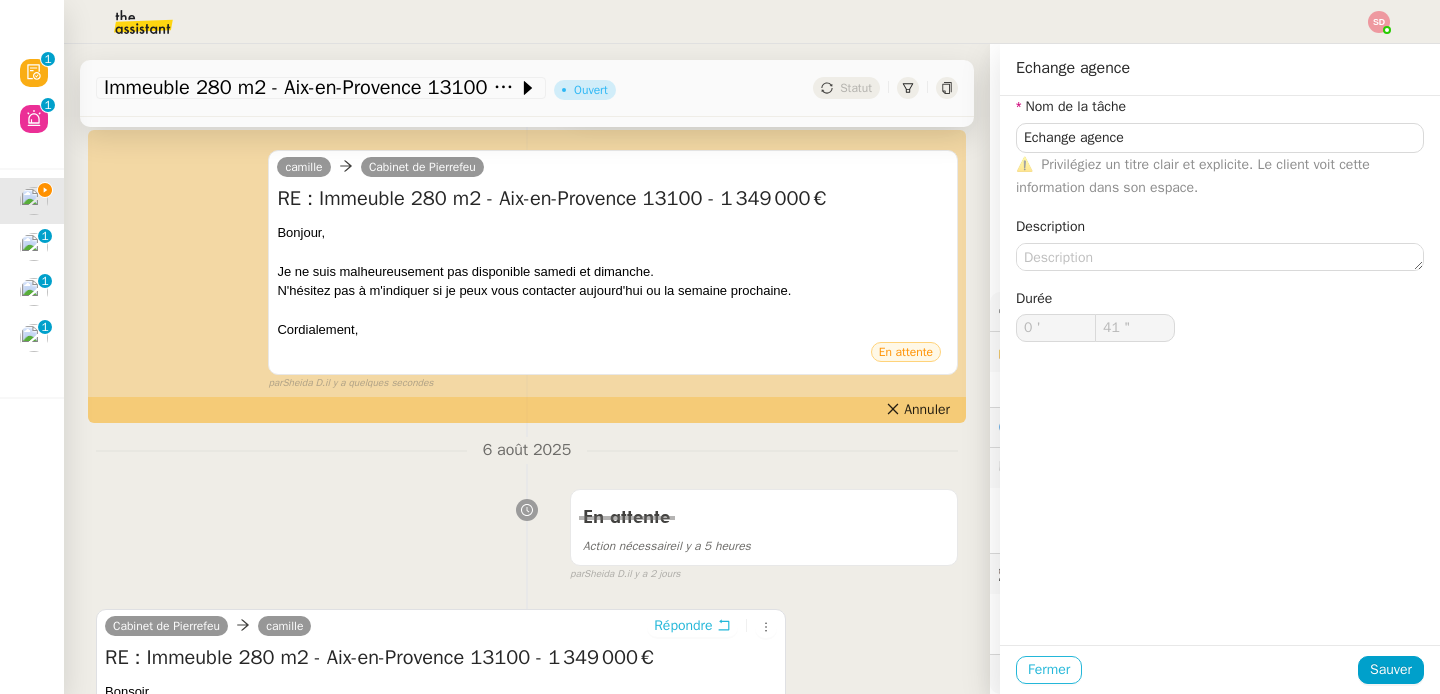 type on "42 "" 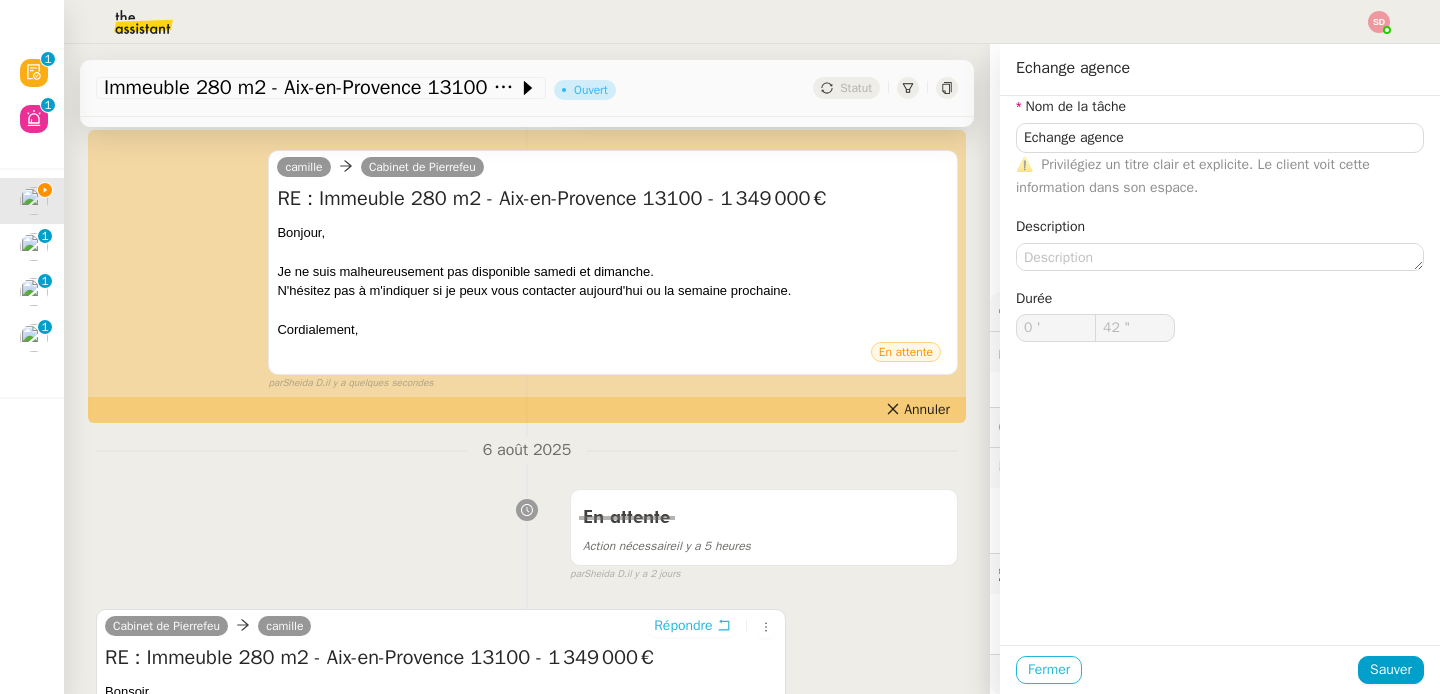 type on "Echange agence" 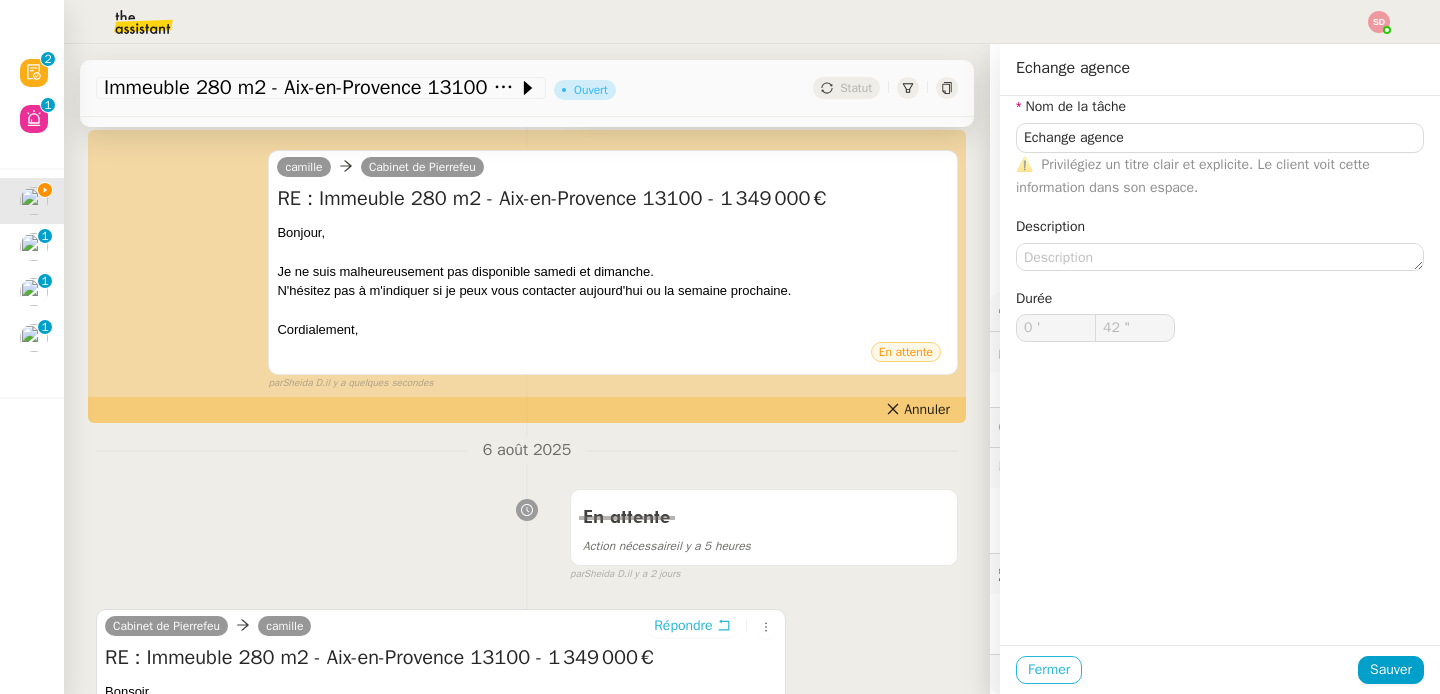 type on "Echange agence" 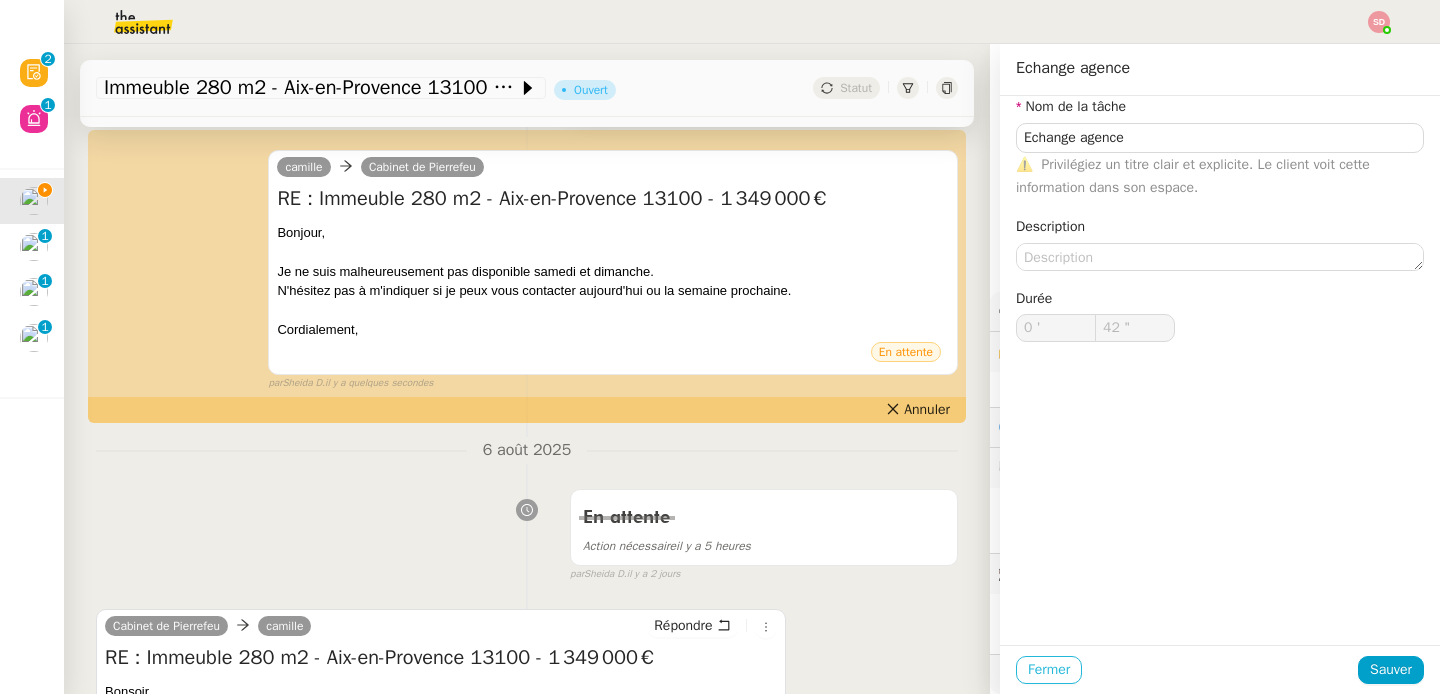 click on "Fermer" 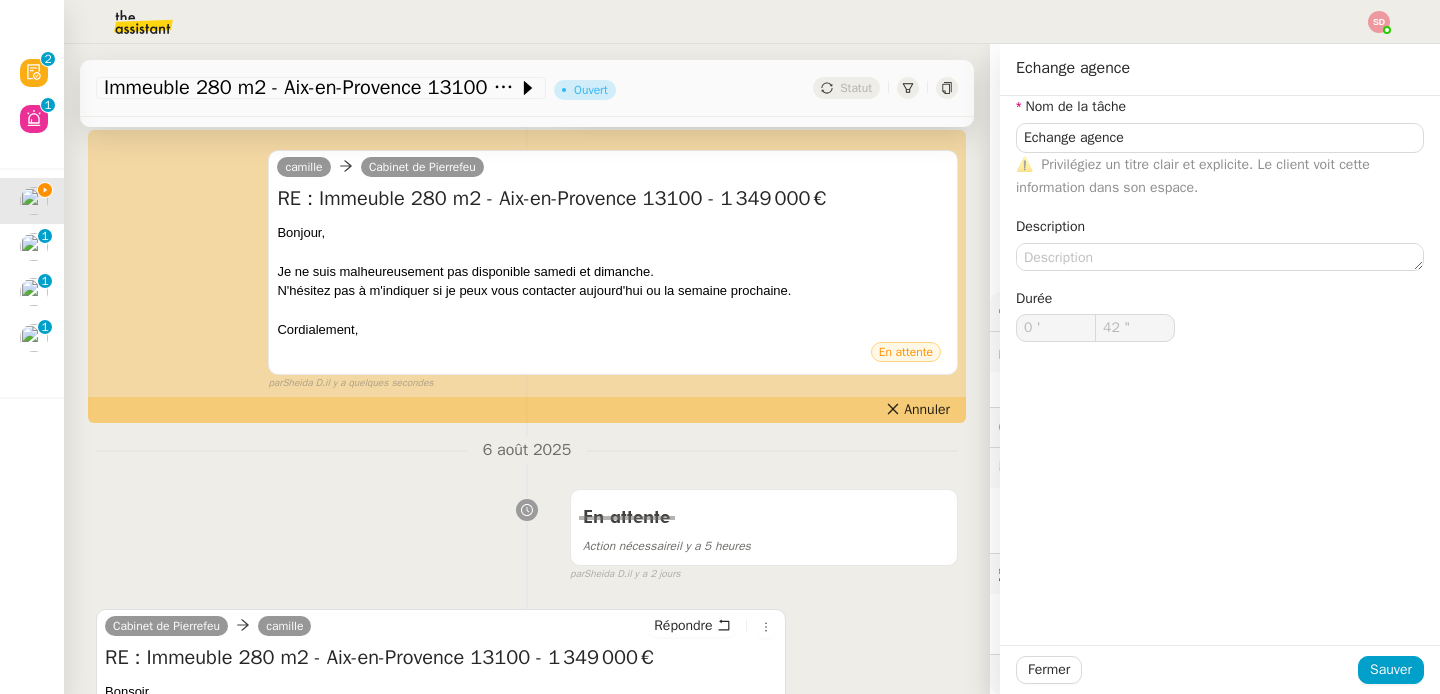 type on "43 "" 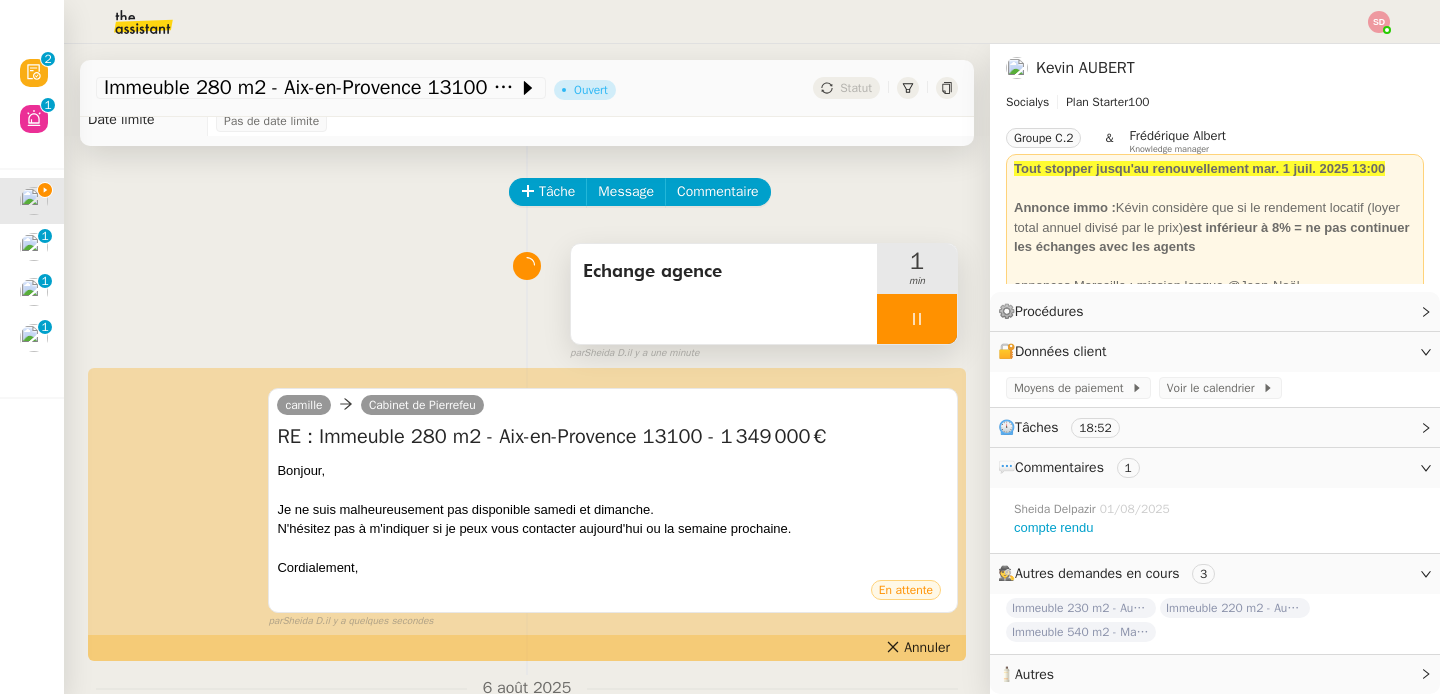 scroll, scrollTop: 0, scrollLeft: 0, axis: both 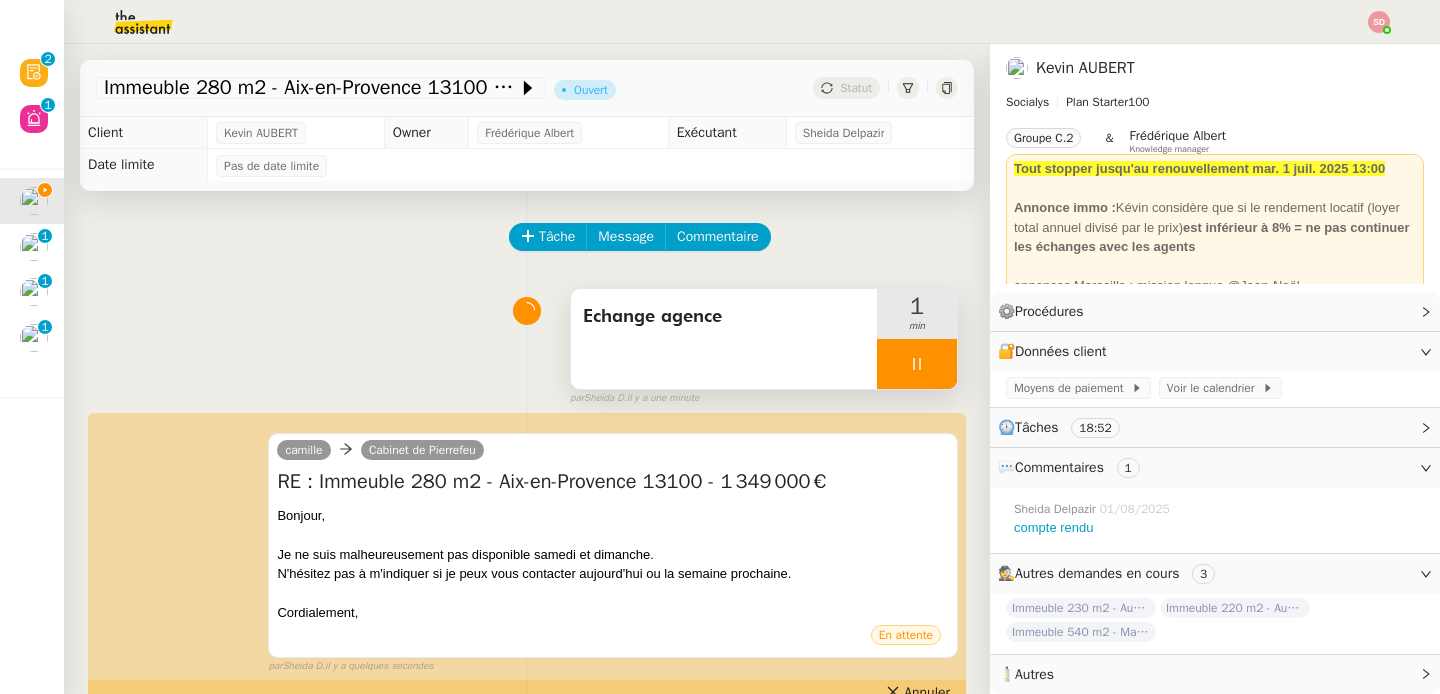 click at bounding box center (917, 364) 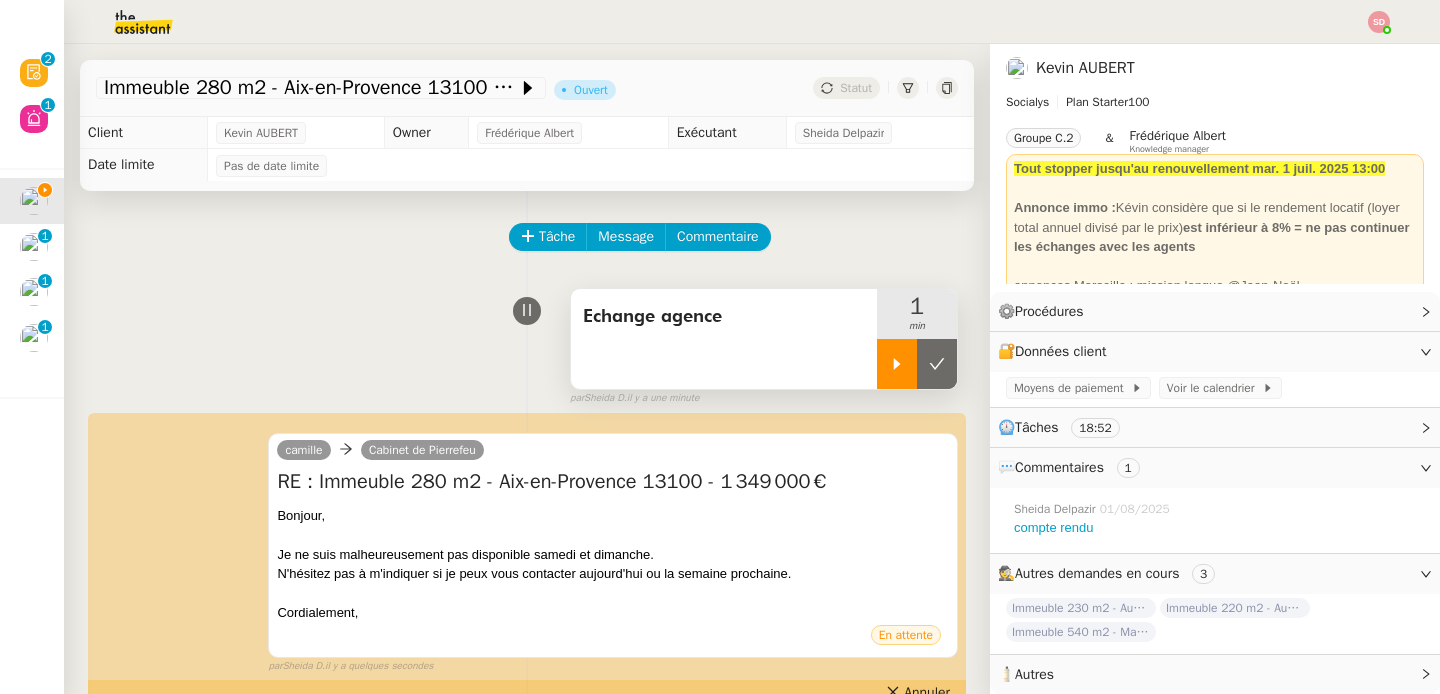 click 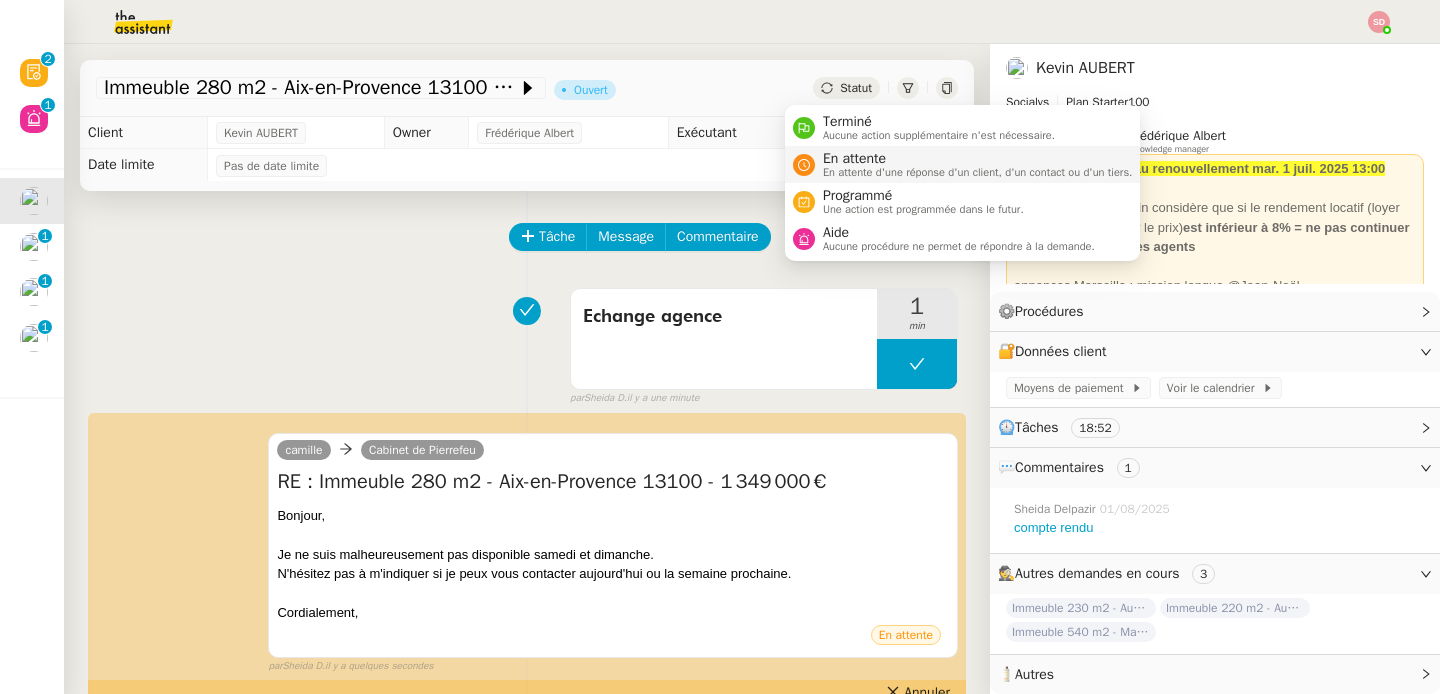 click 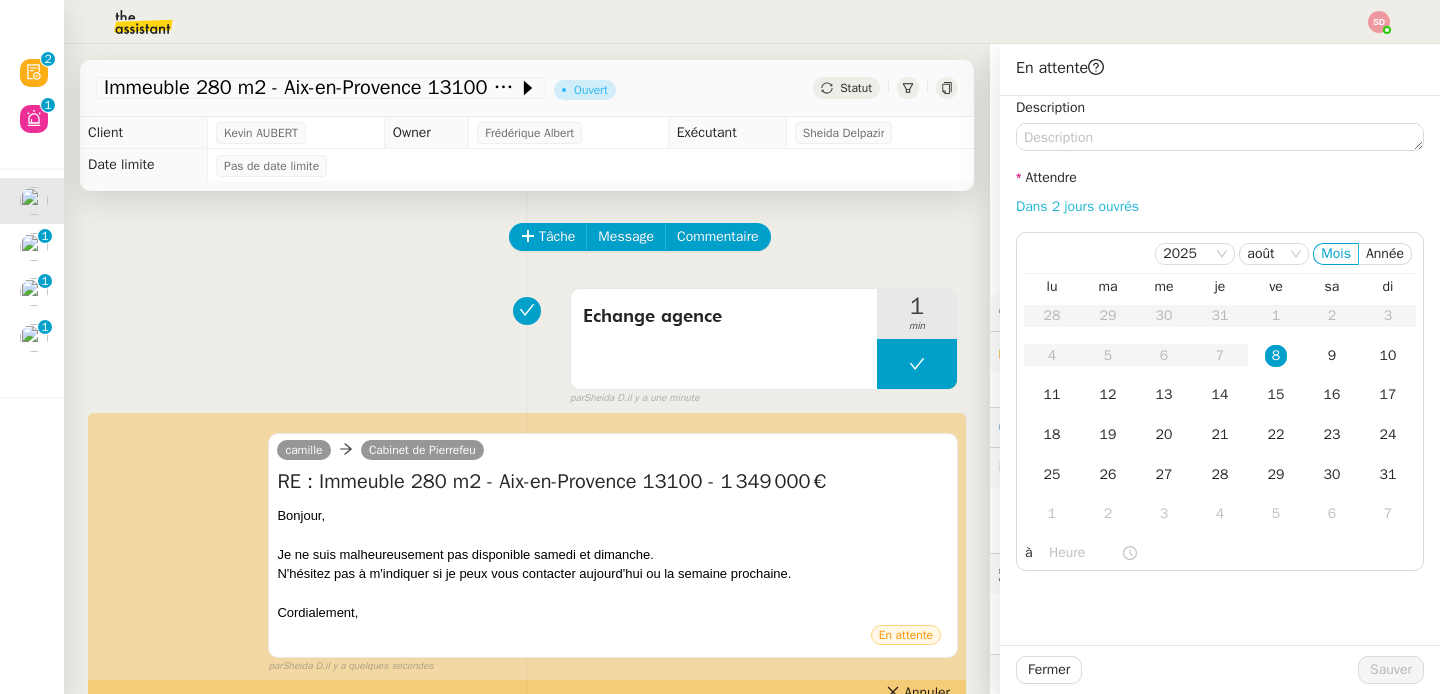 click on "Dans 2 jours ouvrés" 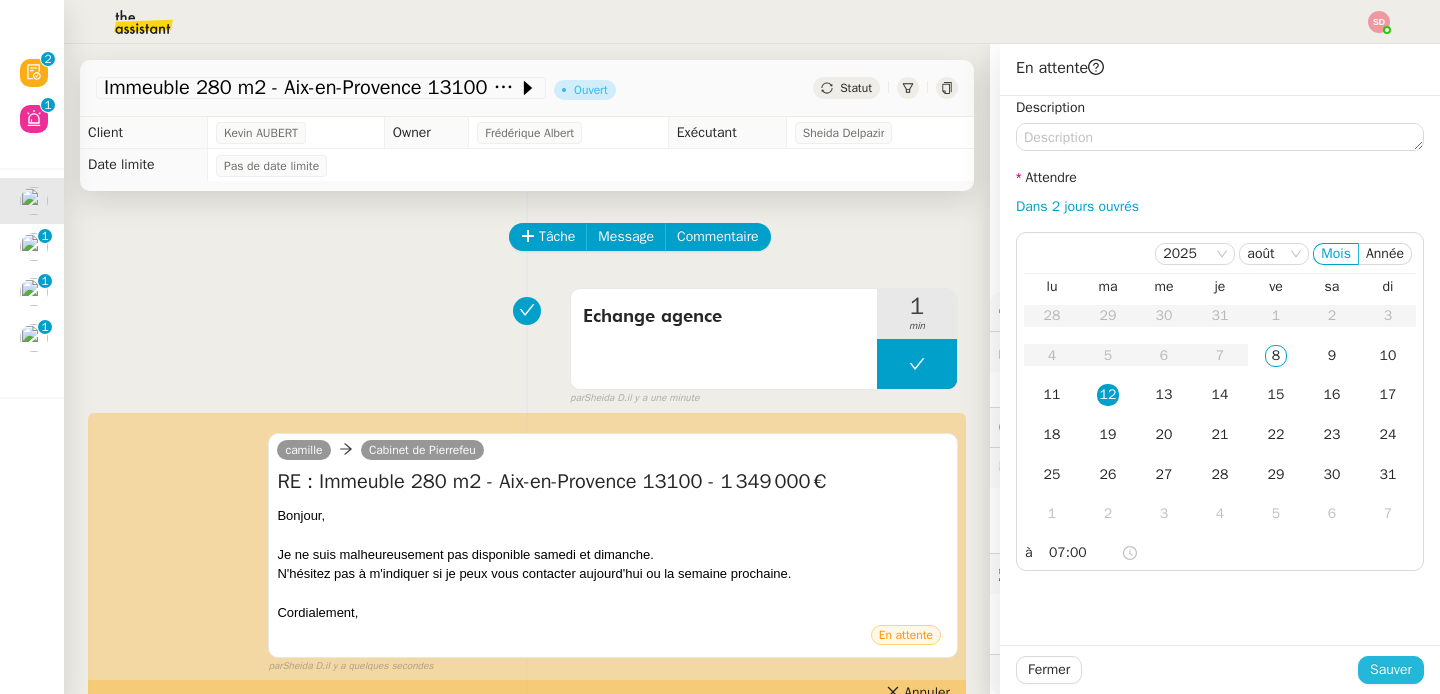 click on "Sauver" 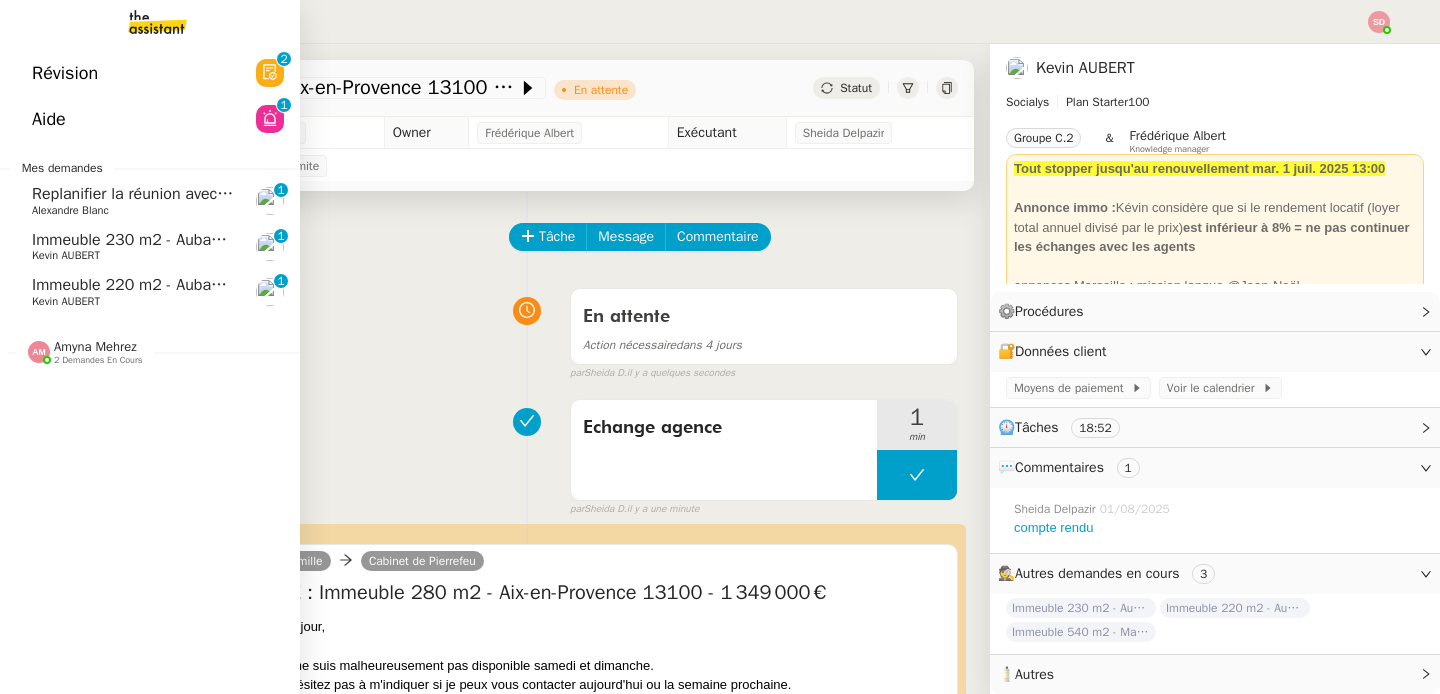 click on "Replanifier la réunion avec Lesley" 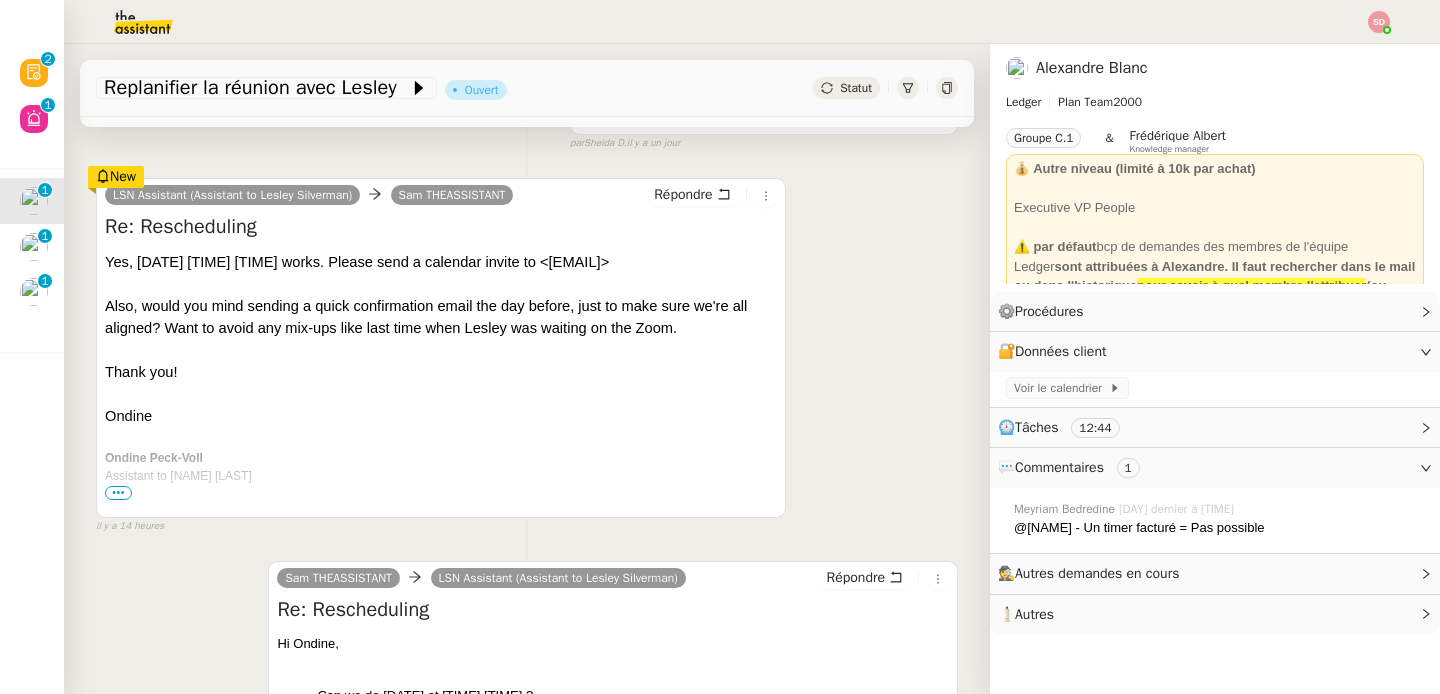 scroll, scrollTop: 0, scrollLeft: 0, axis: both 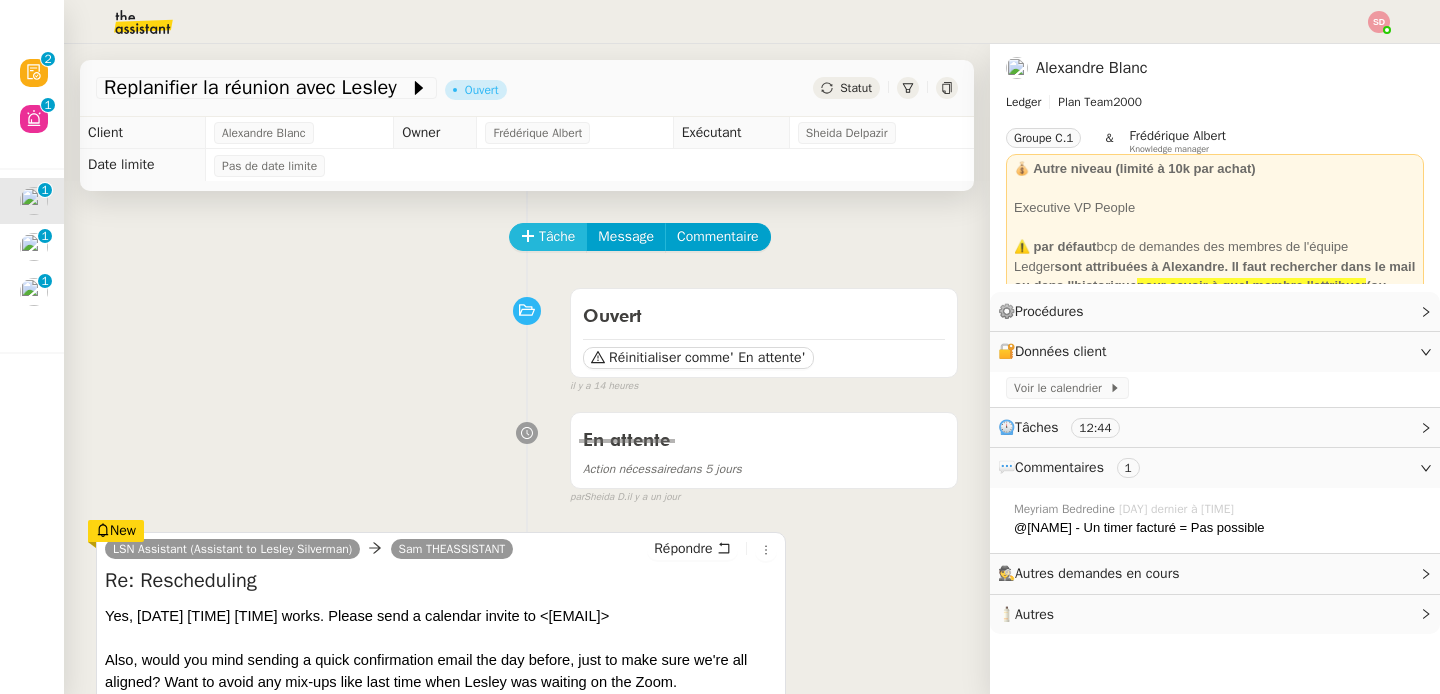 click on "Tâche" 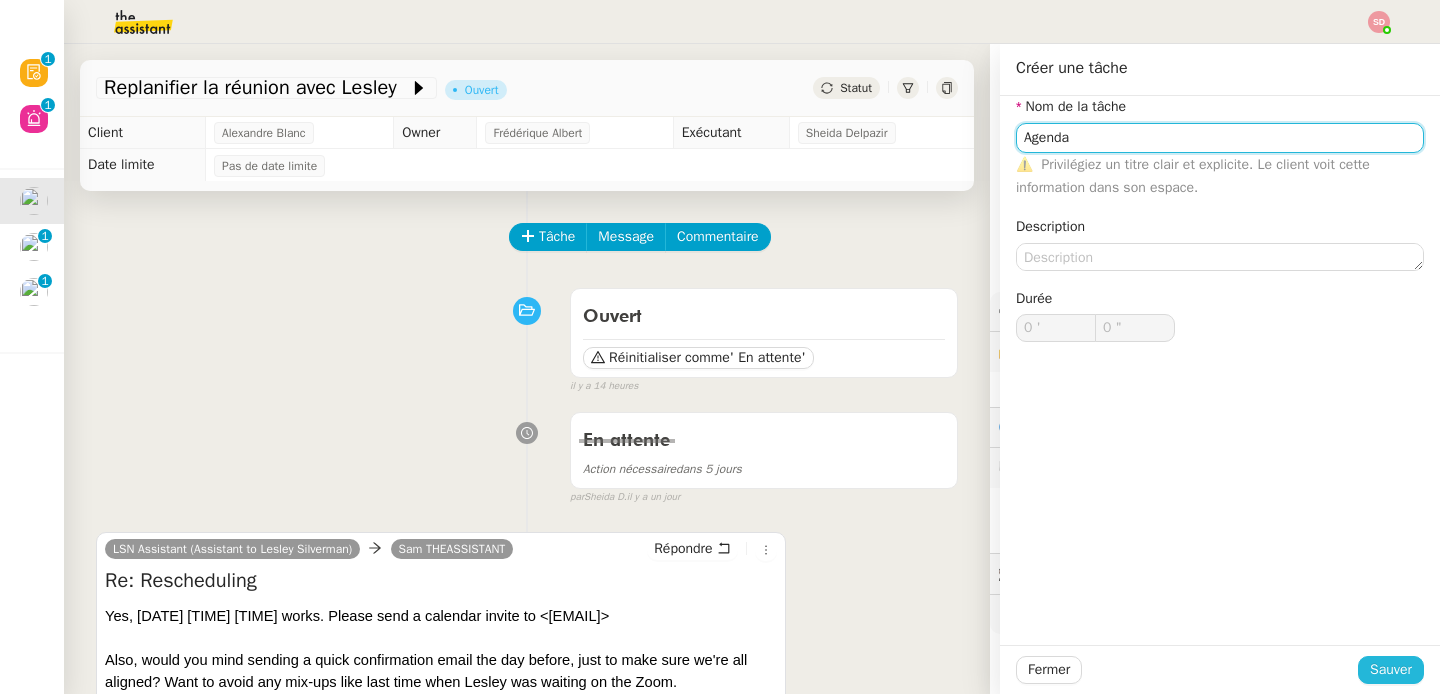 type on "Agenda" 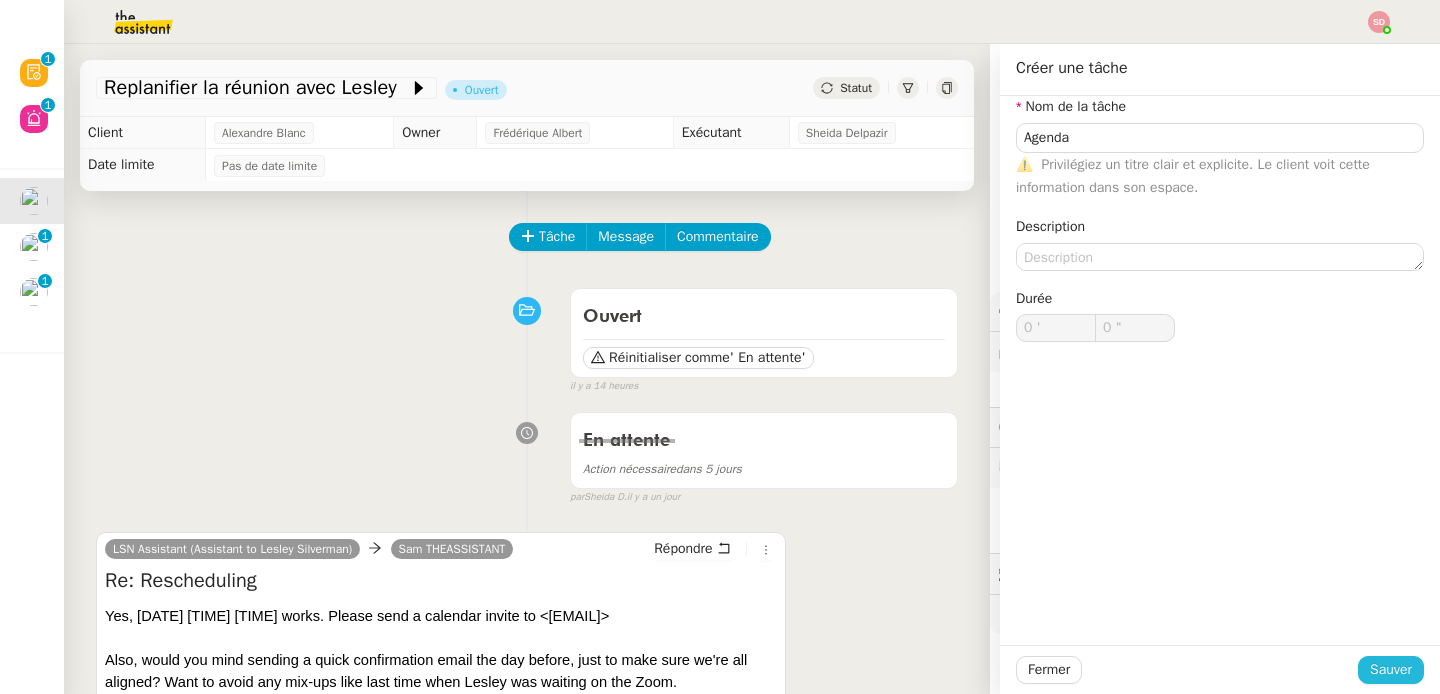 click on "Sauver" 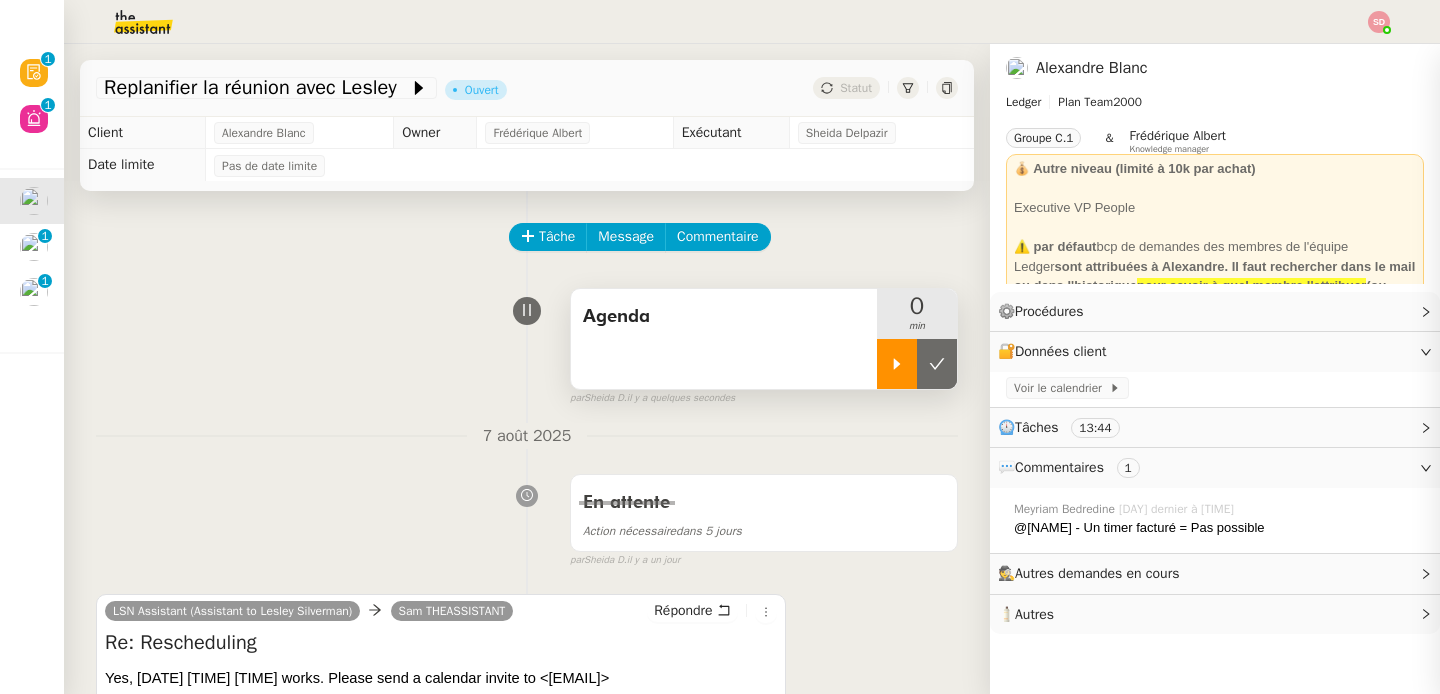 click 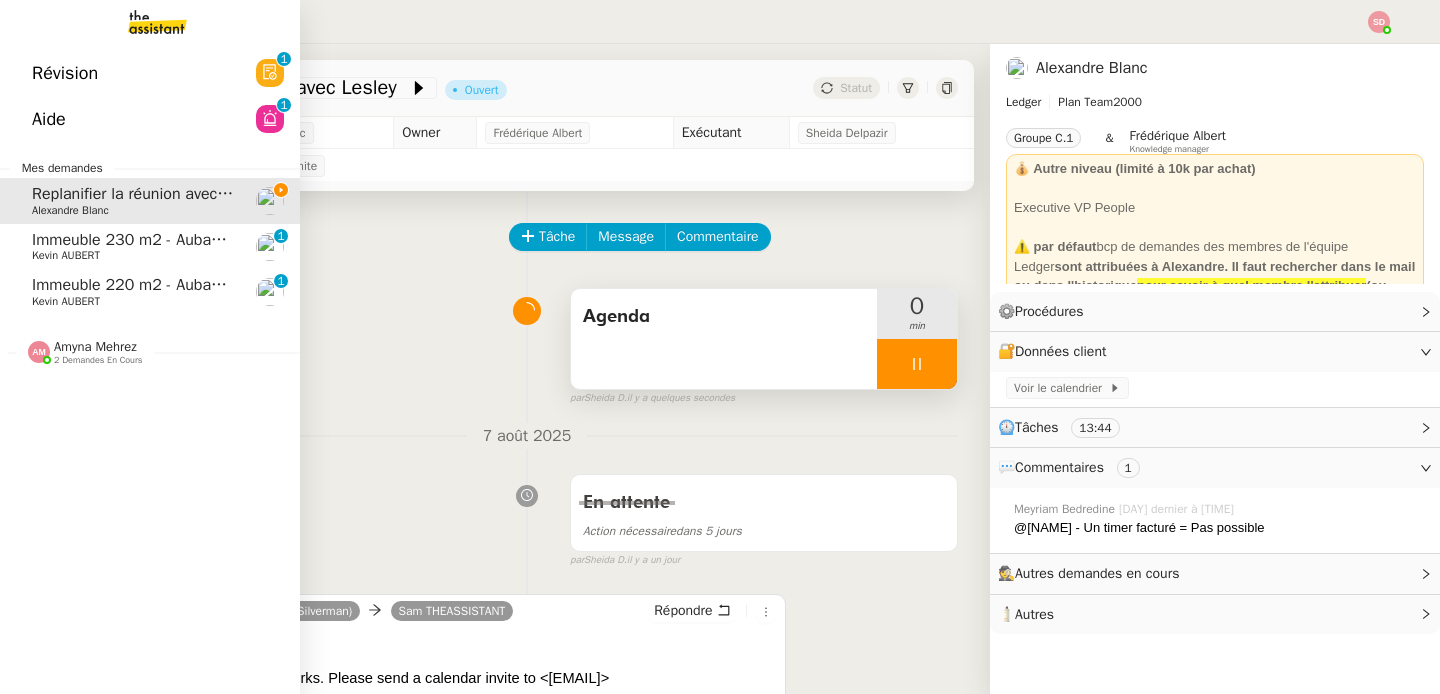 click 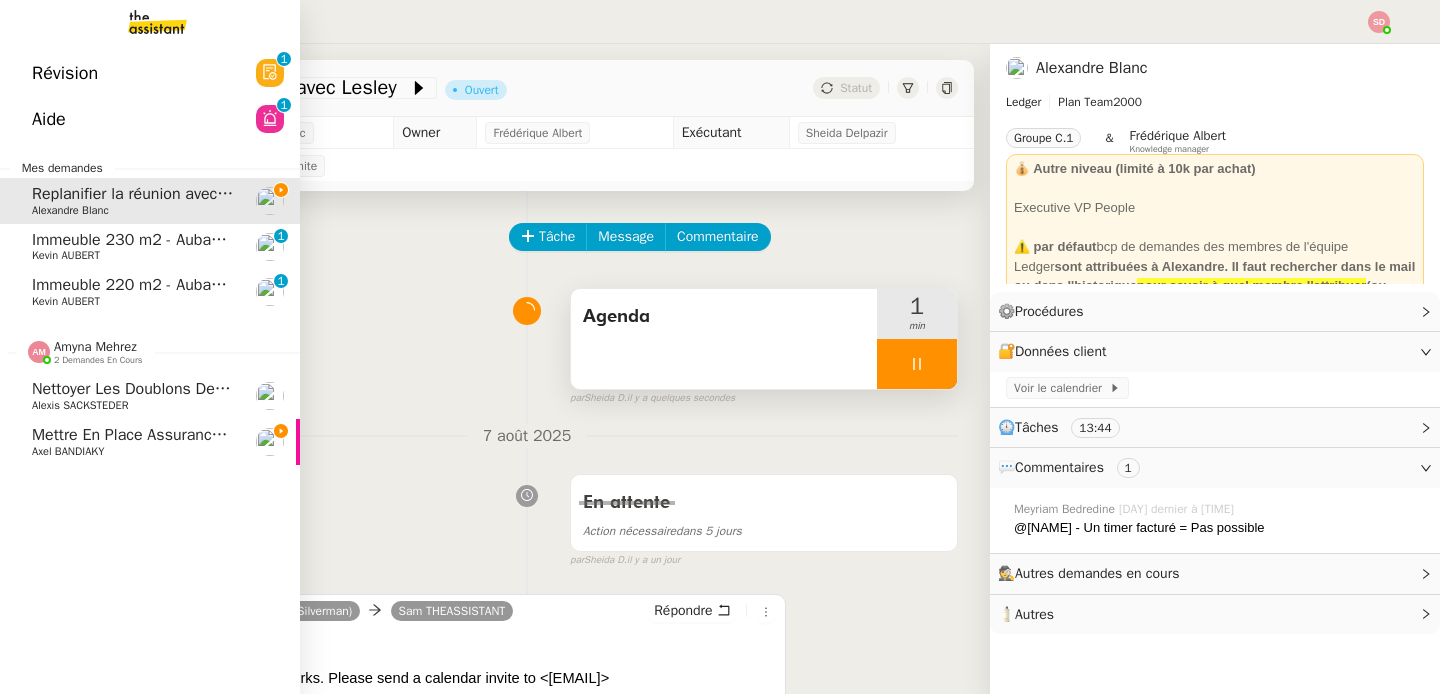 click on "Mettre en place assurance véhicule" 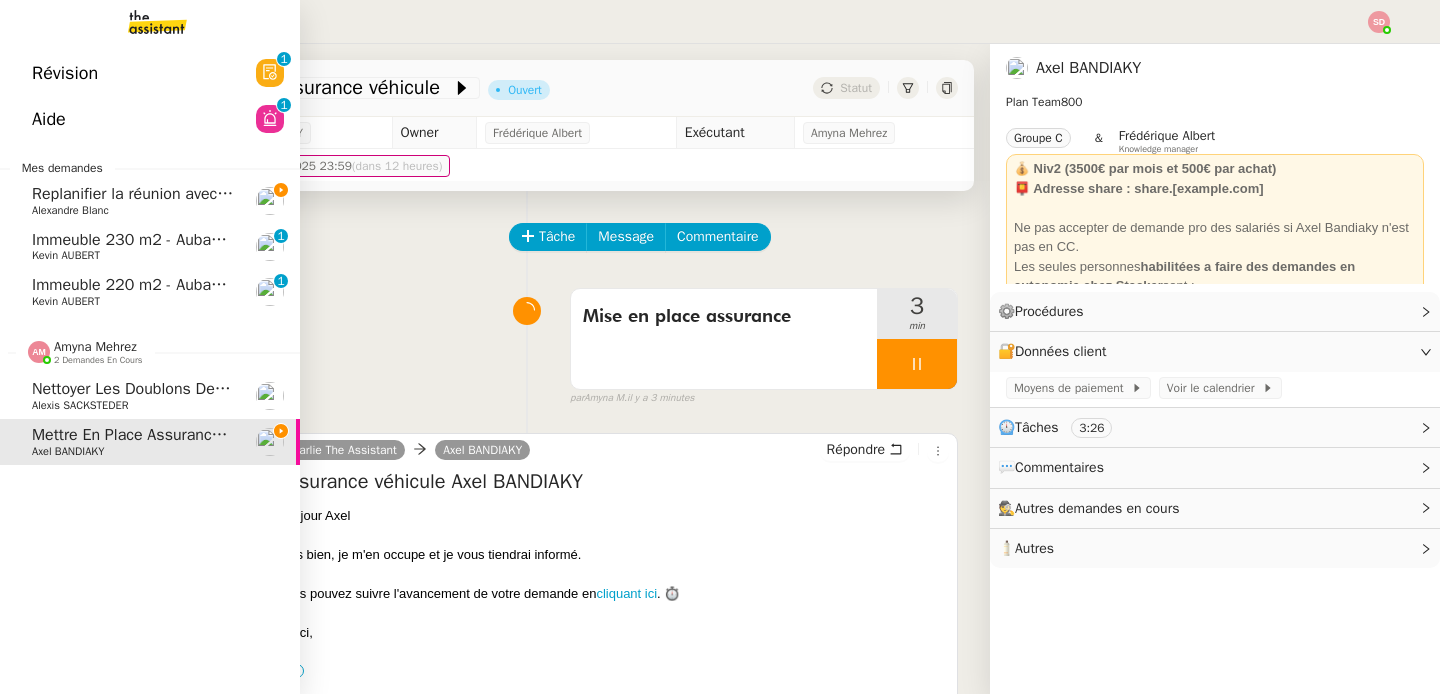 click on "Amyna Mehrez    2 demandes en cours" 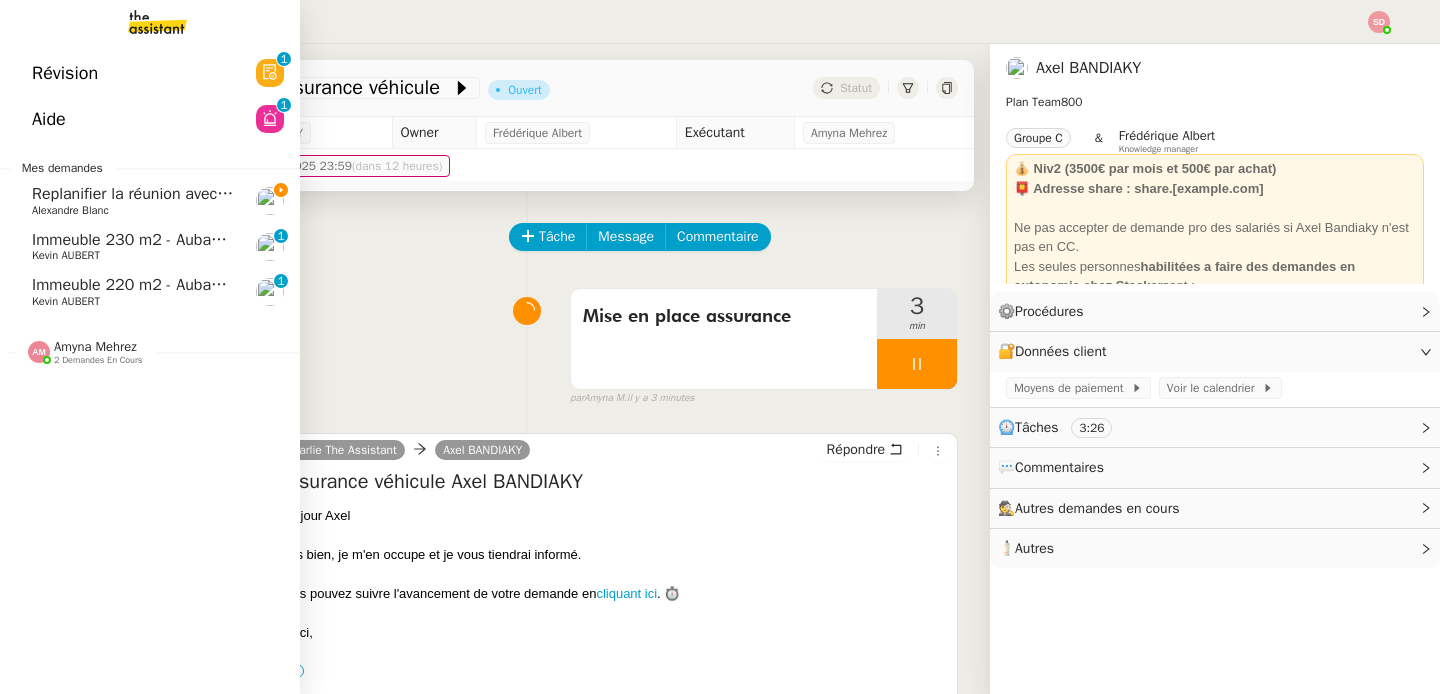 click on "Replanifier la réunion avec Lesley" 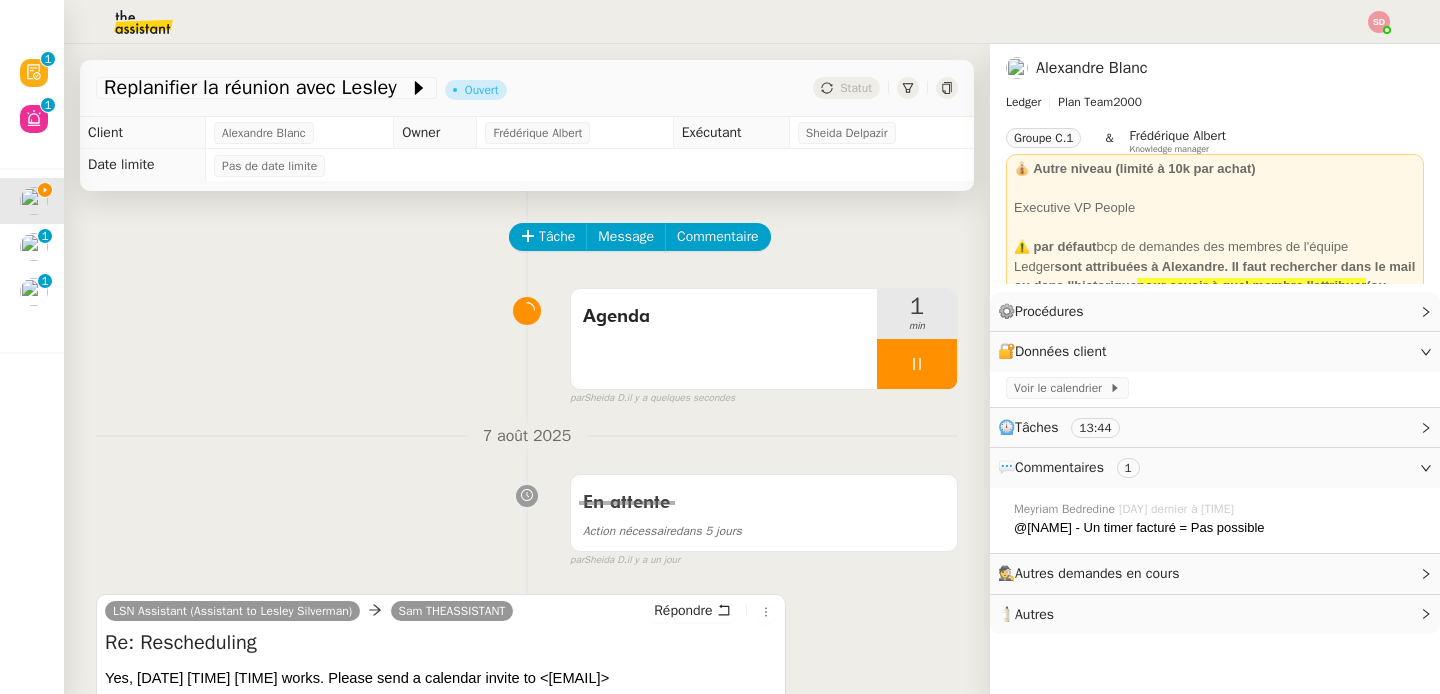 click 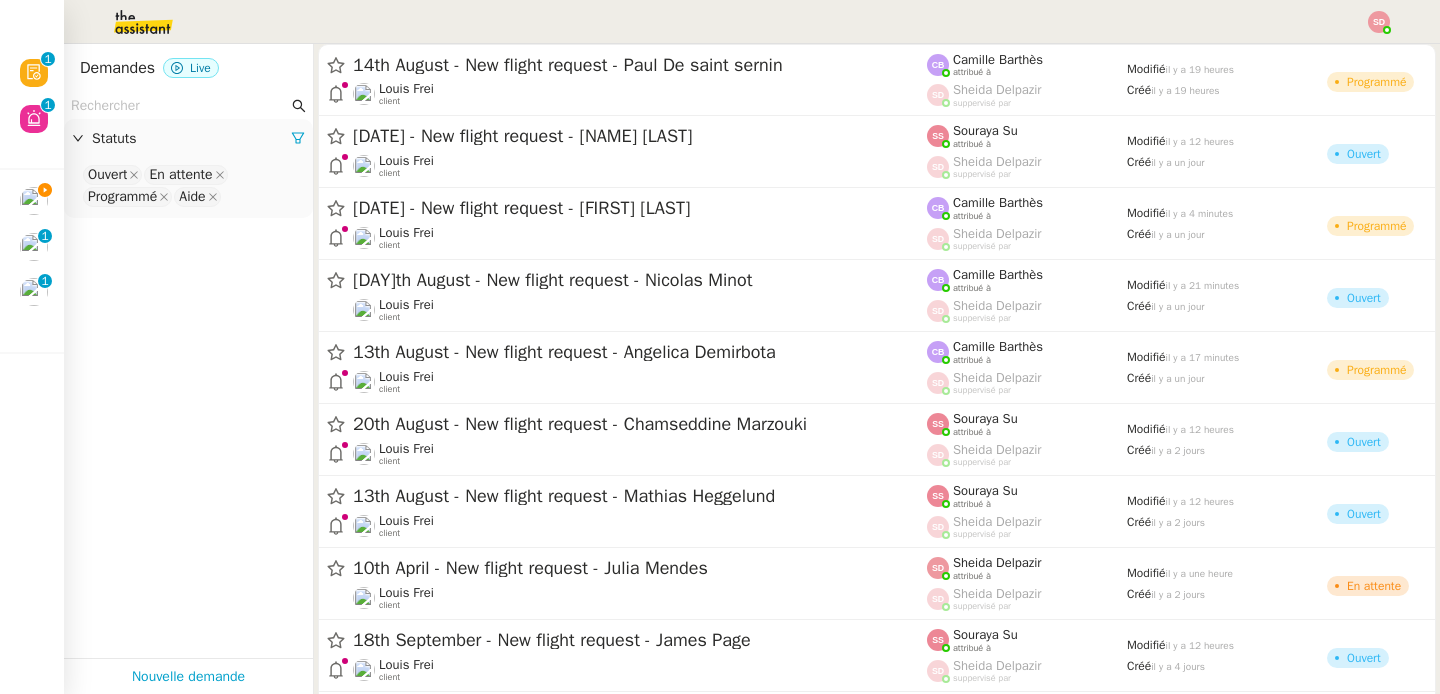 click 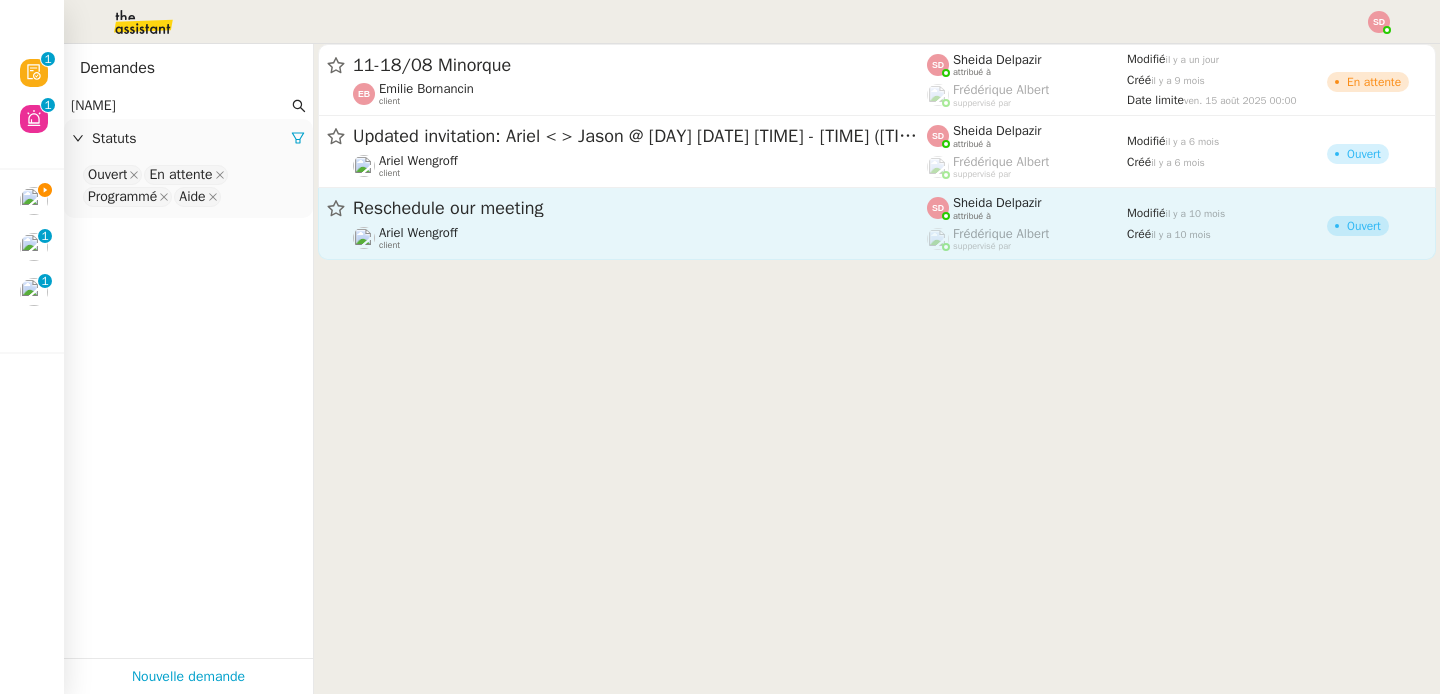 type on "[NAME]" 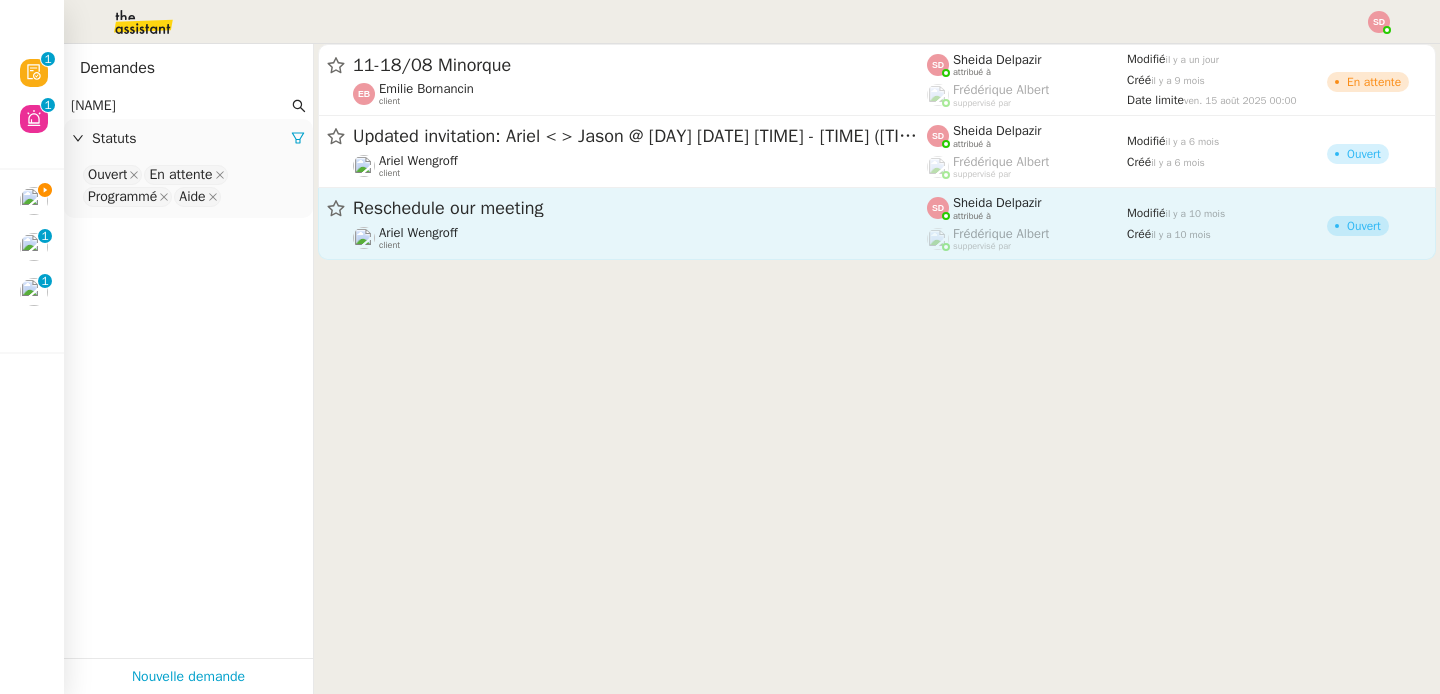 click on "Reschedule our meeting  Ariel WENGROFF    client    Sheida Delpazir    attribué à    Frédérique  Albert    suppervisé par    Modifié   il y a 10 mois  Créé   il y a 10 mois   Ouvert" 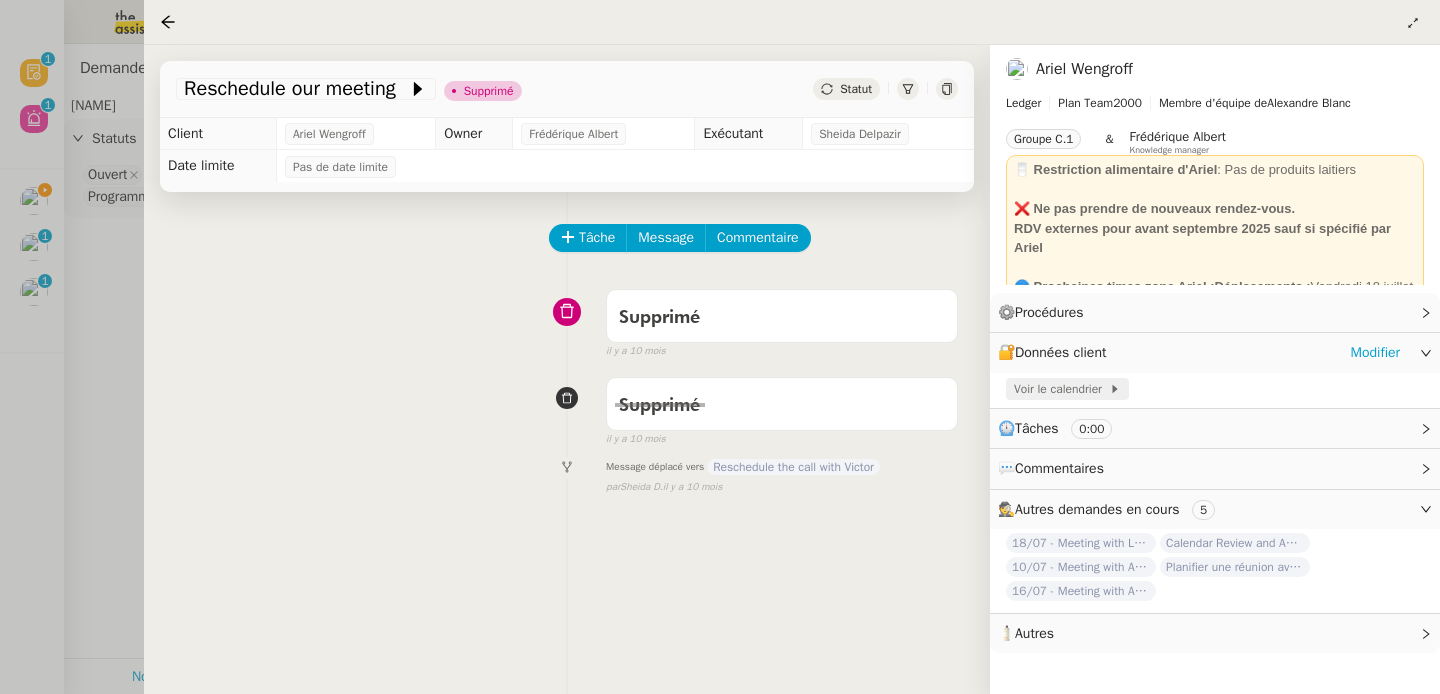 click 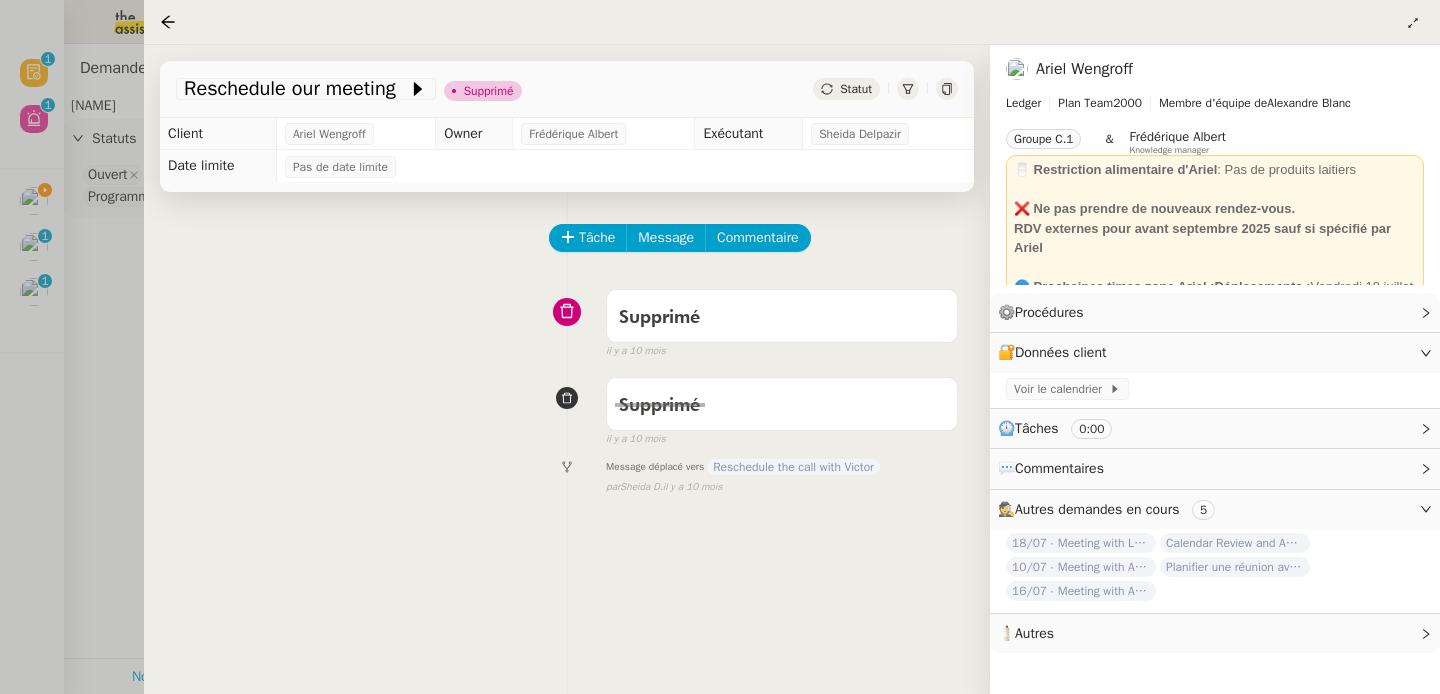 click at bounding box center [720, 347] 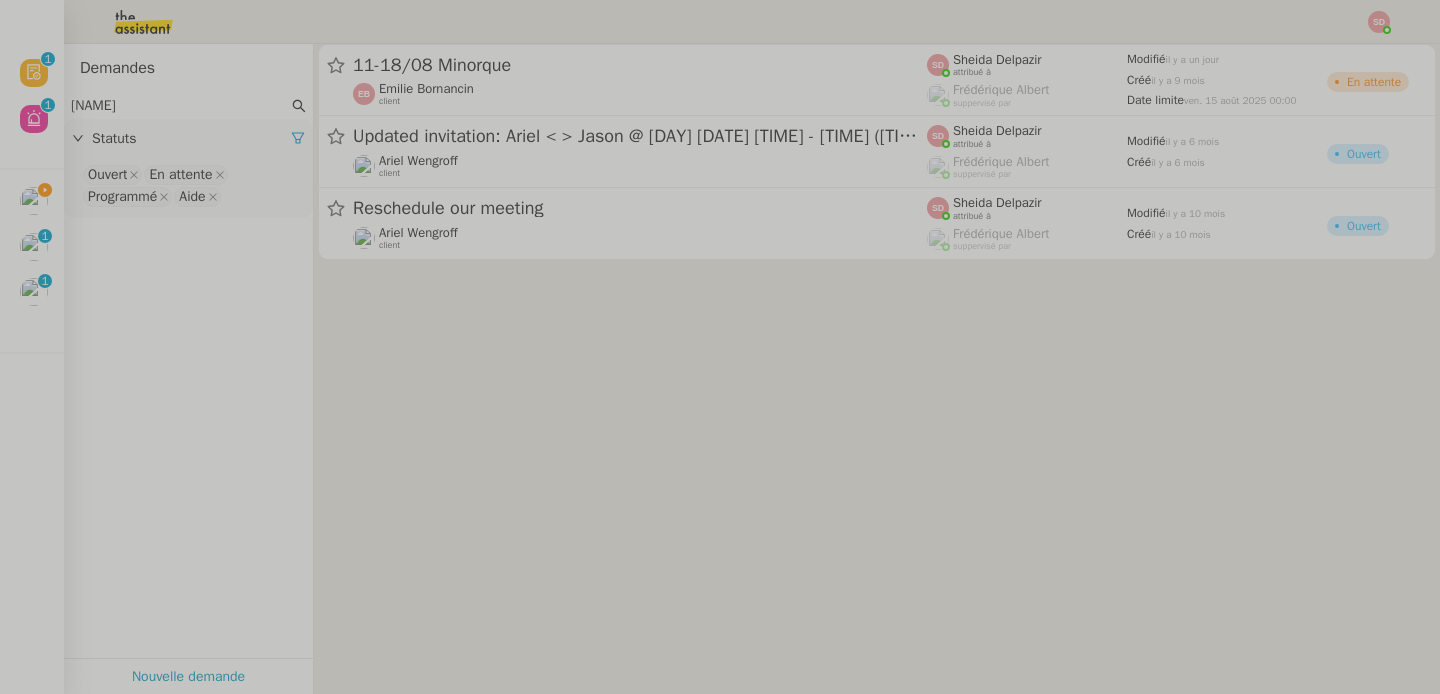 click on "Replanifier la réunion avec Lesley    Alexandre Blanc" 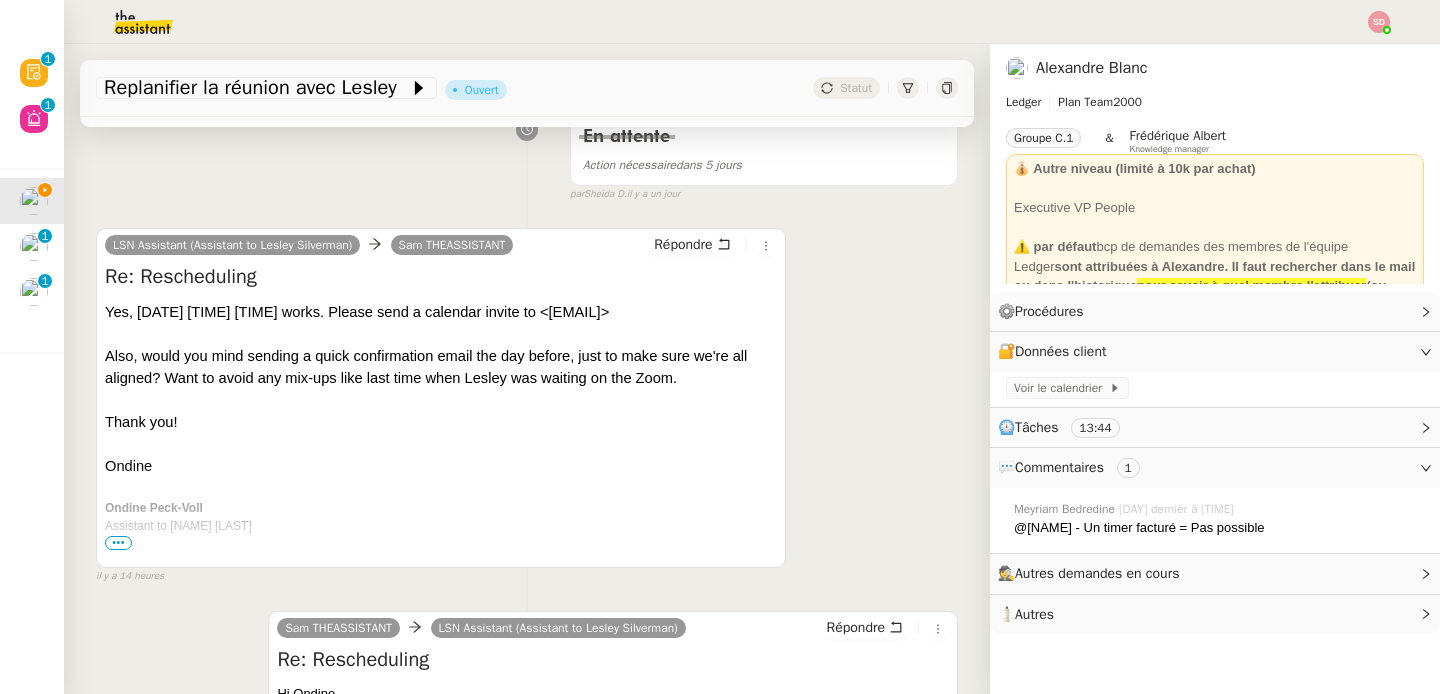 scroll, scrollTop: 370, scrollLeft: 0, axis: vertical 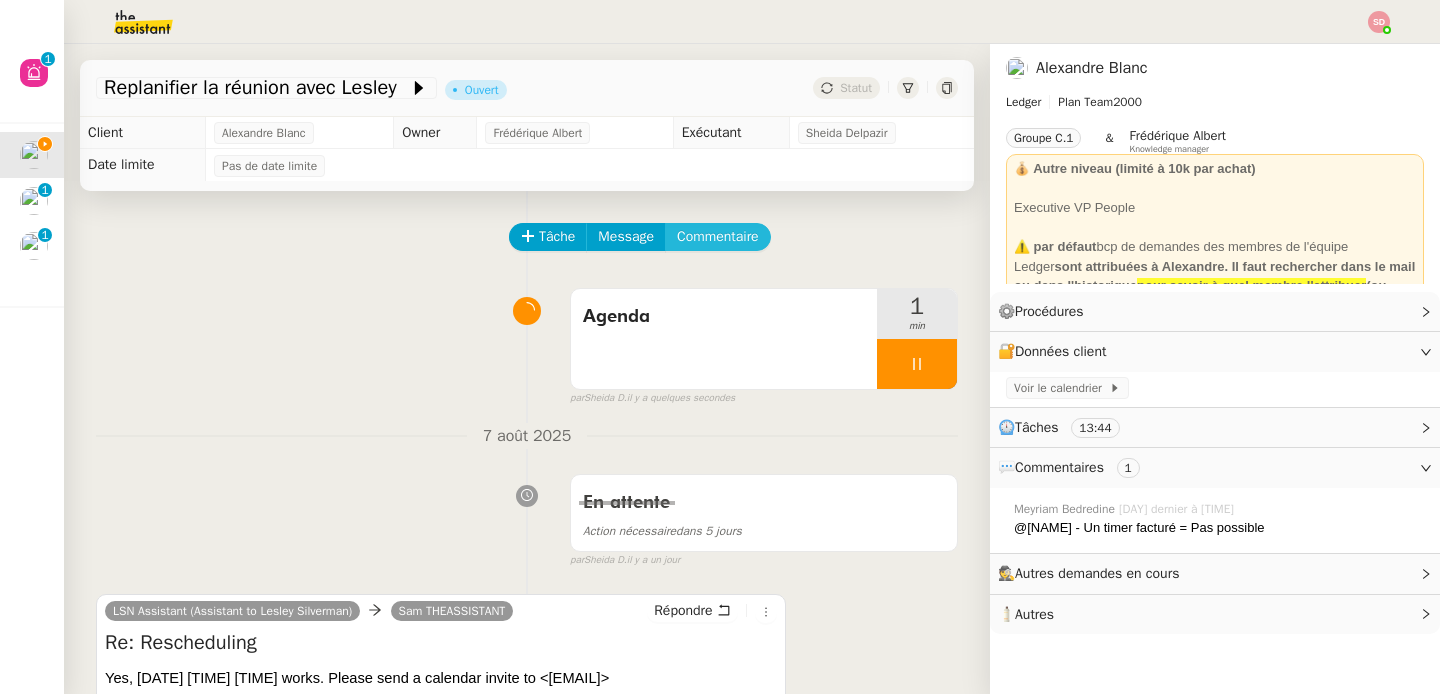click on "Commentaire" 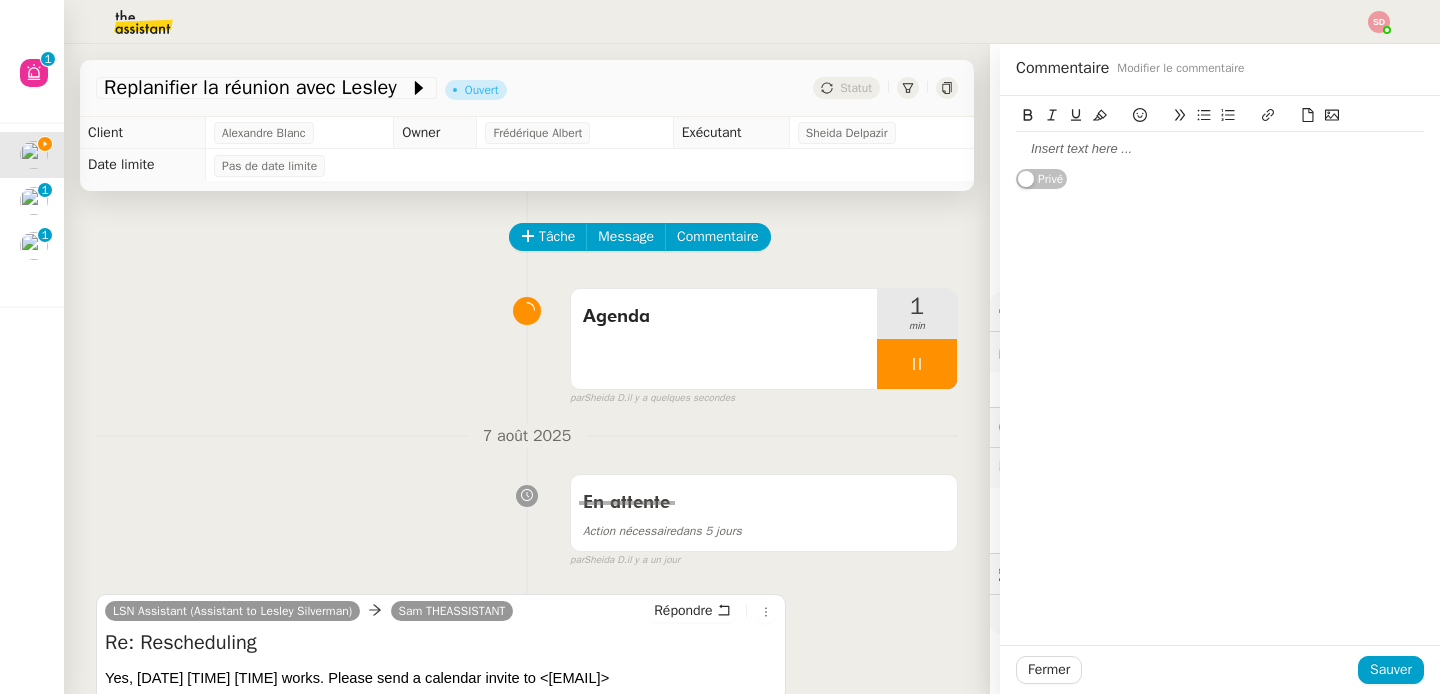 click 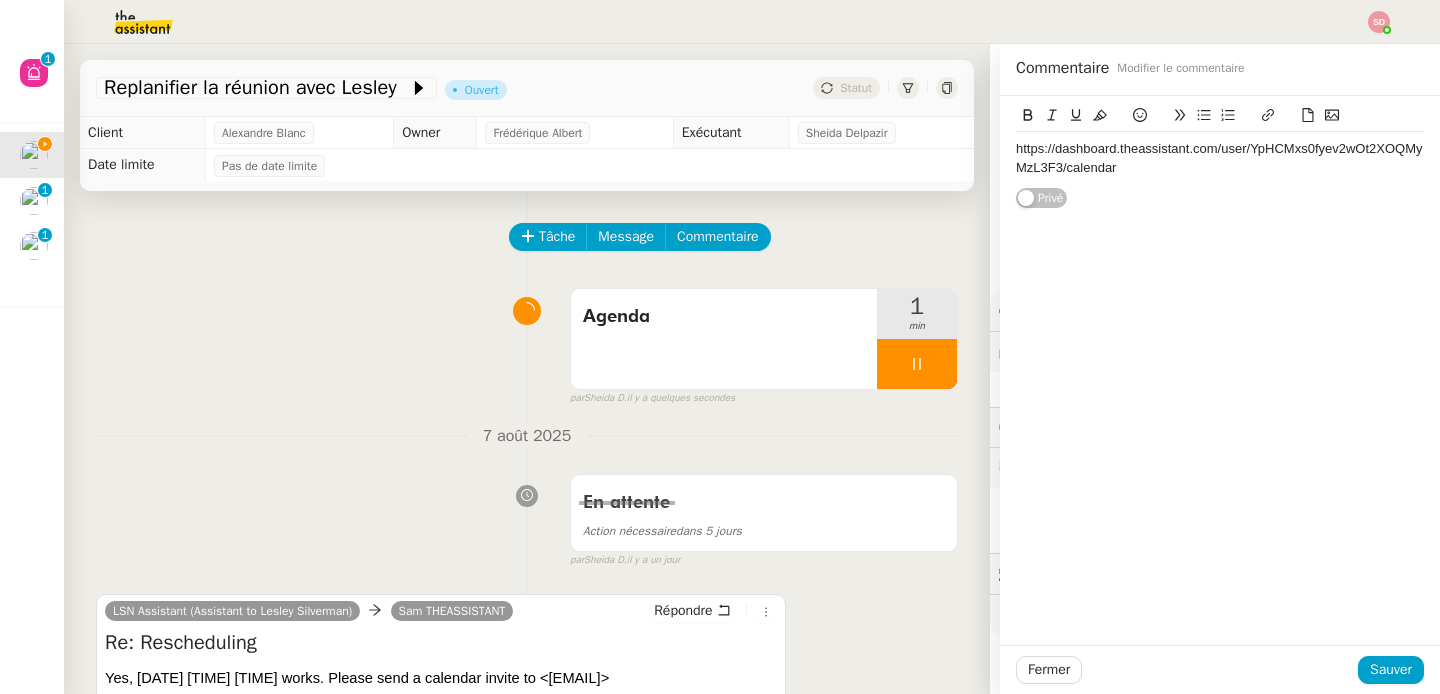 click on "https://dashboard.theassistant.com/user/YpHCMxs0fyev2wOt2XOQMyMzL3F3/calendar" 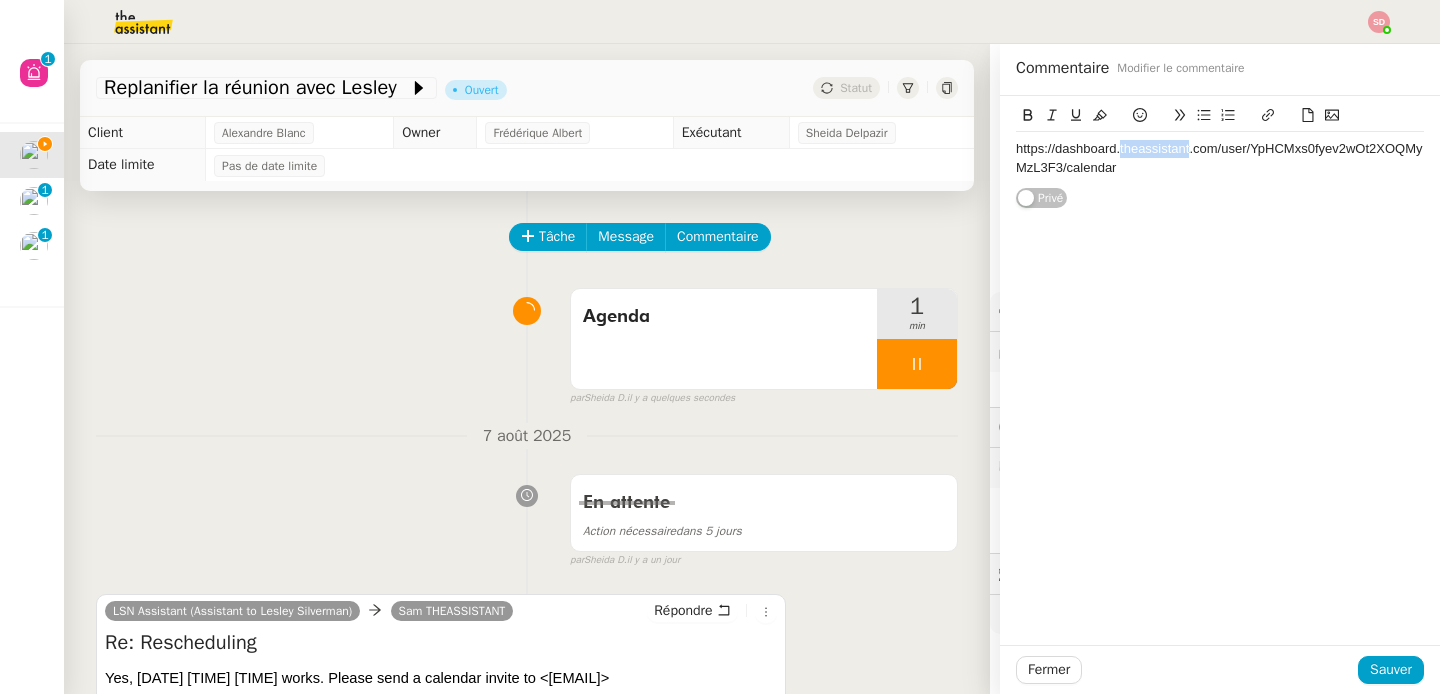 click on "https://dashboard.theassistant.com/user/YpHCMxs0fyev2wOt2XOQMyMzL3F3/calendar" 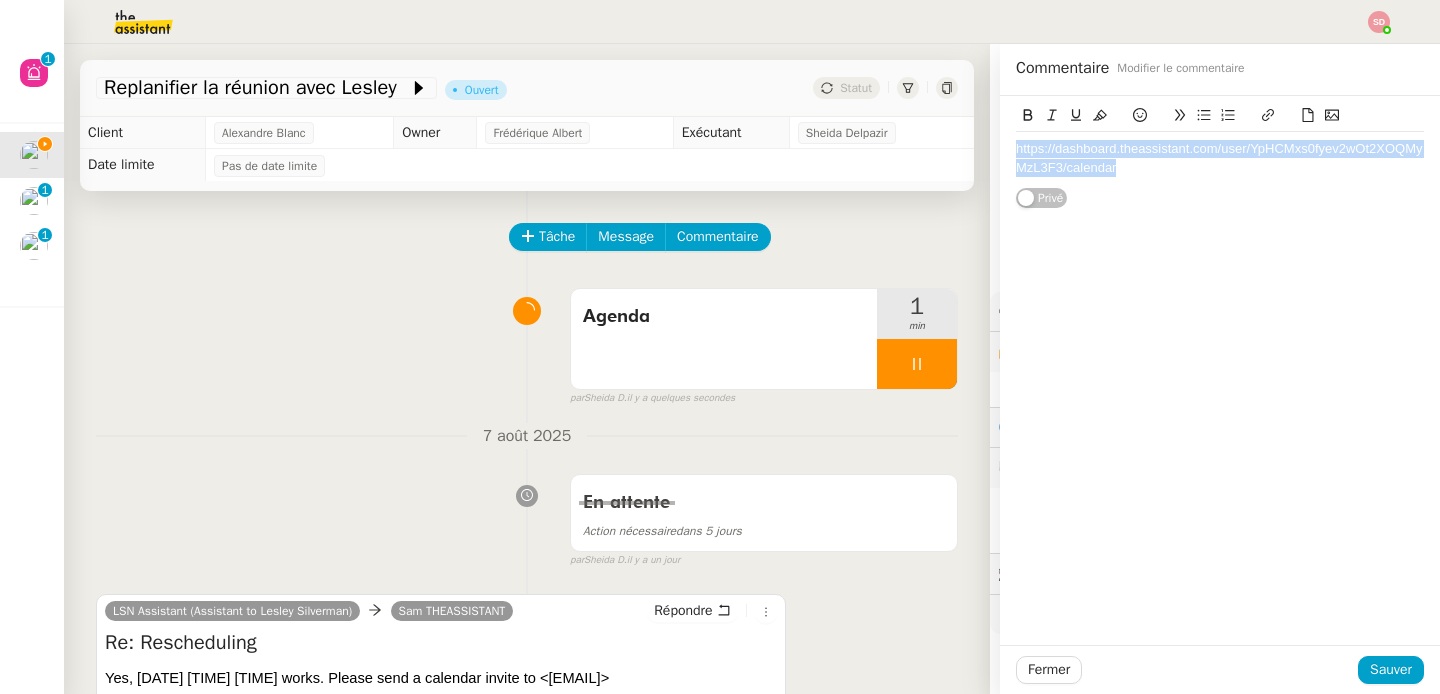 click on "https://dashboard.theassistant.com/user/YpHCMxs0fyev2wOt2XOQMyMzL3F3/calendar" 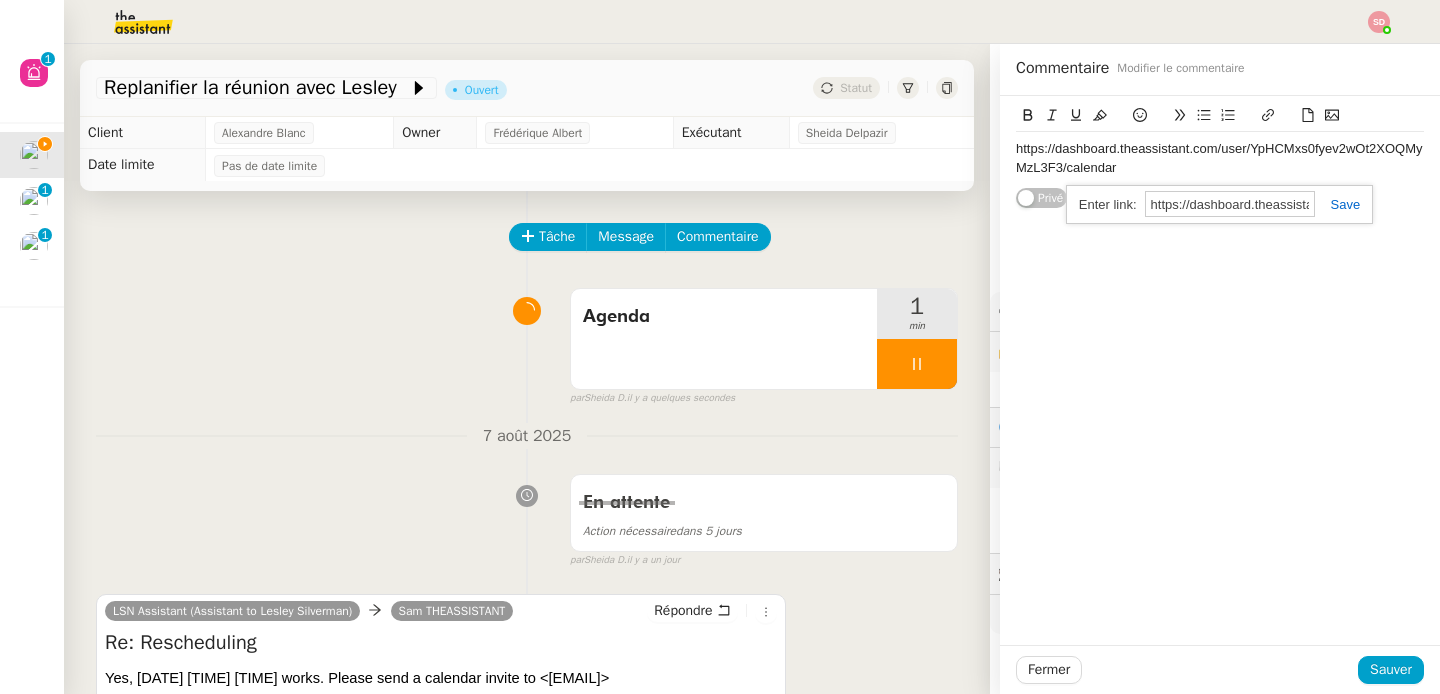 click 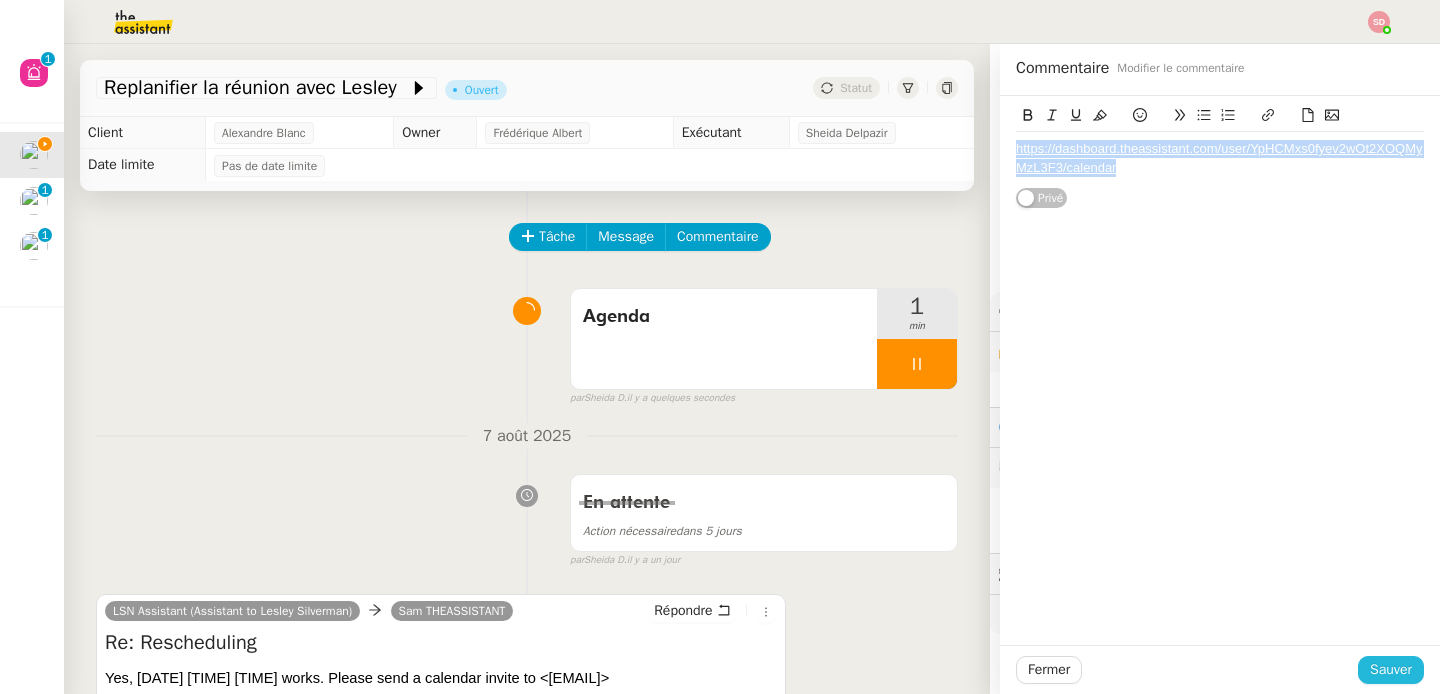 click on "Sauver" 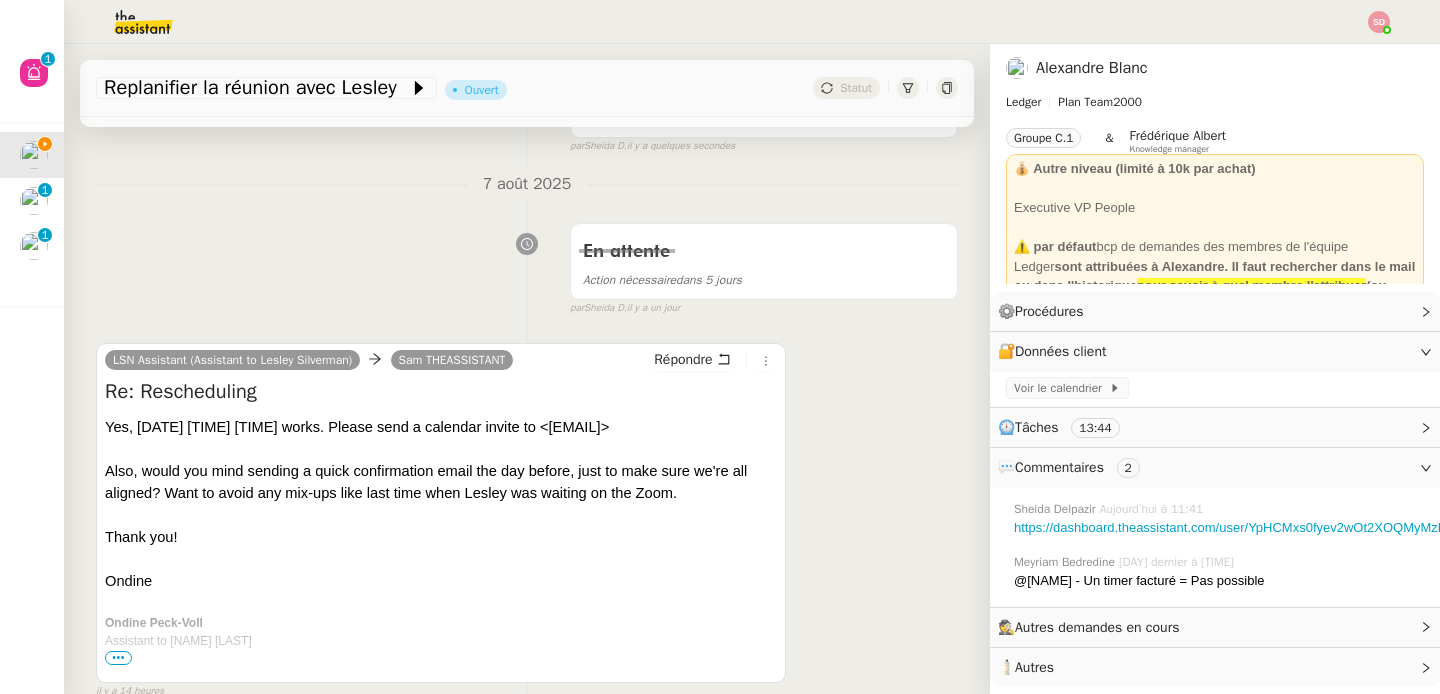 scroll, scrollTop: 453, scrollLeft: 0, axis: vertical 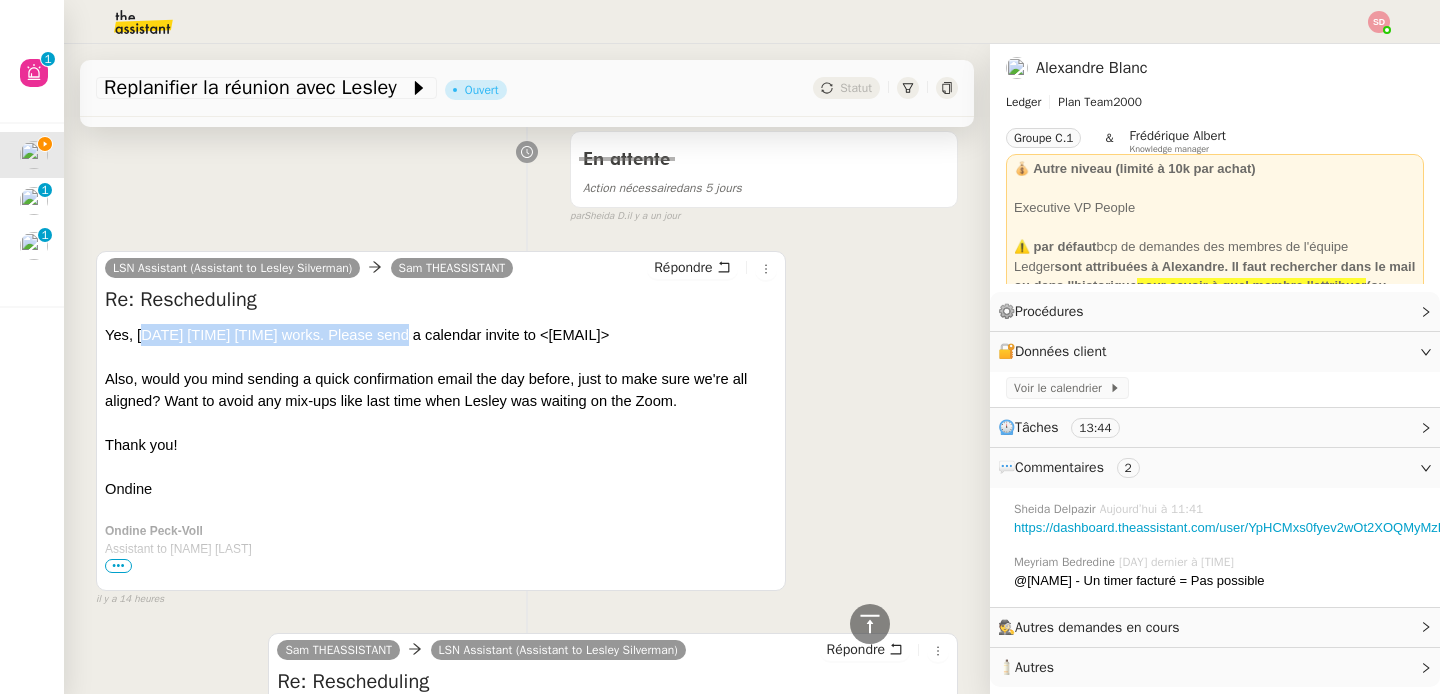 drag, startPoint x: 137, startPoint y: 339, endPoint x: 390, endPoint y: 339, distance: 253 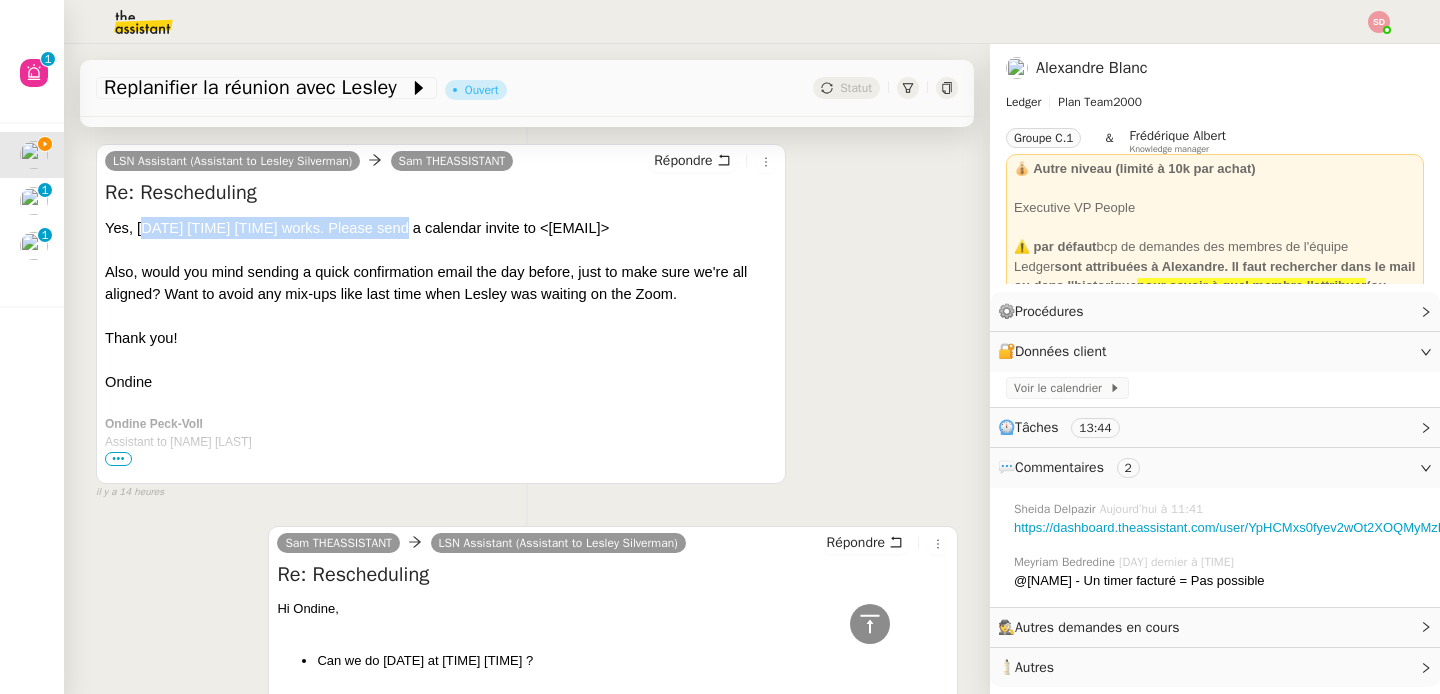 scroll, scrollTop: 549, scrollLeft: 0, axis: vertical 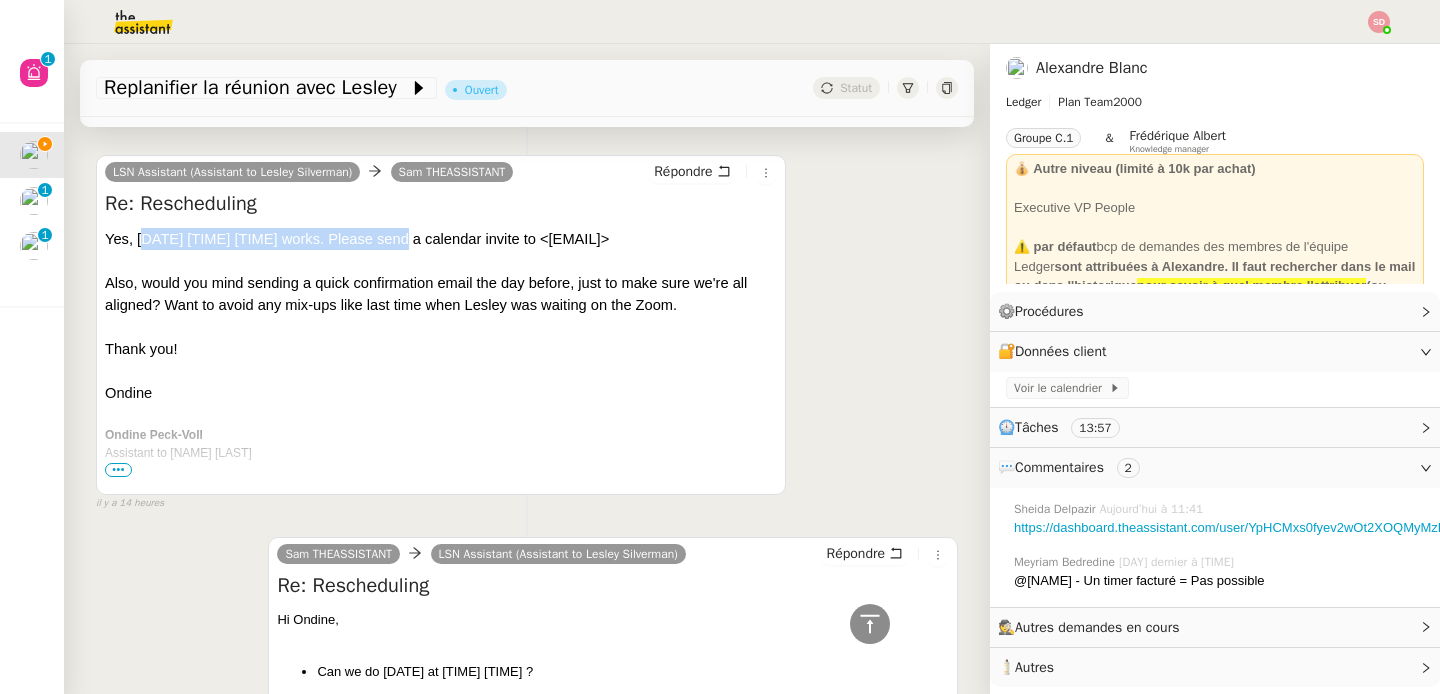 drag, startPoint x: 118, startPoint y: 261, endPoint x: 225, endPoint y: 257, distance: 107.07474 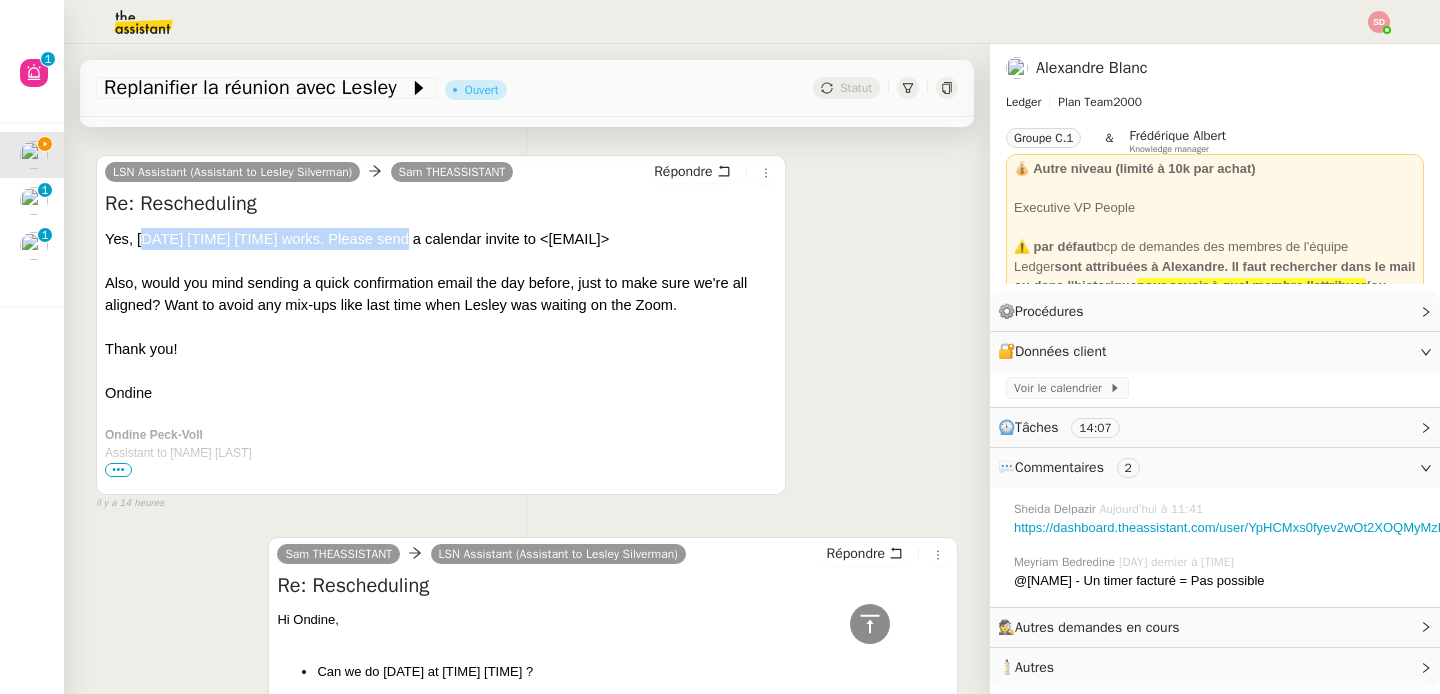 drag, startPoint x: 392, startPoint y: 261, endPoint x: 114, endPoint y: 257, distance: 278.02878 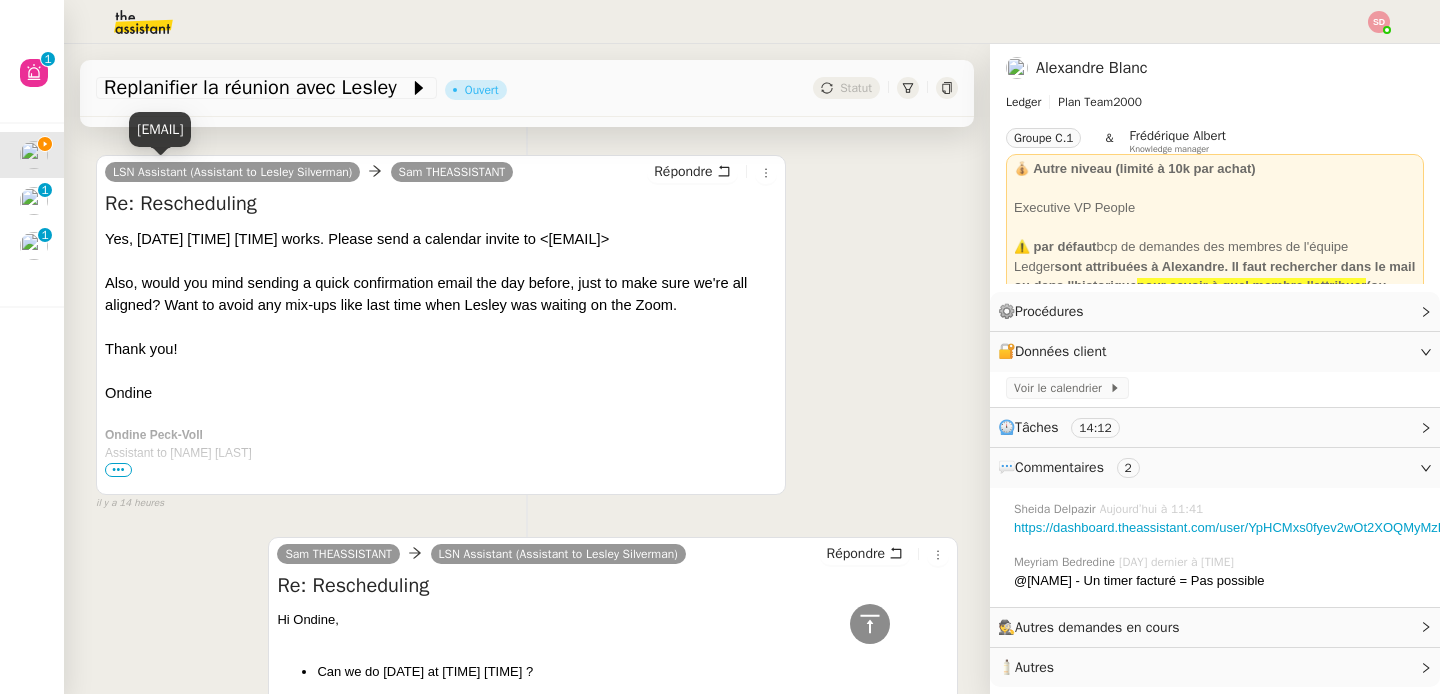 click on "[EMAIL]" at bounding box center [160, 129] 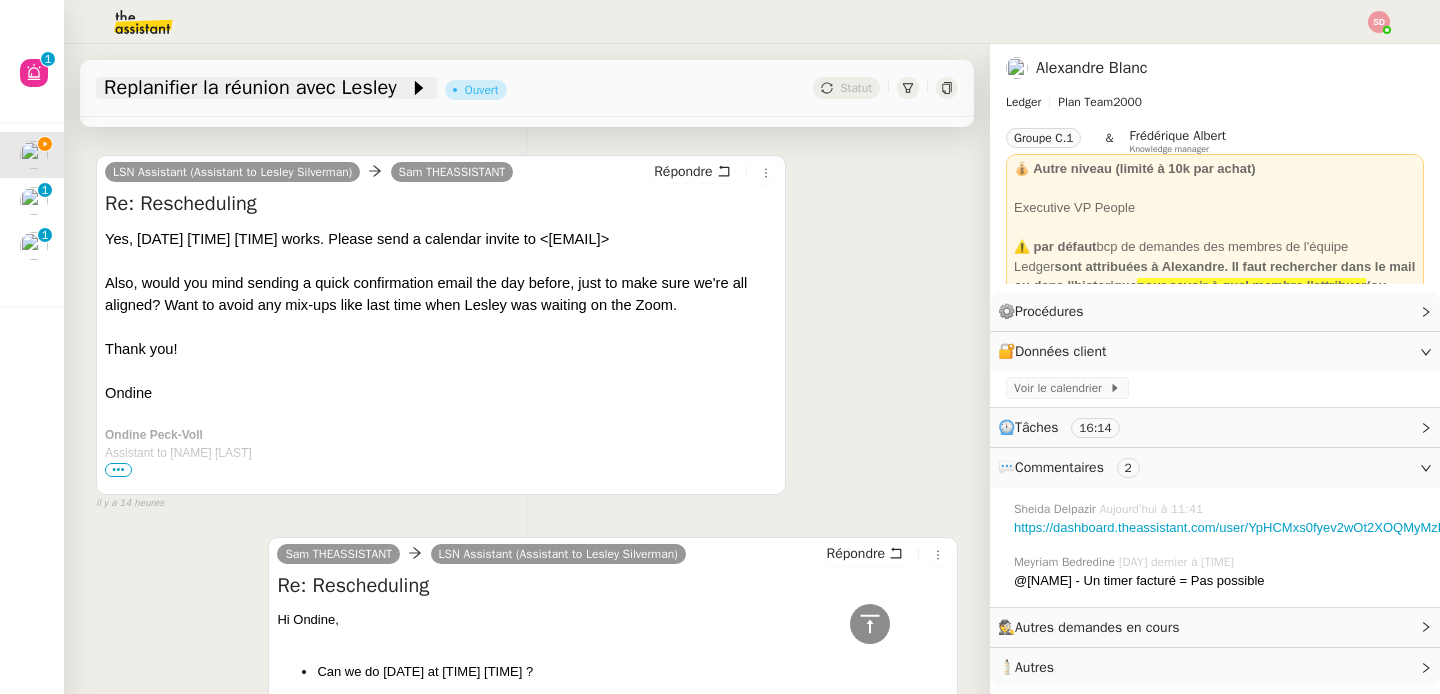 click on "Replanifier la réunion avec Lesley" 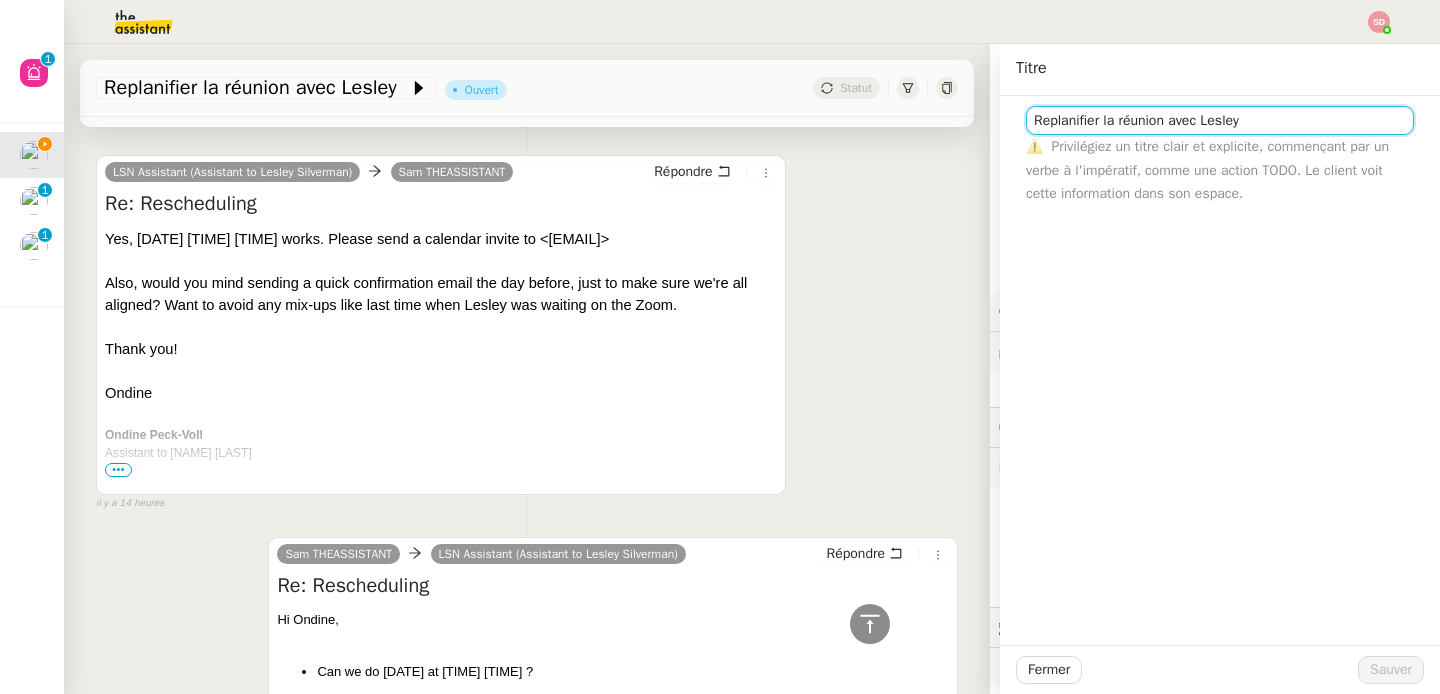 click on "Replanifier la réunion avec Lesley" 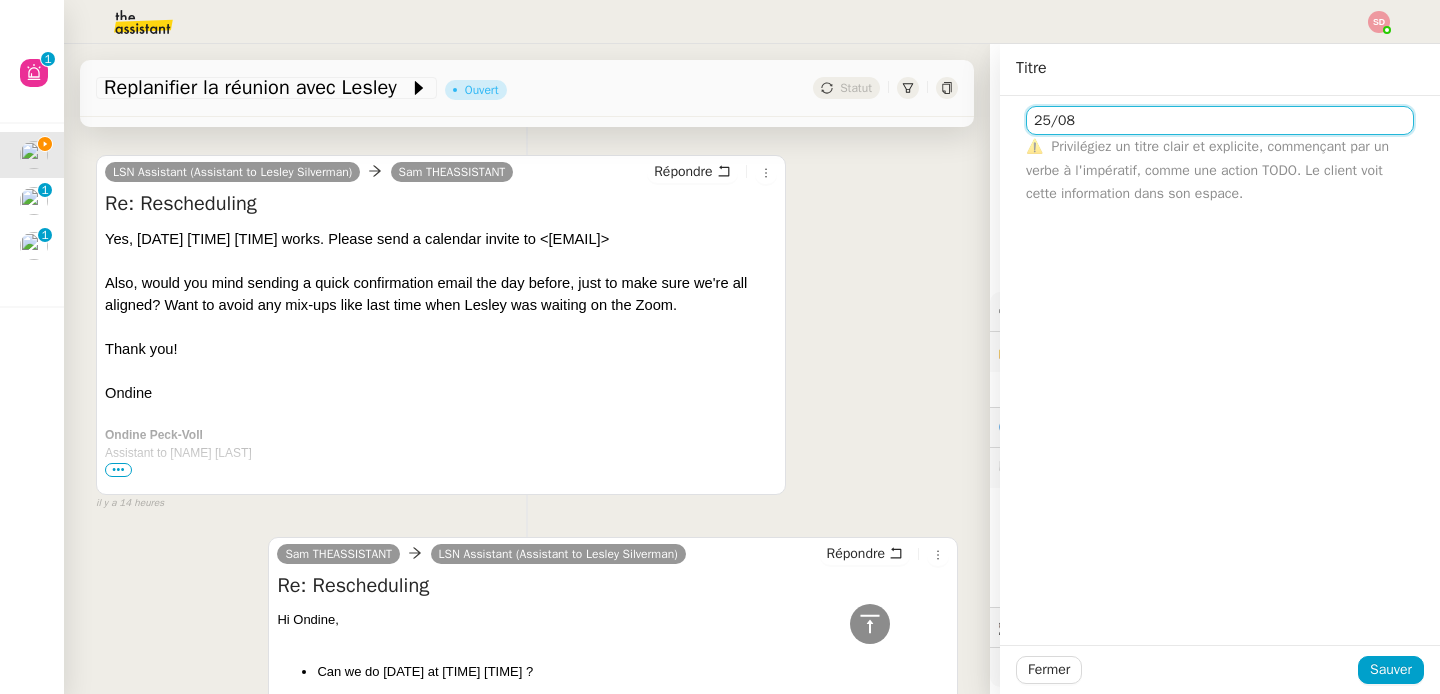 paste on "Ariel x Lesley Silverman" 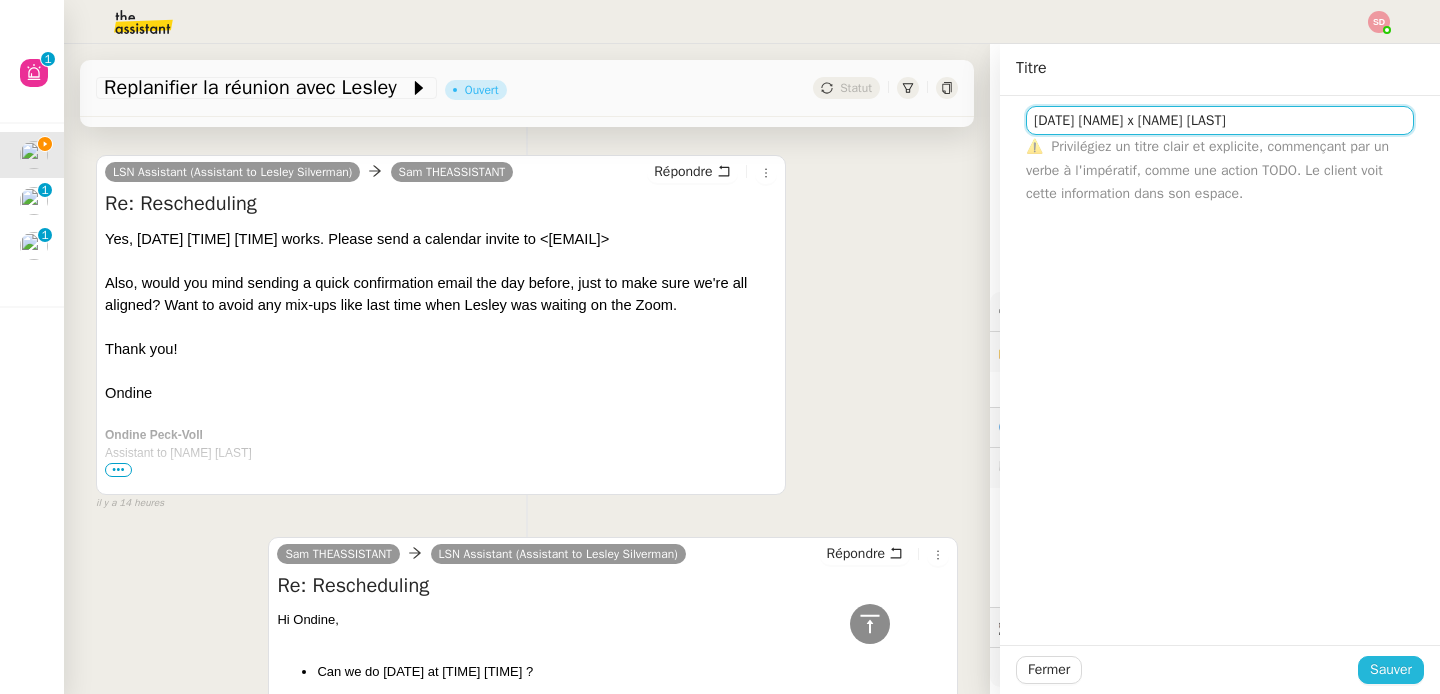 type on "[DATE] [NAME] x [NAME] [LAST]" 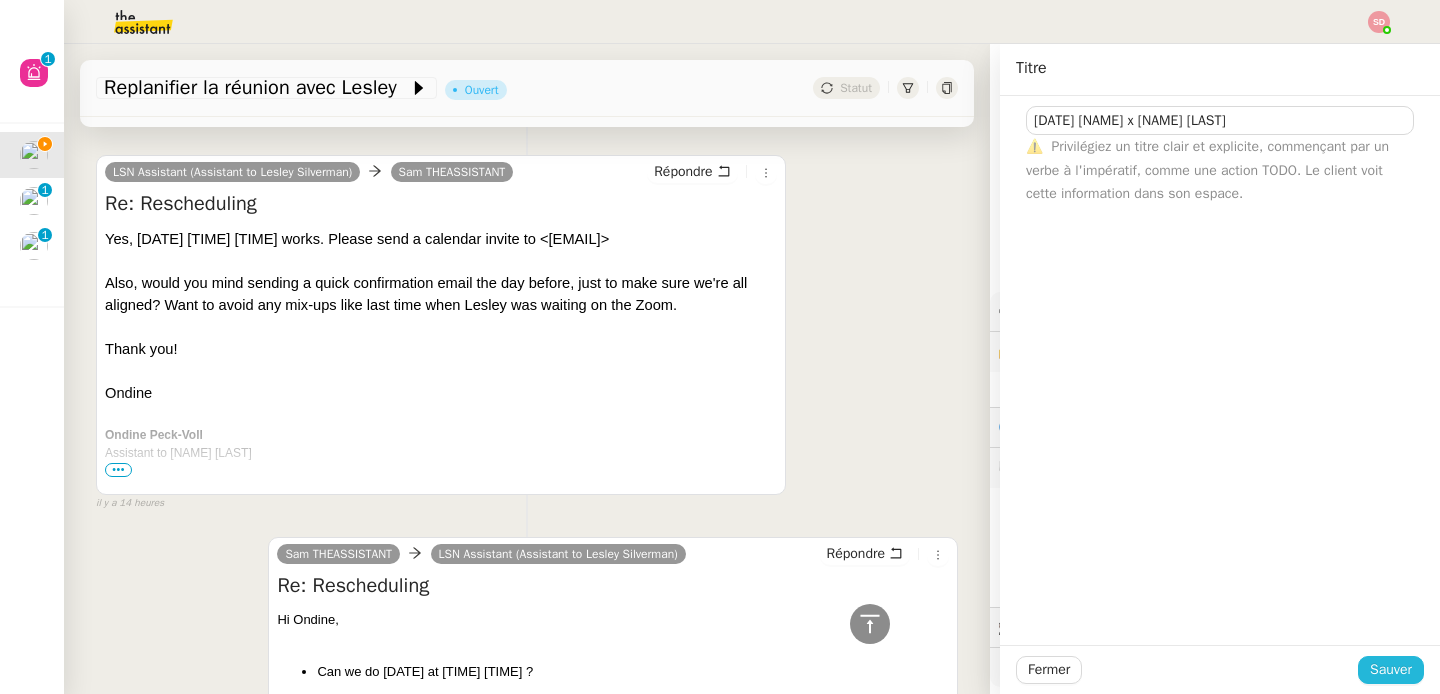 click on "Sauver" 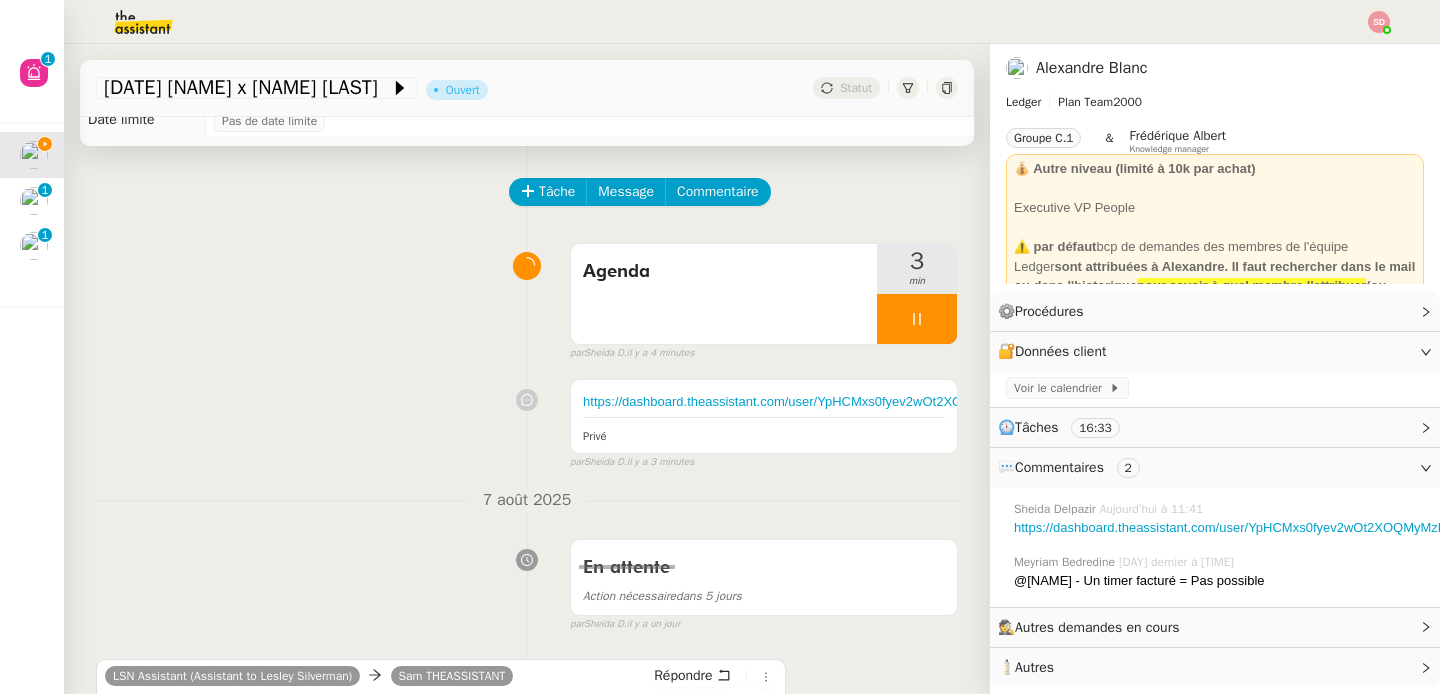 scroll, scrollTop: 0, scrollLeft: 0, axis: both 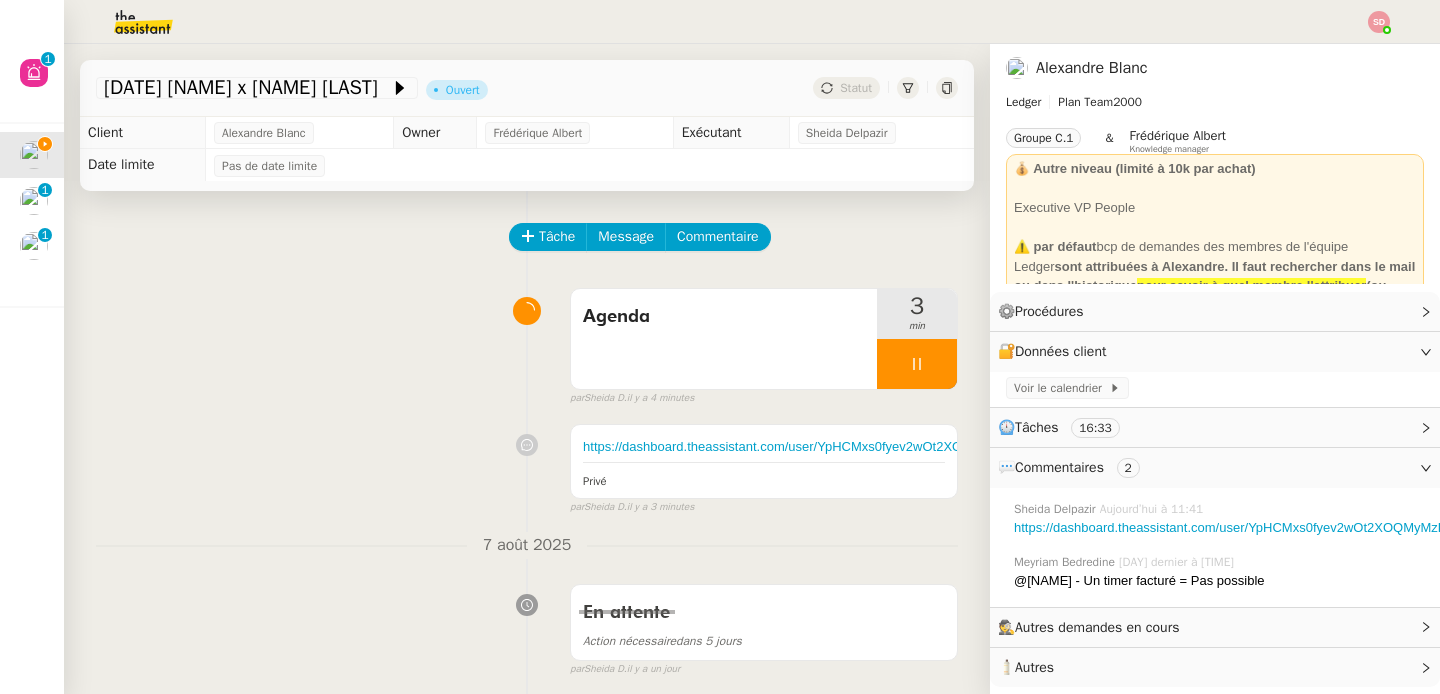 click on "🕵️  Autres demandes en cours" 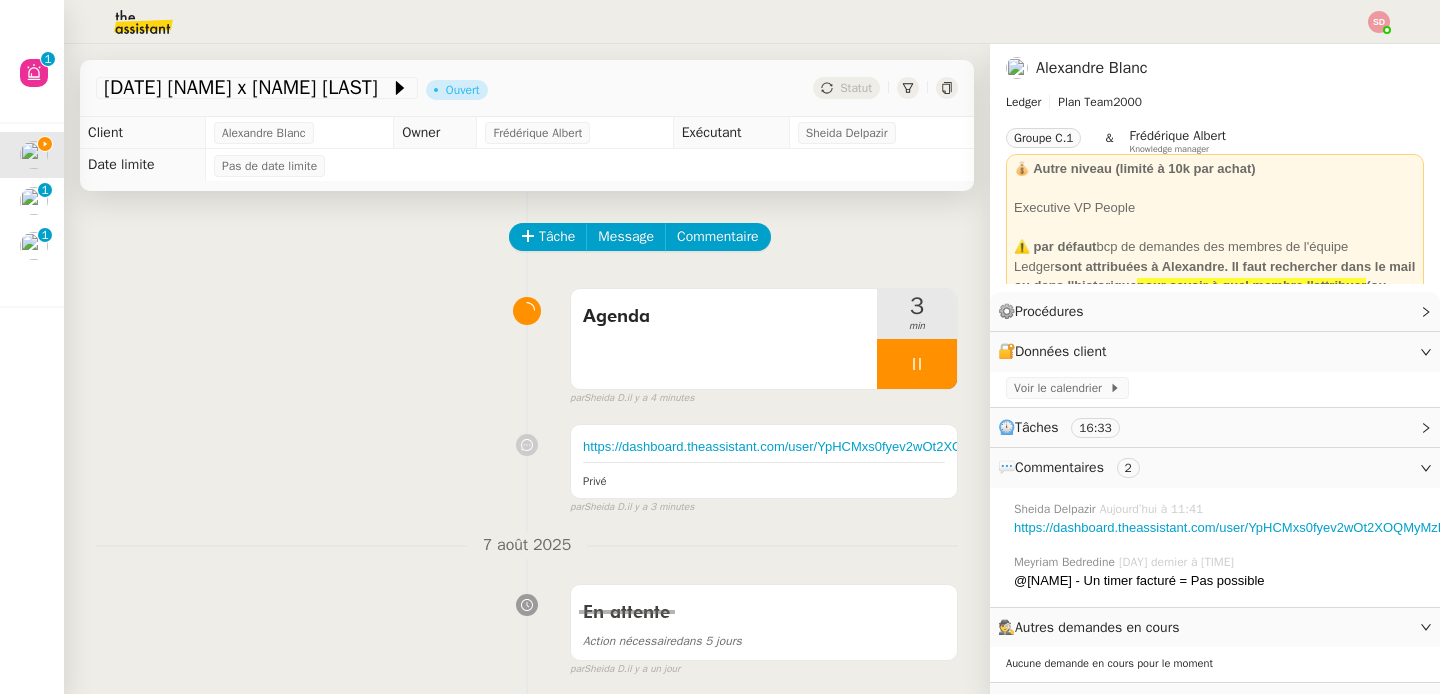 click on "🕵️  Autres demandes en cours" 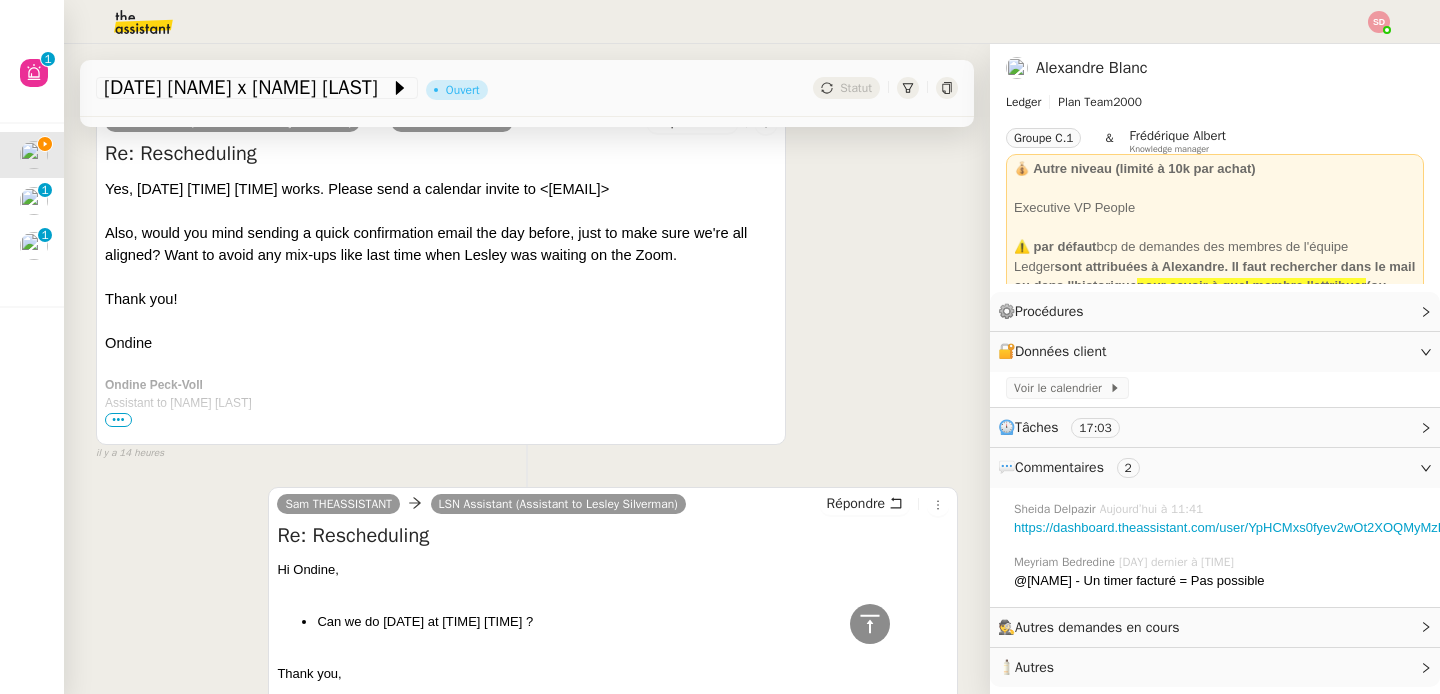 scroll, scrollTop: 0, scrollLeft: 0, axis: both 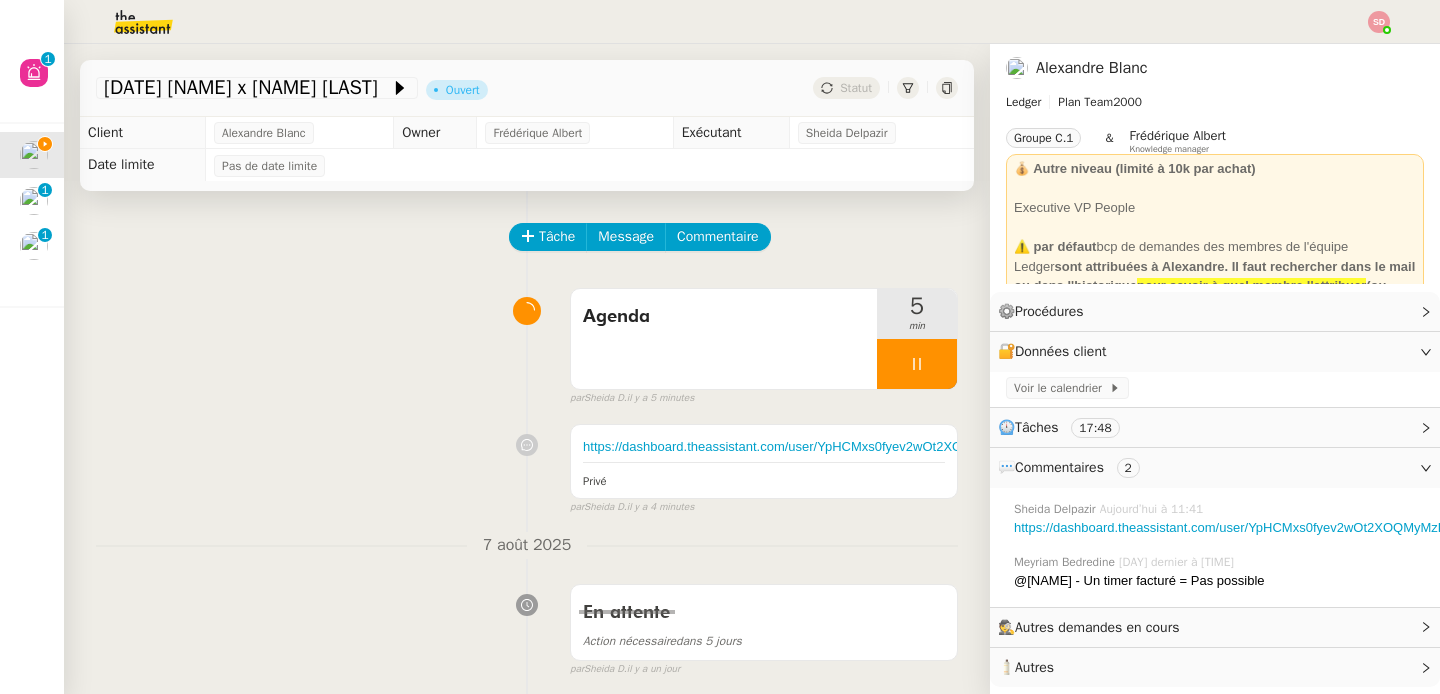 click 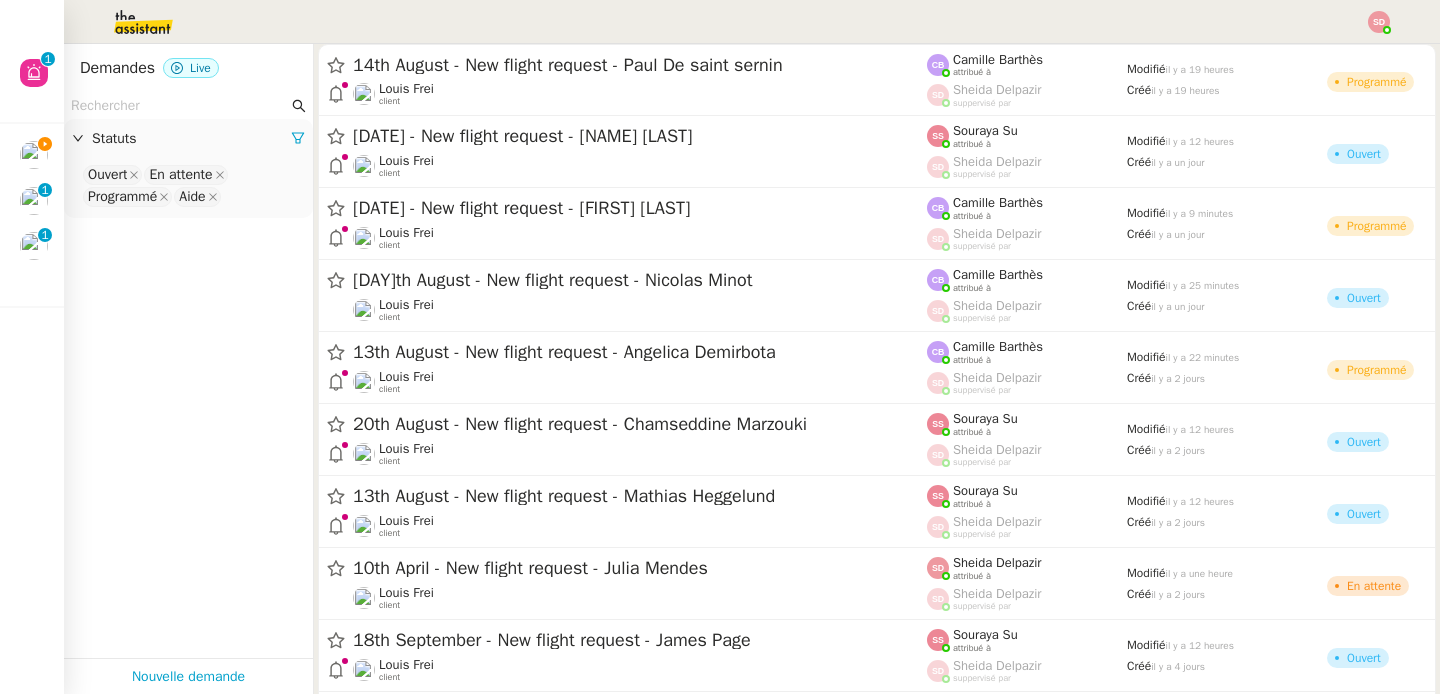 click 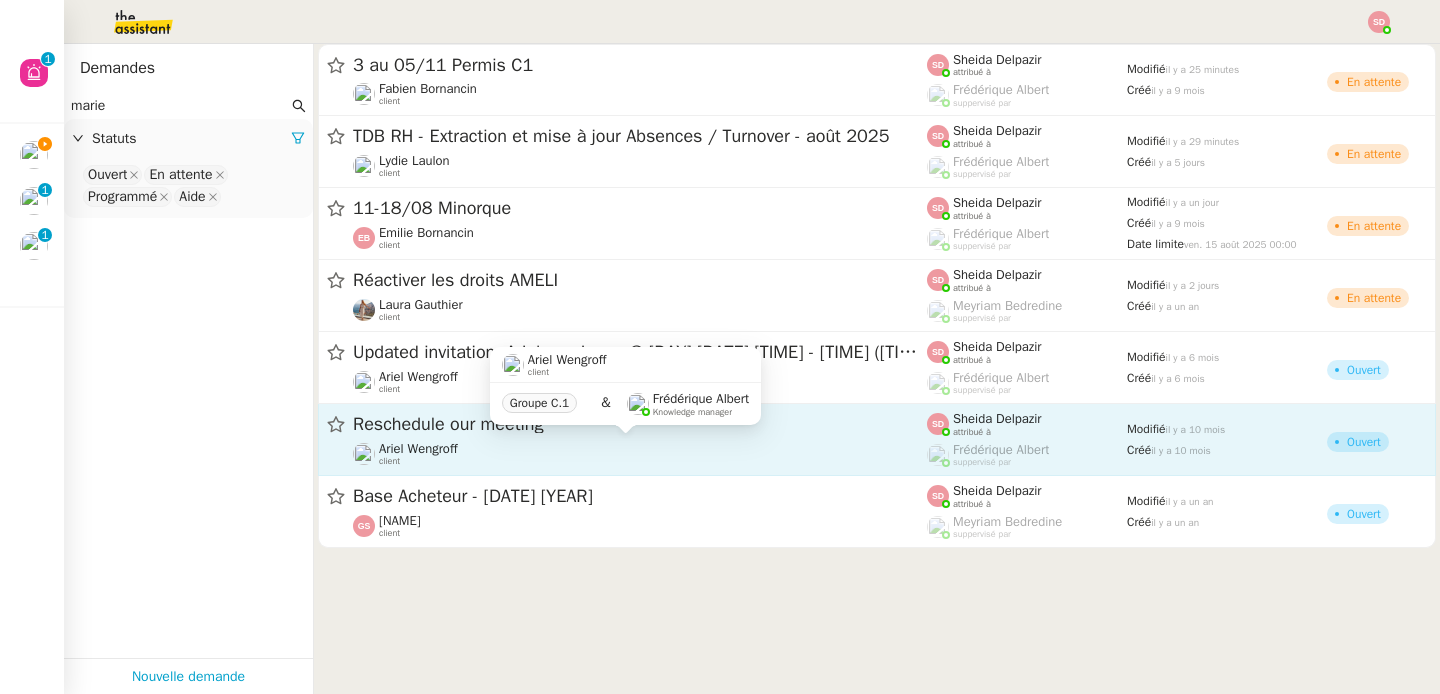 type on "marie" 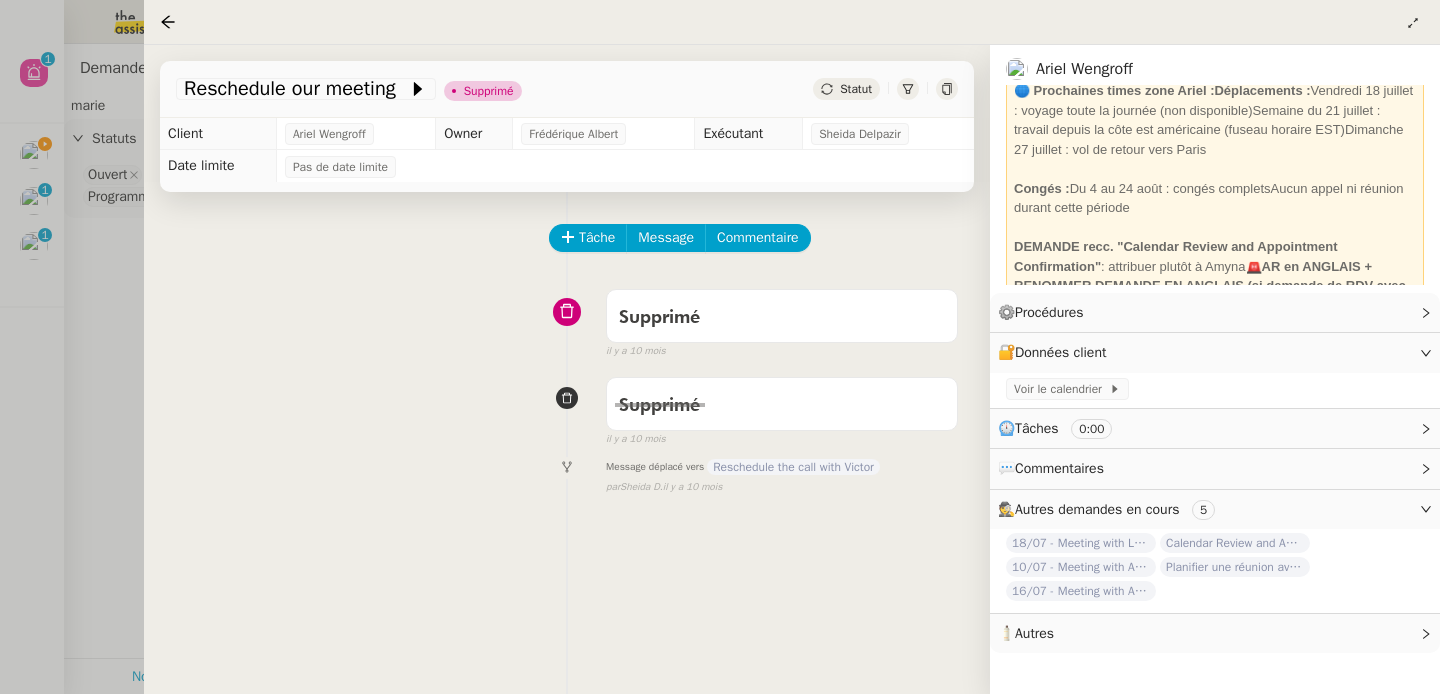 scroll, scrollTop: 197, scrollLeft: 0, axis: vertical 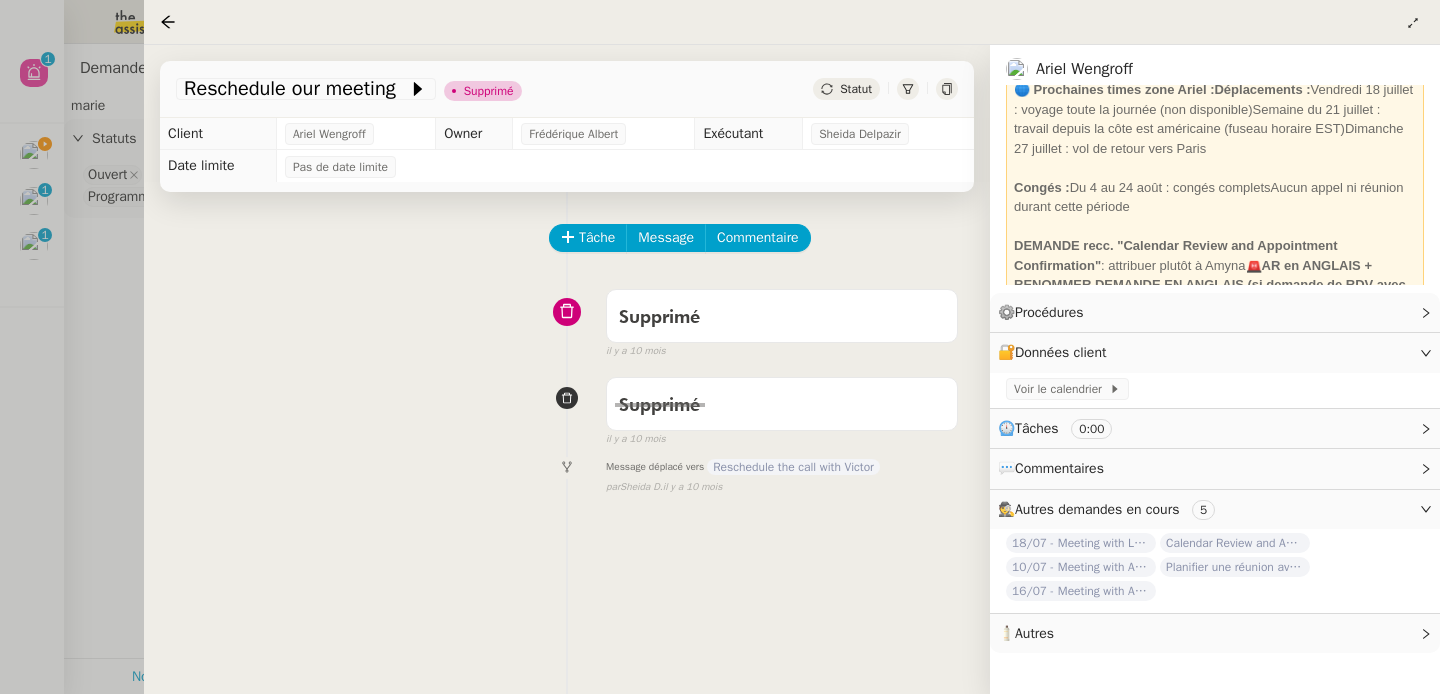 click at bounding box center [720, 347] 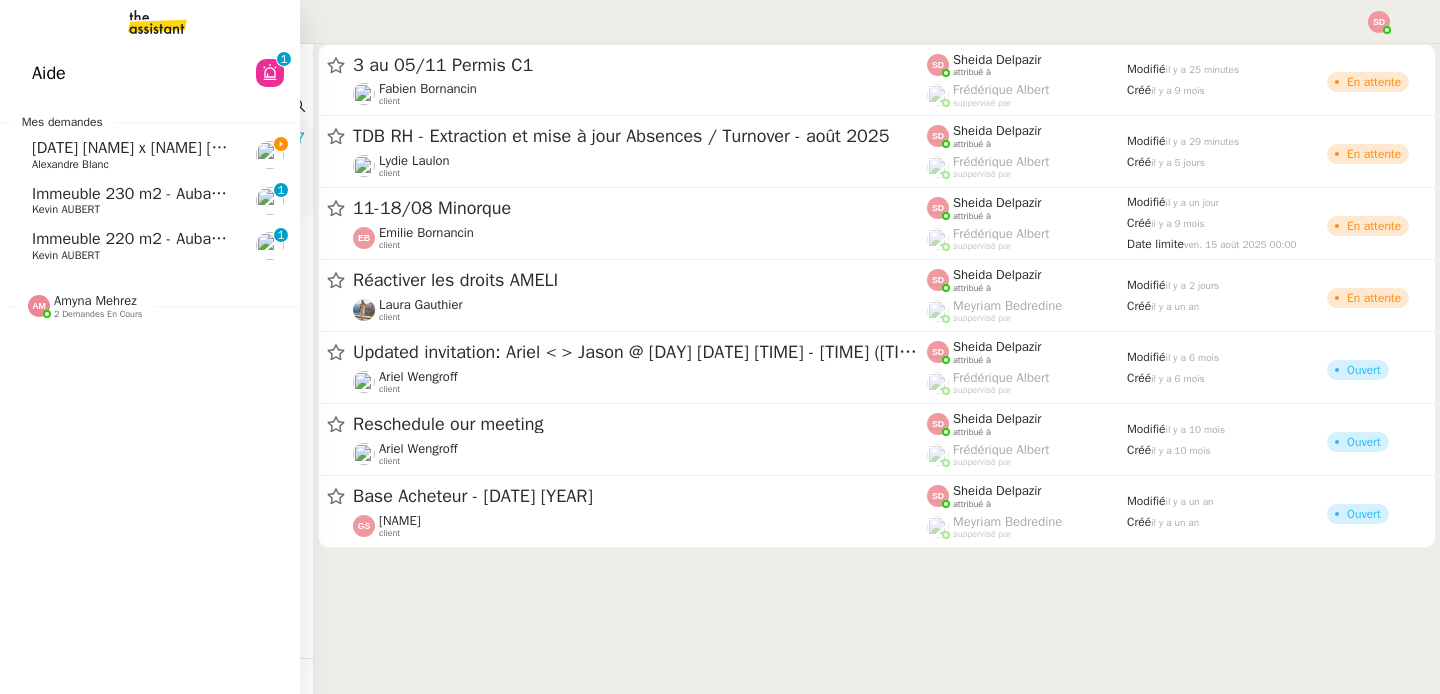 click on "[DATE] [NAME] x [NAME] [LAST]" 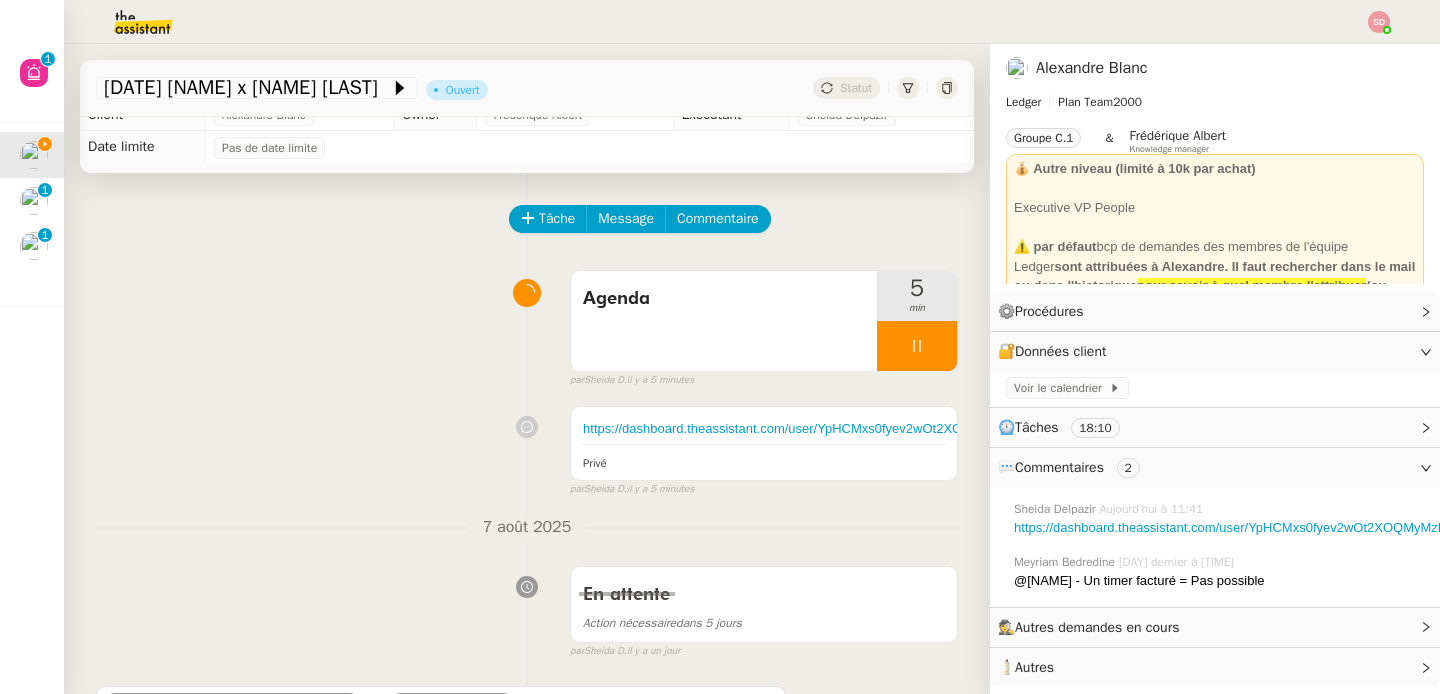 scroll, scrollTop: 25, scrollLeft: 0, axis: vertical 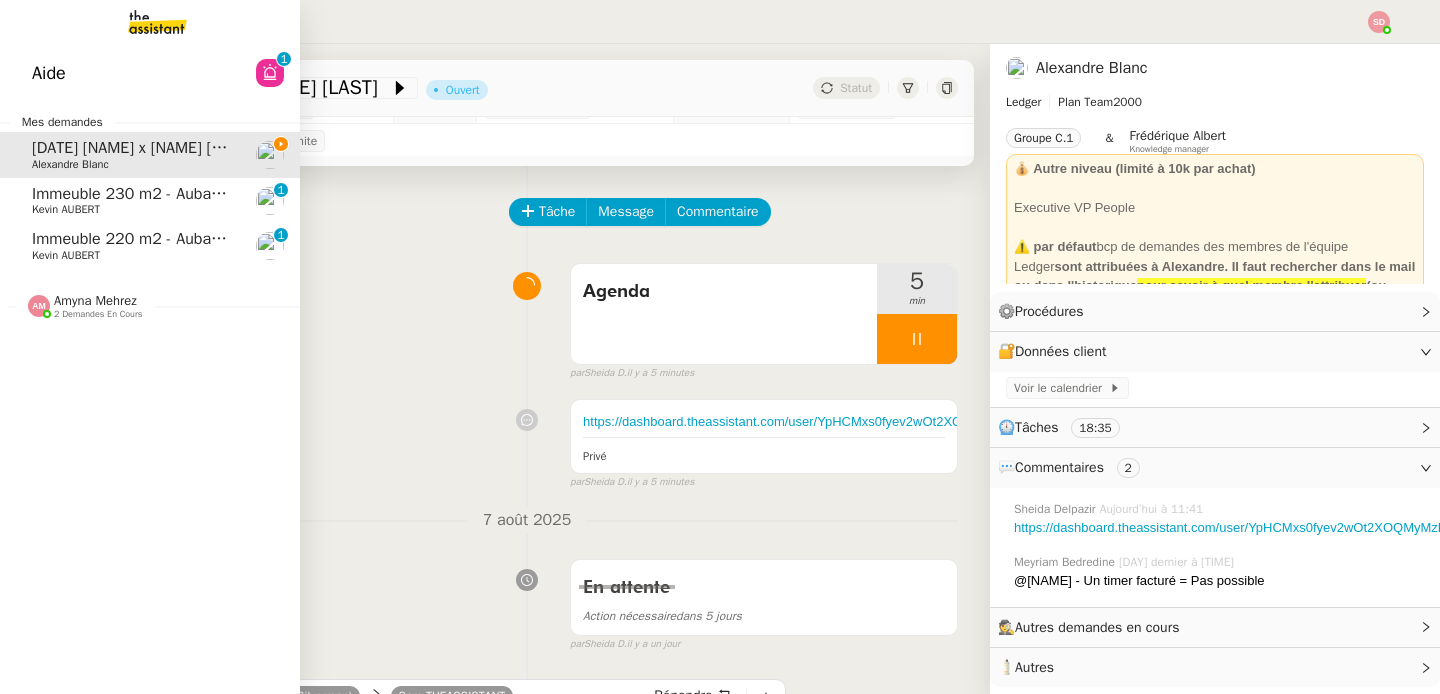click 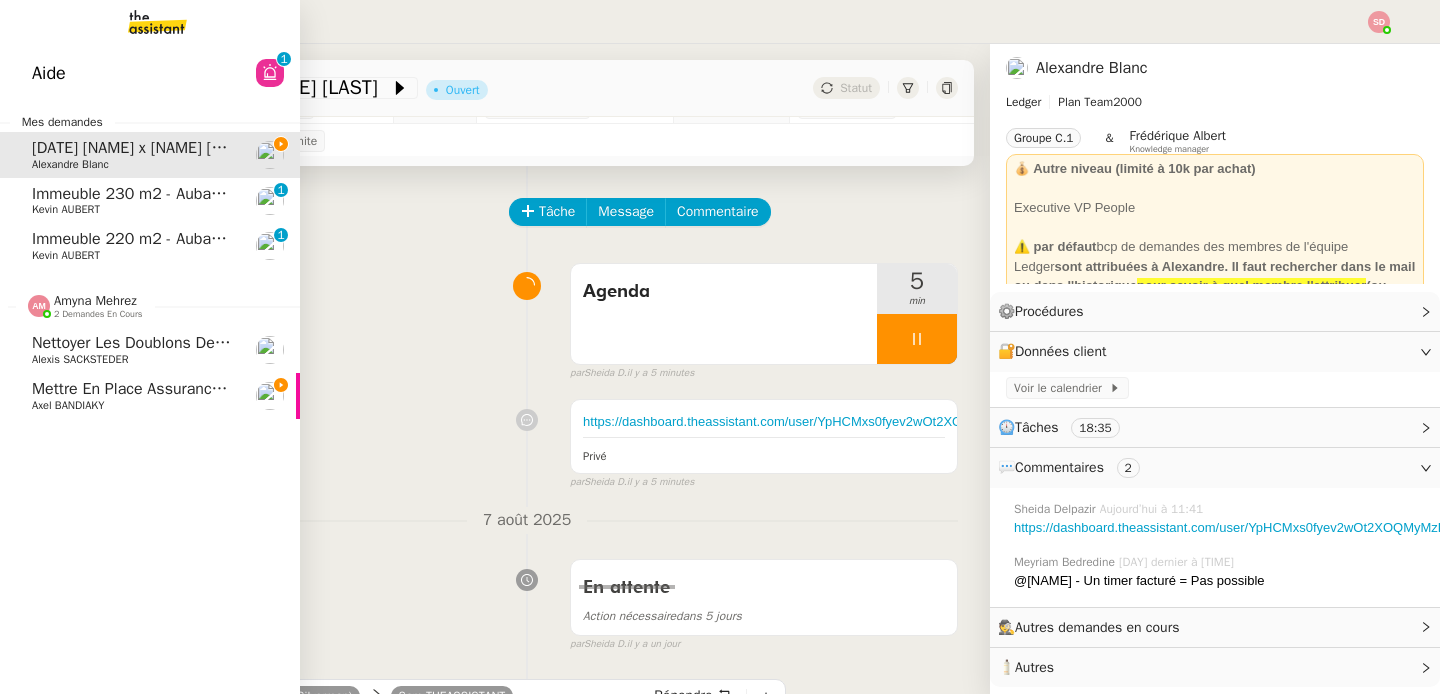 click on "Mettre en place assurance véhicule" 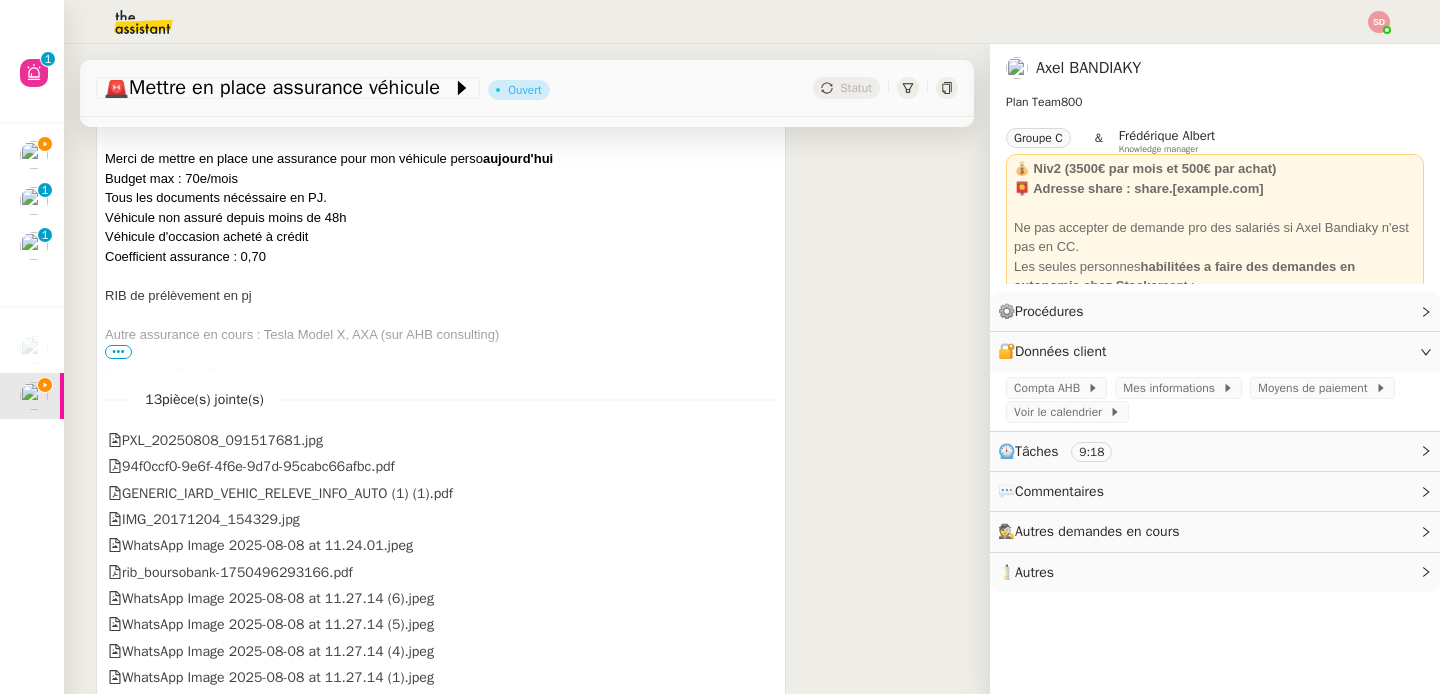 scroll, scrollTop: 906, scrollLeft: 0, axis: vertical 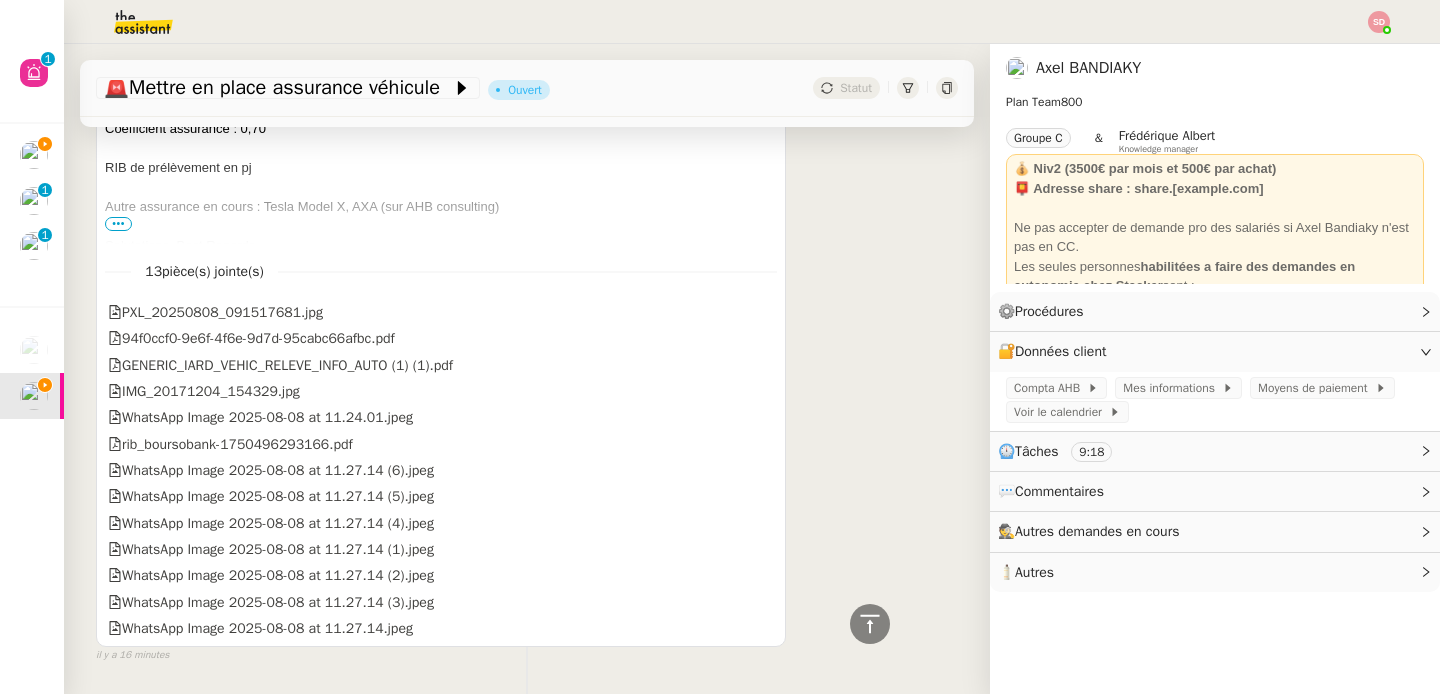click on "•••" at bounding box center (118, 224) 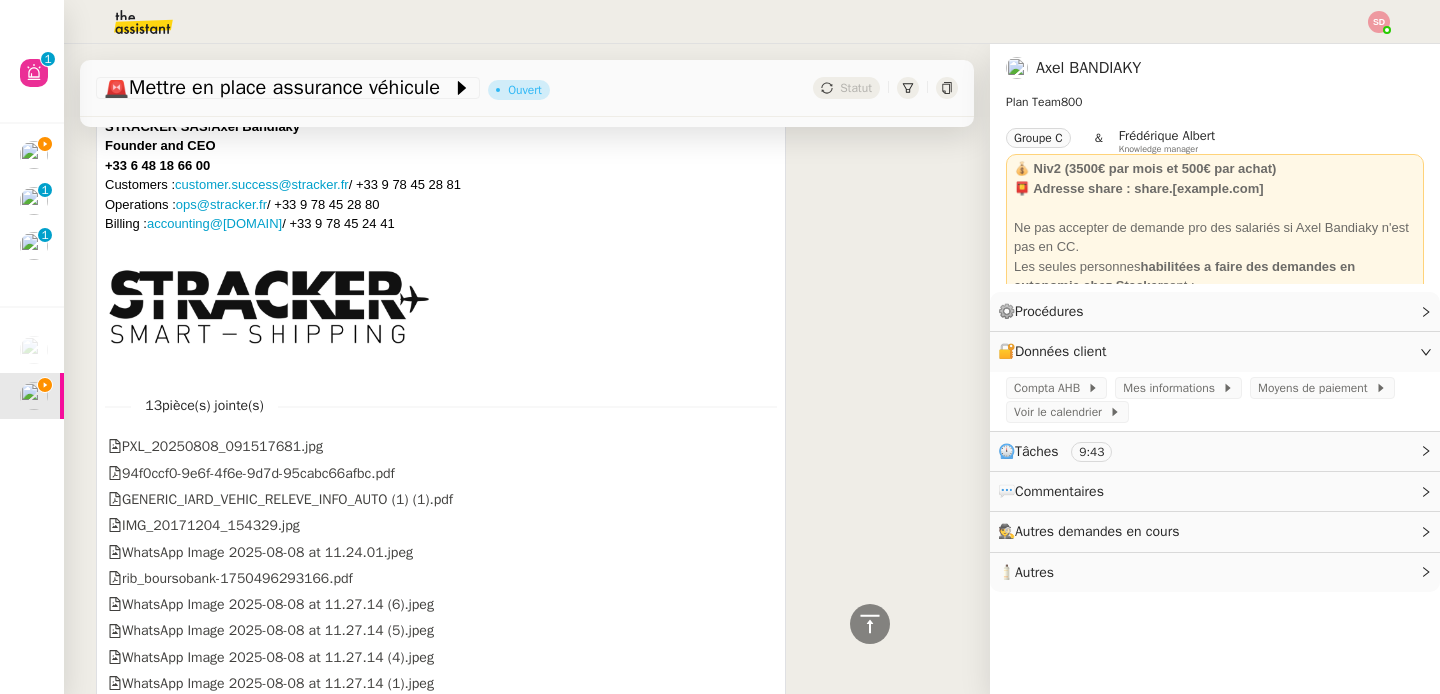 scroll, scrollTop: 1274, scrollLeft: 0, axis: vertical 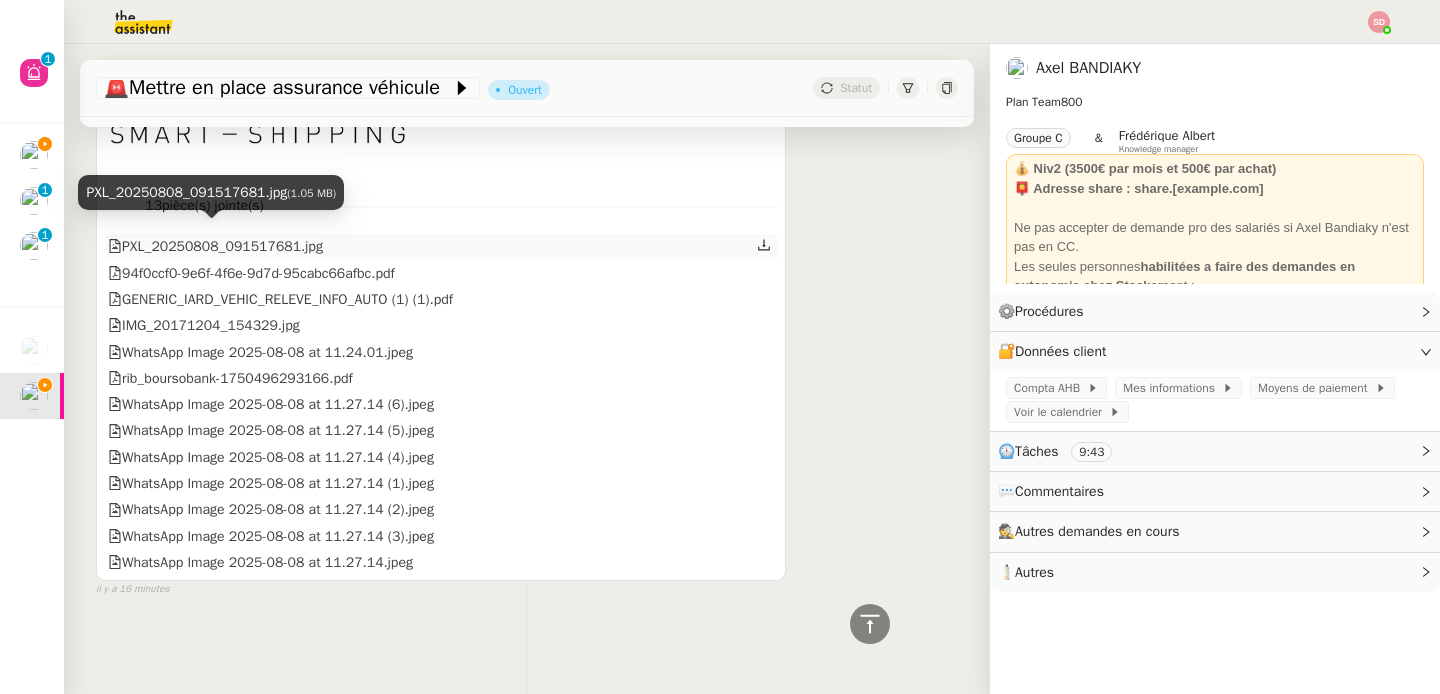 click on "PXL_20250808_091517681.jpg" 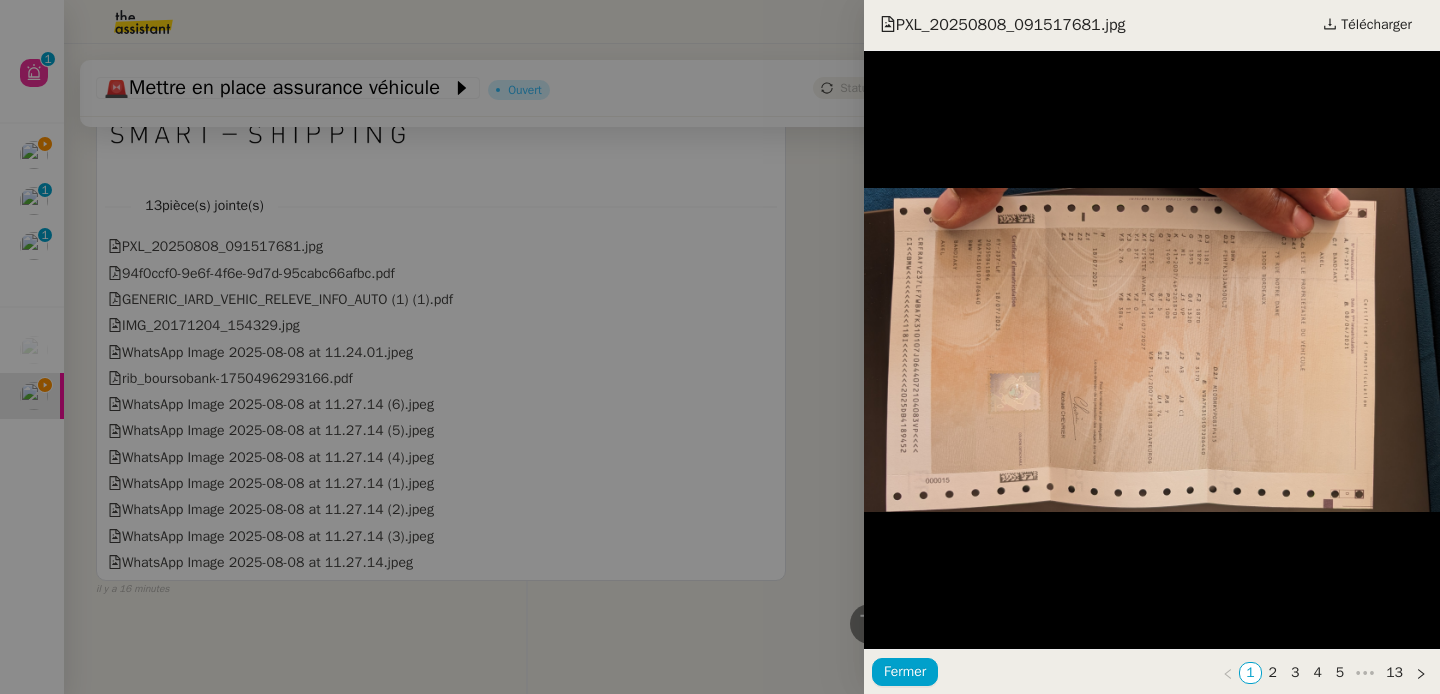 click at bounding box center (720, 347) 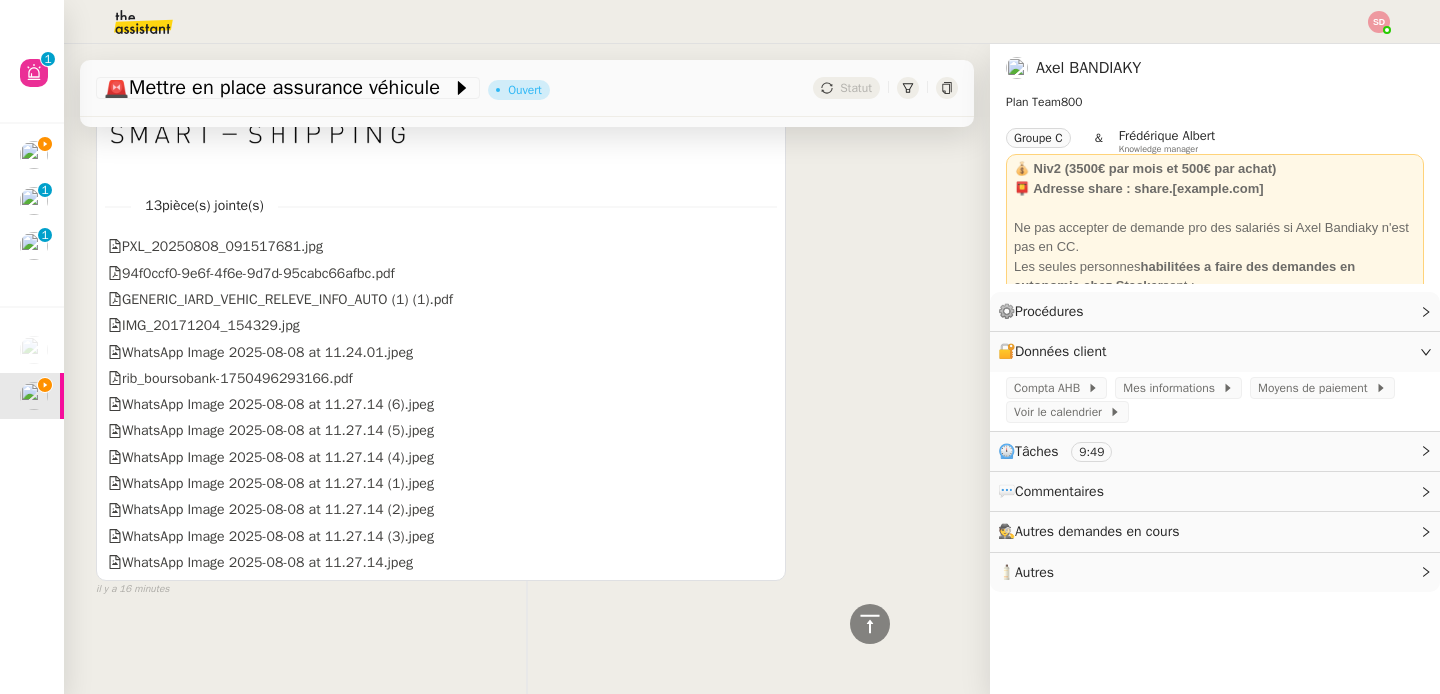 click on "94f0ccf0-9e6f-4f6e-9d7d-95cabc66afbc.pdf" 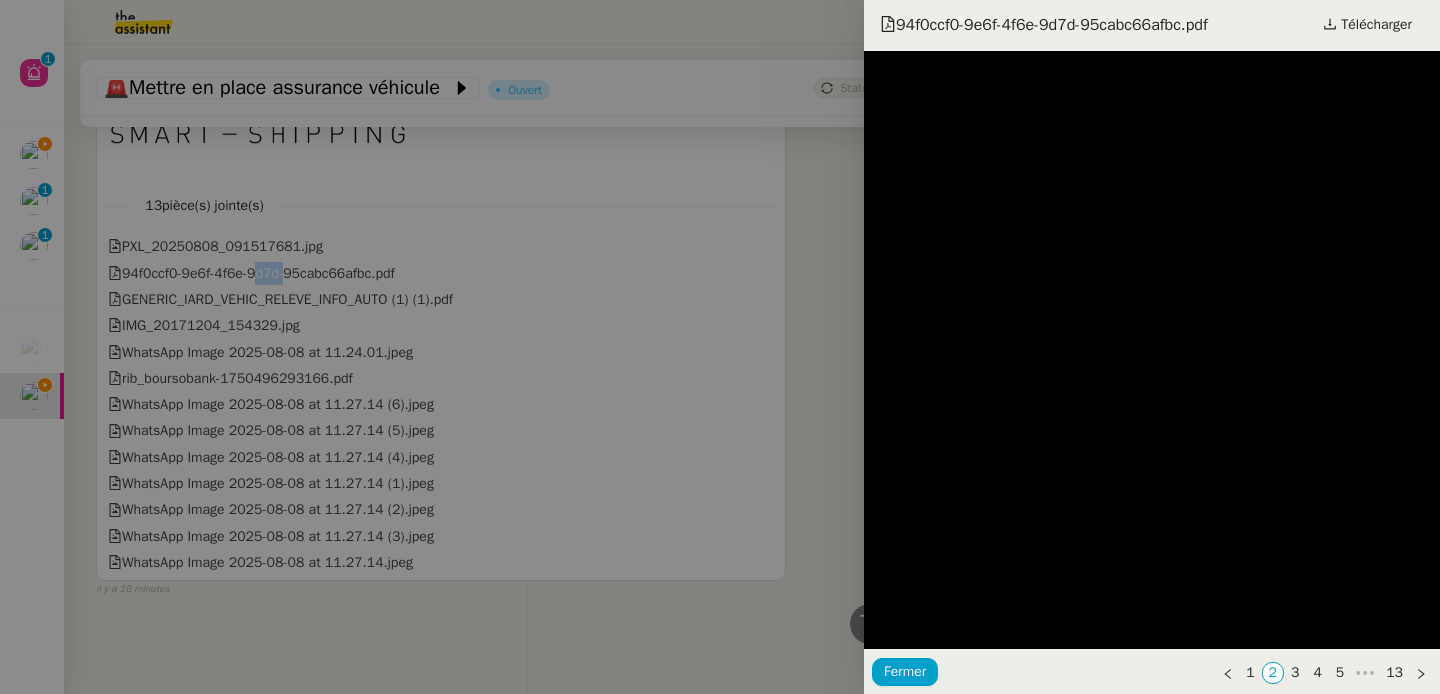click at bounding box center (720, 347) 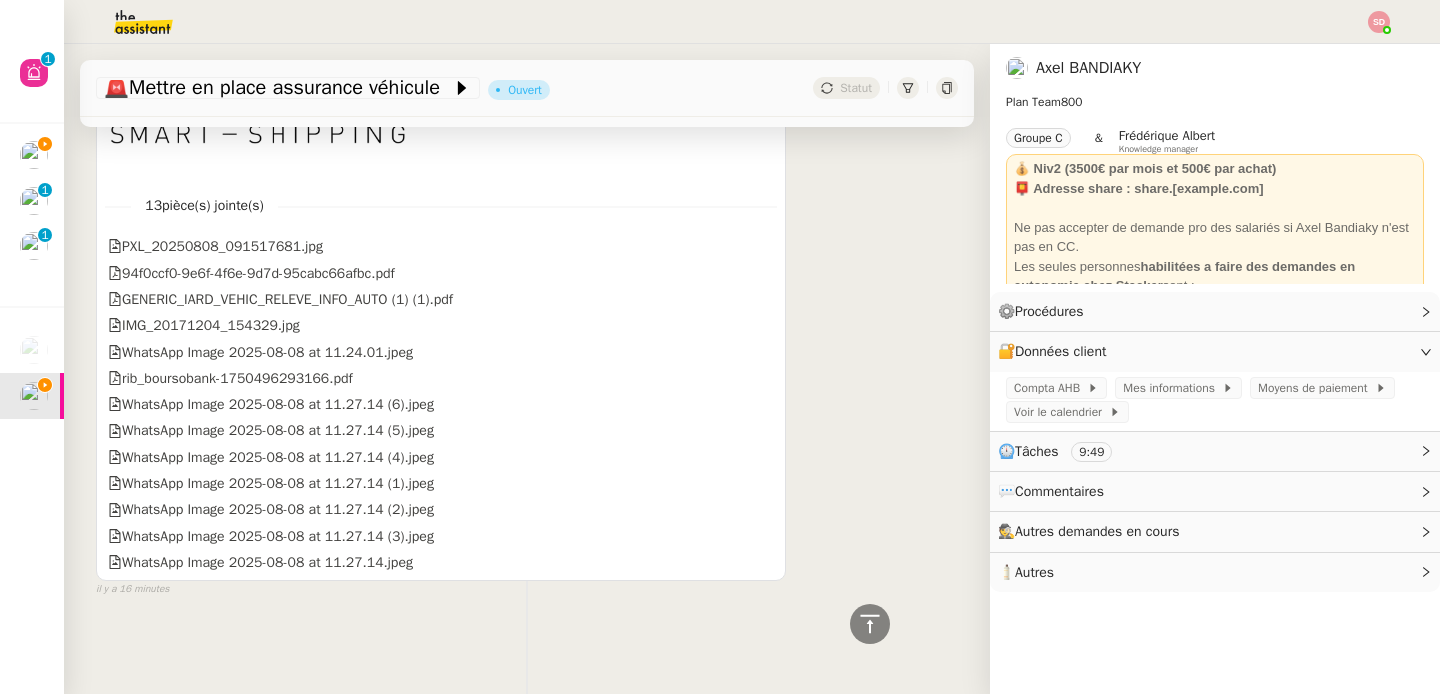click on "GENERIC_IARD_VEHIC_RELEVE_INFO_AUTO (1) (1).pdf" 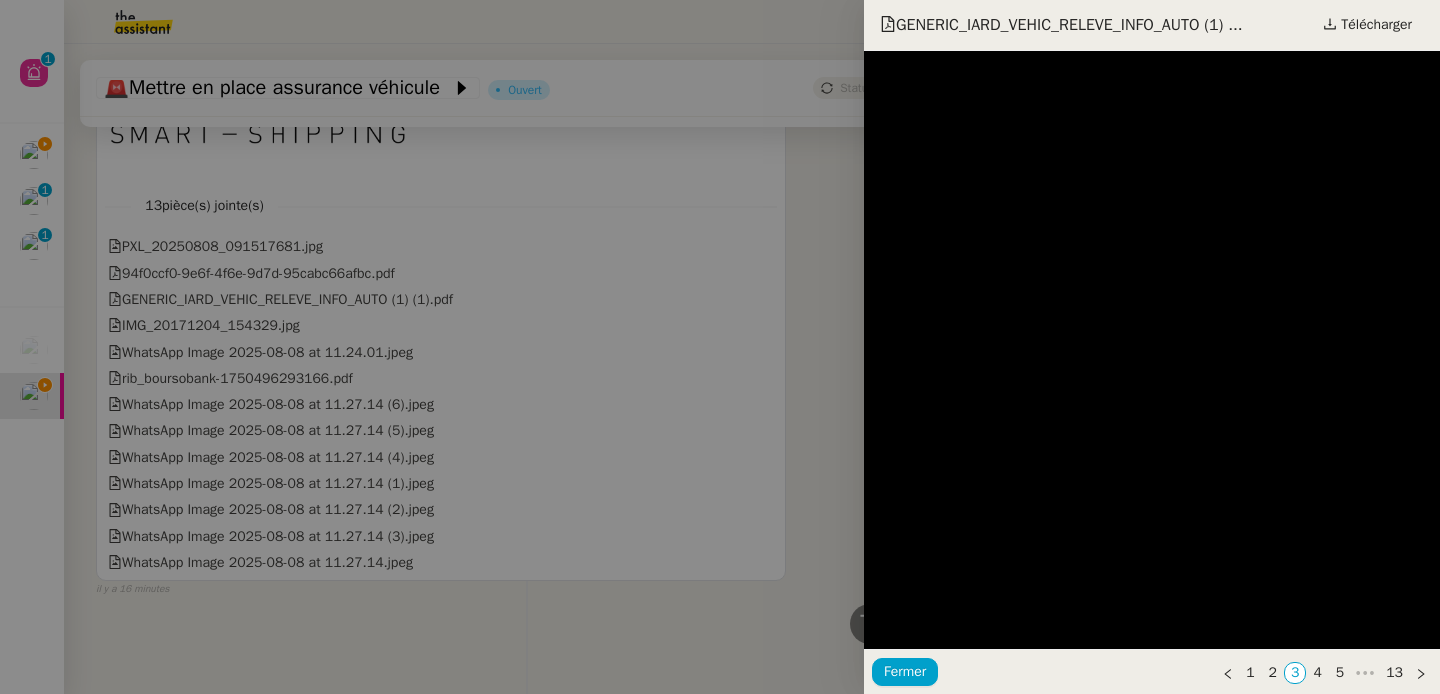 click at bounding box center (720, 347) 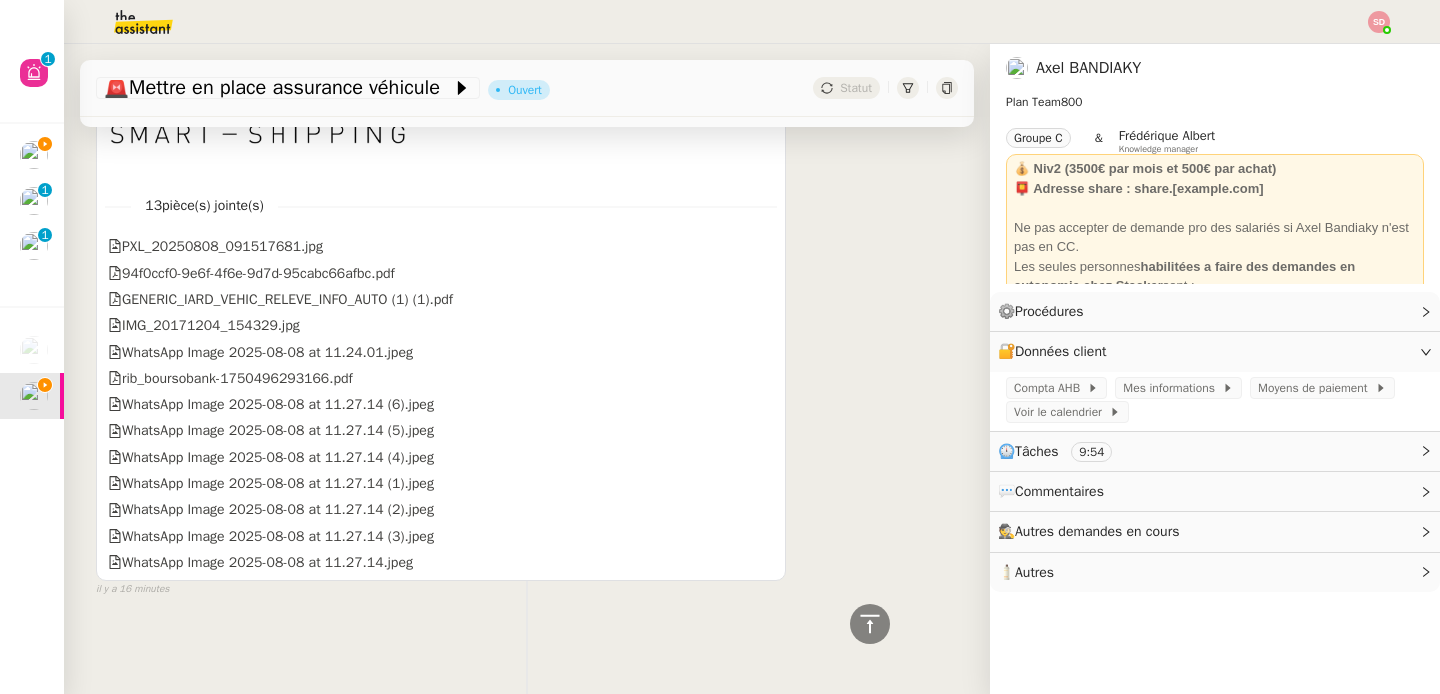 click on "IMG_20171204_154329.jpg" 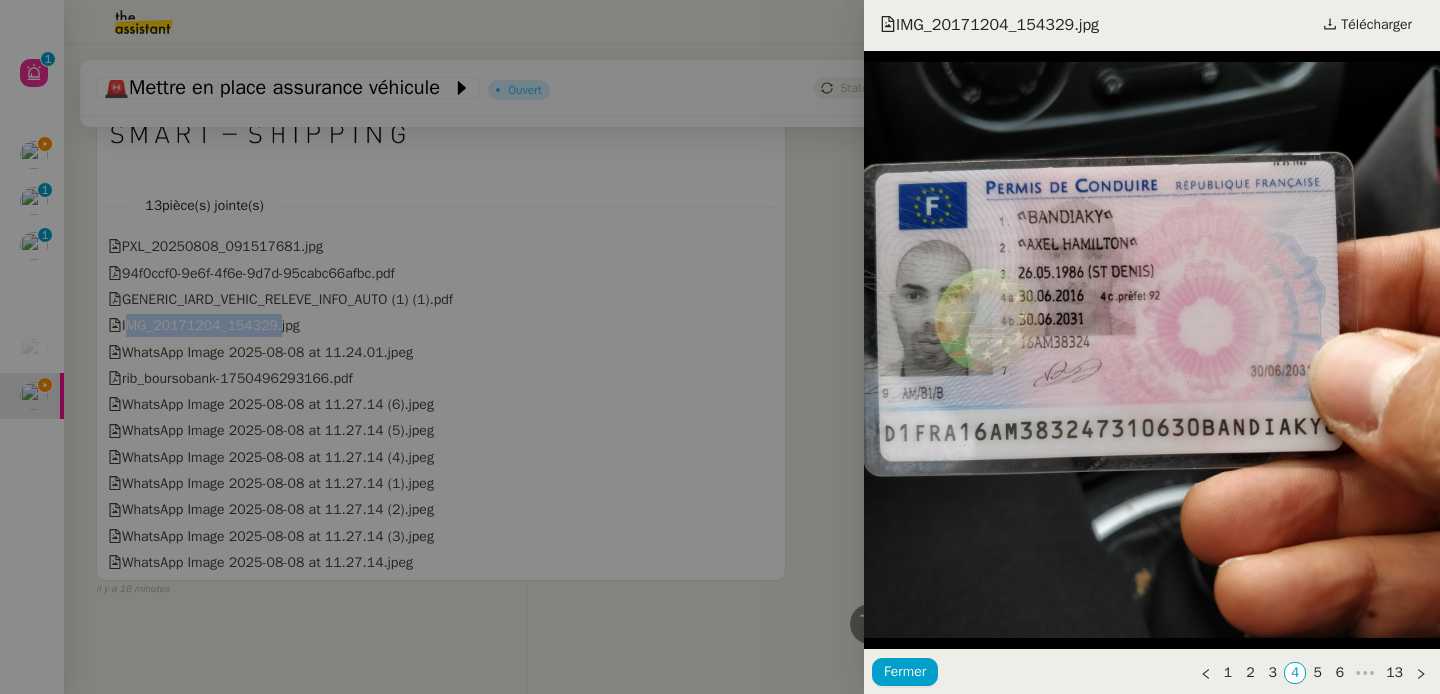 click at bounding box center (720, 347) 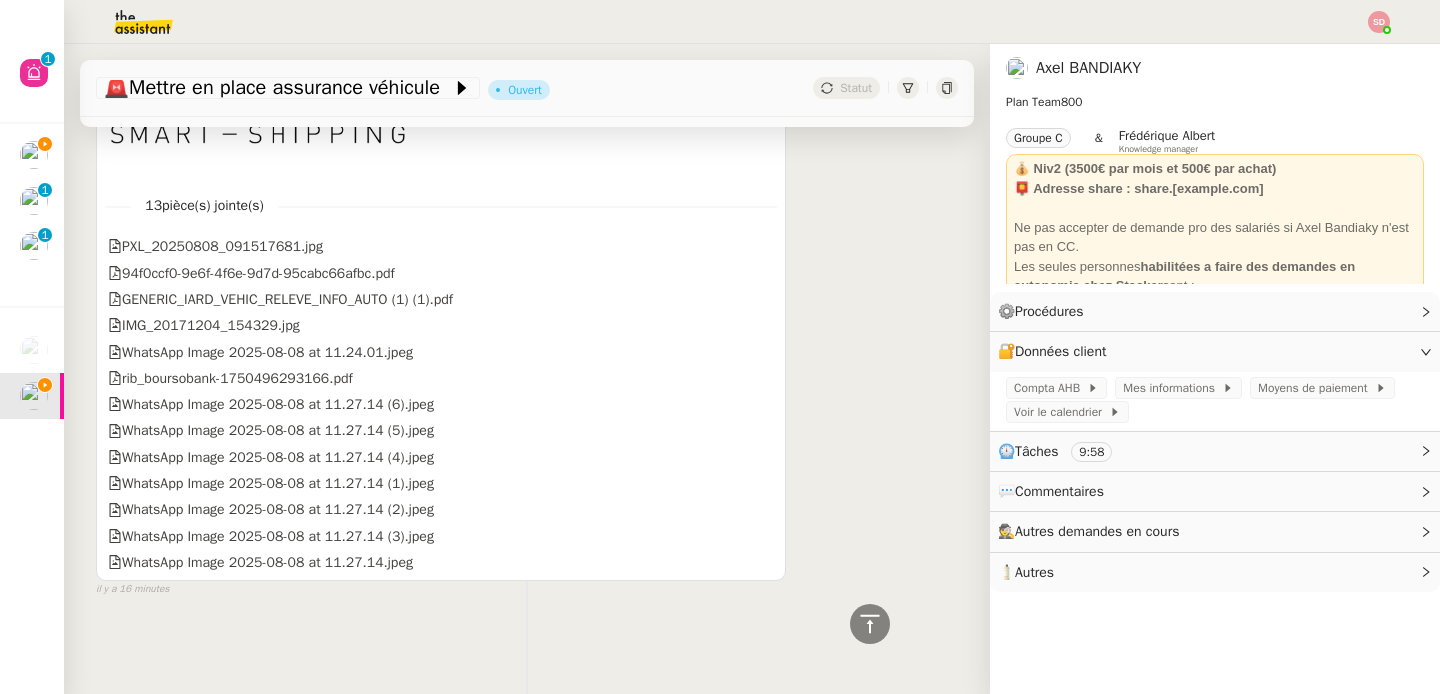 click on "WhatsApp Image 2025-08-08 at 11.24.01.jpeg" 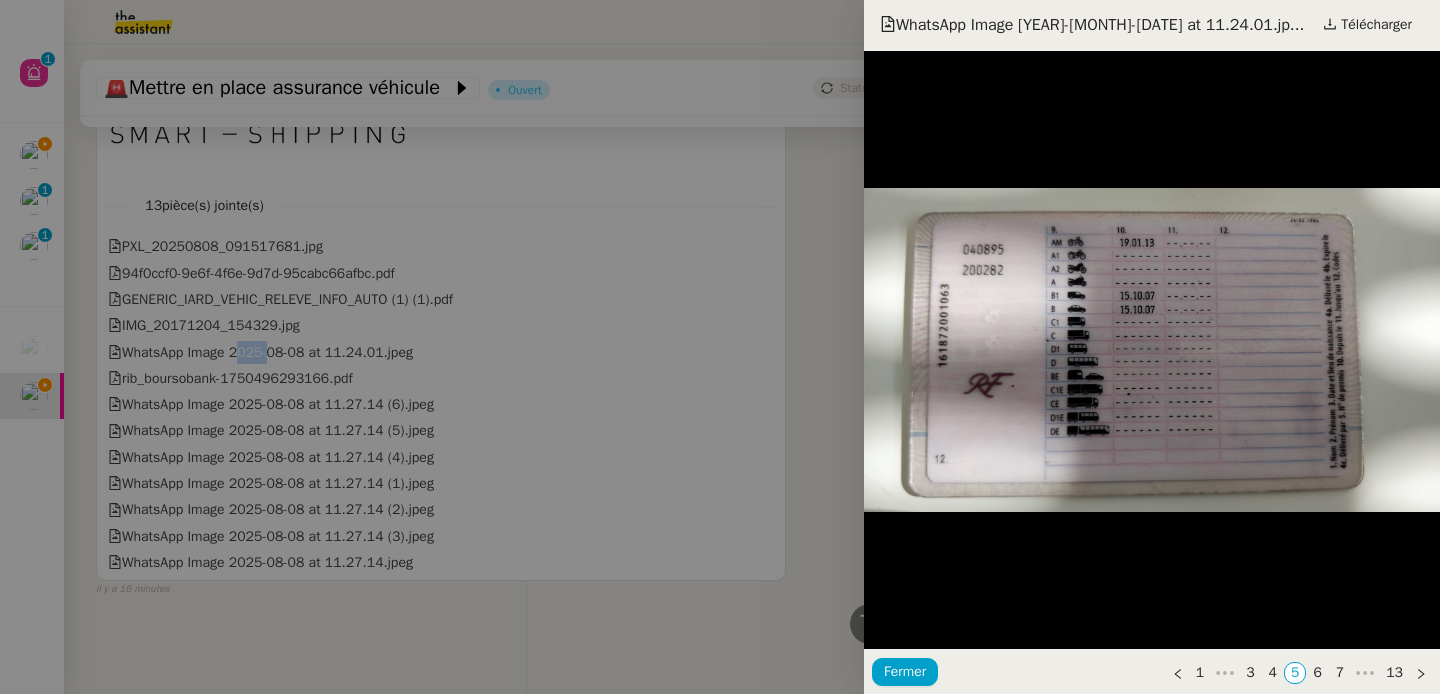 click at bounding box center (720, 347) 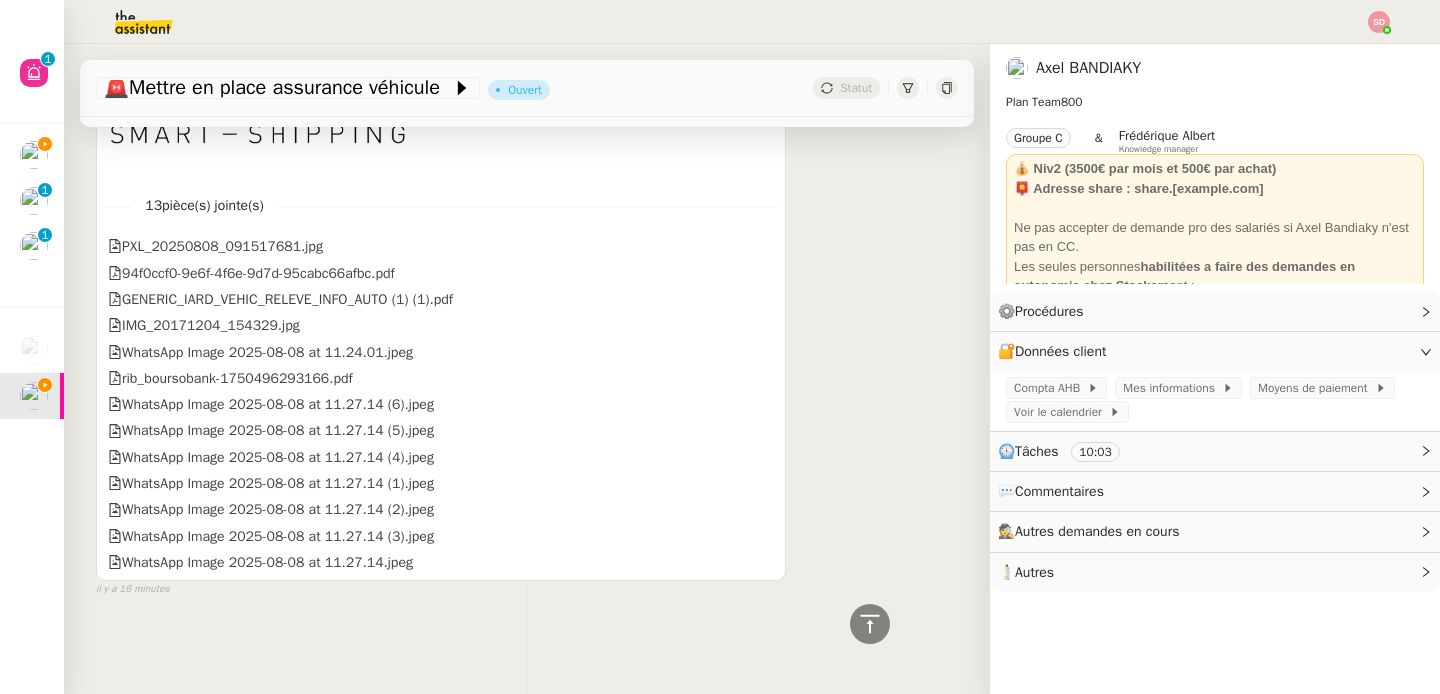 click on "rib_boursobank-1750496293166.pdf" 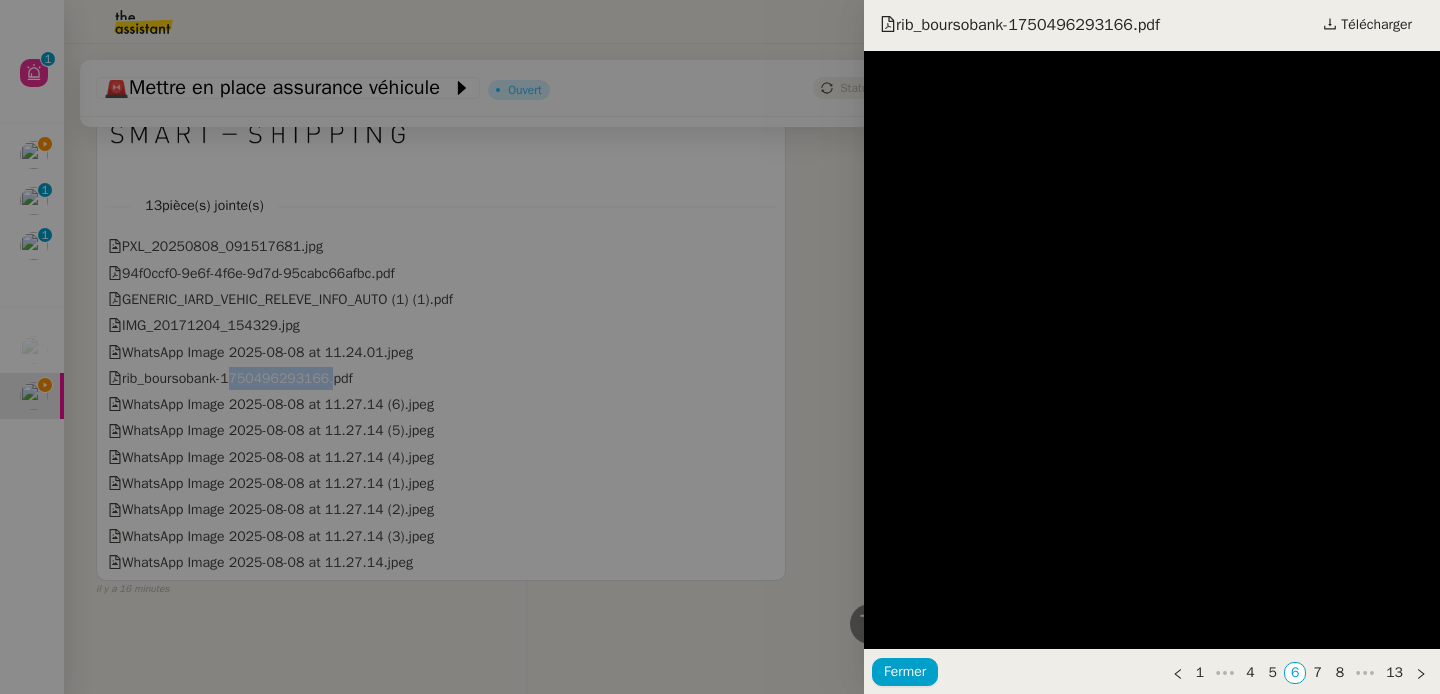 click at bounding box center (720, 347) 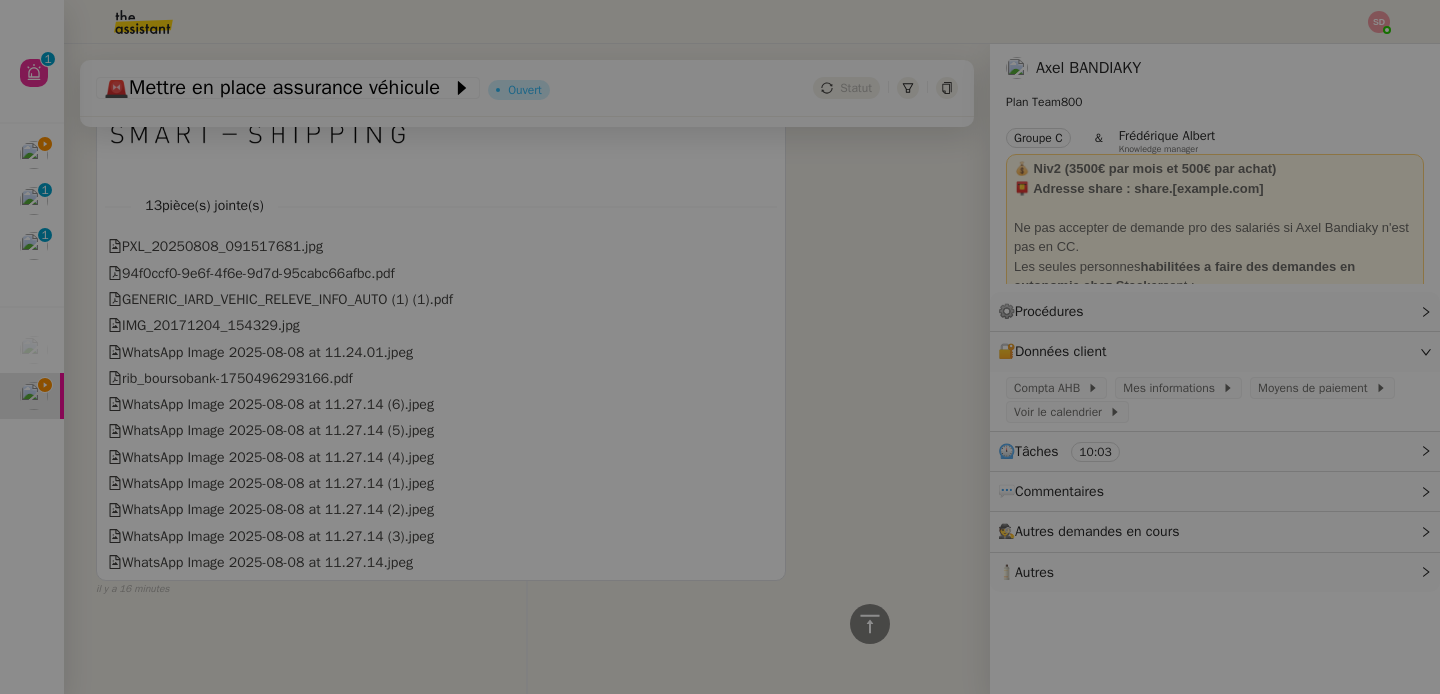 click on "WhatsApp Image 2025-08-08 at 11.27.14 (6).jpeg" 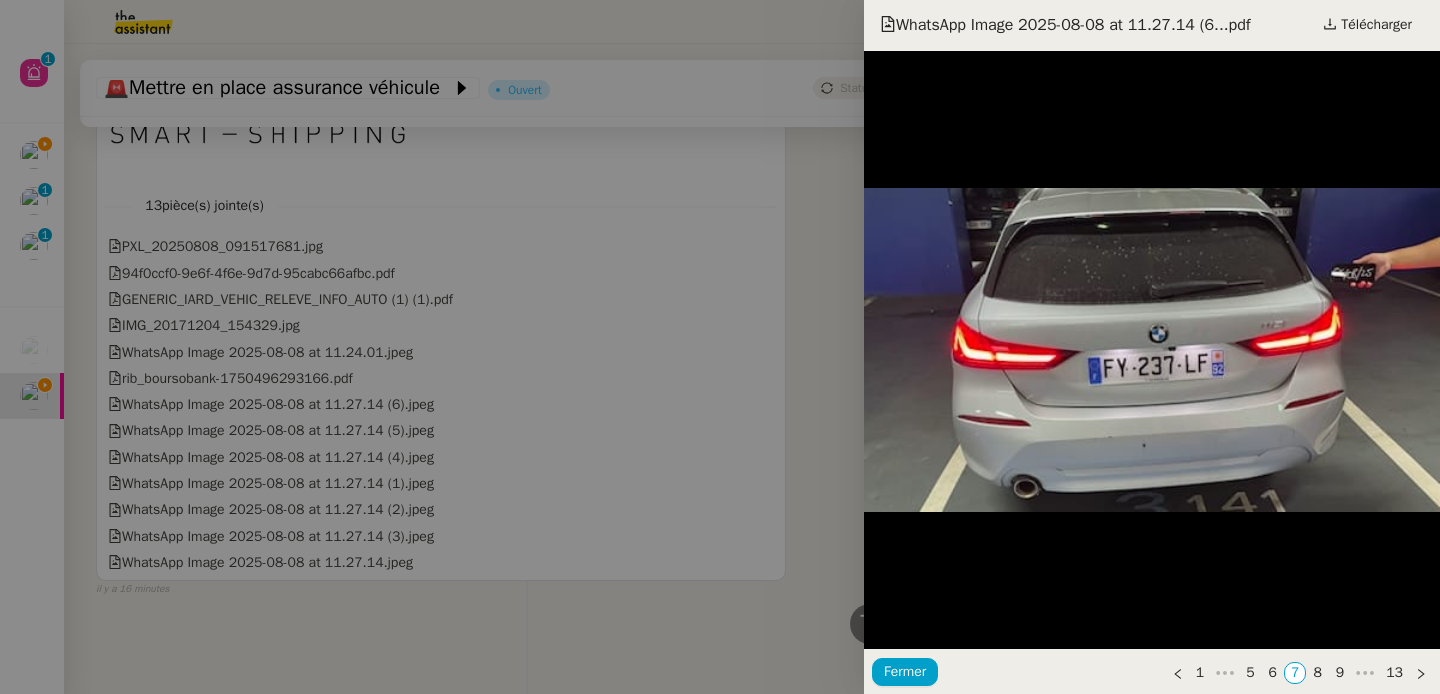 click at bounding box center [720, 347] 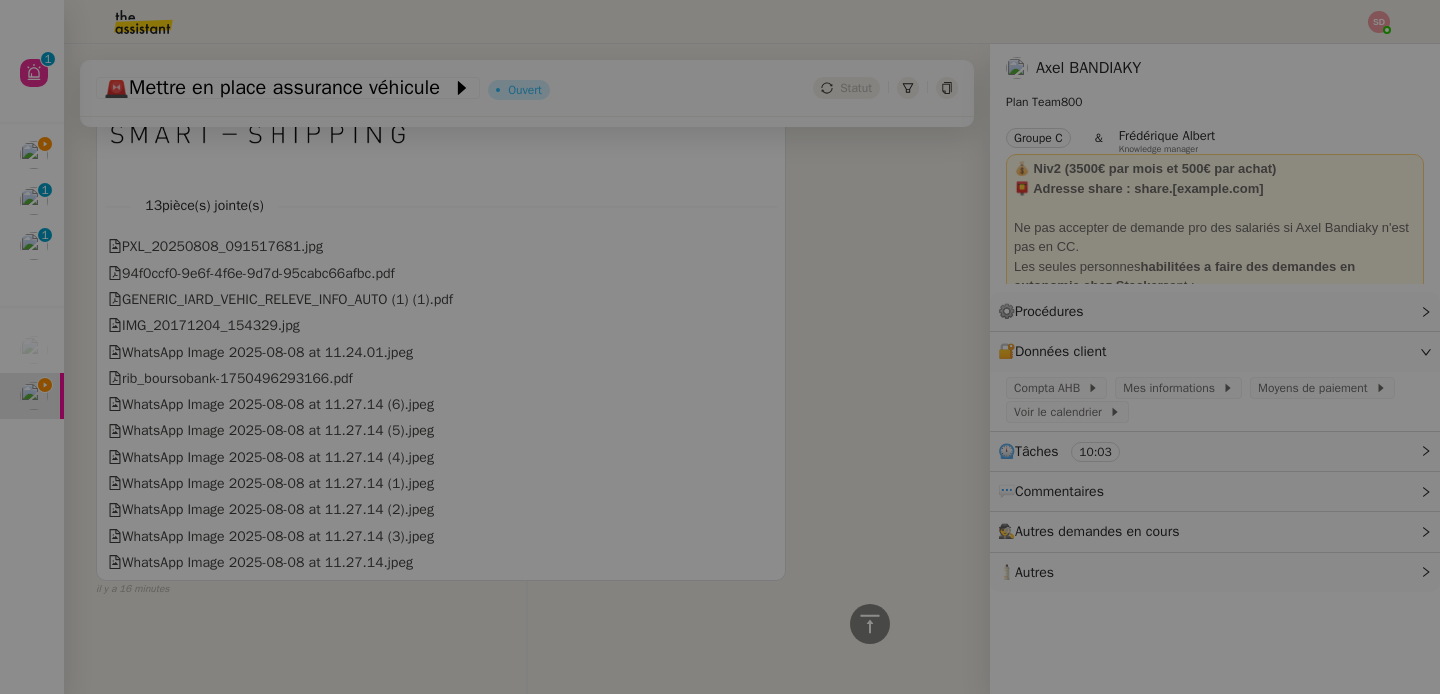 click on "WhatsApp Image 2025-08-08 at 11.27.14 (5).jpeg" 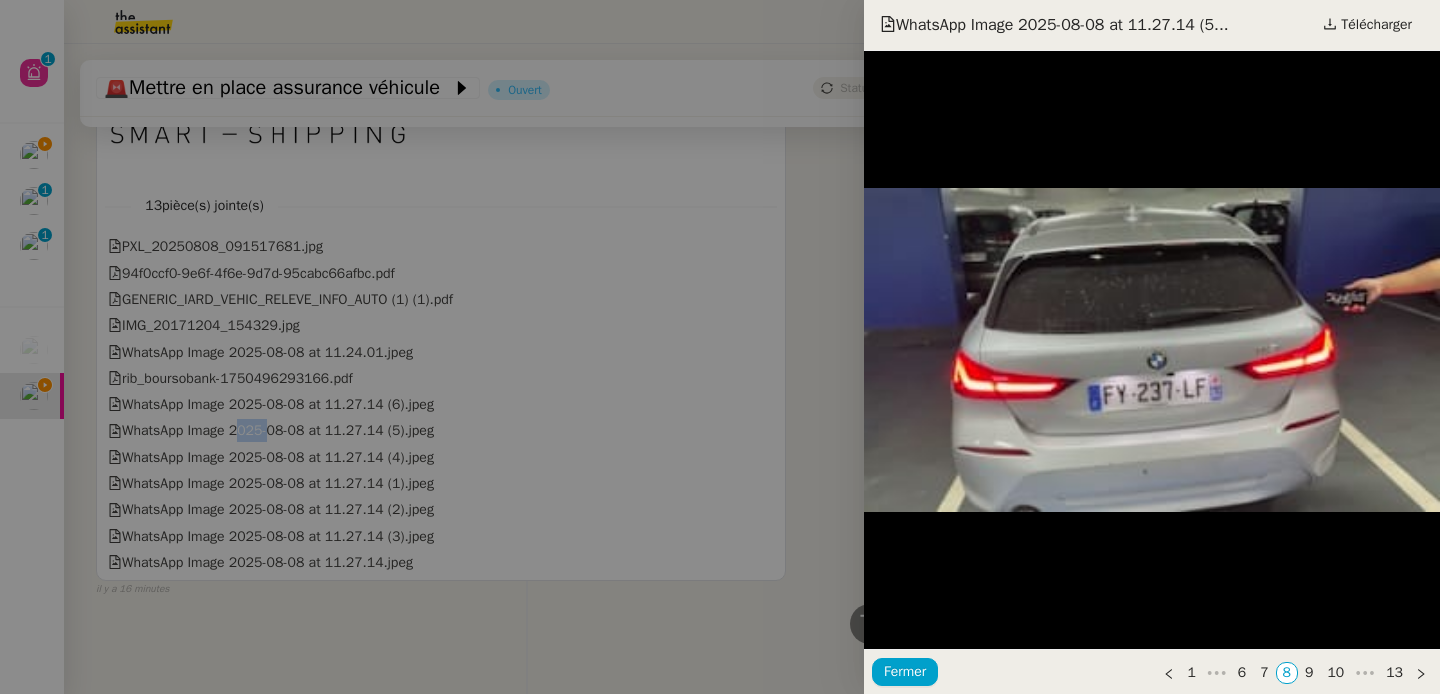 click at bounding box center [720, 347] 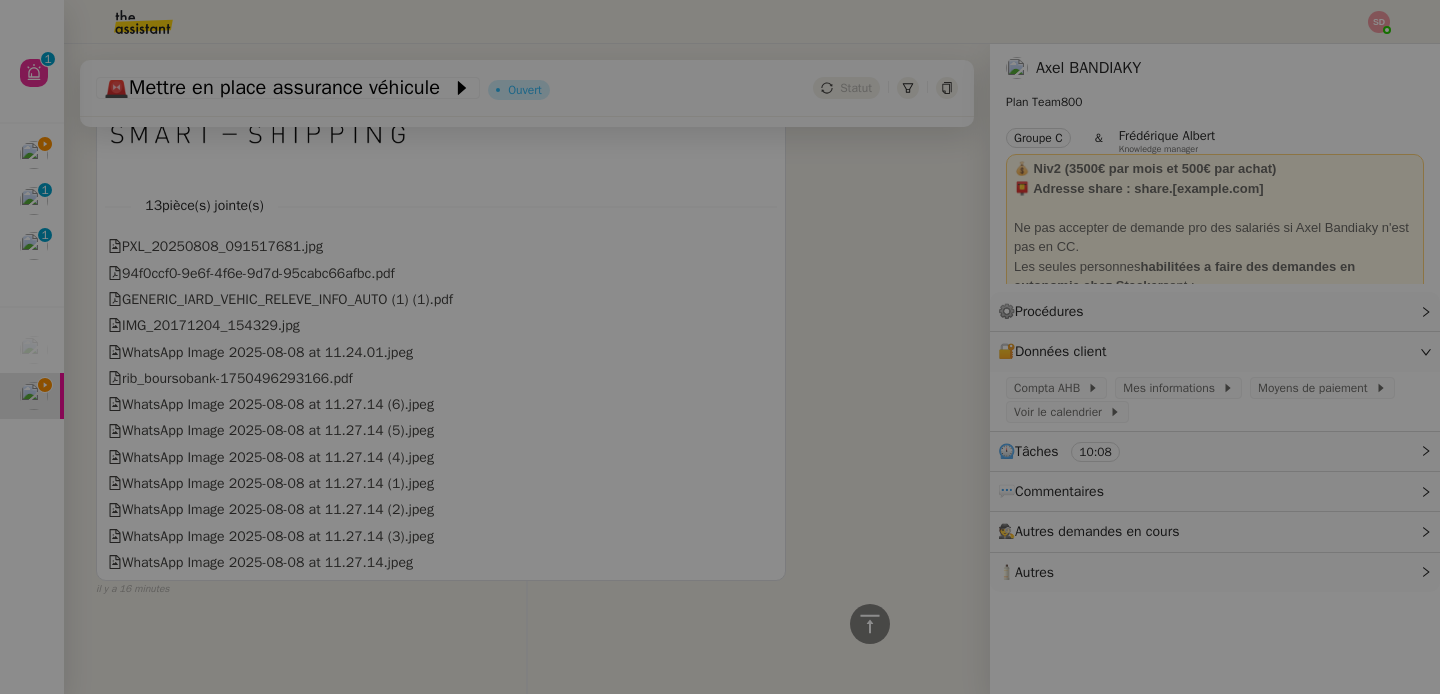 click on "WhatsApp Image 2025-08-08 at 11.27.14 (4).jpeg" 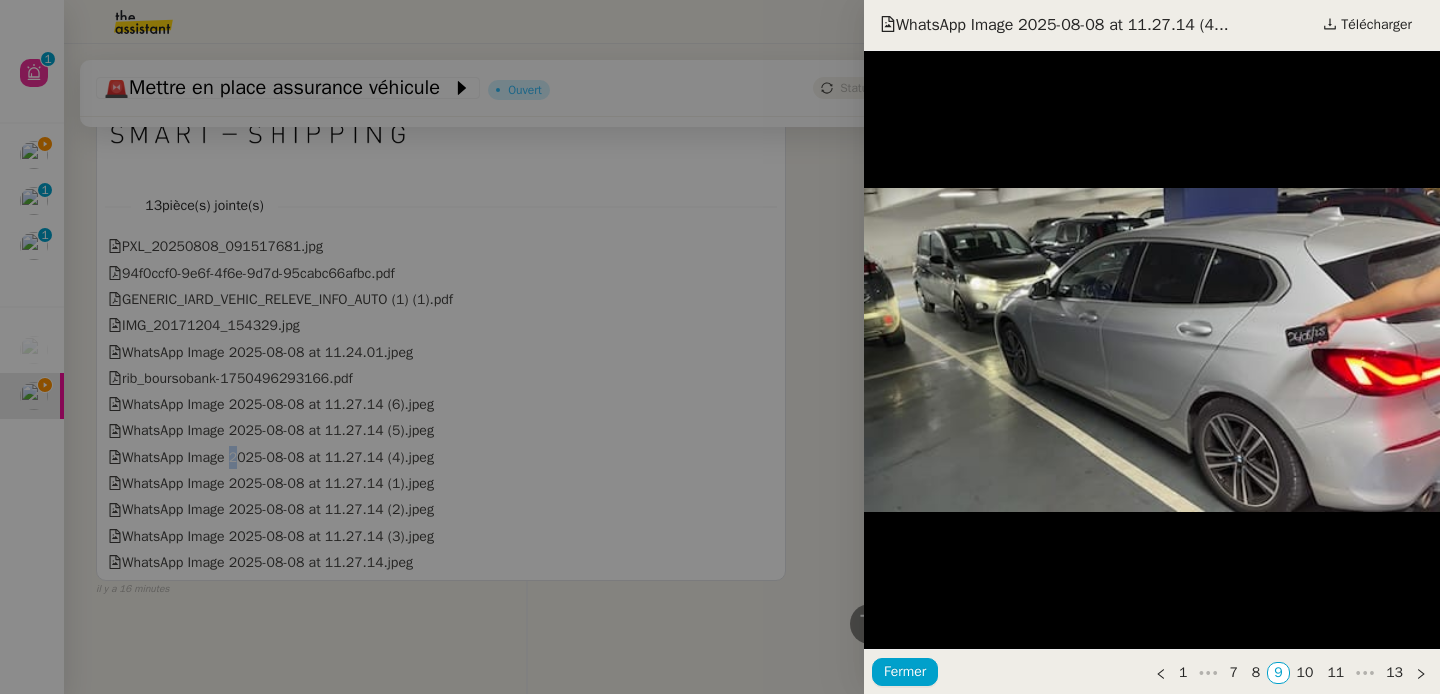 click at bounding box center (720, 347) 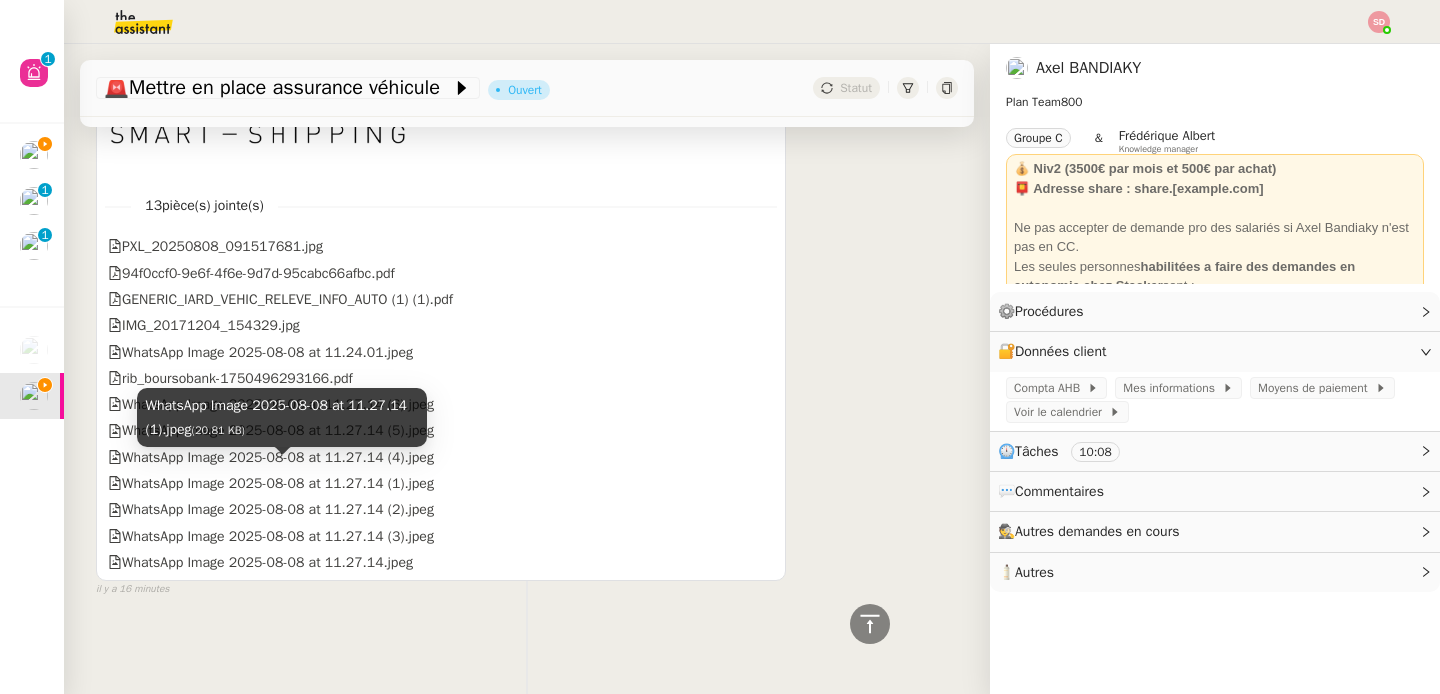 click on "WhatsApp Image 2025-08-08 at 11.27.14 (1).jpeg" 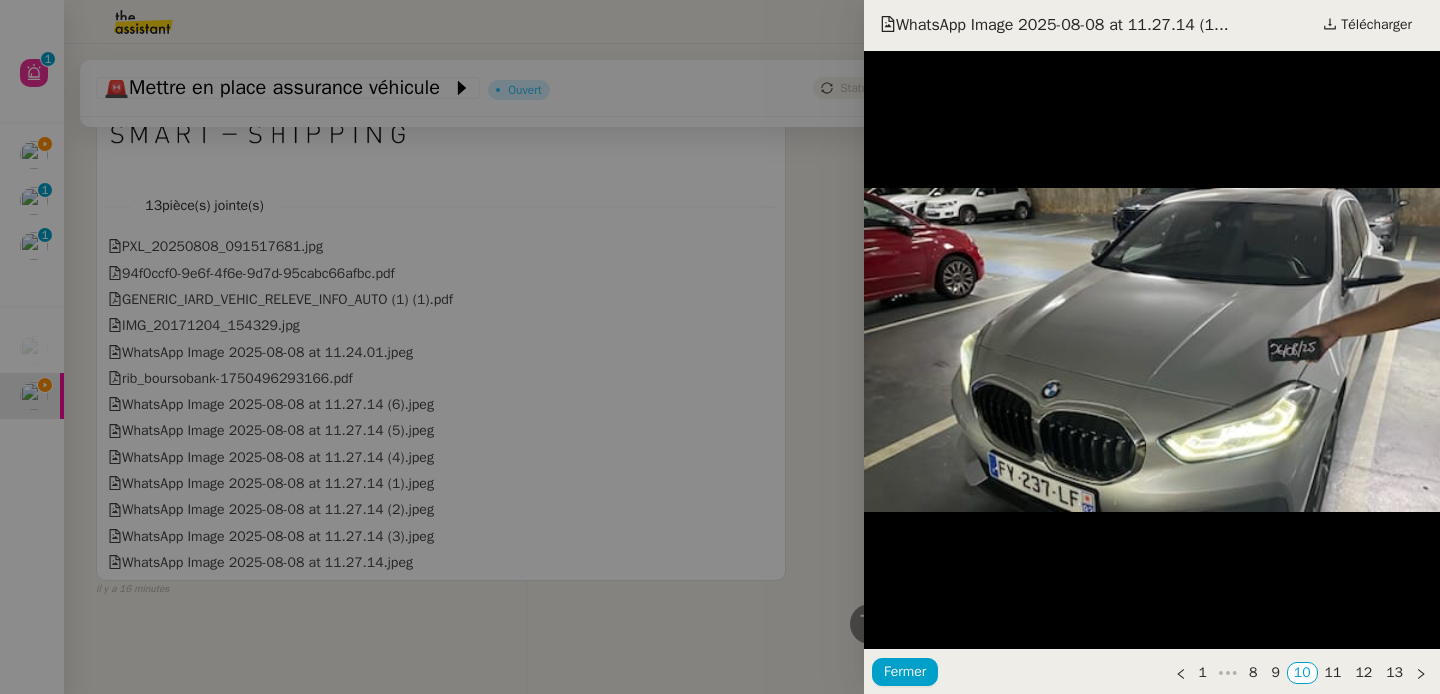 click at bounding box center (720, 347) 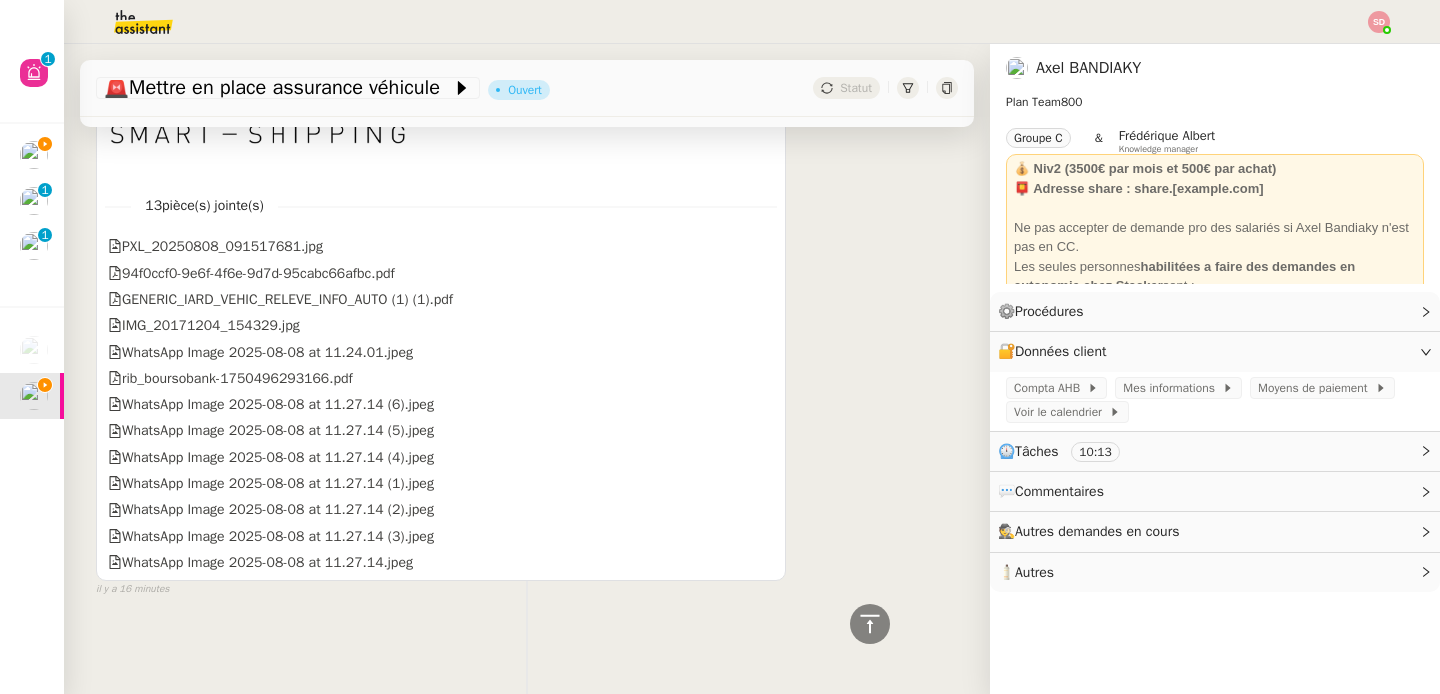 scroll, scrollTop: 0, scrollLeft: 0, axis: both 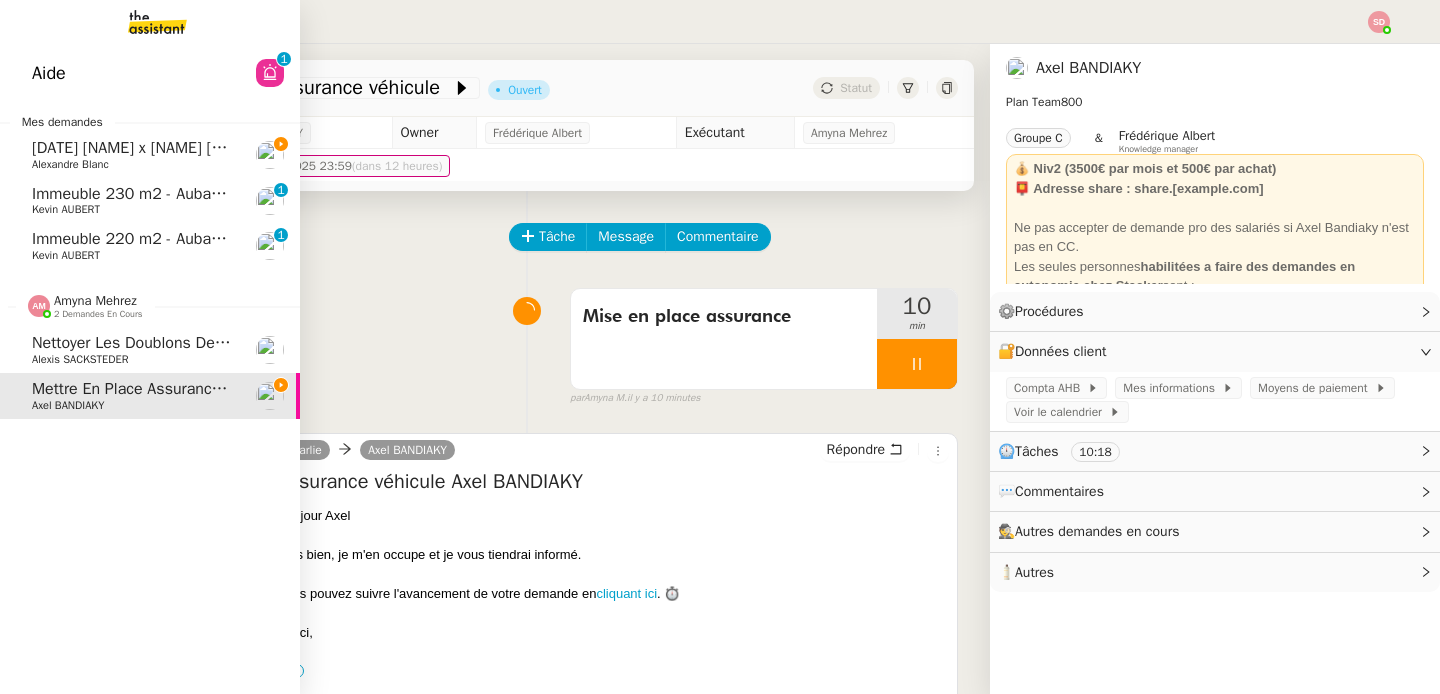 click on "Nettoyer les doublons de la base de contacts" 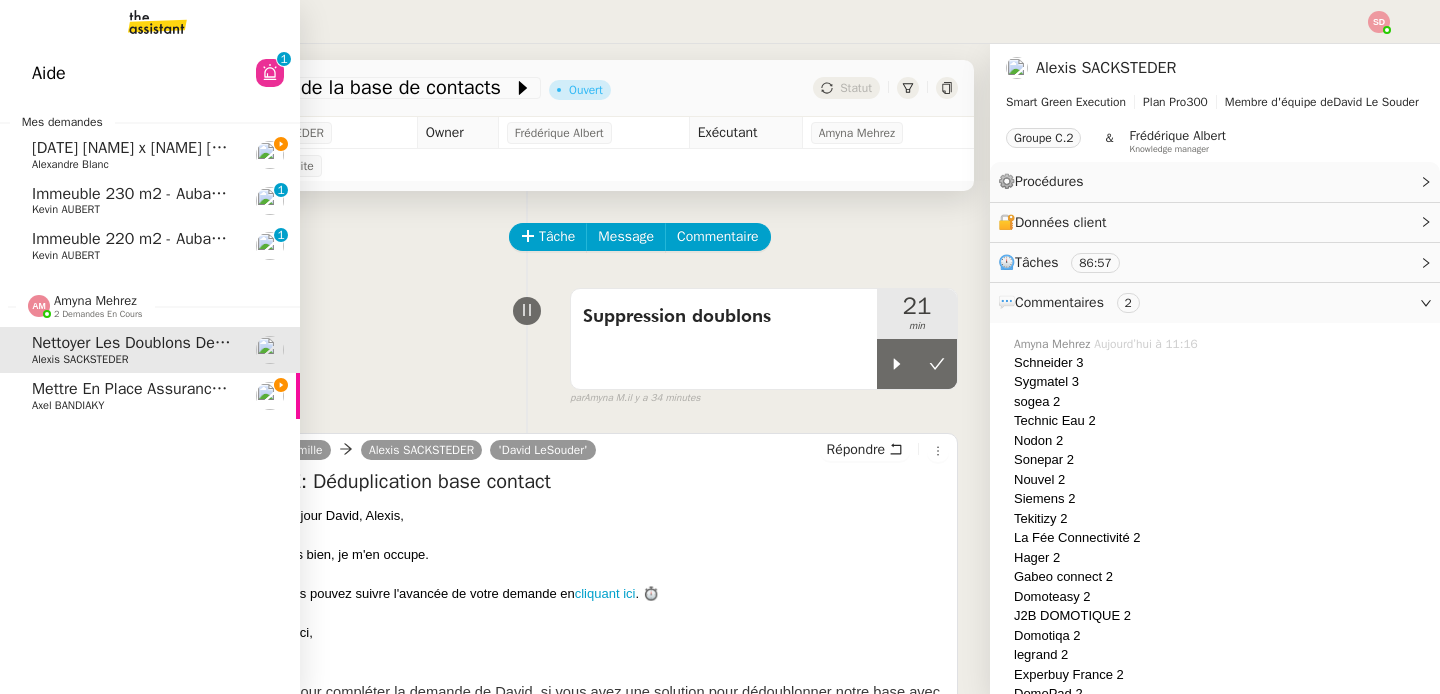 click on "Amyna Mehrez" 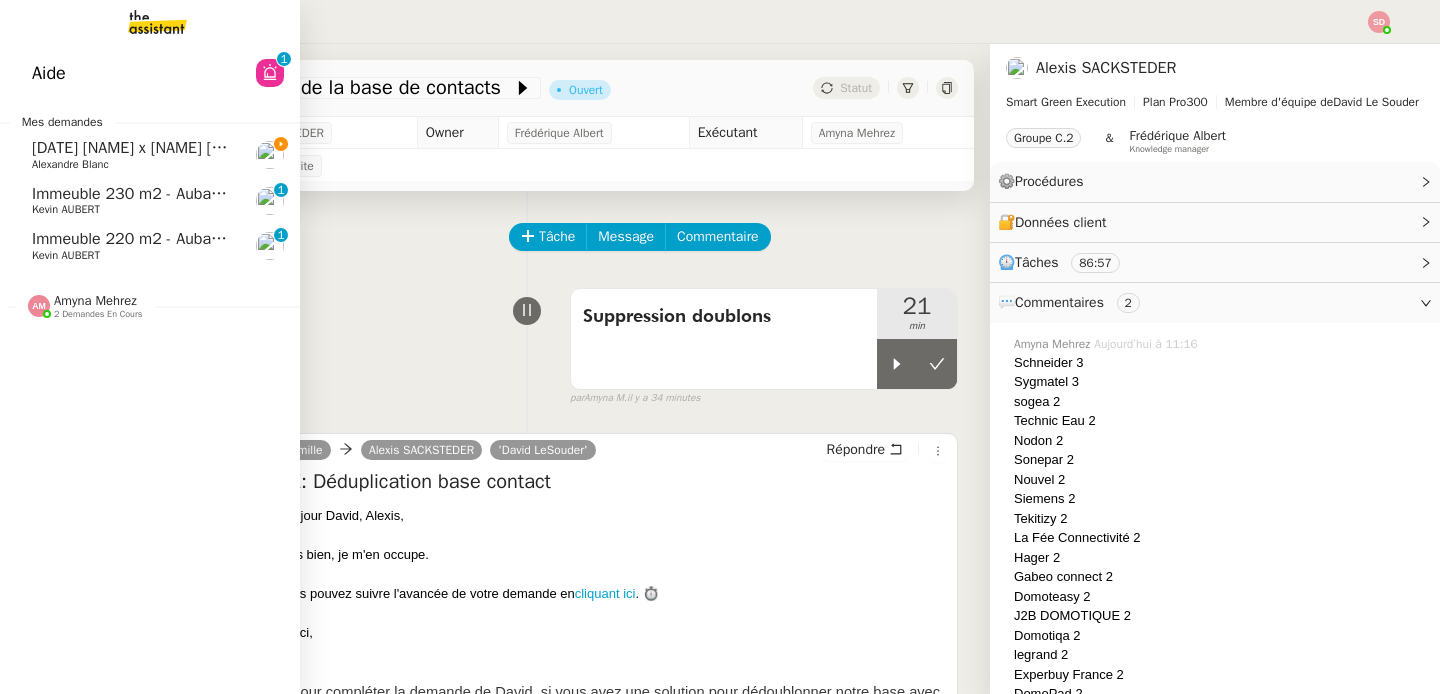 click on "[DAY]th August  - New flight request - Nicolas Minot    Alexandre Blanc" 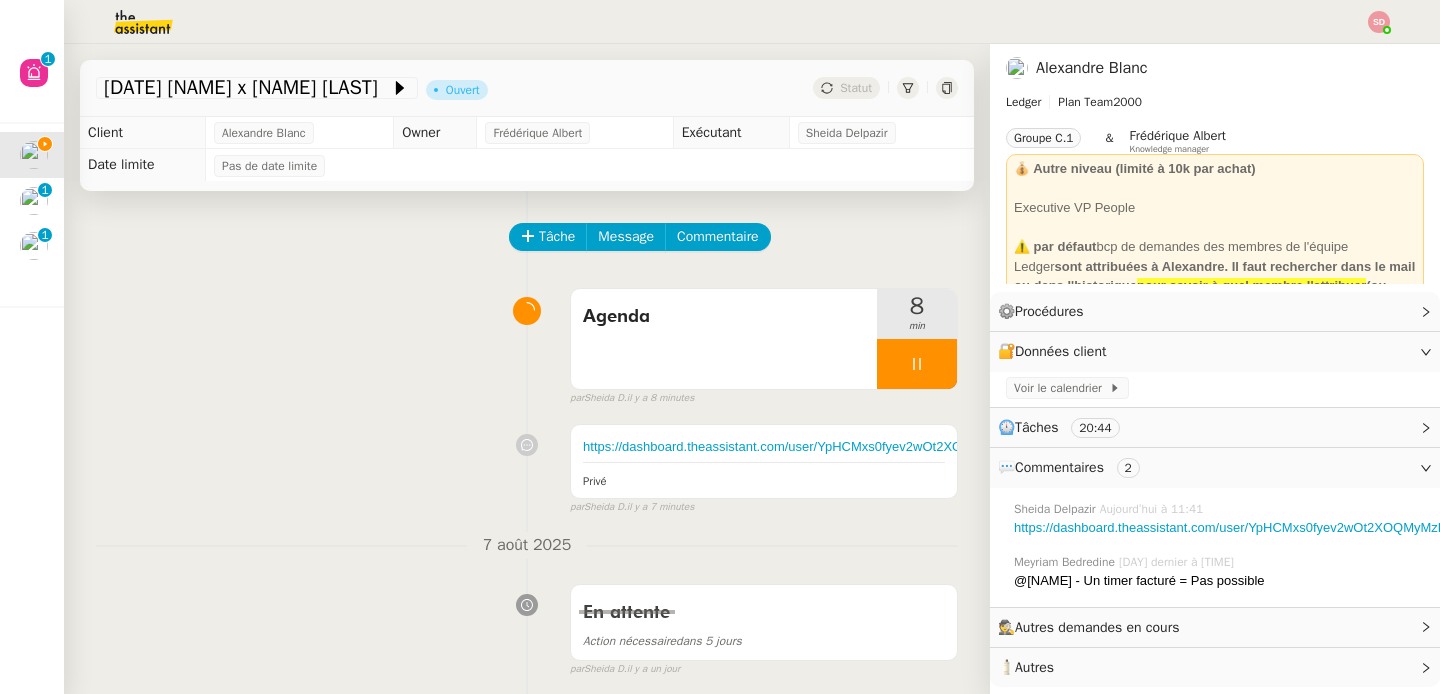 click on "Agenda     8 min false par   Sheida D.   il y a 8 minutes" at bounding box center [527, 343] 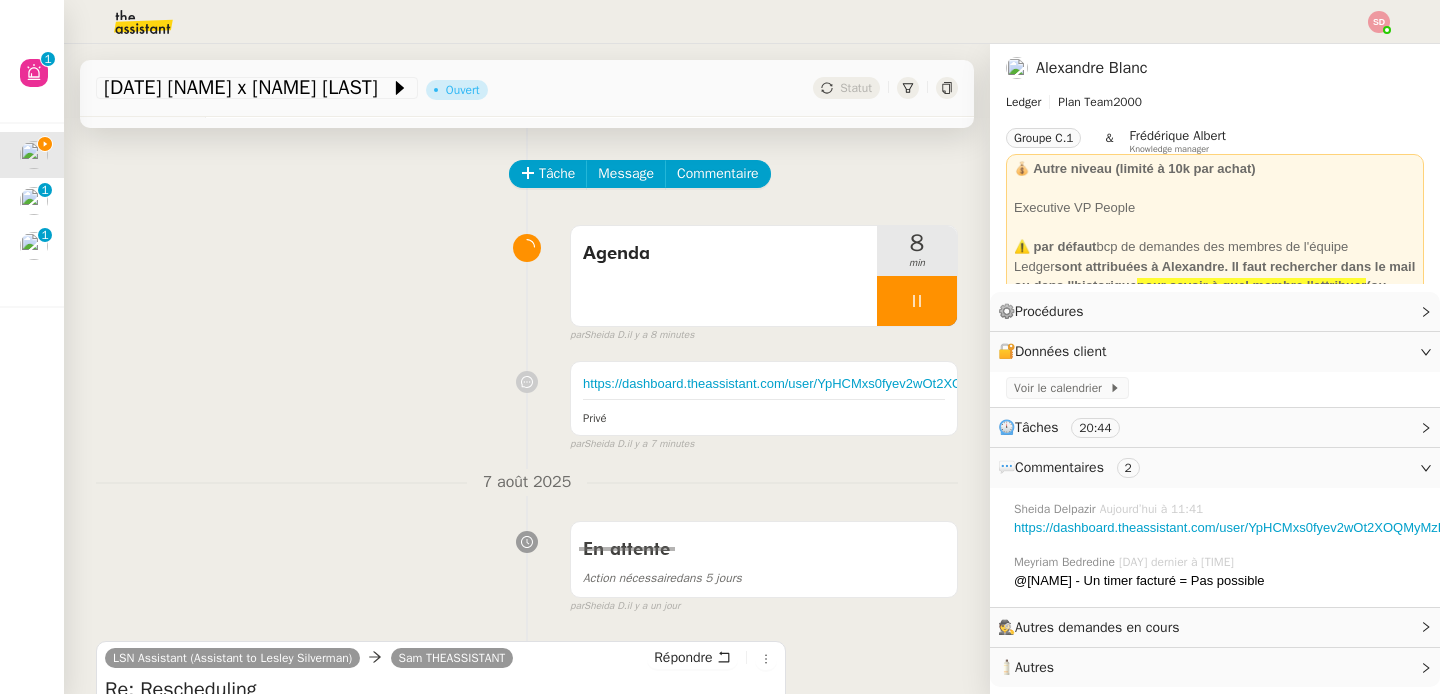 scroll, scrollTop: 319, scrollLeft: 0, axis: vertical 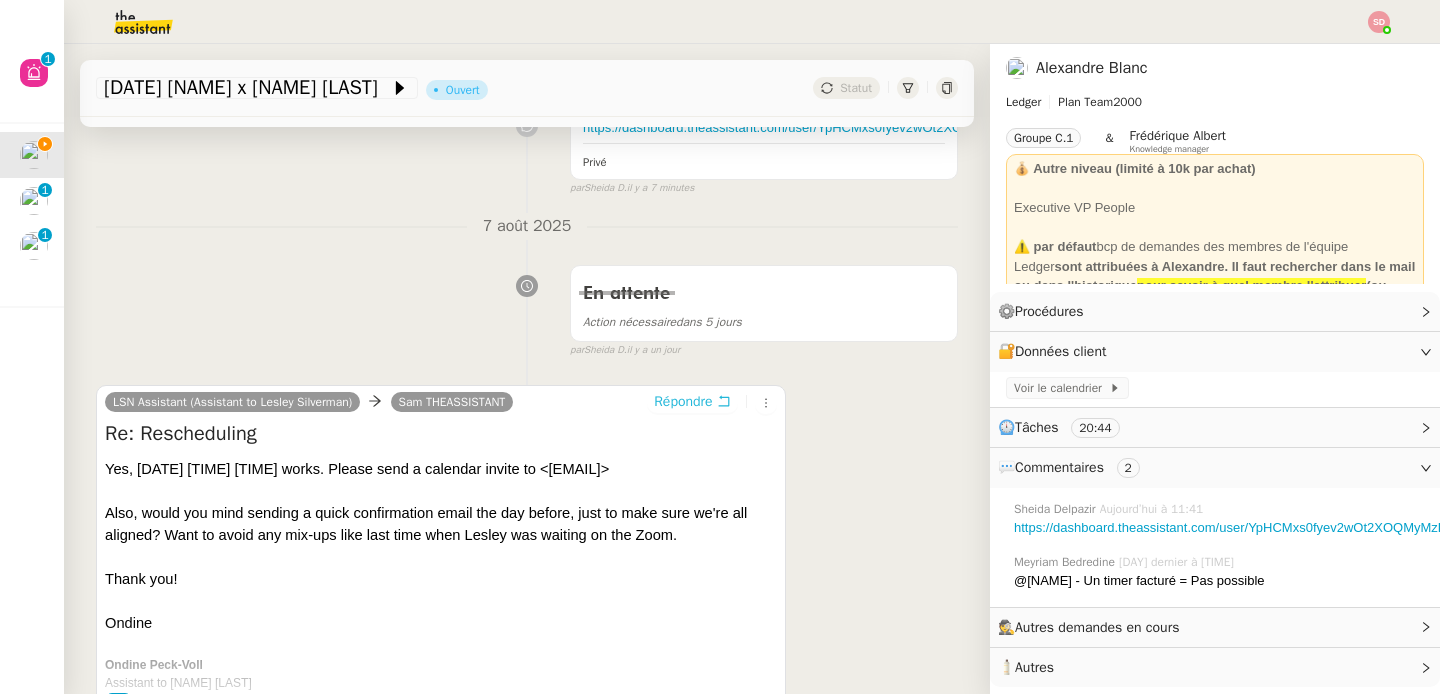 click on "Répondre" at bounding box center (683, 402) 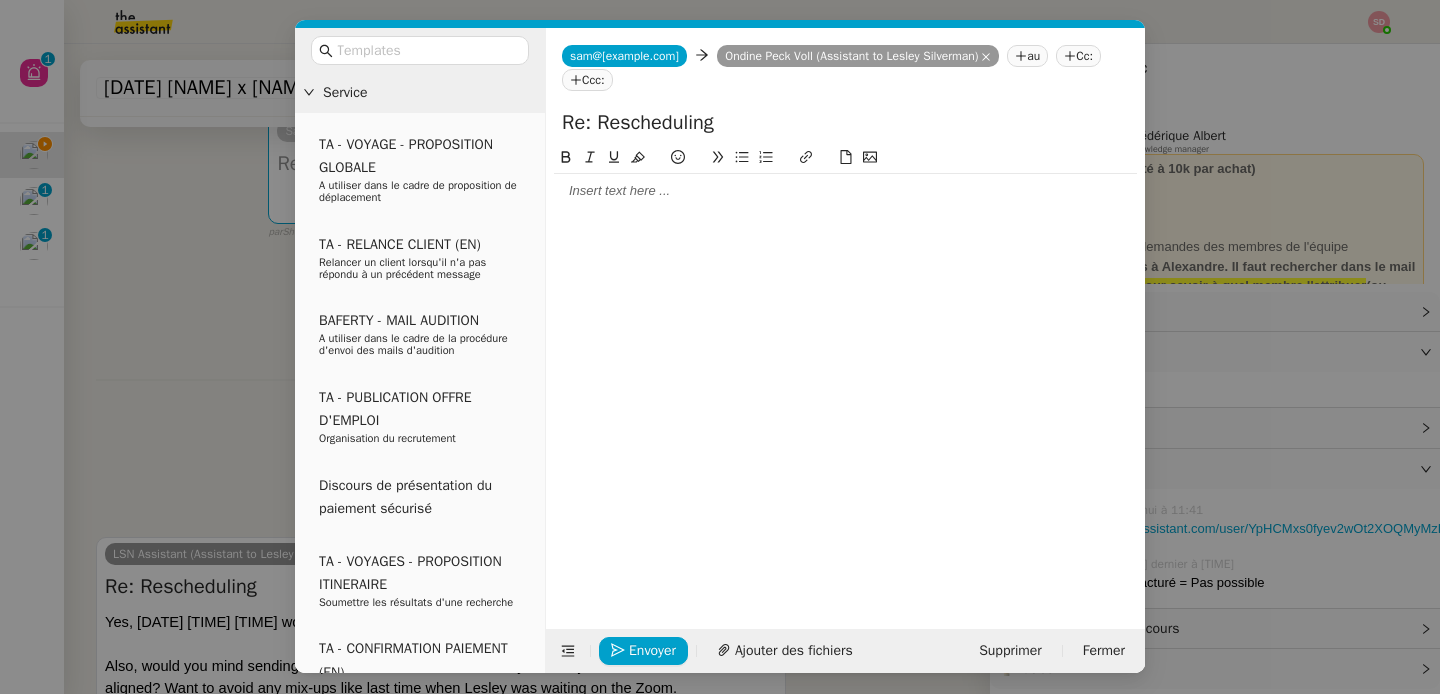 click 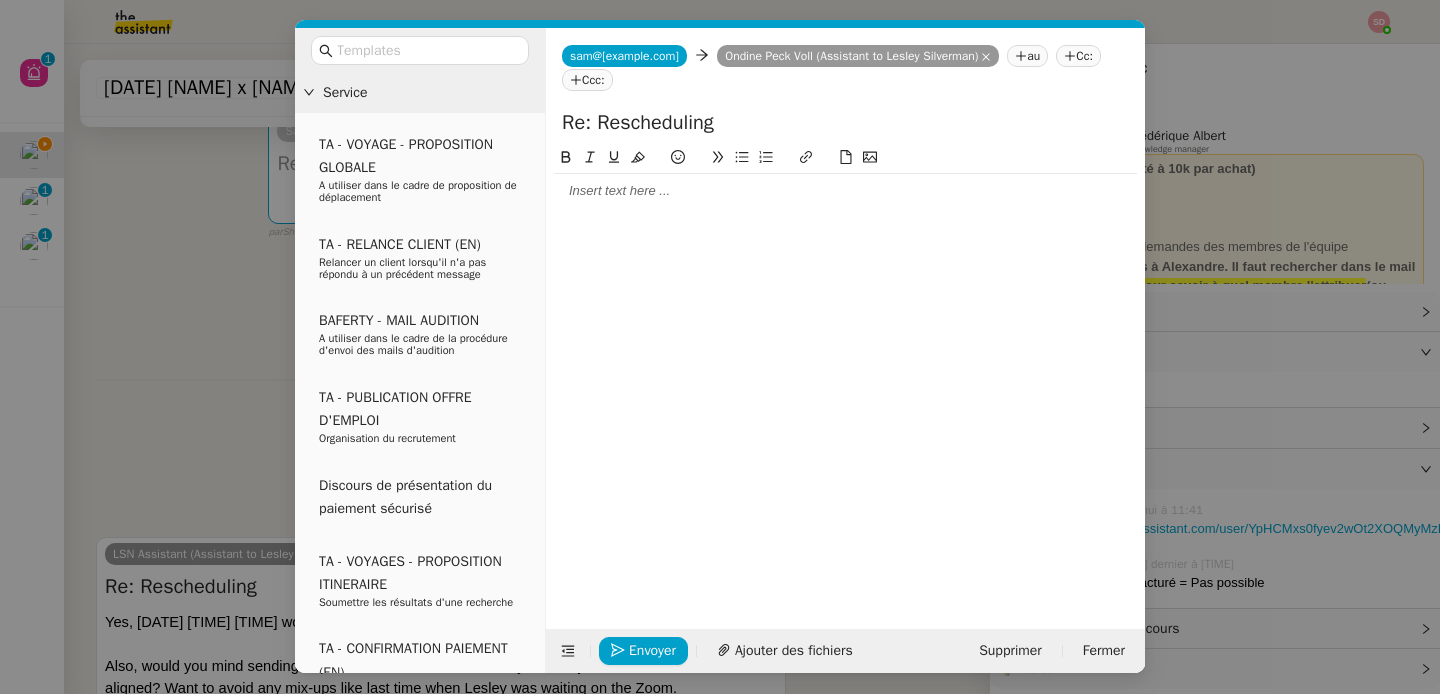 type 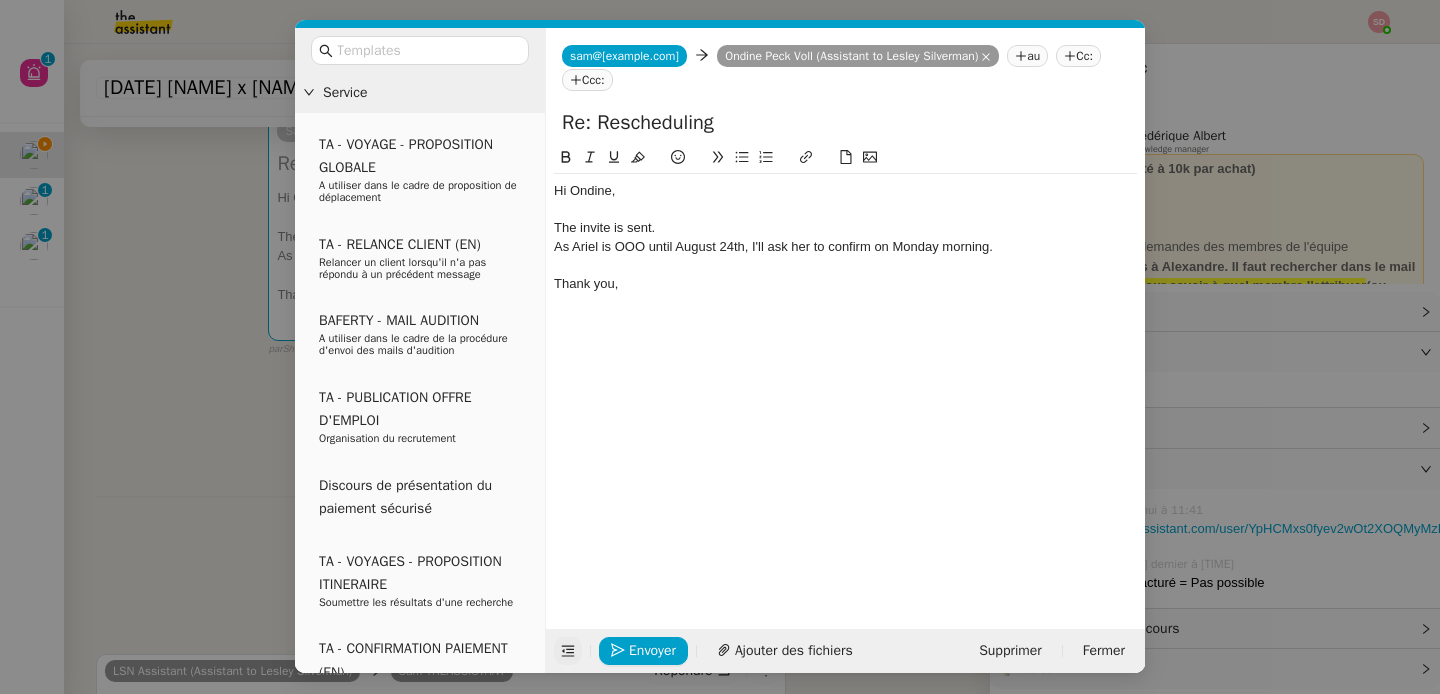 click 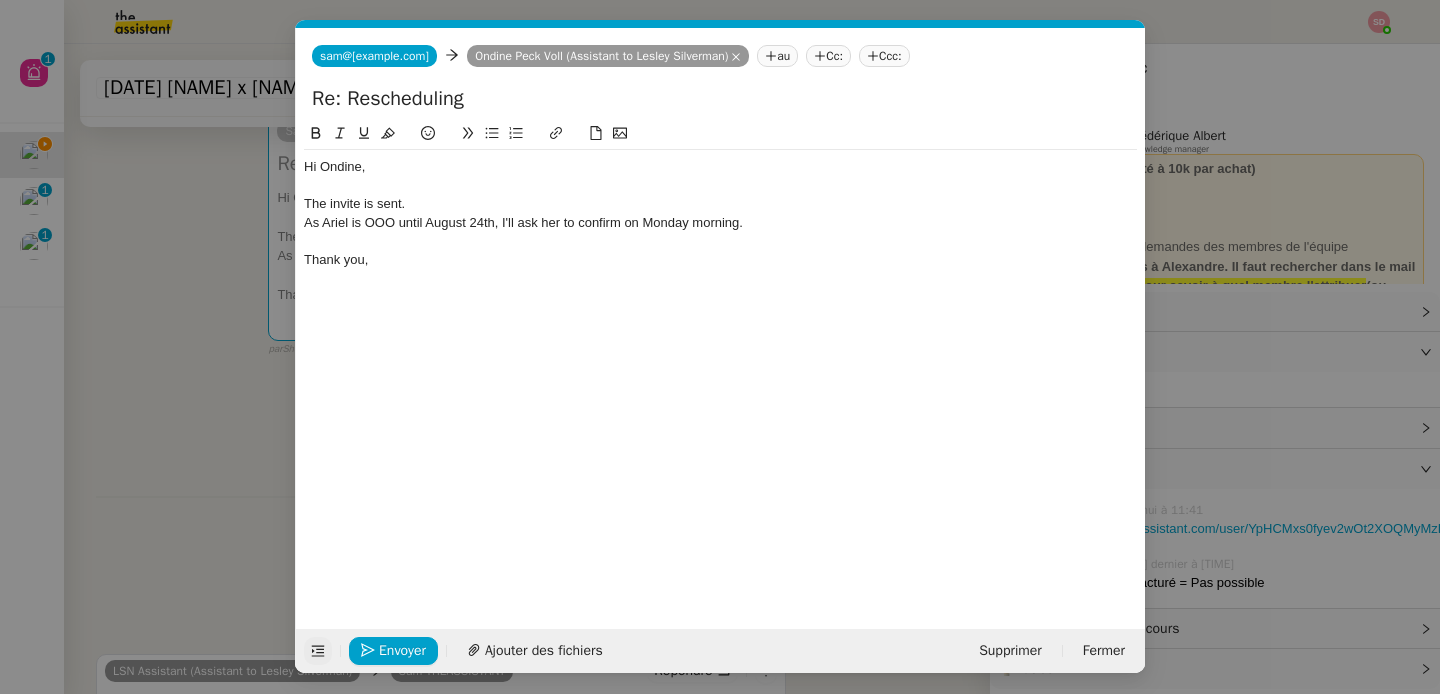 click on "As Ariel is OOO until August 24th, I'll ask her to confirm on Monday morning." 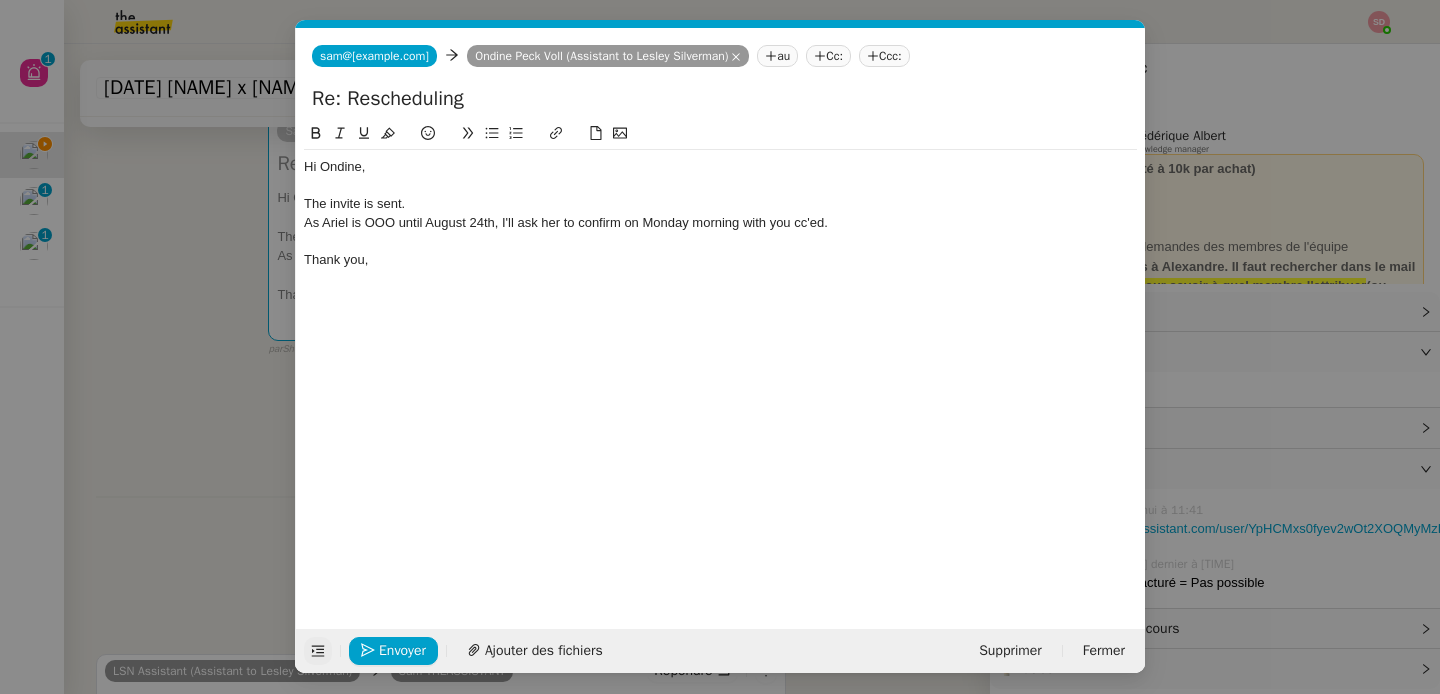 click on "Thank you," 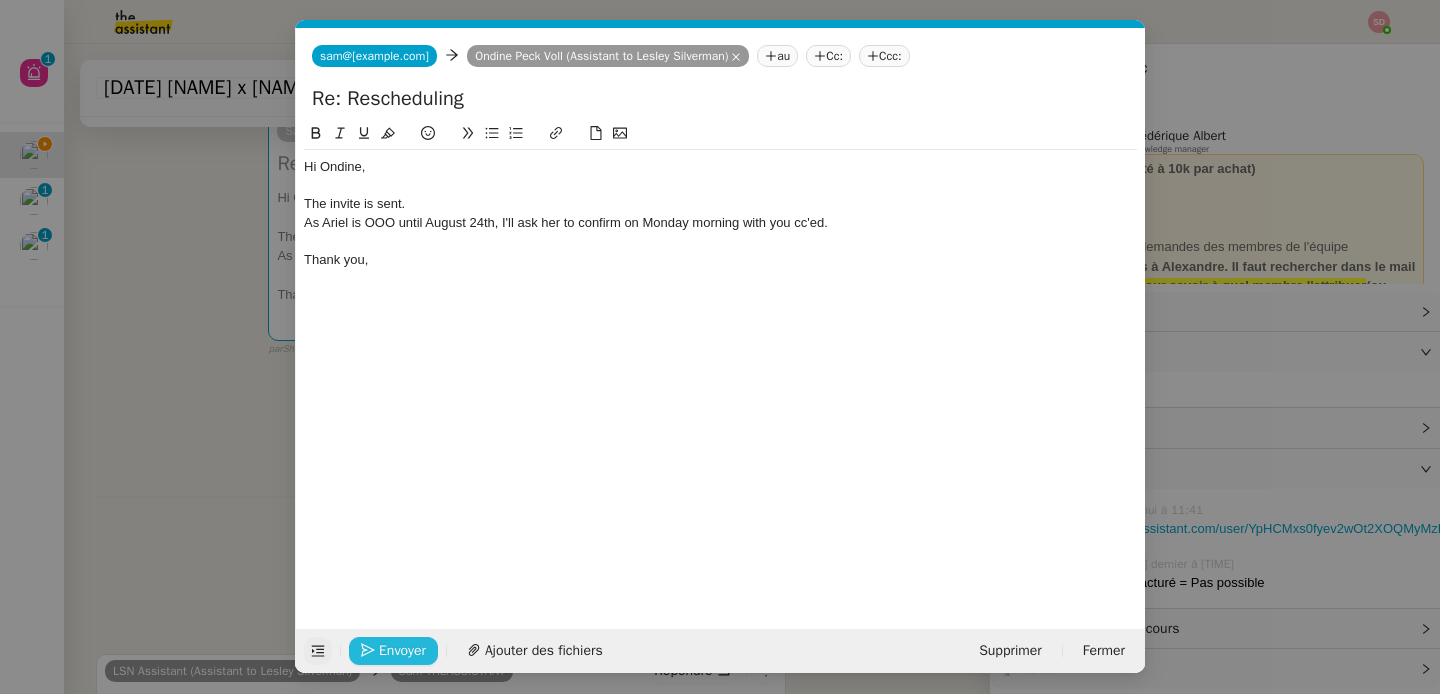 click on "Envoyer" 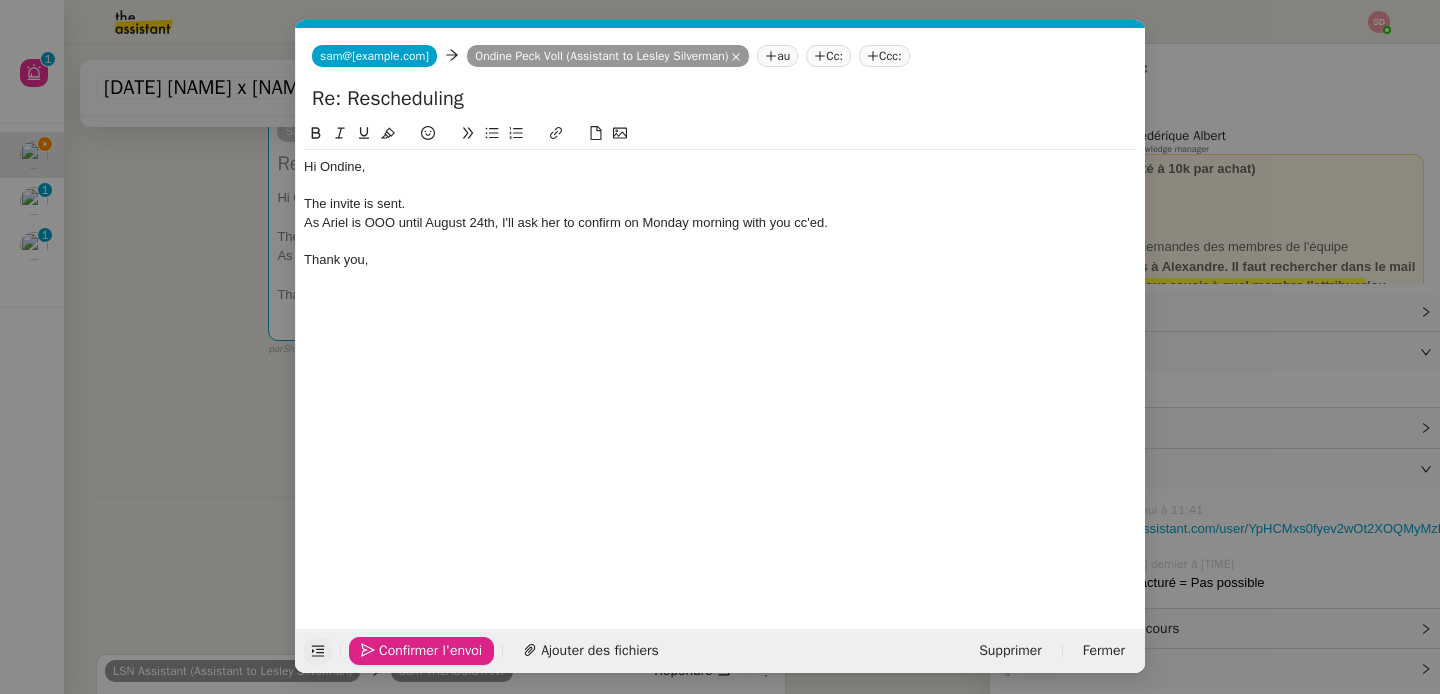 click on "Confirmer l'envoi" 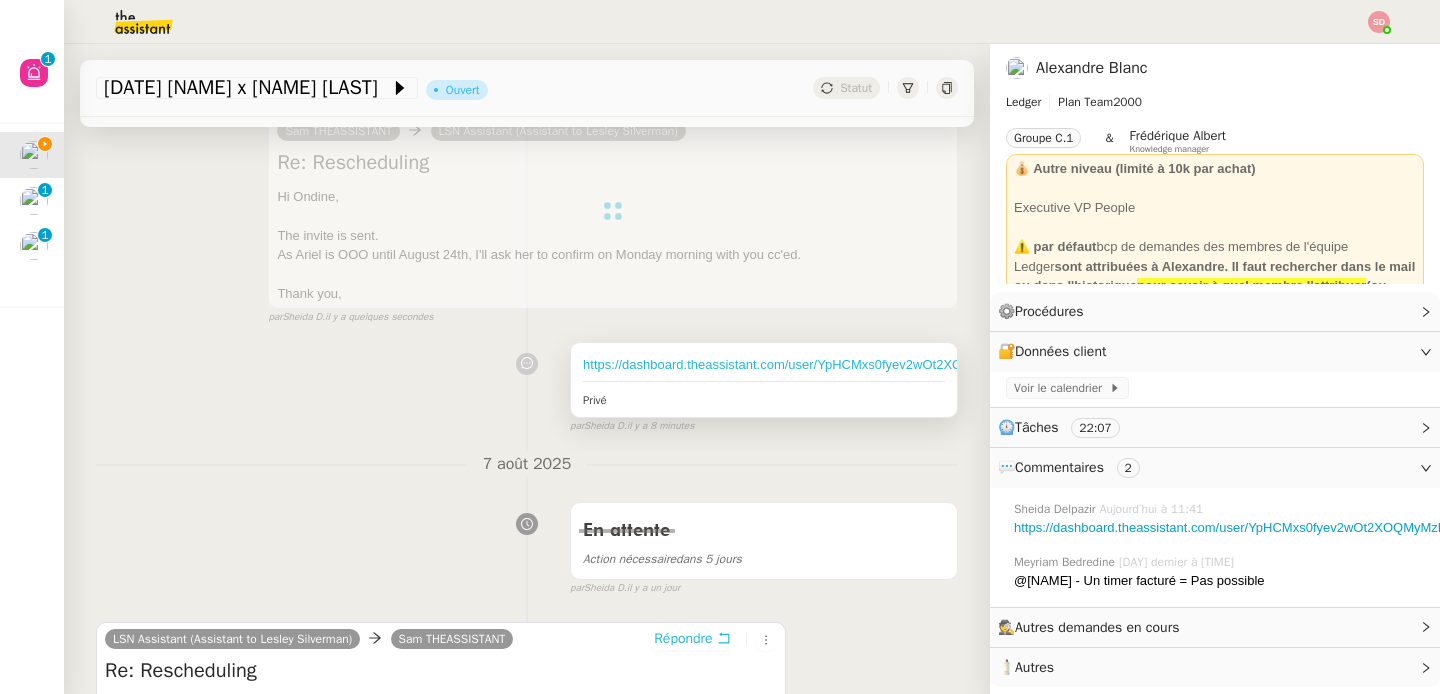 scroll, scrollTop: 0, scrollLeft: 0, axis: both 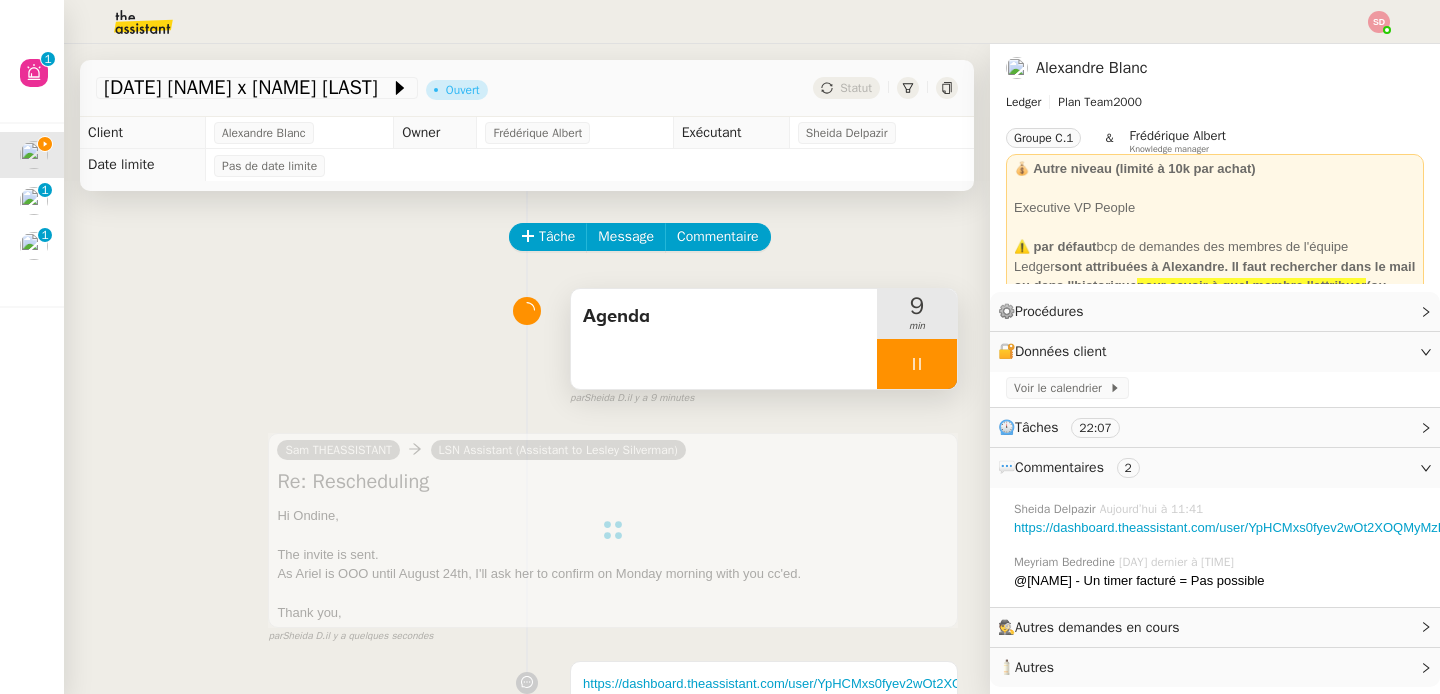 click at bounding box center (917, 364) 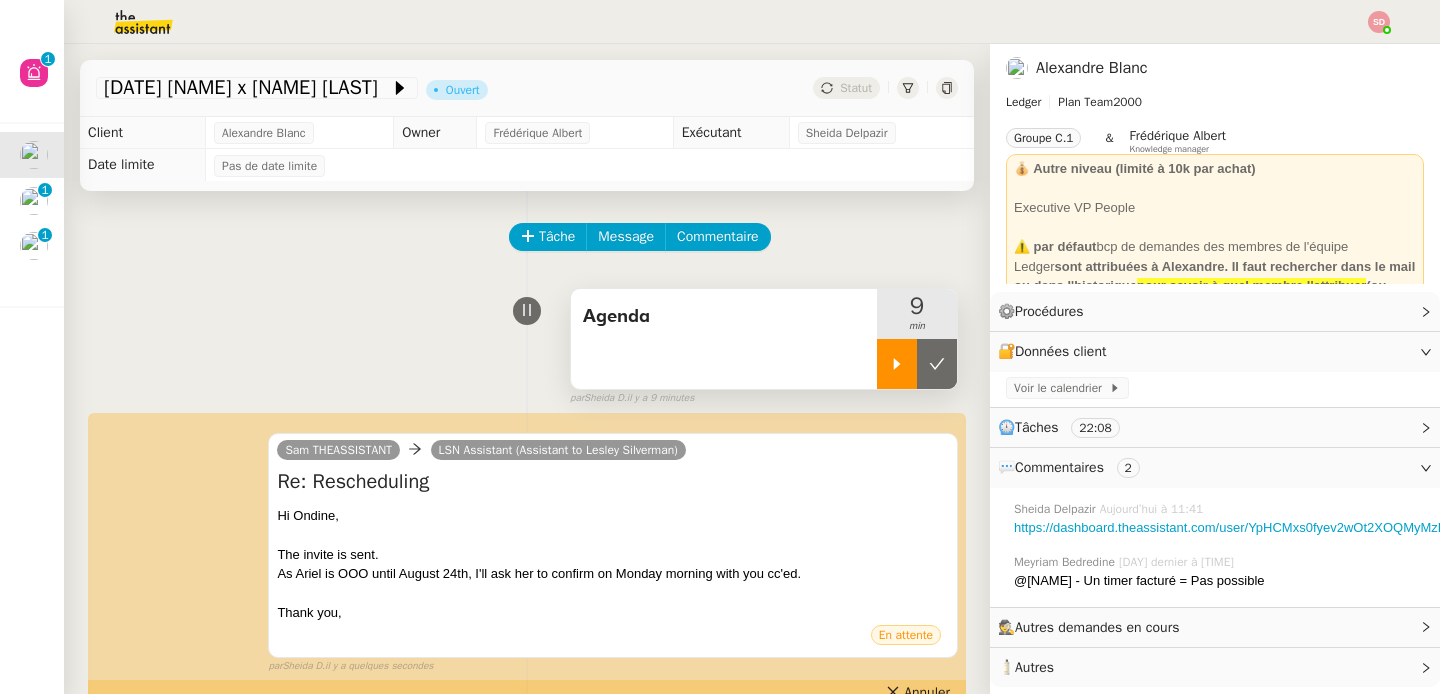 click at bounding box center [937, 364] 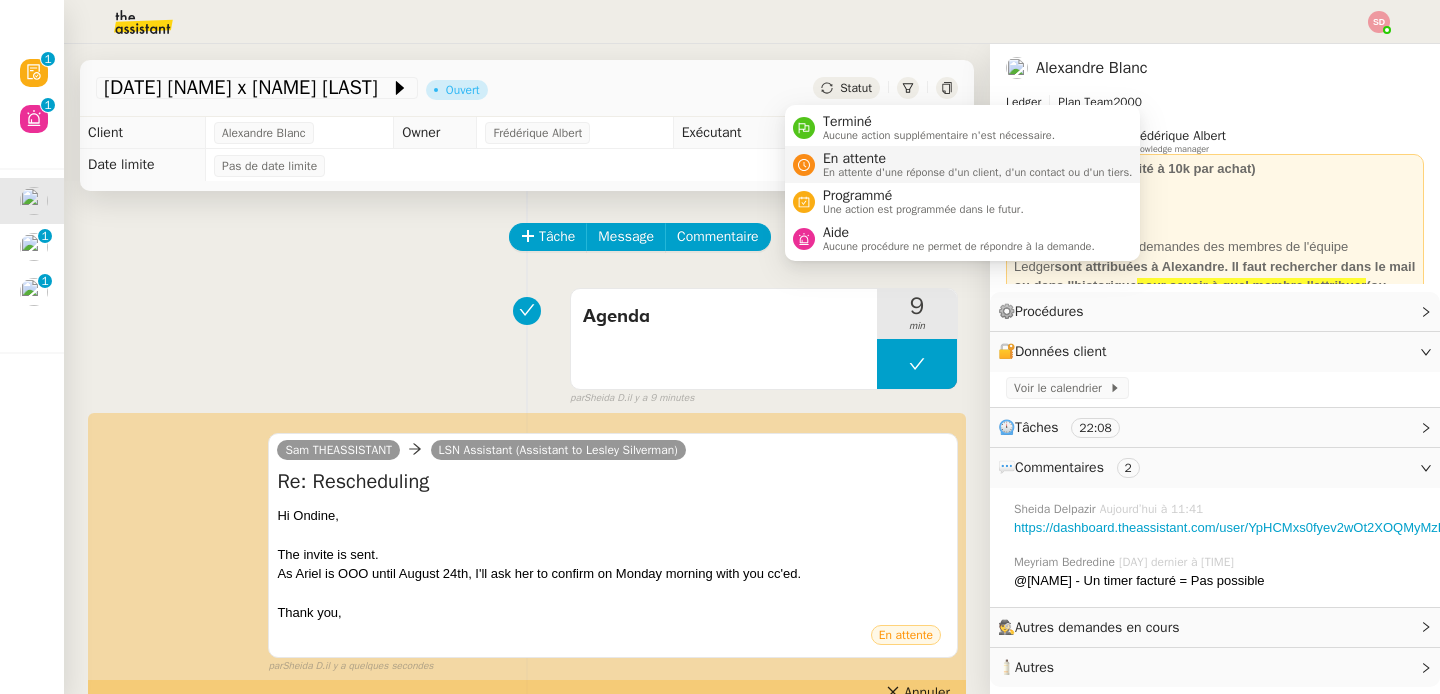 click on "En attente d'une réponse d'un client, d'un contact ou d'un tiers." at bounding box center (978, 172) 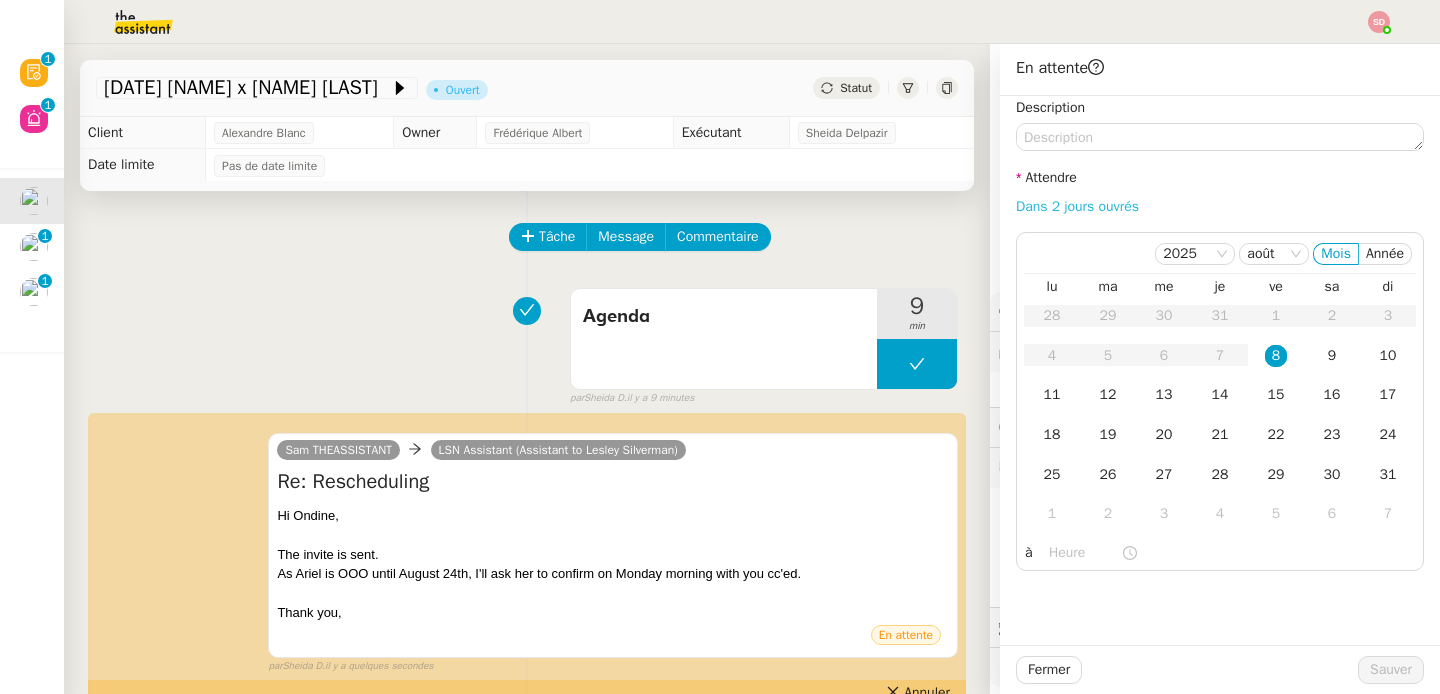click on "Dans 2 jours ouvrés" 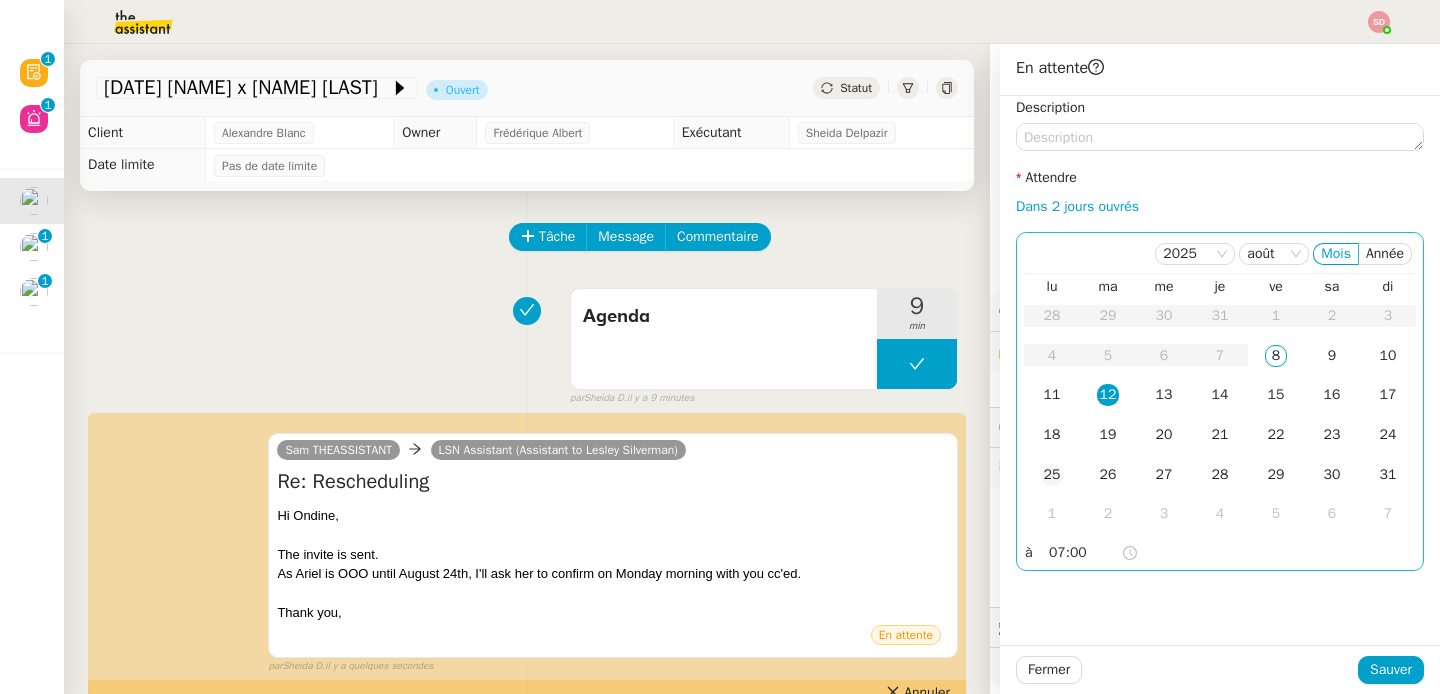 click on "25" 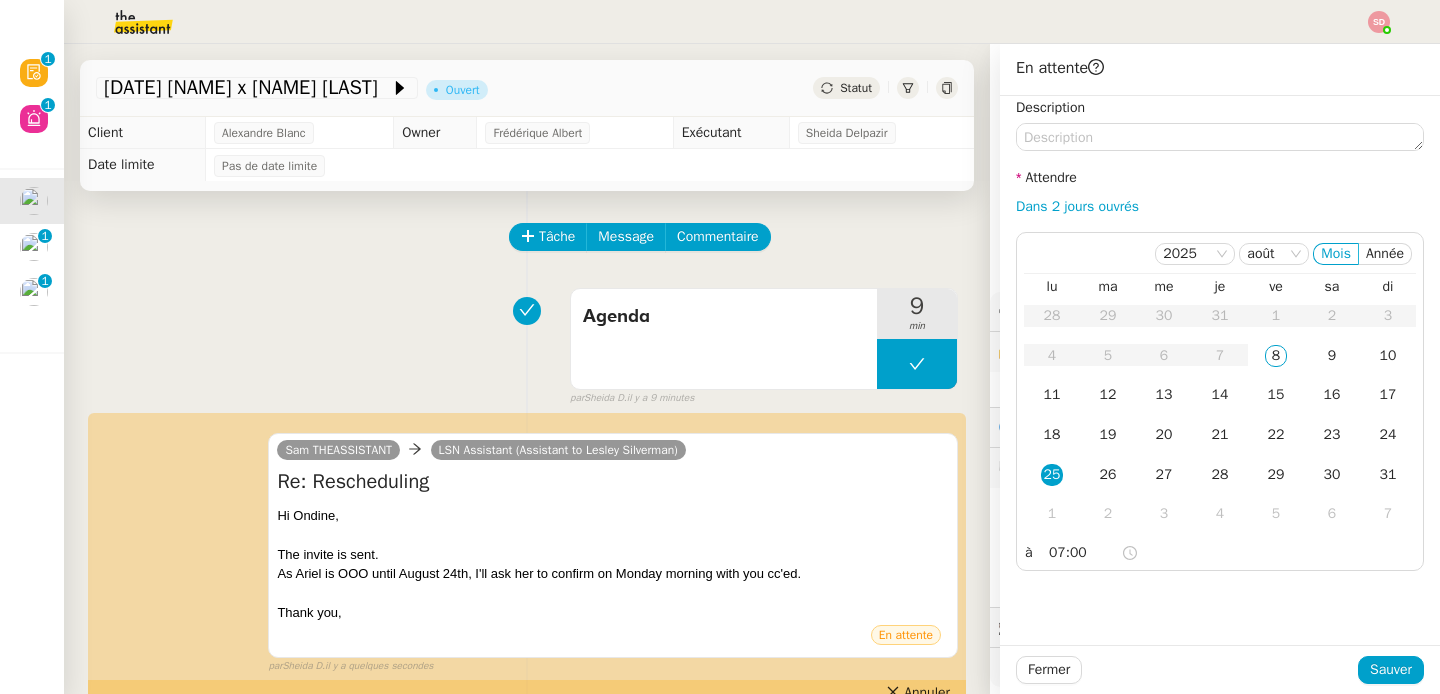 click on "Fermer Sauver" 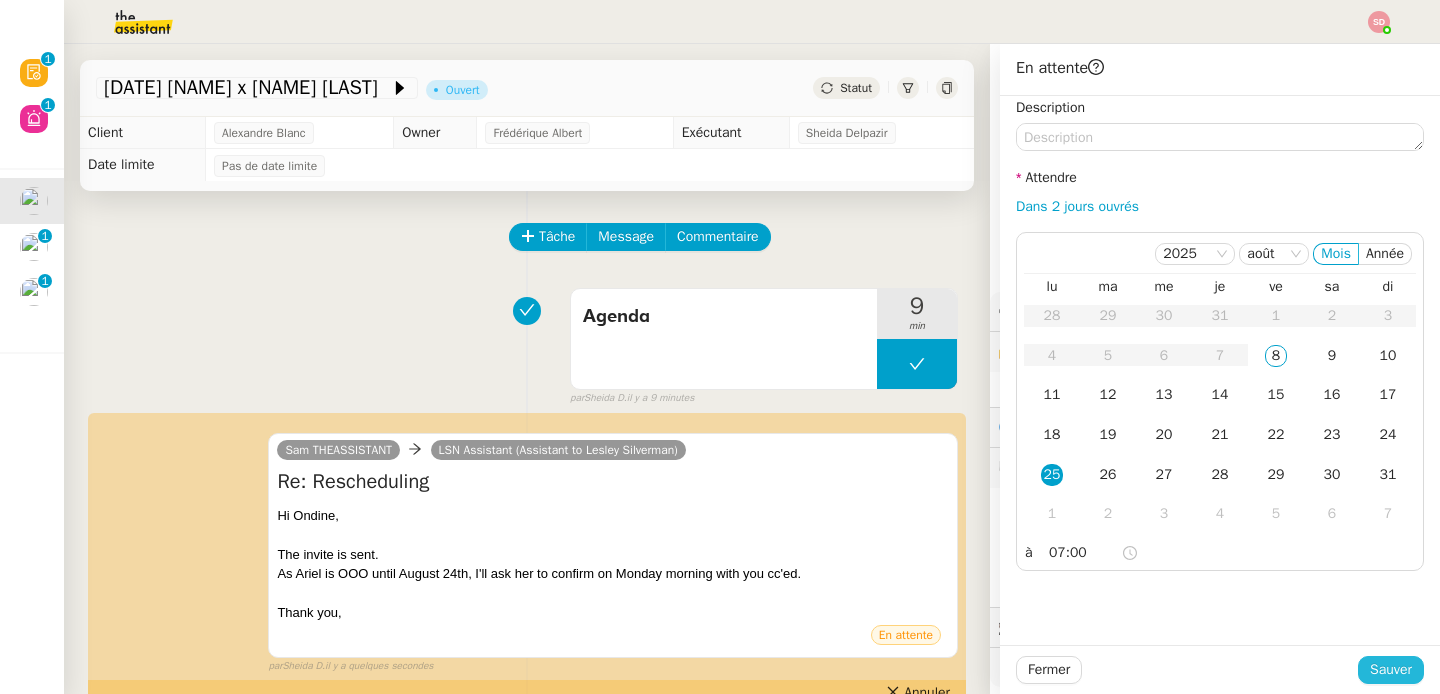 click on "Sauver" 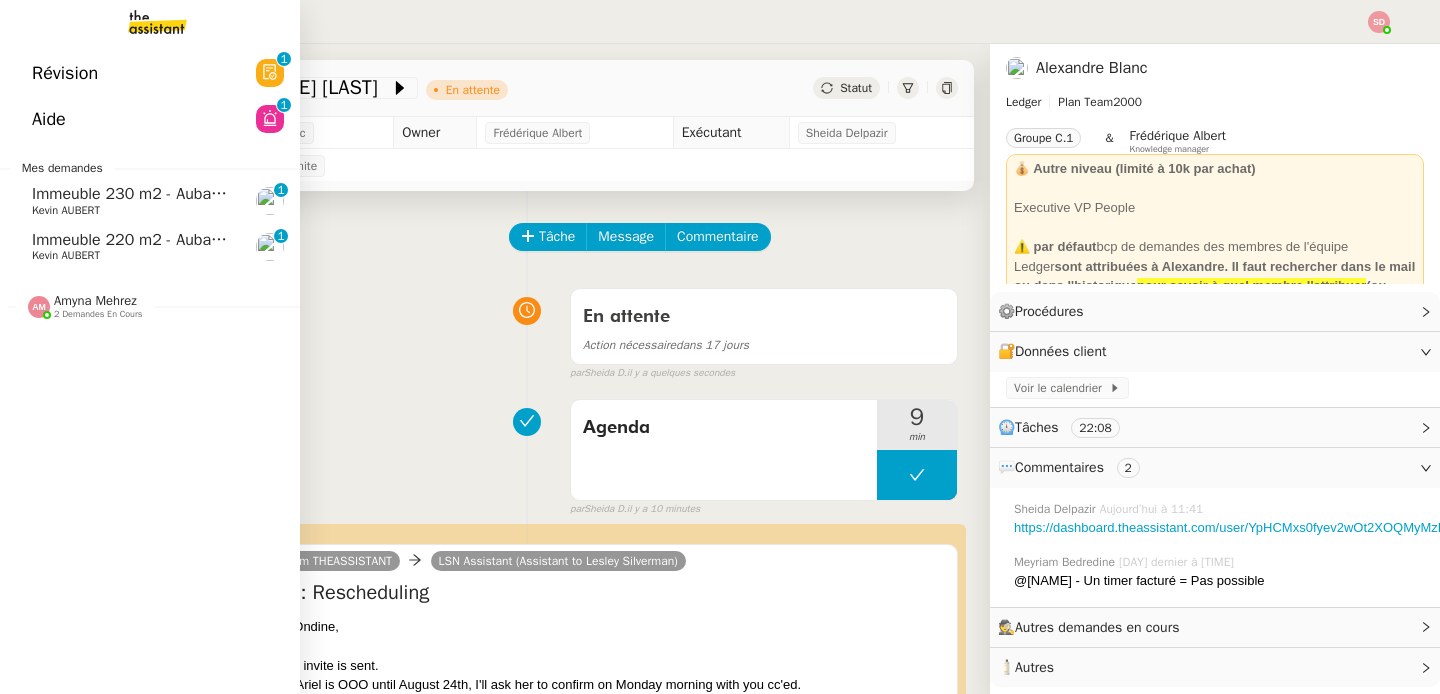click on "Immeuble 230 m2 - Aubagne 13400 - 555 000€" 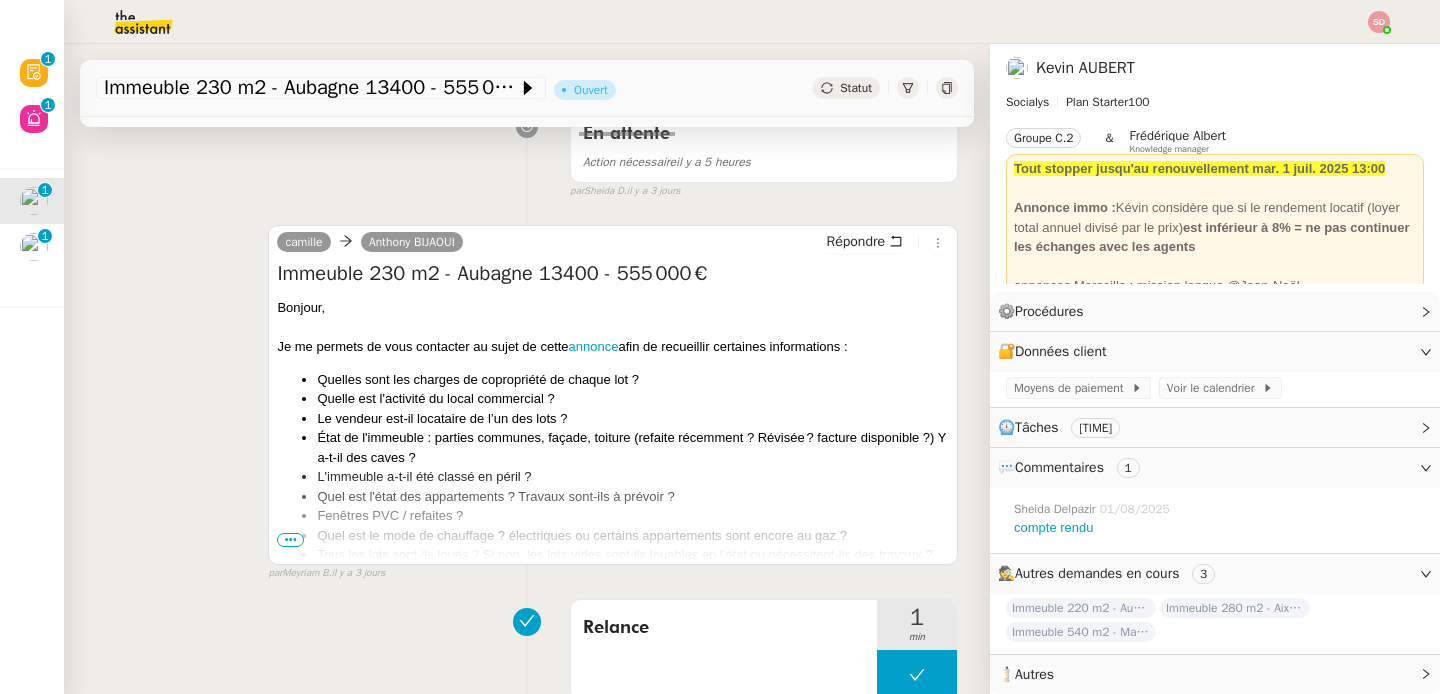 scroll, scrollTop: 0, scrollLeft: 0, axis: both 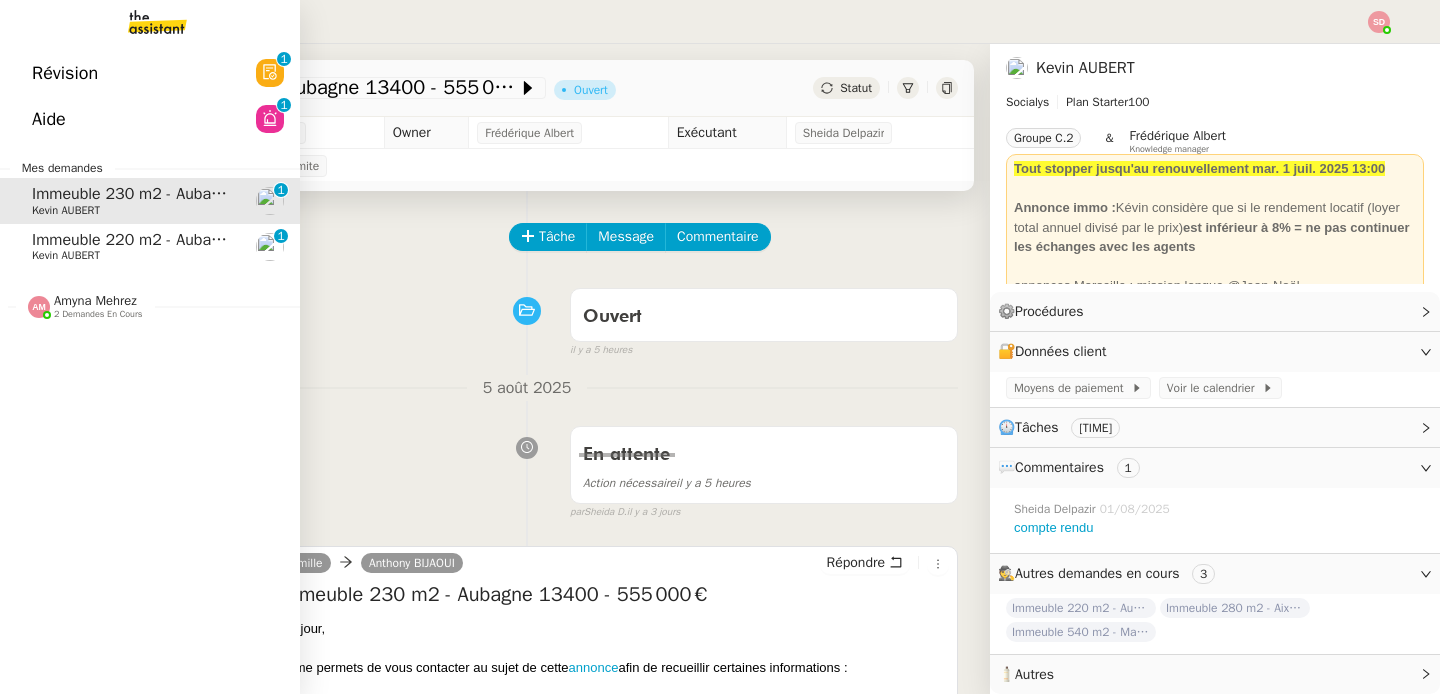 click on "Immeuble 220 m2 - Aubagne 13400 - 450 000€" 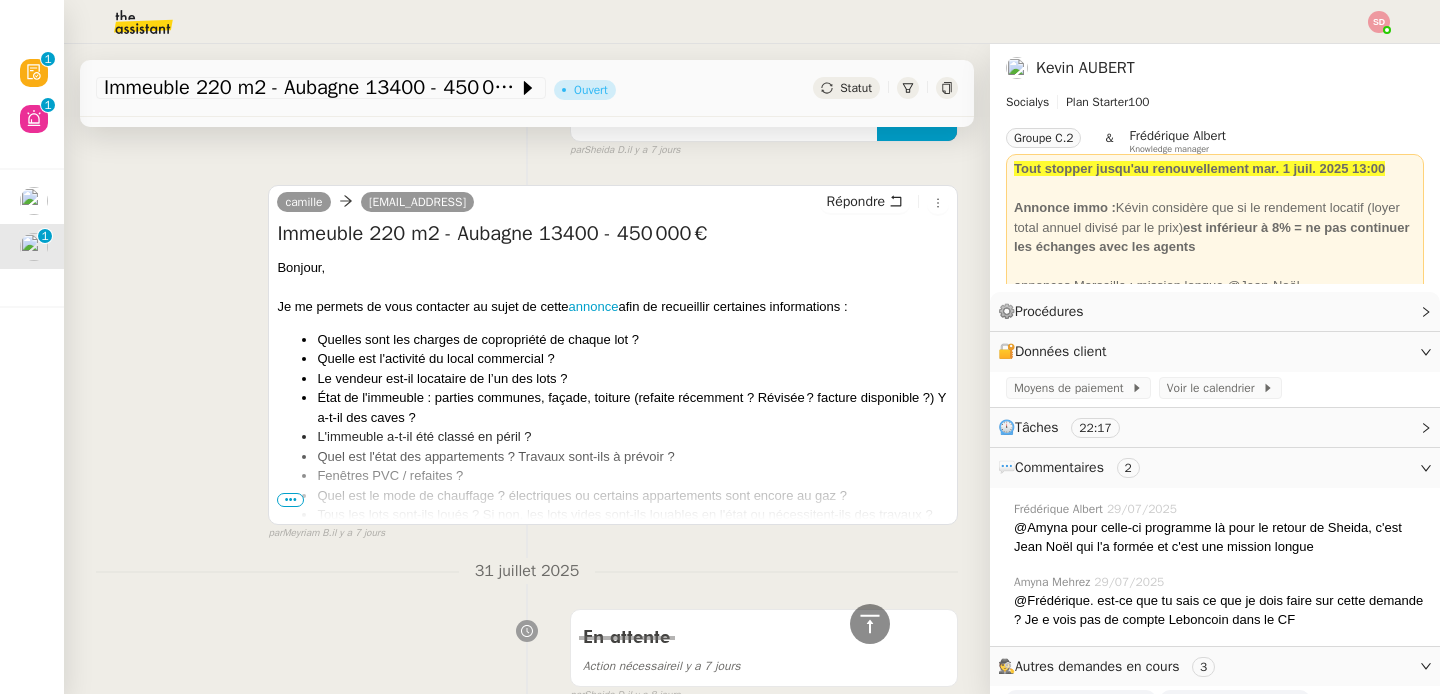 scroll, scrollTop: 0, scrollLeft: 0, axis: both 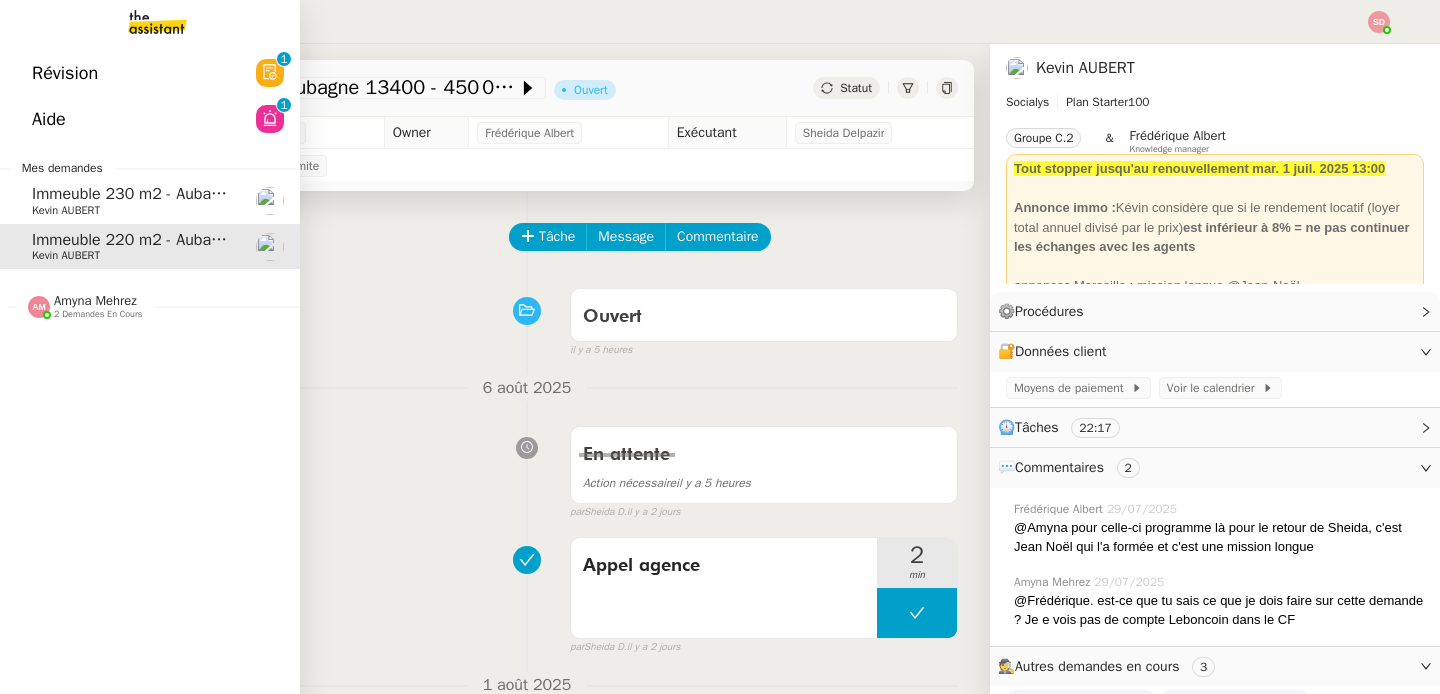 click on "Amyna Mehrez    2 demandes en cours" 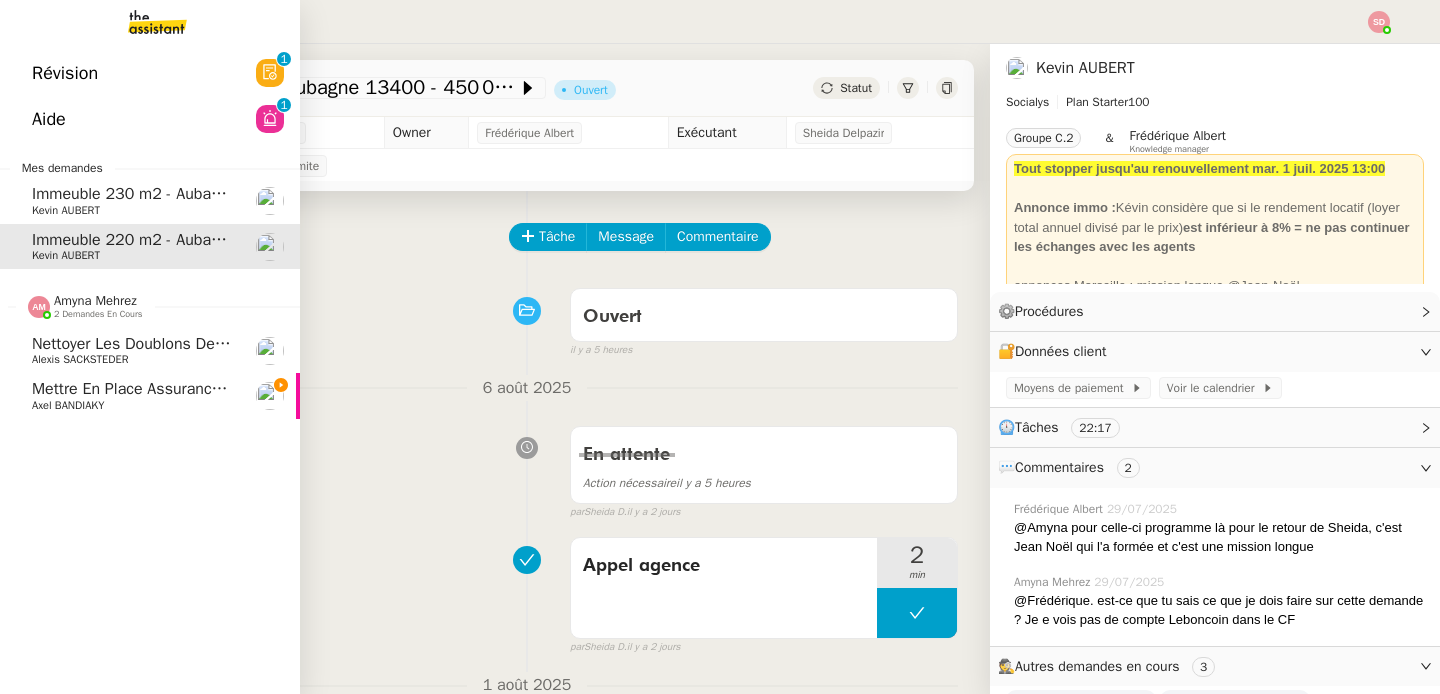 click on "Amyna Mehrez    2 demandes en cours" 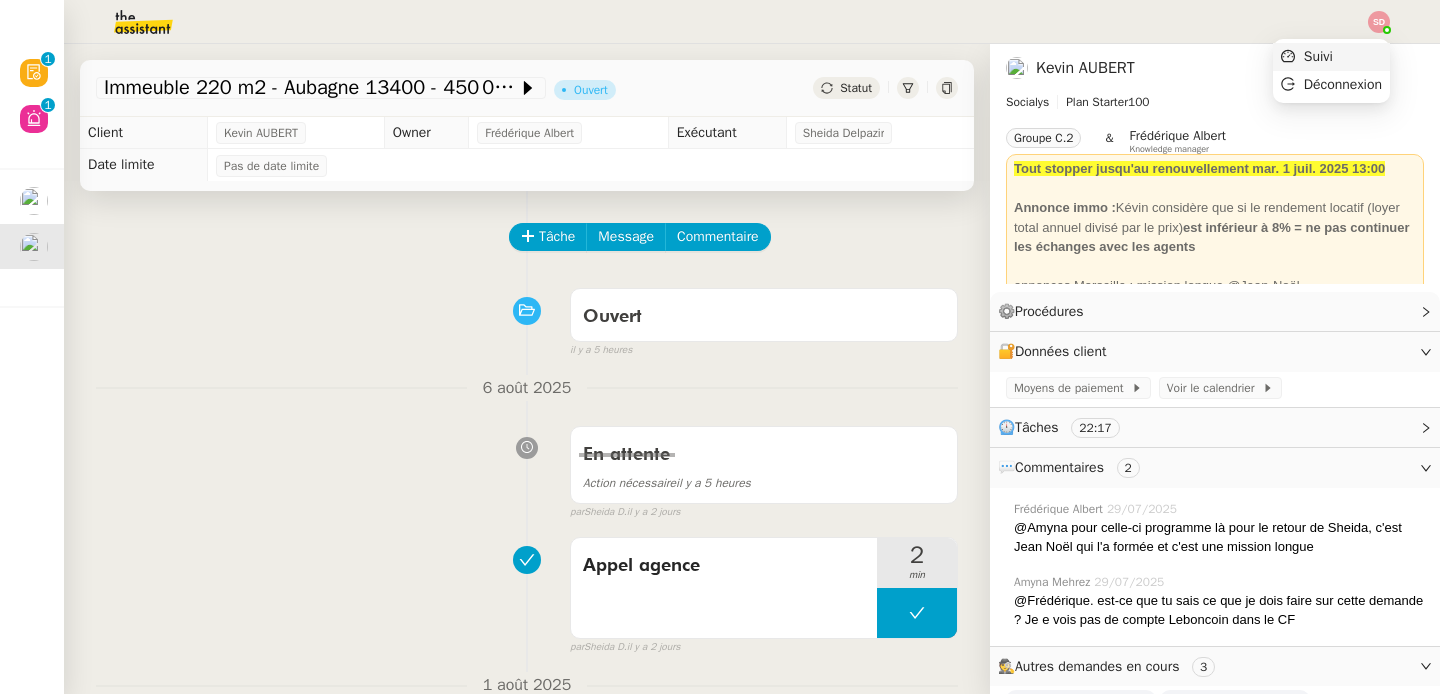click on "Suivi" at bounding box center (1331, 57) 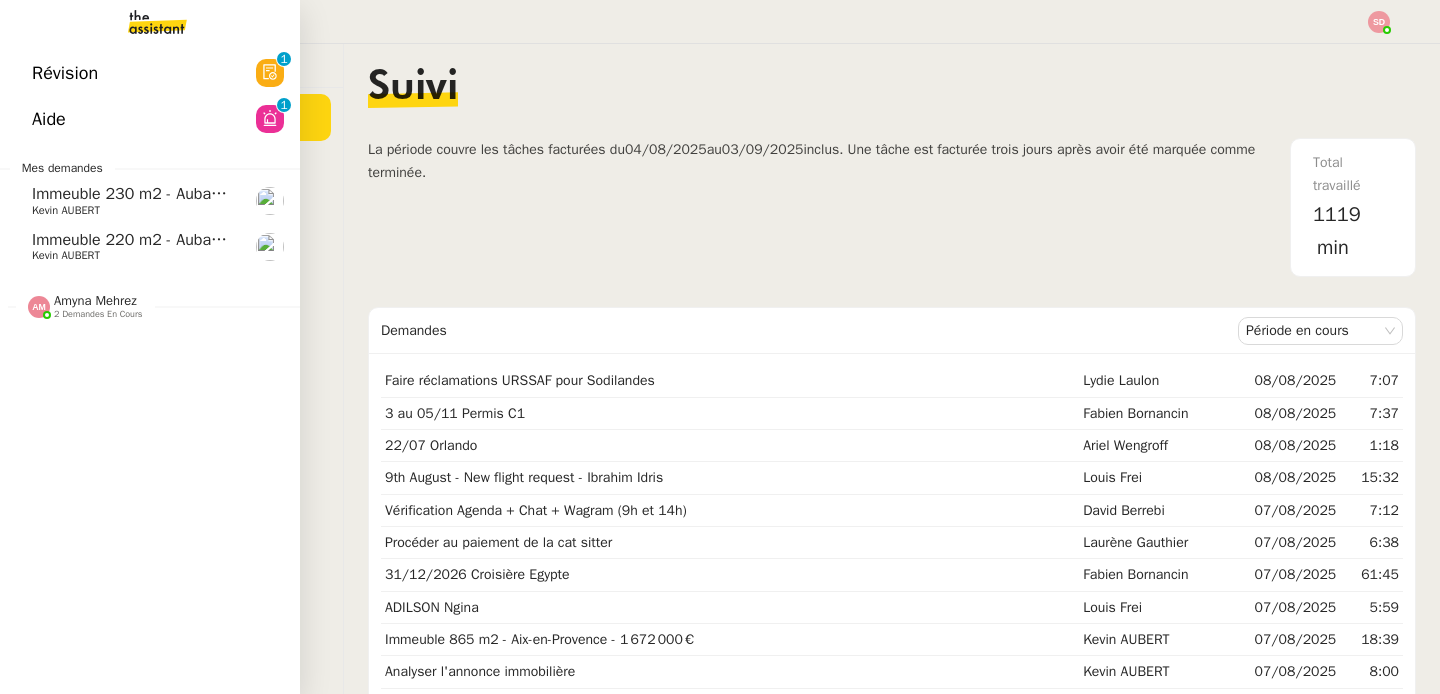 click on "Kevin AUBERT" 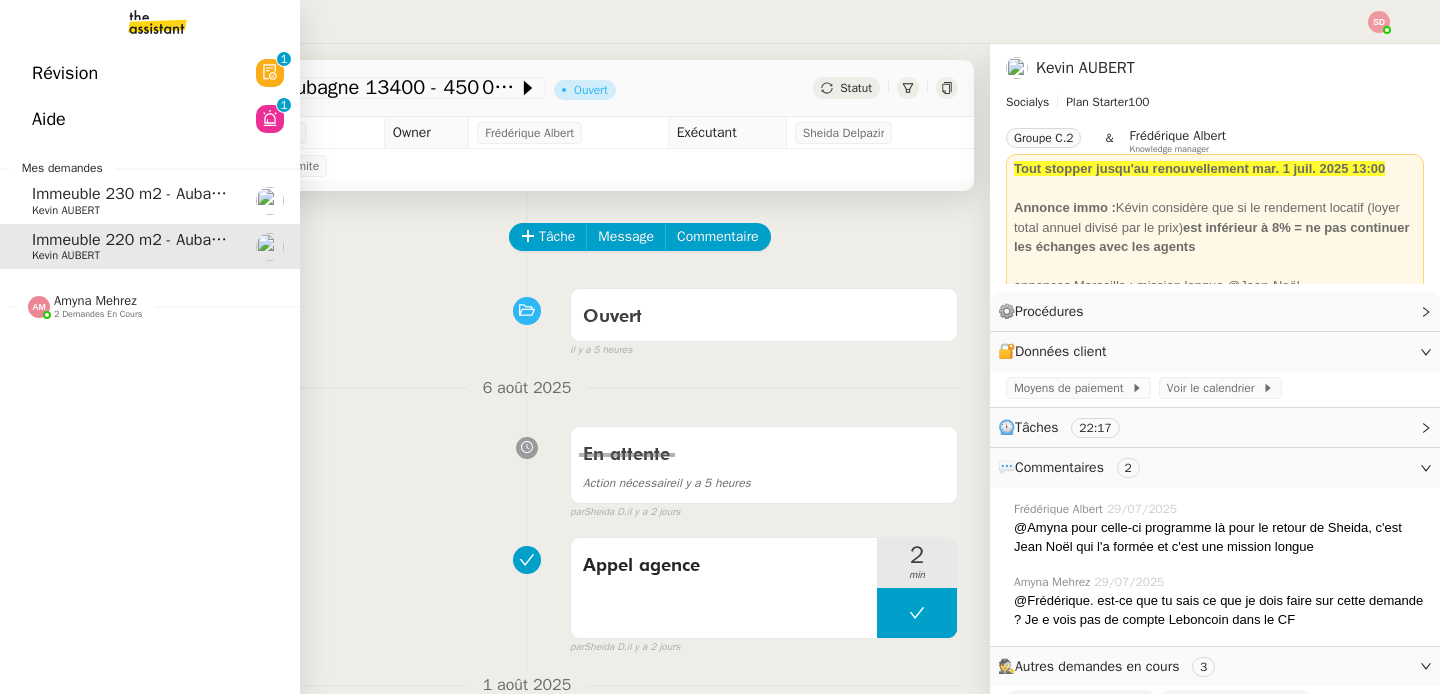 click on "Immeuble 230 m2 - Aubagne 13400 - 555 000€" 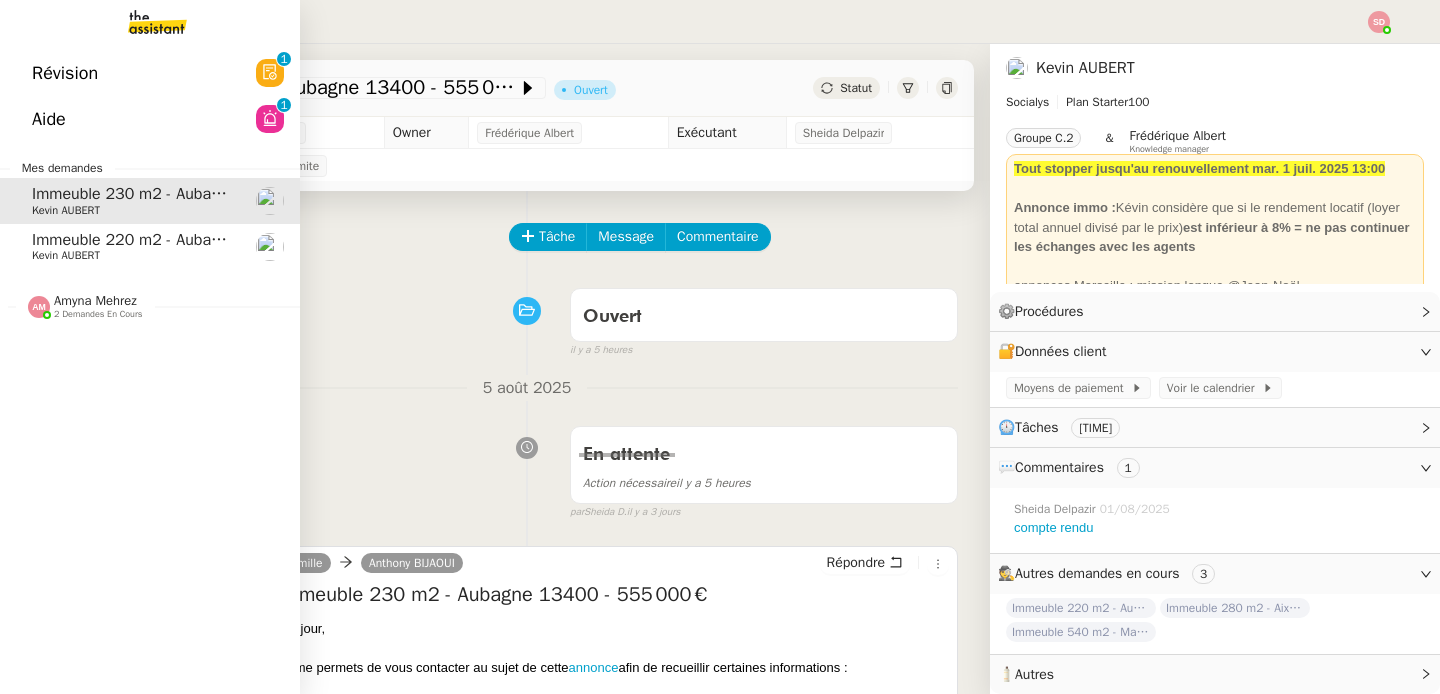 click on "Kevin AUBERT" 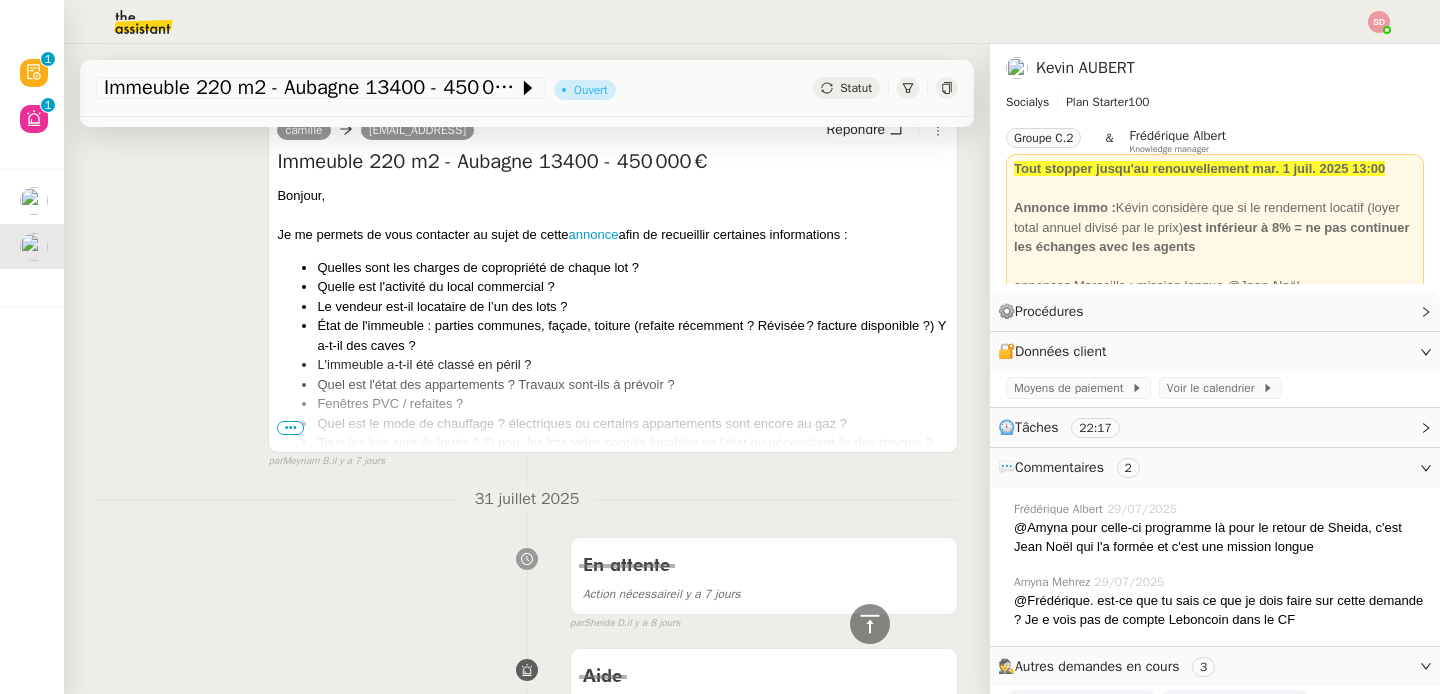 scroll, scrollTop: 841, scrollLeft: 0, axis: vertical 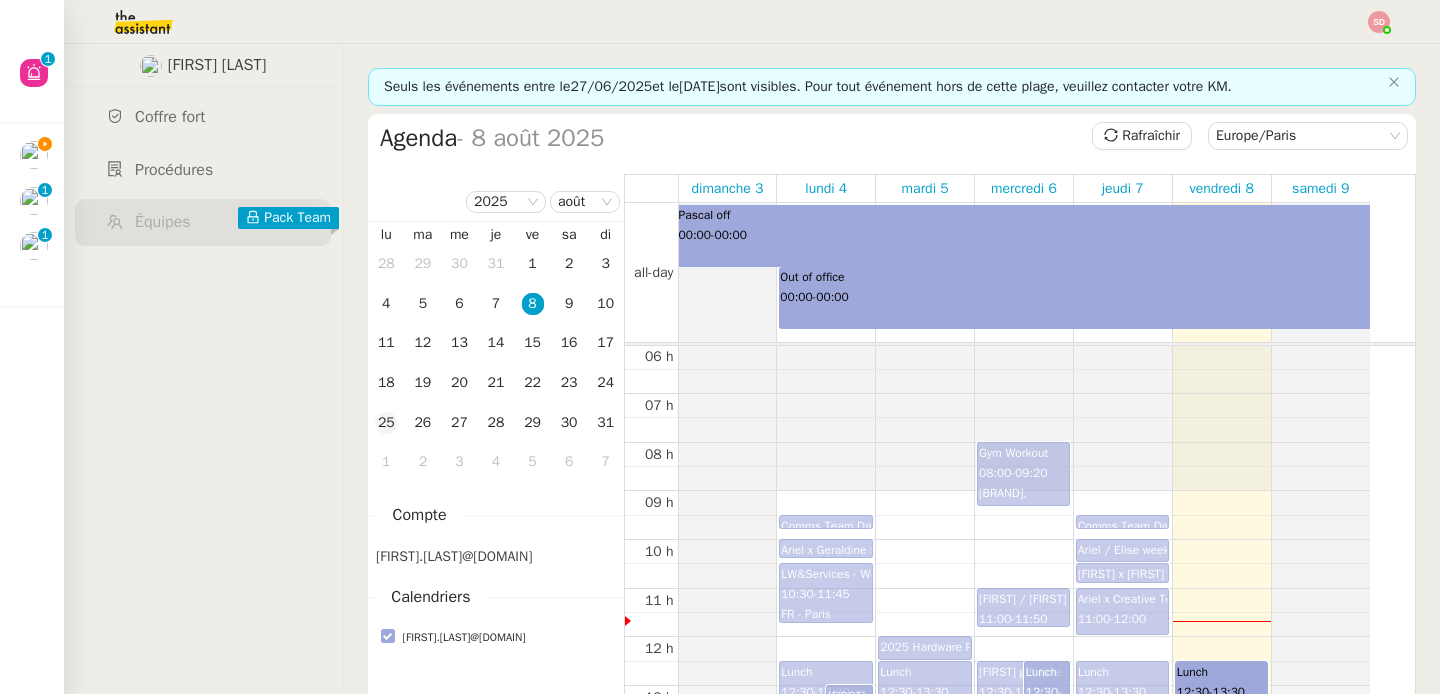 click on "25" 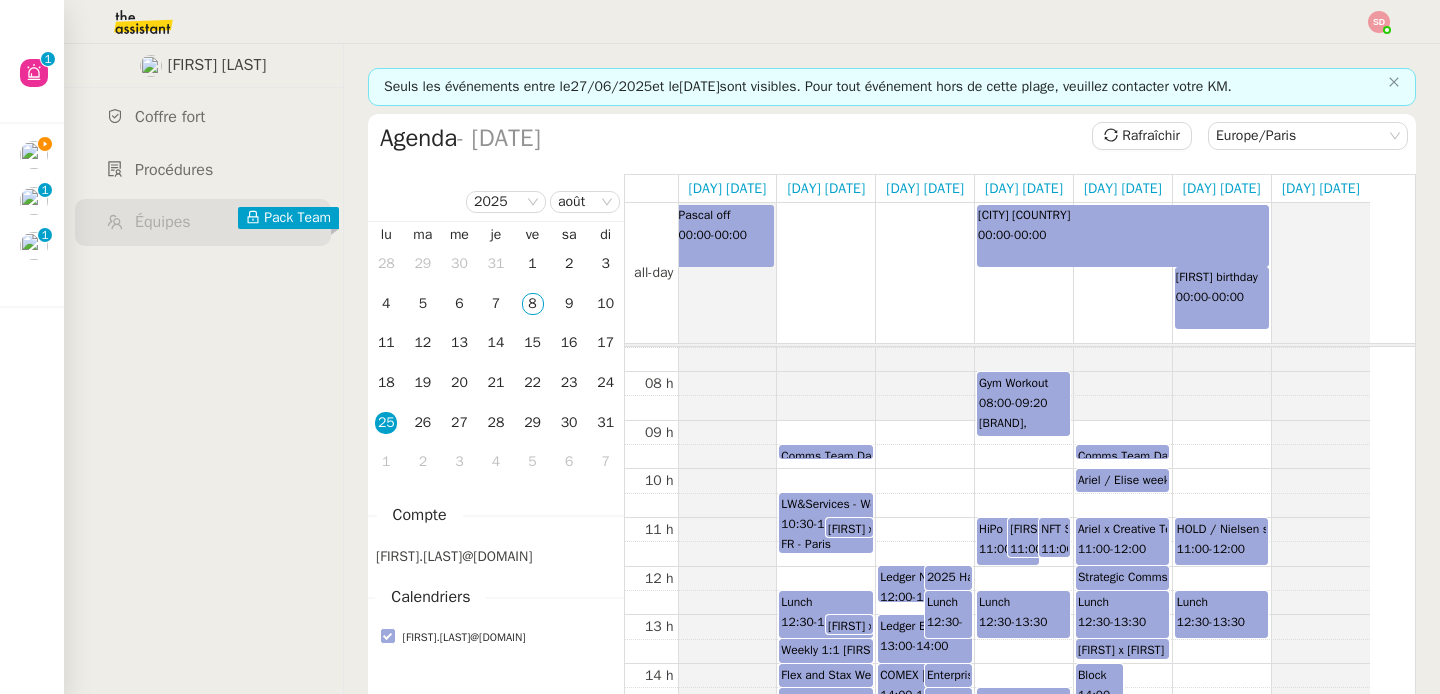 scroll, scrollTop: 704, scrollLeft: 0, axis: vertical 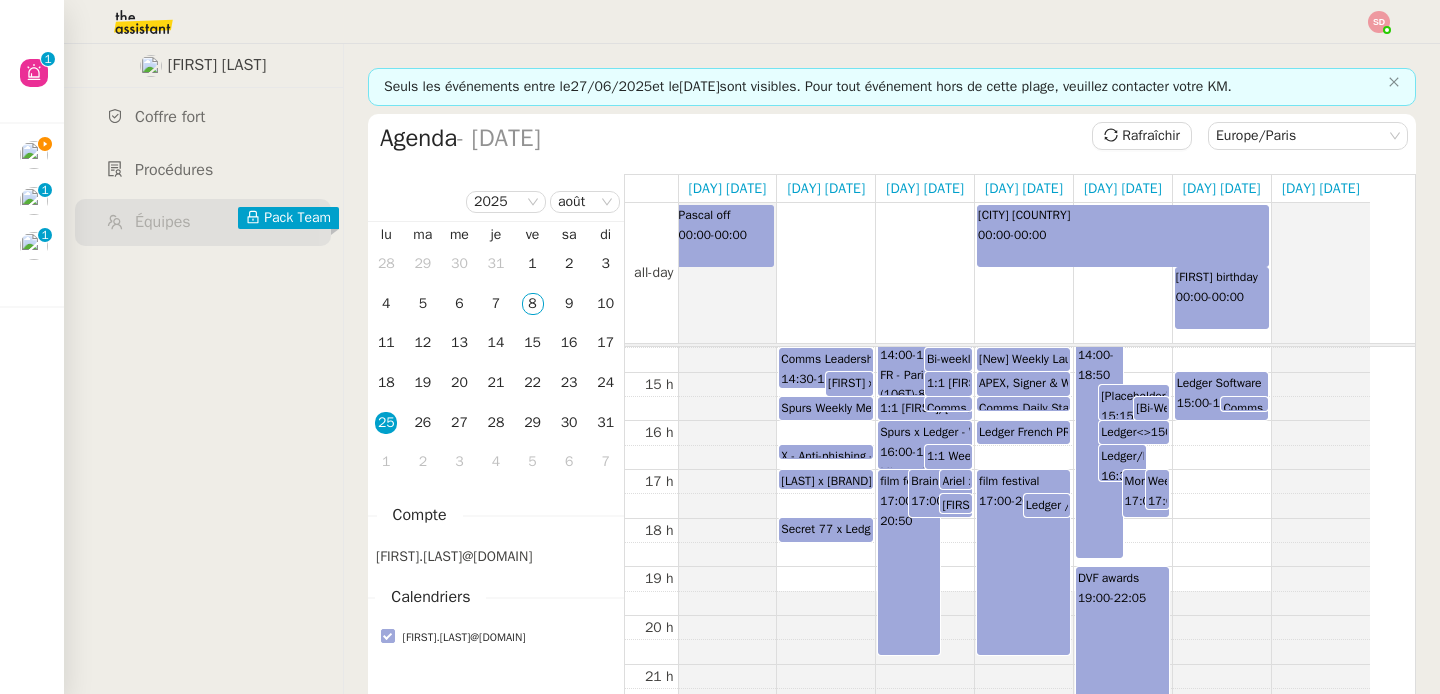 click on "00 h 01 h 02 h 03 h 04 h 05 h 06 h 07 h 08 h 09 h 10 h 11 h 12 h 13 h 14 h 15 h 16 h 17 h 18 h 19 h 20 h 21 h 22 h 23 h LW&Services - Weekly Wallet App, Business Lines and Providers Review 10:30  -  11:45 FR - [CITY] ([POSTAL_CODE])-3-Archives-POW (CSE Priority) ([NUMBER]) [MEETING_TYPE] [BRAND] + [BRAND] ([BRAND]) [FIRST] x [FIRST] monthly 11:00  -  11:25 Lunch 12:30  -  13:30 [FIRST] x [FIRST] 1:1  13:00  -  13:25 FR - [CITY] ([POSTAL_CODE])-1-Archives-MINER ([NUMBER]) [MEETING_TYPE] [BRAND] + [BRAND] ([BRAND]) Comms Leadership Weekly 14:30  -  15:20 FR - [CITY] ([POSTAL_CODE])-1-Archives-MINER ([NUMBER]) [MEETING_TYPE] [BRAND] + [BRAND] ([BRAND]) [FIRST] and [FIRST] WAR room (for [FIRST])  15:00  -  15:30 FR - [CITY] ([POSTAL_CODE])--1-WAR ROOM ([NUMBER]) [MEETING_TYPE] [BRAND] + [BRAND] ([BRAND]) Comms Team Daily Standup 09:30  -  09:45 [CITY]-[BRAND]-[AREA]-[NAME] ([NUMBER]) [MEETING_TYPE] [BRAND] + [BRAND] ([BRAND]), [CITY]-[MAIL]-[AREA]-[NAME] ([NUMBER]) [MEETING_TYPE] [BRAND] + [BRAND] ([BRAND]), FR - [CITY] ([POSTAL_CODE])-1-Archives-MINER ([NUMBER]) [MEETING_TYPE] [BRAND] + [BRAND] ([BRAND]) 13:30  -  14:00 14:00  -" 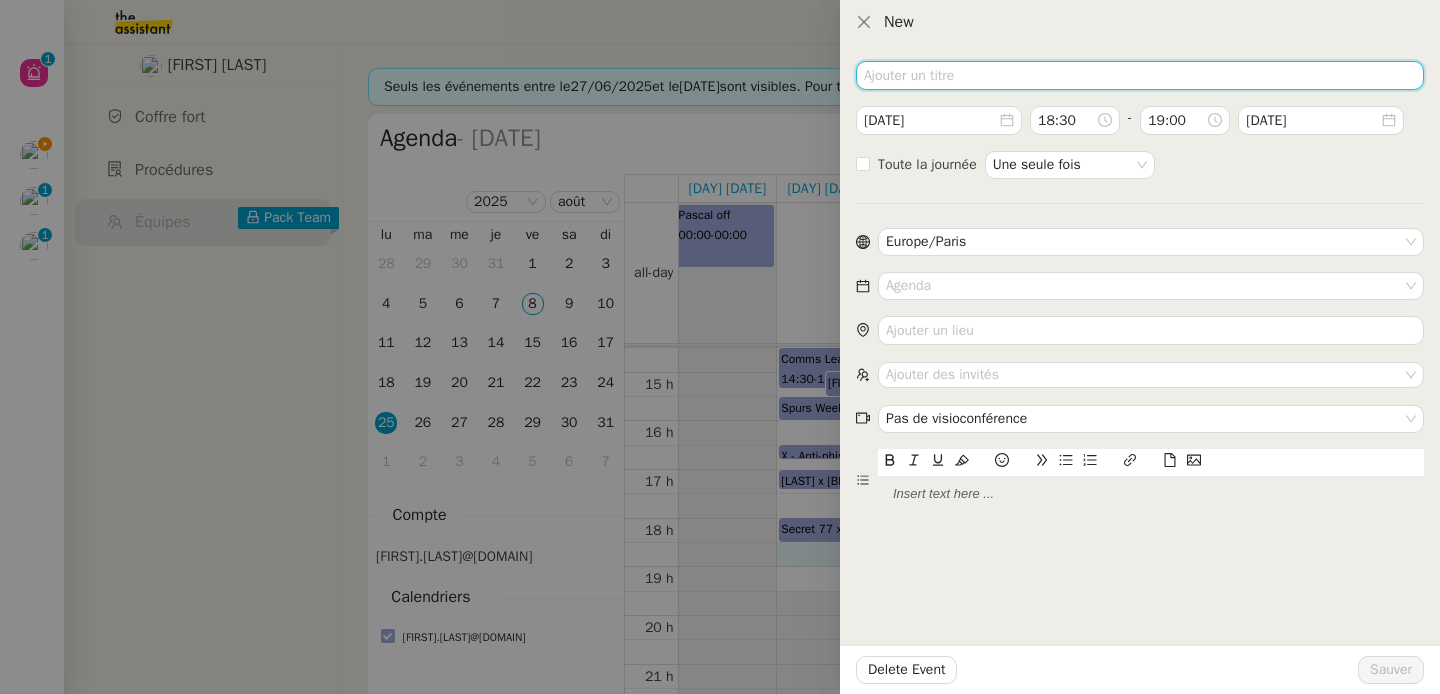 click at bounding box center (1140, 75) 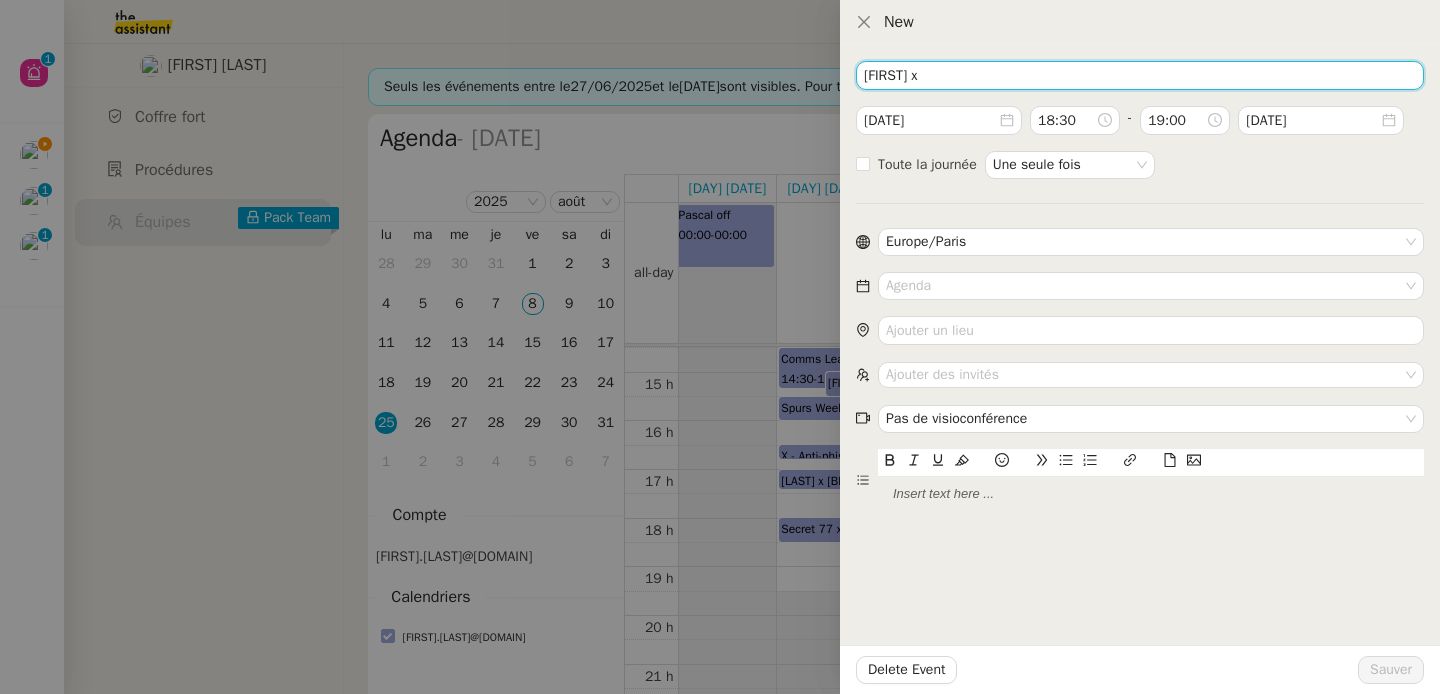 paste on "[FIRST] [LAST]" 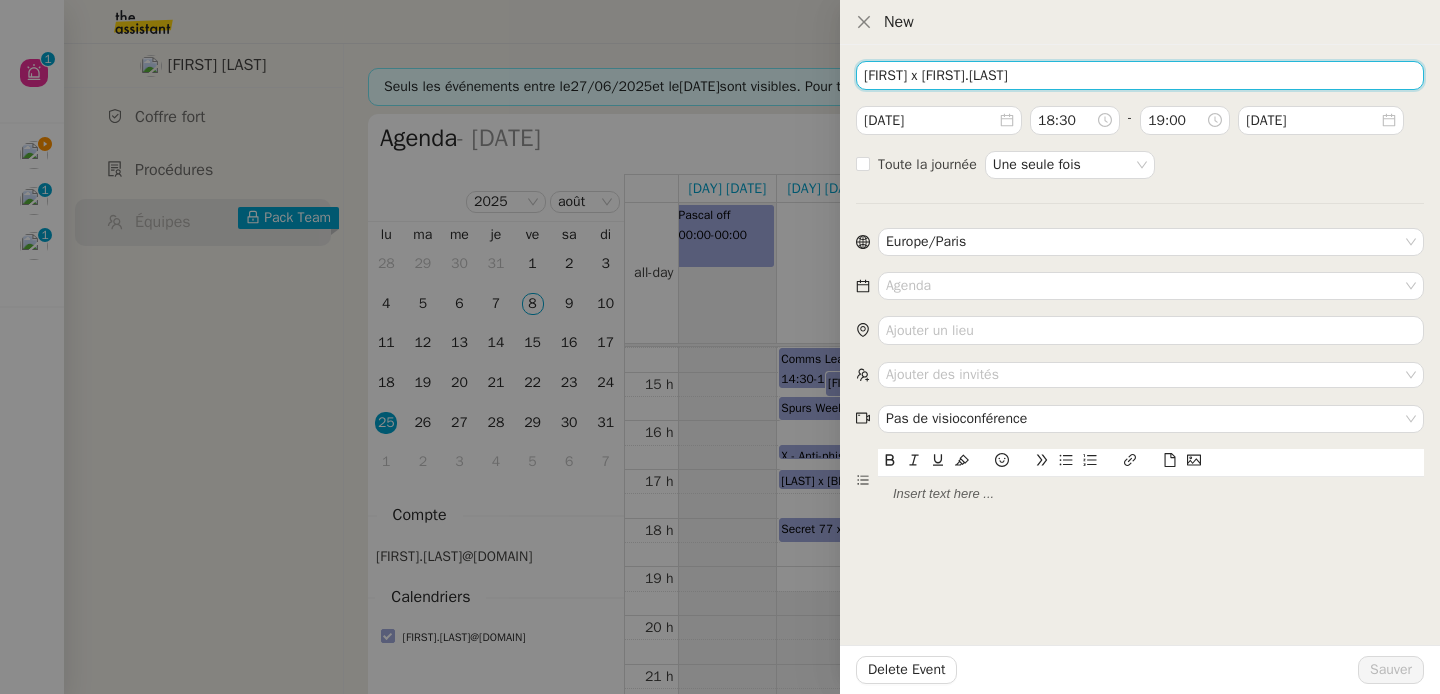 click on "[FIRST] x [FIRST].[LAST]" at bounding box center (1140, 75) 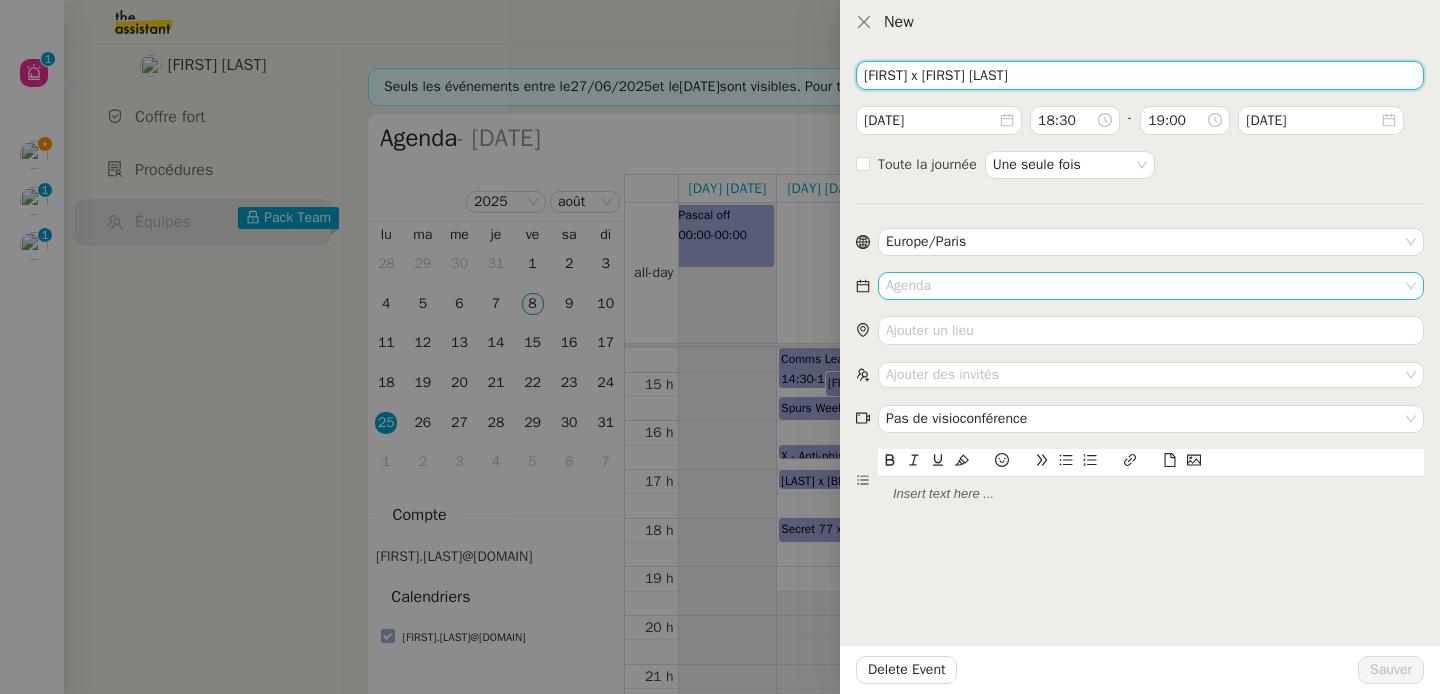 type on "[FIRST] x [FIRST] [LAST]" 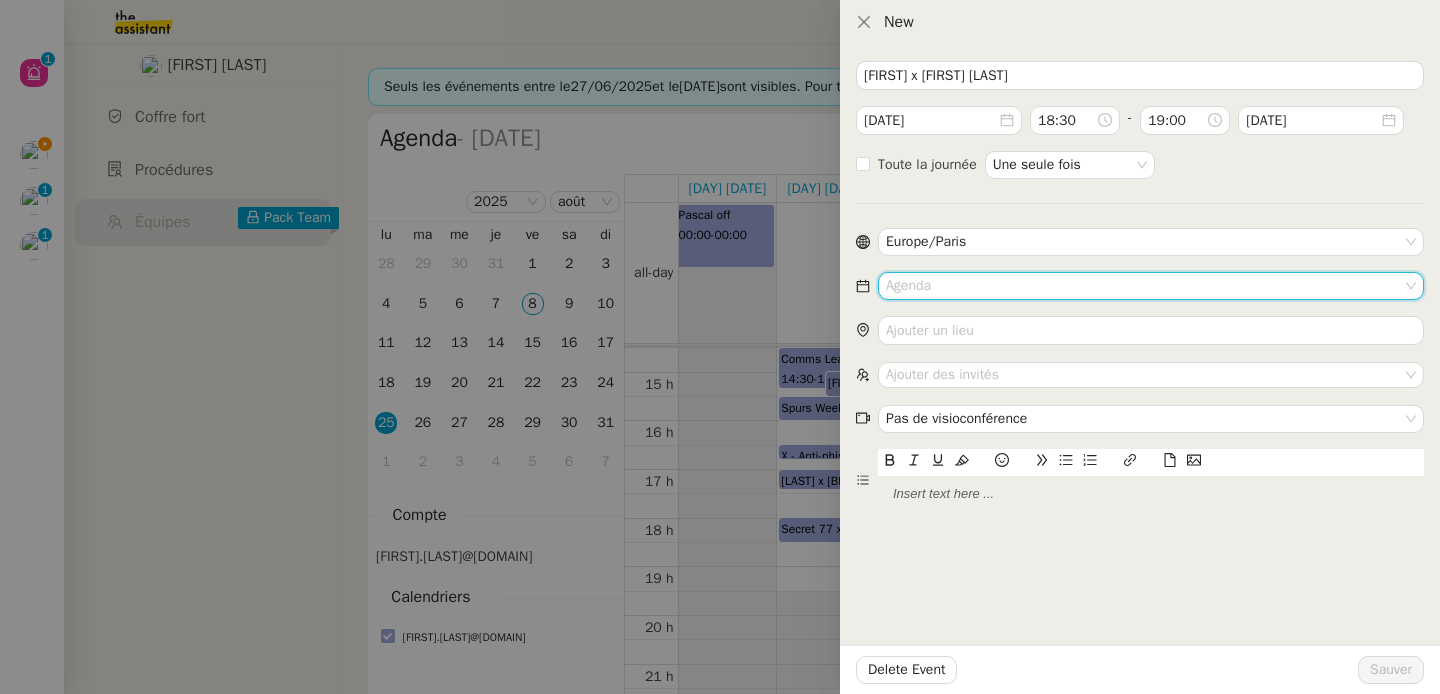 click 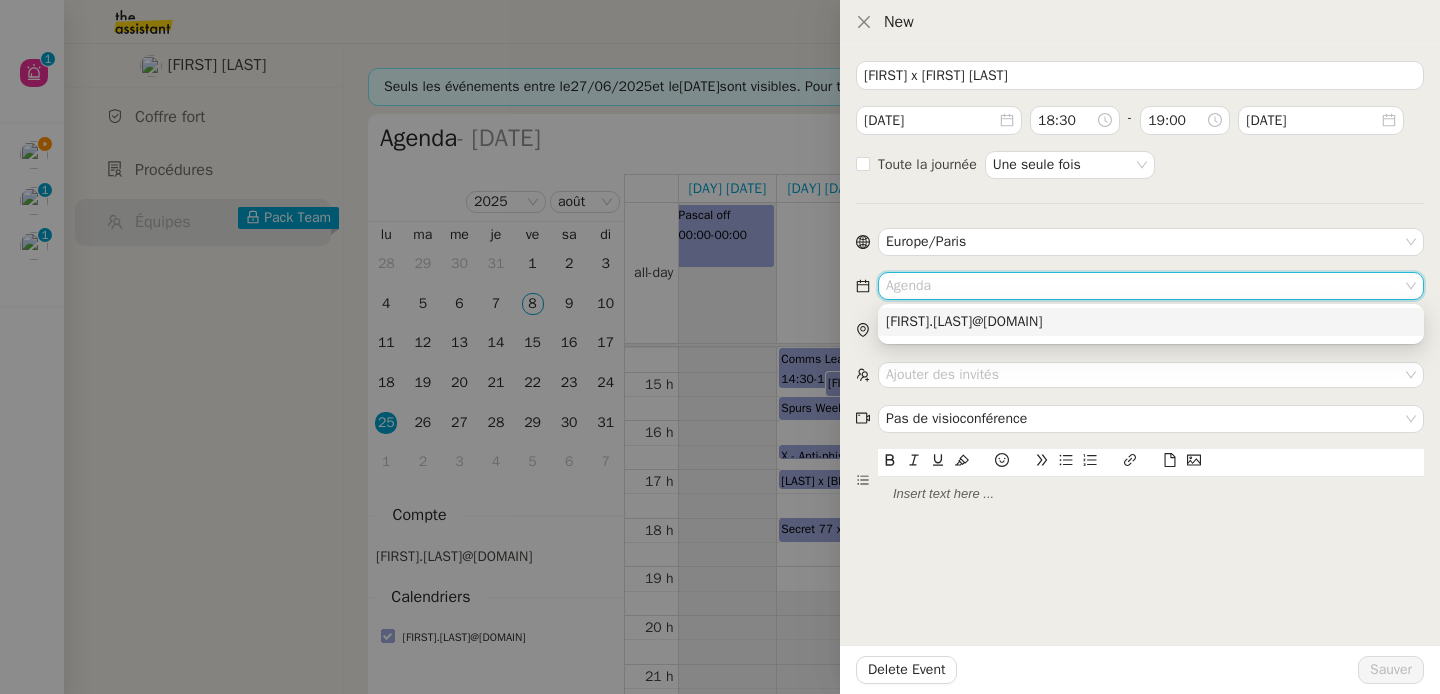 click on "[FIRST].[LAST]@[DOMAIN]" at bounding box center (1151, 322) 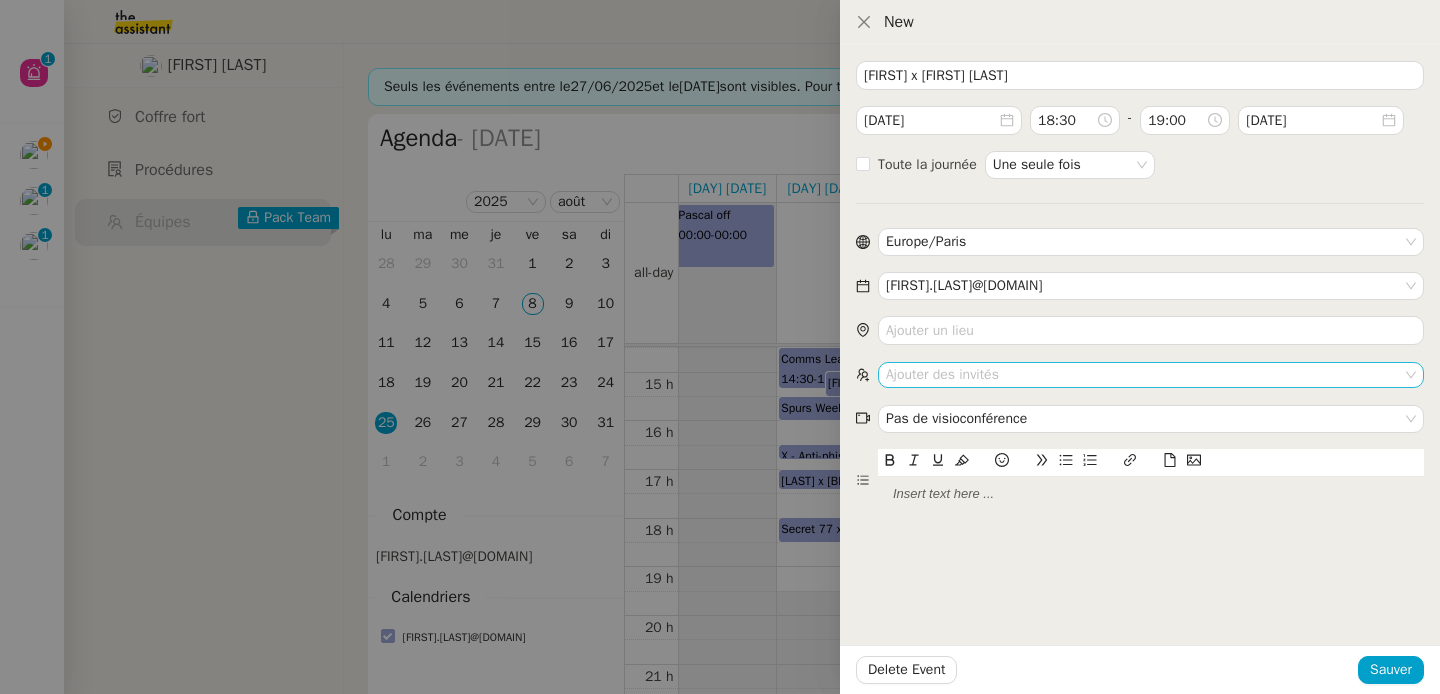 click on "Ajouter des invités" at bounding box center [1151, 374] 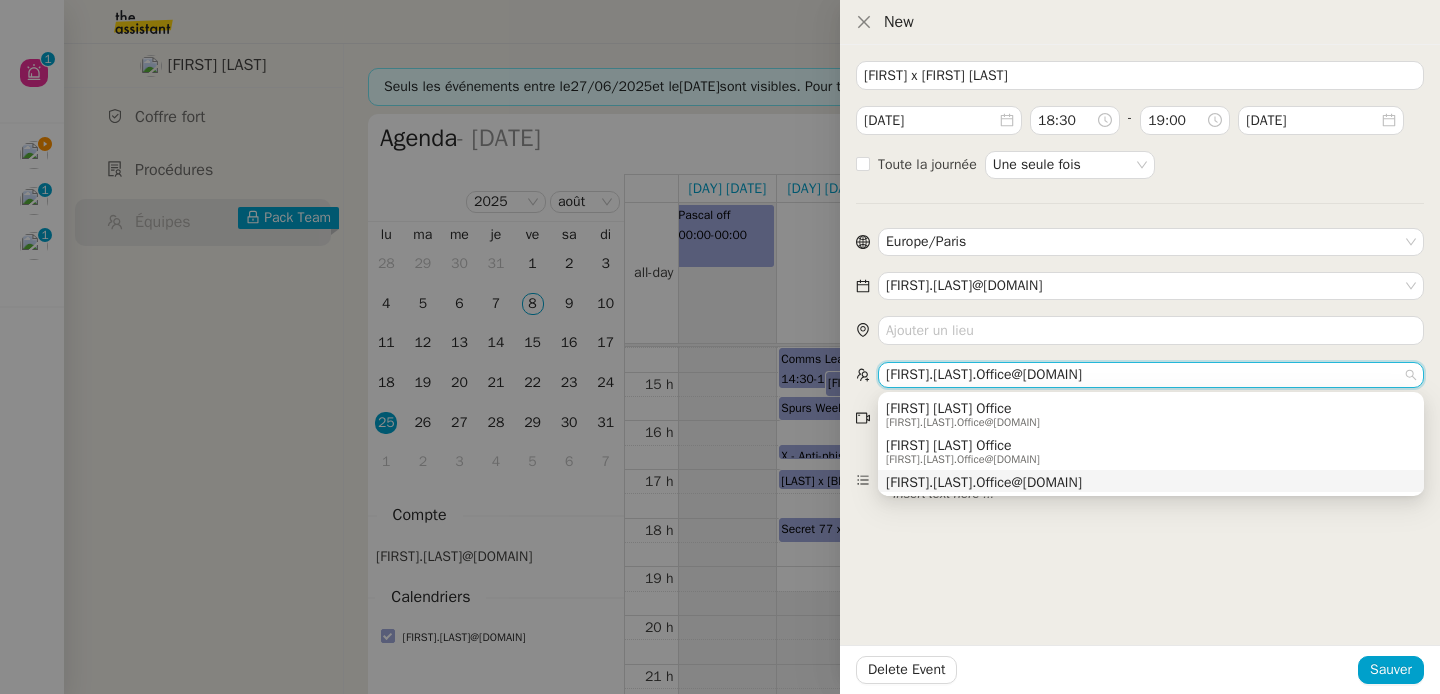 type on "[FIRST].[LAST].Office@[DOMAIN]" 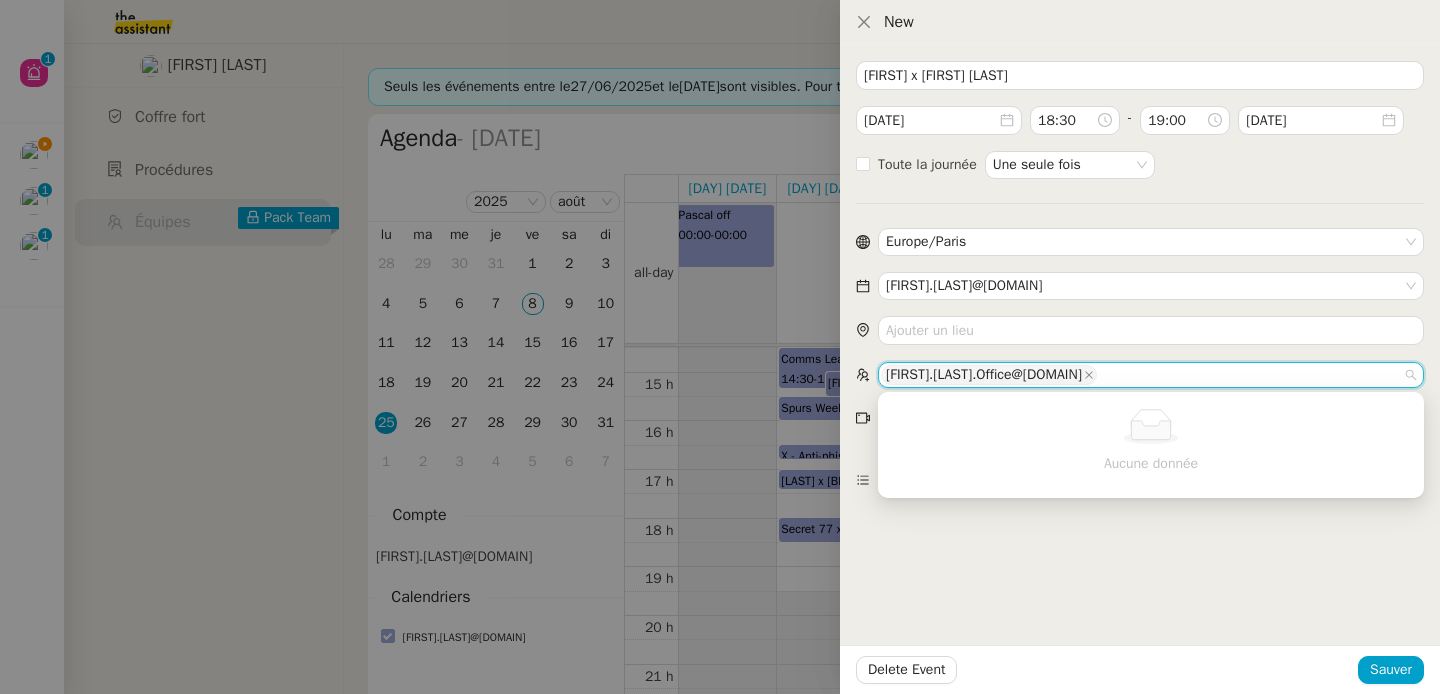 paste on "[EMAIL]@[DOMAIN]" 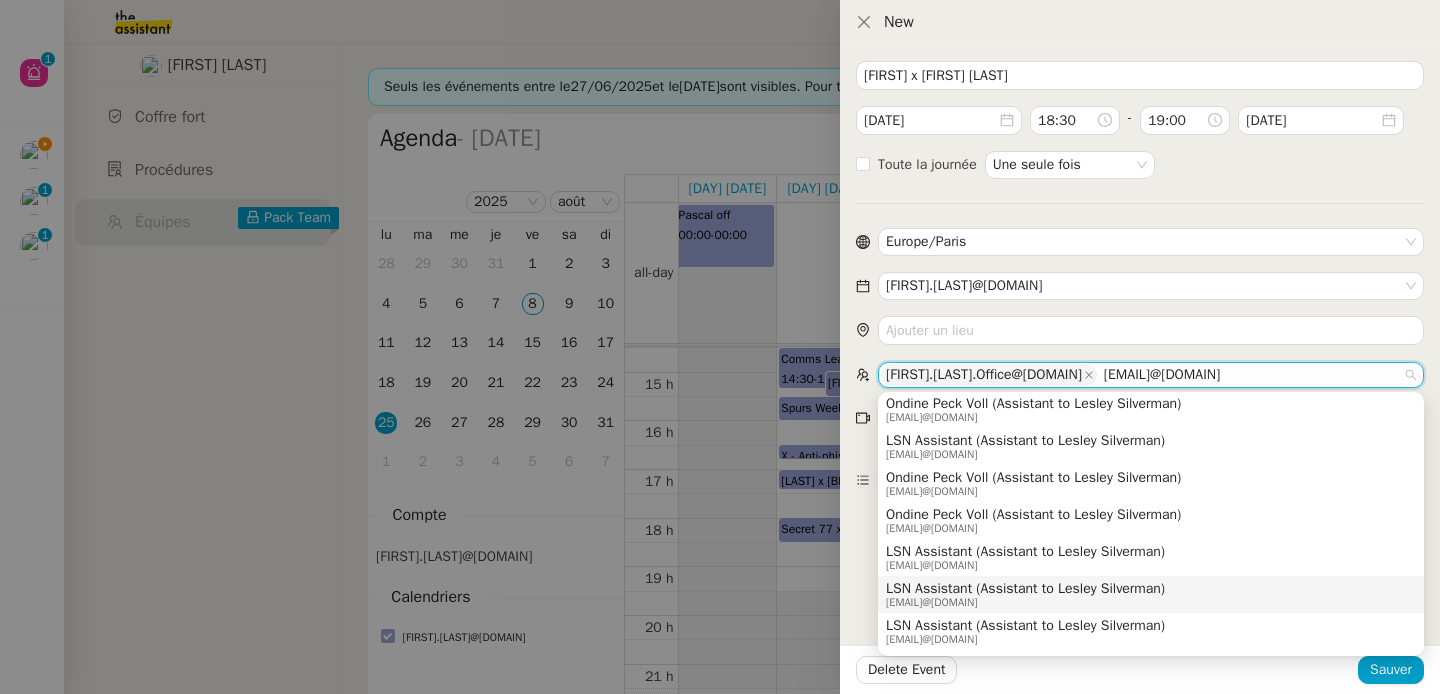 scroll, scrollTop: 327, scrollLeft: 0, axis: vertical 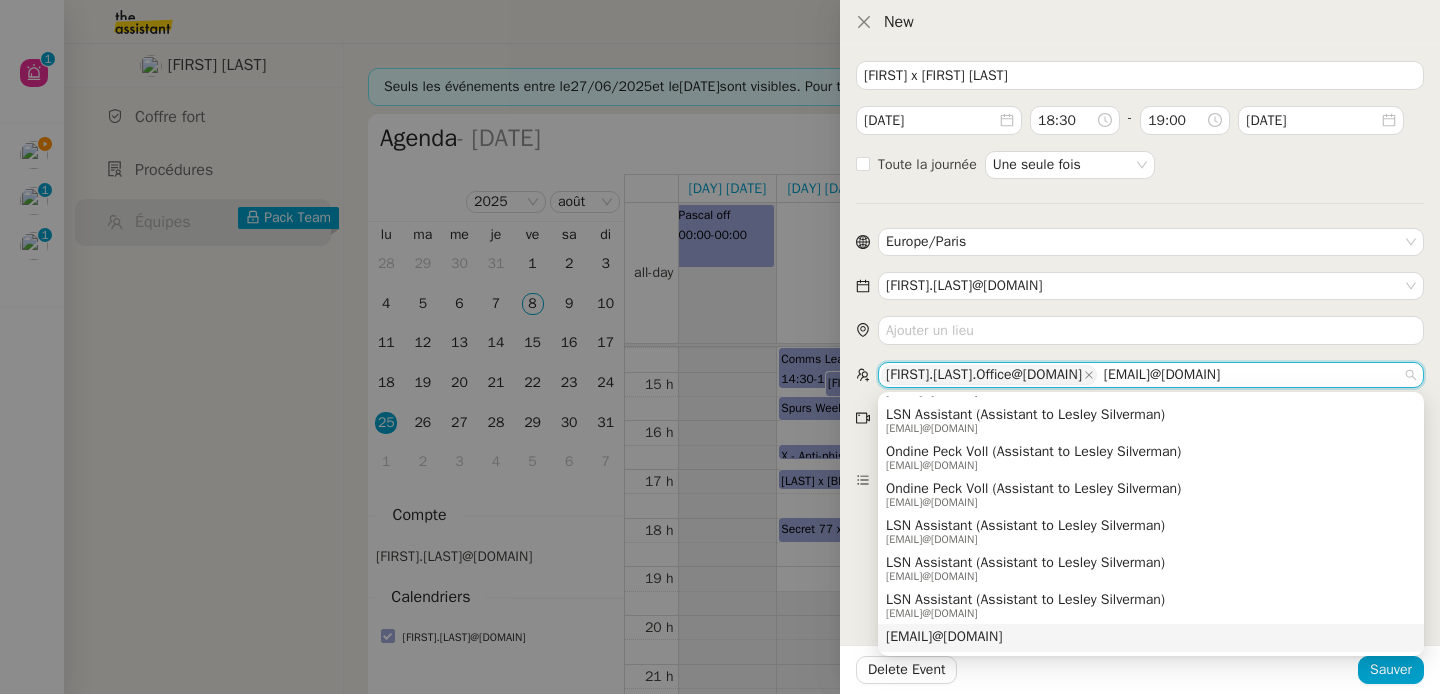type on "[EMAIL]@[DOMAIN]" 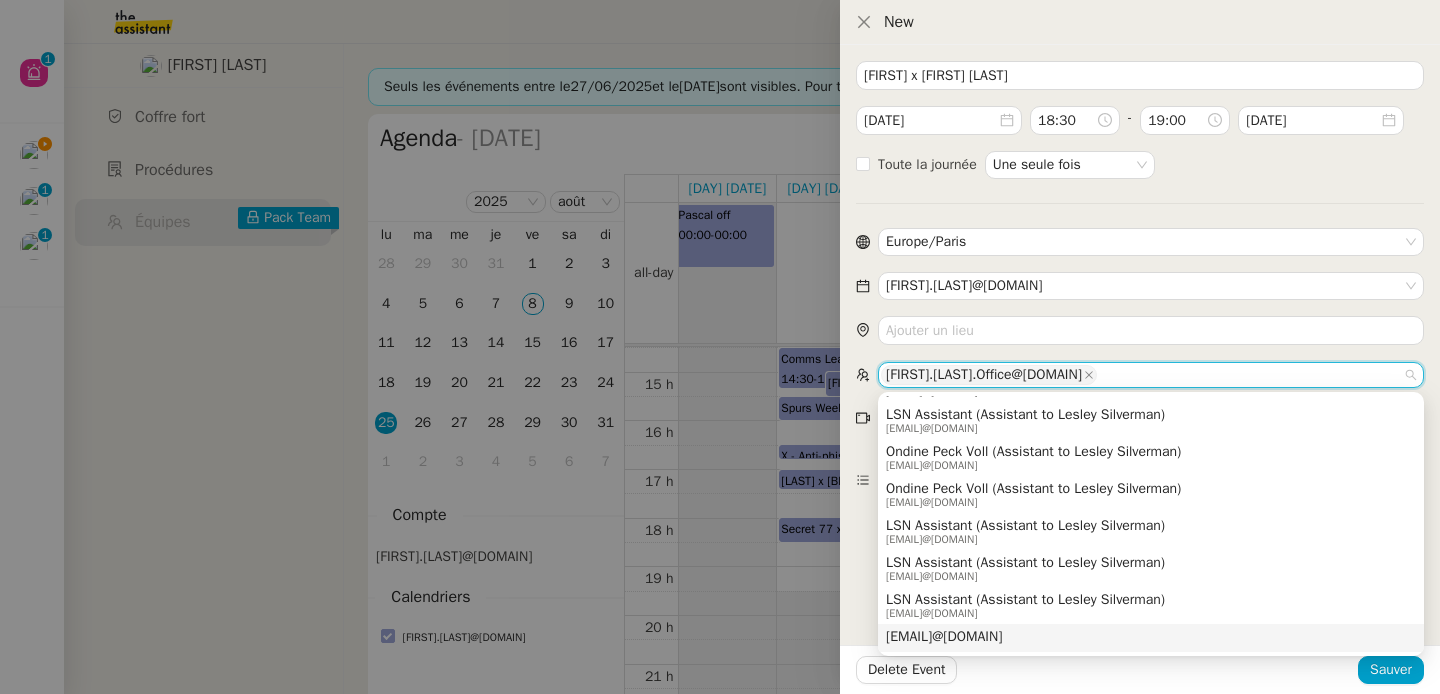 scroll, scrollTop: 0, scrollLeft: 0, axis: both 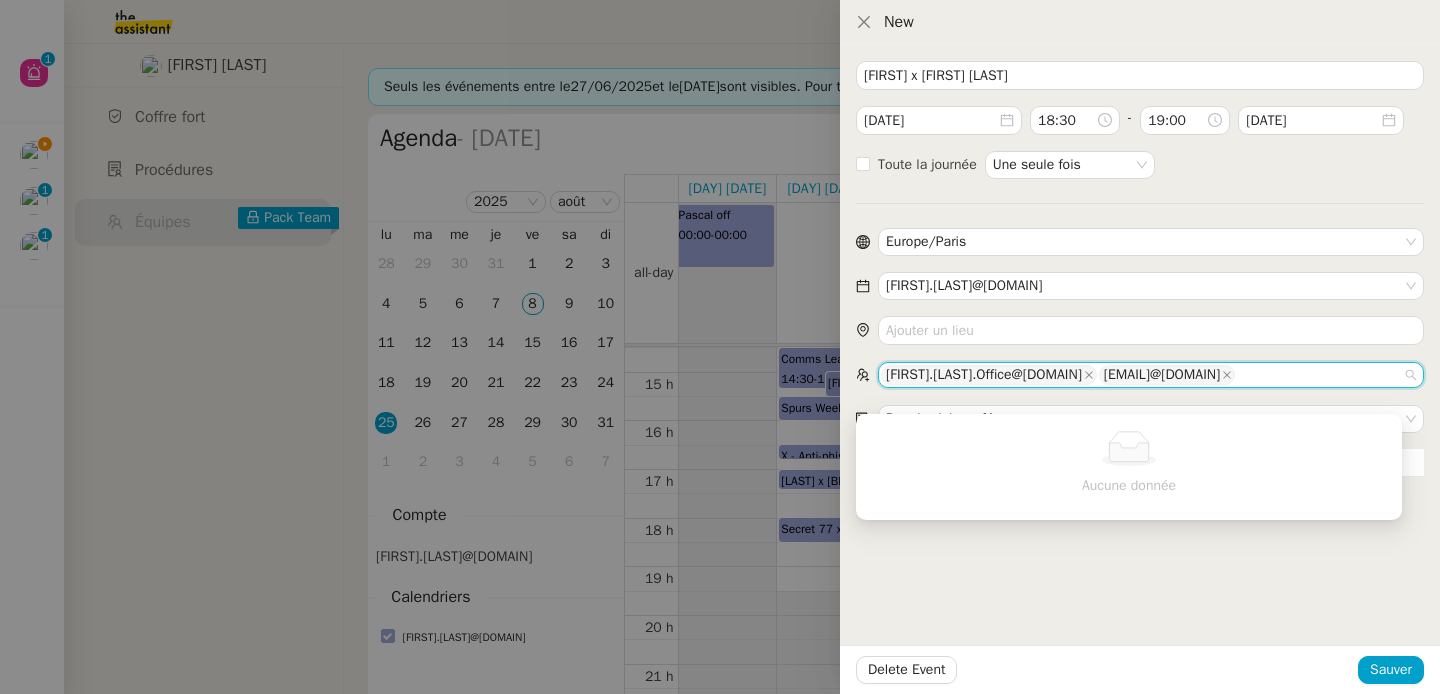 click on "[FIRST] x [FIRST] [LAST] [DATE] [TIME] - [TIME] [DATE] [TIME_PERIOD] [TIMEZONE] [EMAIL] [EMAIL] [EMAIL]    [NO_MEETING_TYPE]         Delete Event Sauver" at bounding box center (1140, 369) 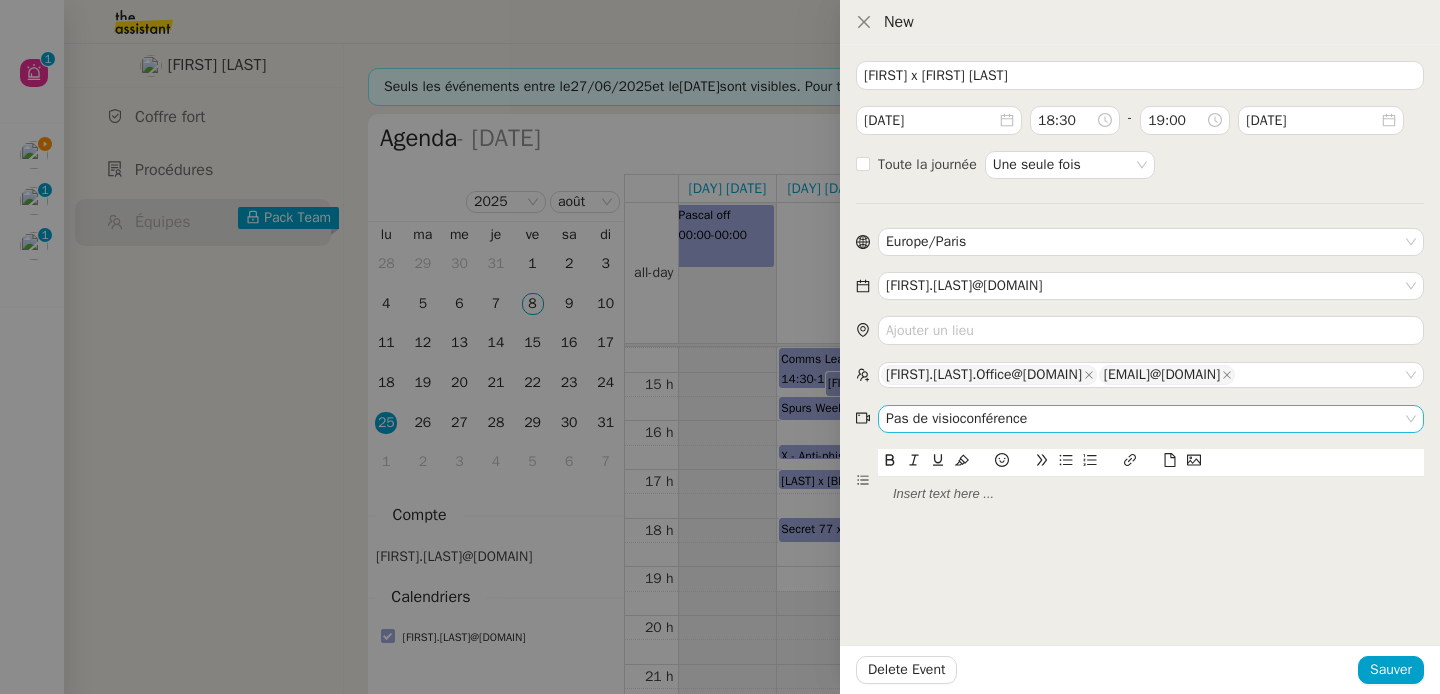 click on "Pas de visioconférence" 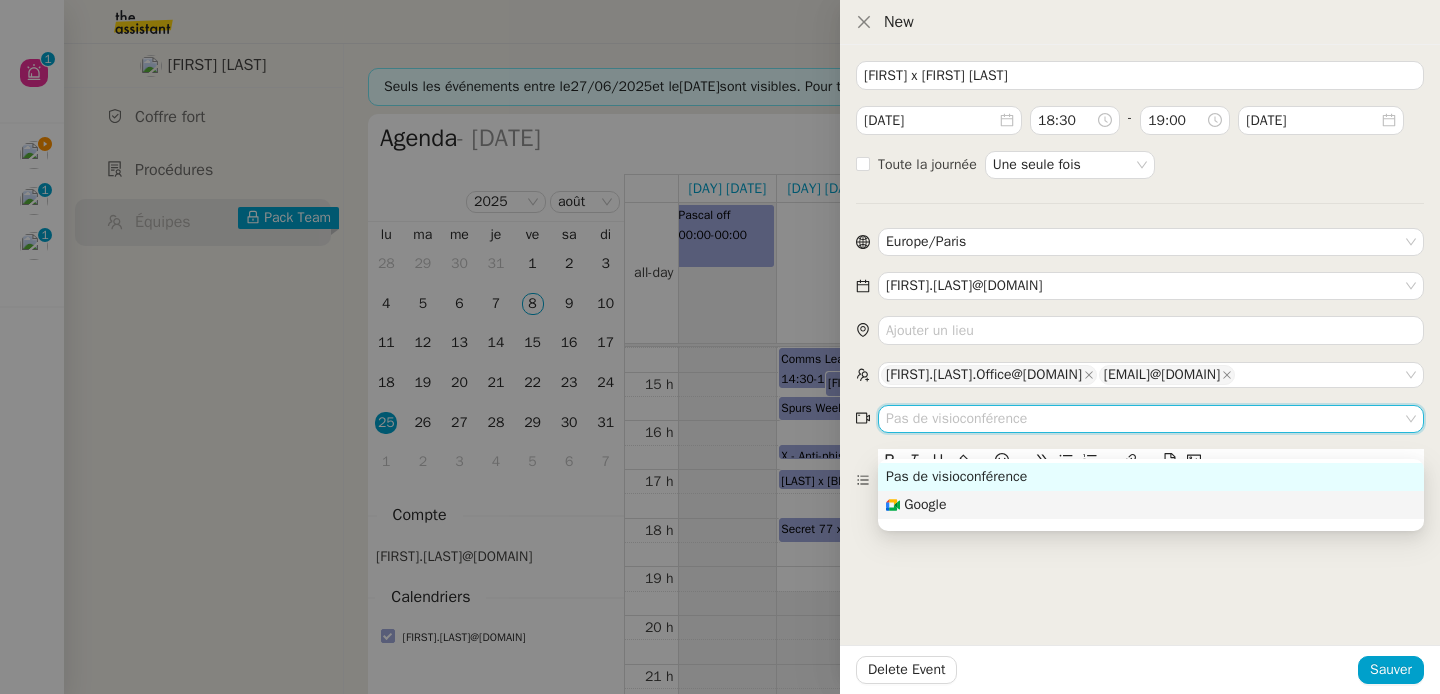 click on "Google" at bounding box center (1151, 505) 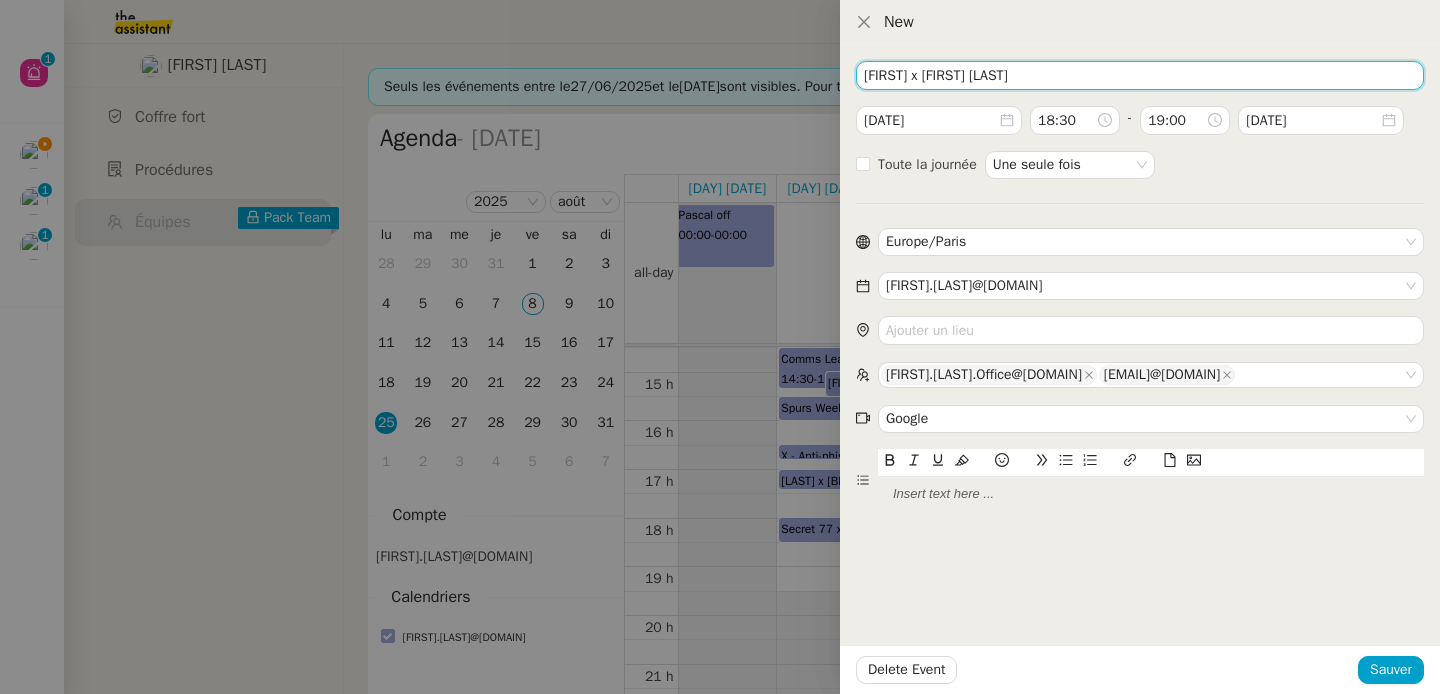 drag, startPoint x: 1051, startPoint y: 81, endPoint x: 906, endPoint y: 80, distance: 145.00345 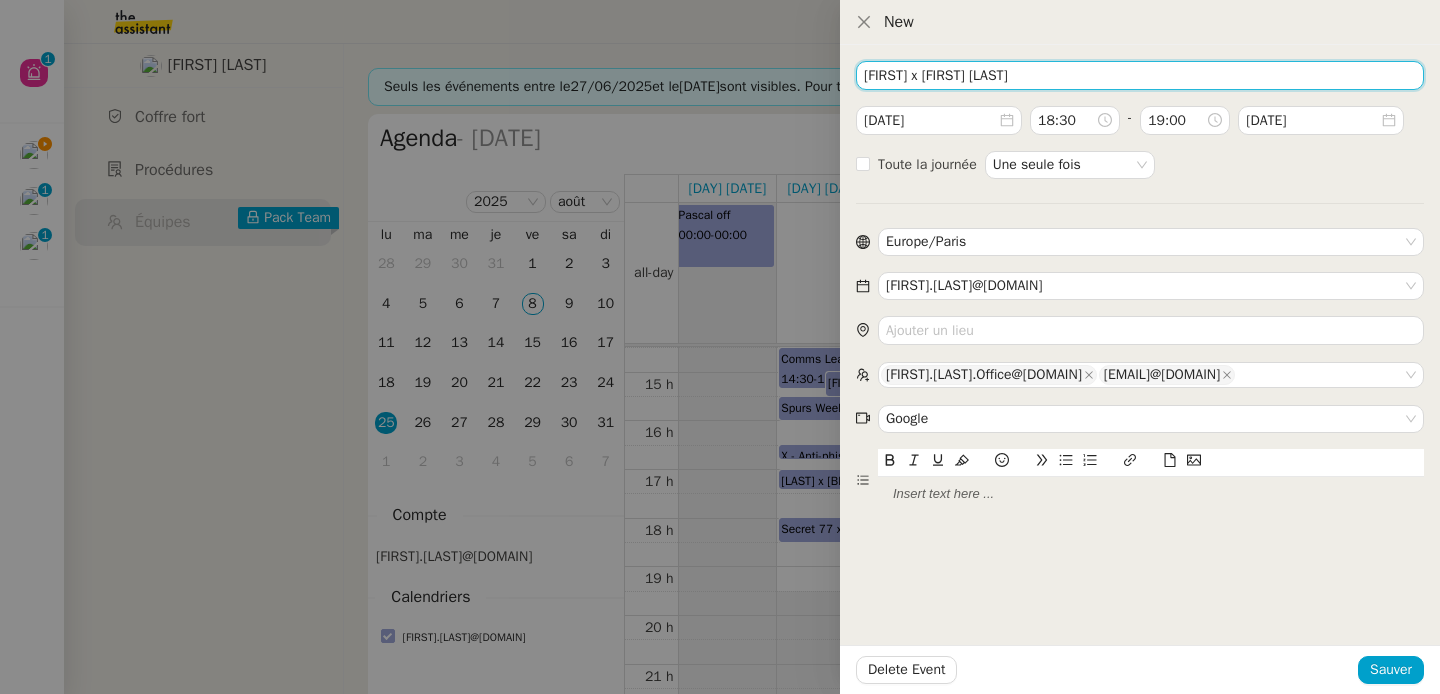 click on "[FIRST] x [FIRST] [LAST]" at bounding box center (1140, 75) 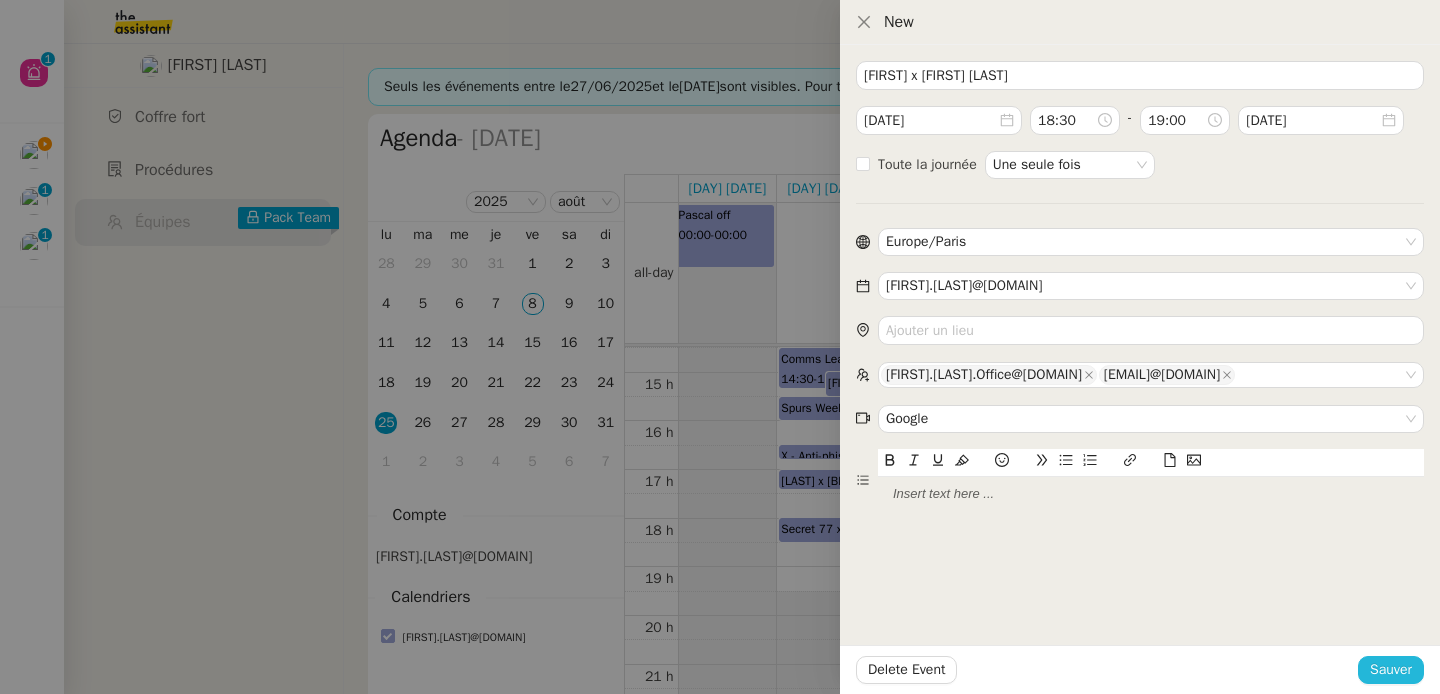 click on "Sauver" at bounding box center [1391, 669] 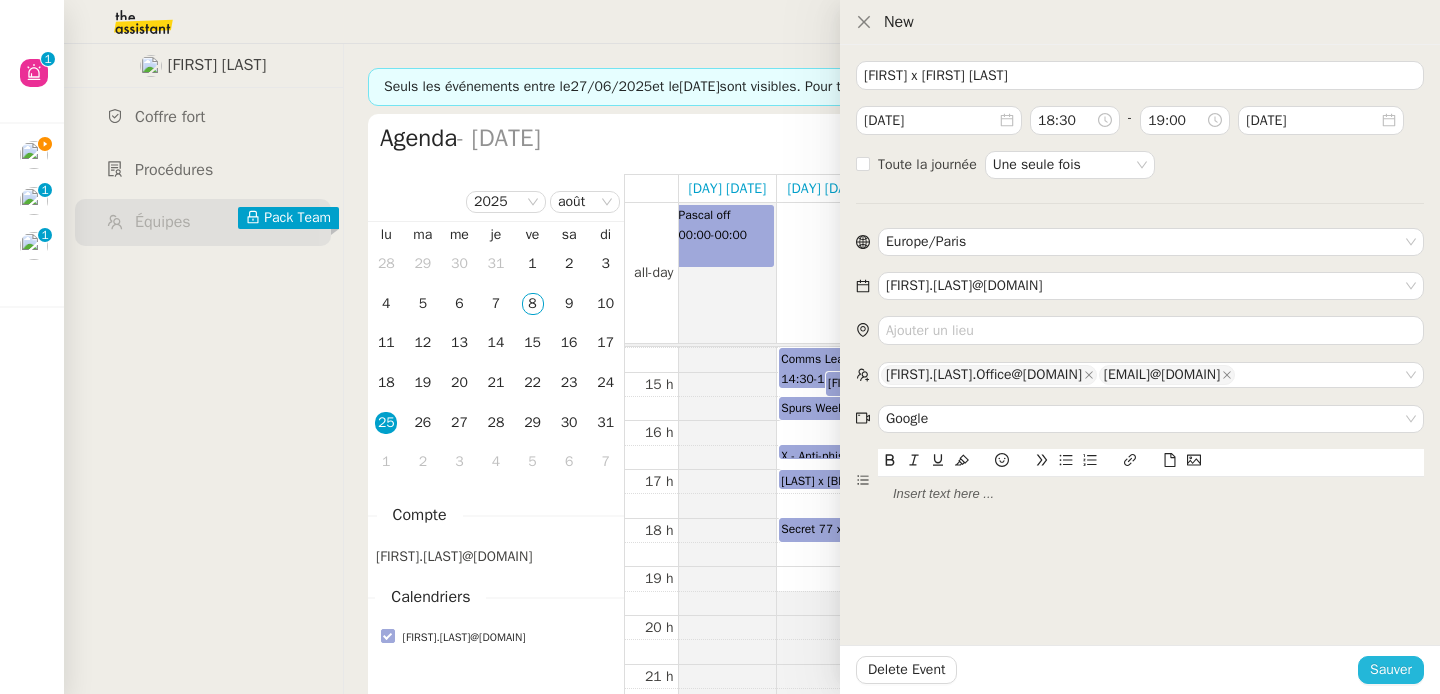 type 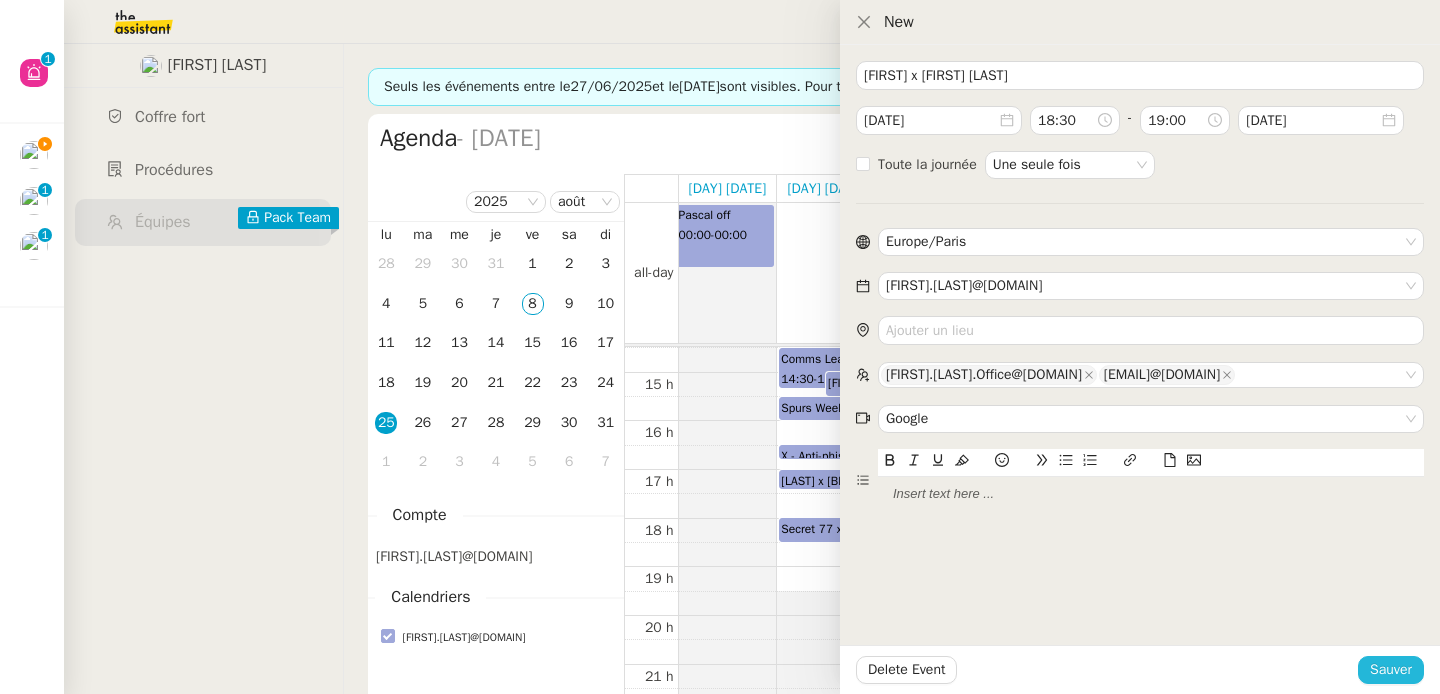 type 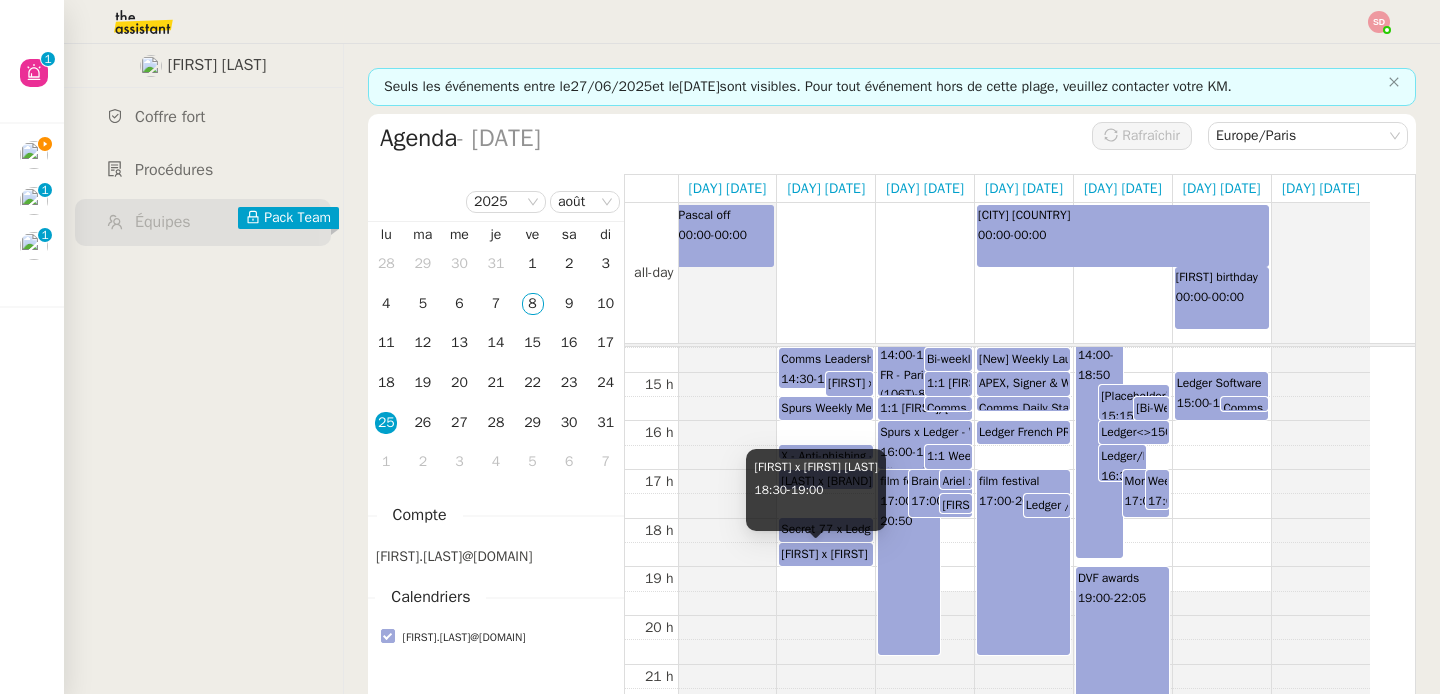 click on "[FIRST] x [FIRST] [LAST] [TIME]  -  [TIME]" at bounding box center (815, 490) 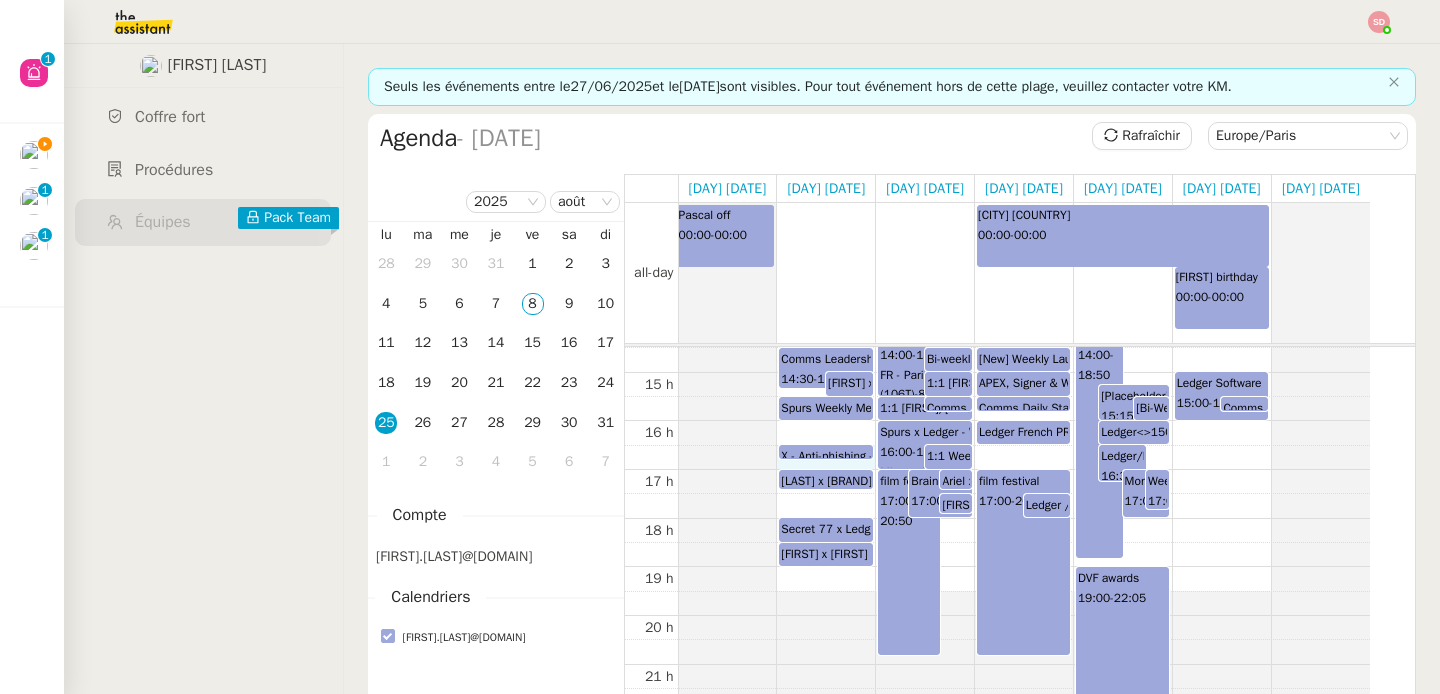 click on "00 h 01 h 02 h 03 h 04 h 05 h 06 h 07 h 08 h 09 h 10 h 11 h 12 h 13 h 14 h 15 h 16 h 17 h 18 h 19 h 20 h 21 h 22 h 23 h LW&Services - Weekly Wallet App, Business Lines and Providers Review 10:30  -  11:45 FR - [CITY] ([POSTAL_CODE])-3-Archives-POW (CSE Priority) ([NUMBER]) [MEETING_TYPE] [BRAND] + [BRAND] ([BRAND]) [FIRST] x [FIRST] monthly 11:00  -  11:25 Lunch 12:30  -  13:30 [FIRST] x [FIRST] 1:1  13:00  -  13:25 FR - [CITY] ([POSTAL_CODE])-1-Archives-MINER ([NUMBER]) [MEETING_TYPE] [BRAND] + [BRAND] ([BRAND]) Comms Leadership Weekly 14:30  -  15:20 FR - [CITY] ([POSTAL_CODE])-1-Archives-MINER ([NUMBER]) [MEETING_TYPE] [BRAND] + [BRAND] ([BRAND]) [FIRST] and [FIRST] WAR room (for [FIRST])  15:00  -  15:30 FR - [CITY] ([POSTAL_CODE])--1-WAR ROOM ([NUMBER]) [MEETING_TYPE] [BRAND] + [BRAND] ([BRAND]) Comms Team Daily Standup 09:30  -  09:45 [CITY]-[BRAND]-[AREA]-[NAME] ([NUMBER]) [MEETING_TYPE] [BRAND] + [BRAND] ([BRAND]), [CITY]-[MAIL]-[AREA]-[NAME] ([NUMBER]) [MEETING_TYPE] [BRAND] + [BRAND] ([BRAND]), FR - [CITY] ([POSTAL_CODE])-1-Archives-MINER ([NUMBER]) [MEETING_TYPE] [BRAND] + [BRAND] ([BRAND]) 13:30  -  14:00 14:00  -" 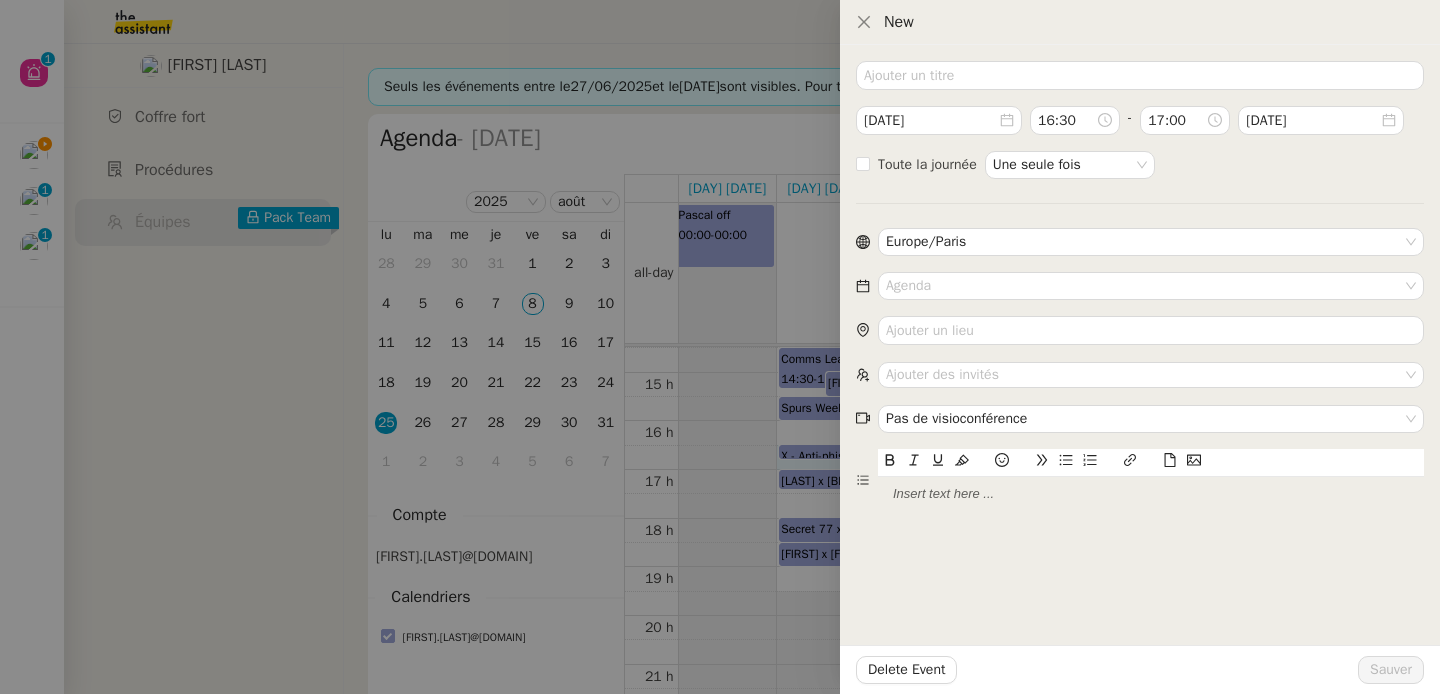 click at bounding box center [720, 347] 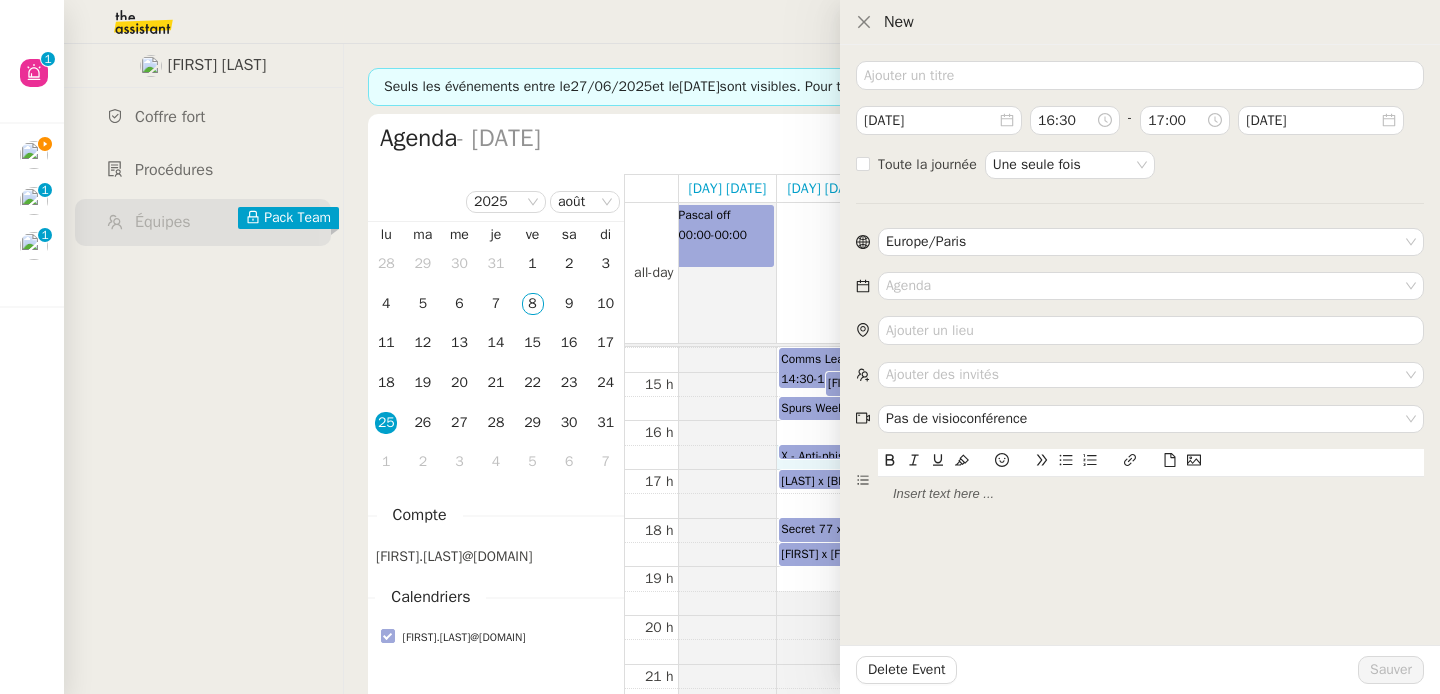 type 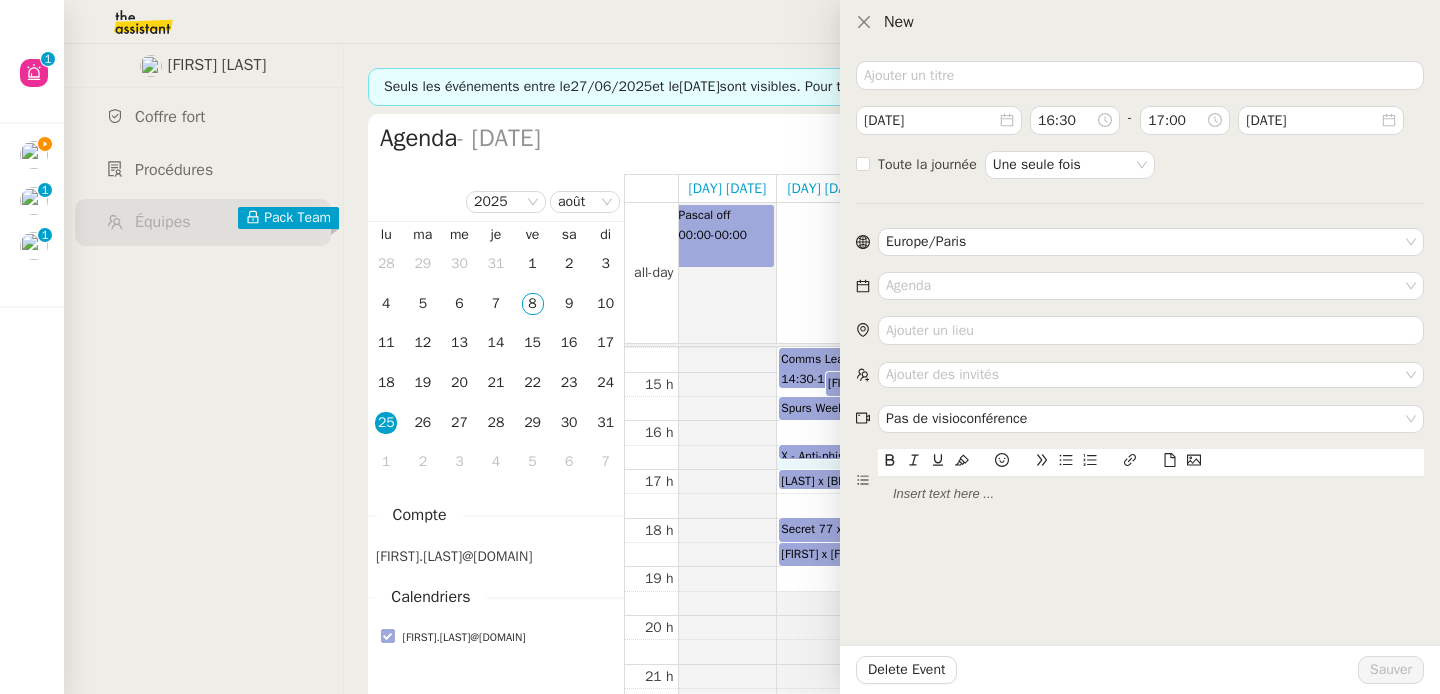 type 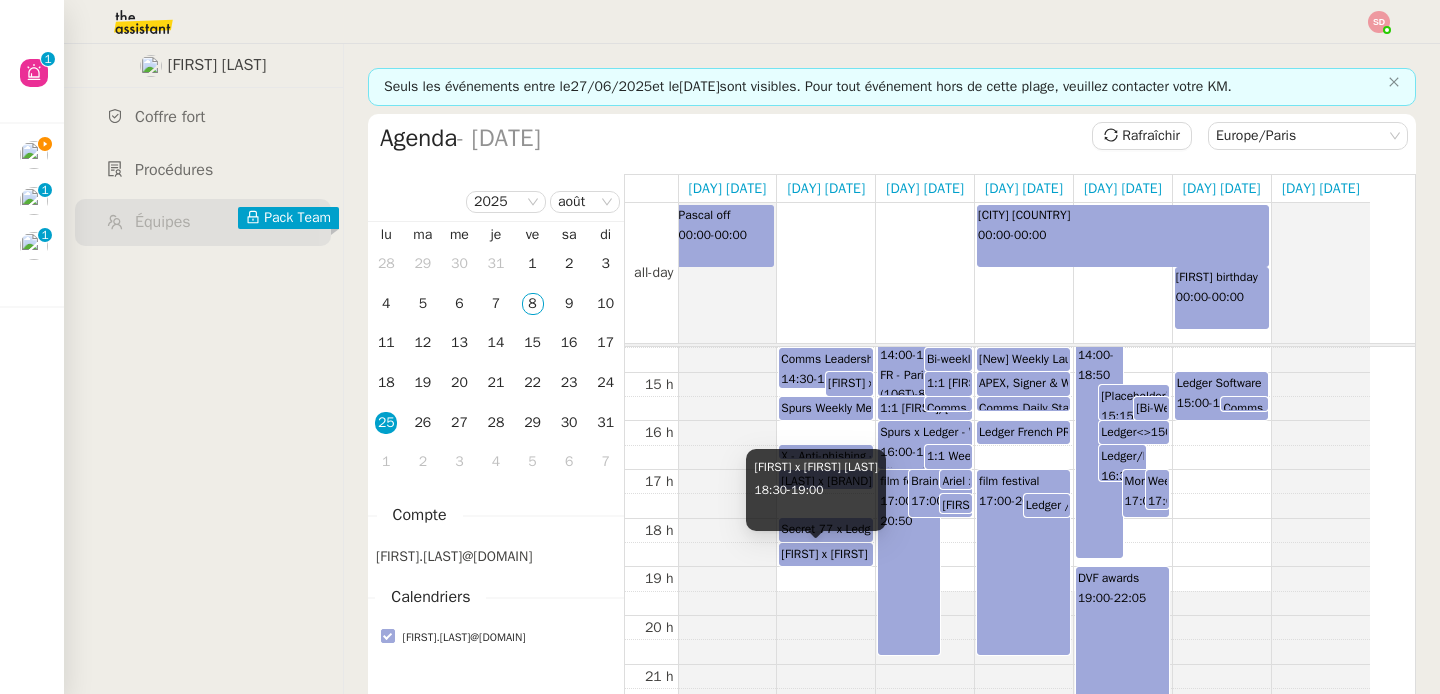 click on "Ariel x Lesley Silverman" at bounding box center (815, 467) 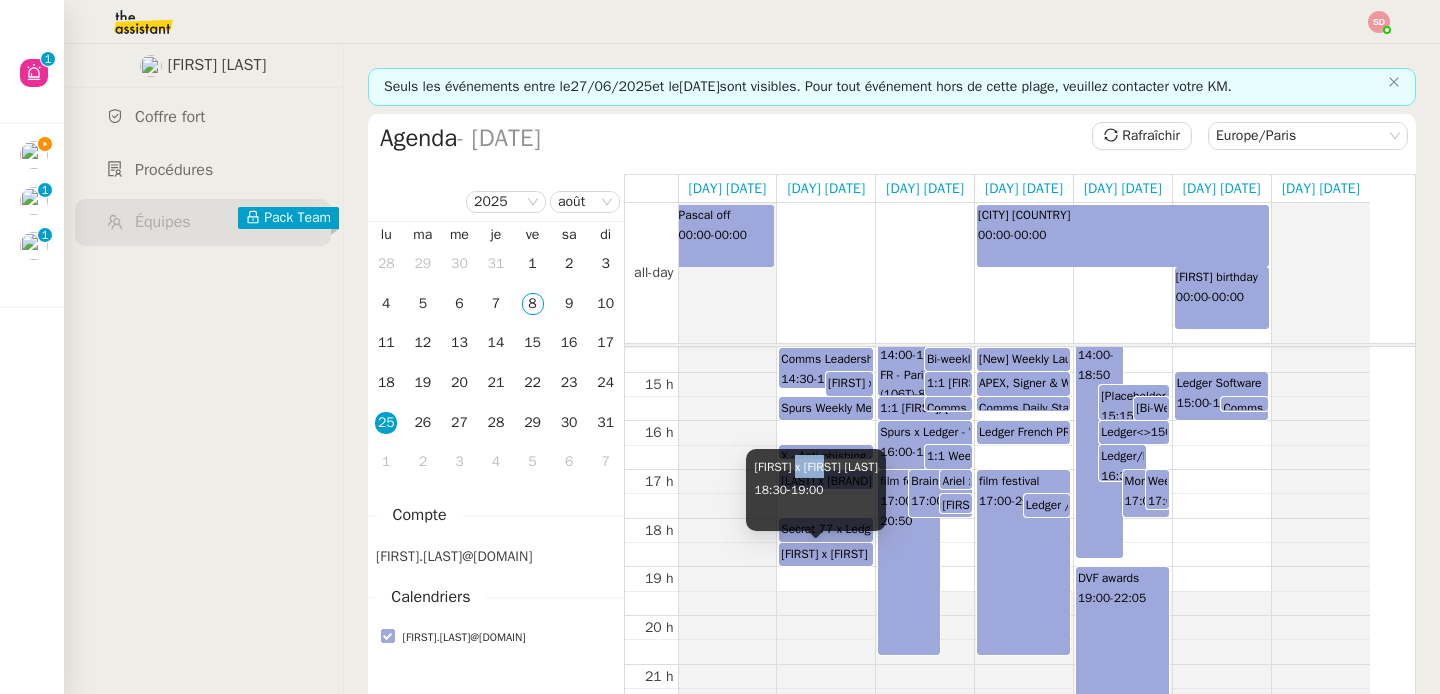 click on "Ariel x Lesley Silverman" at bounding box center [815, 467] 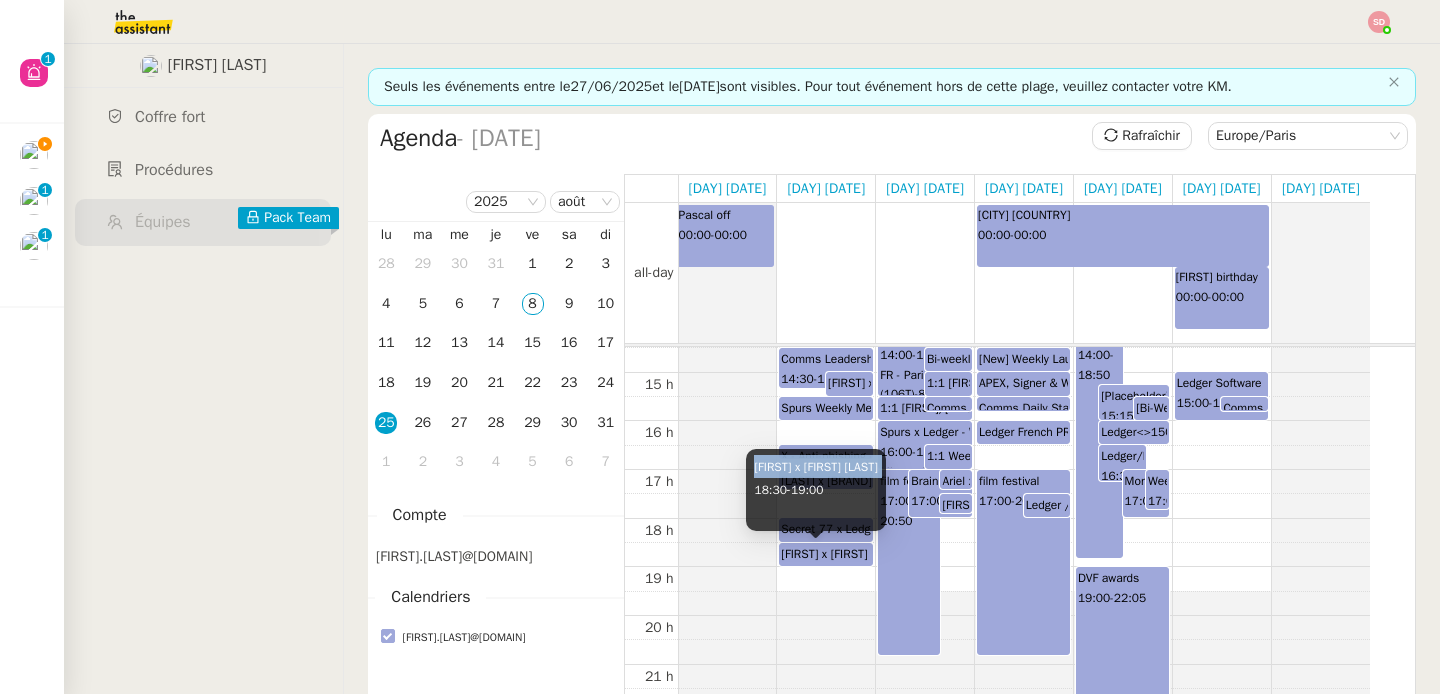 click on "Ariel x Lesley Silverman" at bounding box center (815, 467) 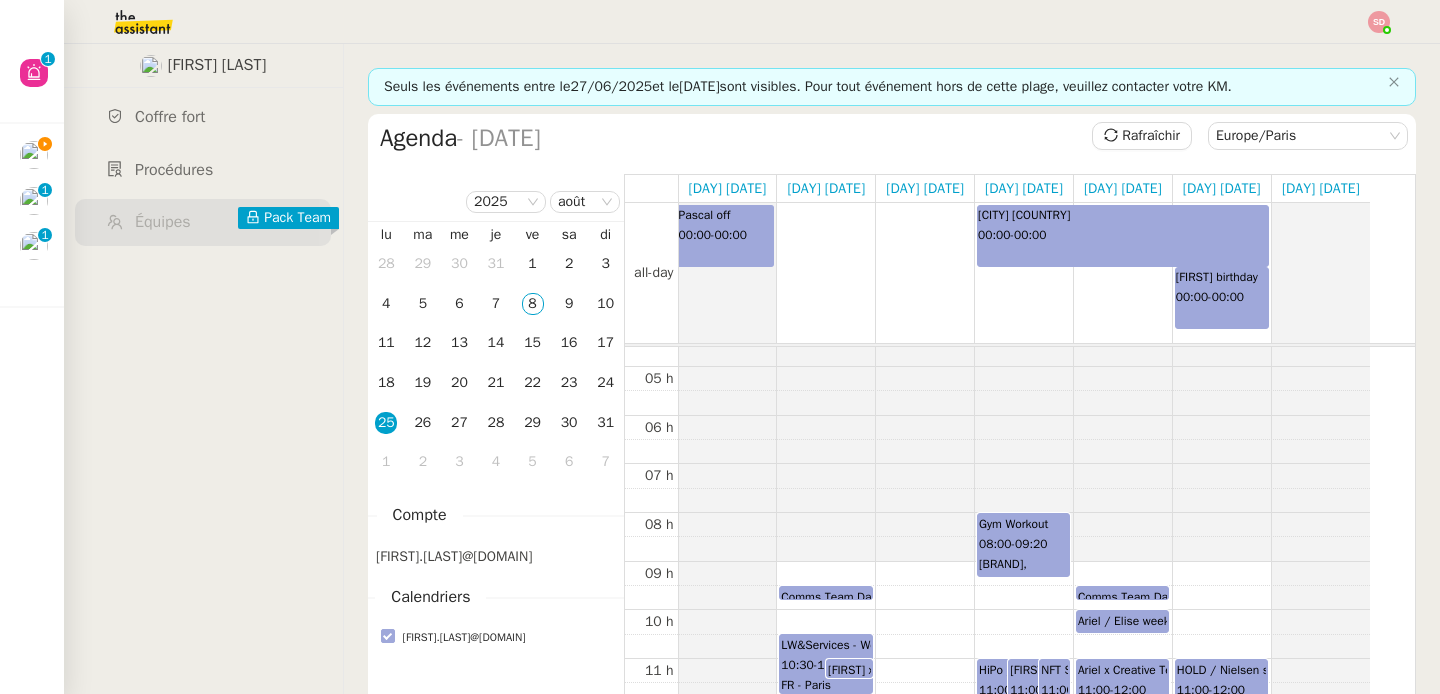 scroll, scrollTop: 614, scrollLeft: 0, axis: vertical 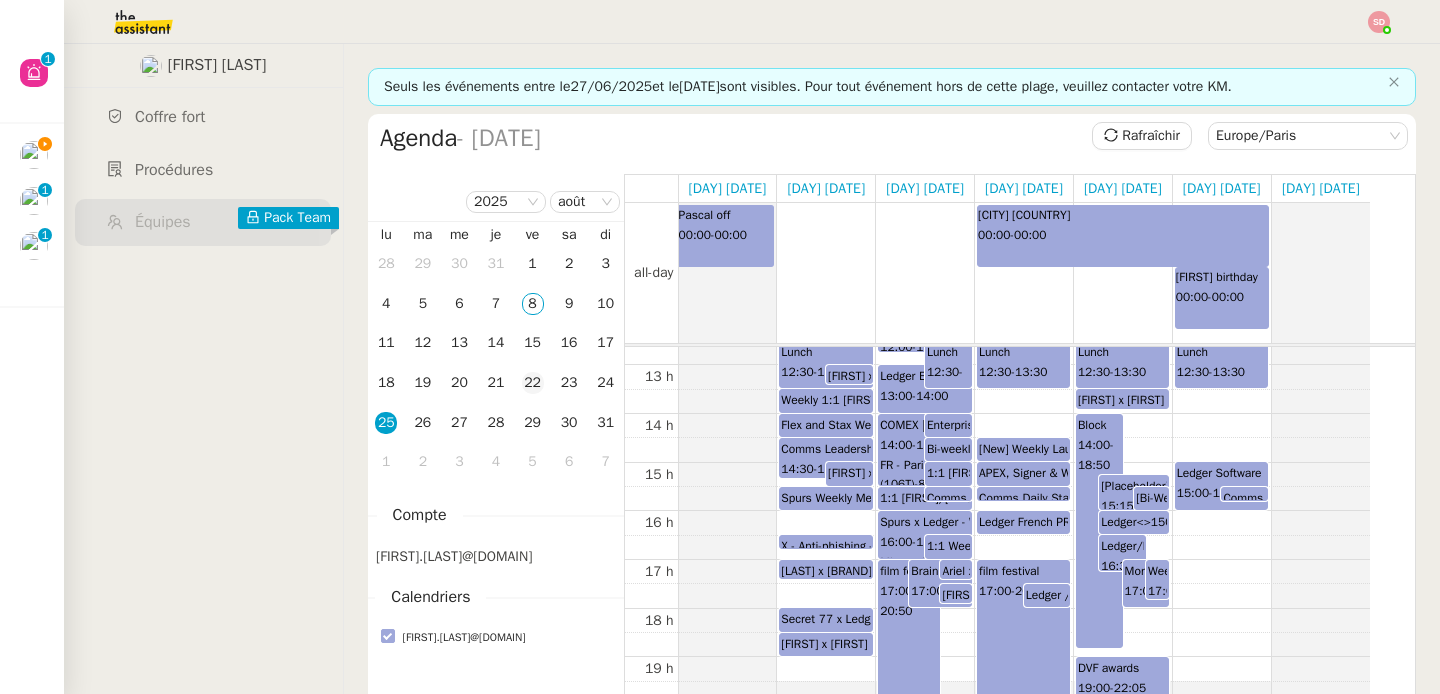 click on "22" 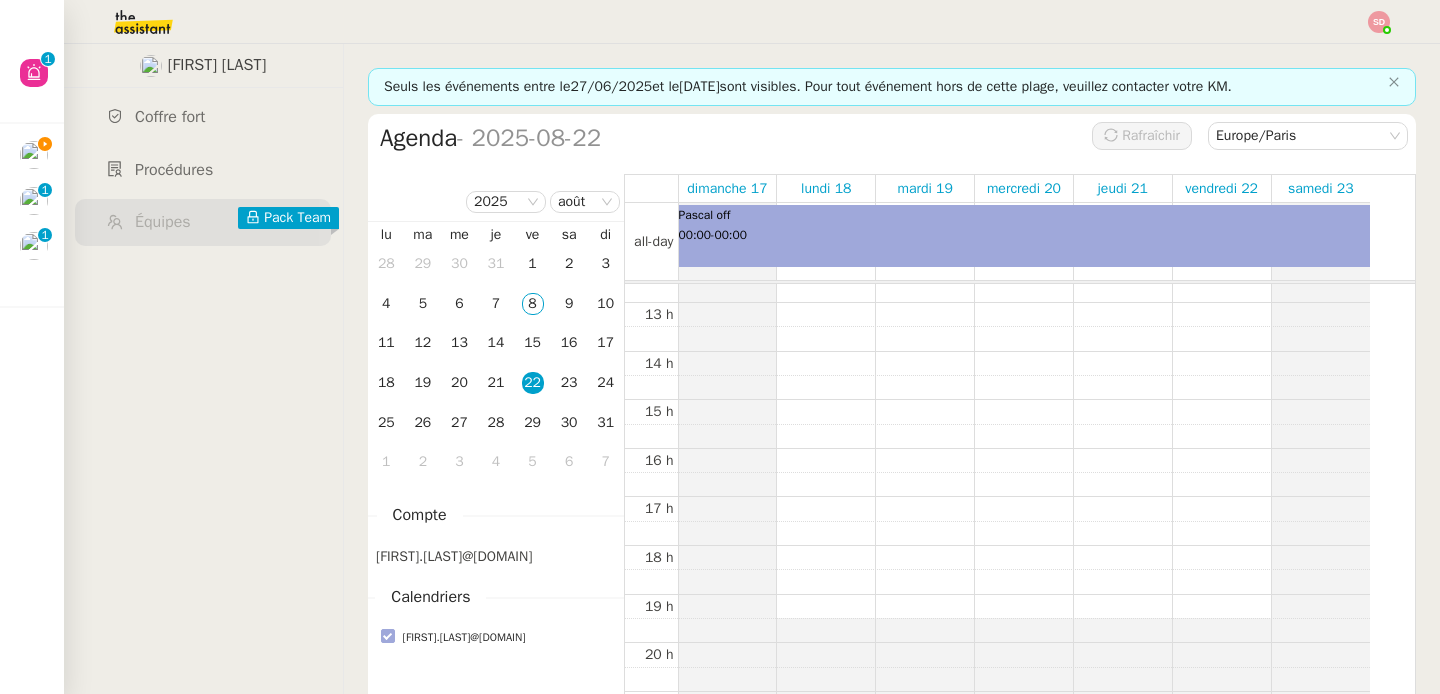 scroll, scrollTop: 293, scrollLeft: 0, axis: vertical 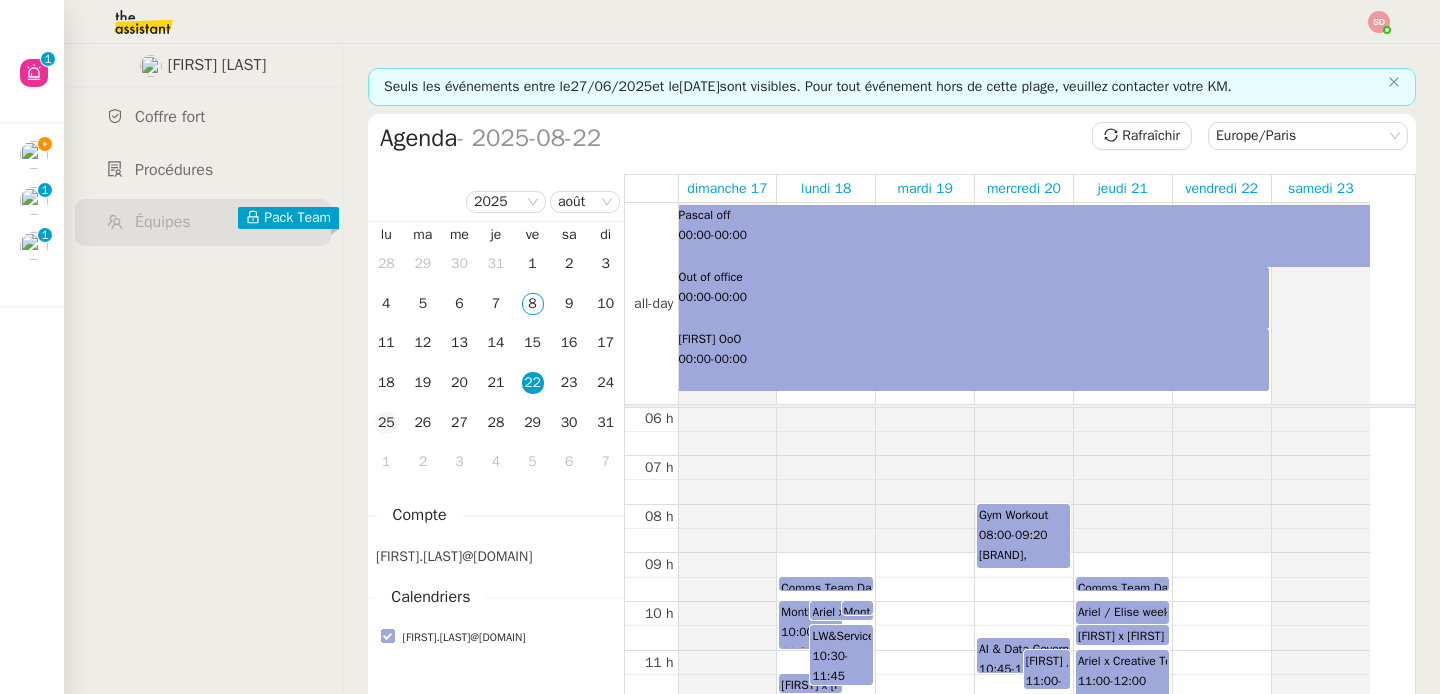 click on "25" 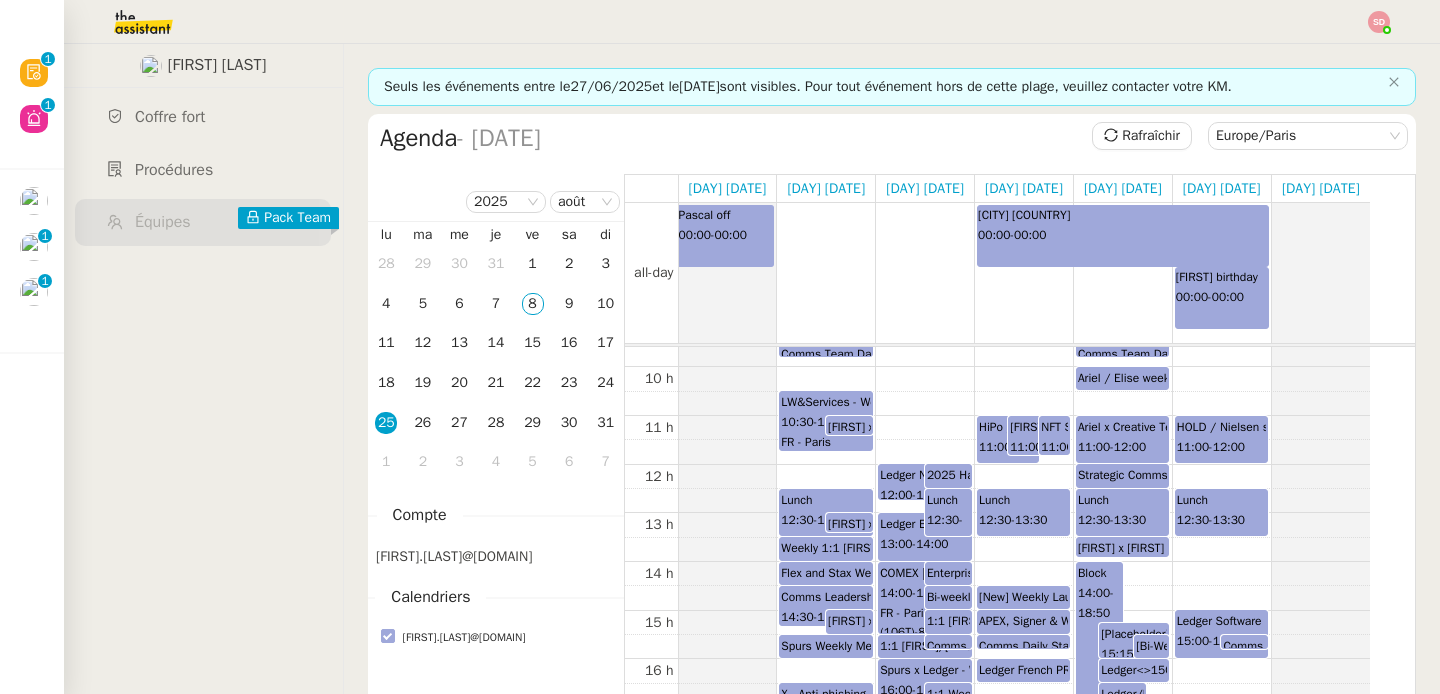 scroll, scrollTop: 684, scrollLeft: 0, axis: vertical 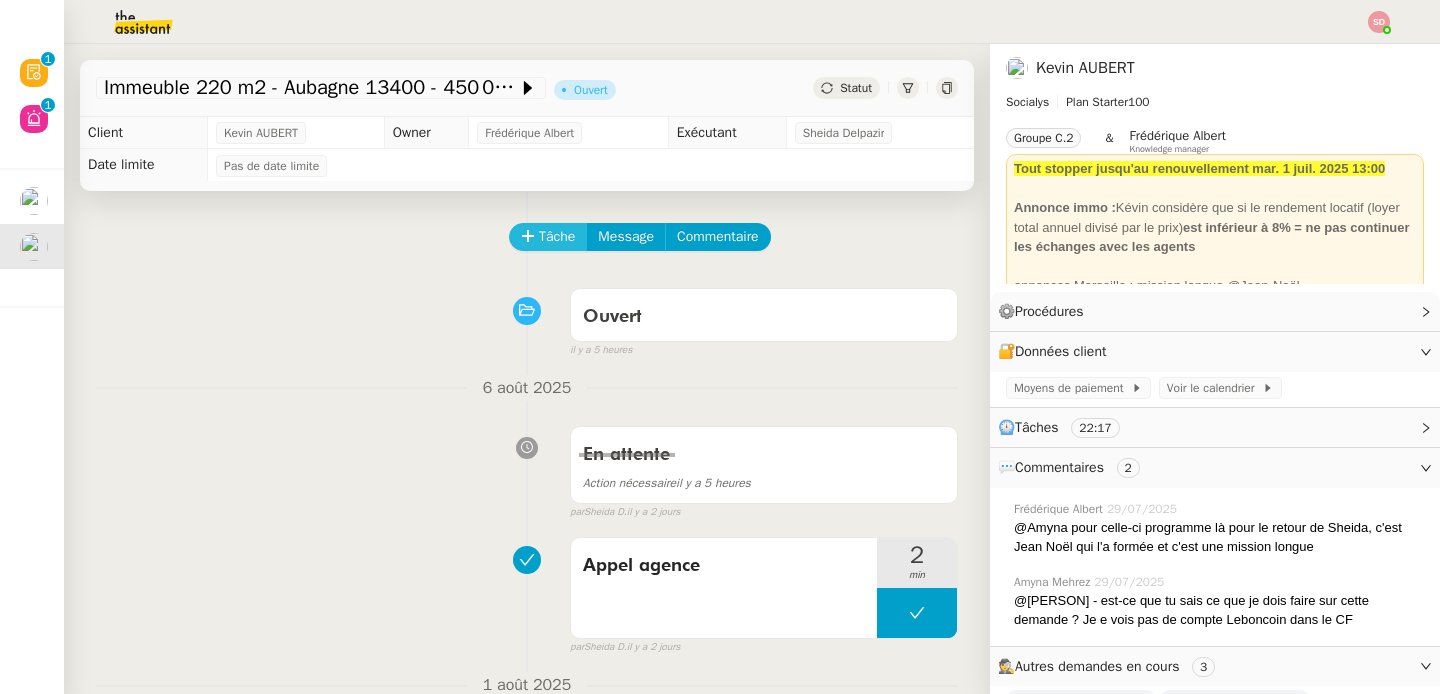 click on "Tâche" 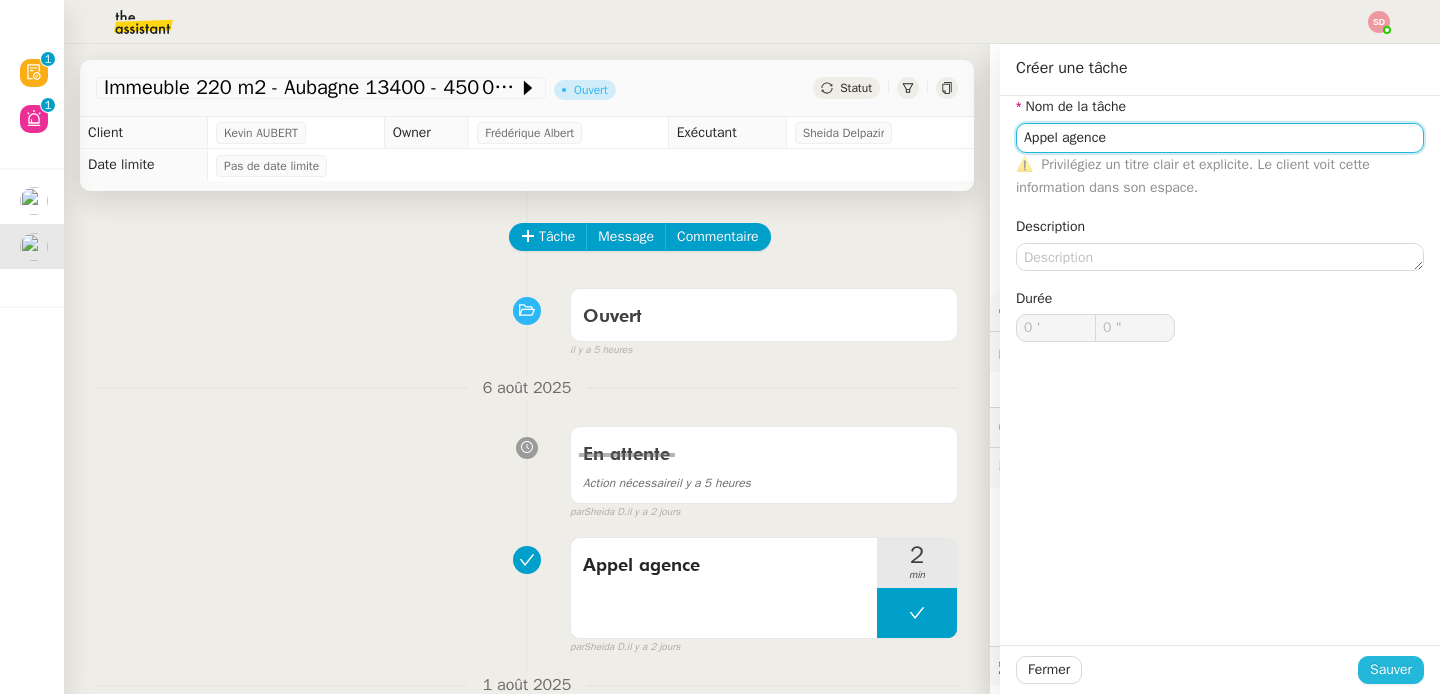 type on "Appel agence" 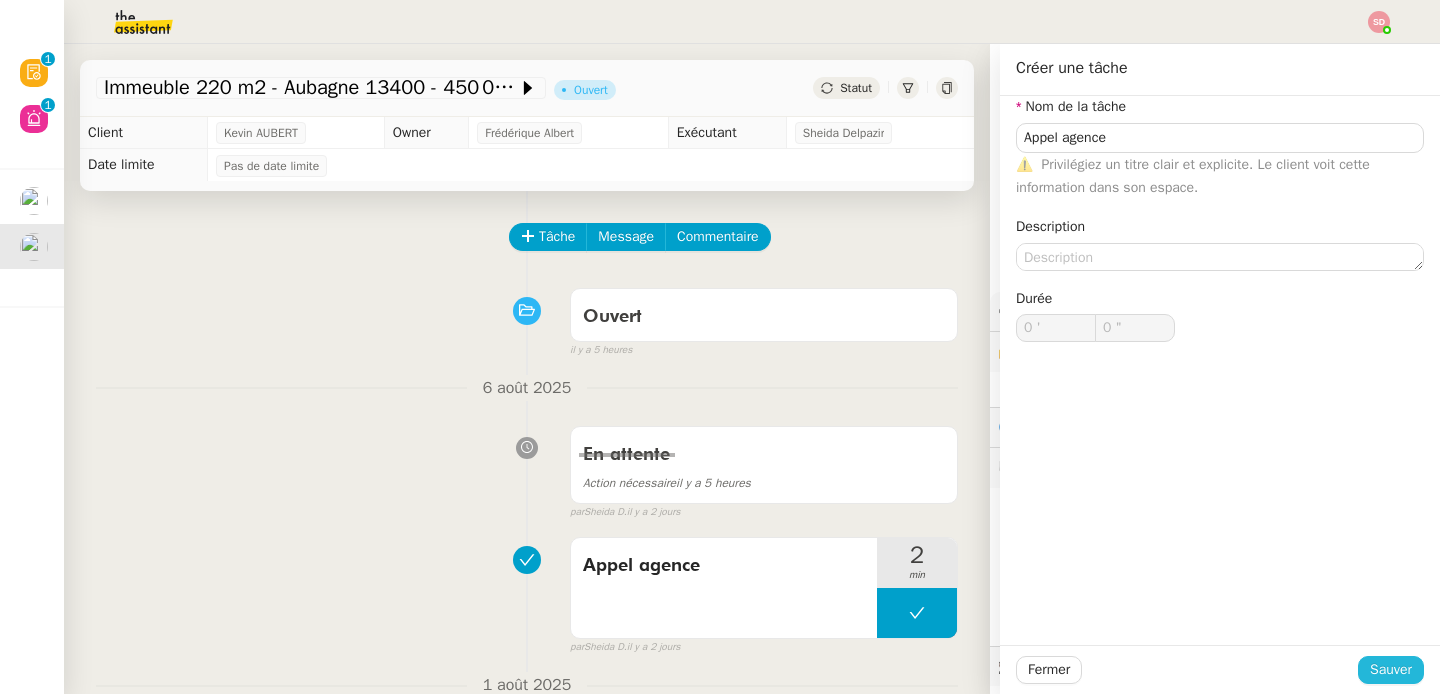 click on "Sauver" 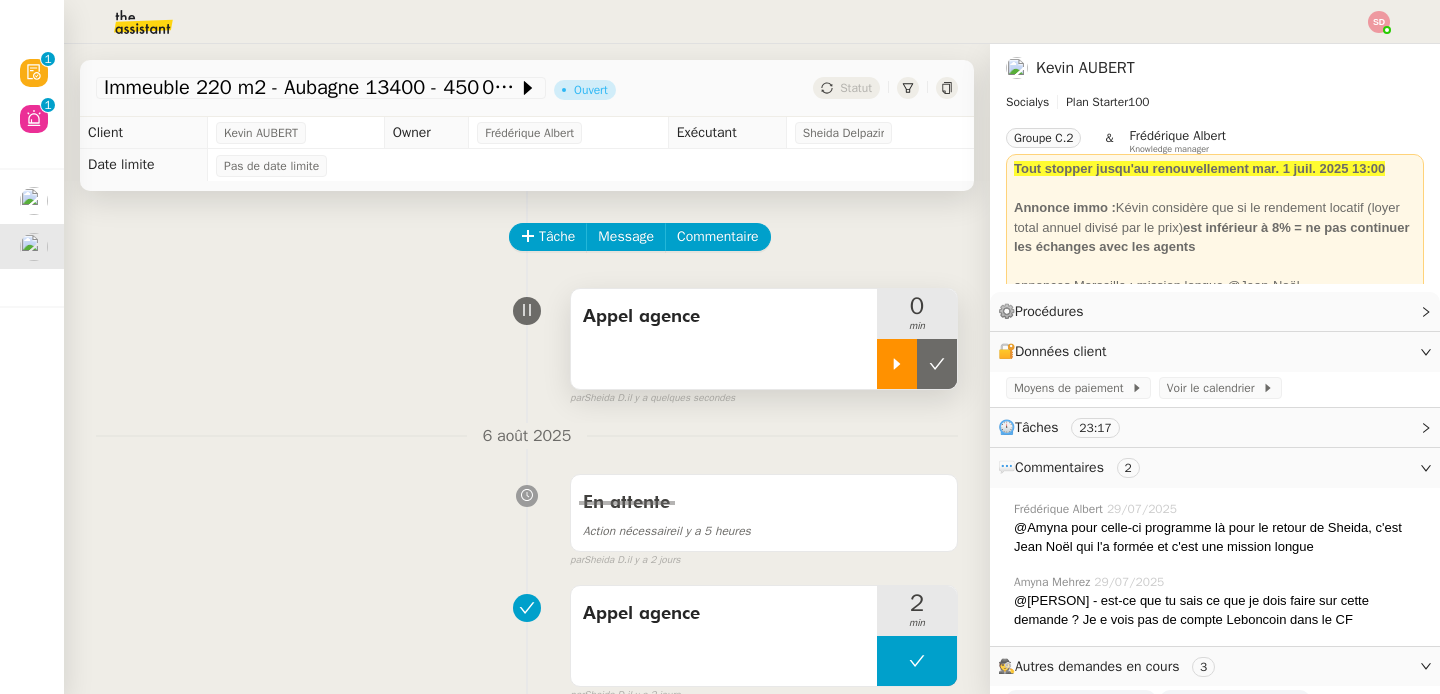 click 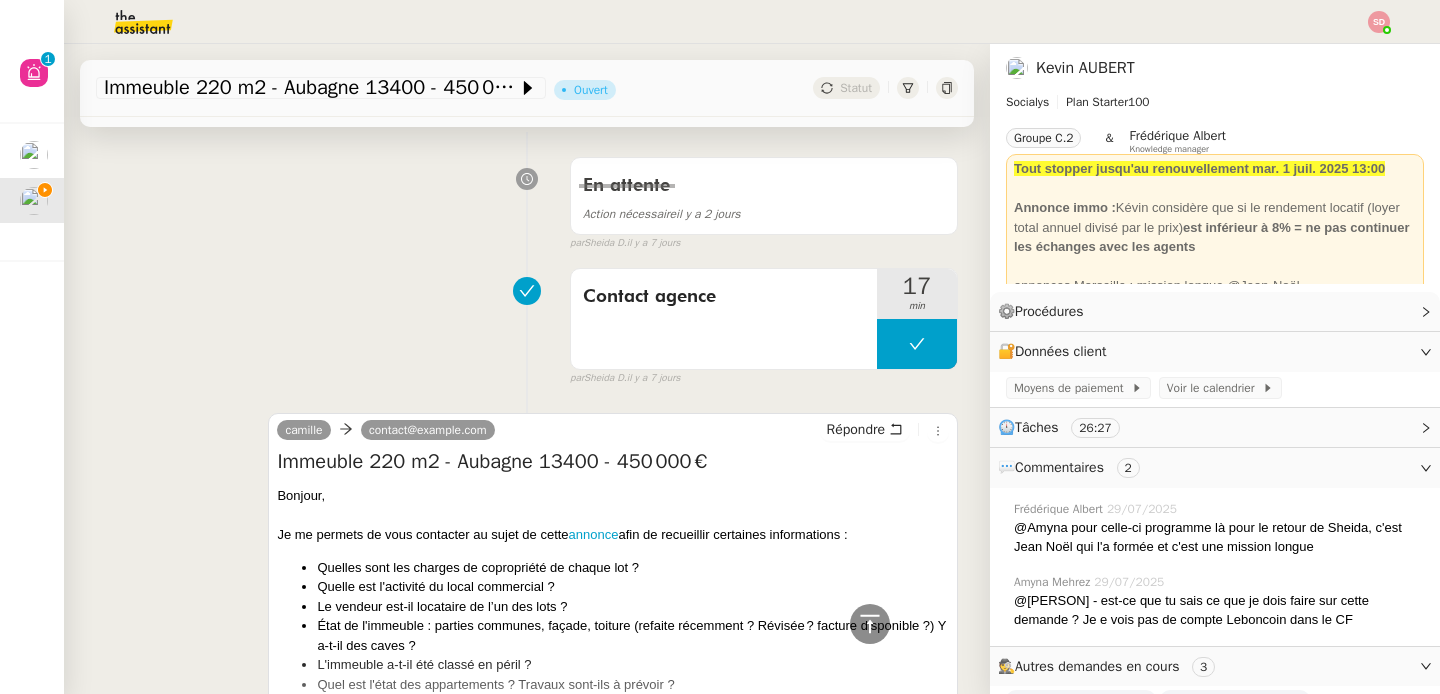 scroll, scrollTop: 823, scrollLeft: 0, axis: vertical 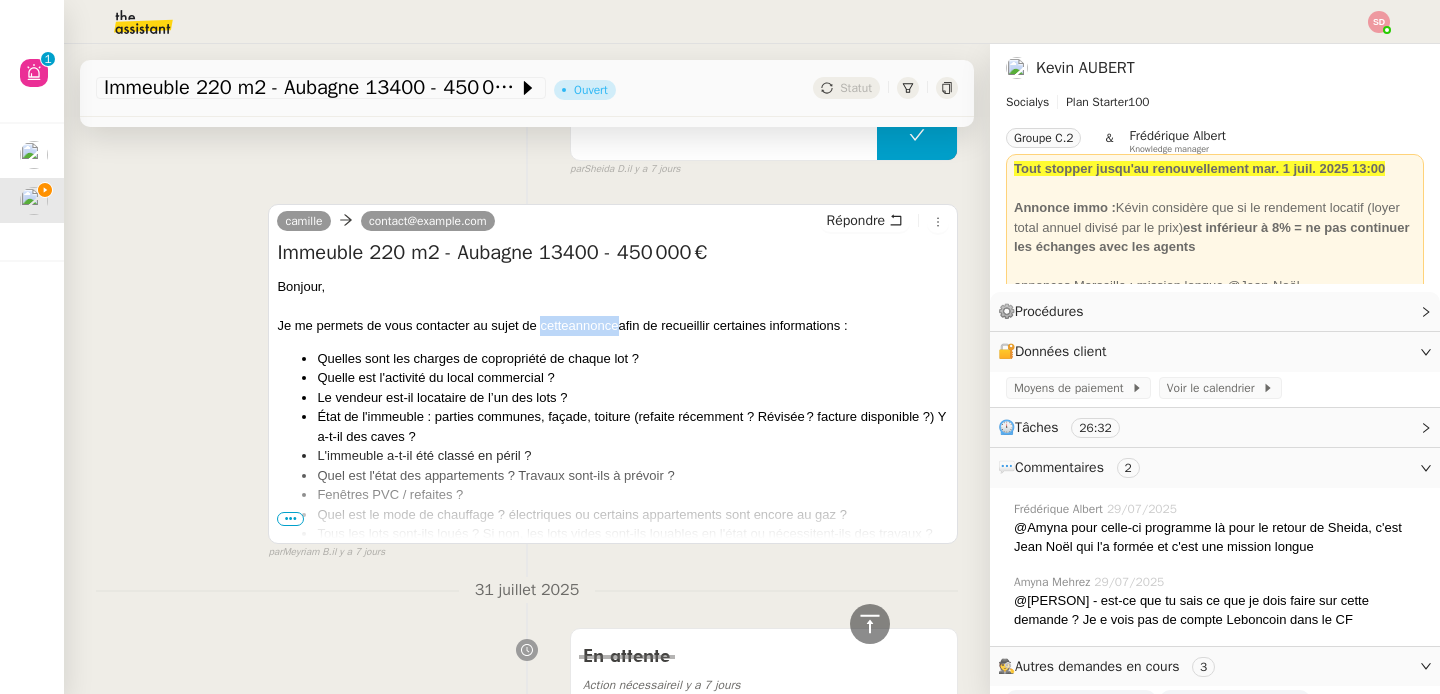 drag, startPoint x: 536, startPoint y: 324, endPoint x: 615, endPoint y: 323, distance: 79.00633 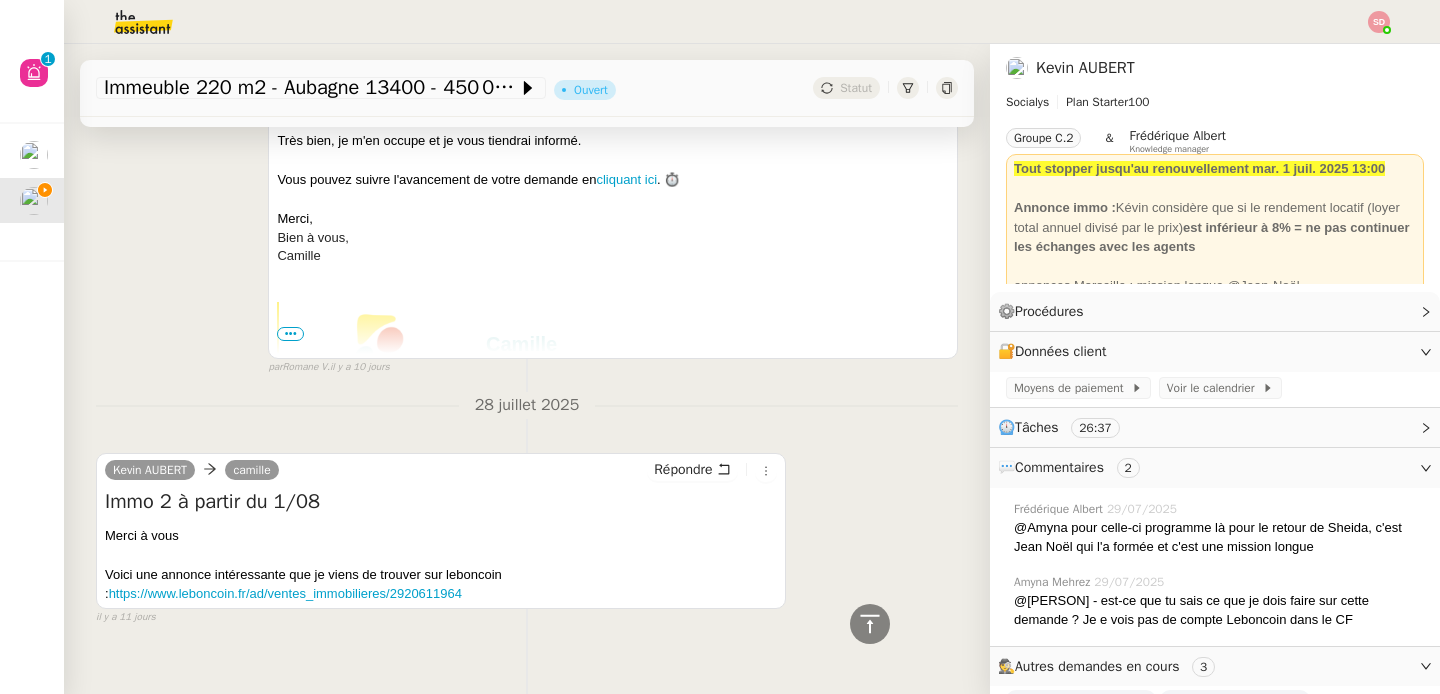 scroll, scrollTop: 2383, scrollLeft: 0, axis: vertical 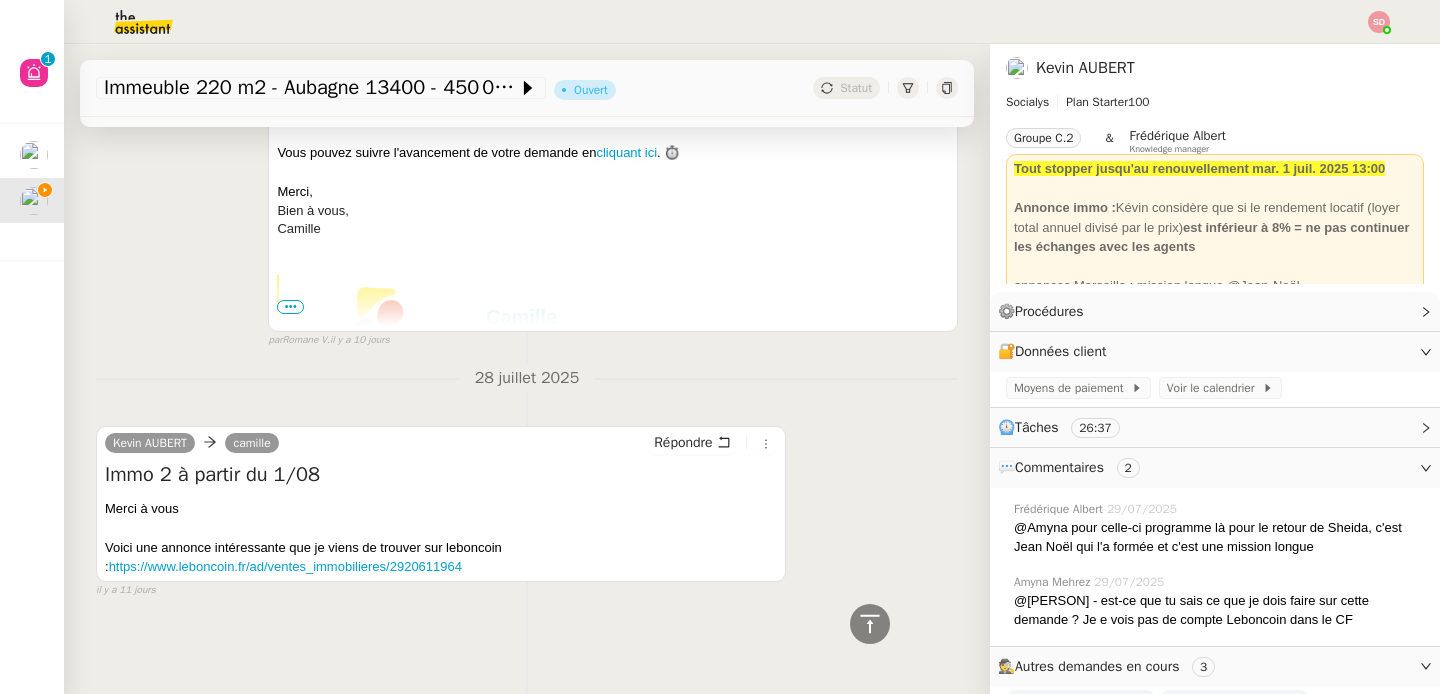 click on "Répondre" at bounding box center (711, 443) 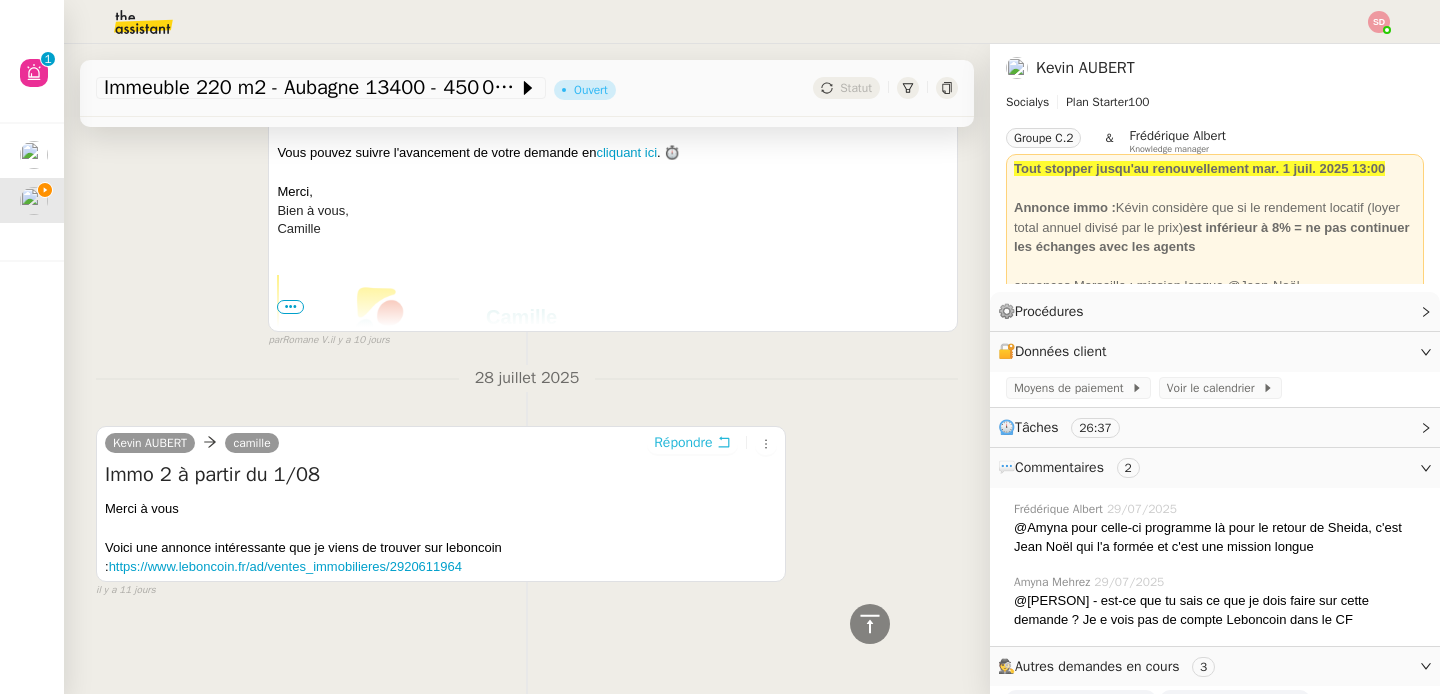 click on "Répondre" at bounding box center [683, 443] 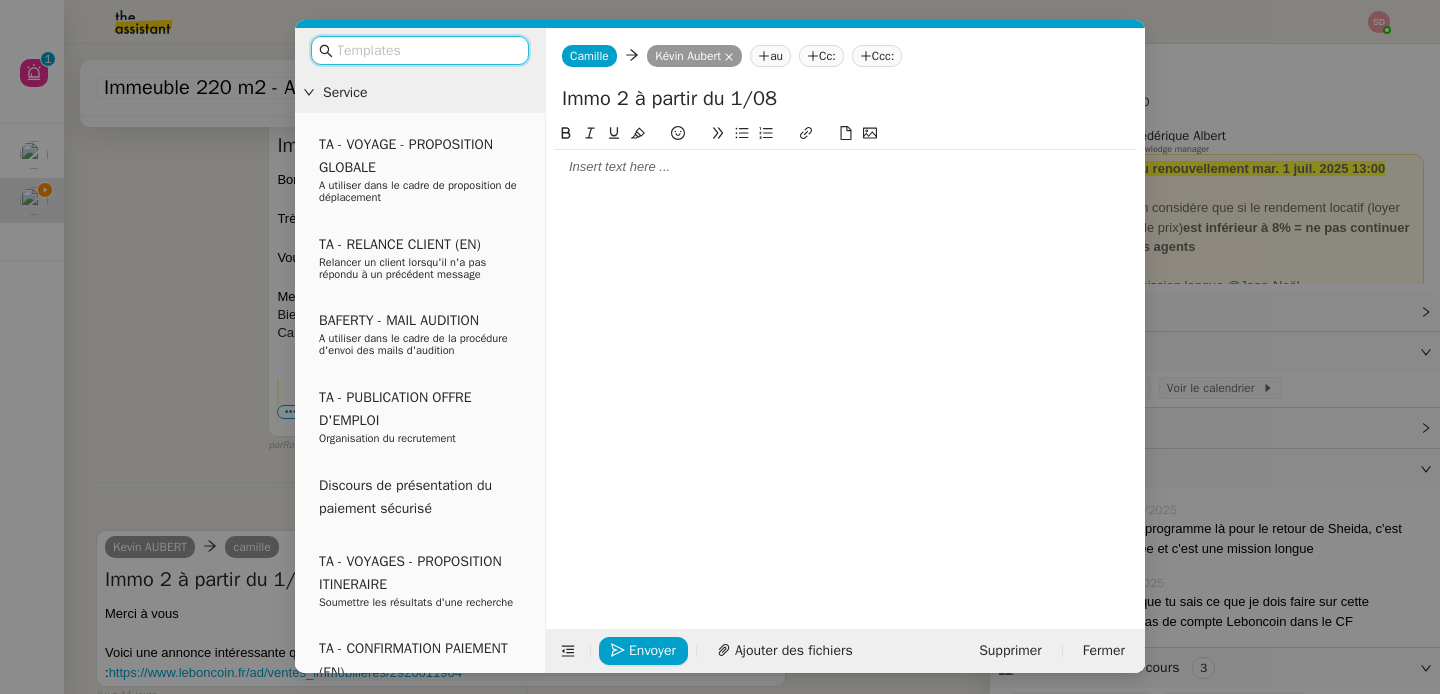 scroll, scrollTop: 2538, scrollLeft: 0, axis: vertical 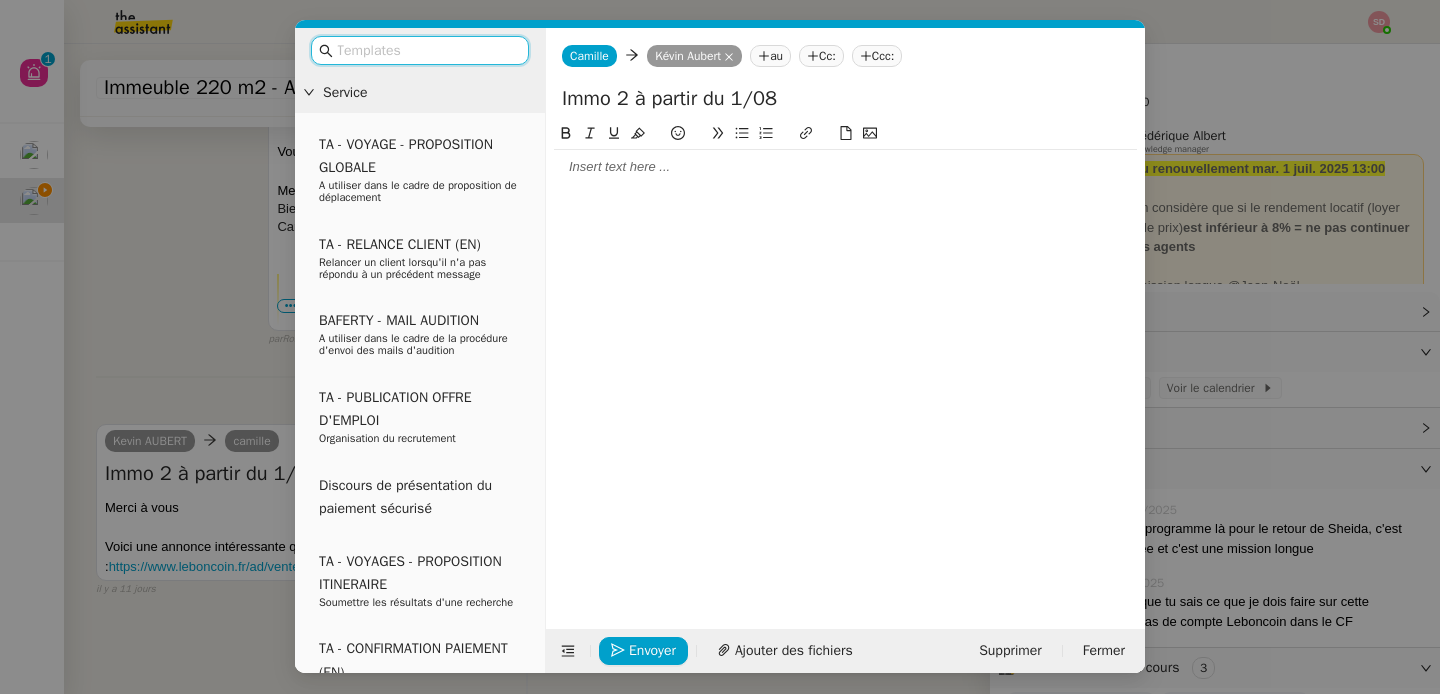 click 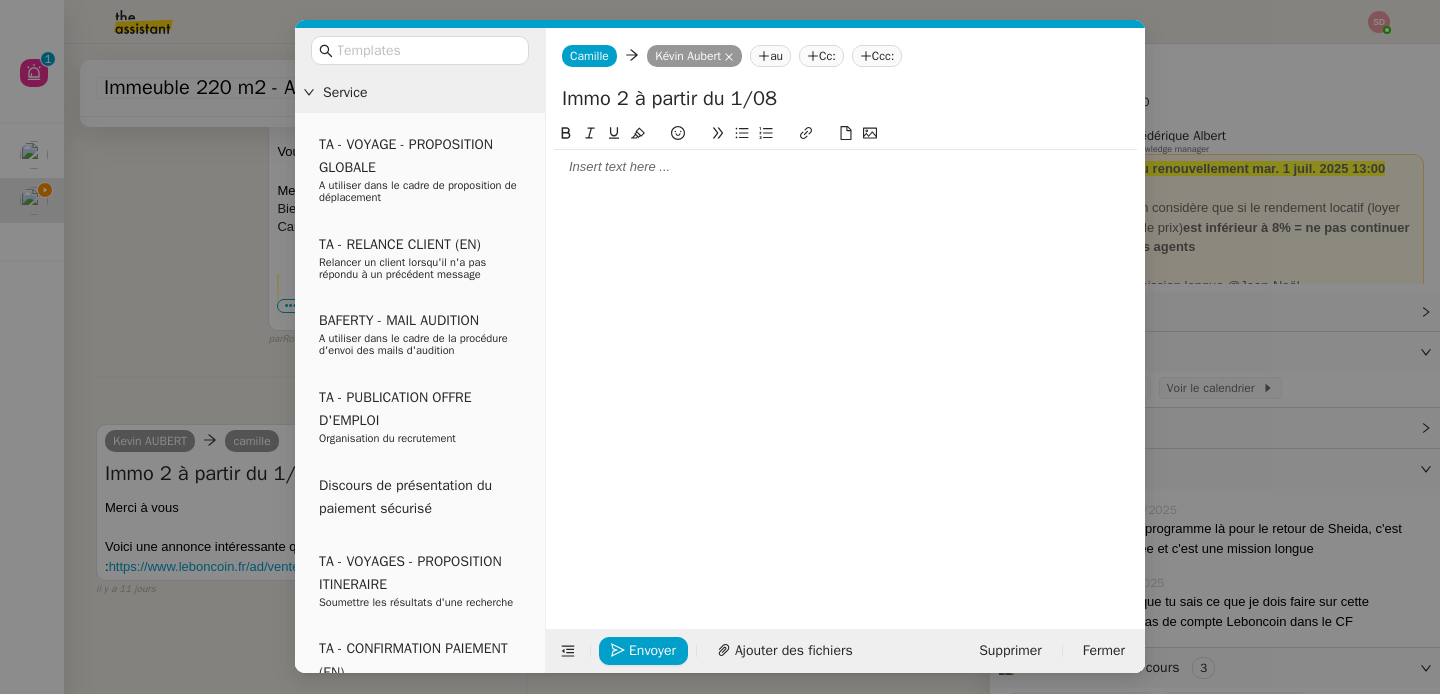 type 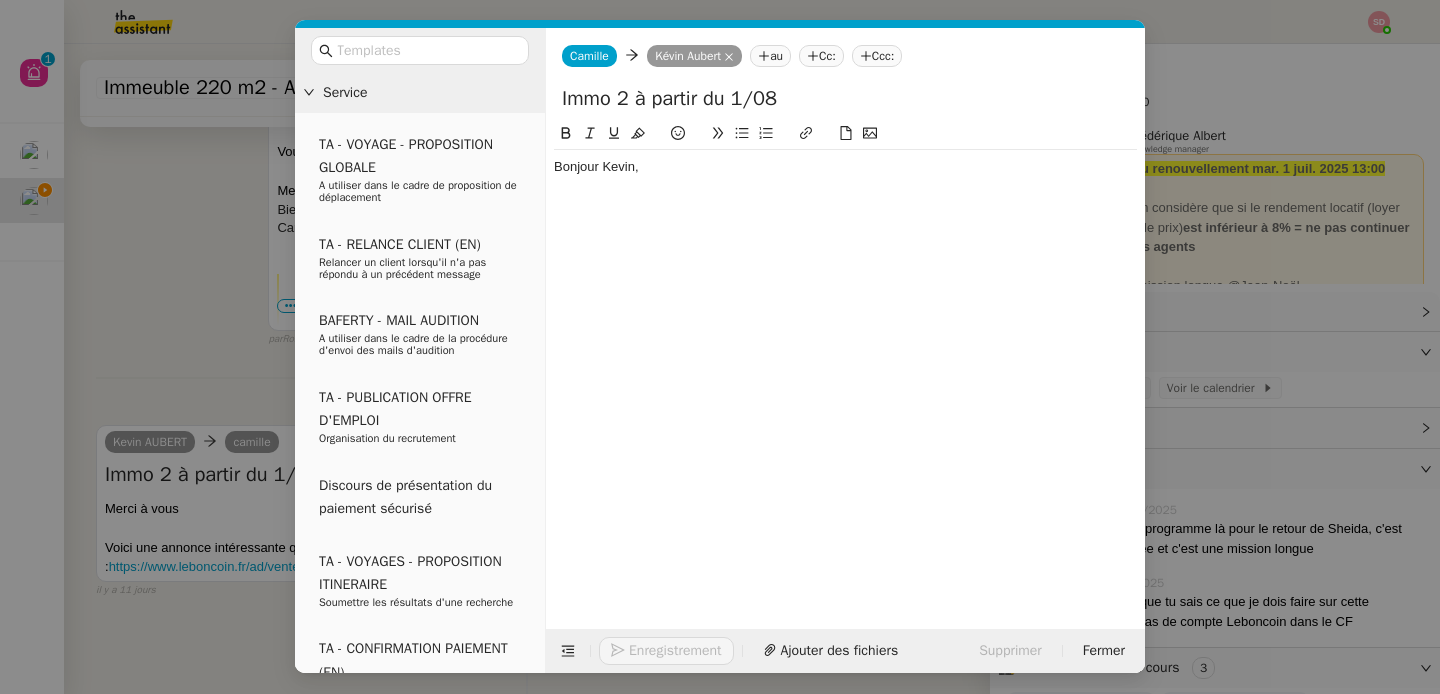 scroll, scrollTop: 2596, scrollLeft: 0, axis: vertical 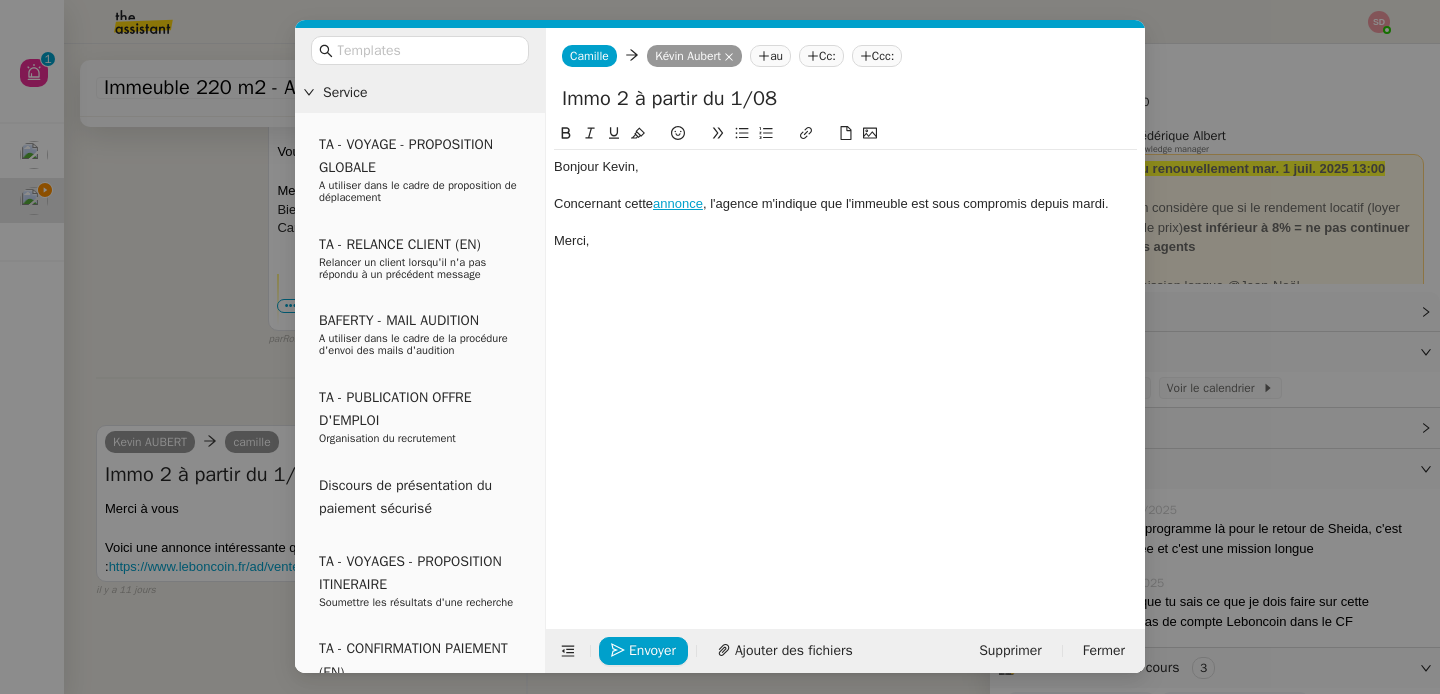 click on "Service TA - VOYAGE - PROPOSITION GLOBALE    A utiliser dans le cadre de proposition de déplacement TA - RELANCE CLIENT (EN)    Relancer un client lorsqu'il n'a pas répondu à un précédent message BAFERTY - MAIL AUDITION    A utiliser dans le cadre de la procédure d'envoi des mails d'audition TA - PUBLICATION OFFRE D'EMPLOI     Organisation du recrutement Discours de présentation du paiement sécurisé    TA - VOYAGES - PROPOSITION ITINERAIRE    Soumettre les résultats d'une recherche TA - CONFIRMATION PAIEMENT (EN)    Confirmer avec le client de modèle de transaction - Attention Plan Pro nécessaire. TA - COURRIER EXPEDIE (recommandé)    A utiliser dans le cadre de l'envoi d'un courrier recommandé TA - PARTAGE DE CALENDRIER (EN)    A utiliser pour demander au client de partager son calendrier afin de faciliter l'accès et la gestion PSPI - Appel de fonds MJL    A utiliser dans le cadre de la procédure d'appel de fonds MJL TA - RELANCE CLIENT    TA - AR PROCEDURES        21 YIELD" at bounding box center [720, 347] 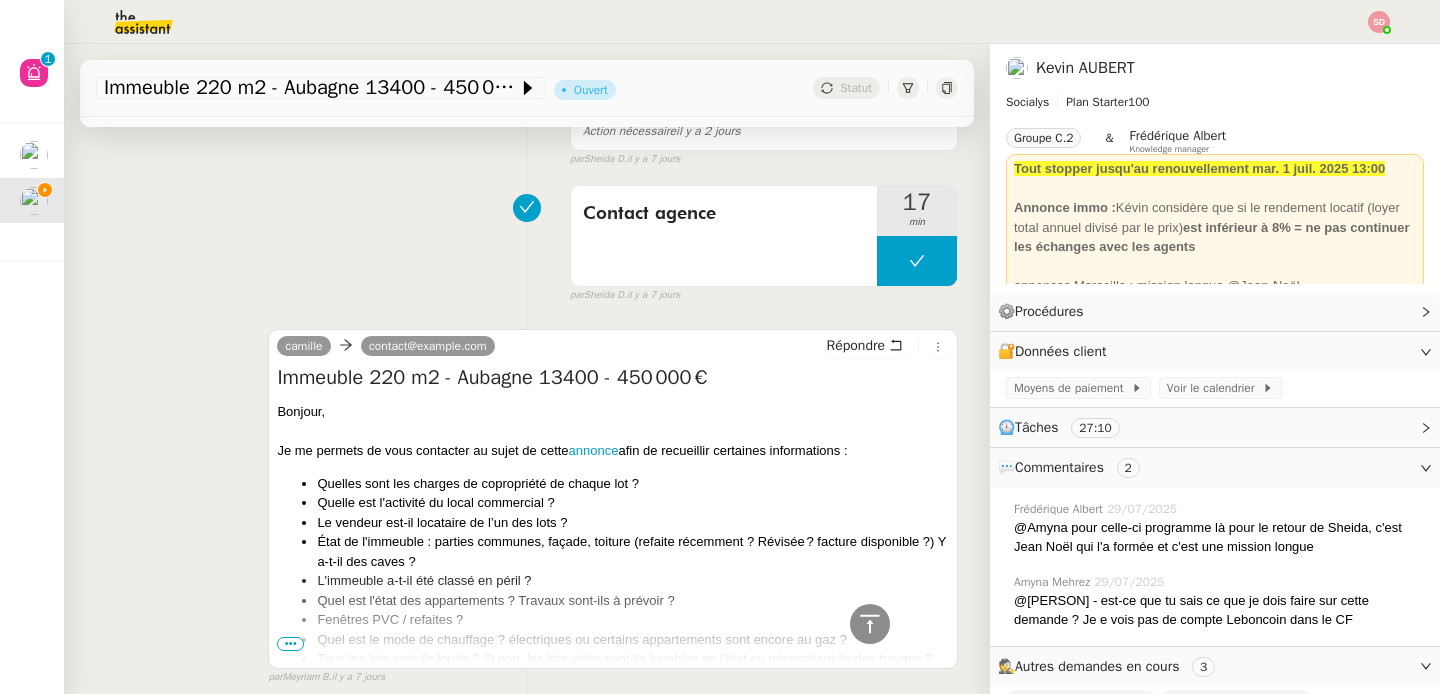 scroll, scrollTop: 965, scrollLeft: 0, axis: vertical 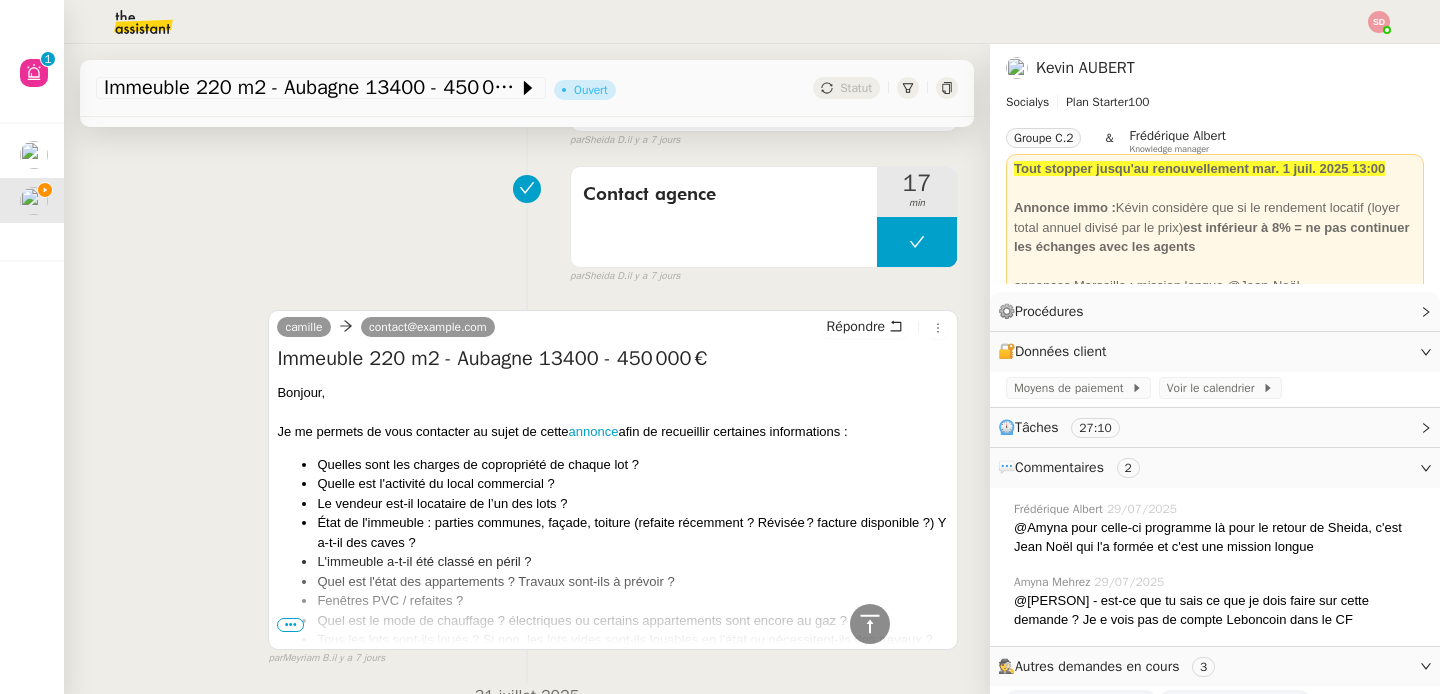 click on "Immeuble 220 m2 - Aubagne 13400 - 450 000€" at bounding box center [613, 359] 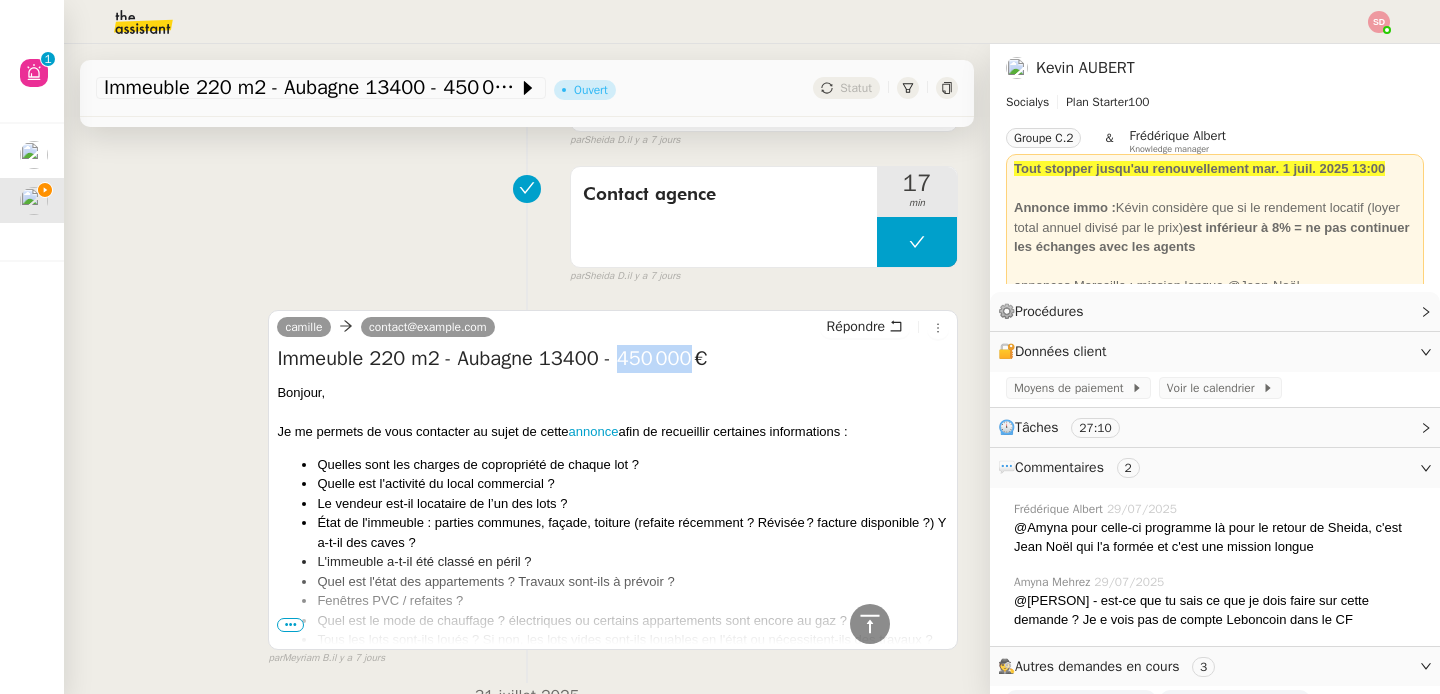 click on "Immeuble 220 m2 - Aubagne 13400 - 450 000€" at bounding box center [613, 359] 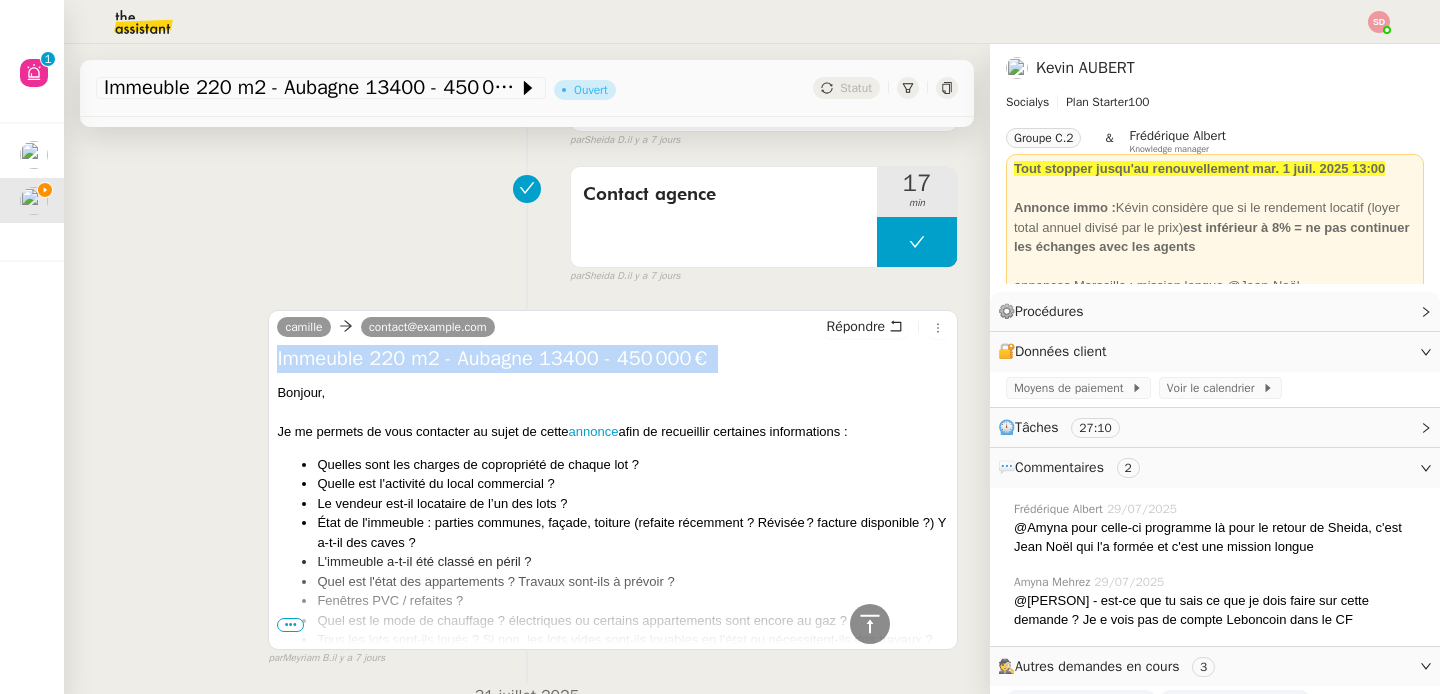 click on "Immeuble 220 m2 - Aubagne 13400 - 450 000€" at bounding box center (613, 359) 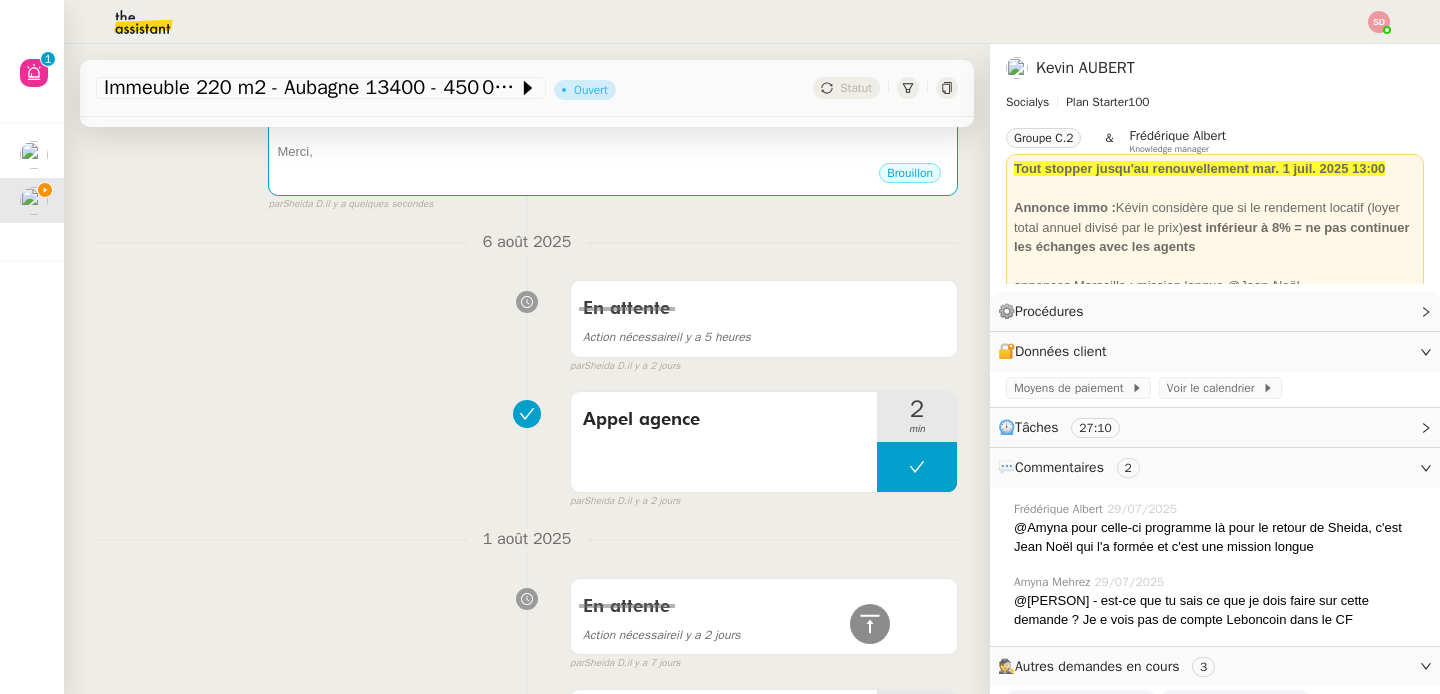 scroll, scrollTop: 40, scrollLeft: 0, axis: vertical 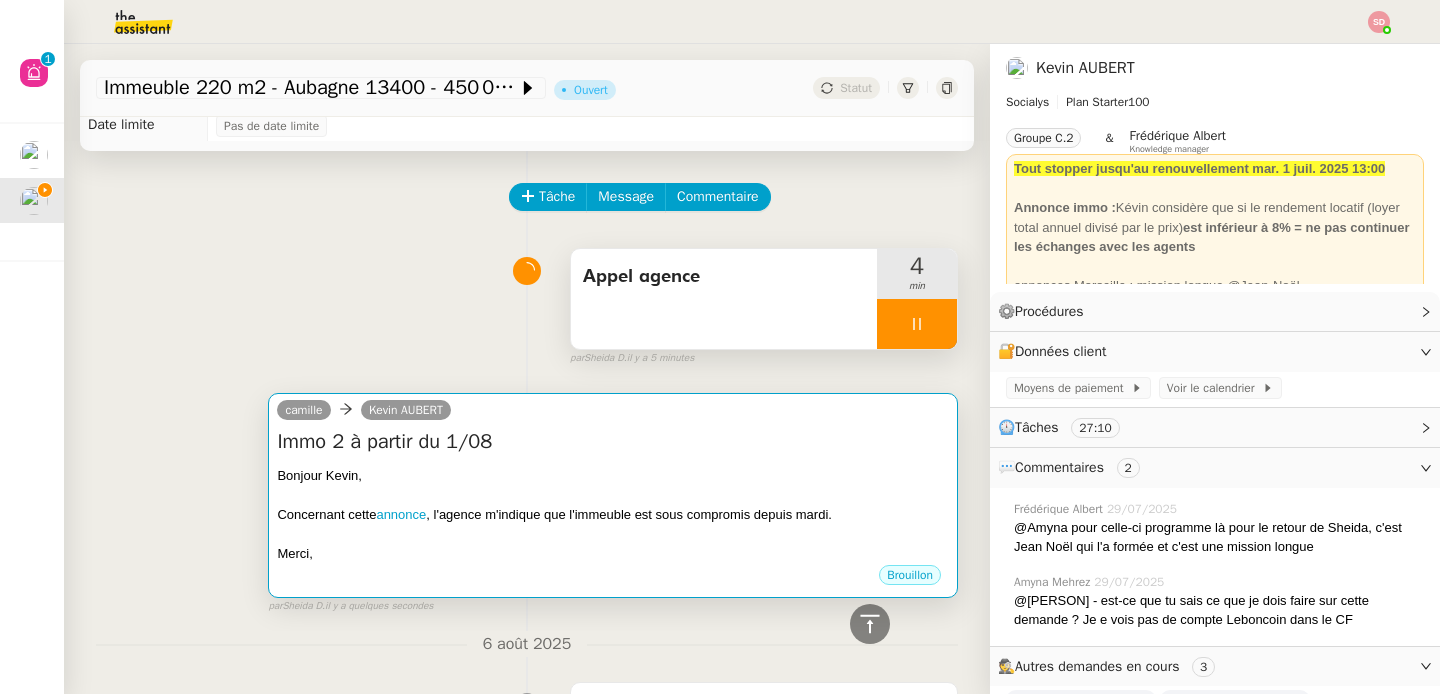 click on "Immo 2 à partir du 1/08" at bounding box center (613, 442) 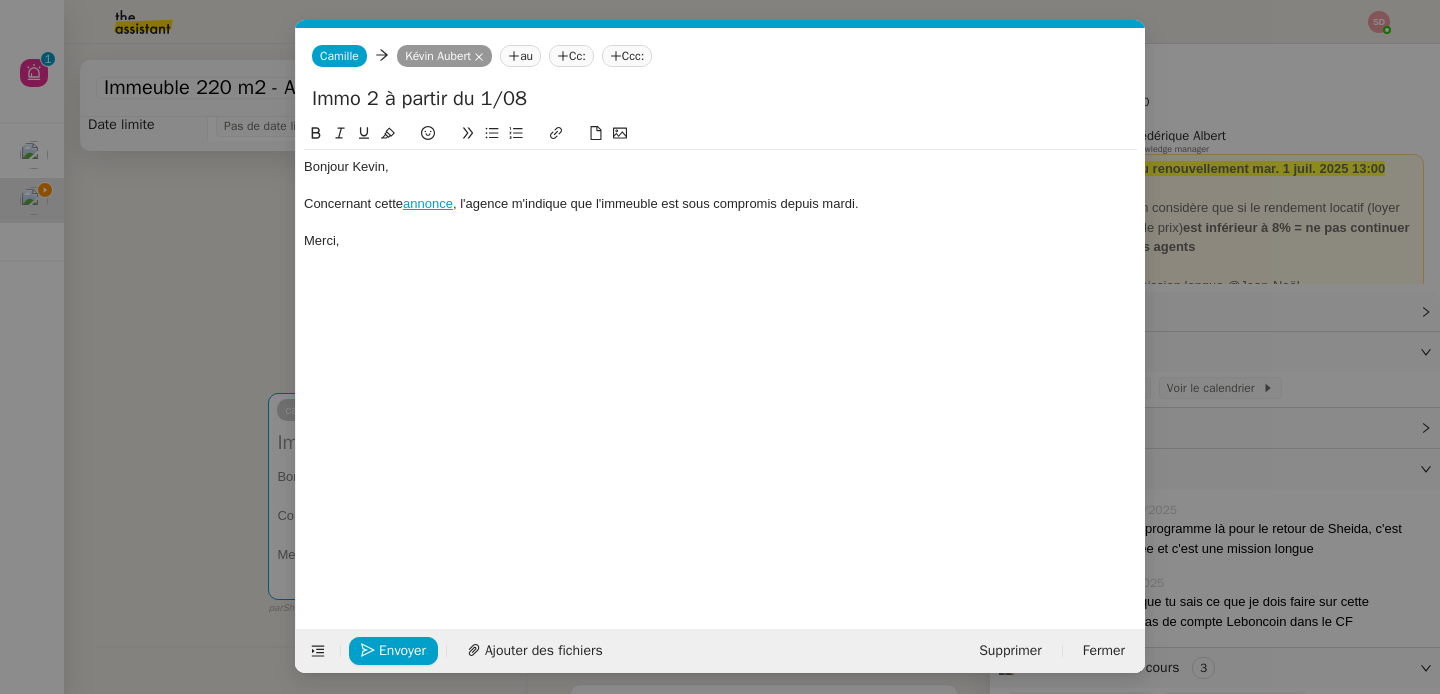 scroll, scrollTop: 0, scrollLeft: 42, axis: horizontal 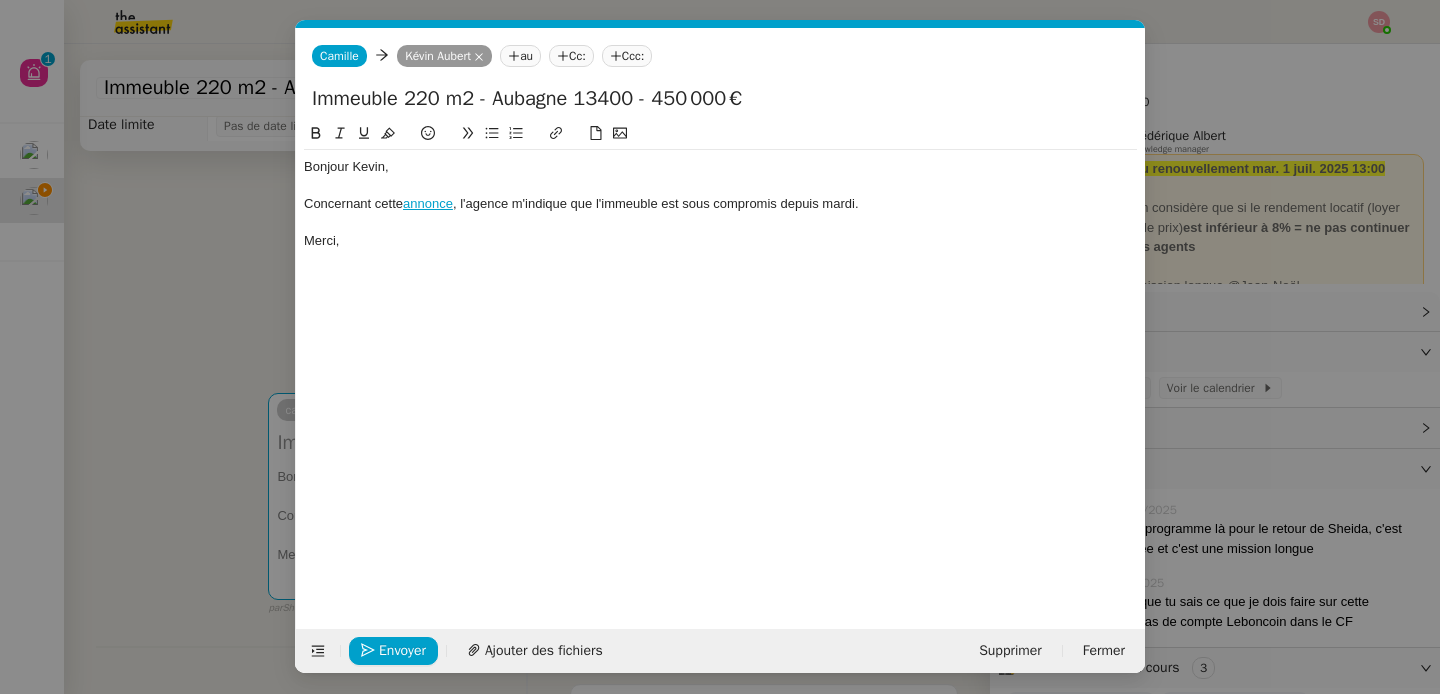 type on "Immeuble 220 m2 - Aubagne 13400 - 450 000€" 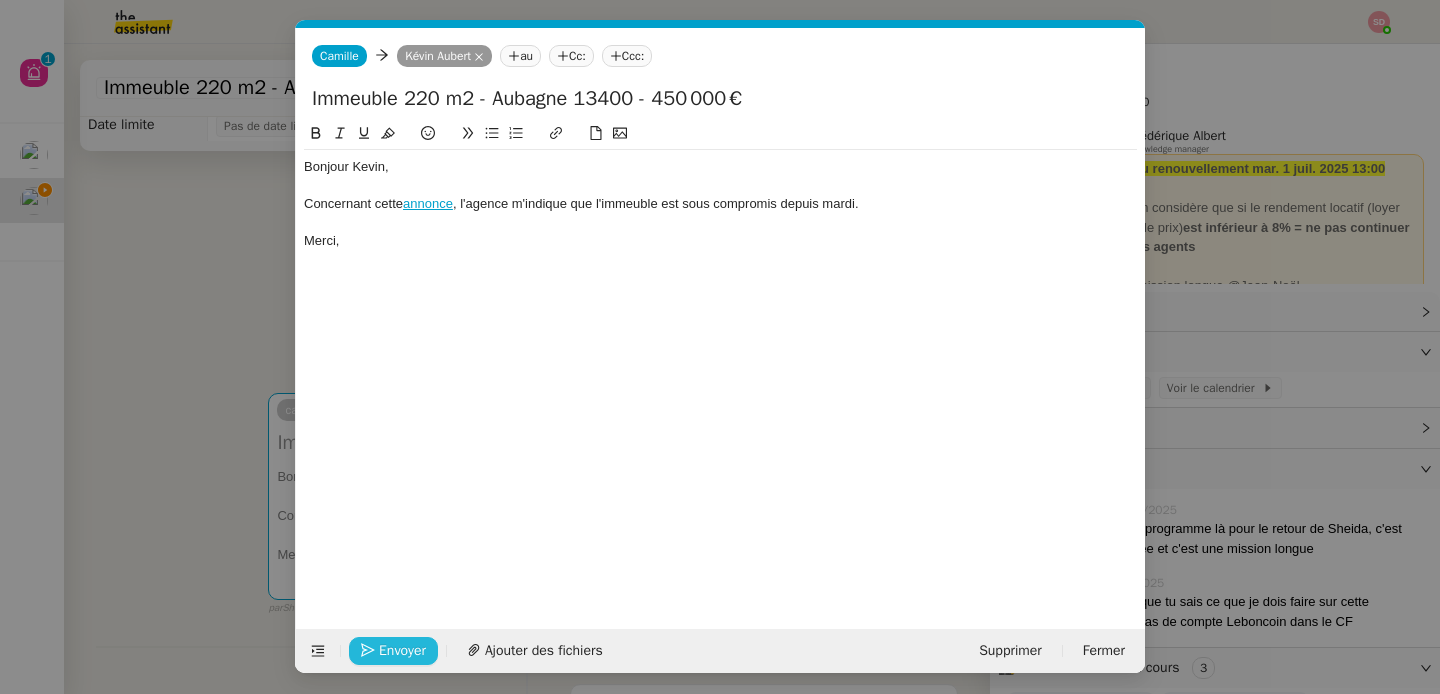 click on "Envoyer" 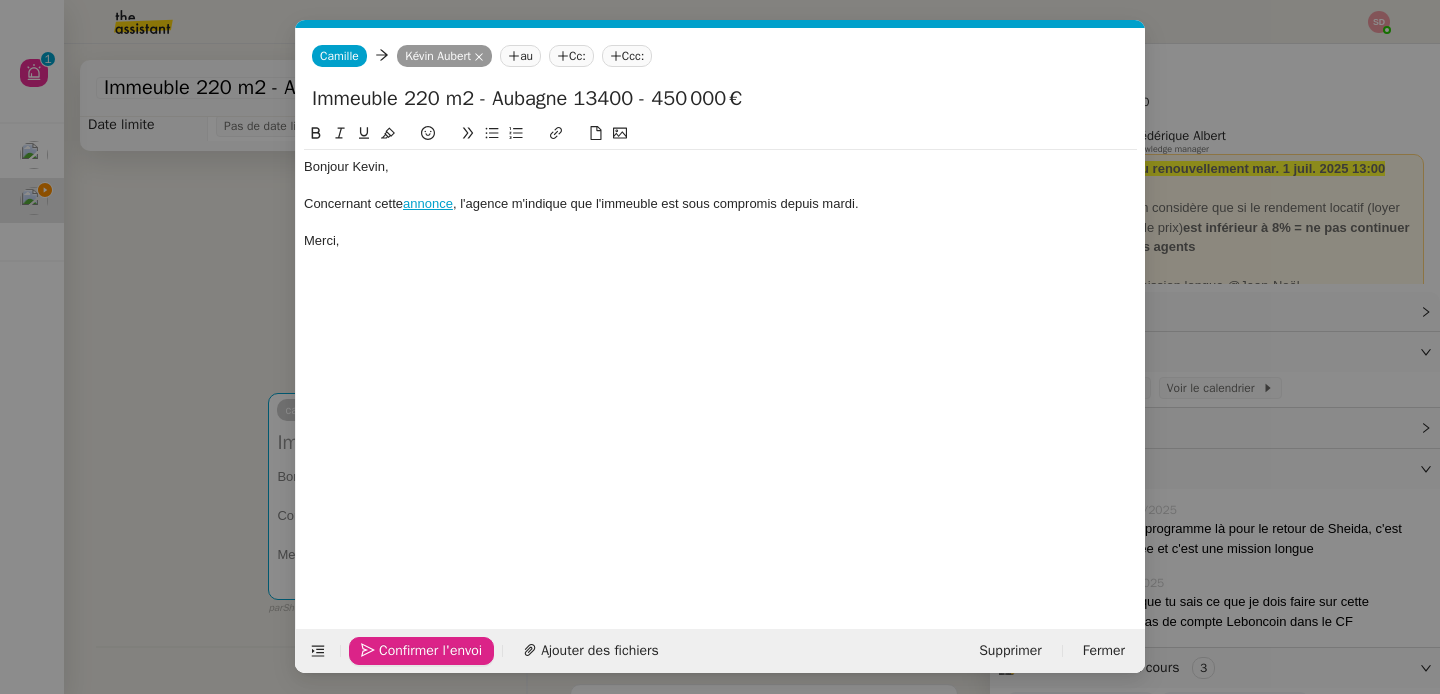 click on "Confirmer l'envoi" 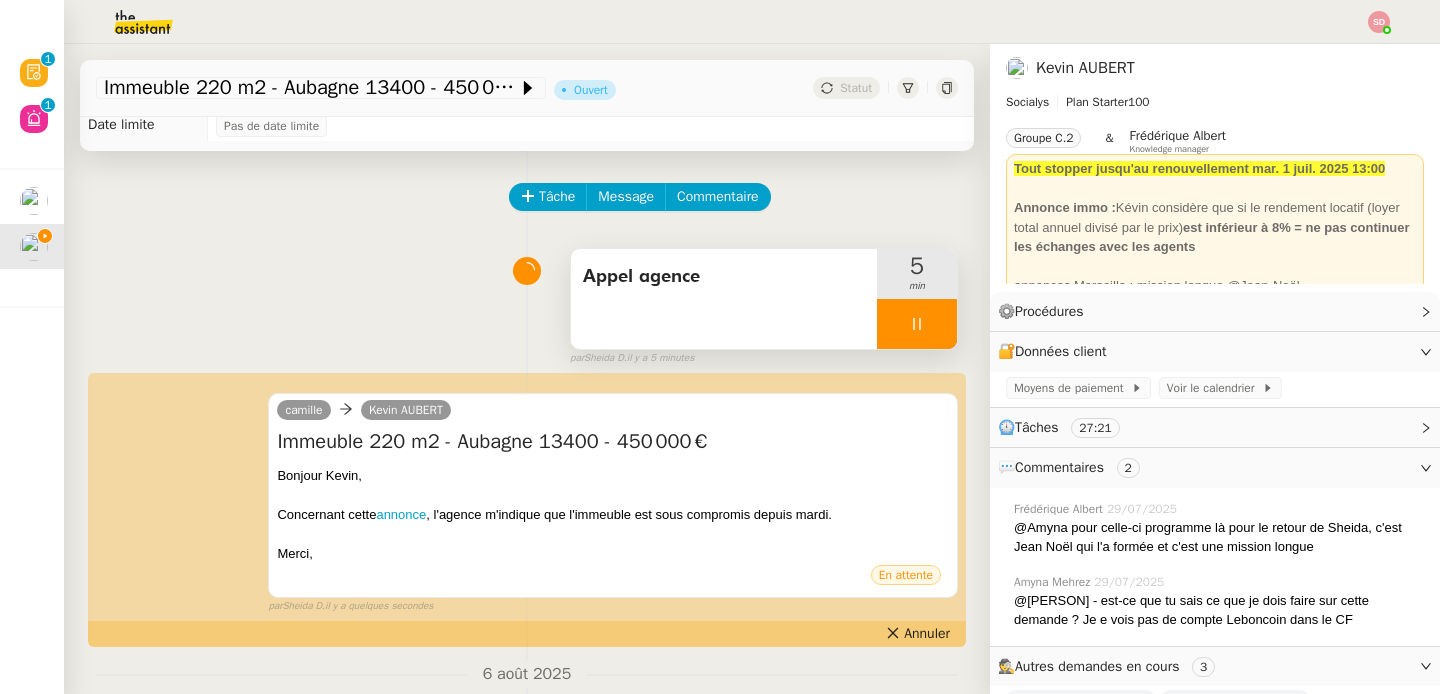 click at bounding box center [917, 324] 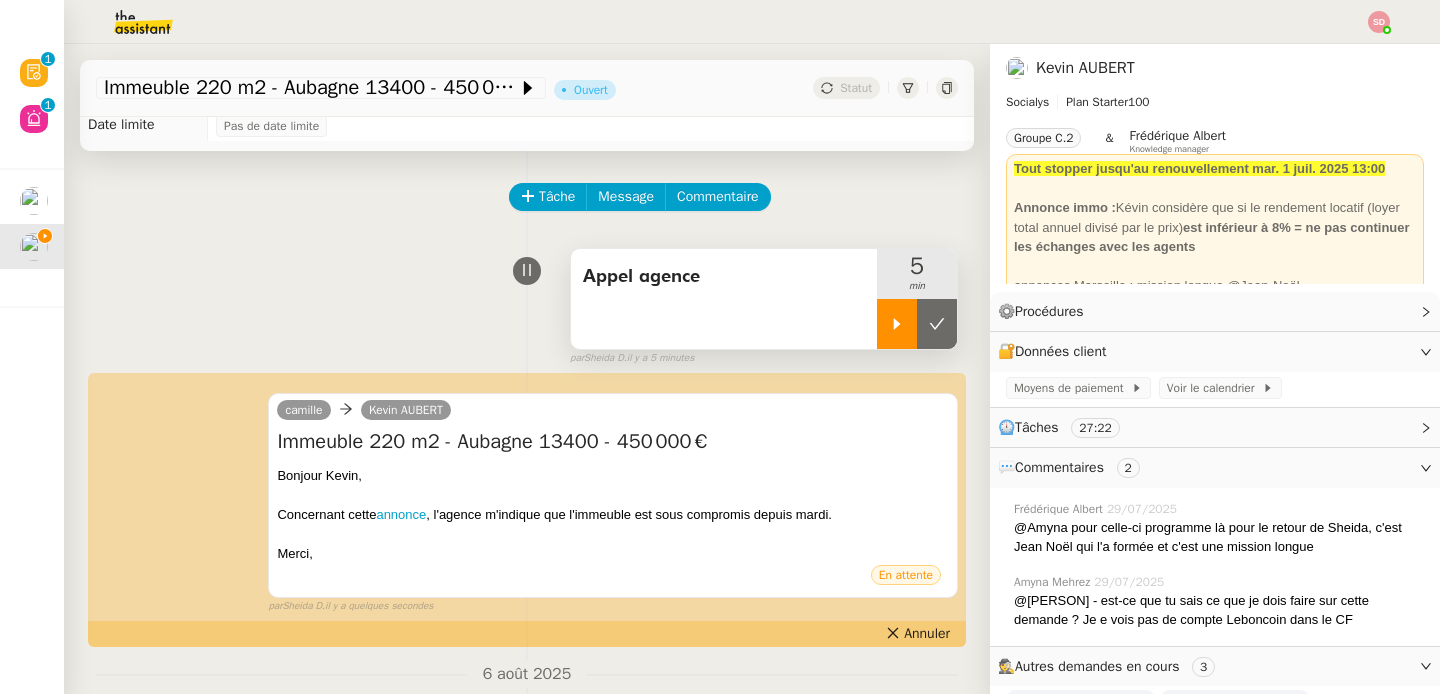 click at bounding box center [937, 324] 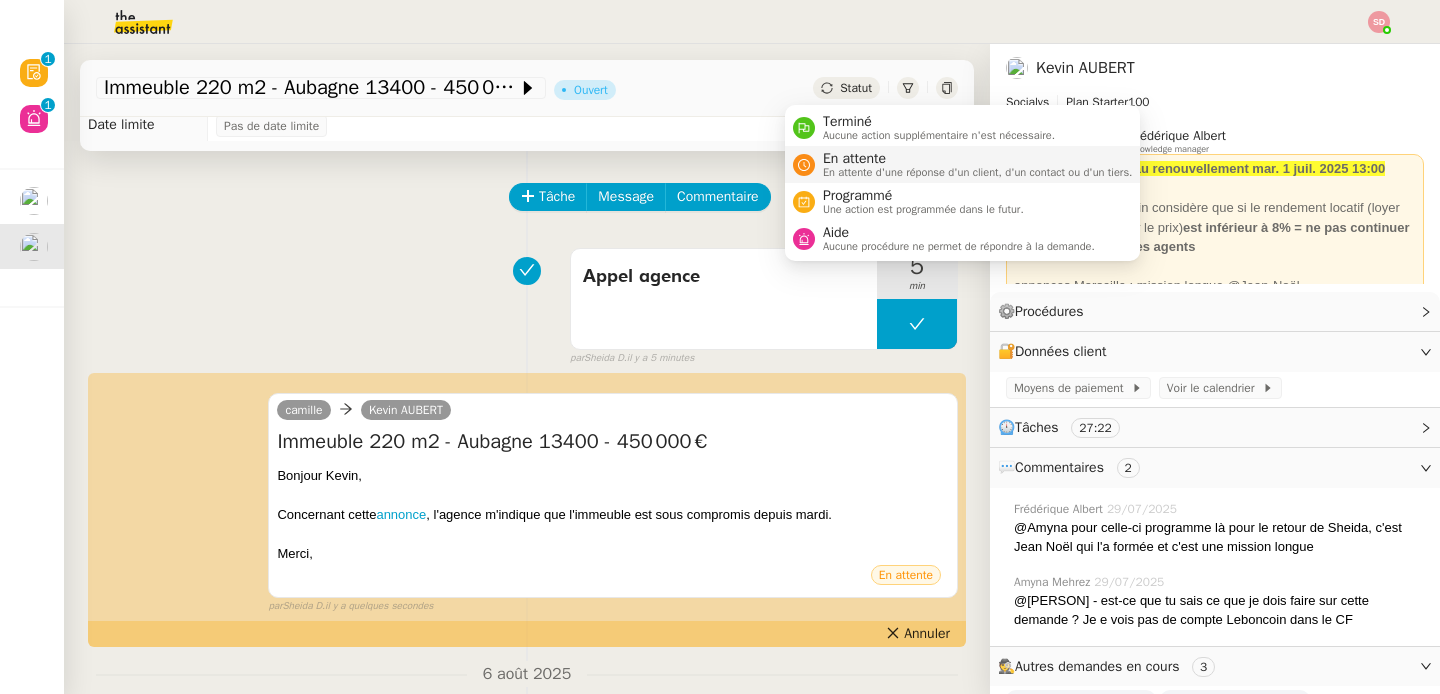 click on "En attente" at bounding box center (978, 159) 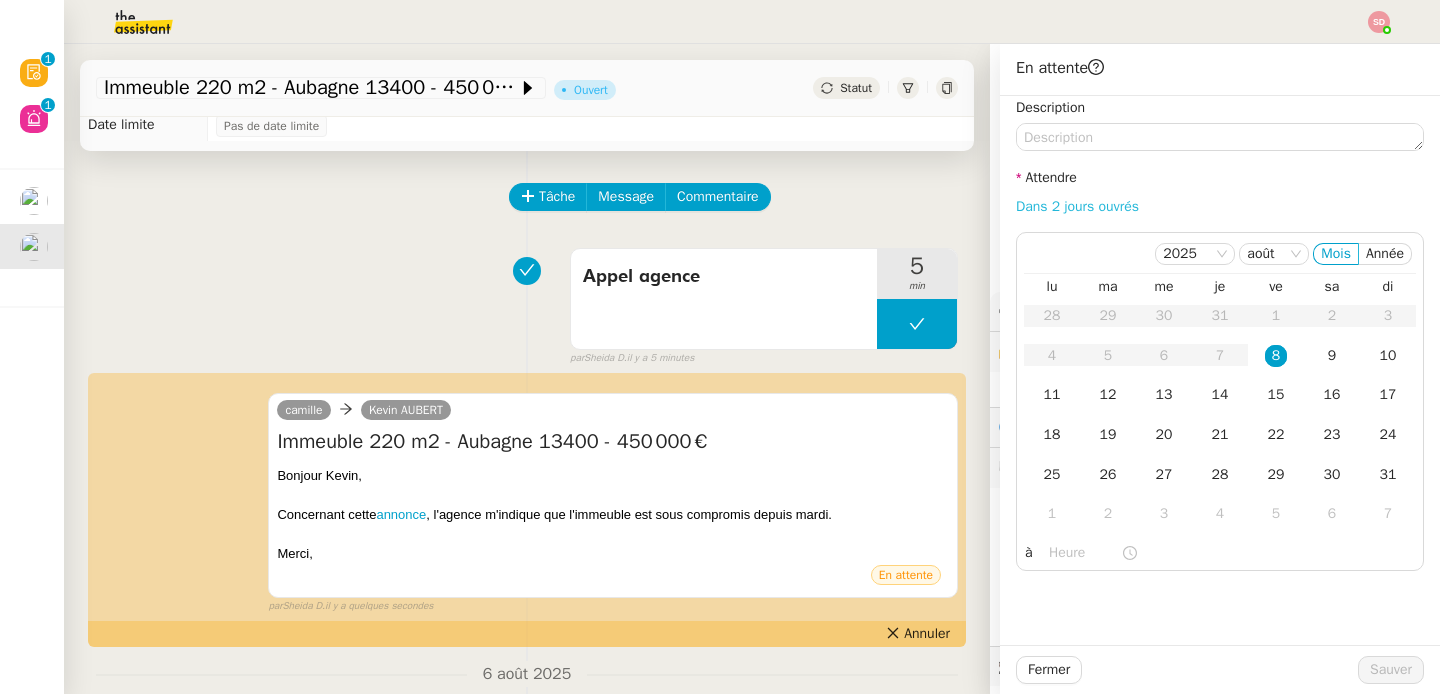 click on "Dans 2 jours ouvrés" 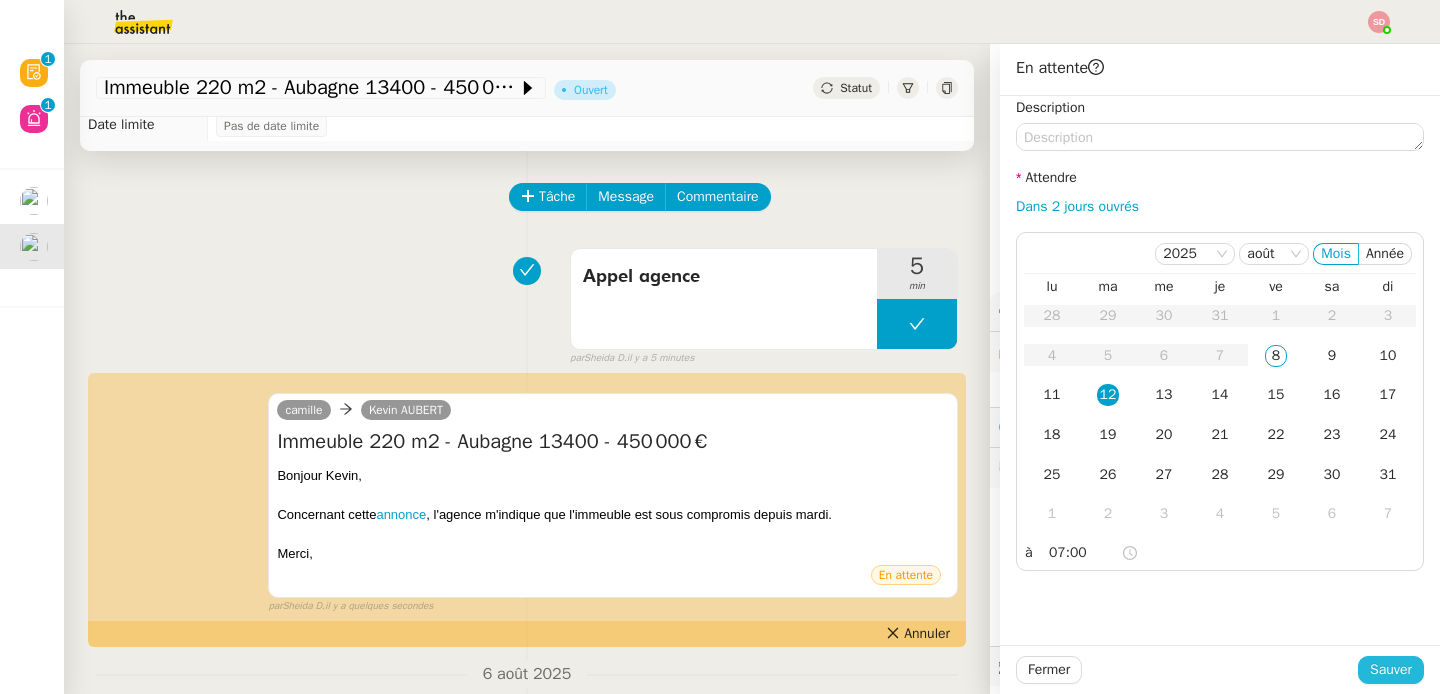 click on "Sauver" 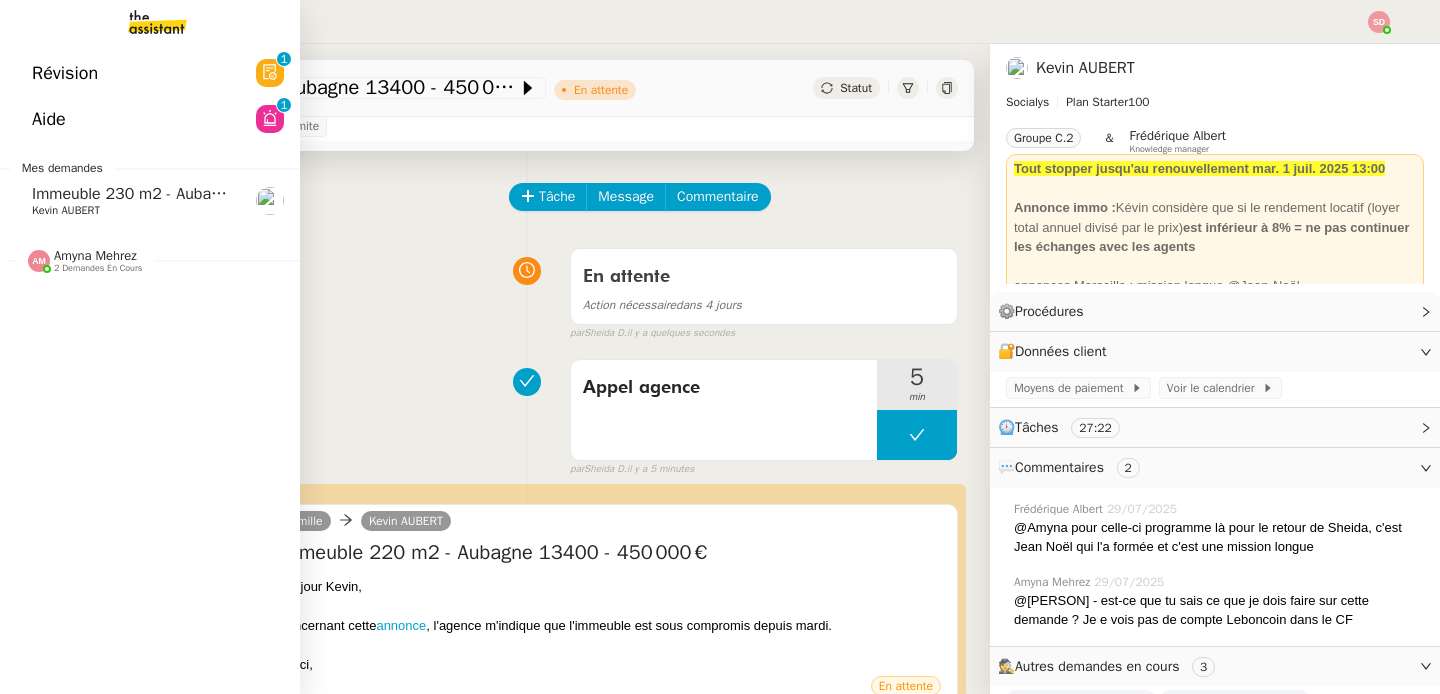 click on "Kevin AUBERT" 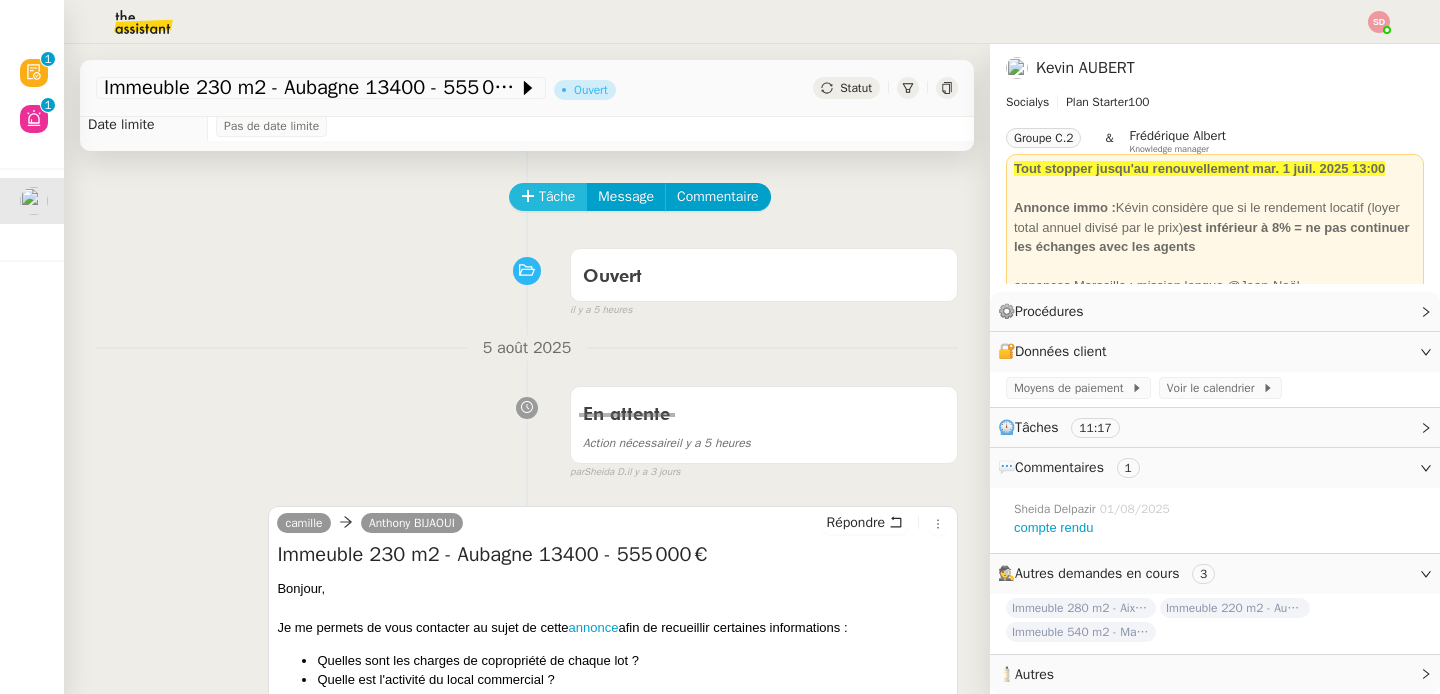 click on "Tâche" 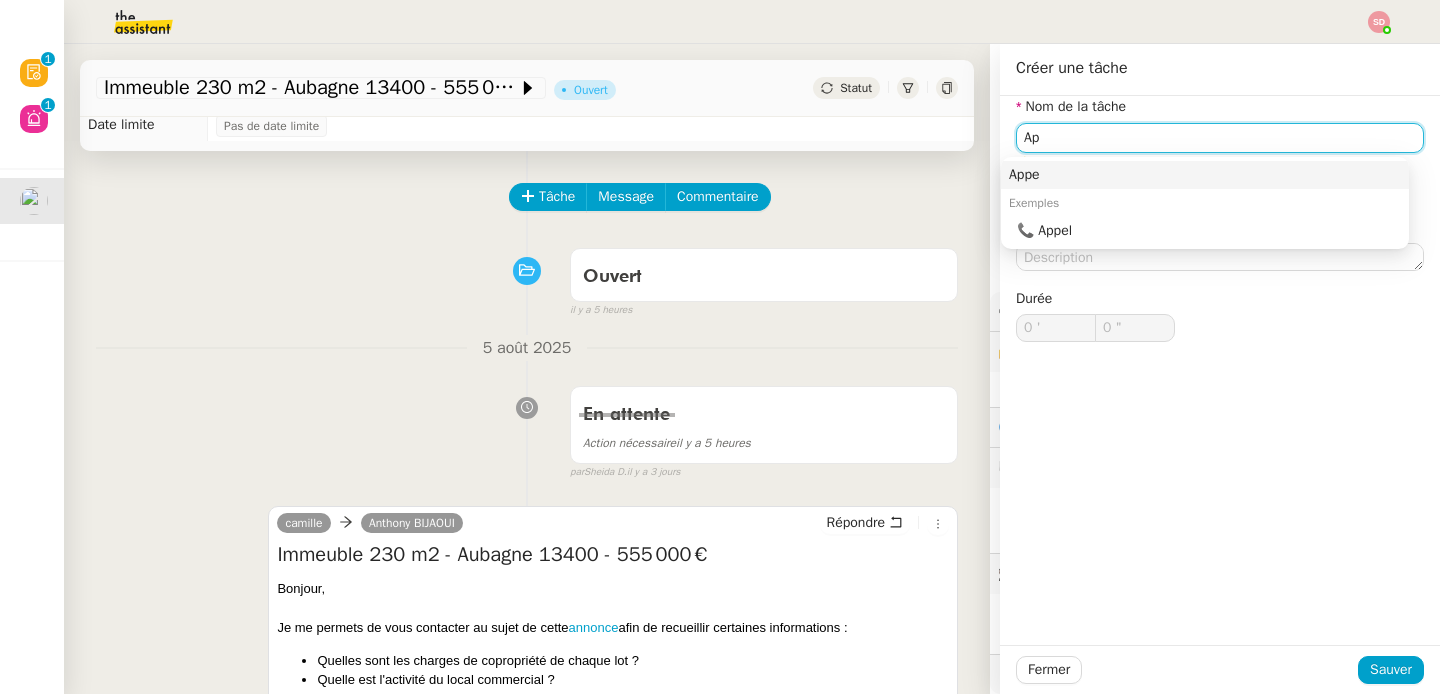 type on "A" 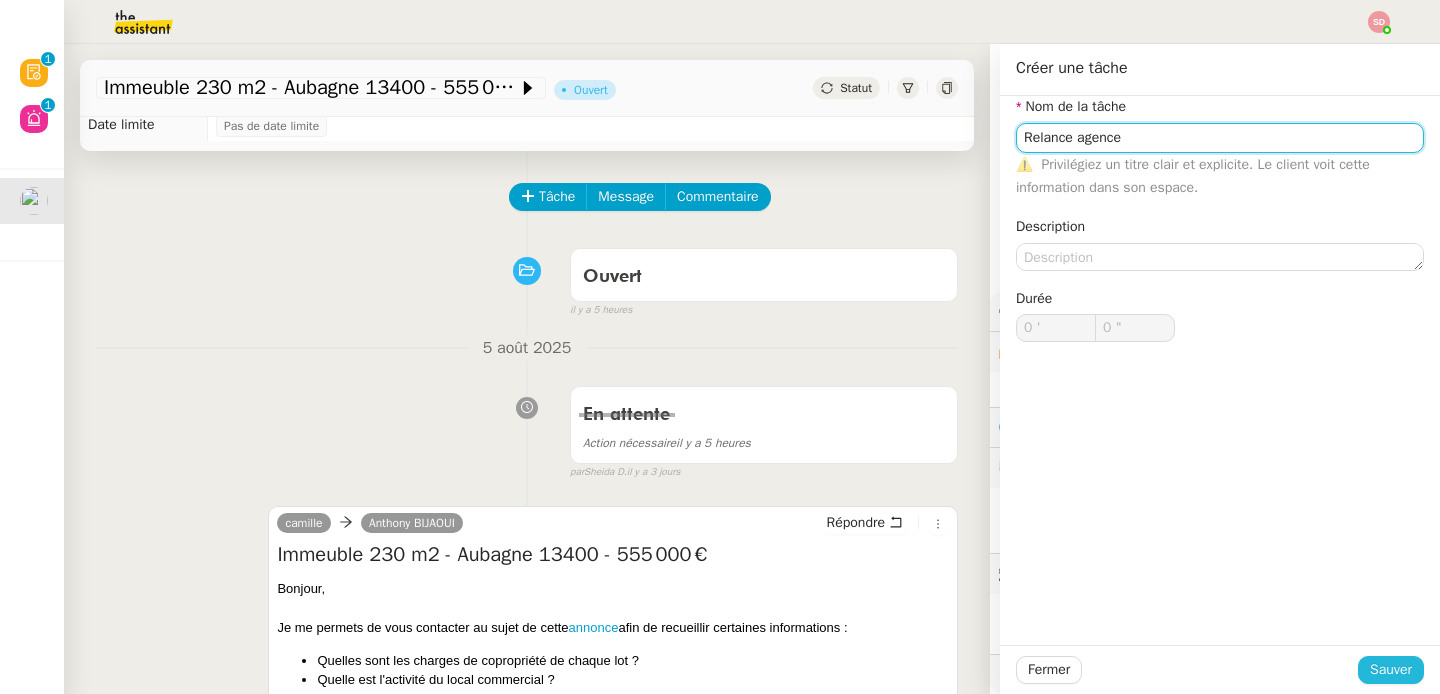type on "Relance agence" 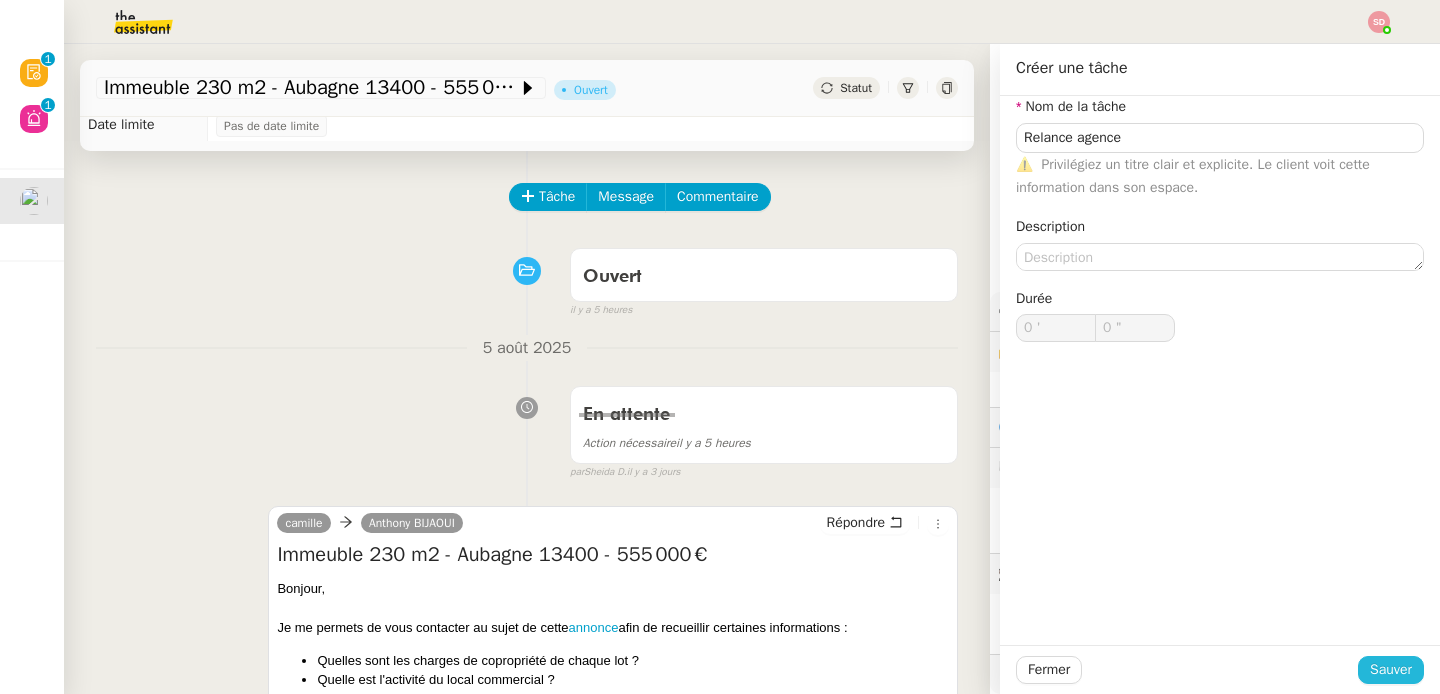 click on "Sauver" 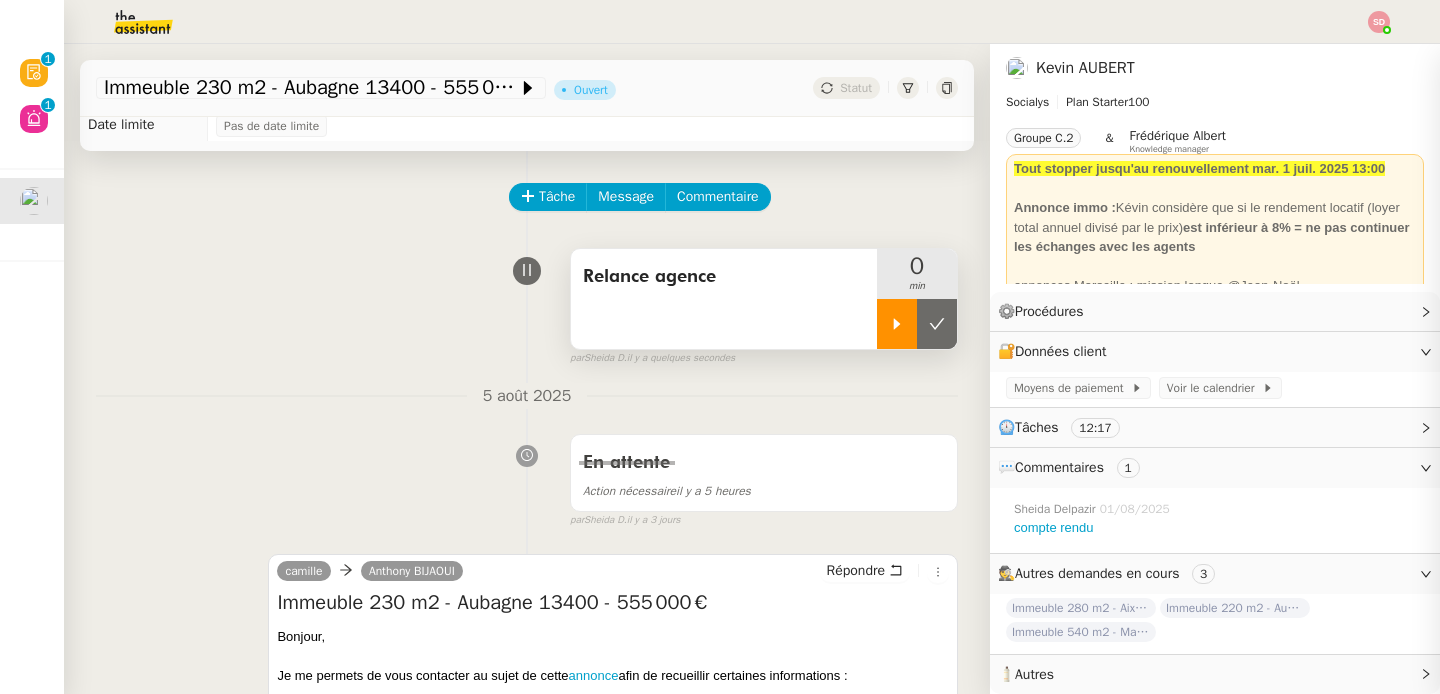click 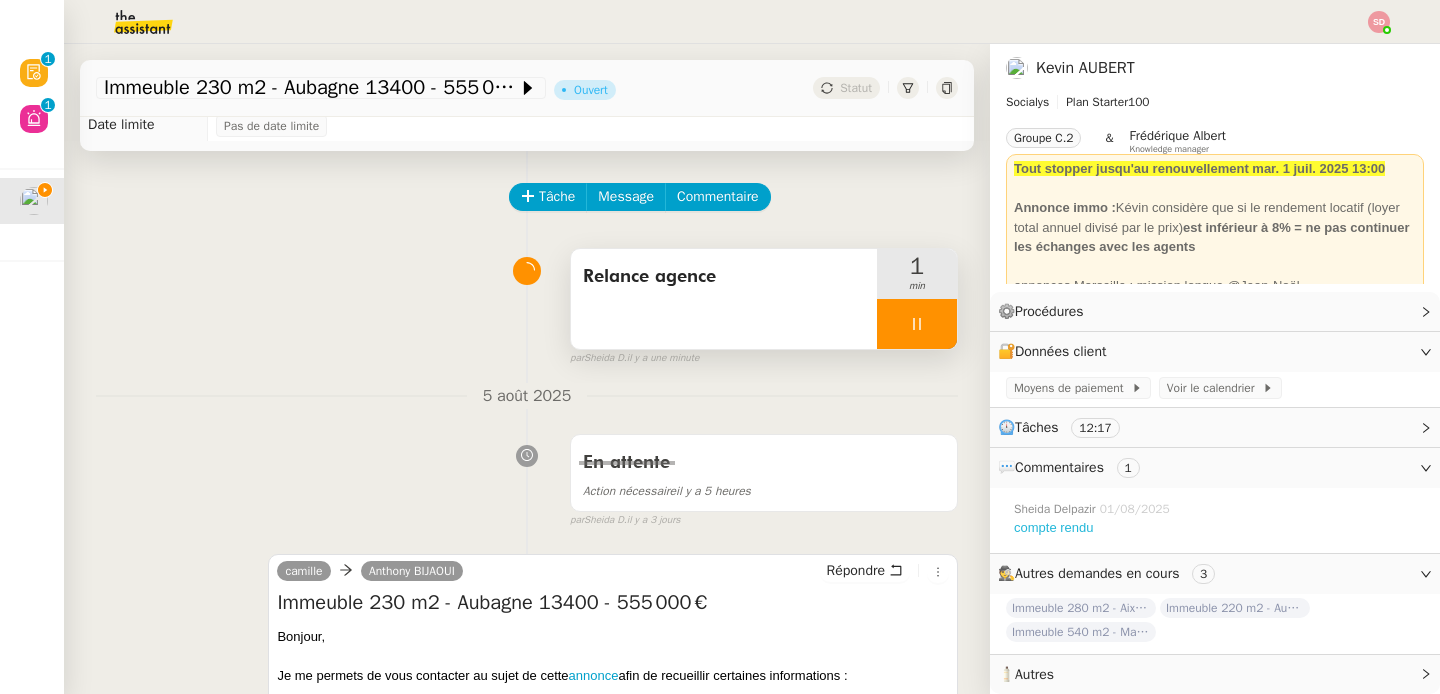 click on "compte rendu" 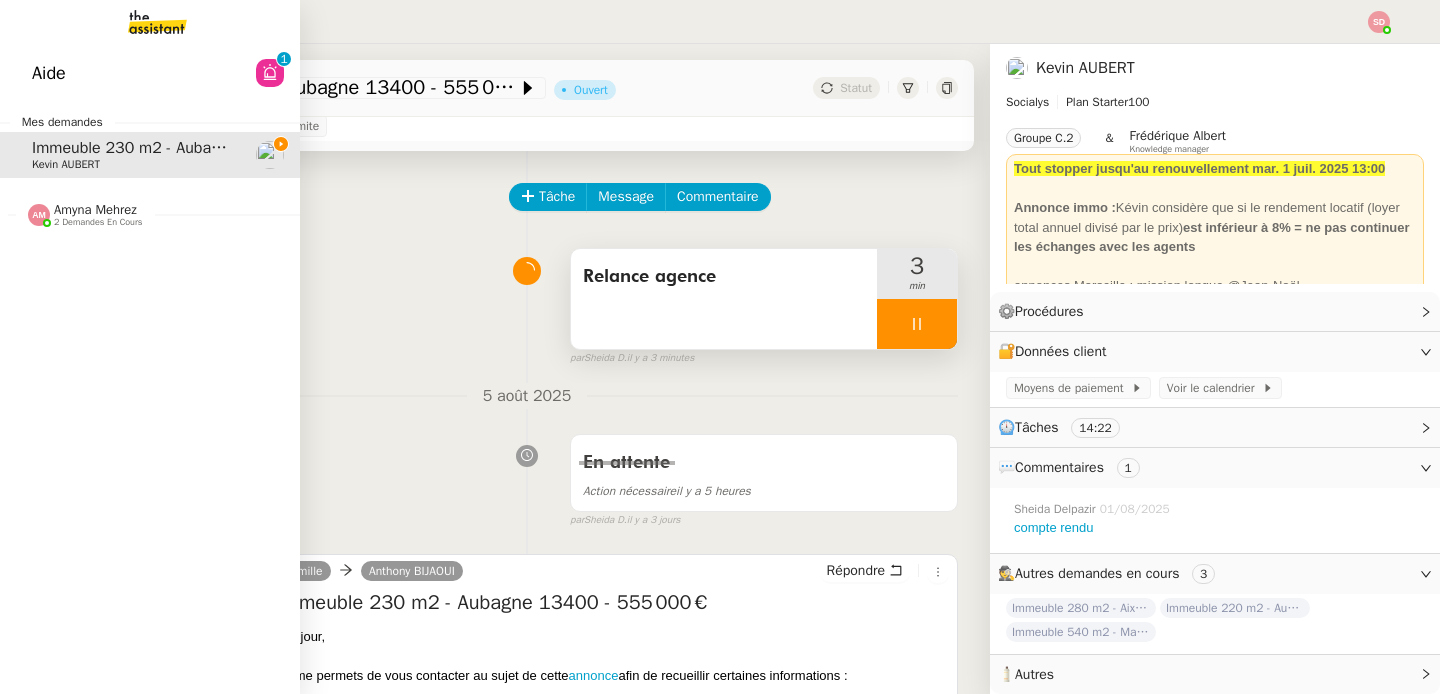 click 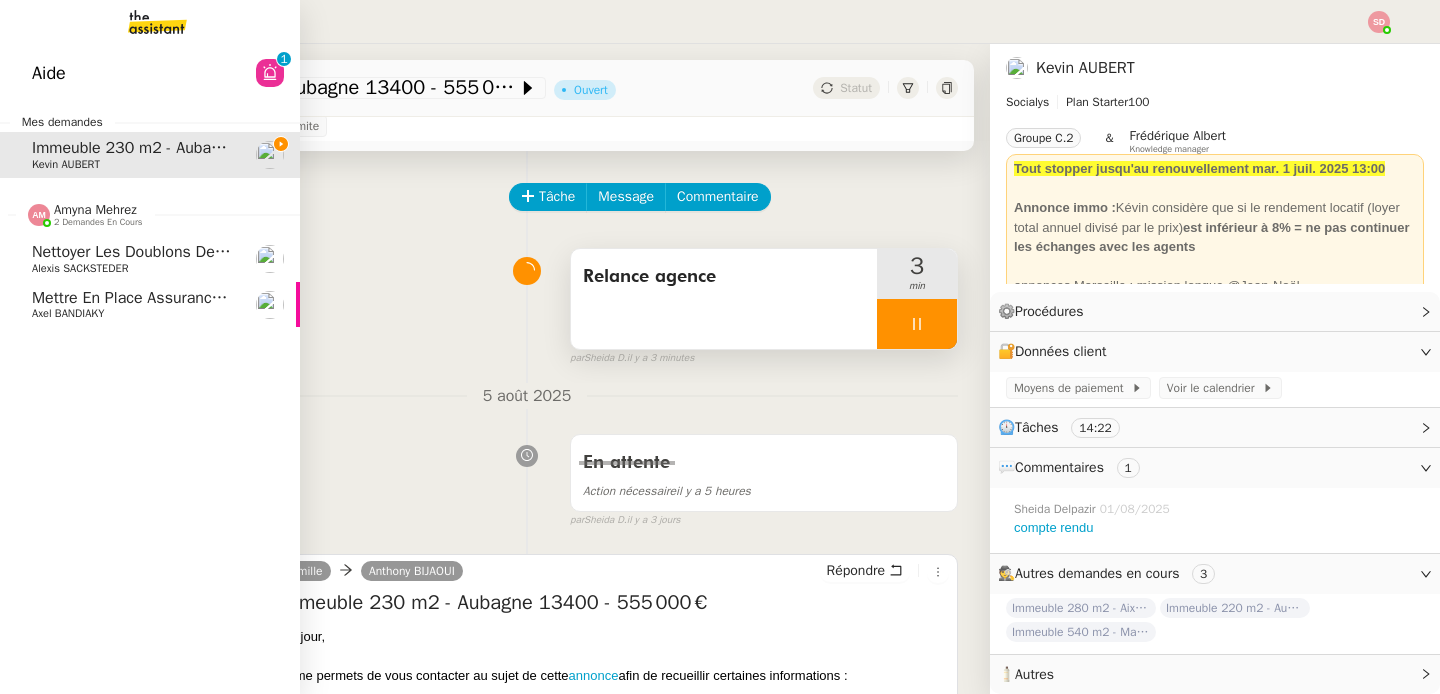 click on "Mettre en place assurance véhicule" 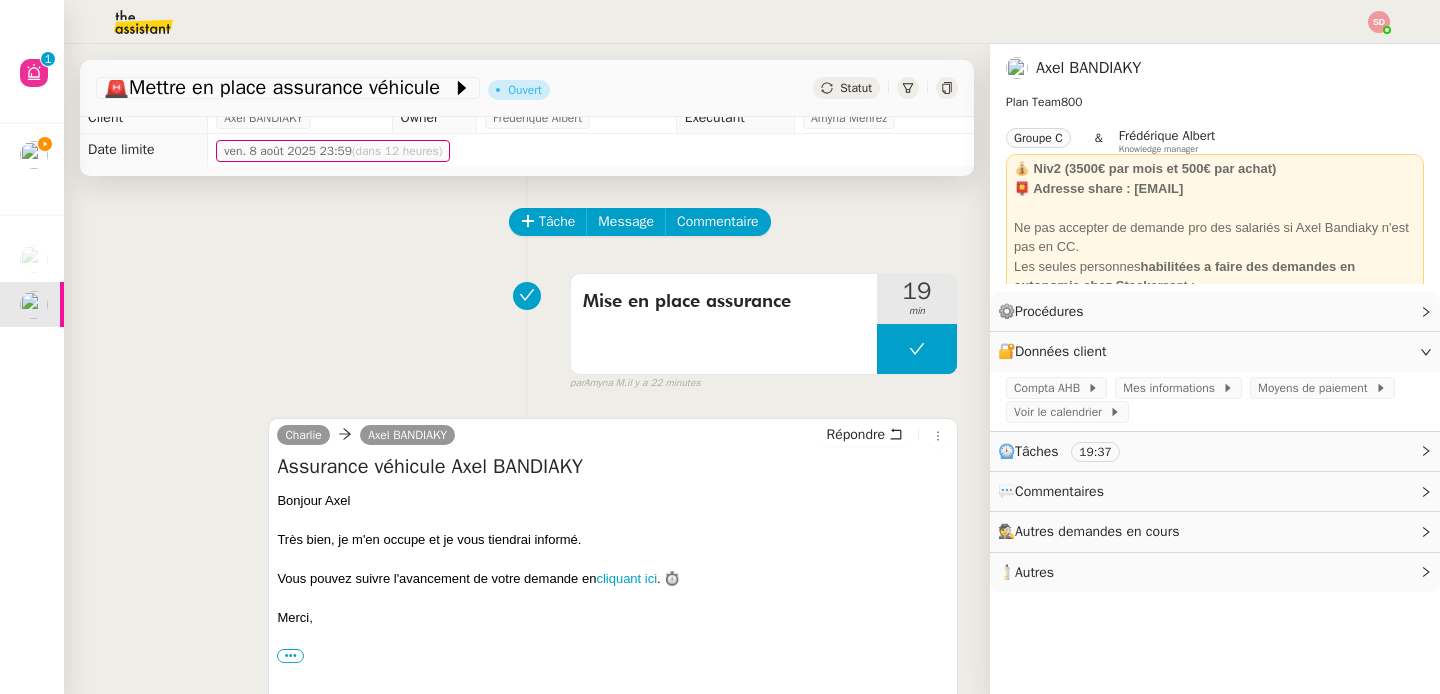 scroll, scrollTop: 0, scrollLeft: 0, axis: both 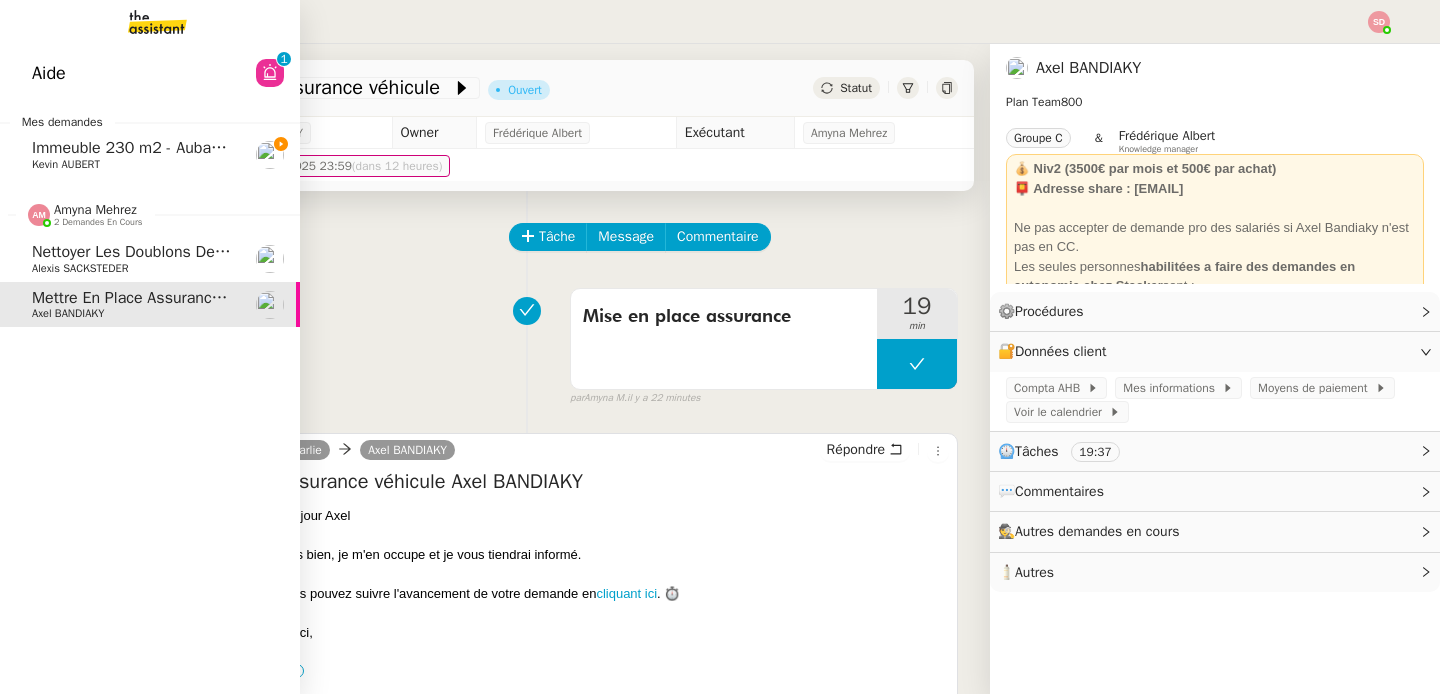 click 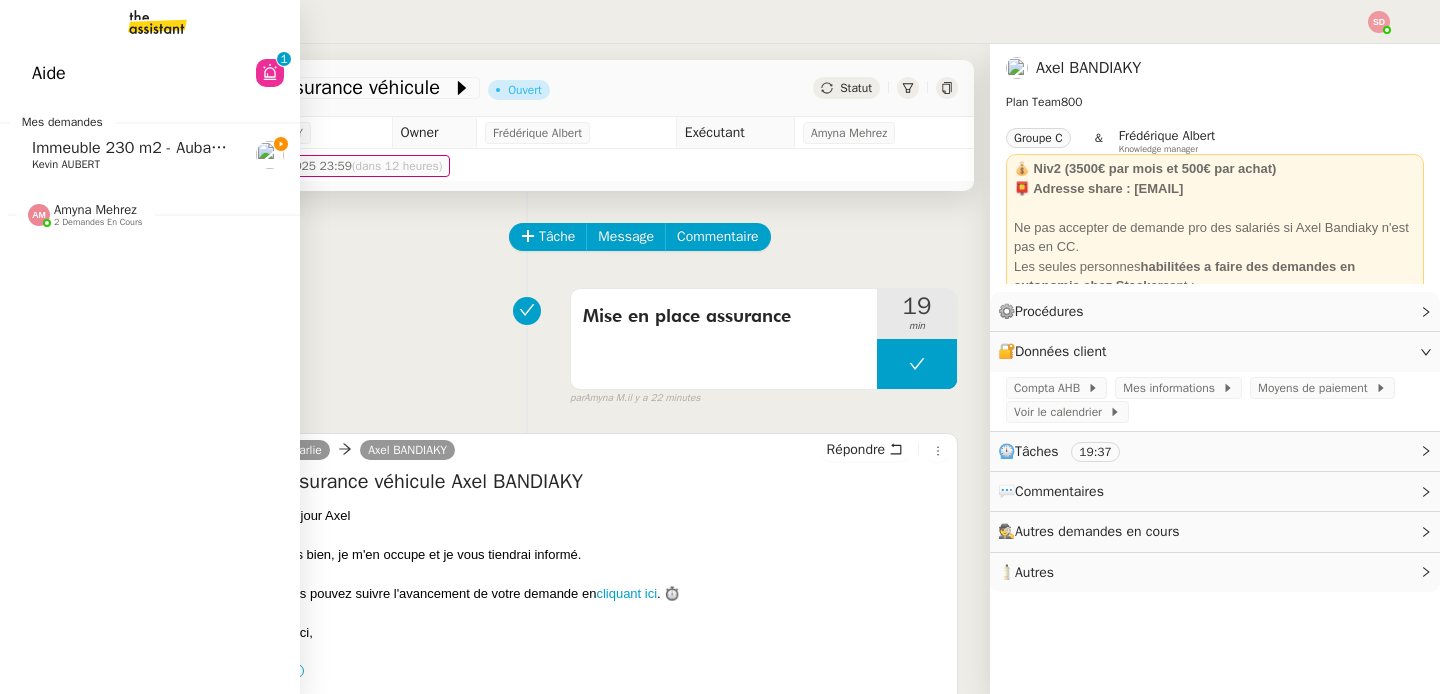 click on "Immeuble 230 m2 - Aubagne 13400 - 555 000€" 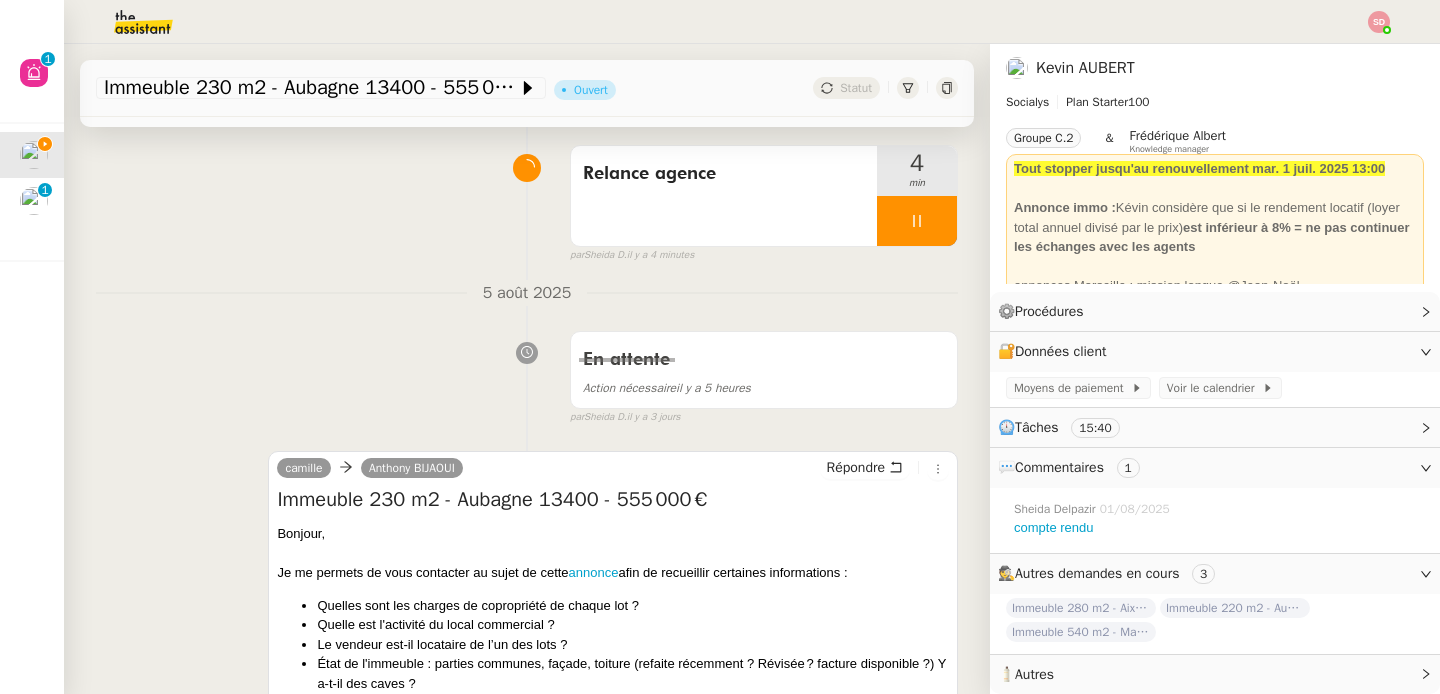 scroll, scrollTop: 257, scrollLeft: 0, axis: vertical 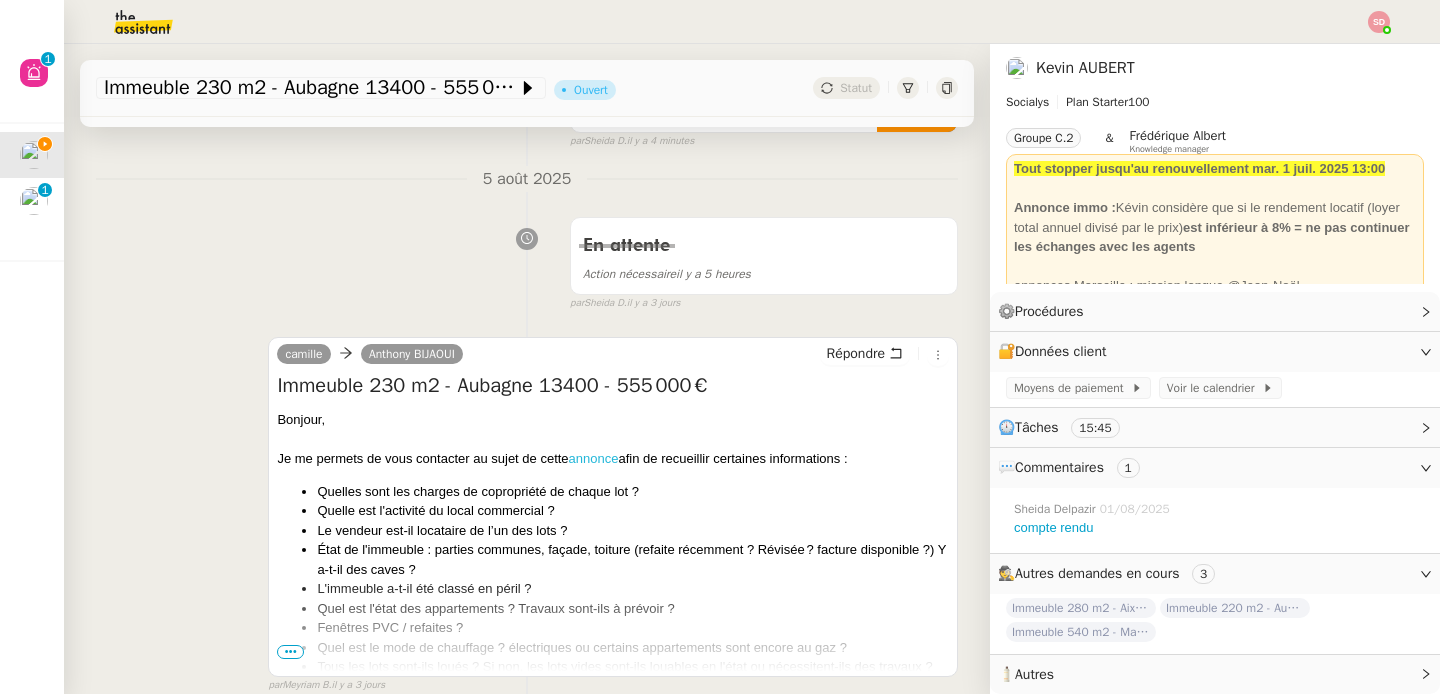 click on "annonce" at bounding box center (594, 458) 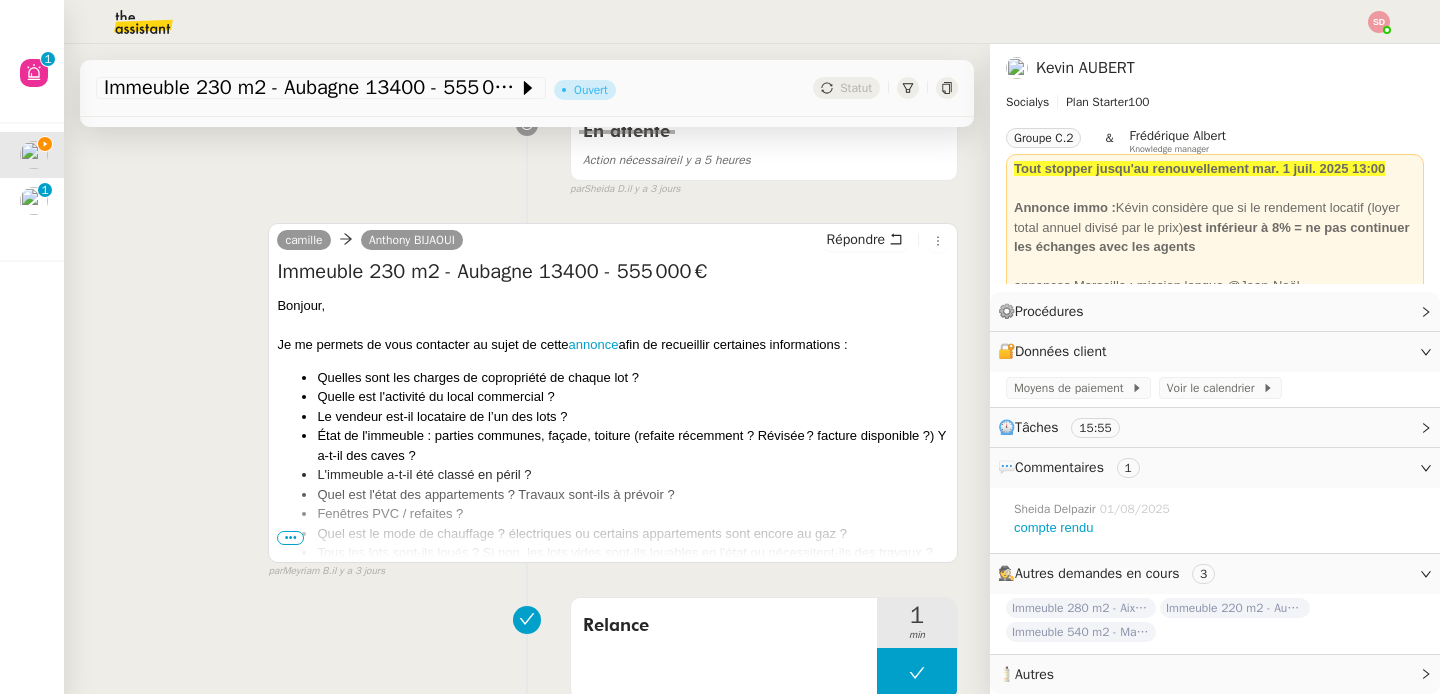scroll, scrollTop: 376, scrollLeft: 0, axis: vertical 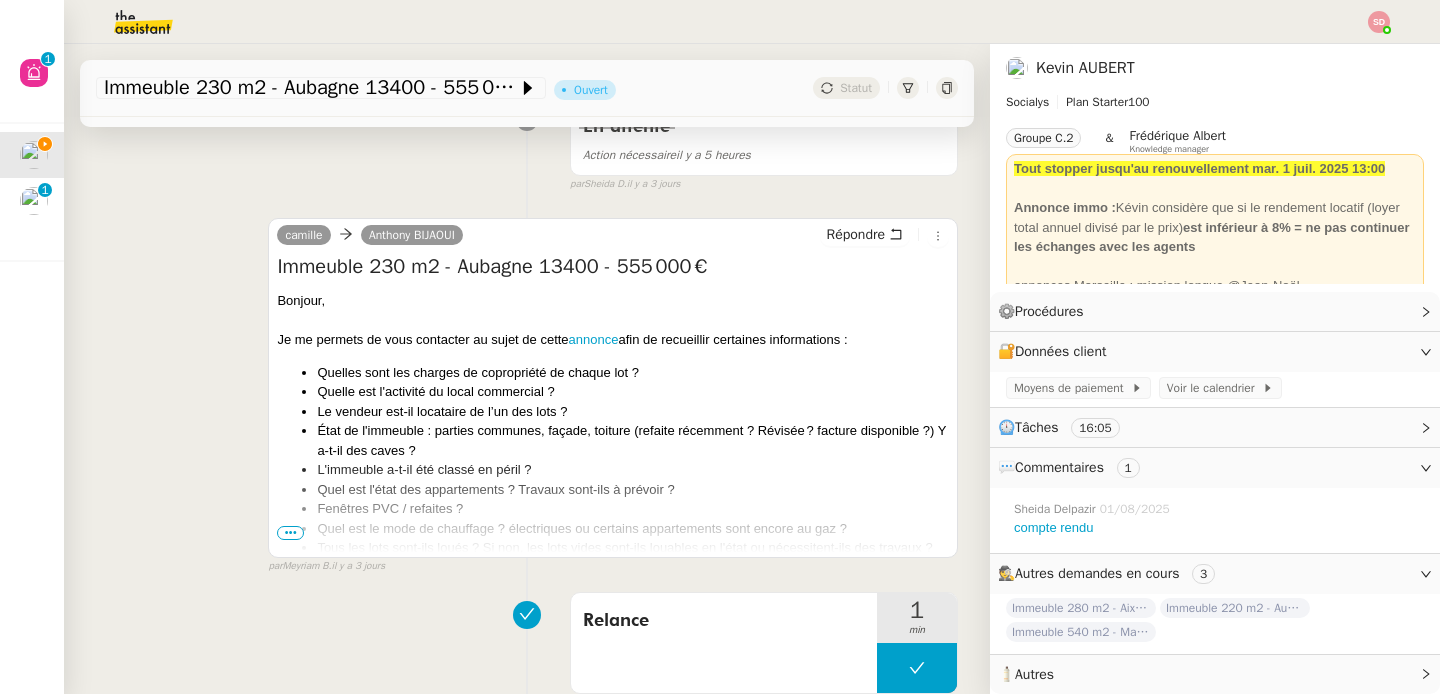click on "Immeuble 230 m2 - Aubagne 13400 - 555 000€" at bounding box center (613, 267) 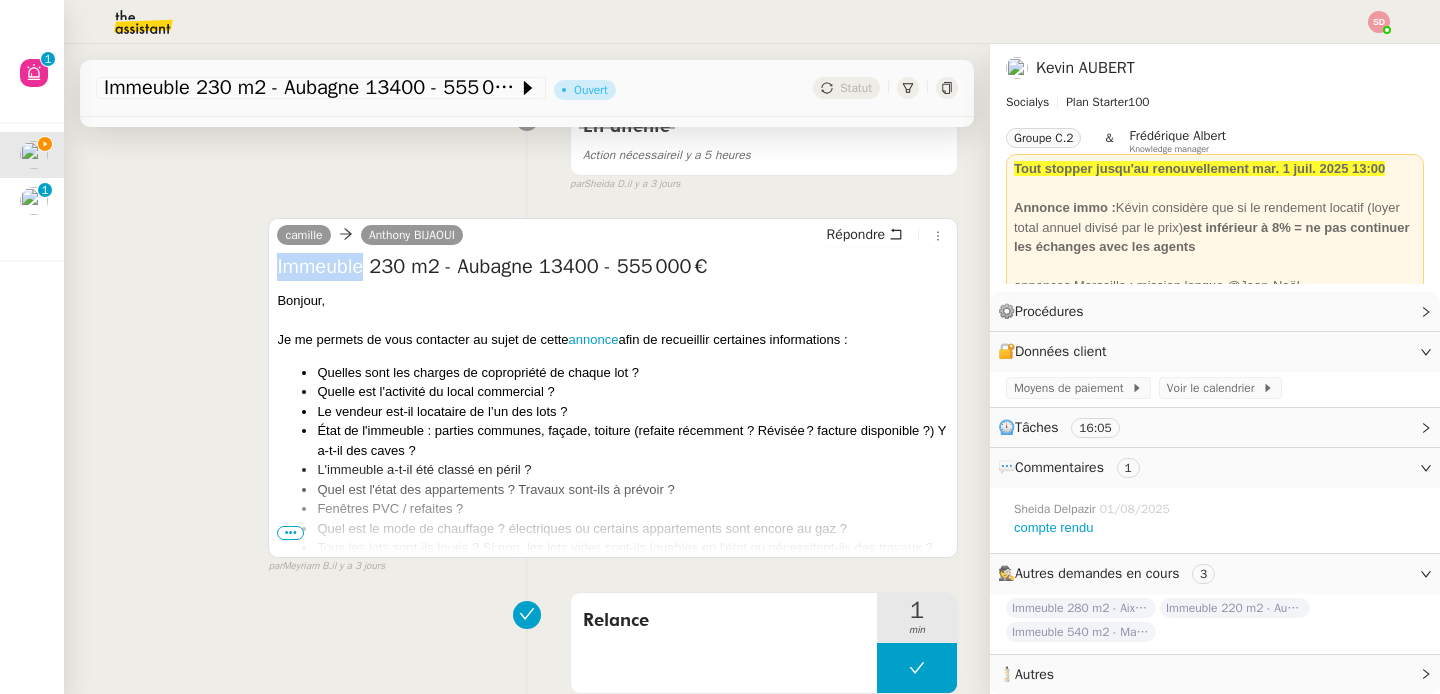 click on "Immeuble 230 m2 - Aubagne 13400 - 555 000€" at bounding box center [613, 267] 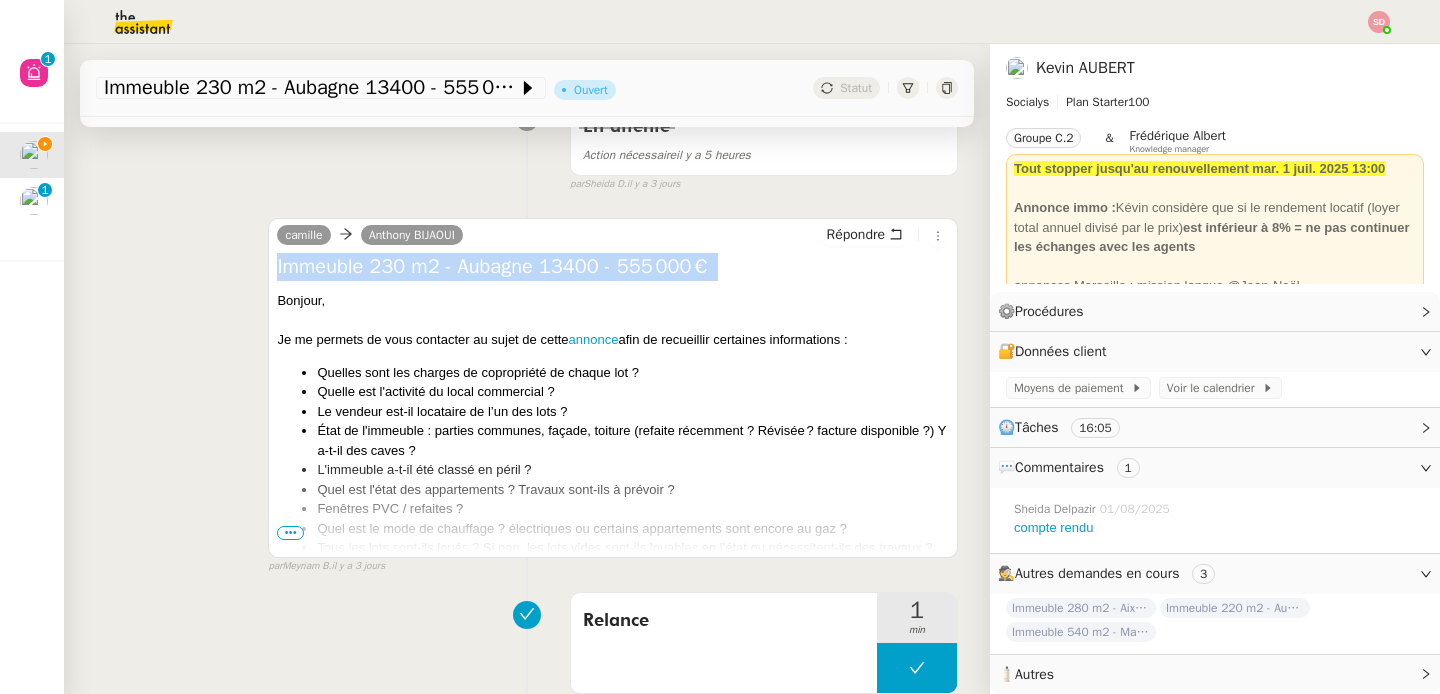 click on "Immeuble 230 m2 - Aubagne 13400 - 555 000€" at bounding box center (613, 267) 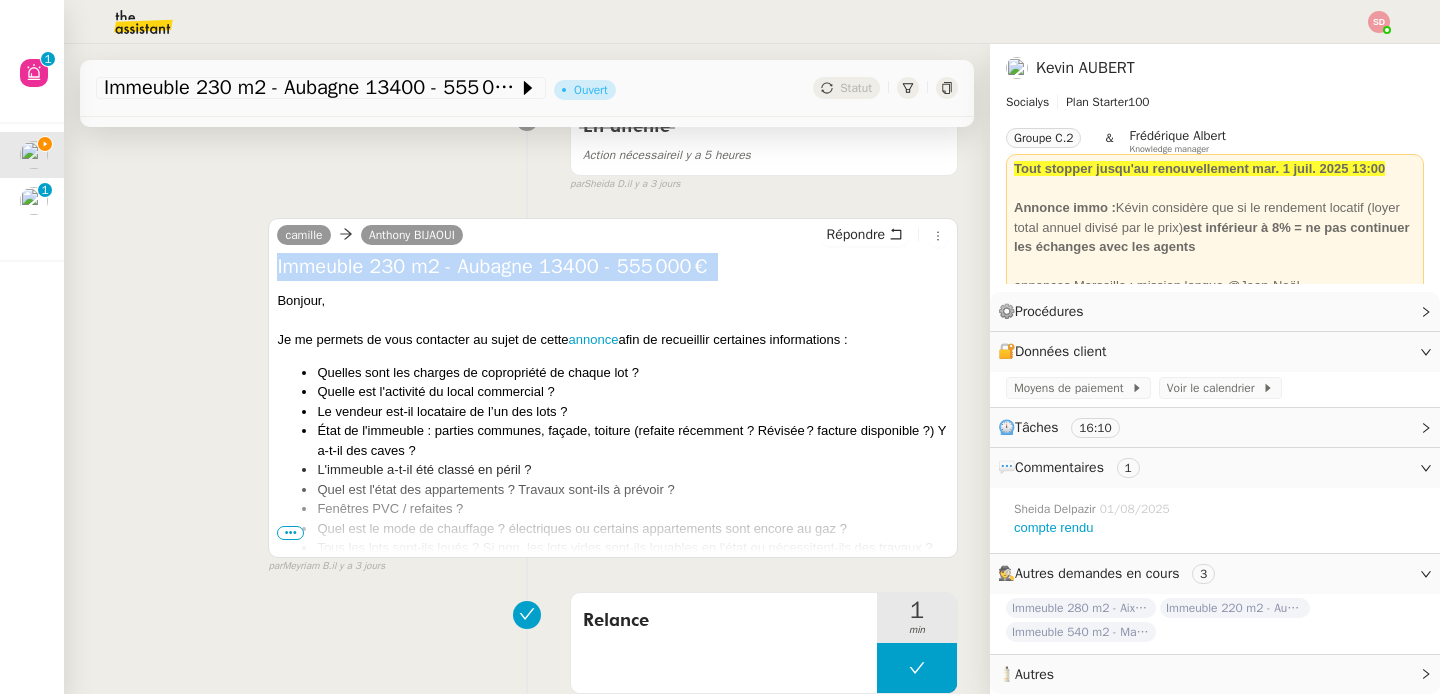 click on "Immeuble 230 m2 - Aubagne 13400 - 555 000€" at bounding box center (613, 267) 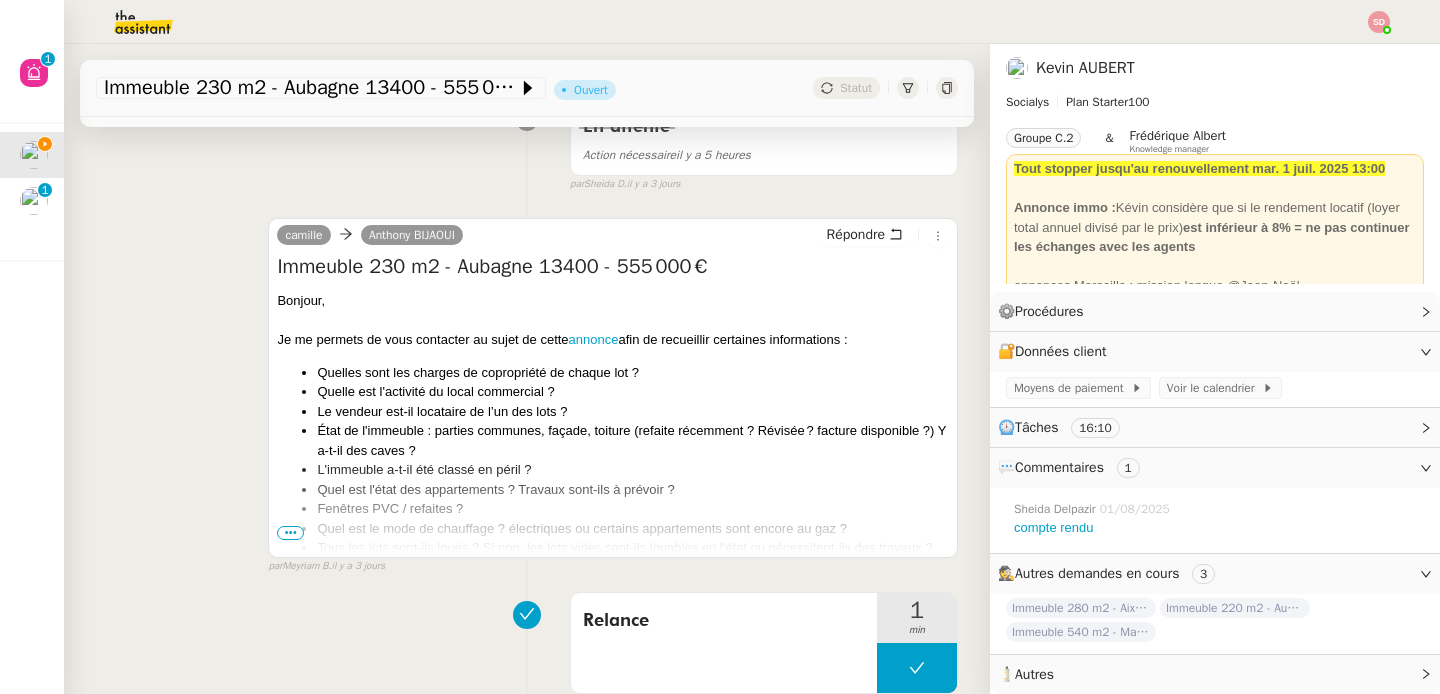 scroll, scrollTop: 0, scrollLeft: 0, axis: both 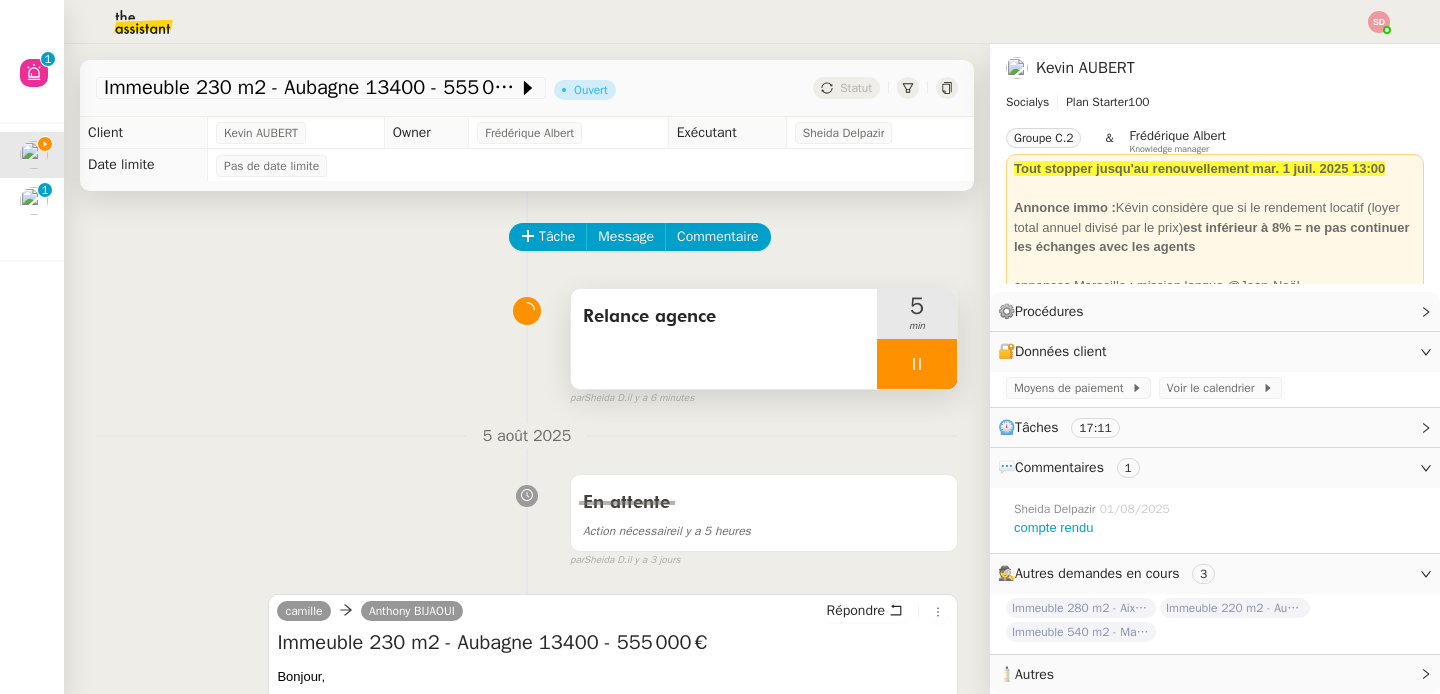 click at bounding box center [917, 364] 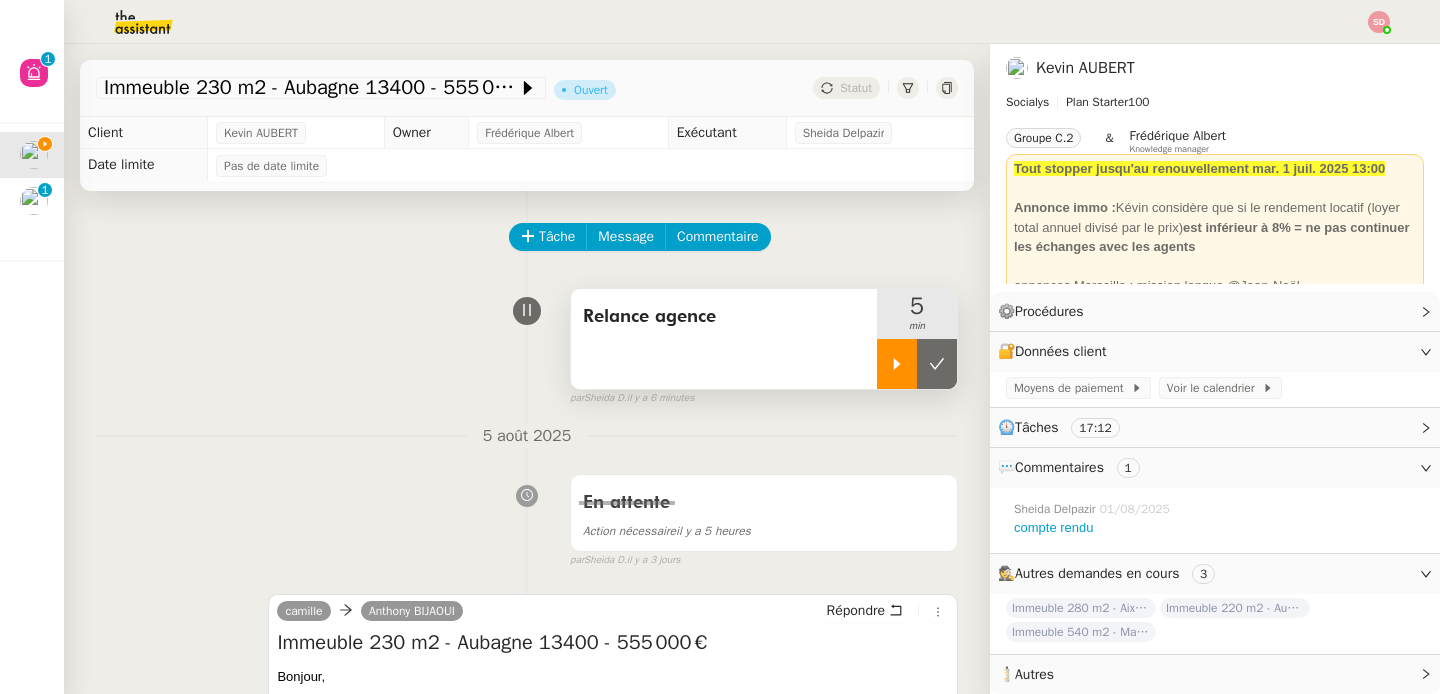 click 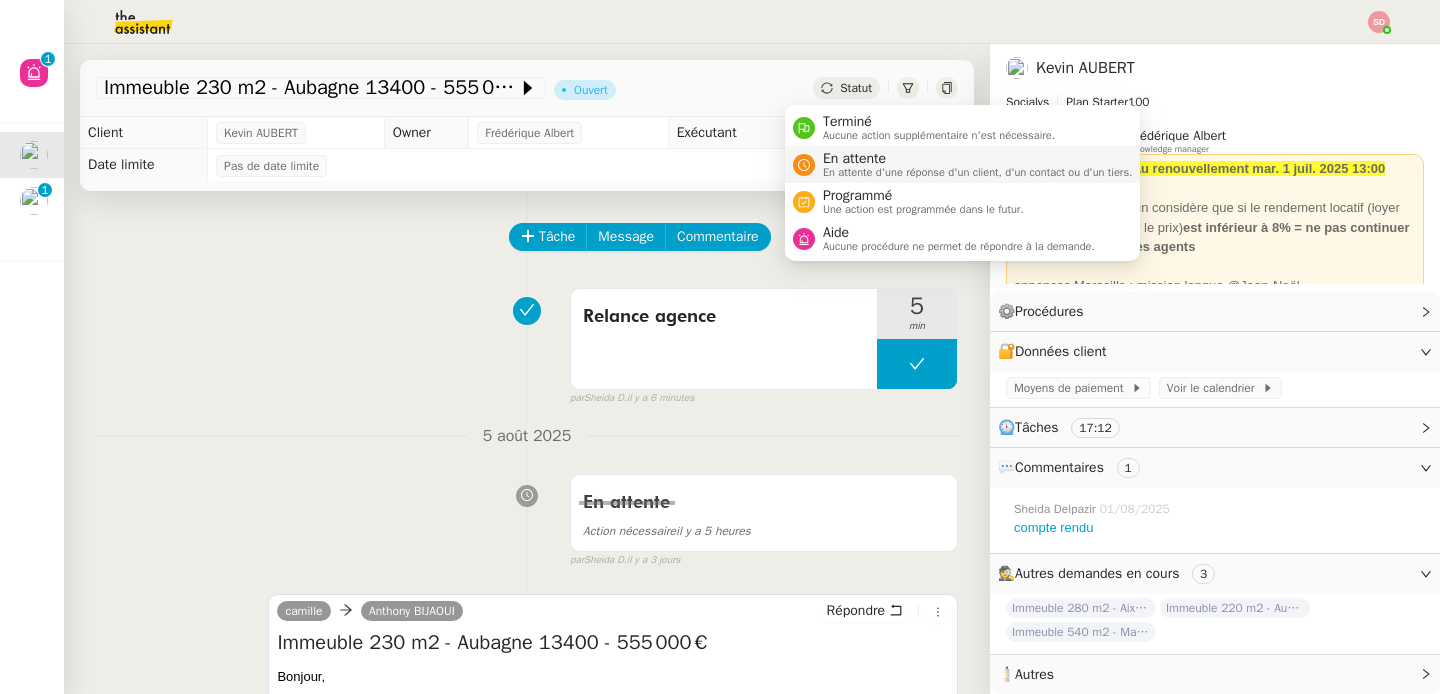 click on "En attente" at bounding box center [978, 159] 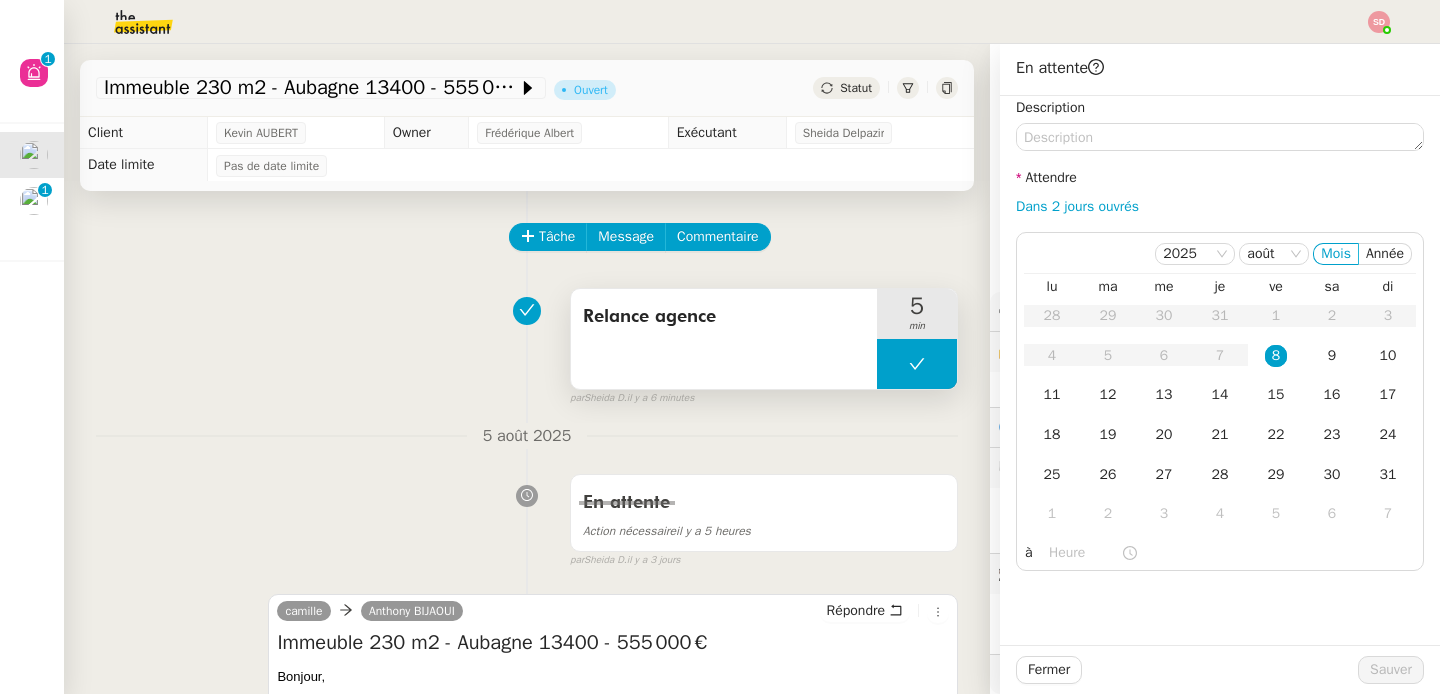 click at bounding box center [917, 364] 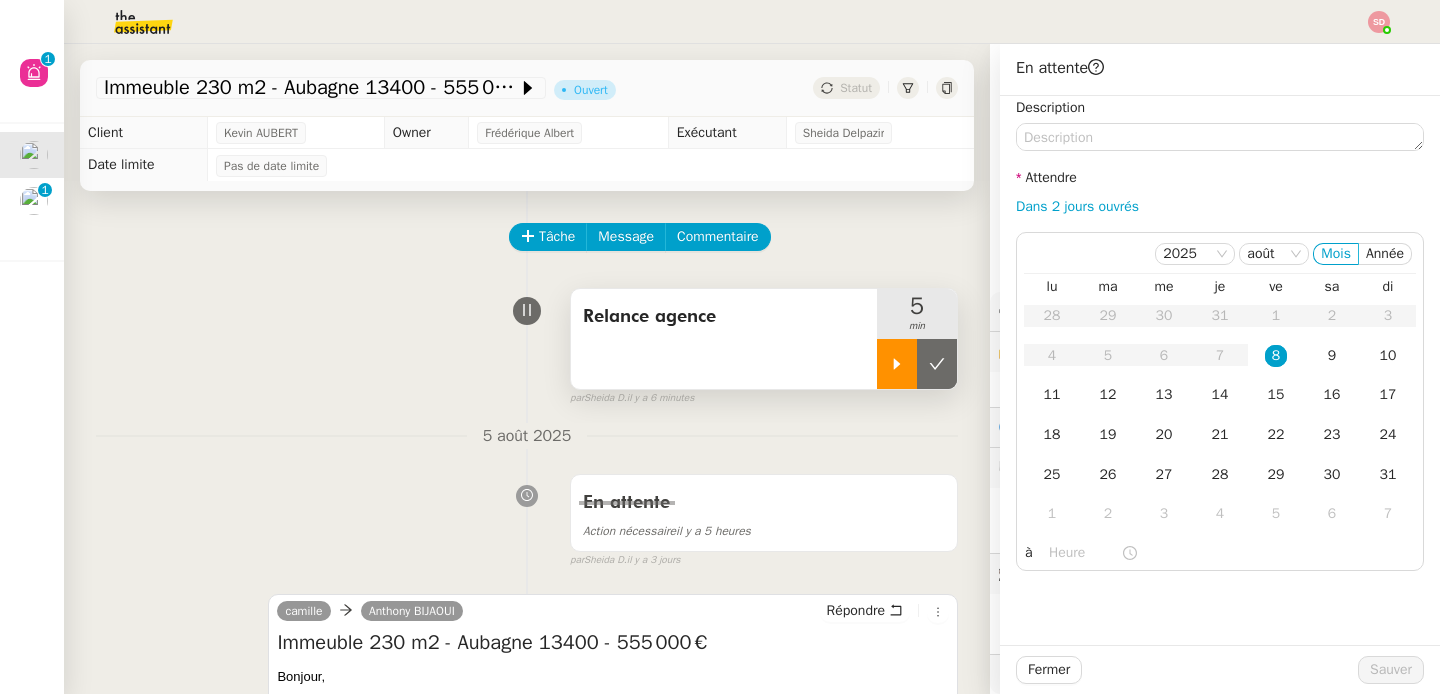 click at bounding box center [897, 364] 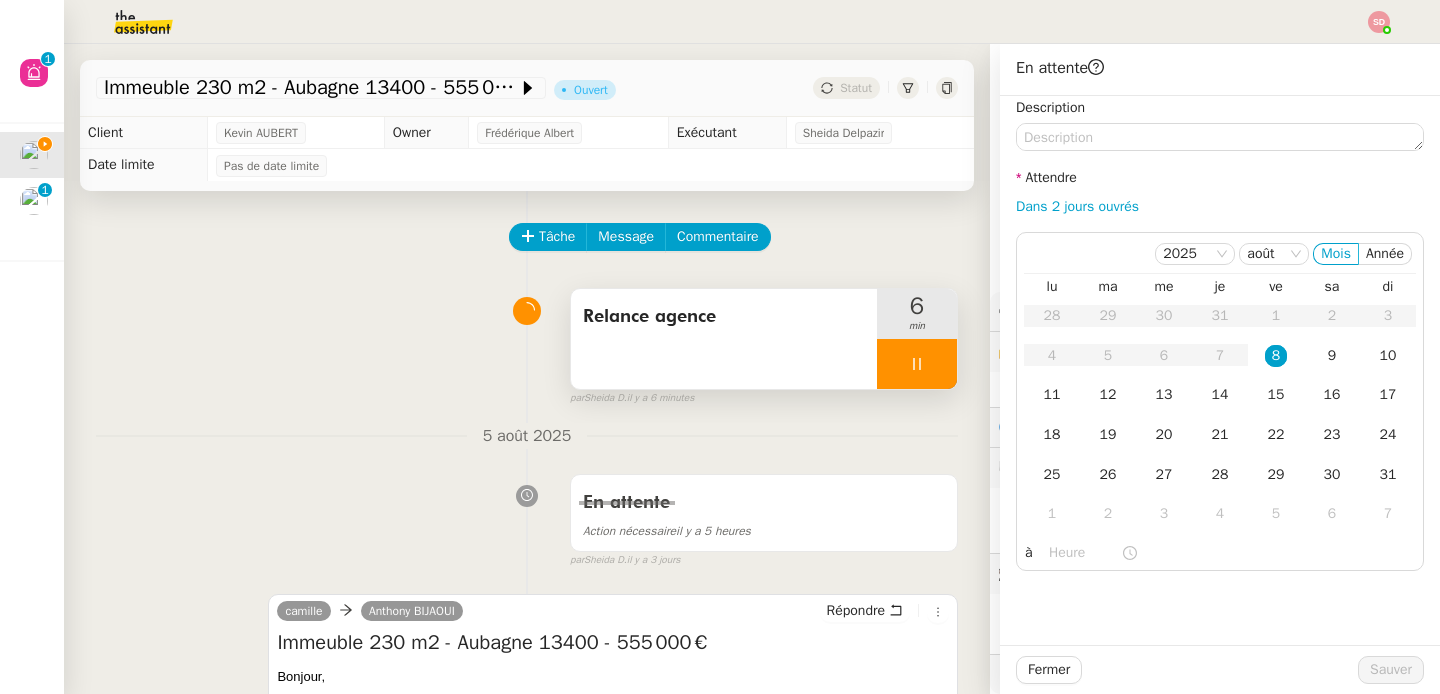 click at bounding box center (917, 364) 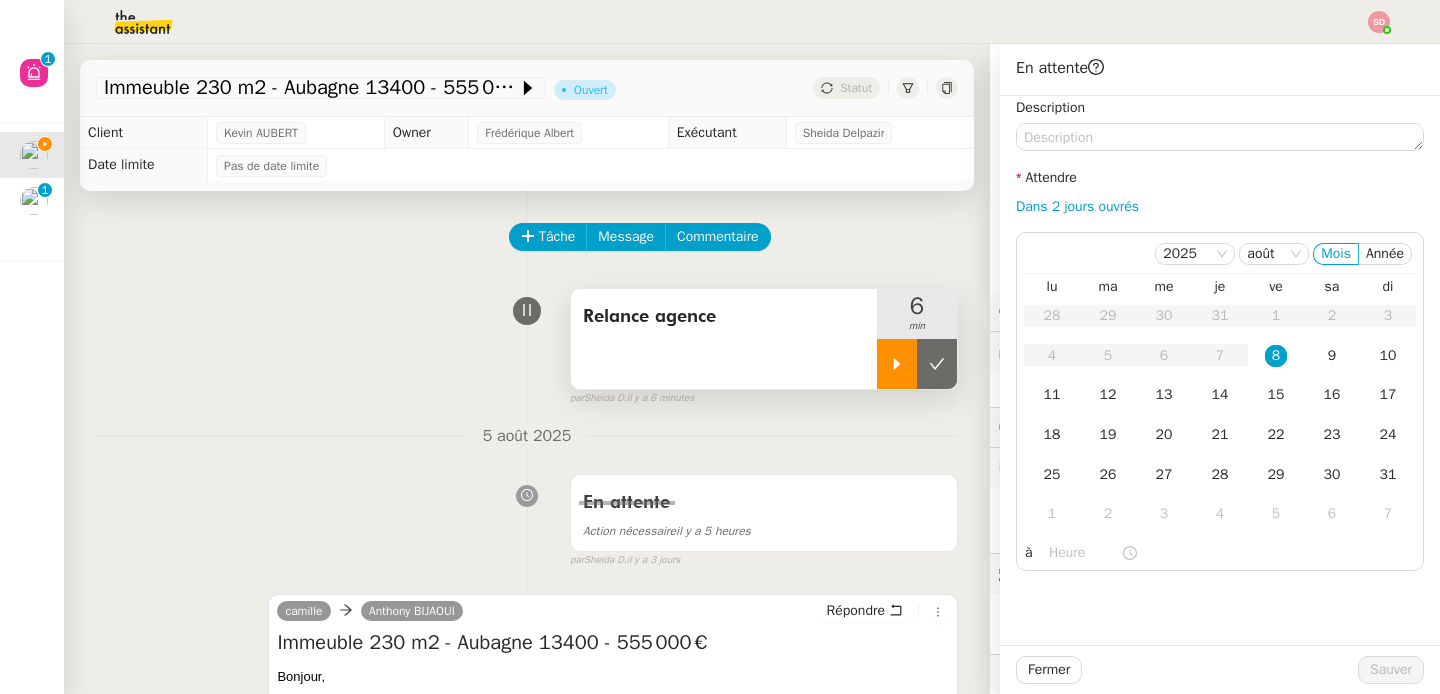 click 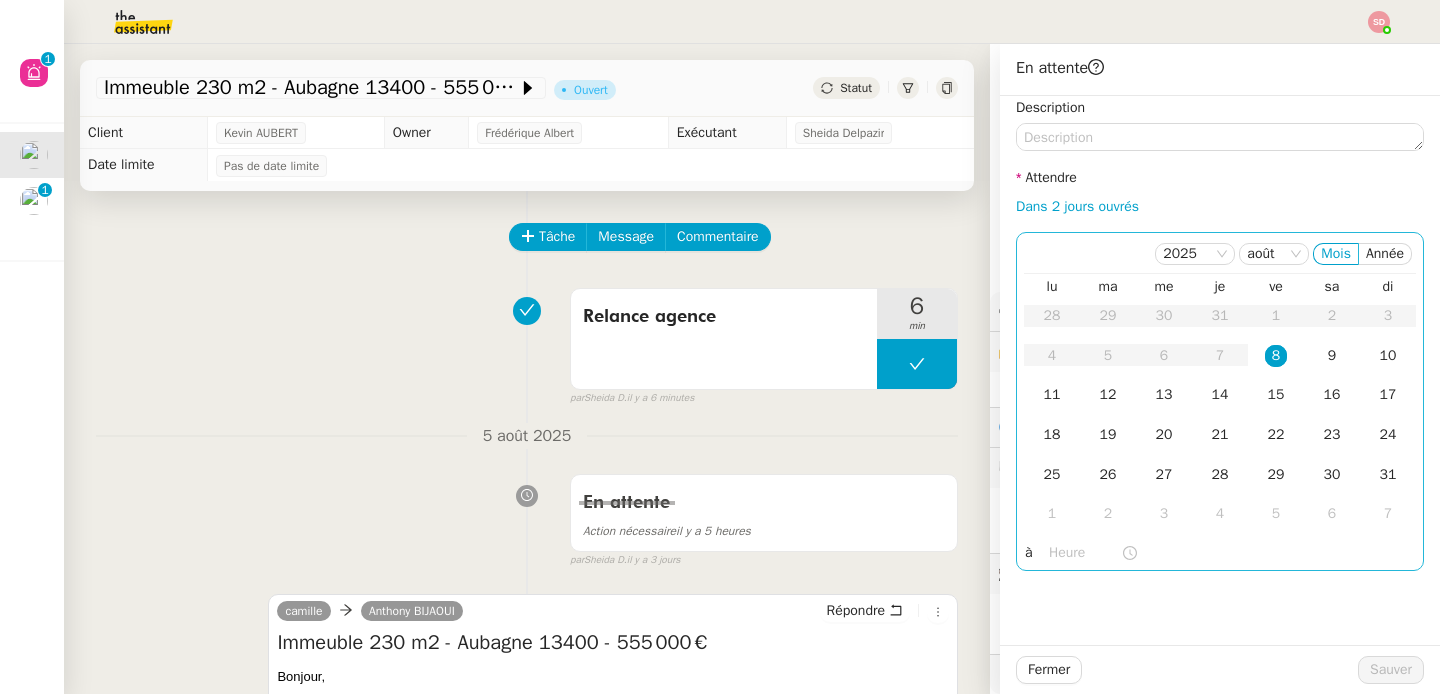 click 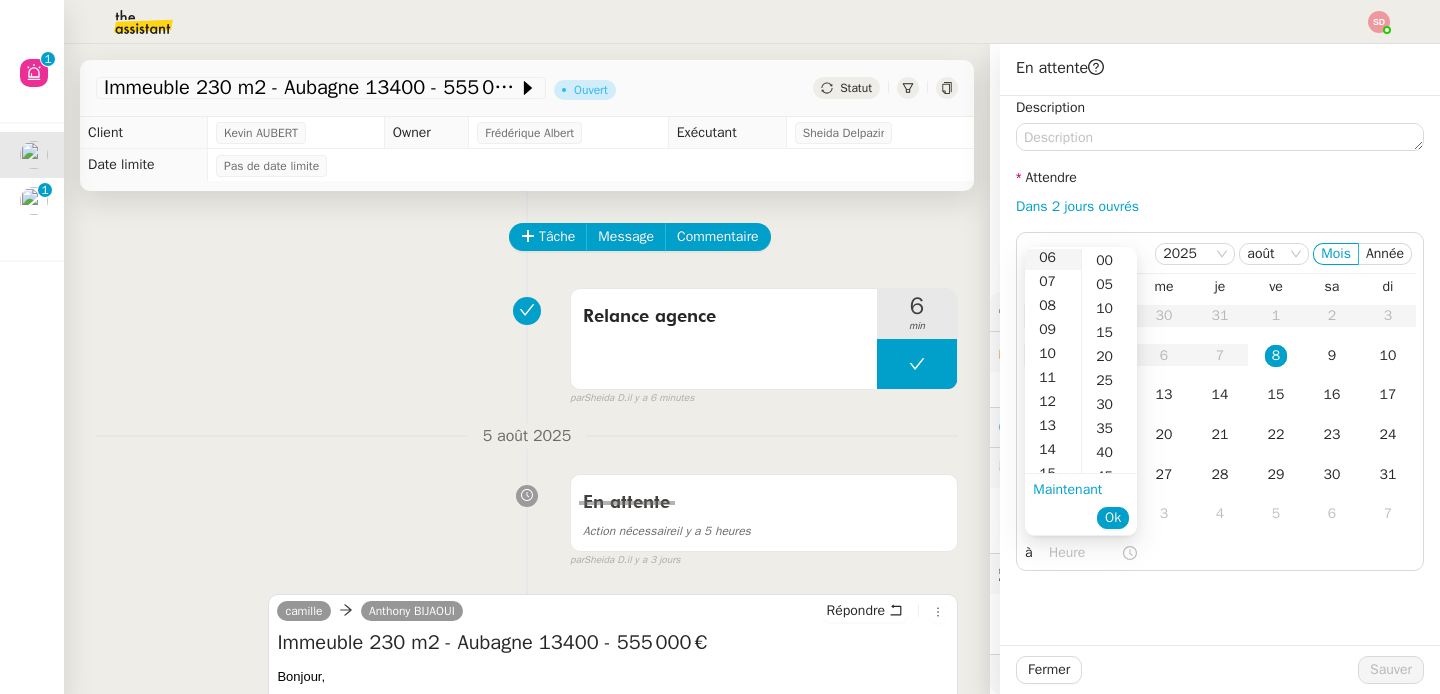 scroll, scrollTop: 185, scrollLeft: 0, axis: vertical 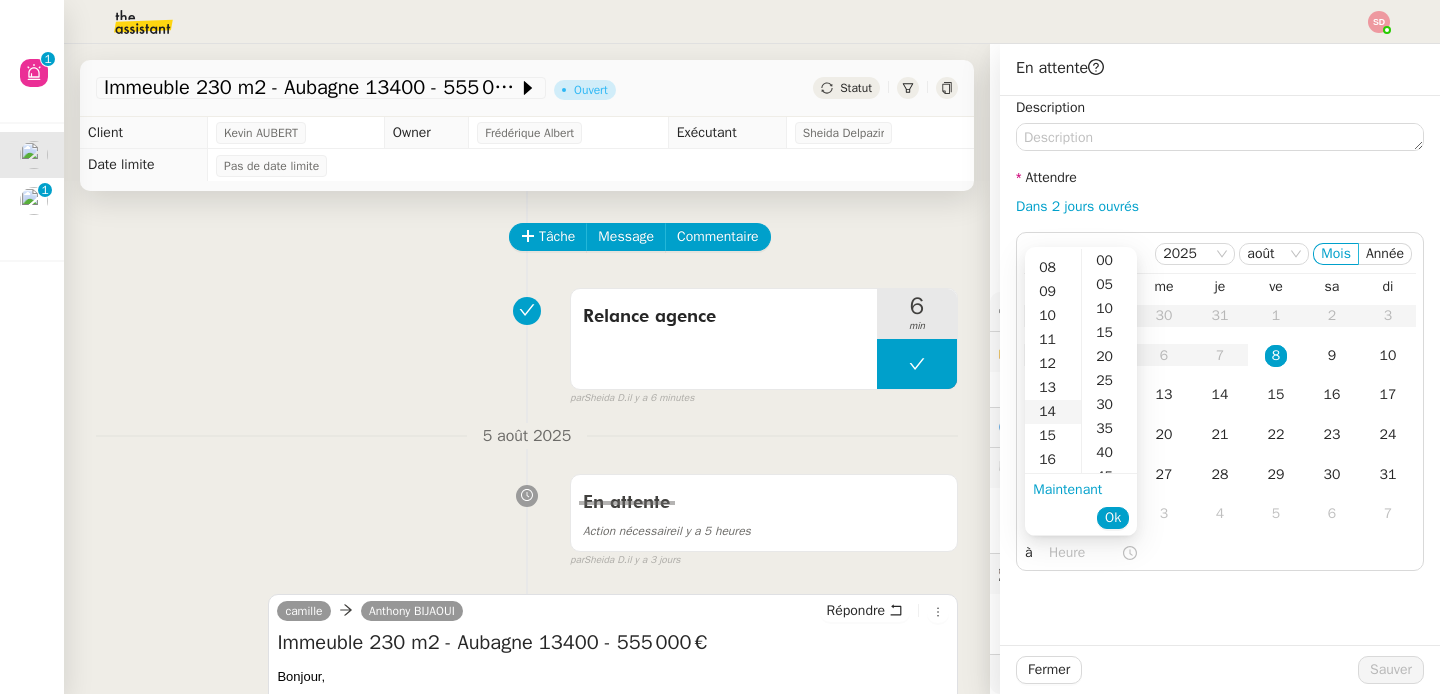 click on "14" at bounding box center (1053, 412) 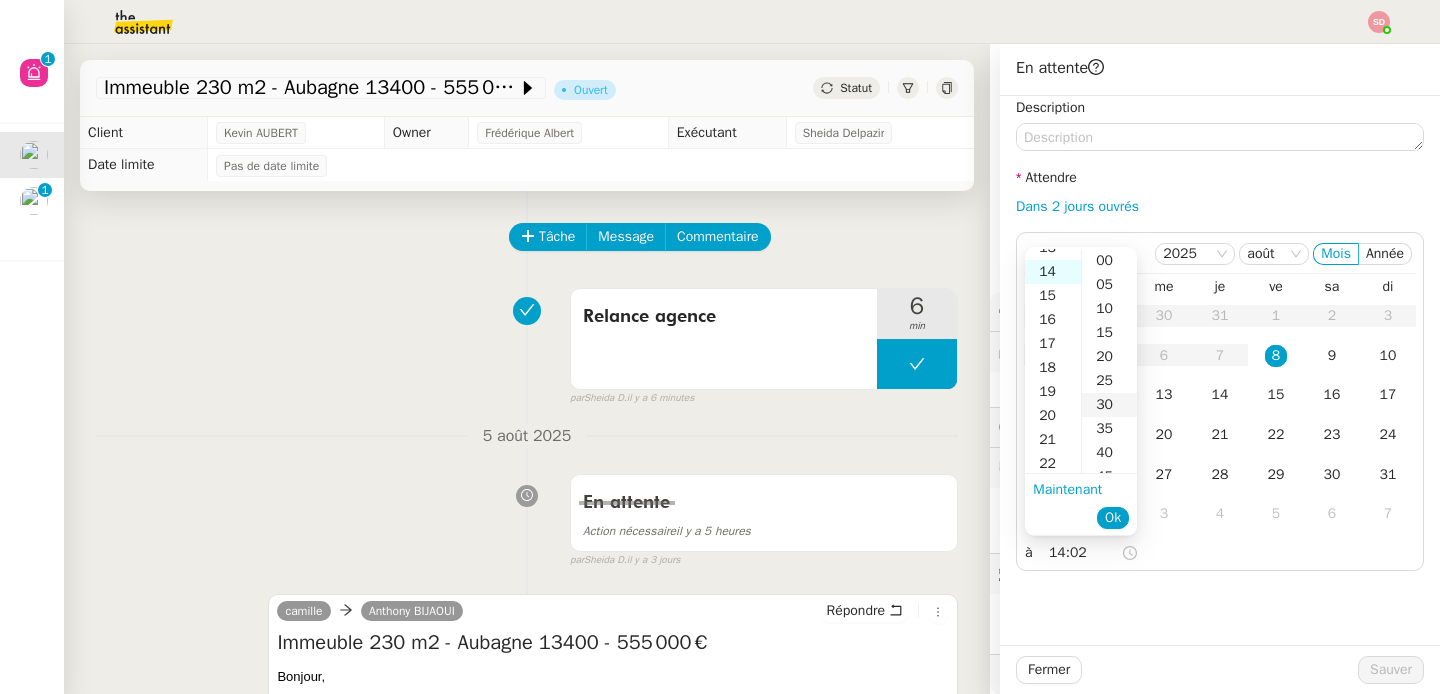 scroll, scrollTop: 336, scrollLeft: 0, axis: vertical 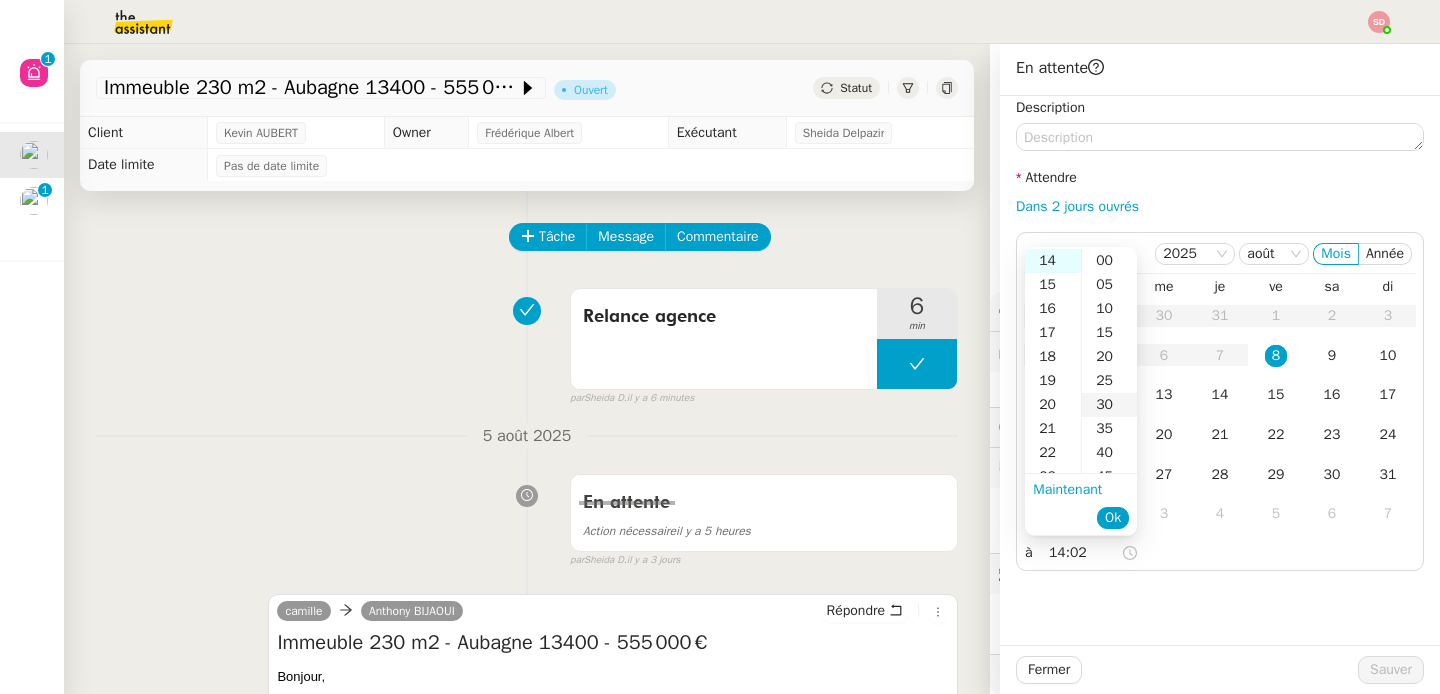 click on "30" at bounding box center (1109, 405) 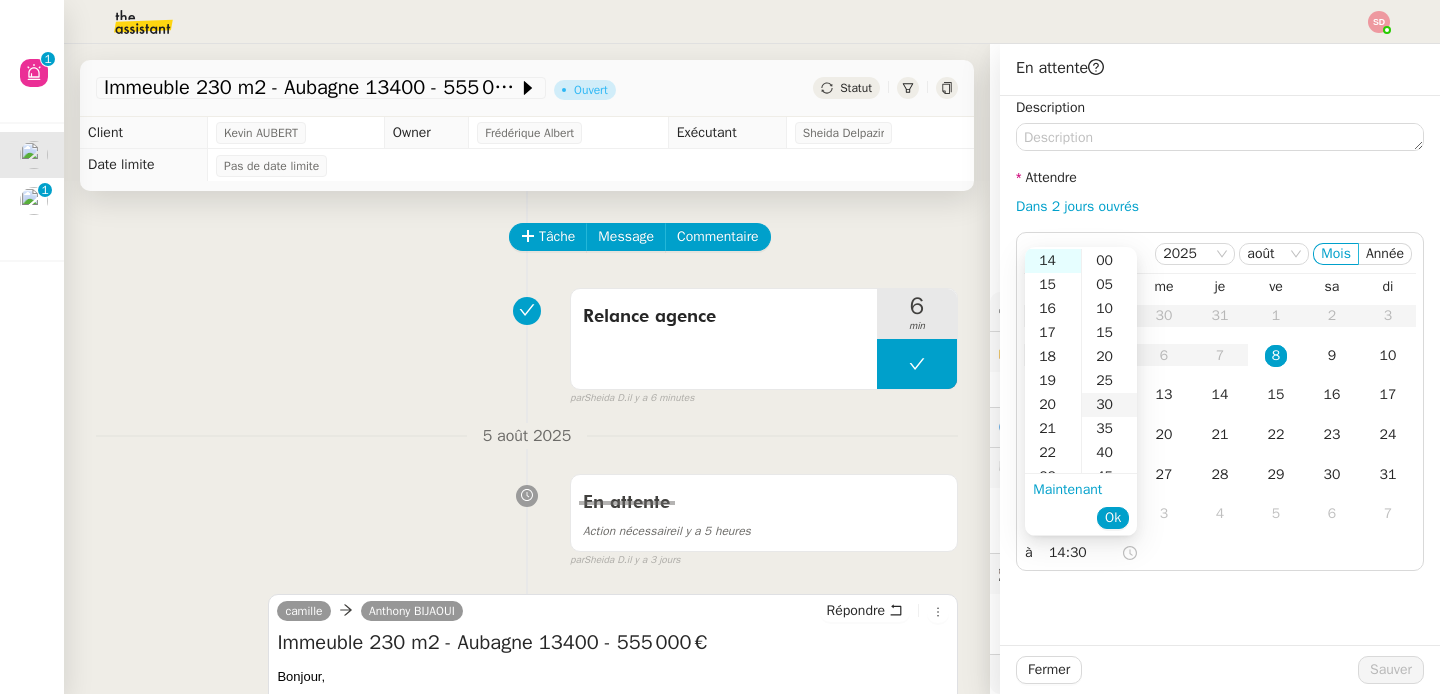 scroll, scrollTop: 144, scrollLeft: 0, axis: vertical 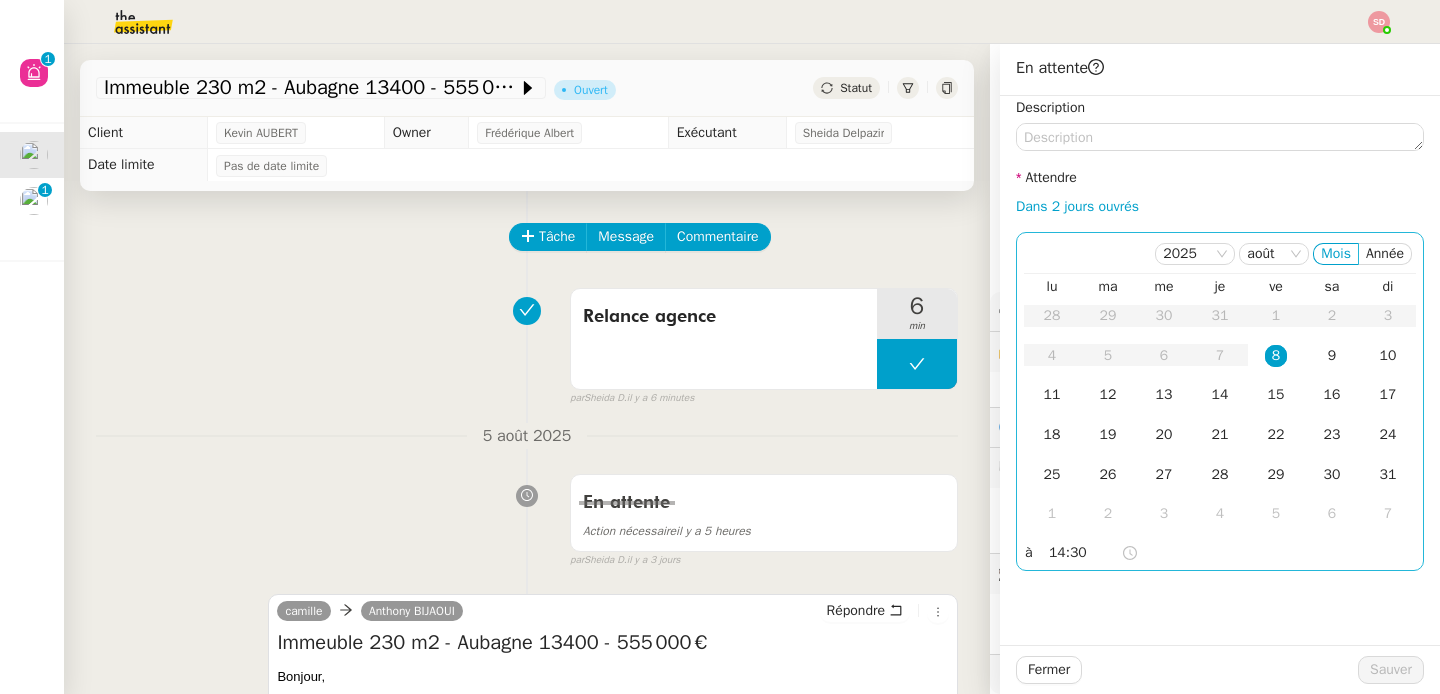 click on "8" 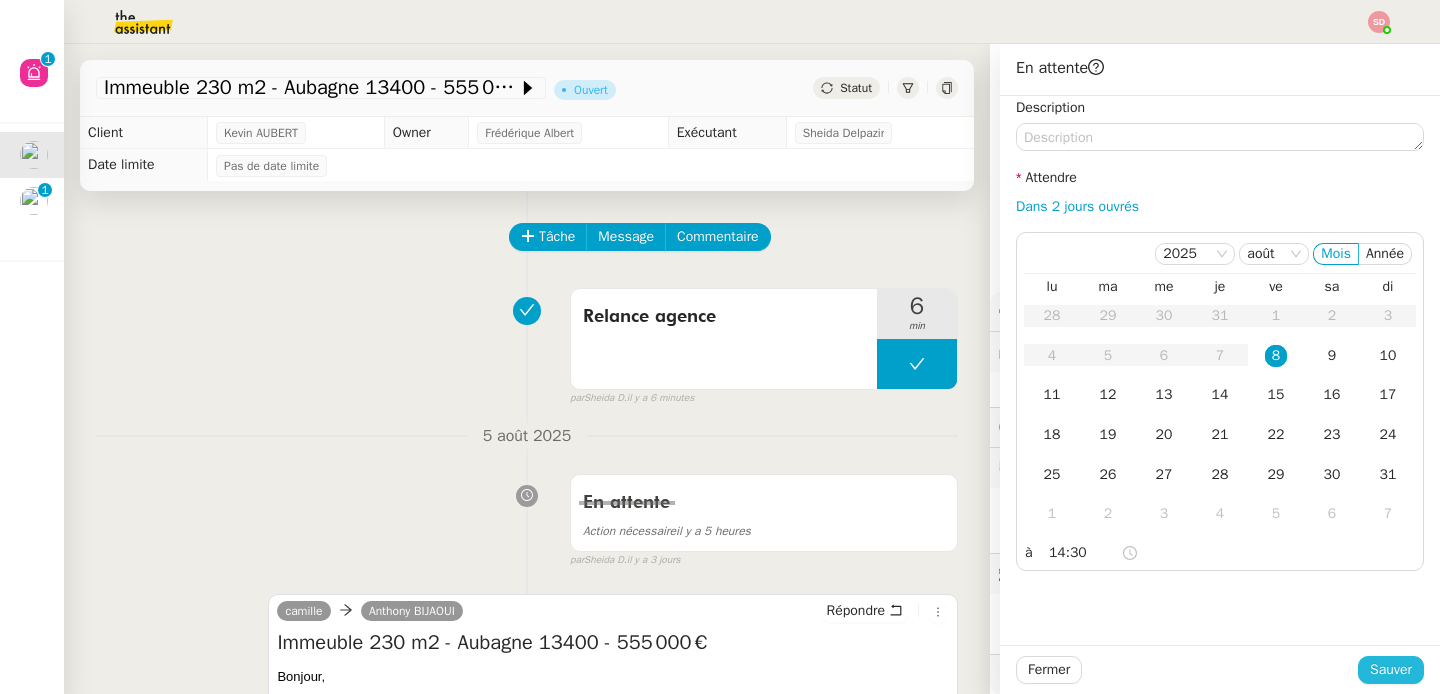 click on "Sauver" 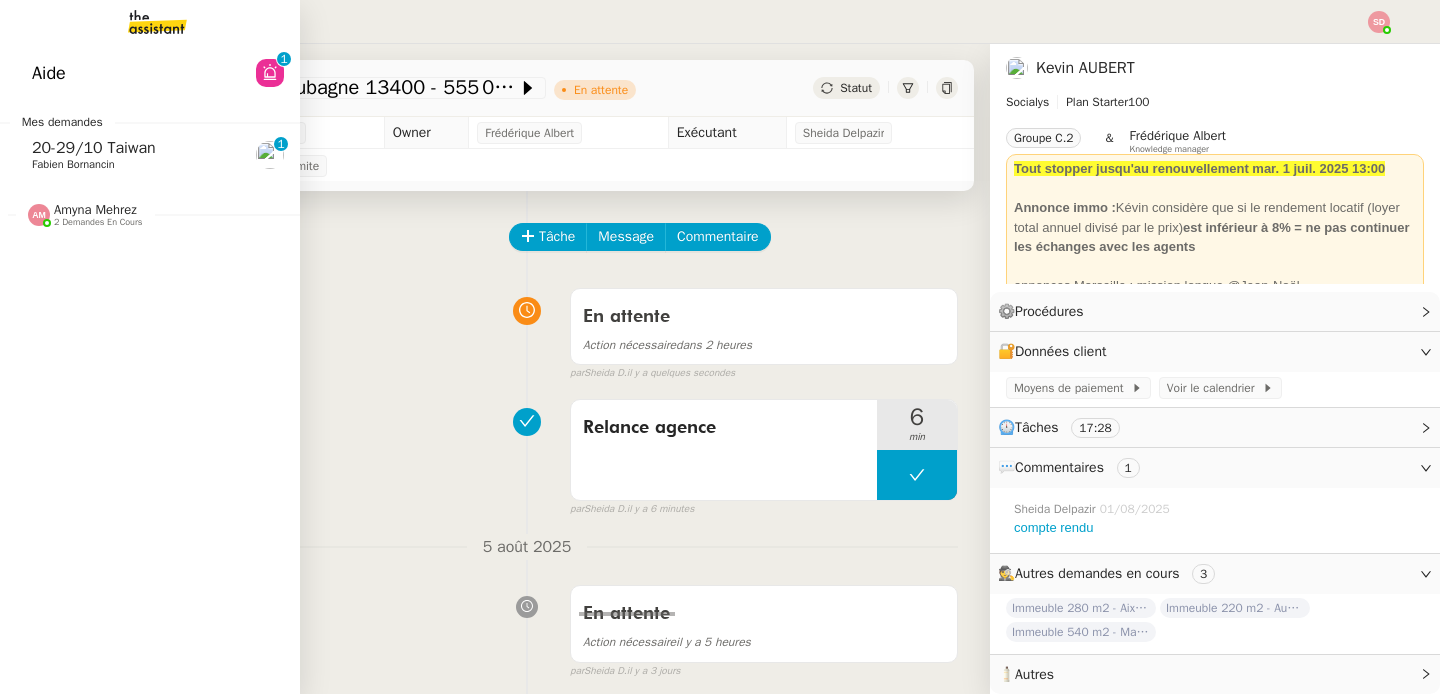 click on "20-29/10 Taiwan" 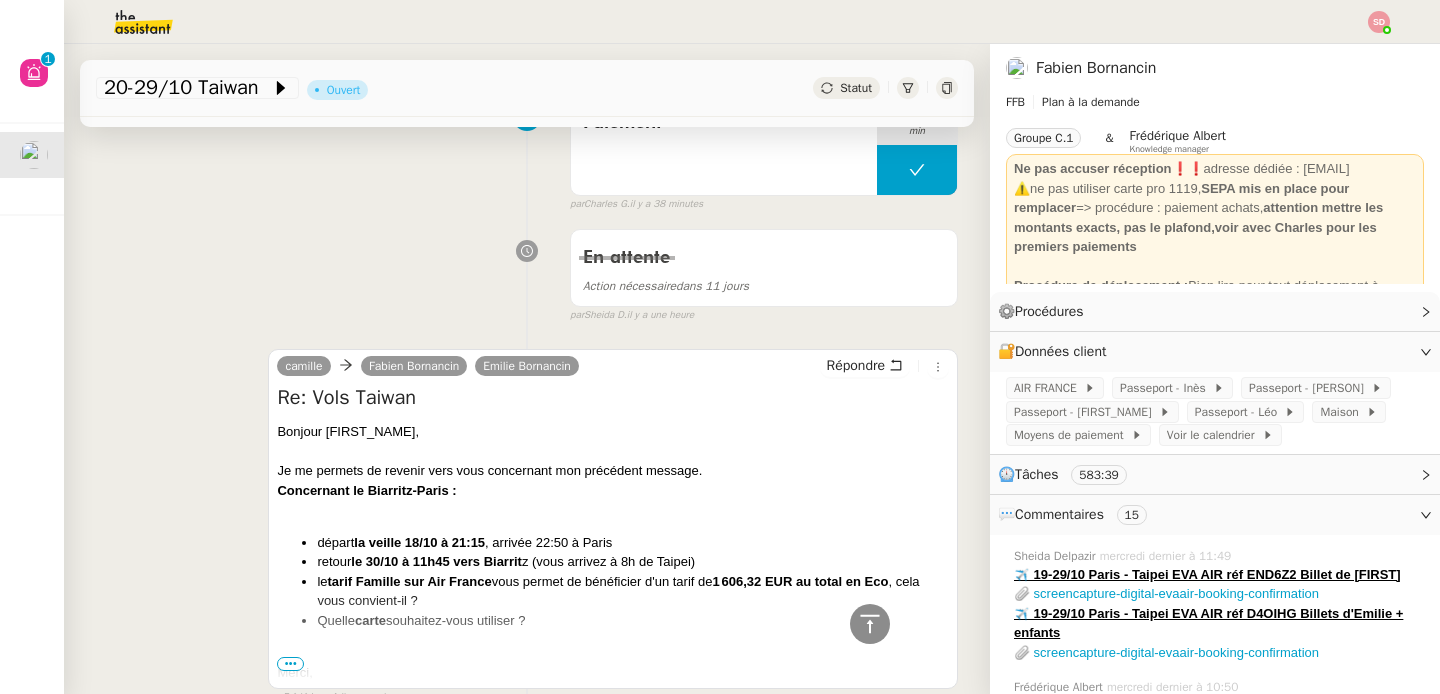 scroll, scrollTop: 0, scrollLeft: 0, axis: both 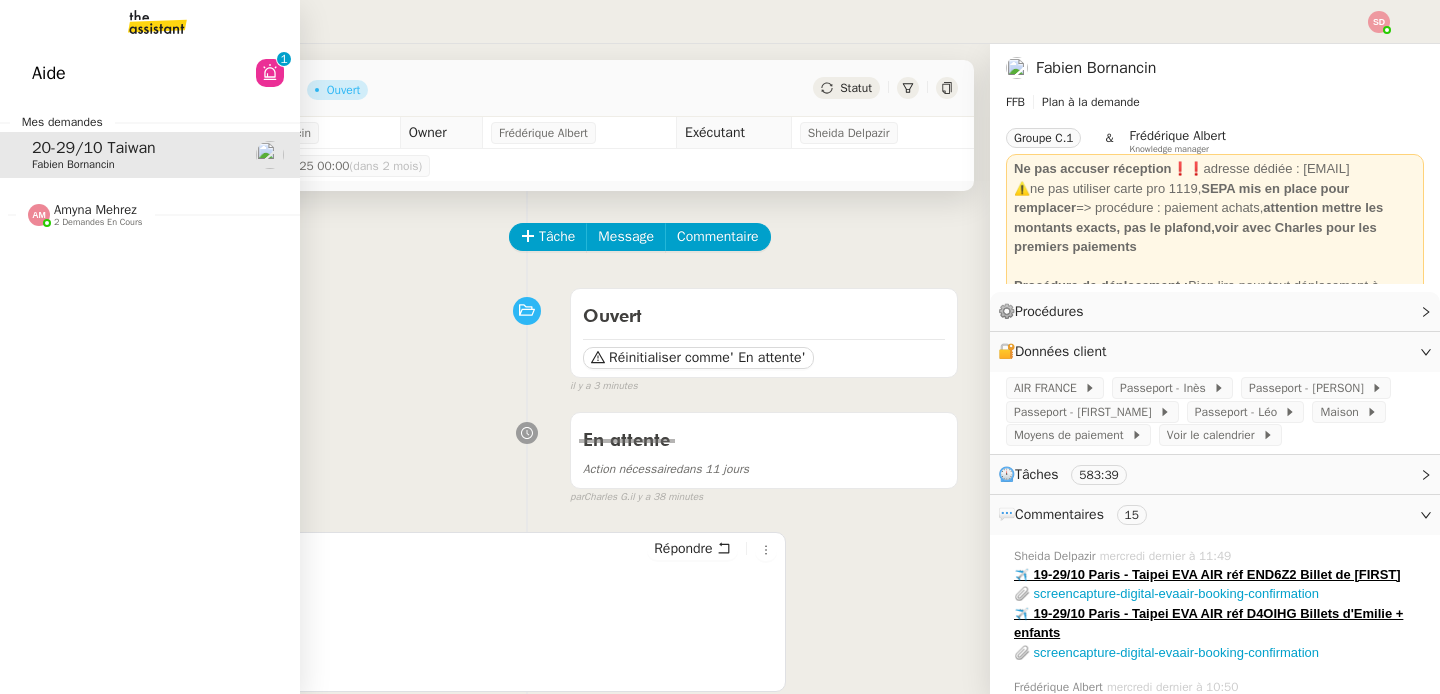 click on "Amyna Mehrez    2 demandes en cours" 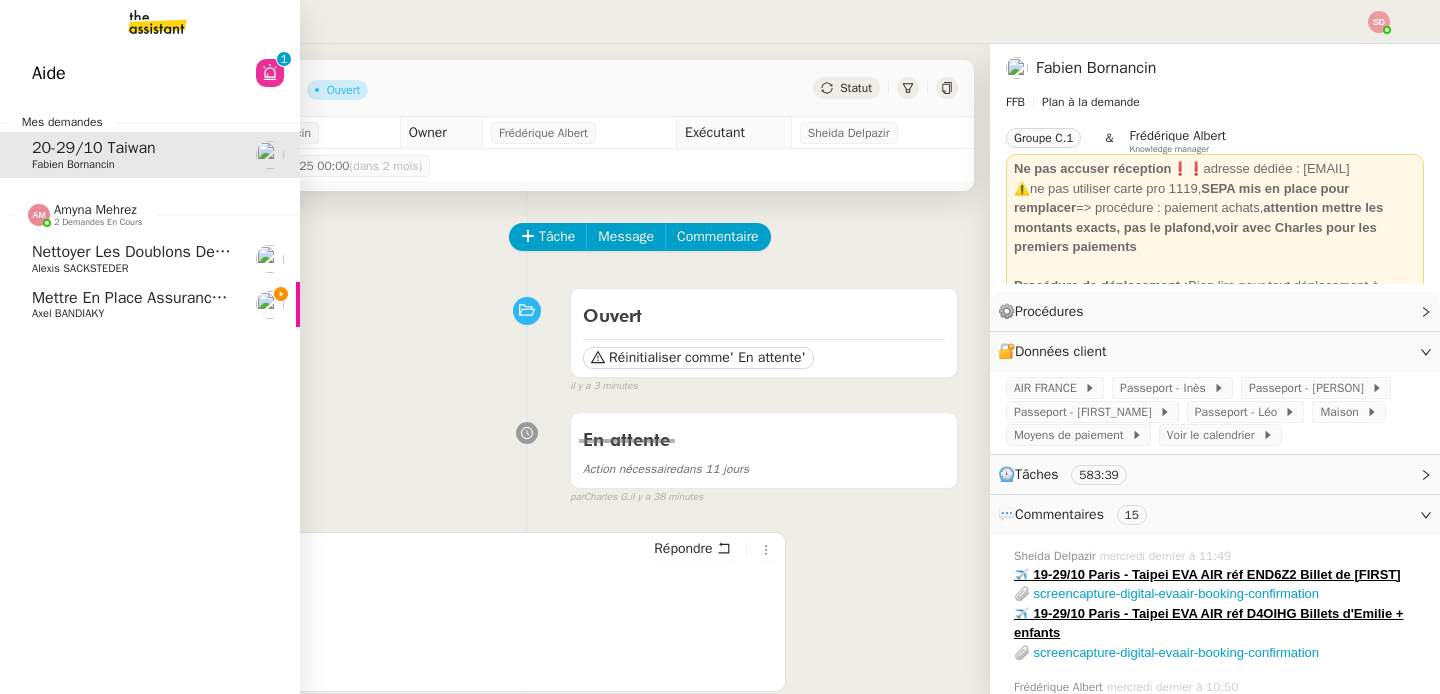 click on "Axel BANDIAKY" 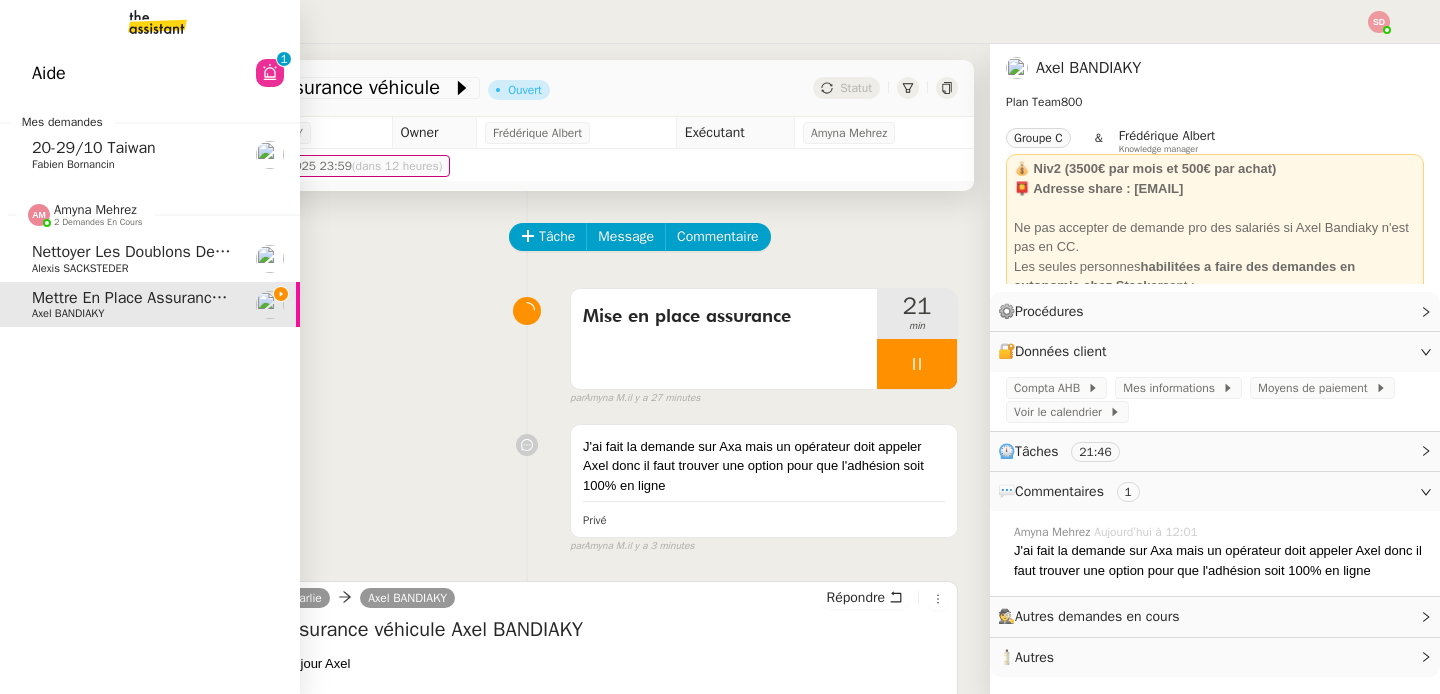 click on "2 demandes en cours" 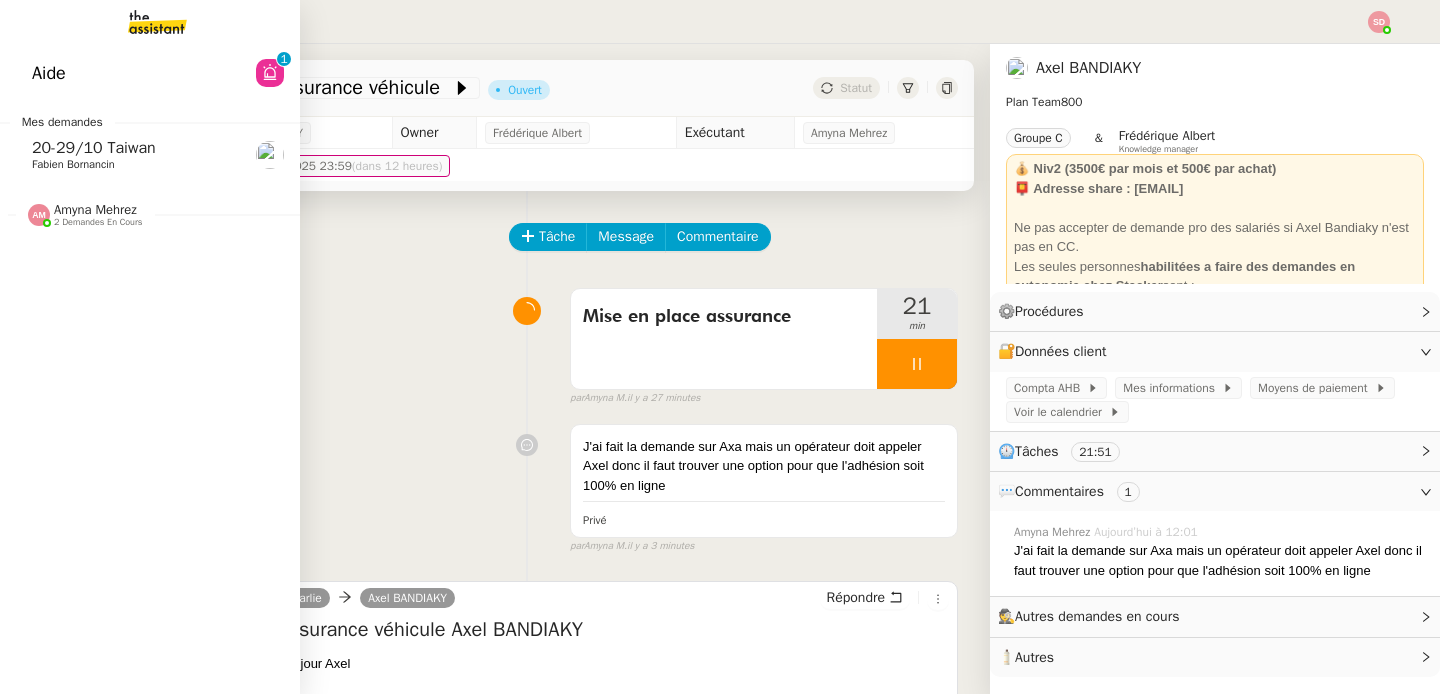 click on "Fabien Bornancin" 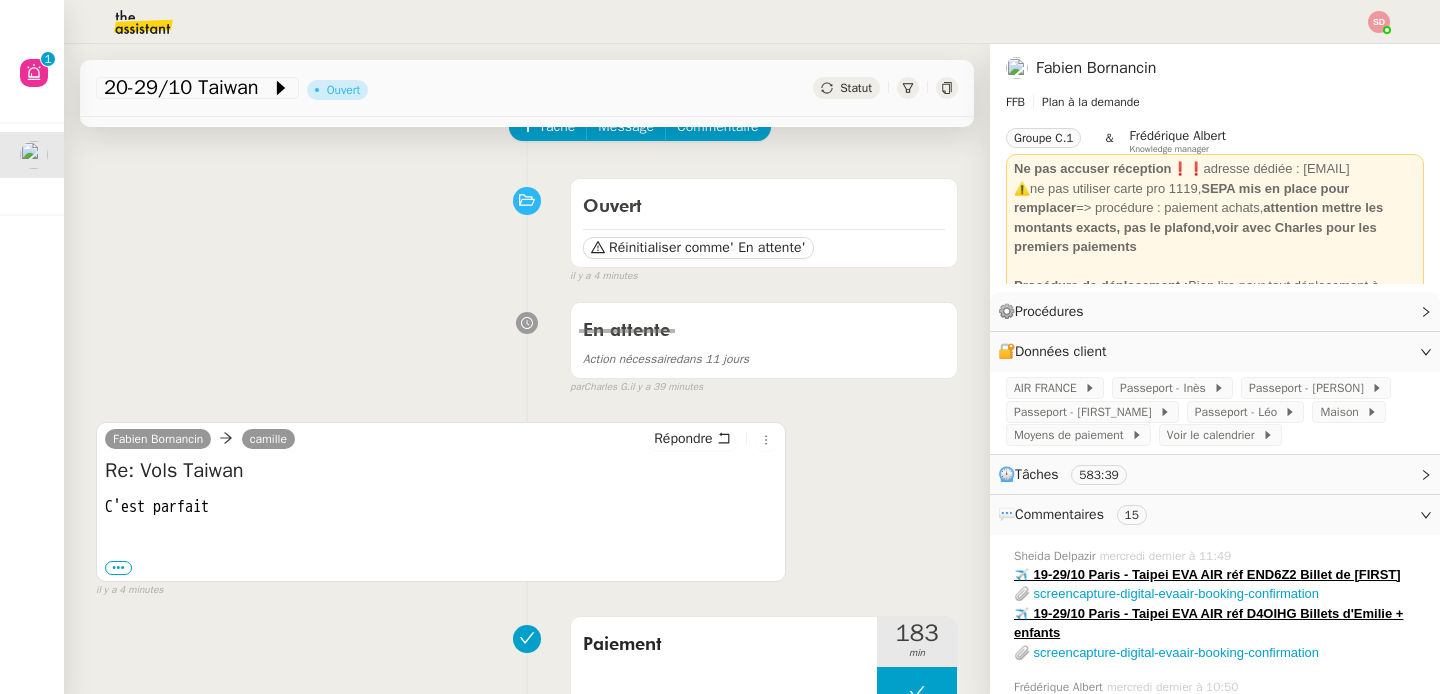 scroll, scrollTop: 0, scrollLeft: 0, axis: both 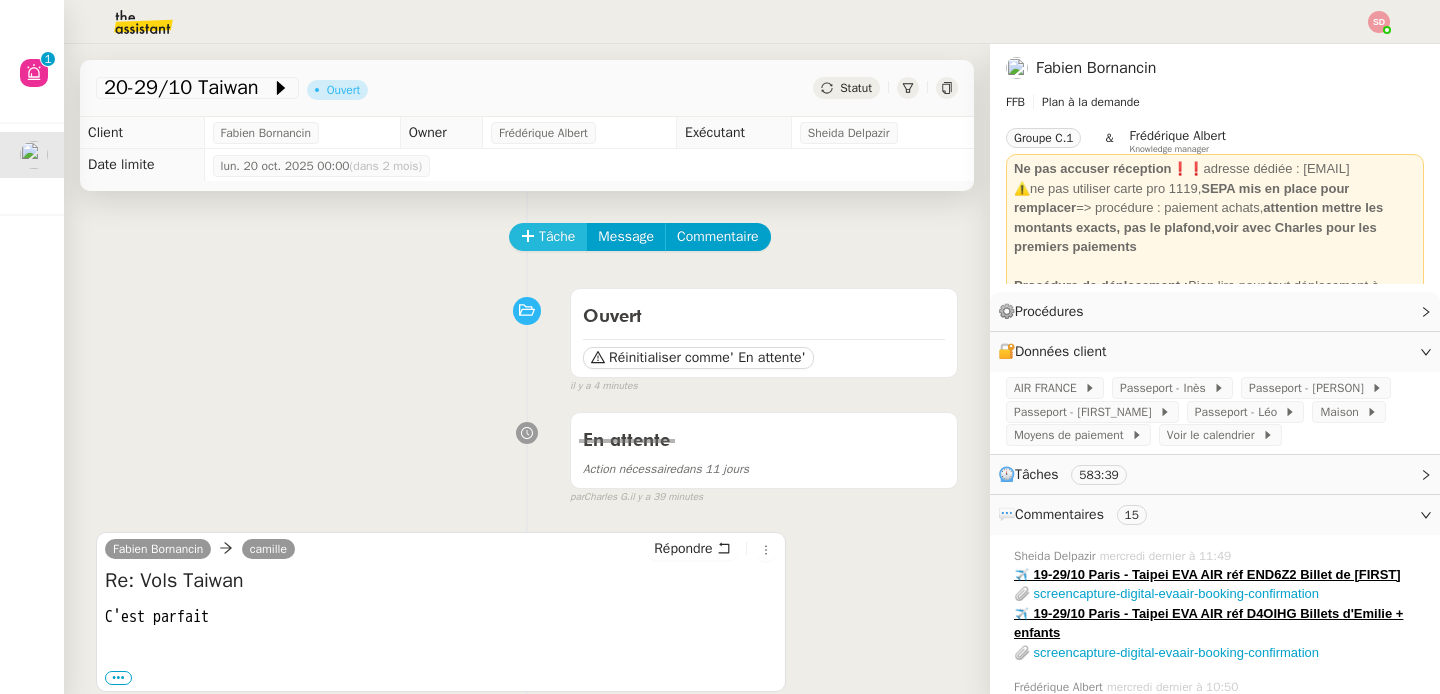 click 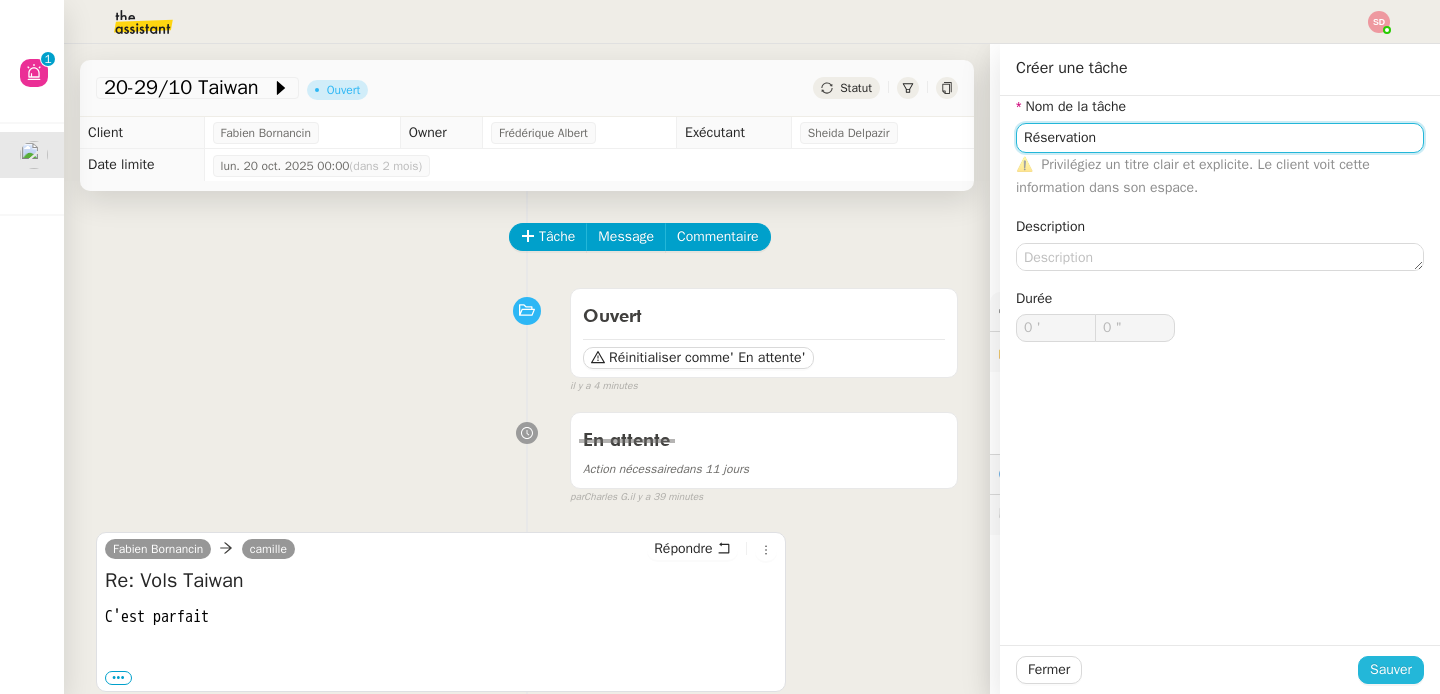 type on "Réservation" 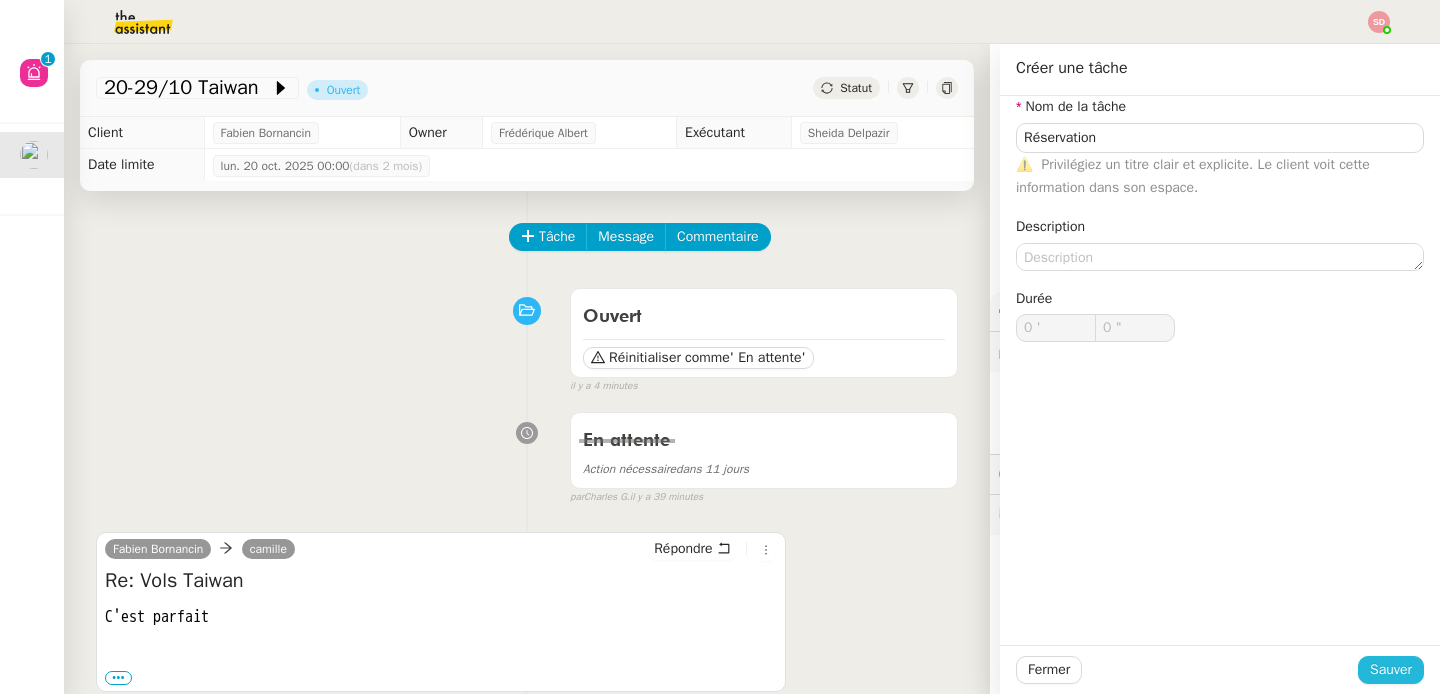 click on "Sauver" 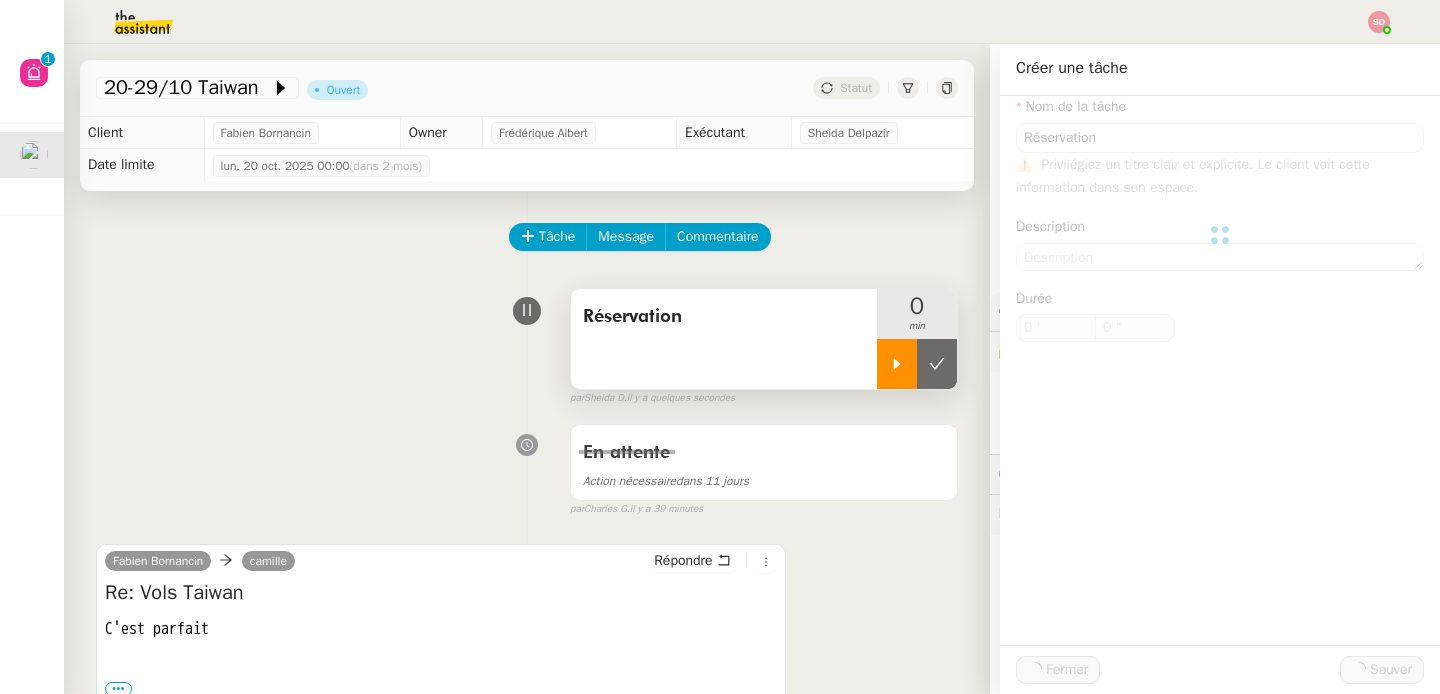 click 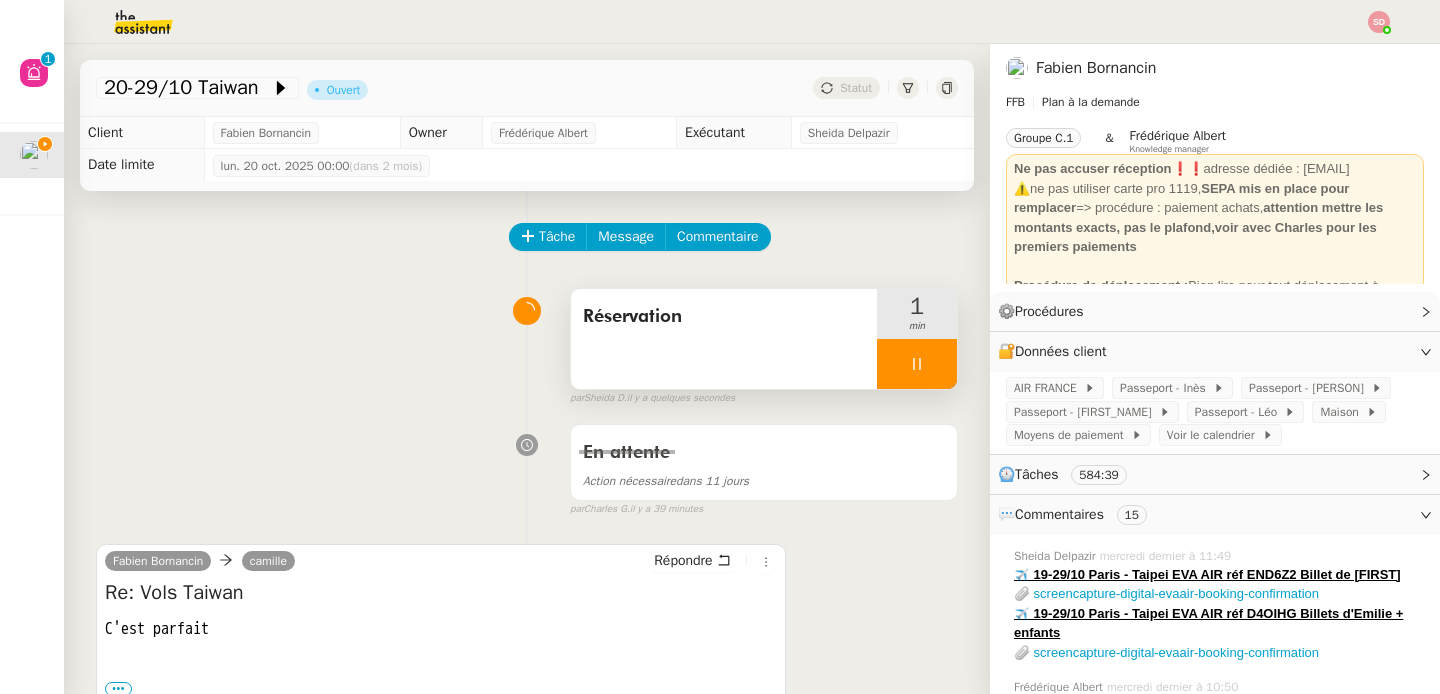 click on "Réservation     1 min false par   Sheida D.   il y a quelques secondes" at bounding box center [527, 343] 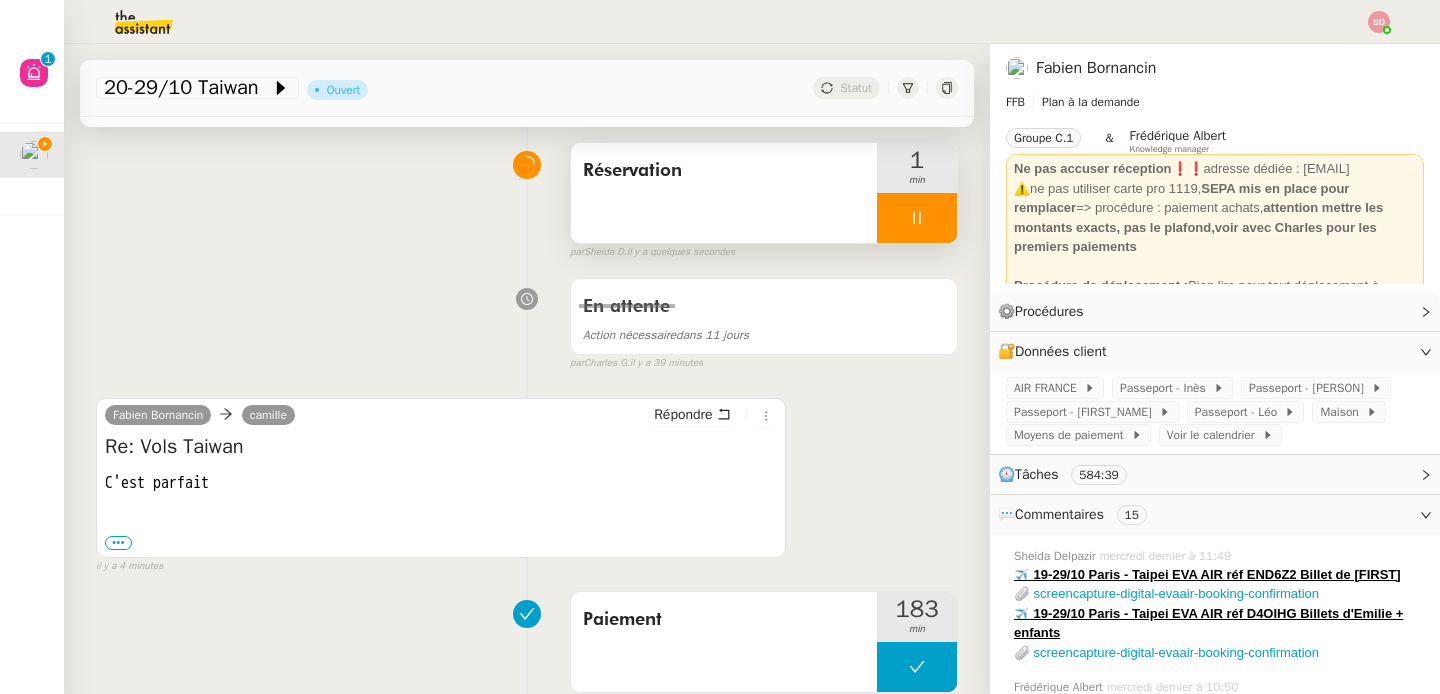 scroll, scrollTop: 0, scrollLeft: 0, axis: both 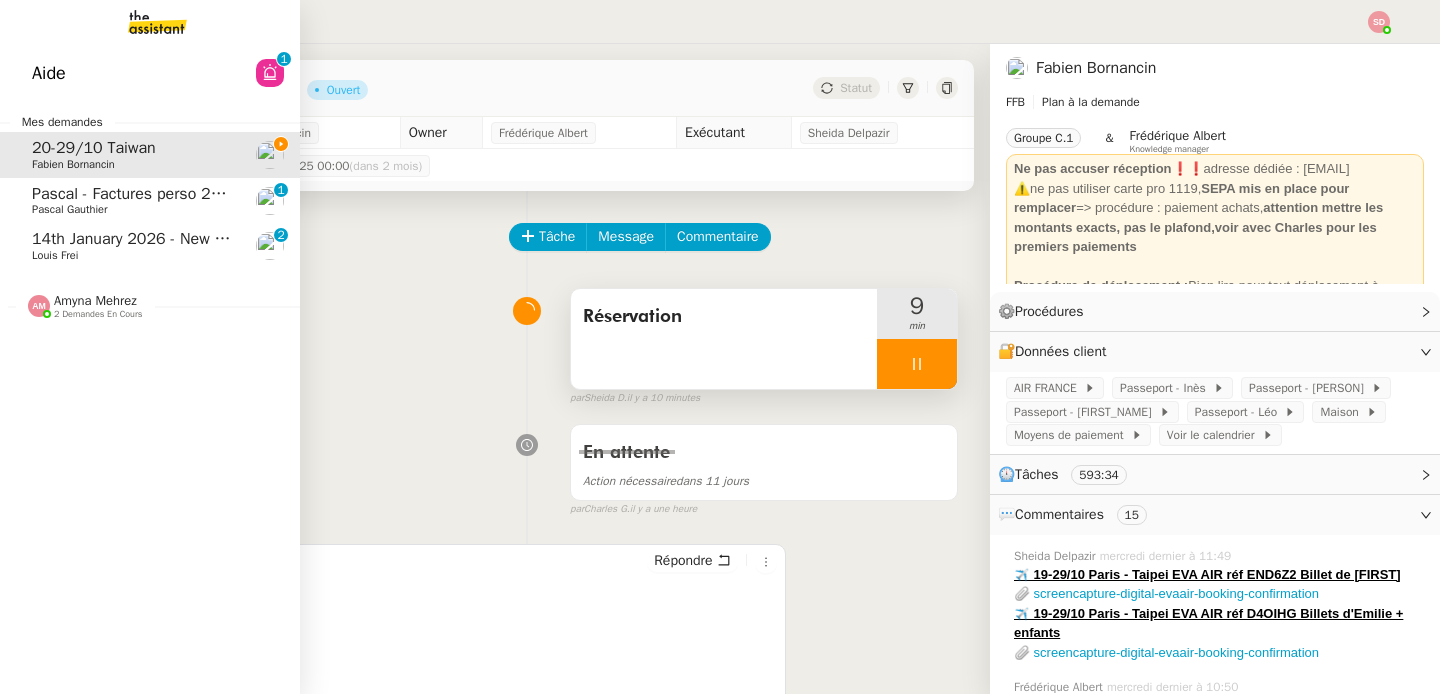 click on "Pascal - Factures perso 2021" 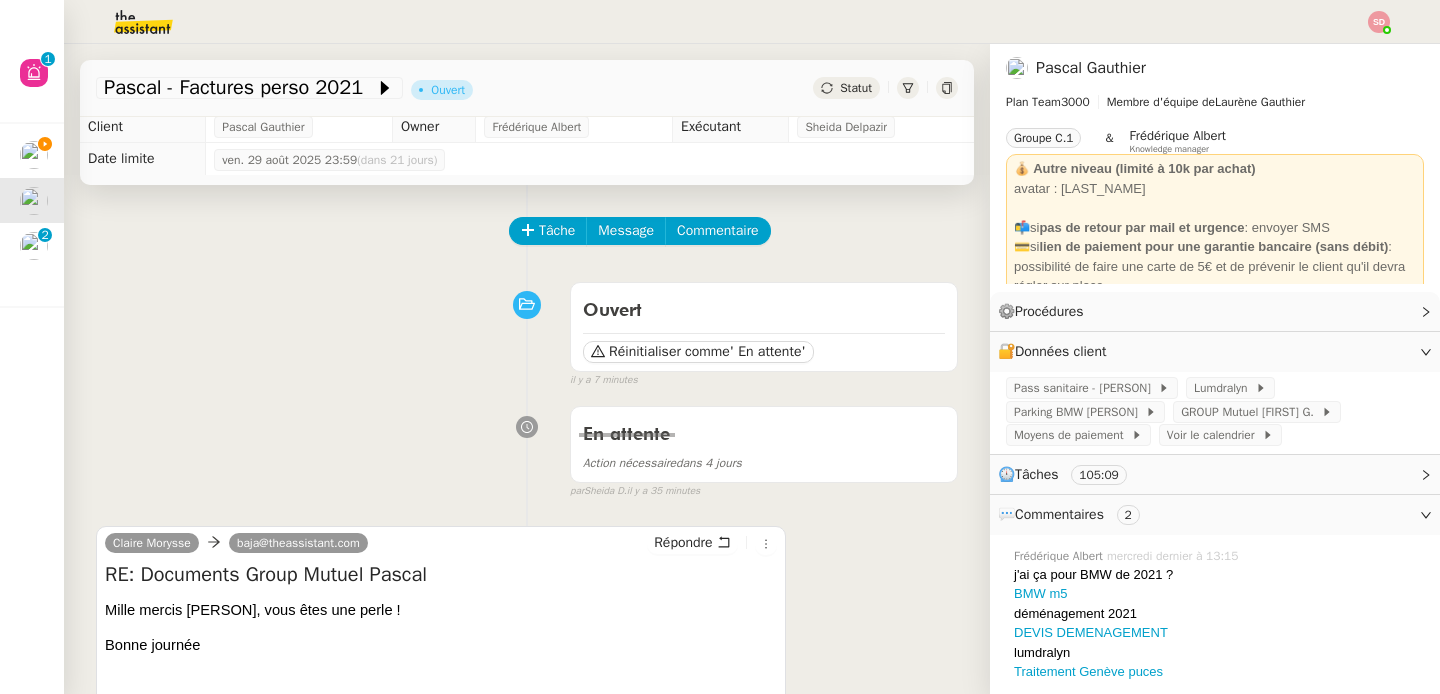scroll, scrollTop: 0, scrollLeft: 0, axis: both 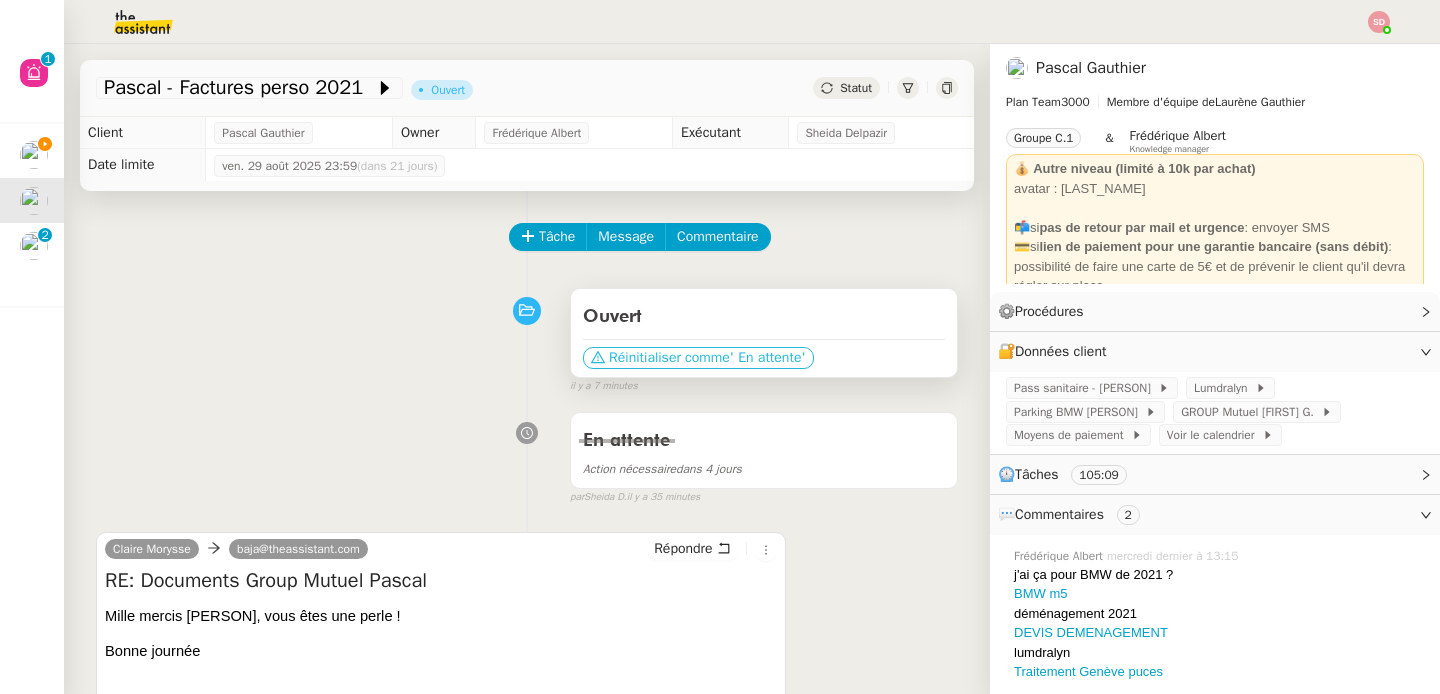click on "Réinitialiser comme" at bounding box center [669, 358] 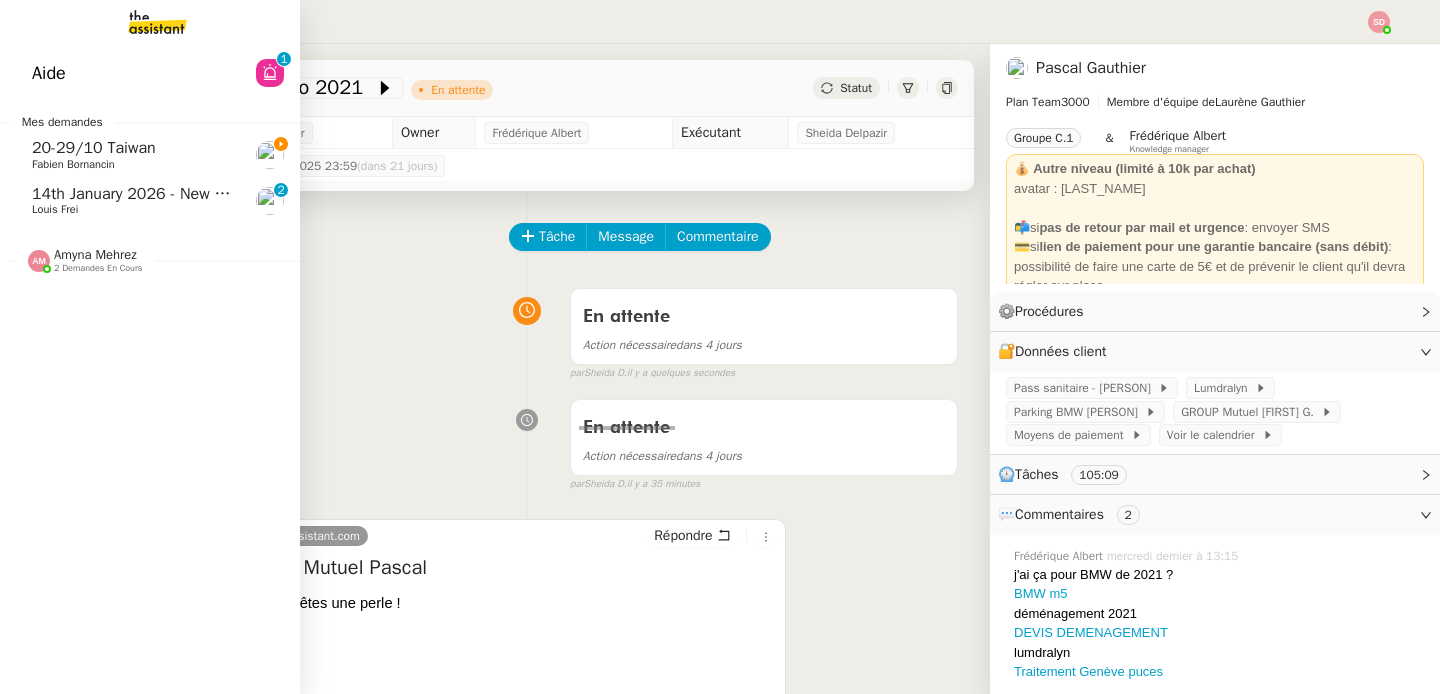 click on "20-29/10 Taiwan    Fabien Bornancin" 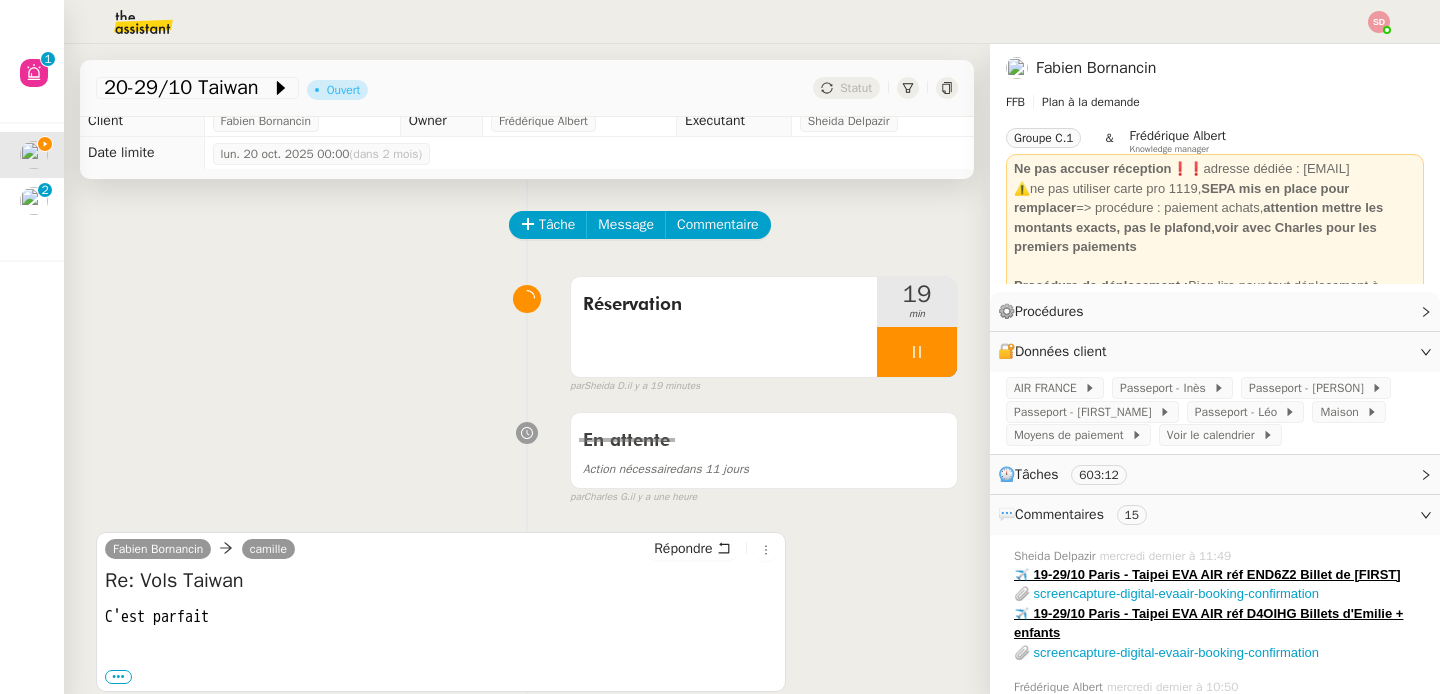 scroll, scrollTop: 0, scrollLeft: 0, axis: both 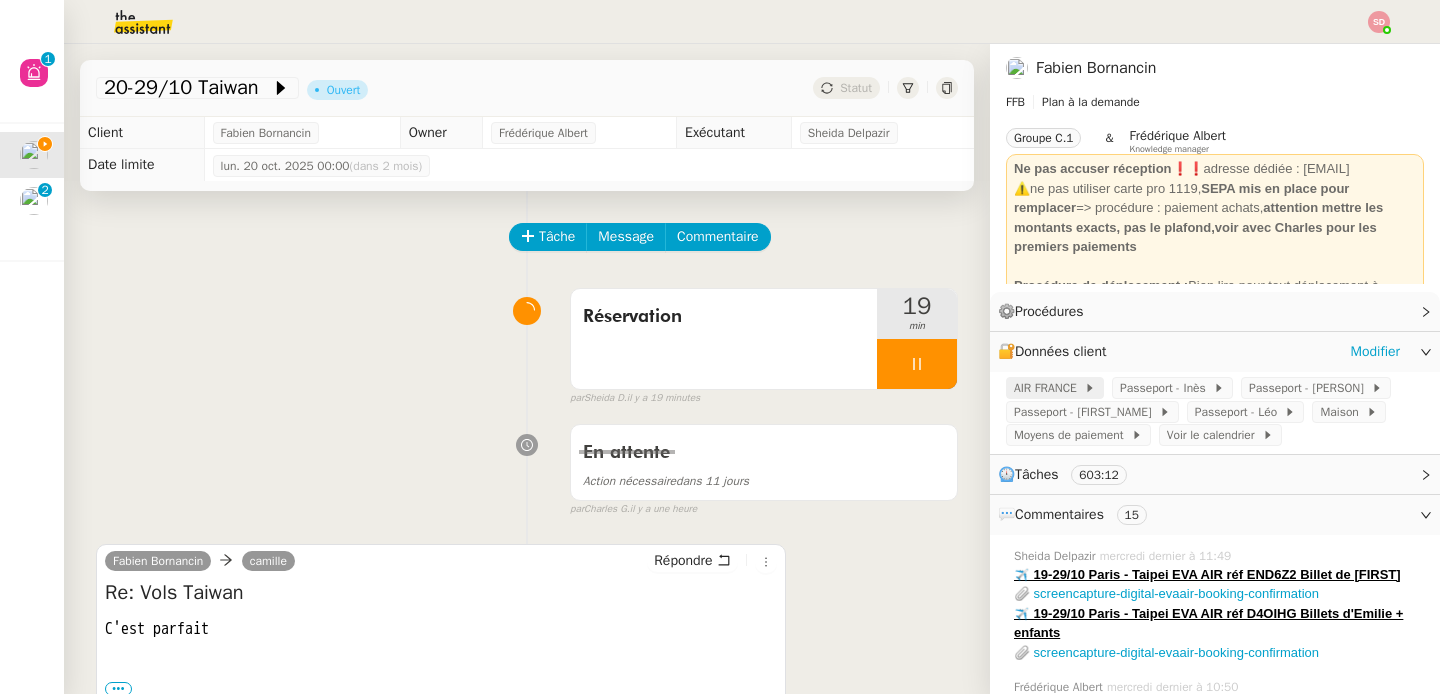 click on "AIR FRANCE" 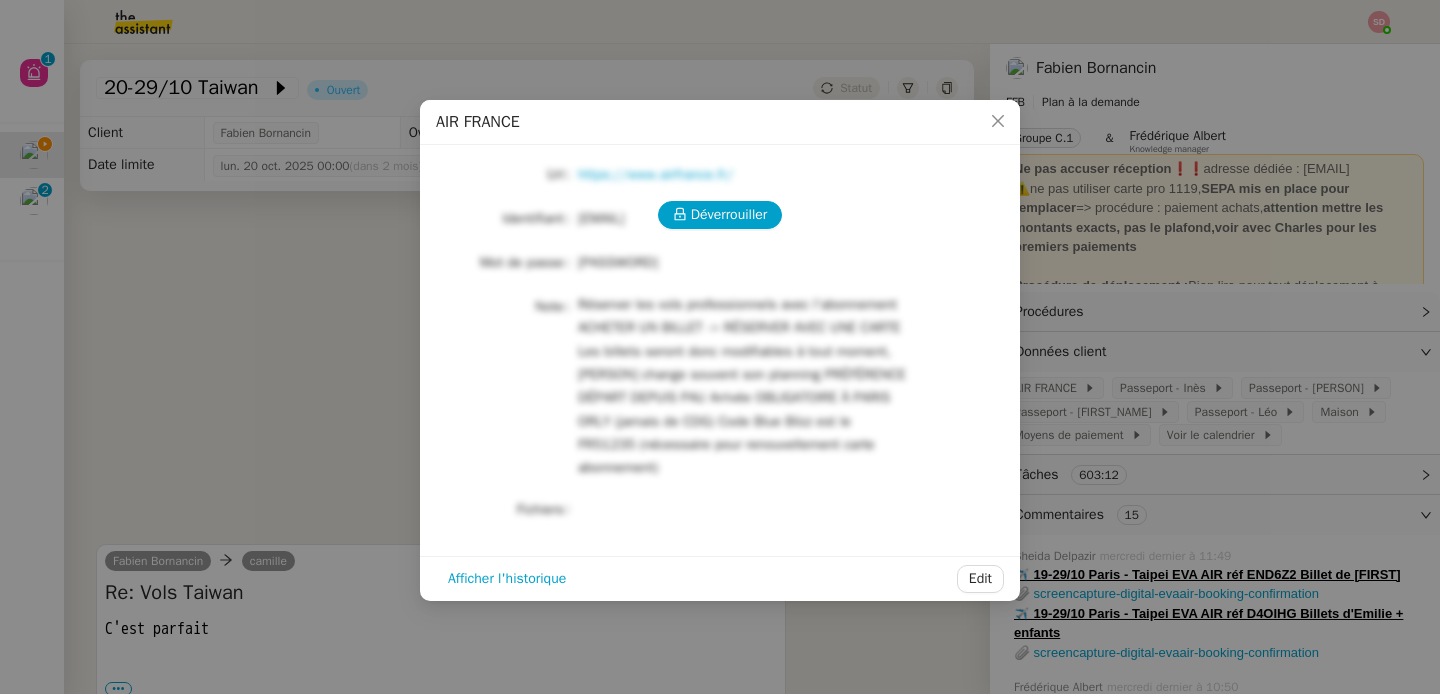click on "Déverrouiller Url https://www.airfrance.fr/    Identifiant fabienbornancin@gmail.com Mot de passe VW$ZPB45M3sd Note Réserver les vols professionnels avec l'abonnement
ACHETER UN BILLET -> RÉSERVER AVEC UNE CARTE
Les billets seront donc modifiables à tout moment, Fabien change souvent son planning
PRÉFÉRENCE DÉPART DEPUIS PAU
Arrivée OBLIGATOIRE À PARIS ORLY (jamais de CDG)
Code Blue Blizz est le FR51235 (nécessaire pour renouvellement carte abonnement) Fichiers Upload" at bounding box center [720, 342] 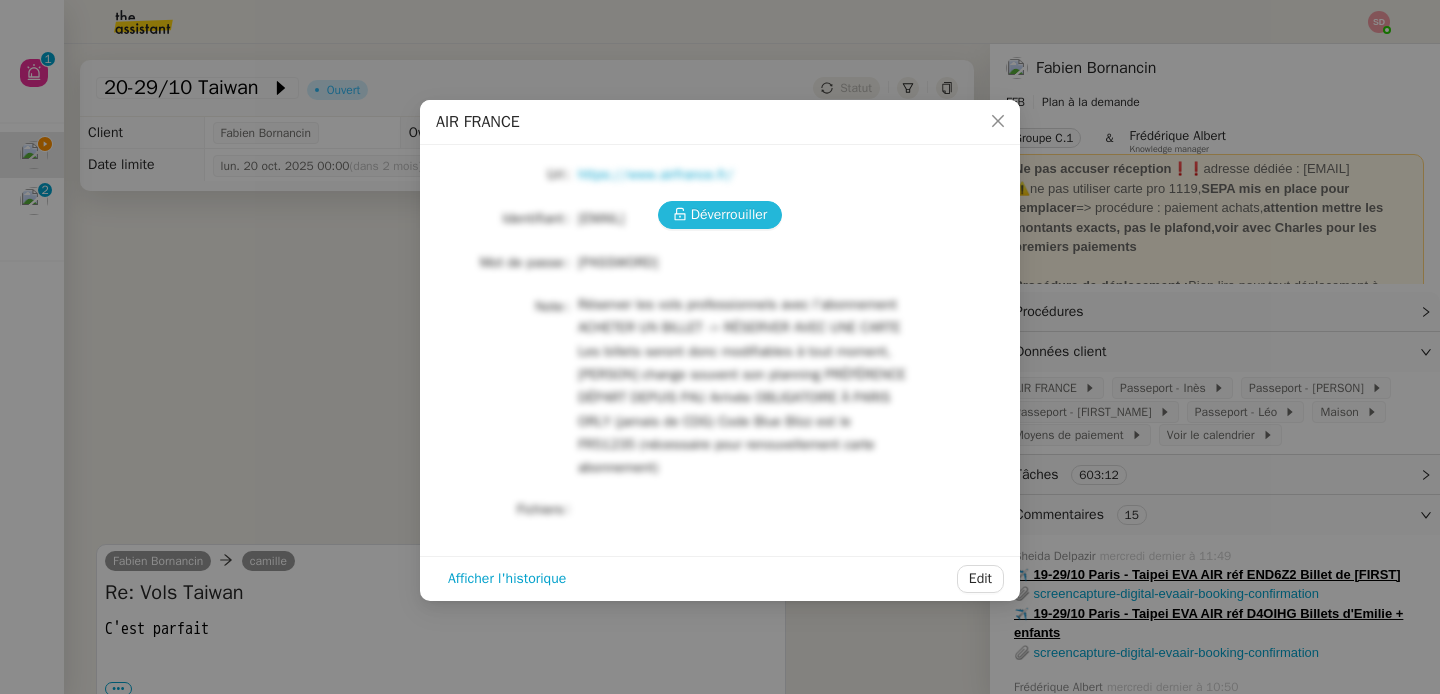 click on "Déverrouiller" at bounding box center (729, 214) 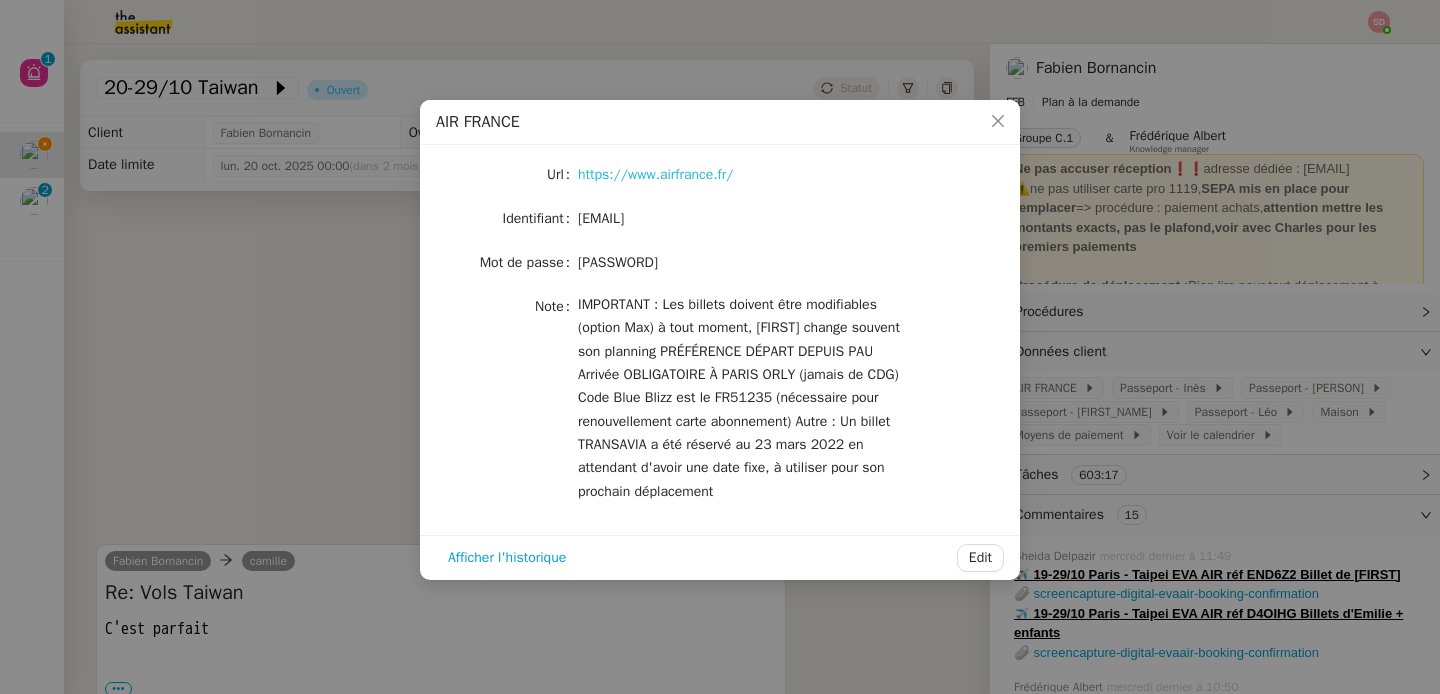 click on "https://www.airfrance.fr/" 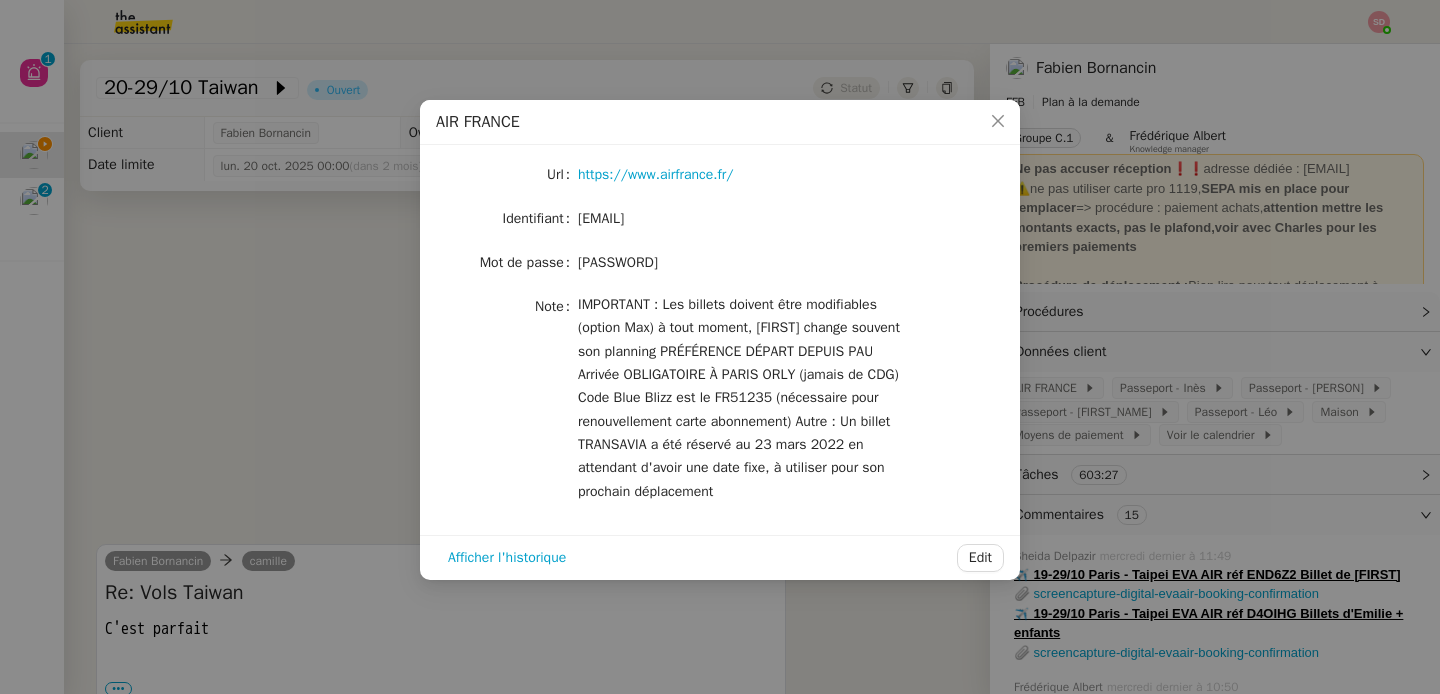 click on "fabien.uhz@access.theassistant.com" 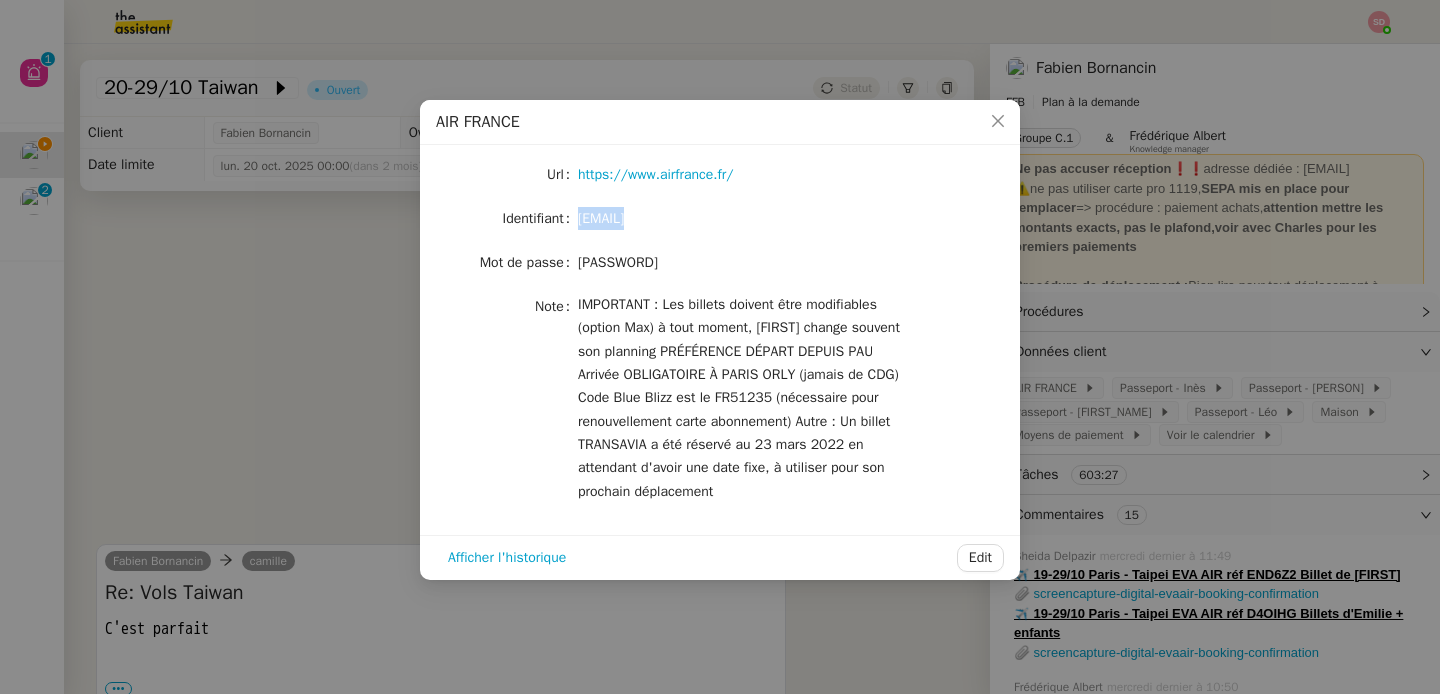 click on "fabien.uhz@access.theassistant.com" 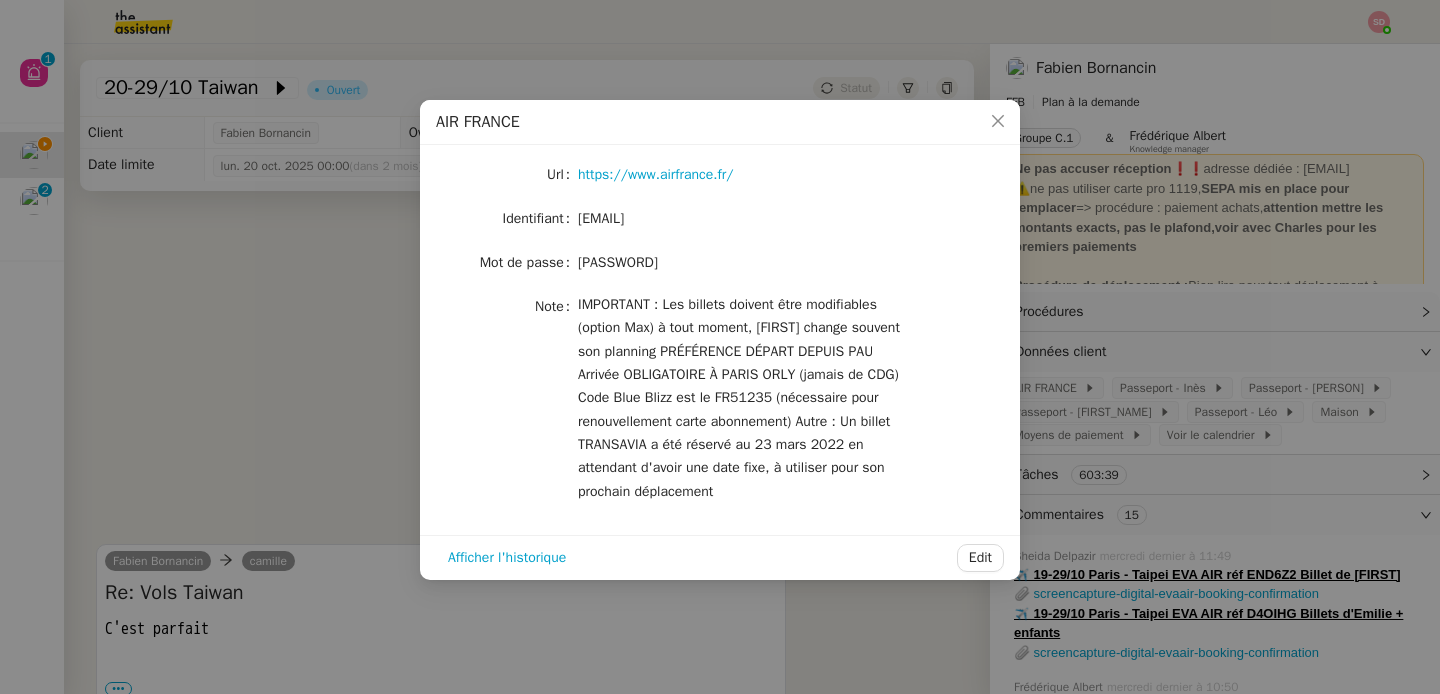 click on "AIR FRANCE  Url https://www.airfrance.fr/    Identifiant fabien.uhz@access.theassistant.com Mot de passe VW$ZPB45M3sd Note IMPORTANT : Les billets doivent être modifiables (option Max) à tout moment, Fabien change souvent son planning
PRÉFÉRENCE DÉPART DEPUIS PAU
Arrivée OBLIGATOIRE À PARIS ORLY (jamais de CDG)
Code Blue Blizz est le FR51235 (nécessaire pour renouvellement carte abonnement)
Autre : Un billet TRANSAVIA a été réservé au 23 mars 2022 en attendant d'avoir une date fixe, à utiliser pour son prochain déplacement Afficher l'historique Edit" at bounding box center [720, 347] 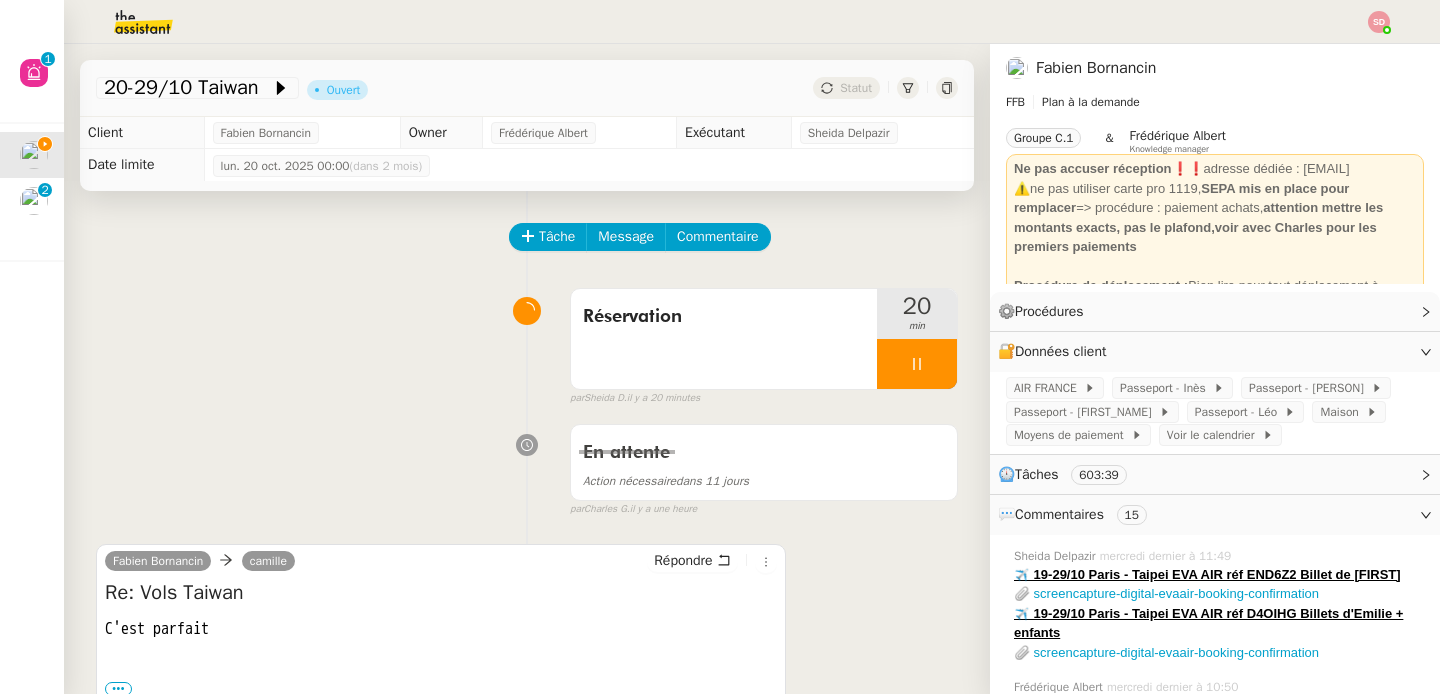 scroll, scrollTop: 187, scrollLeft: 0, axis: vertical 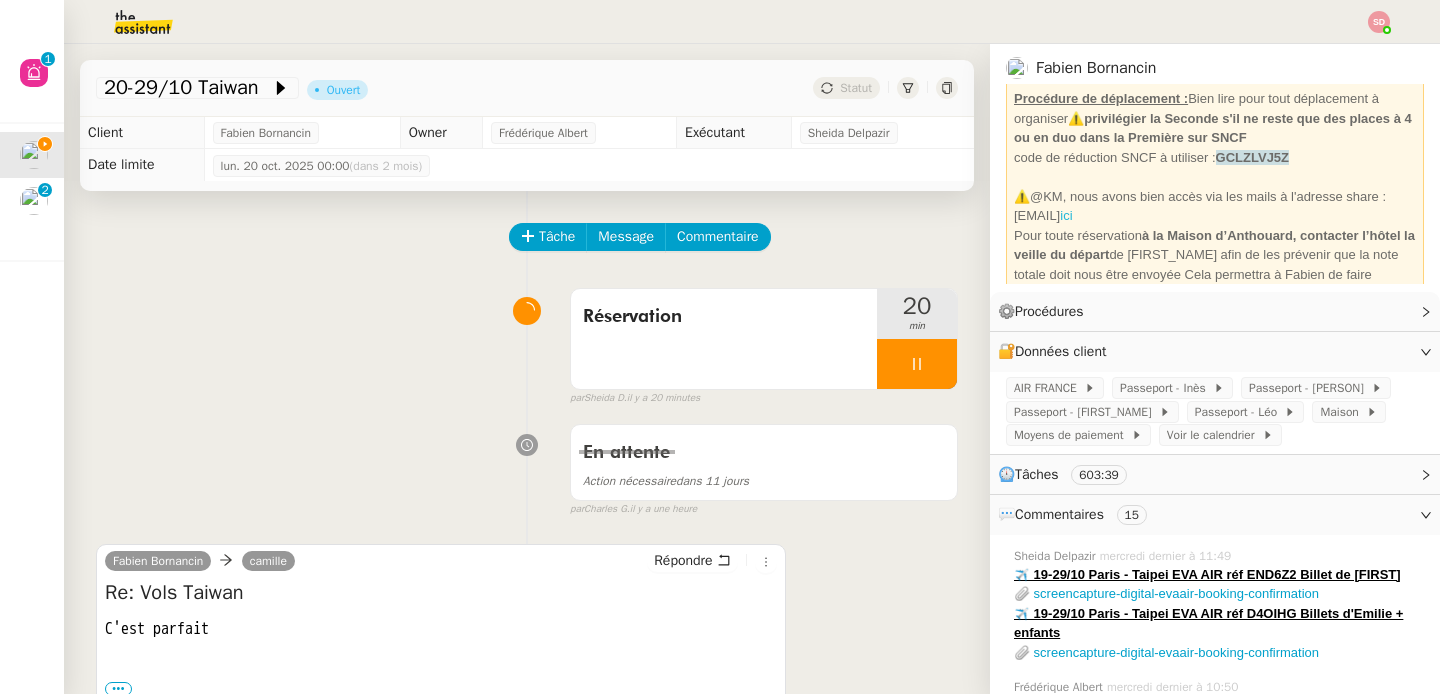 click on "ici" 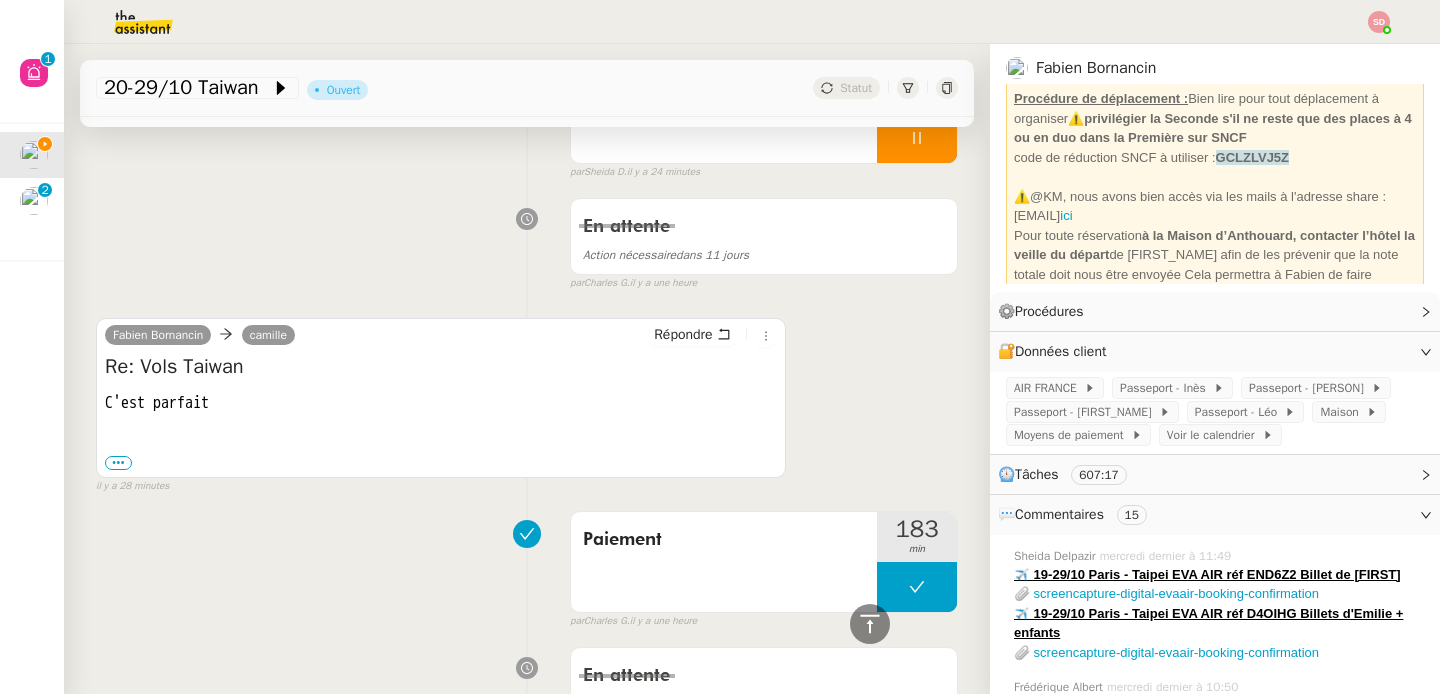 scroll, scrollTop: 7, scrollLeft: 0, axis: vertical 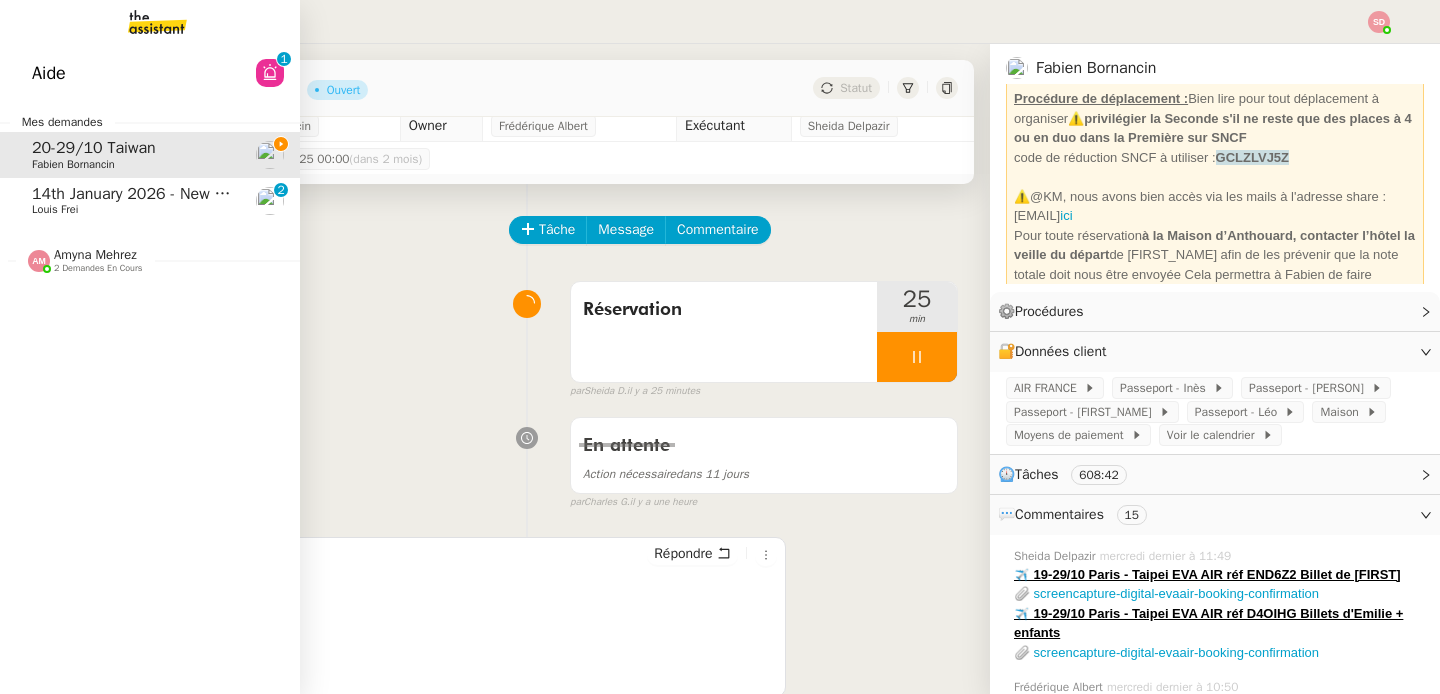 click on "Amyna Mehrez    2 demandes en cours" 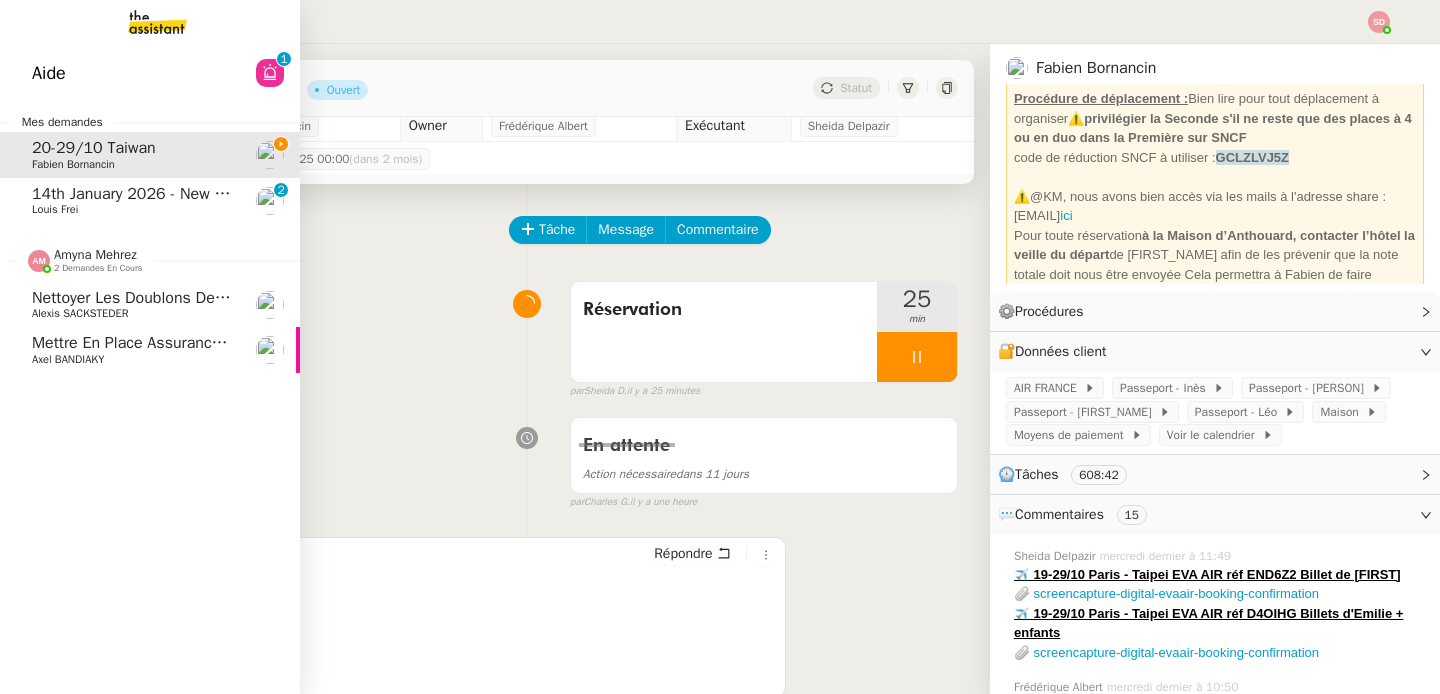 click on "Amyna Mehrez    2 demandes en cours" 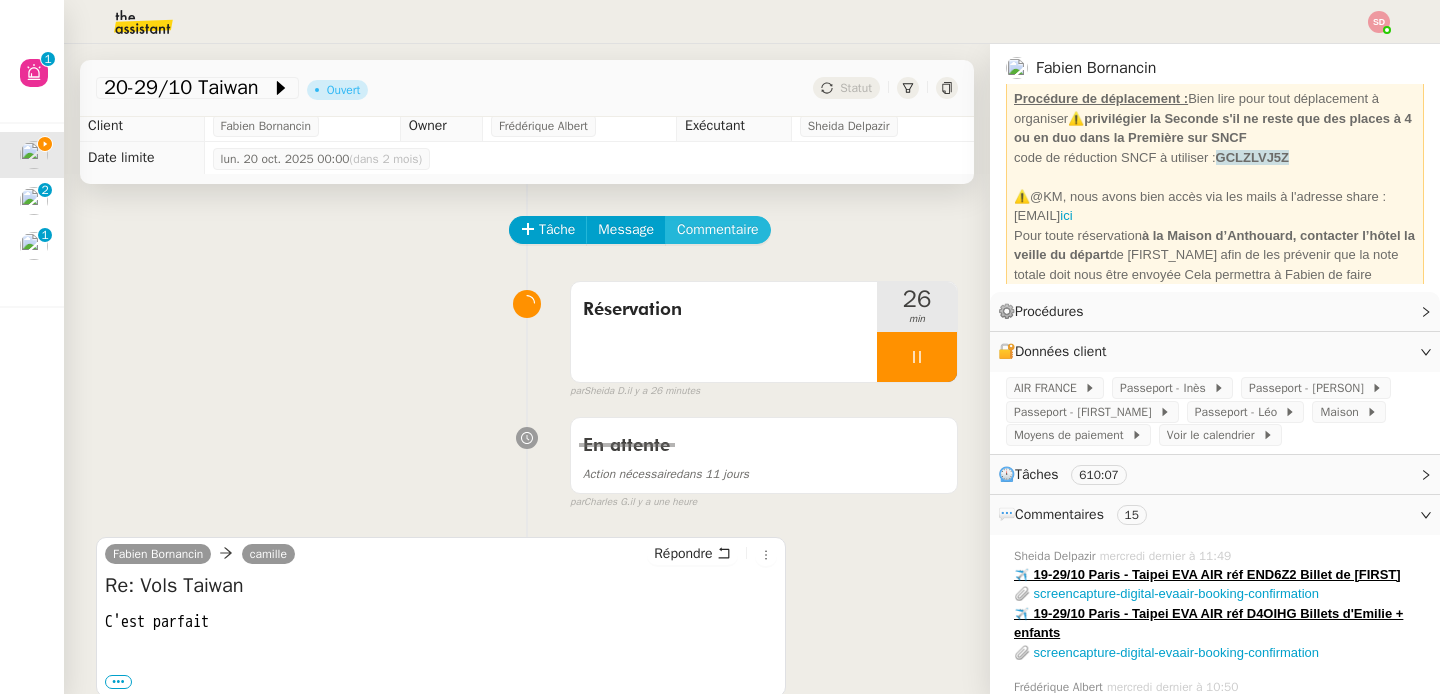click on "Commentaire" 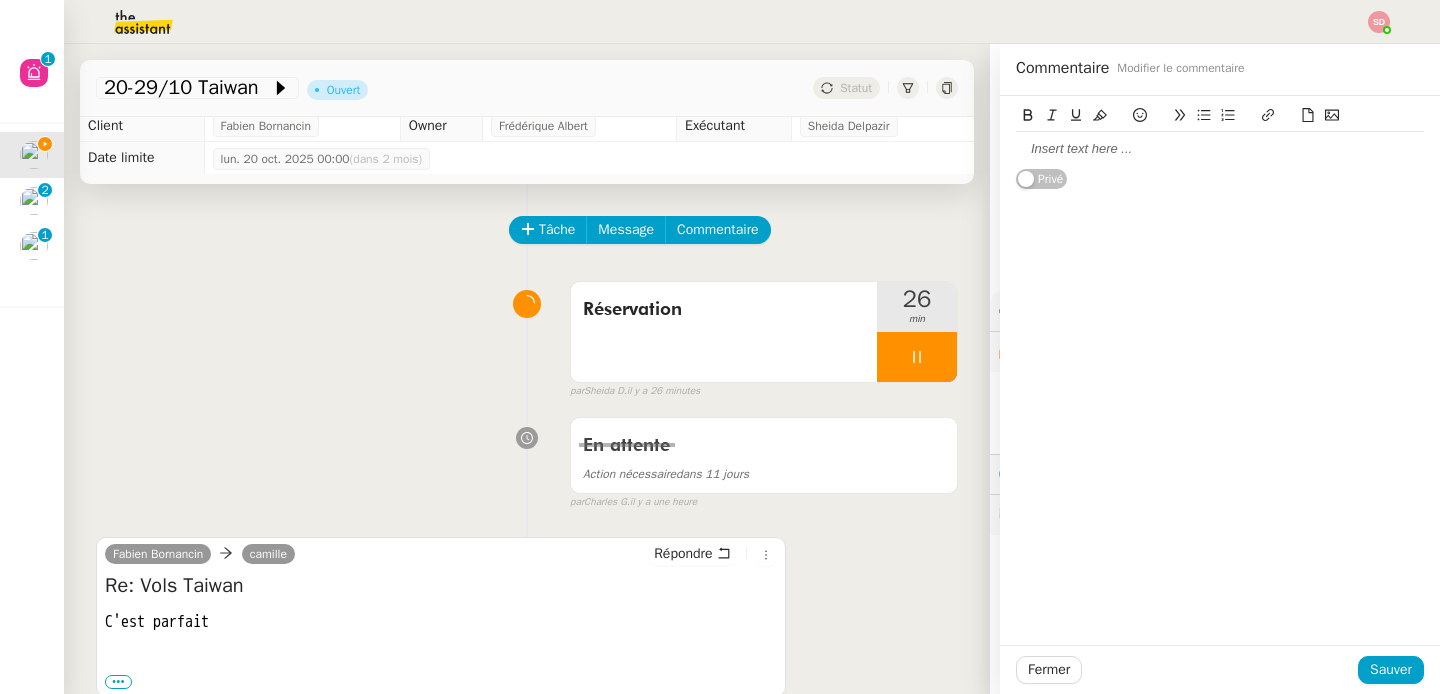 click 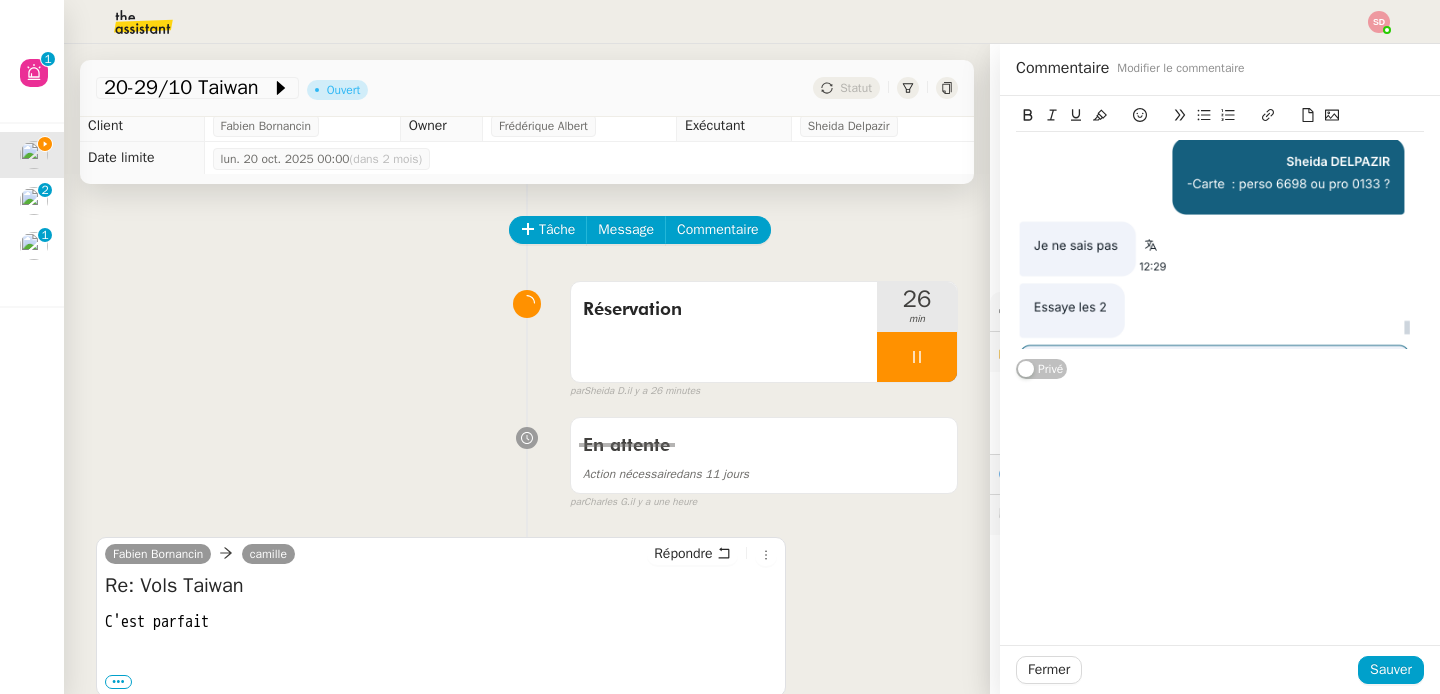 click 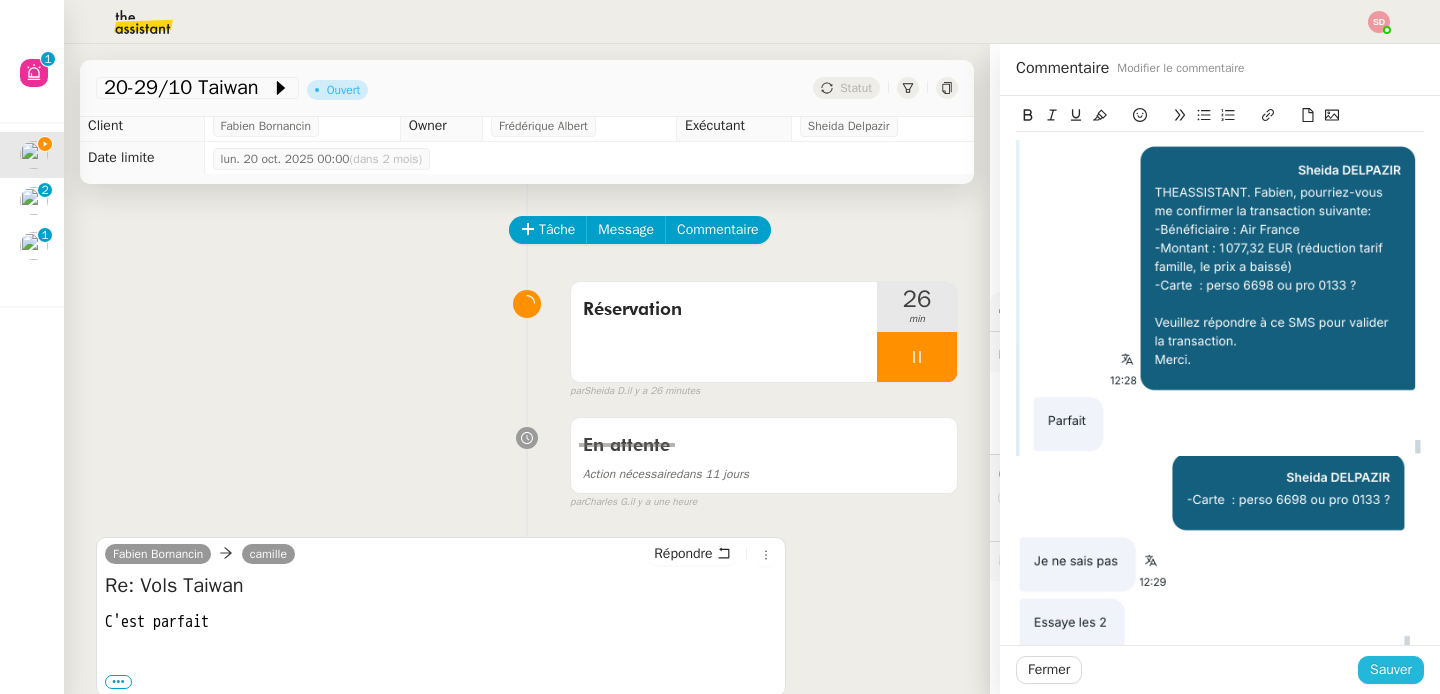 click on "Sauver" 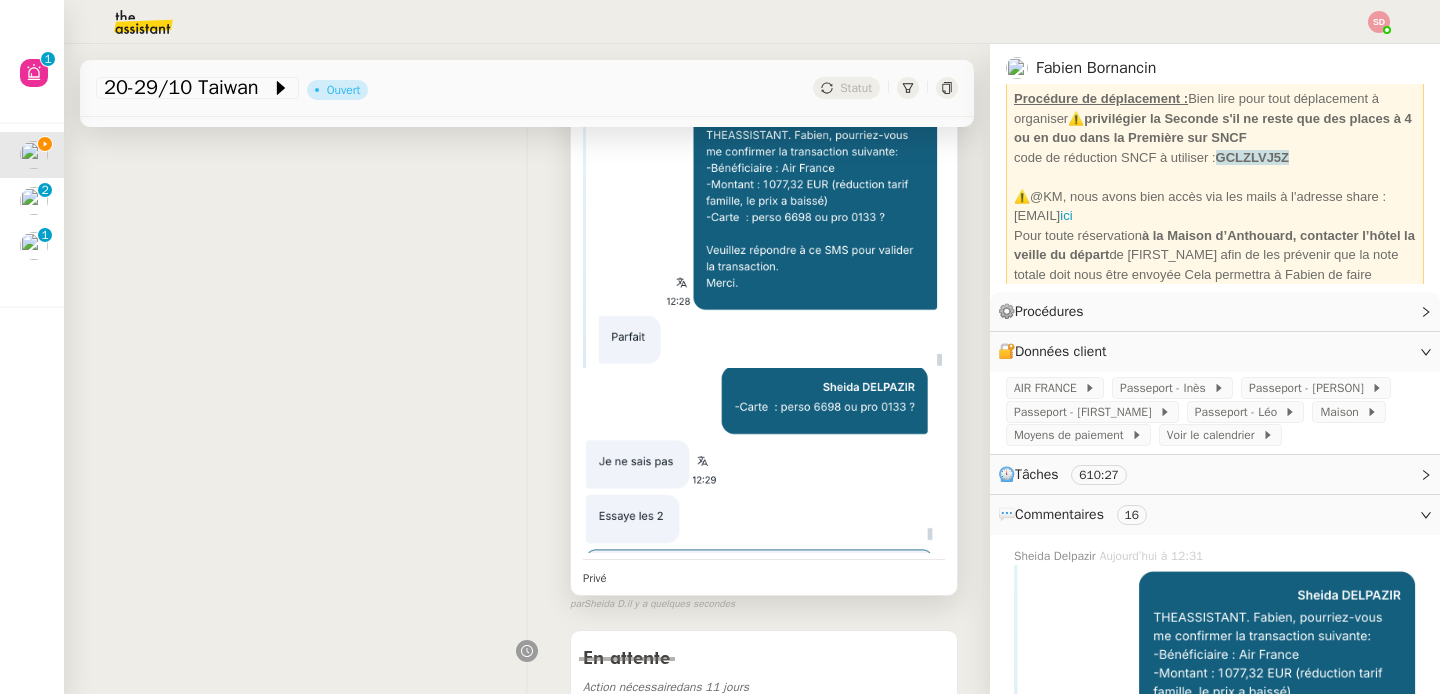 scroll, scrollTop: 0, scrollLeft: 0, axis: both 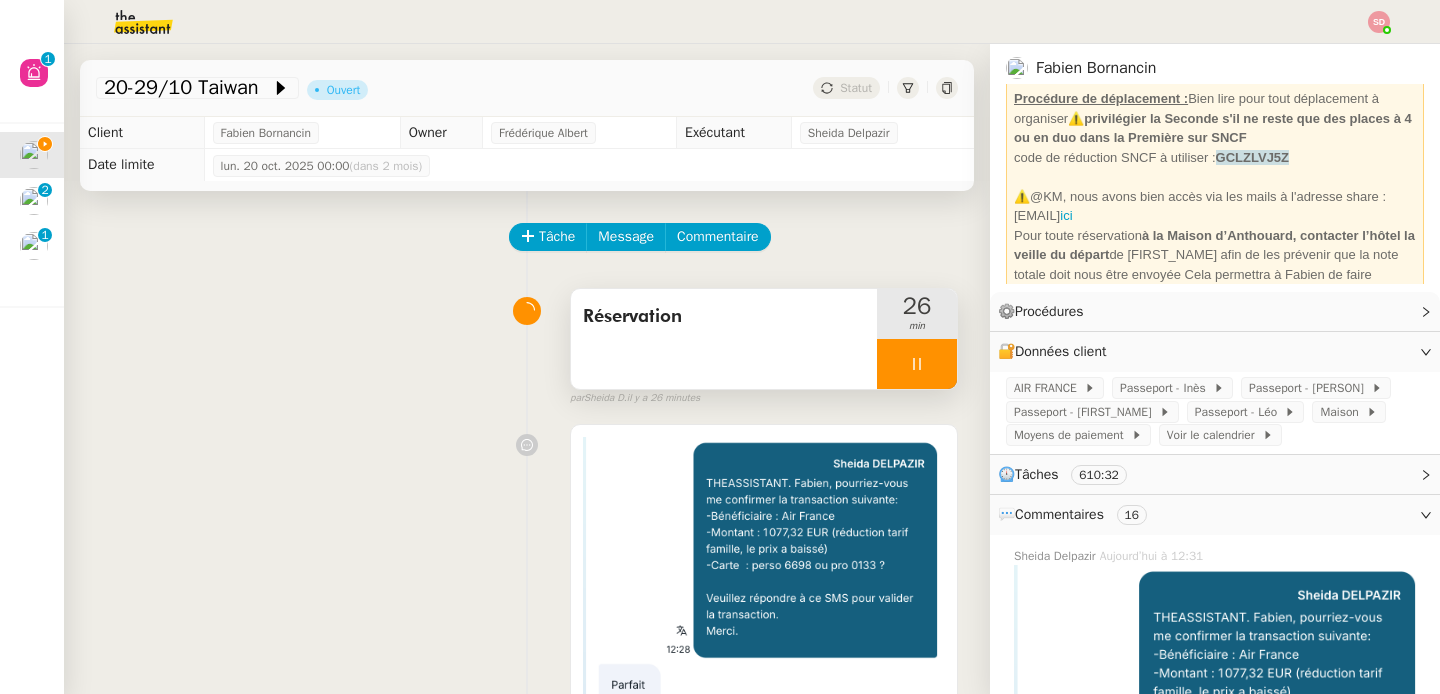 click at bounding box center (917, 364) 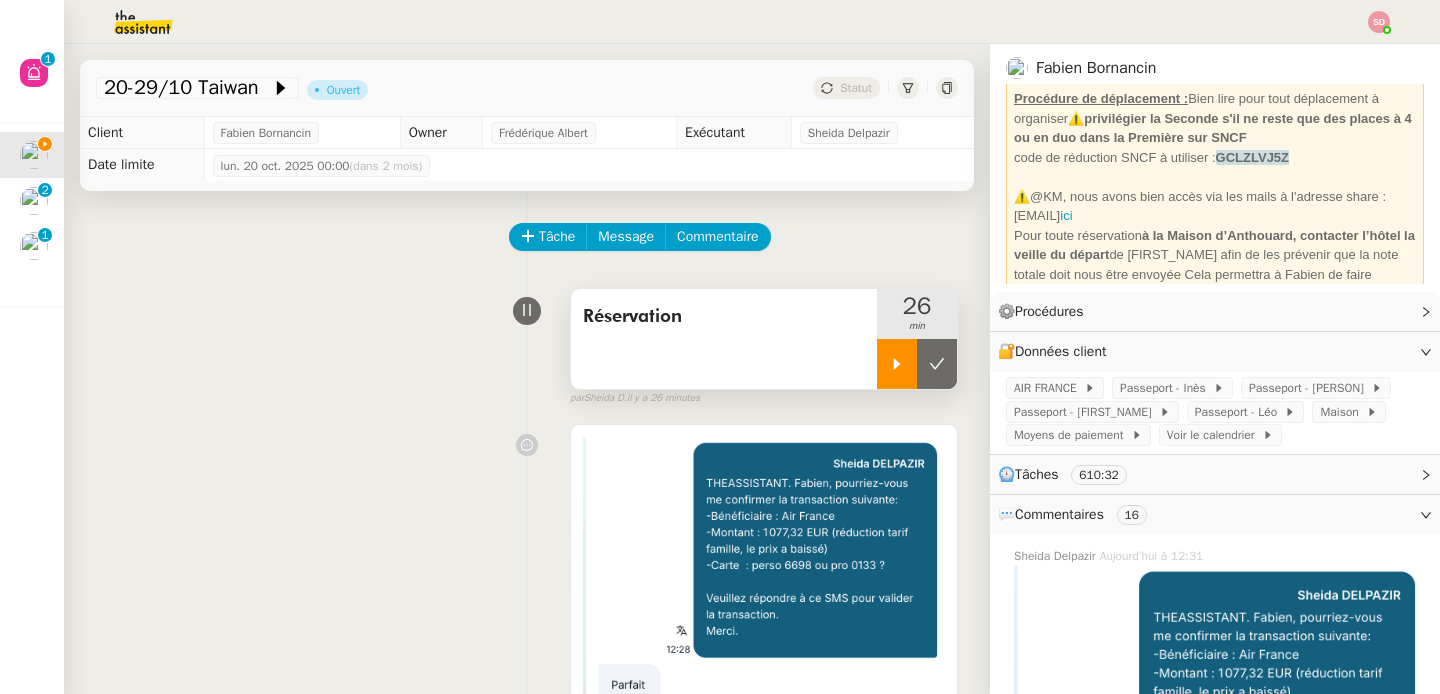 click at bounding box center (937, 364) 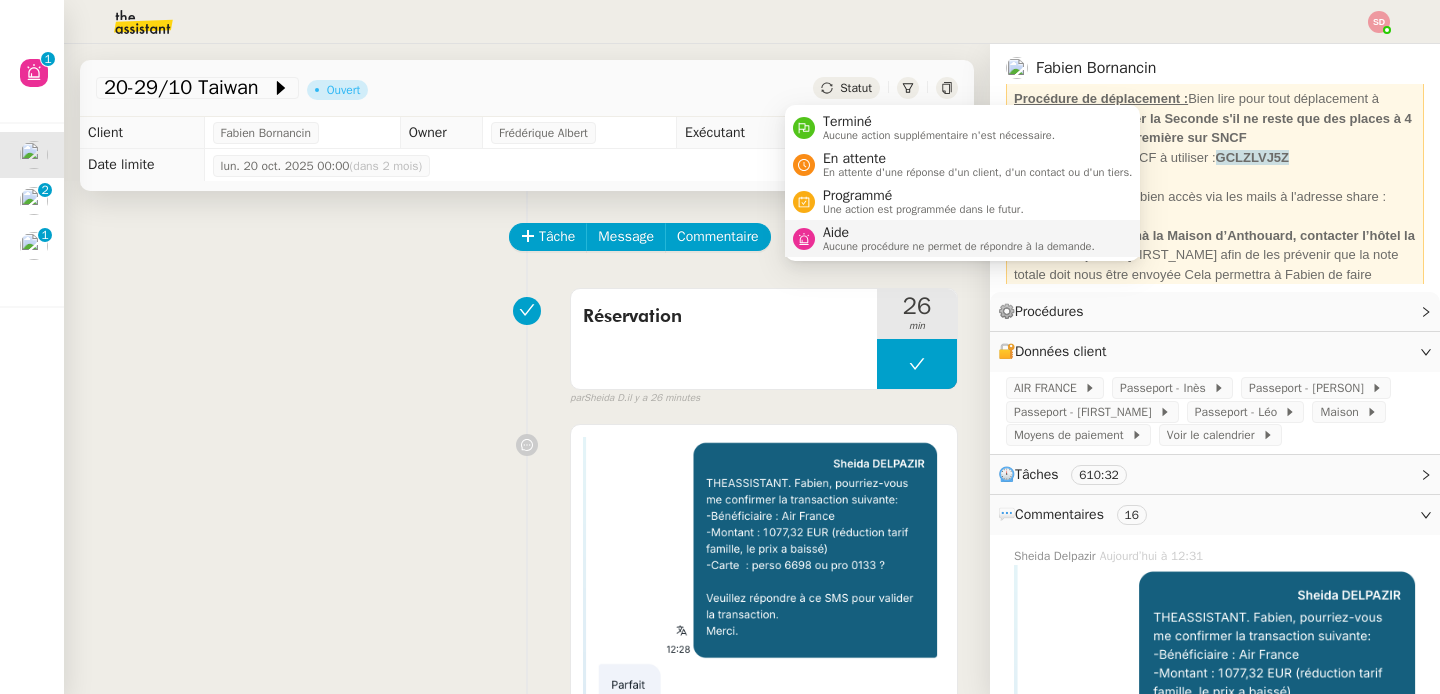 click on "Aide" at bounding box center [959, 233] 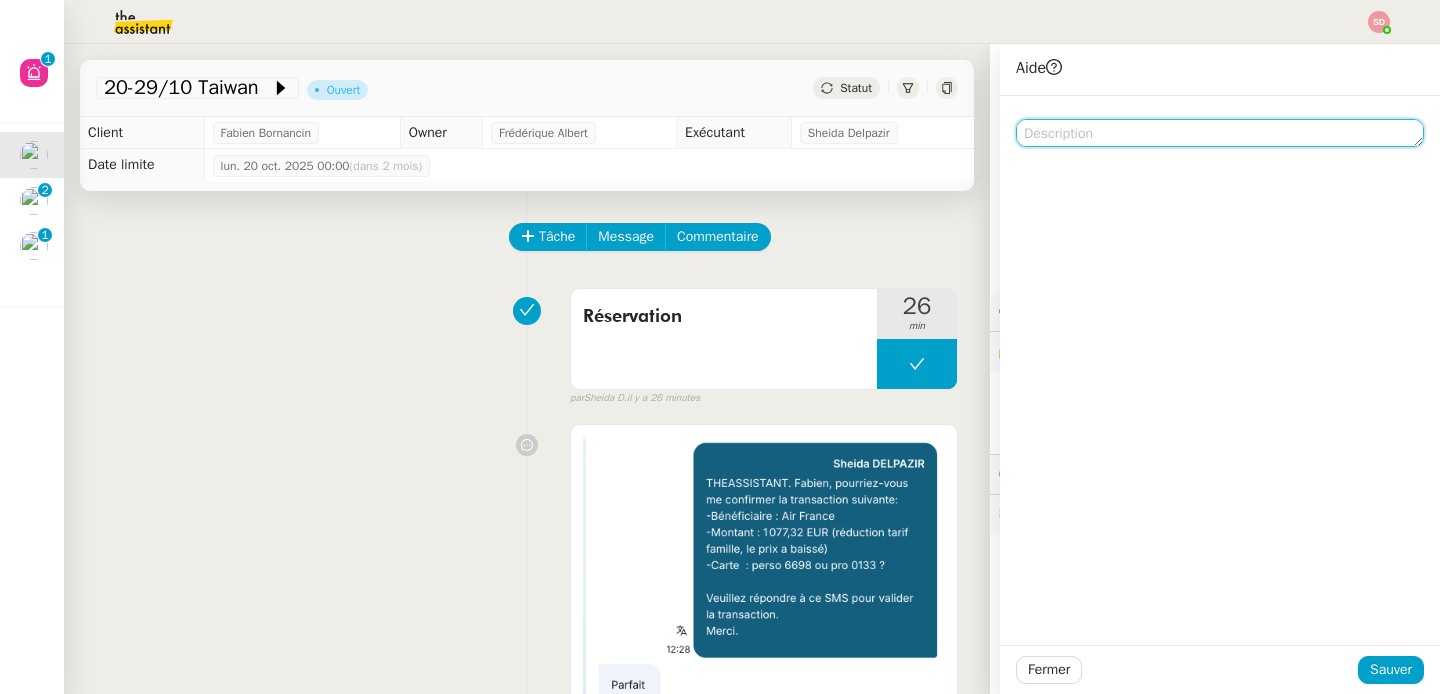 click 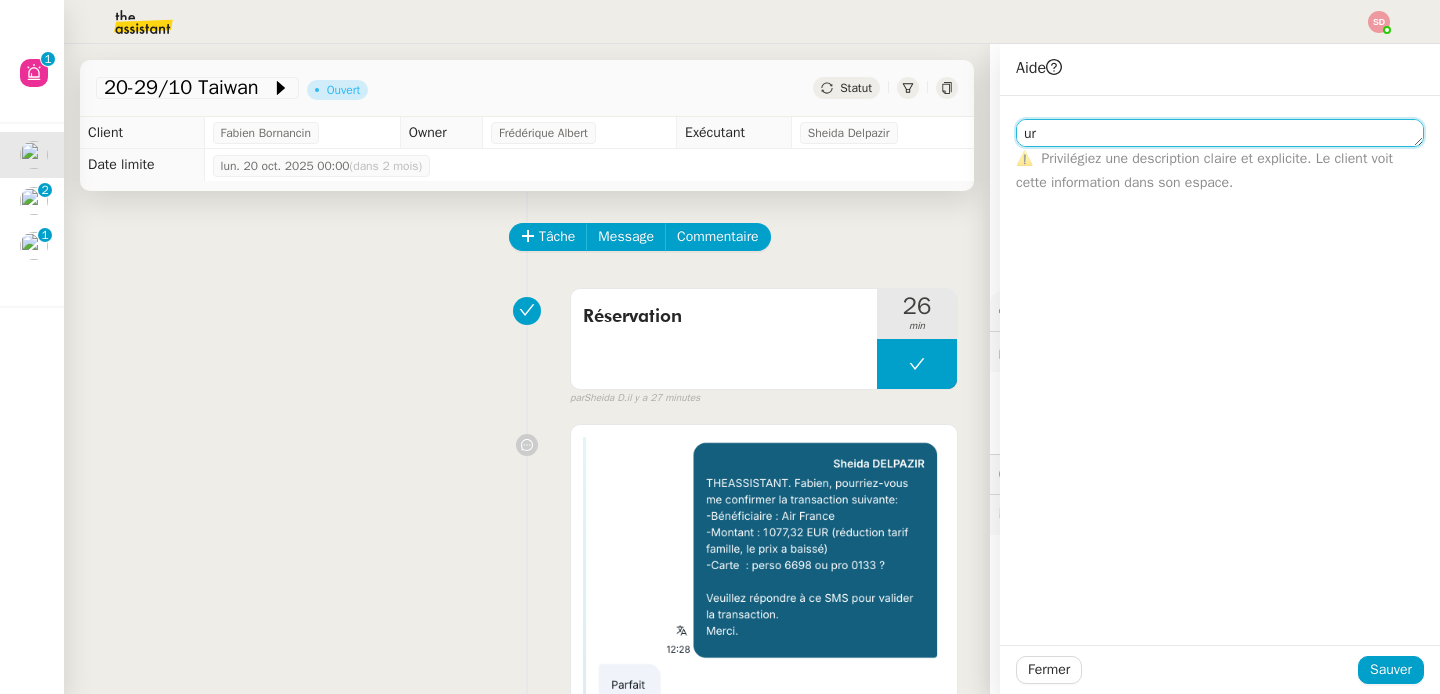 type on "u" 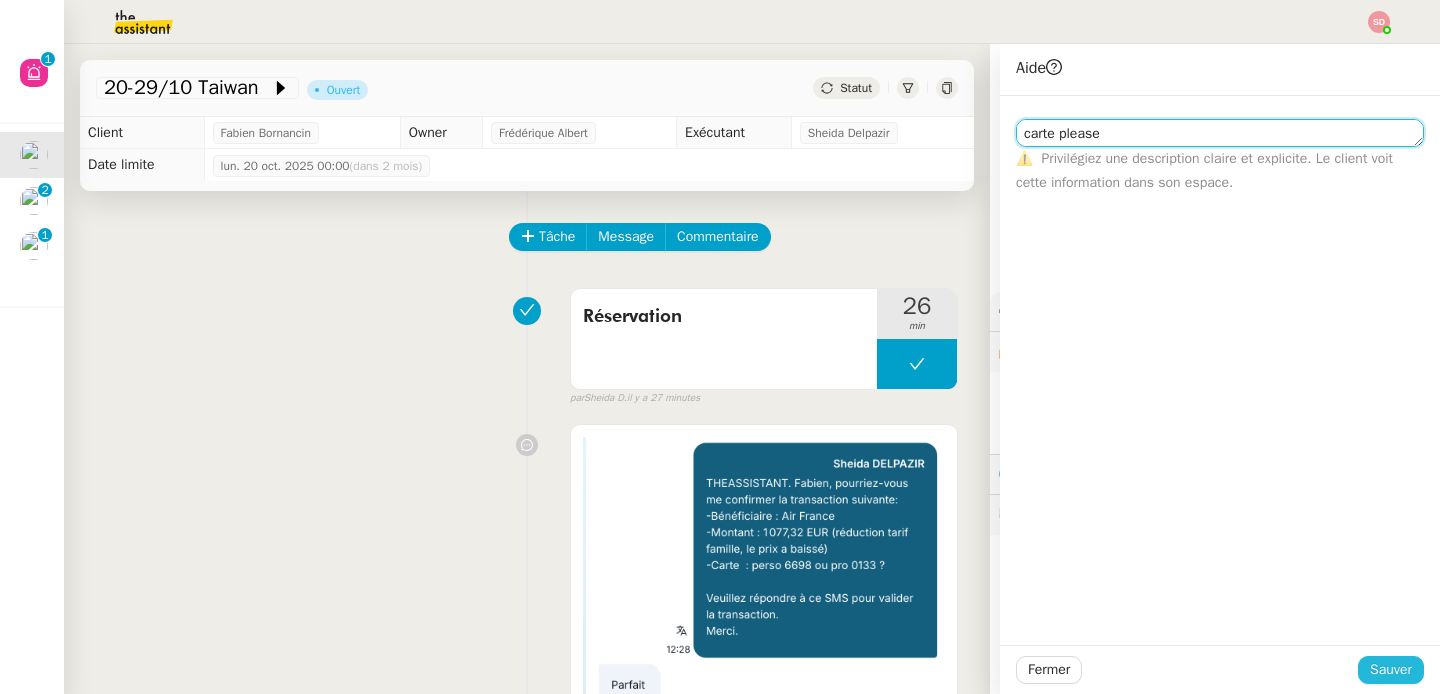 type on "carte please" 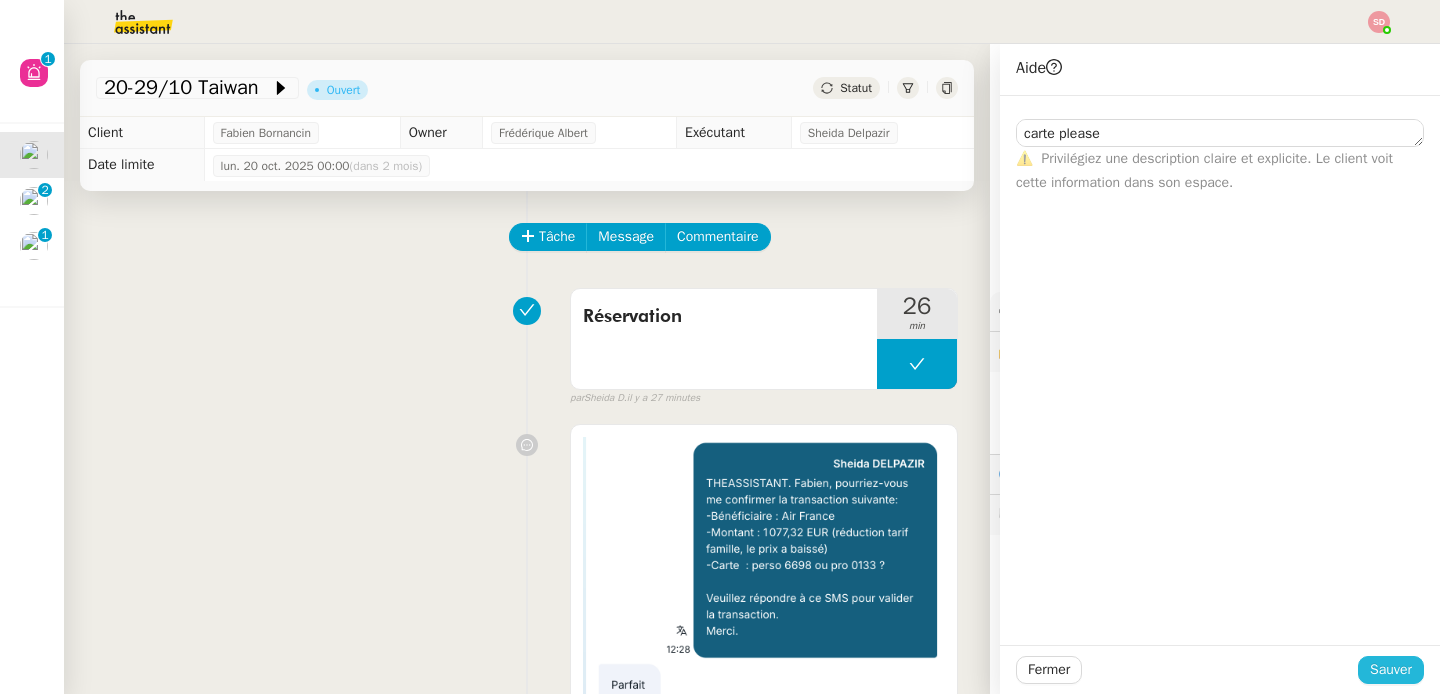 click on "Sauver" 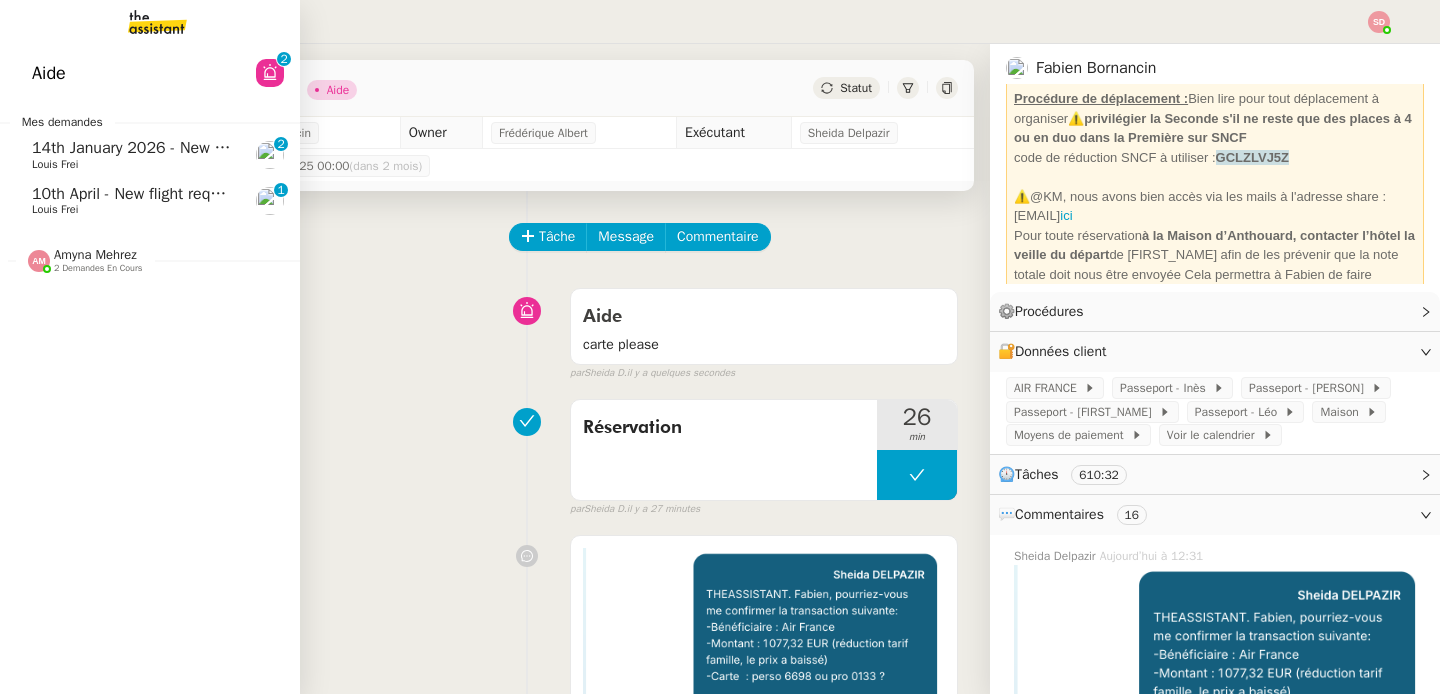 click on "Aide" 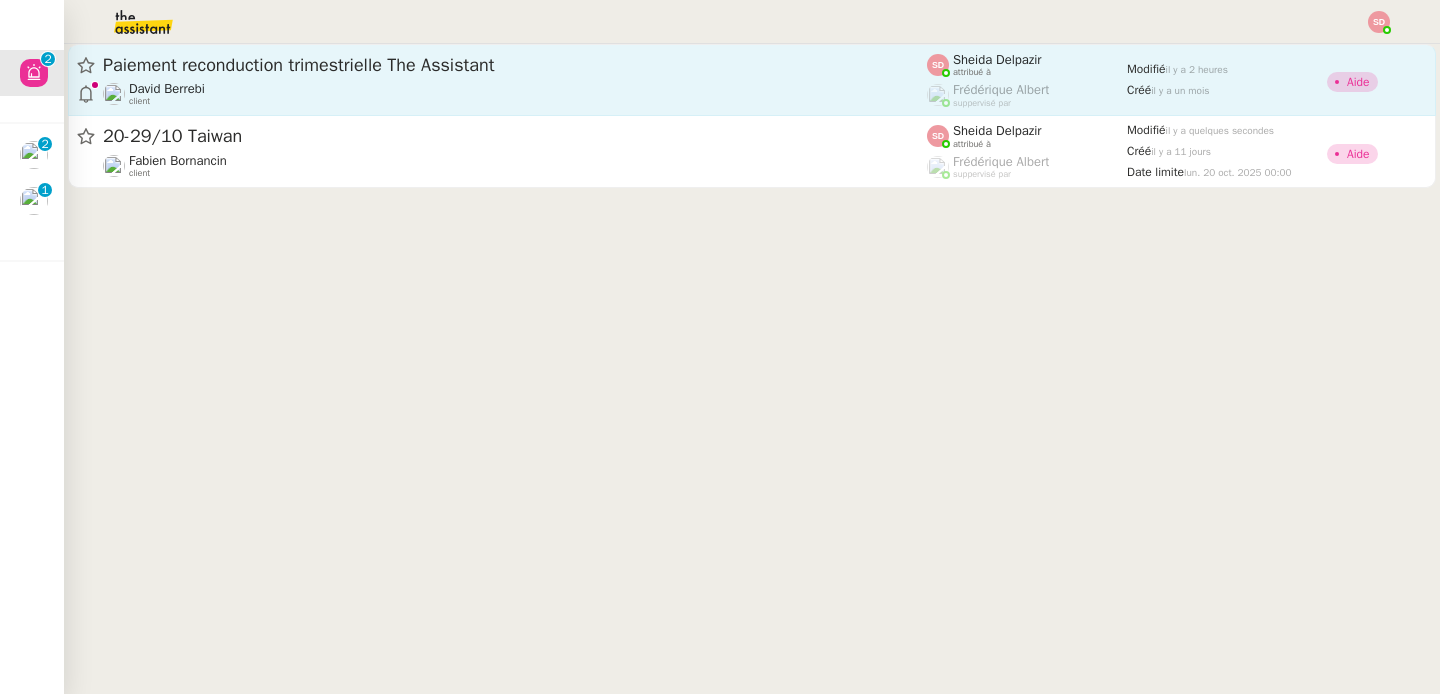 click on "Paiement reconduction trimestrielle The Assistant" 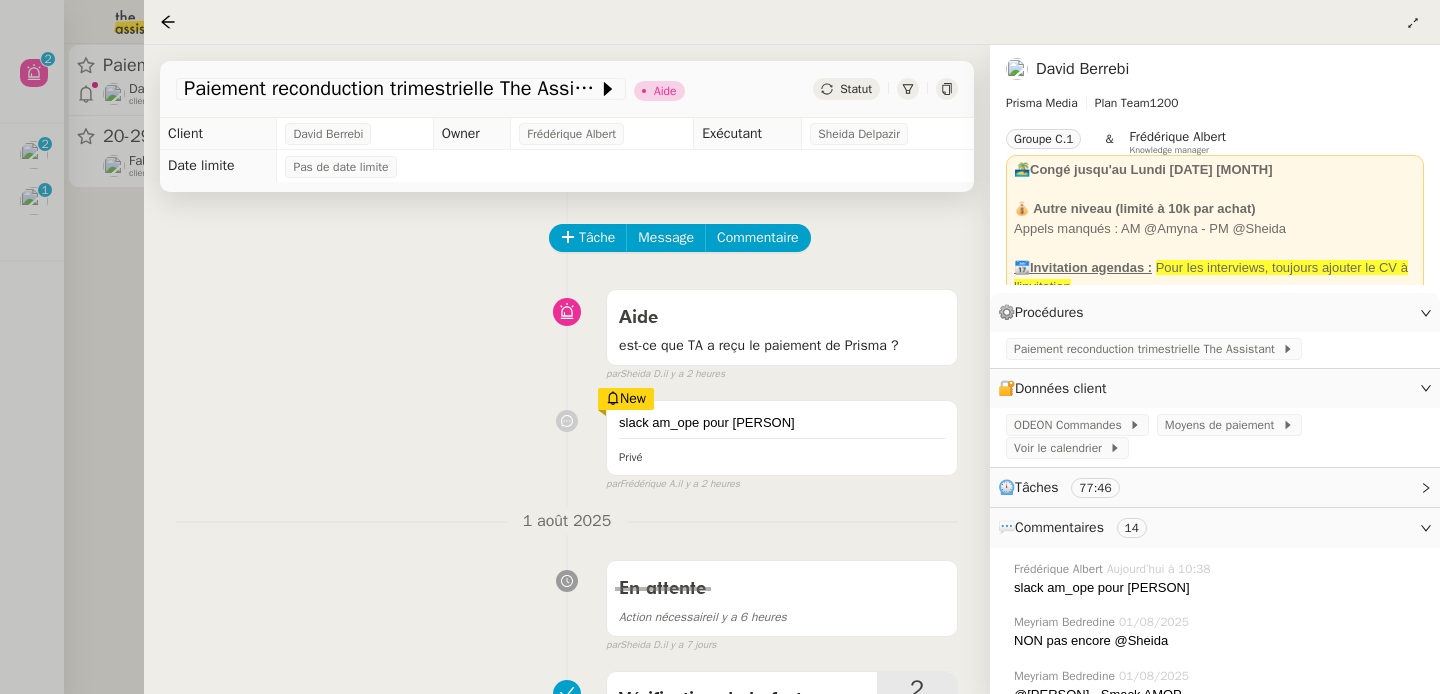 click at bounding box center (720, 347) 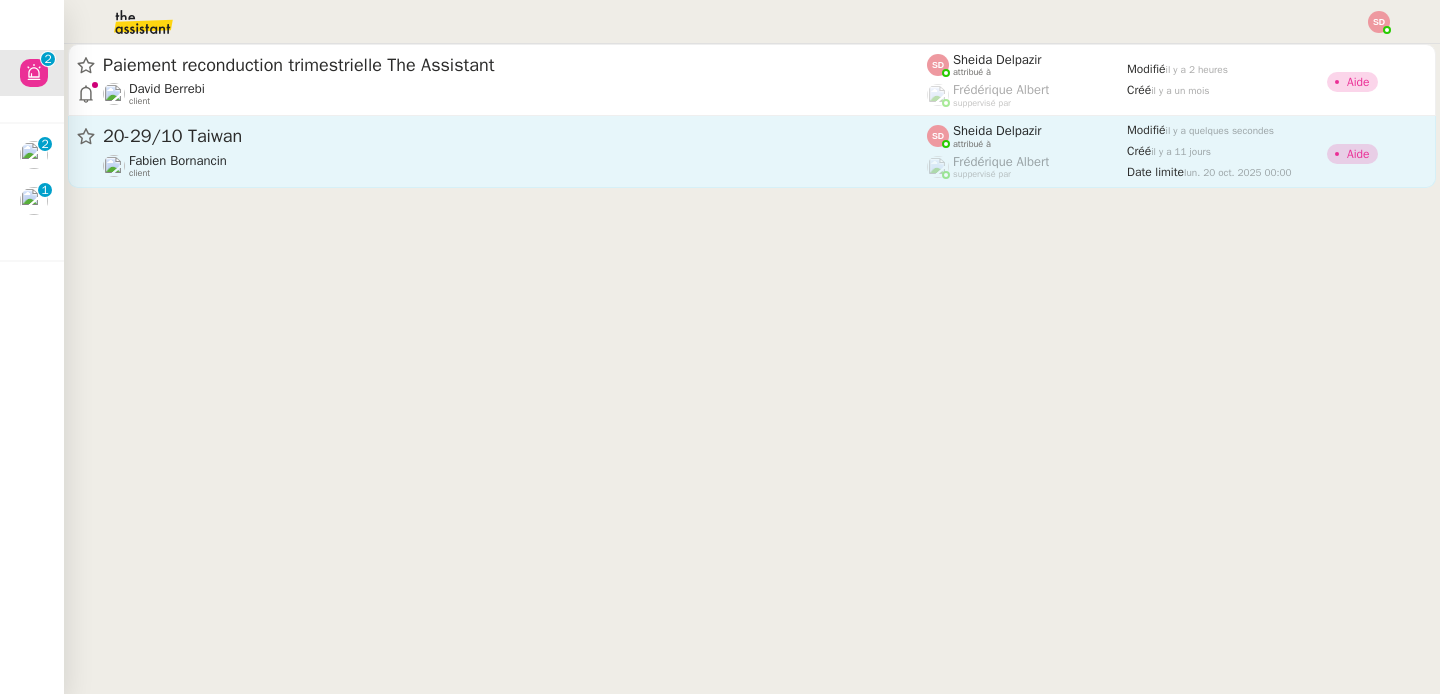 click on "Fabien Bornancin" 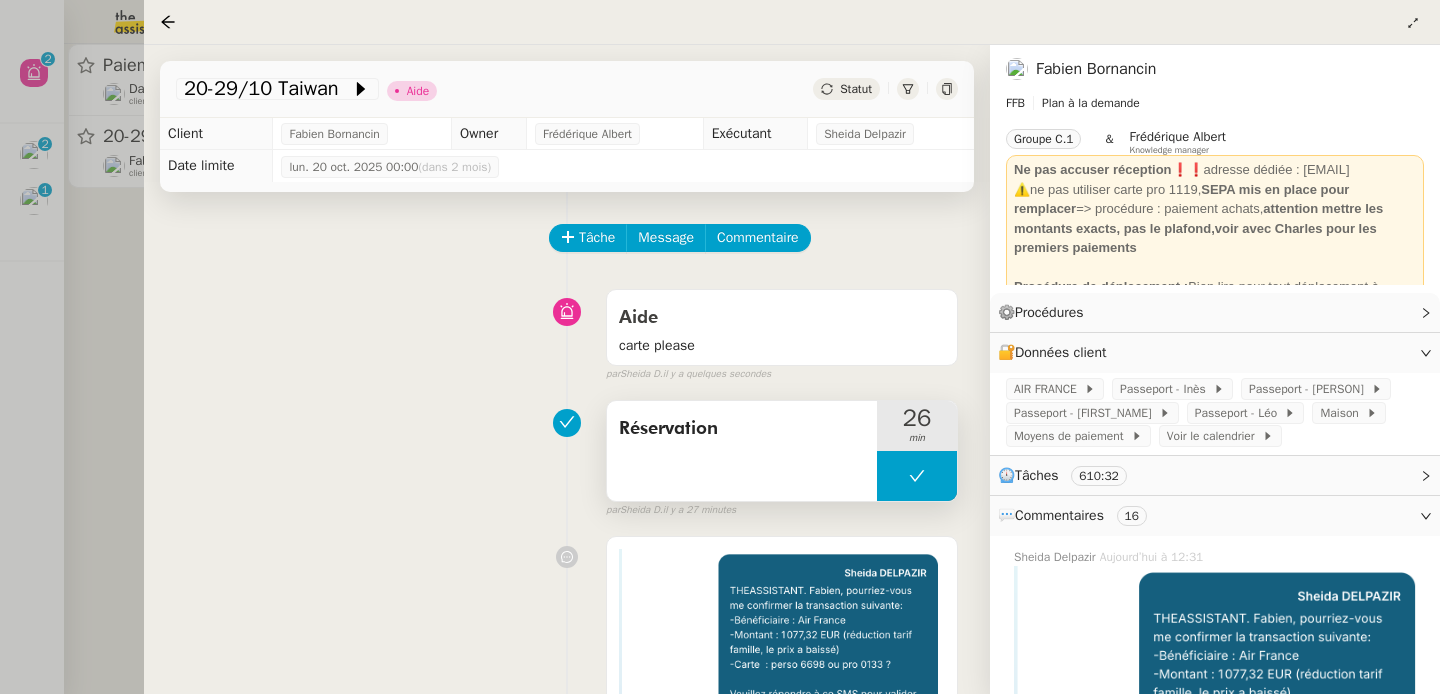 click at bounding box center (917, 476) 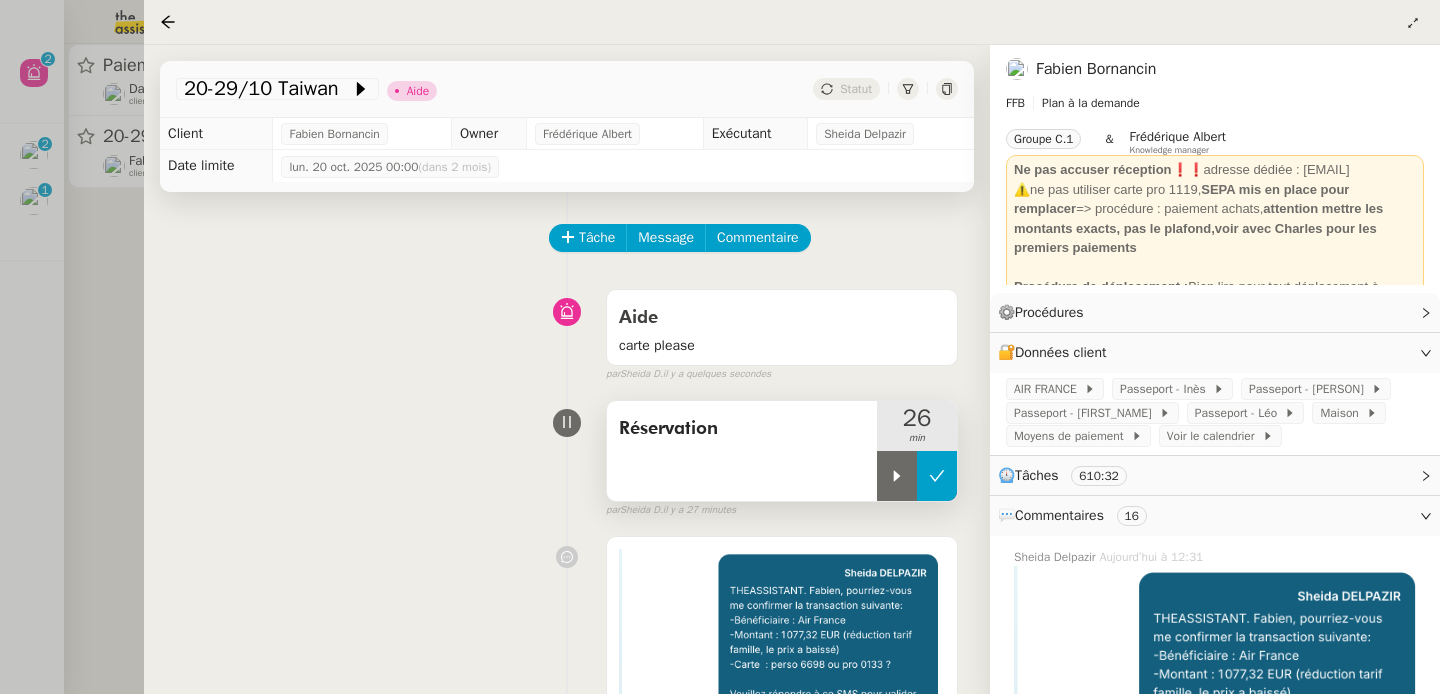 click at bounding box center (897, 476) 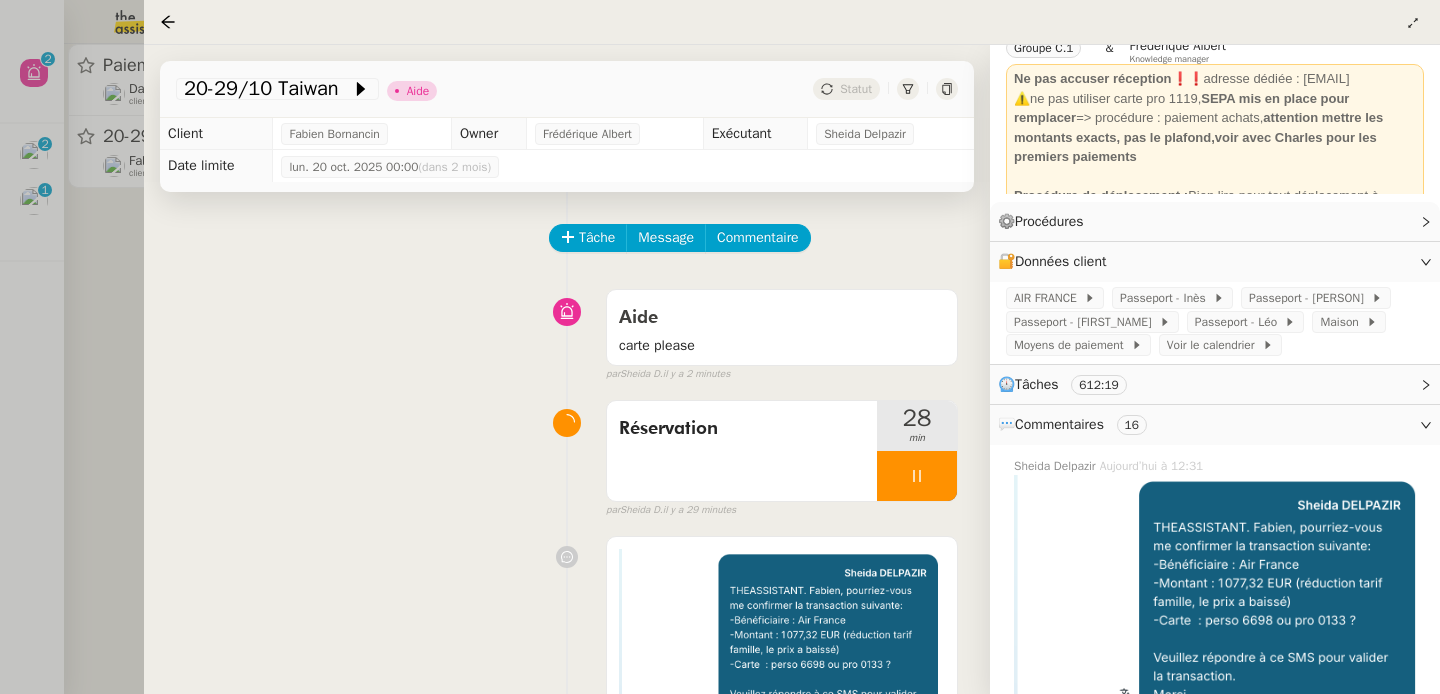 scroll, scrollTop: 0, scrollLeft: 0, axis: both 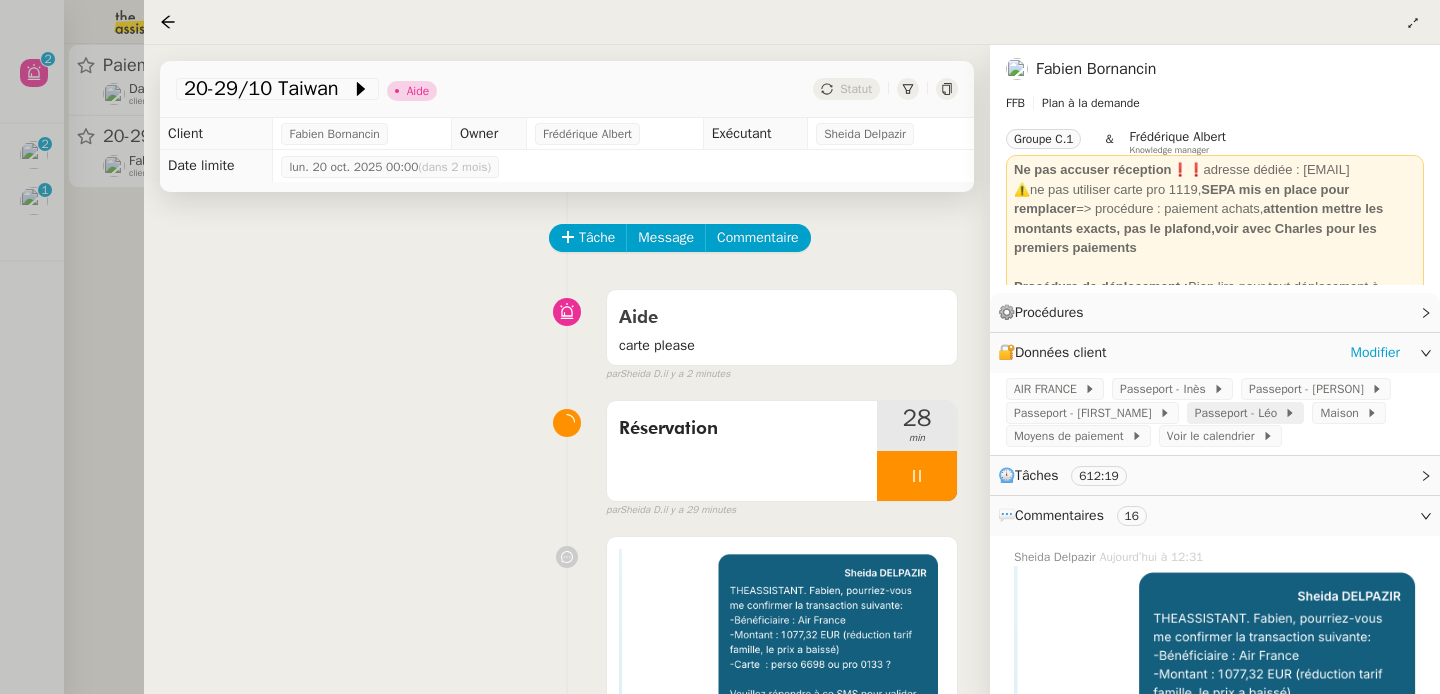 click on "Passeport - Léo" 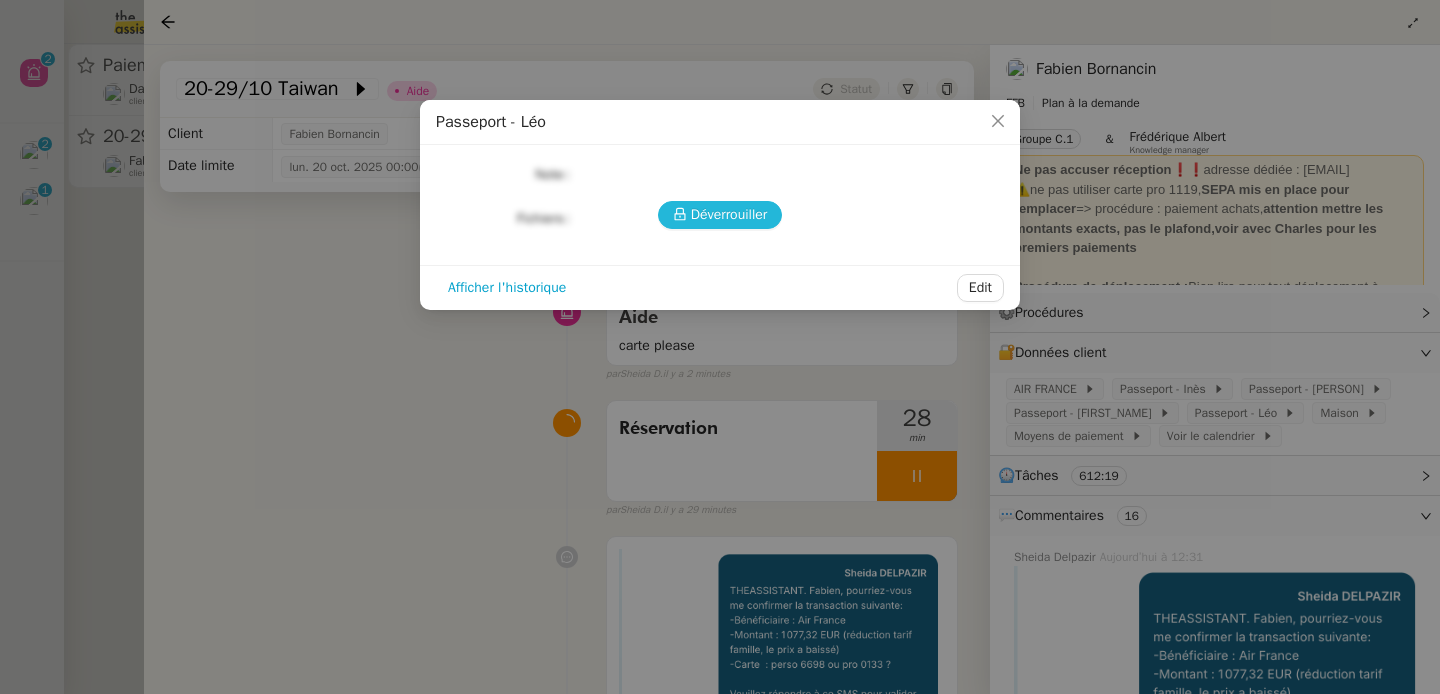 click on "Déverrouiller" at bounding box center (729, 214) 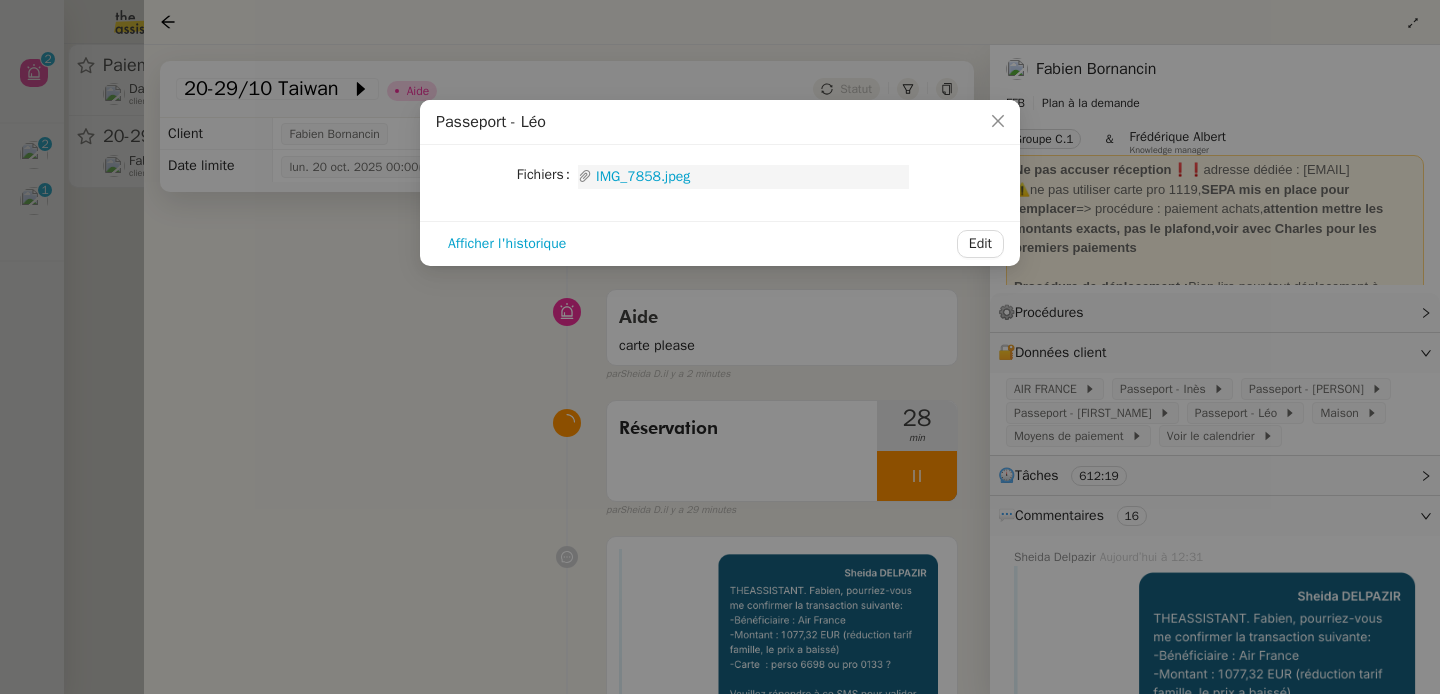 click on "IMG_7858.jpeg" 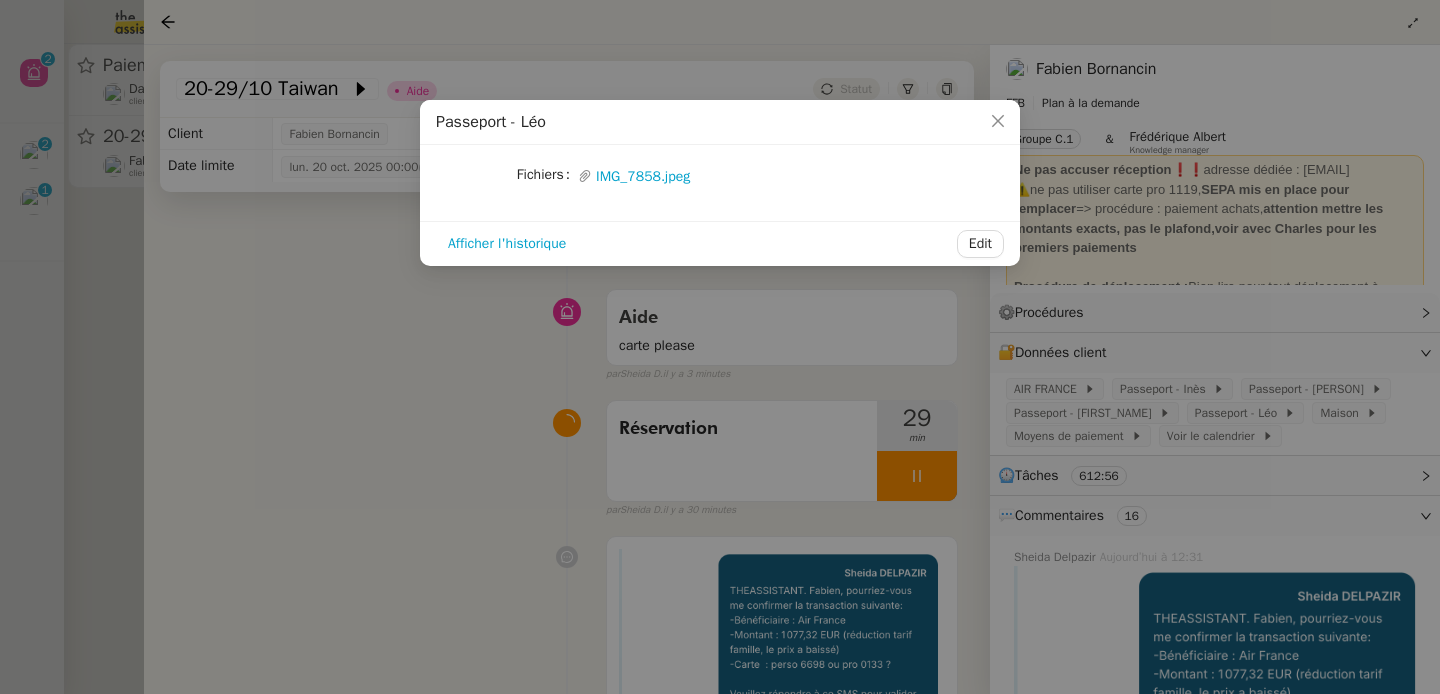 click on "Passeport - Léo Fichiers Upload  IMG_7858.jpeg  Afficher l'historique Edit" at bounding box center [720, 347] 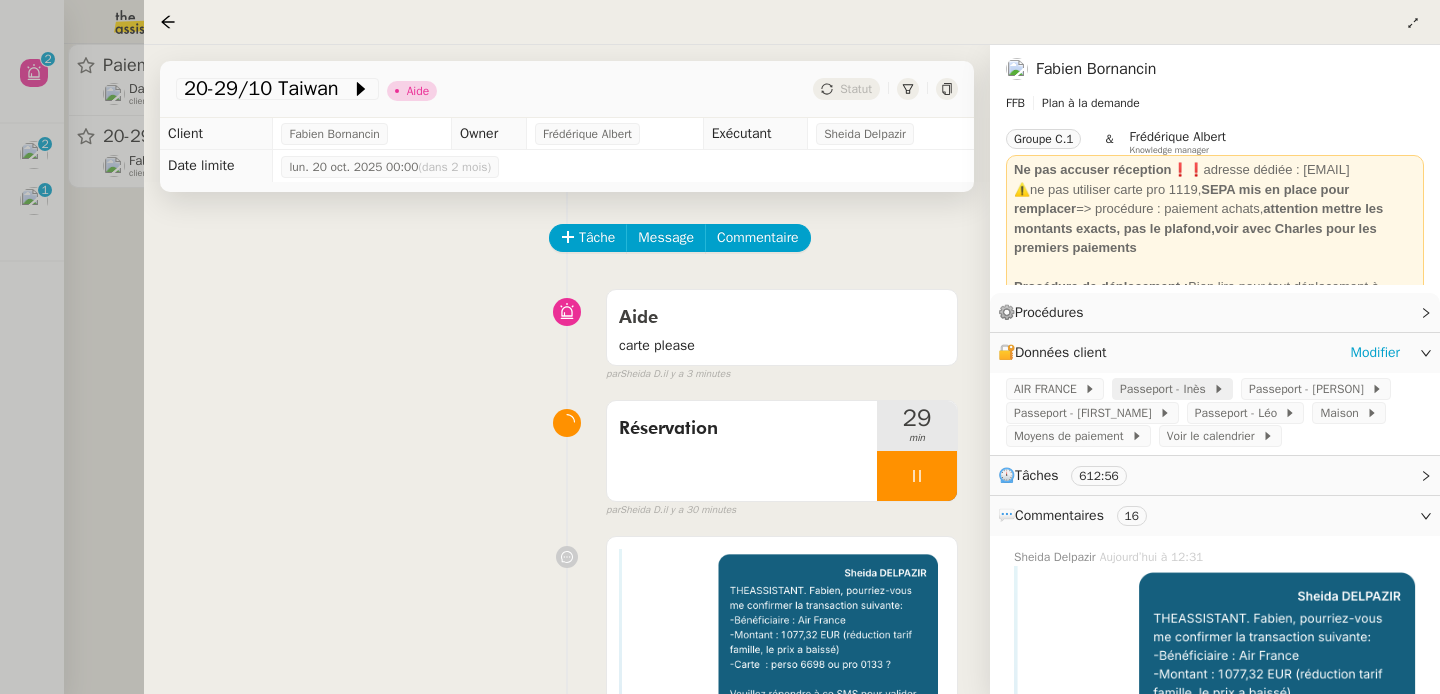 click on "Passeport - Inès" 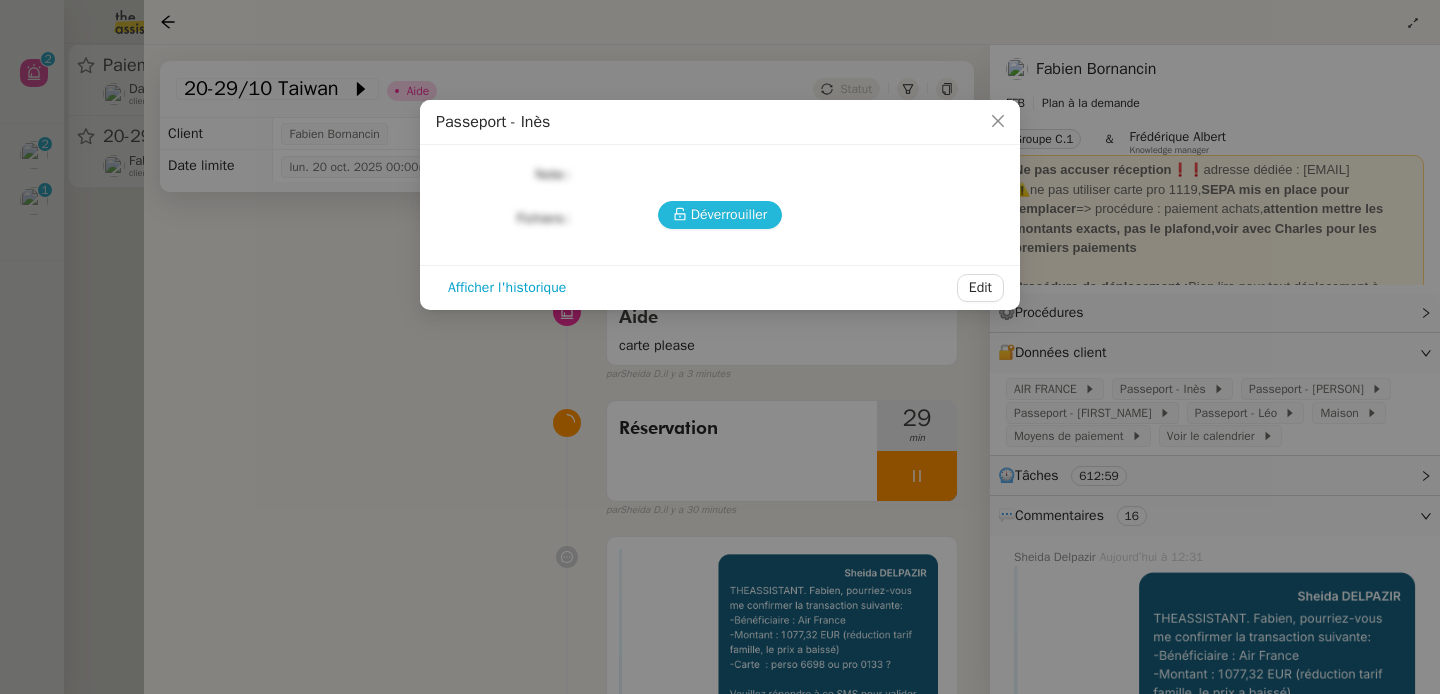 click on "Déverrouiller" at bounding box center (729, 214) 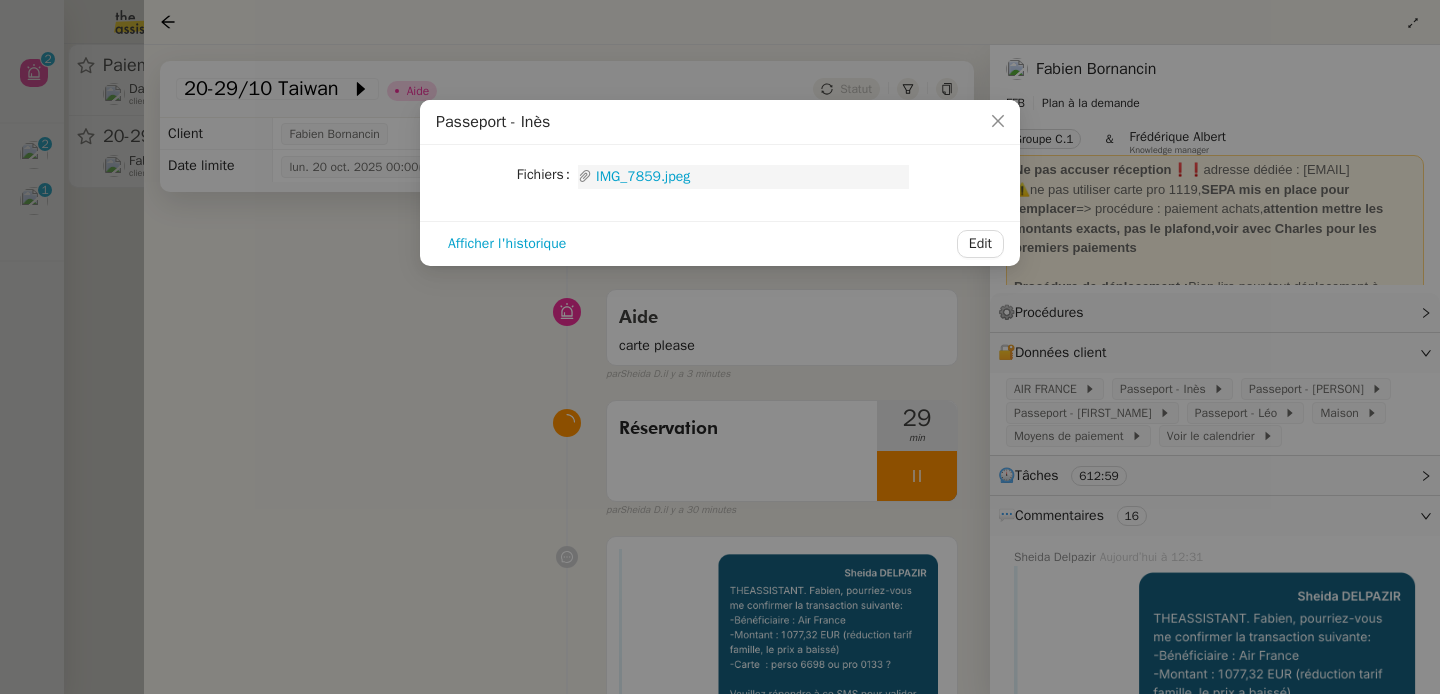 click on "IMG_7859.jpeg" 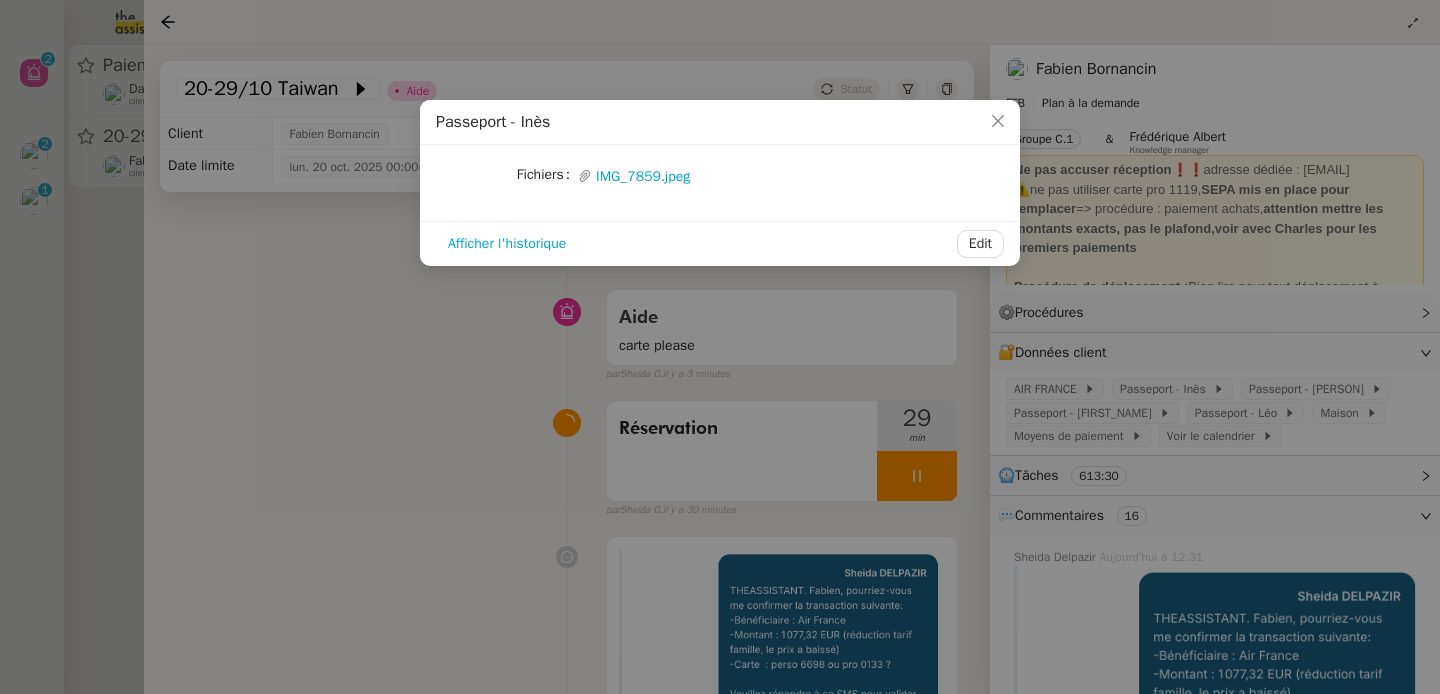 click on "Passeport - Inès Fichiers Upload  IMG_7859.jpeg  Afficher l'historique Edit" at bounding box center (720, 347) 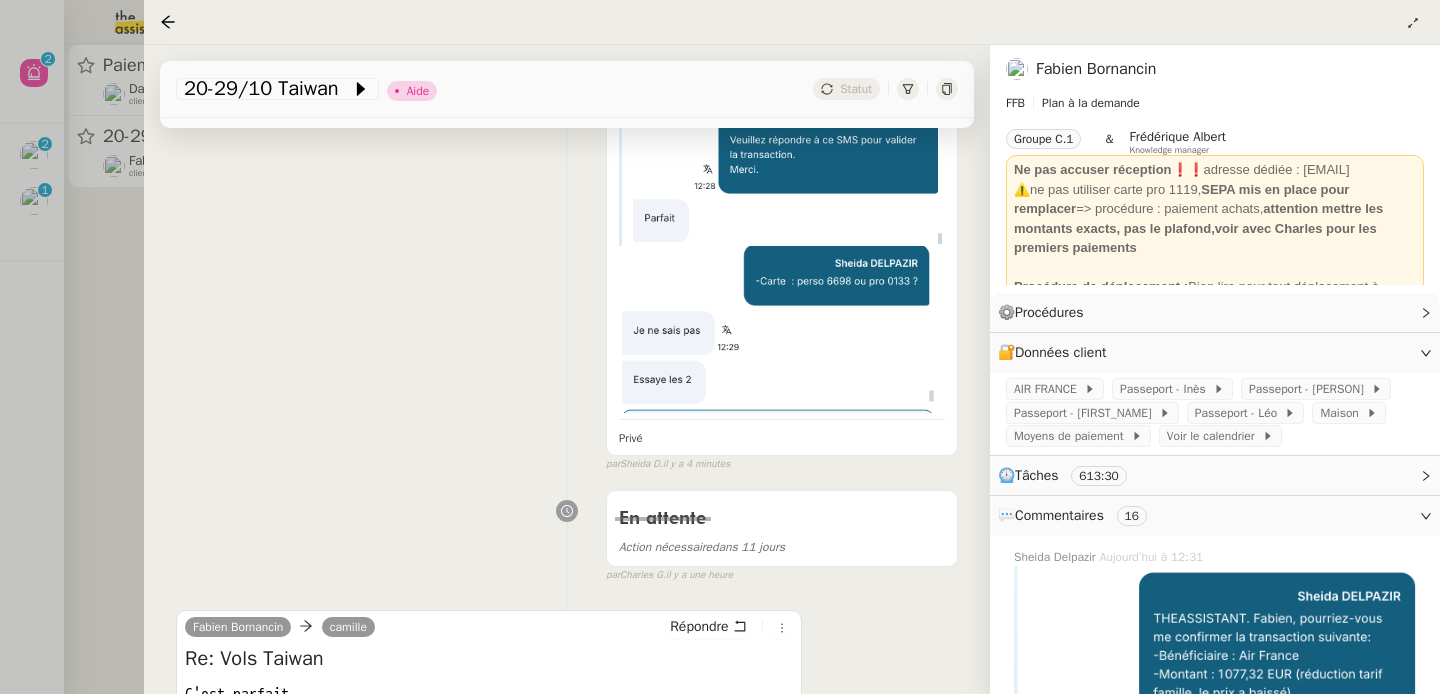 scroll, scrollTop: 696, scrollLeft: 0, axis: vertical 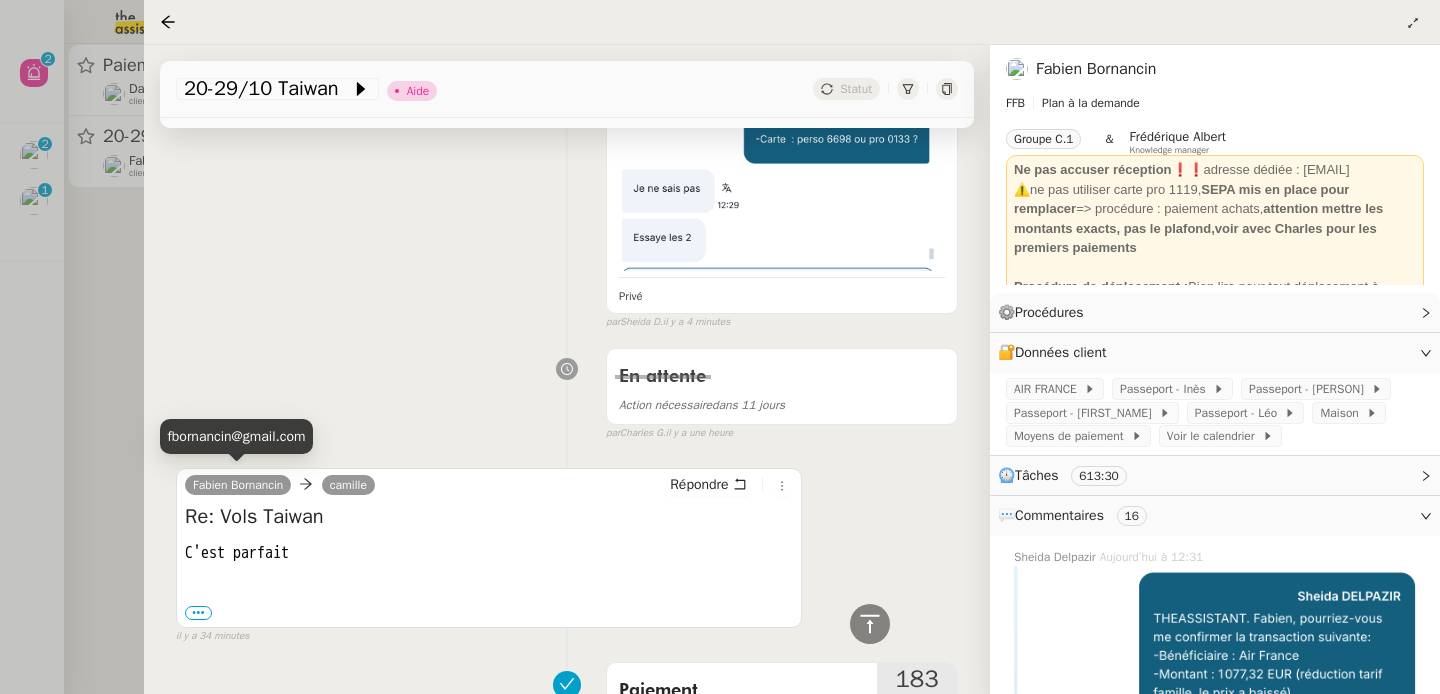 click on "fbornancin@gmail.com" at bounding box center [237, 436] 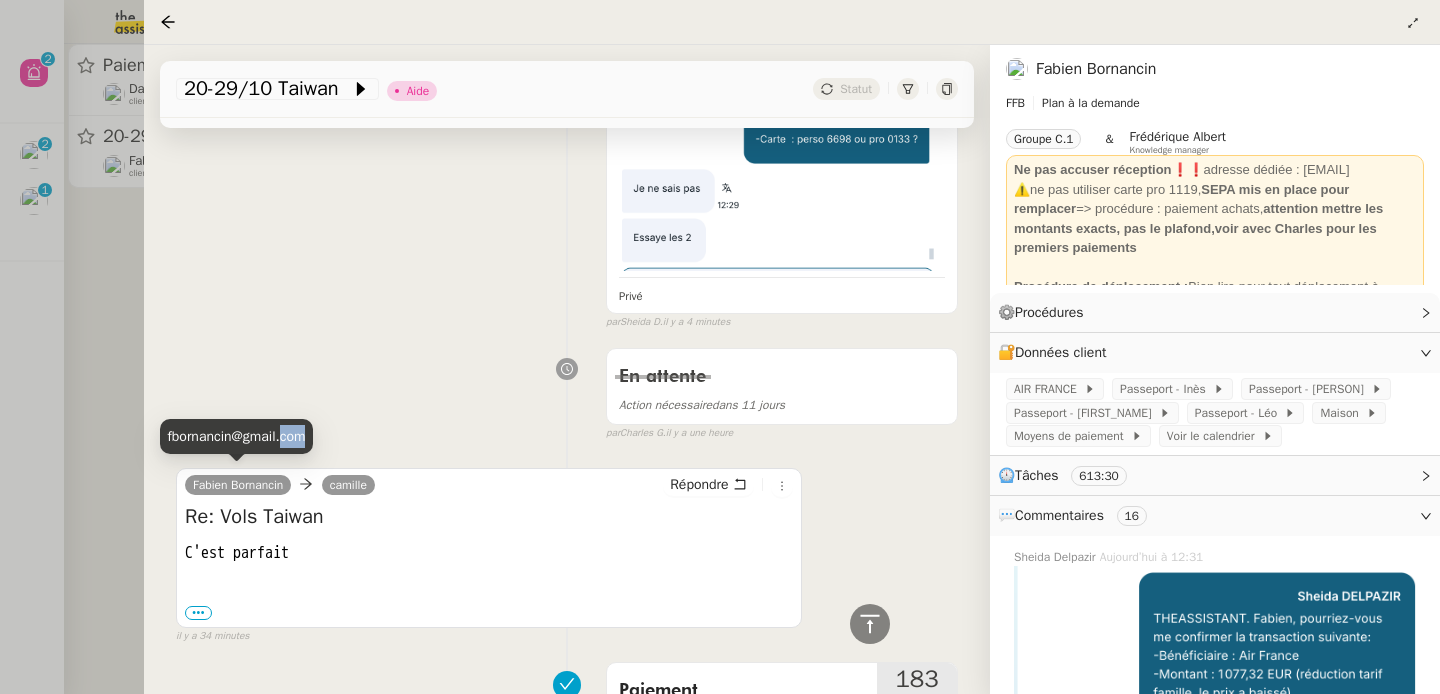 click on "fbornancin@gmail.com" at bounding box center [237, 436] 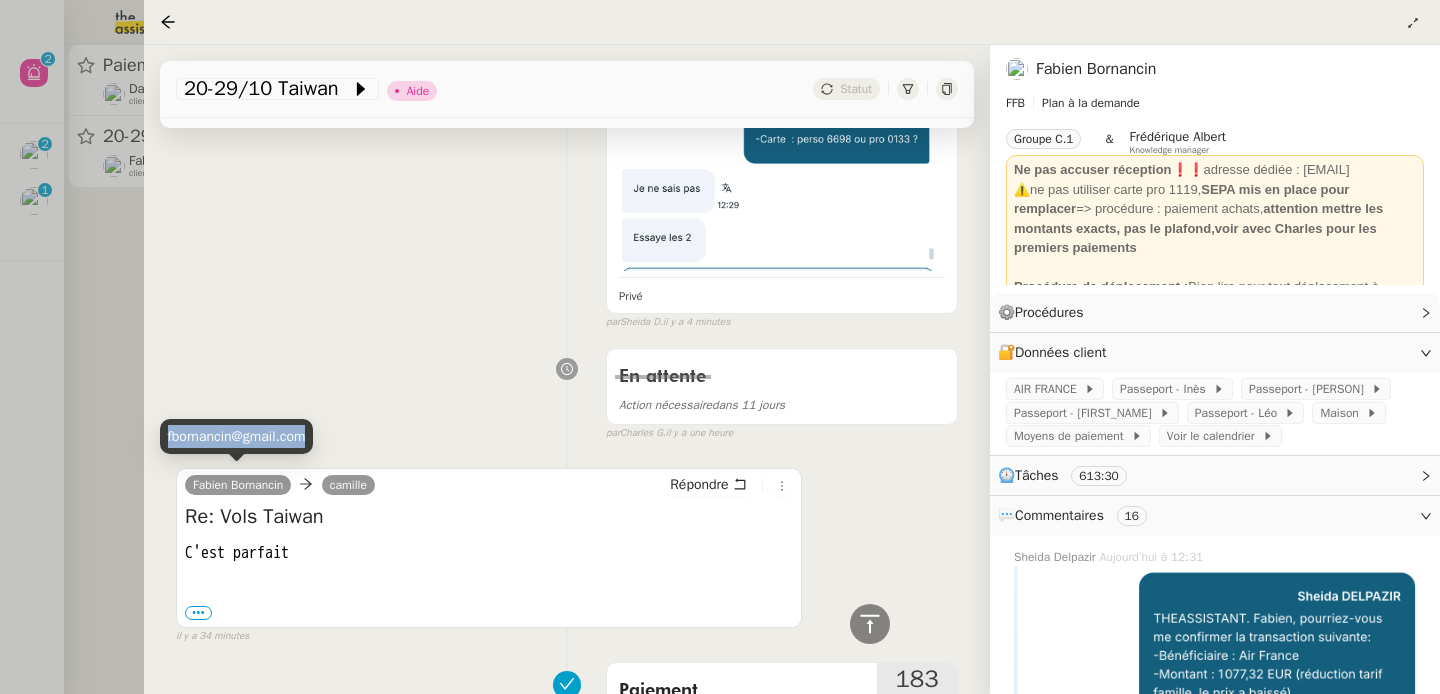 click on "fbornancin@gmail.com" at bounding box center [237, 436] 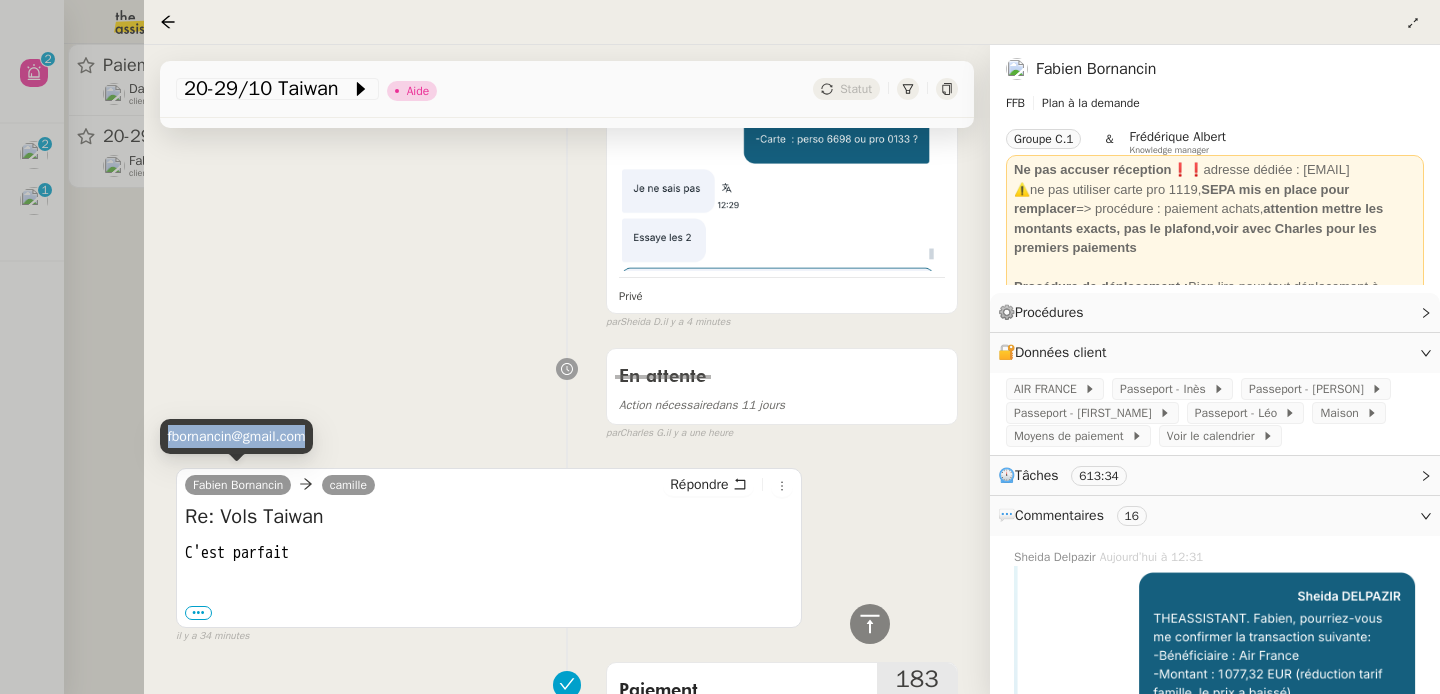 copy on "fbornancin@gmail.com" 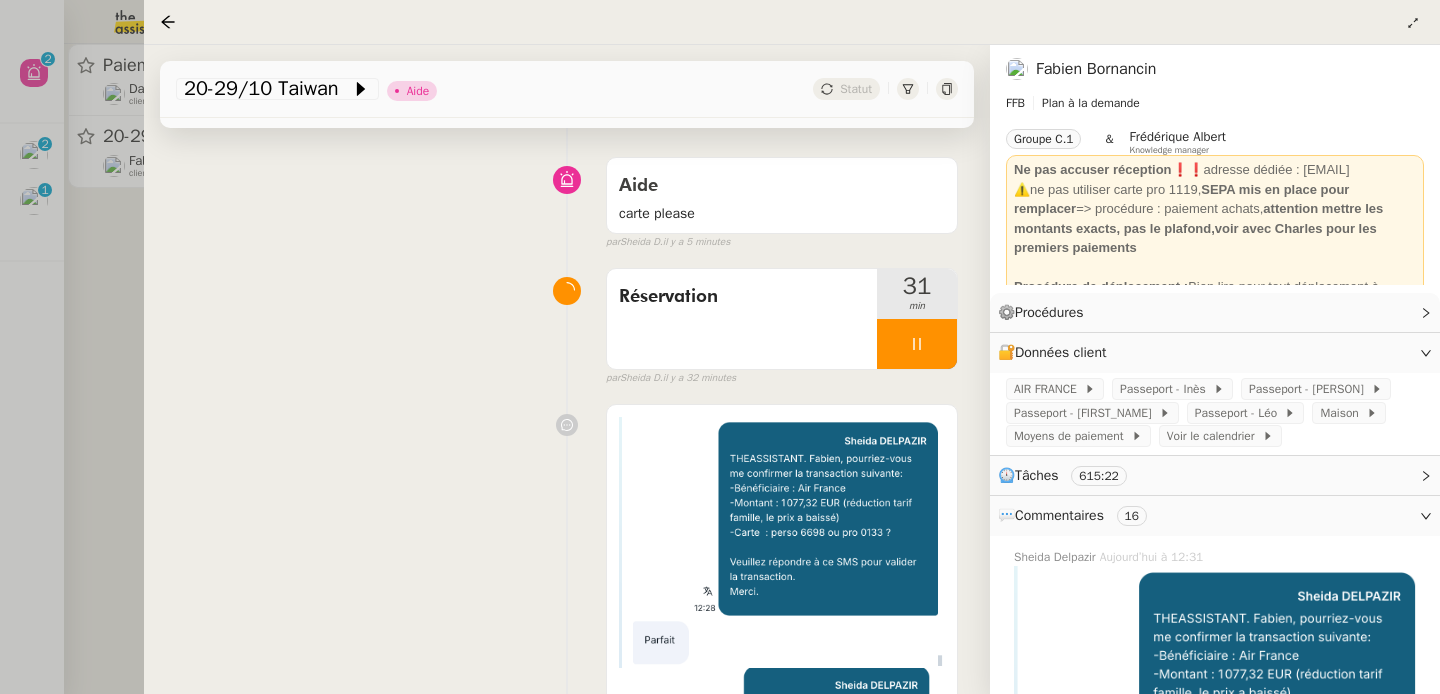 scroll, scrollTop: 15, scrollLeft: 0, axis: vertical 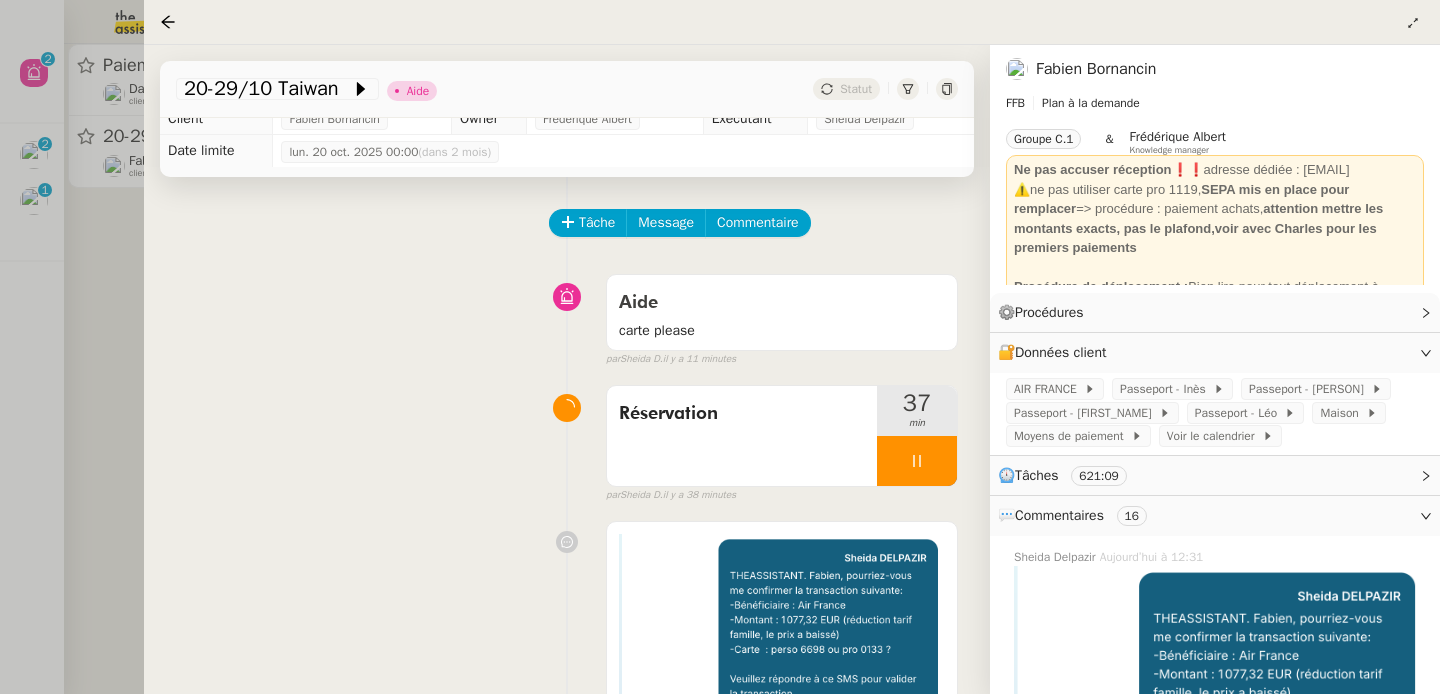 click 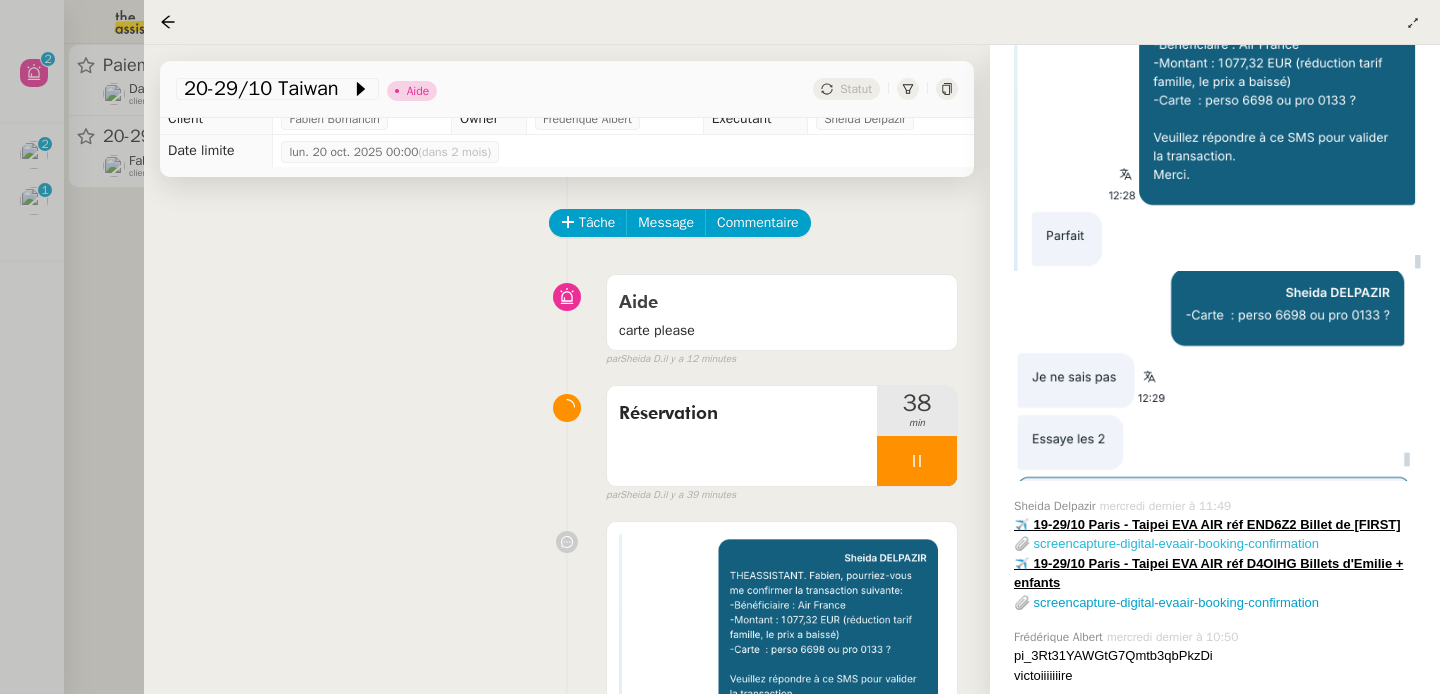 scroll, scrollTop: 625, scrollLeft: 0, axis: vertical 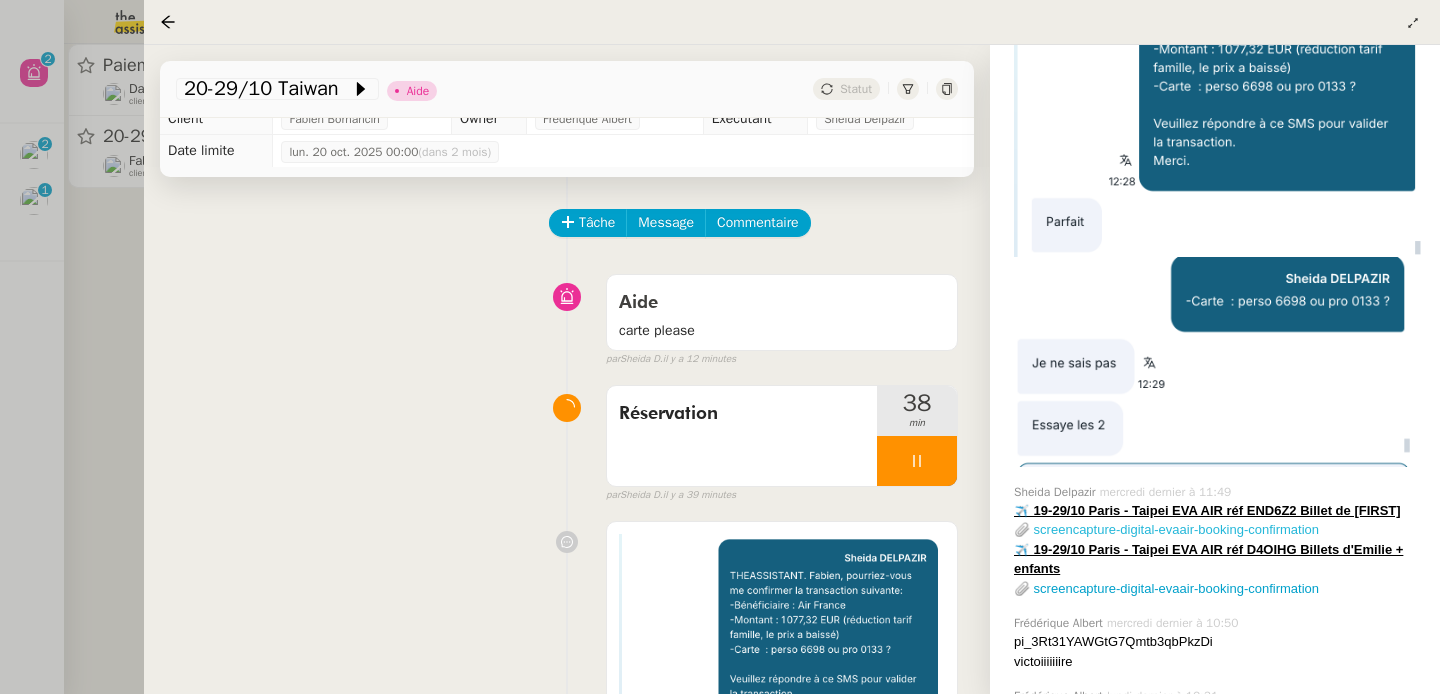 click on "📎 screencapture-digital-evaair-booking-confirmation" 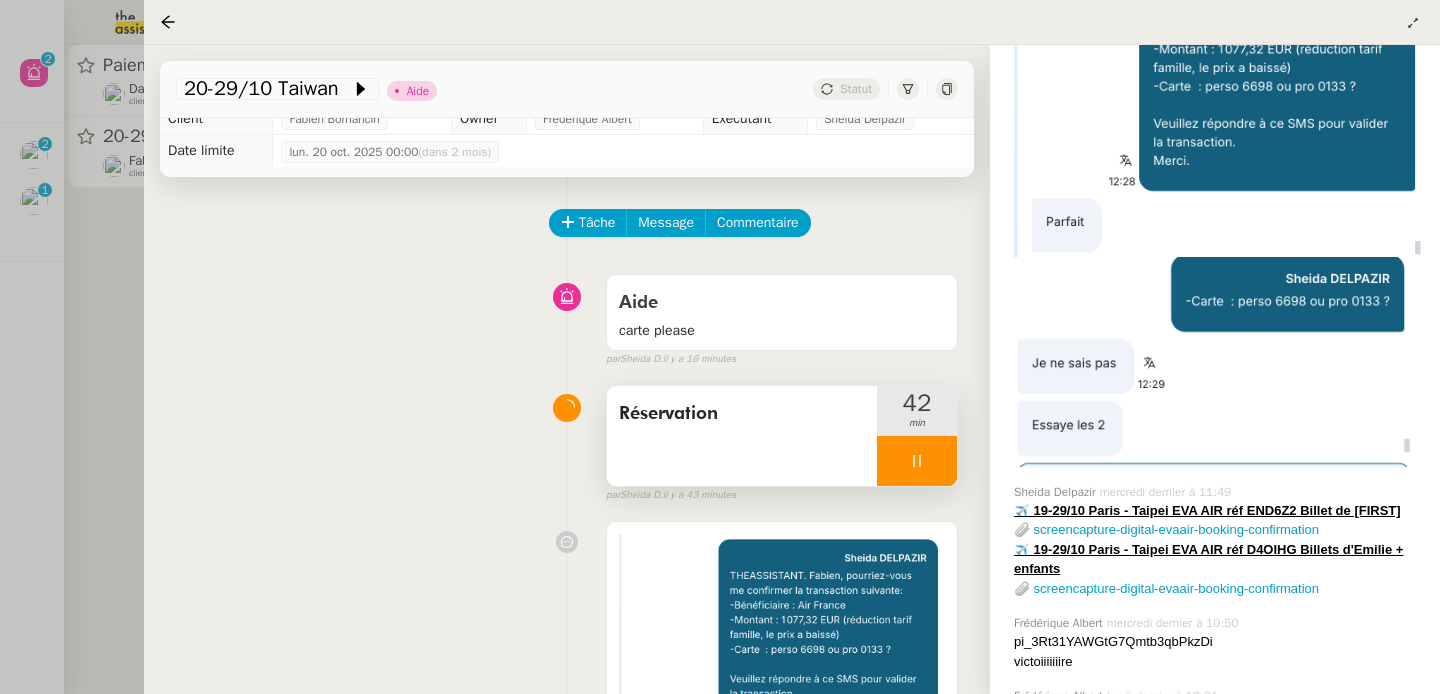 click at bounding box center (917, 461) 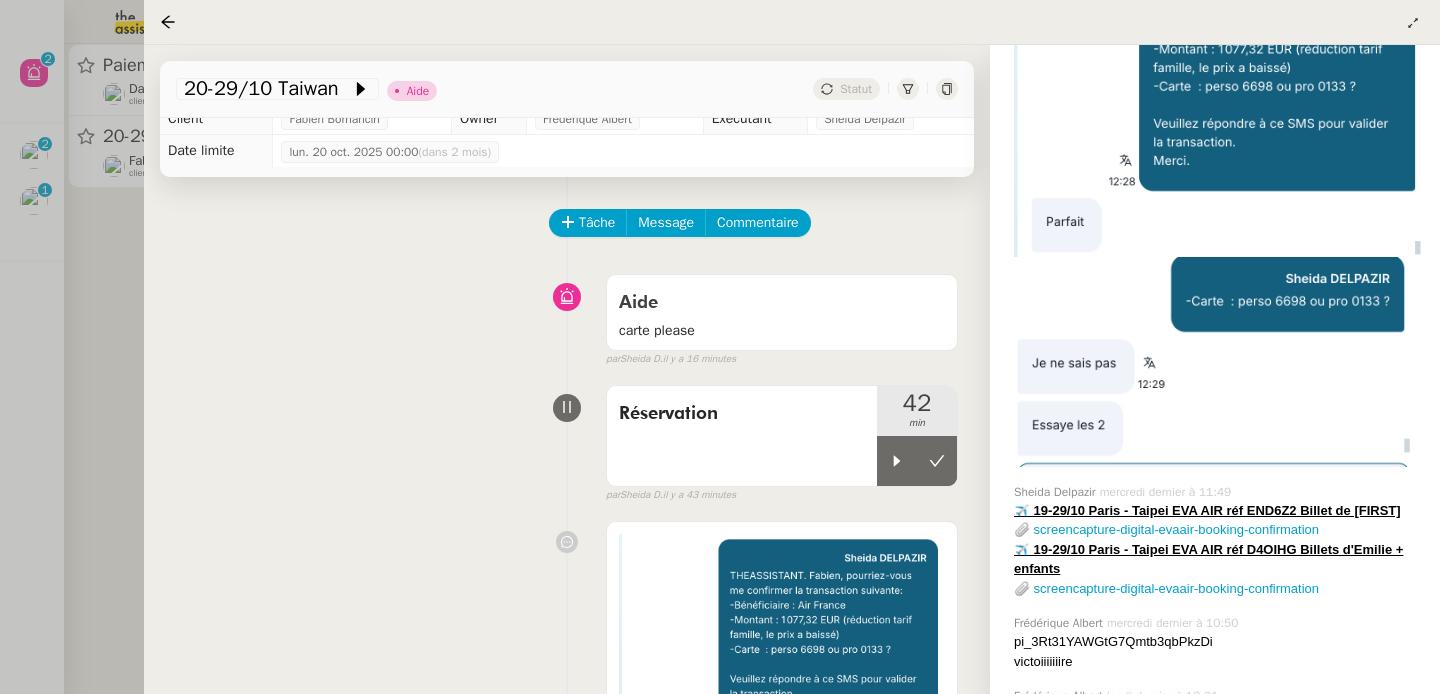 click at bounding box center (720, 347) 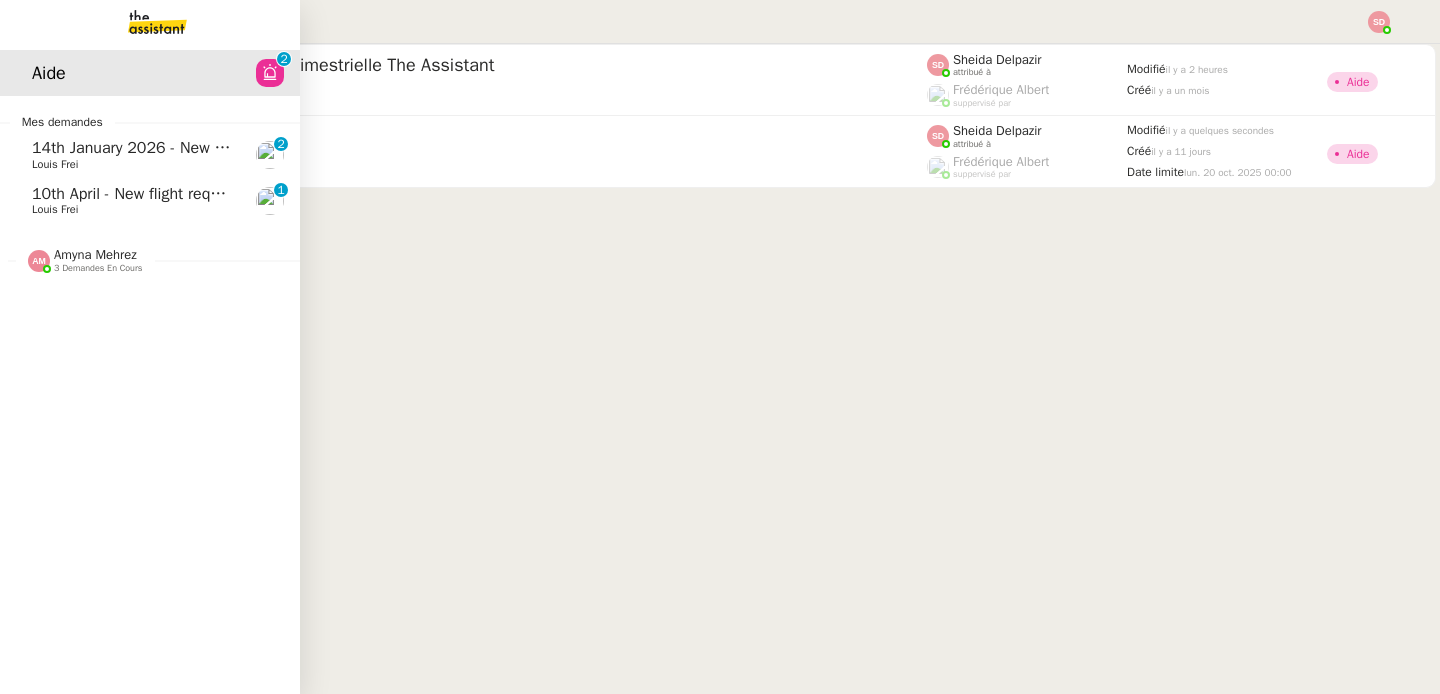 click on "10th April  - New flight request - Julia Mendes" 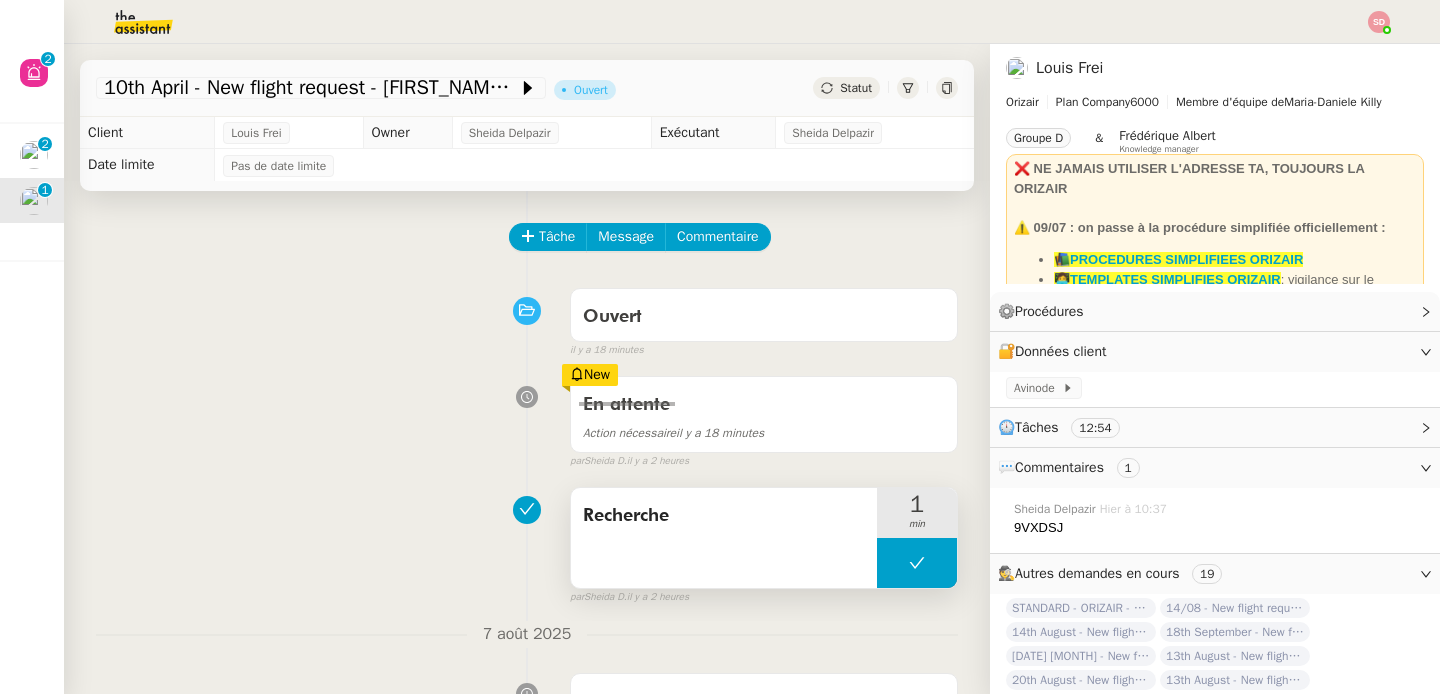 click at bounding box center (917, 563) 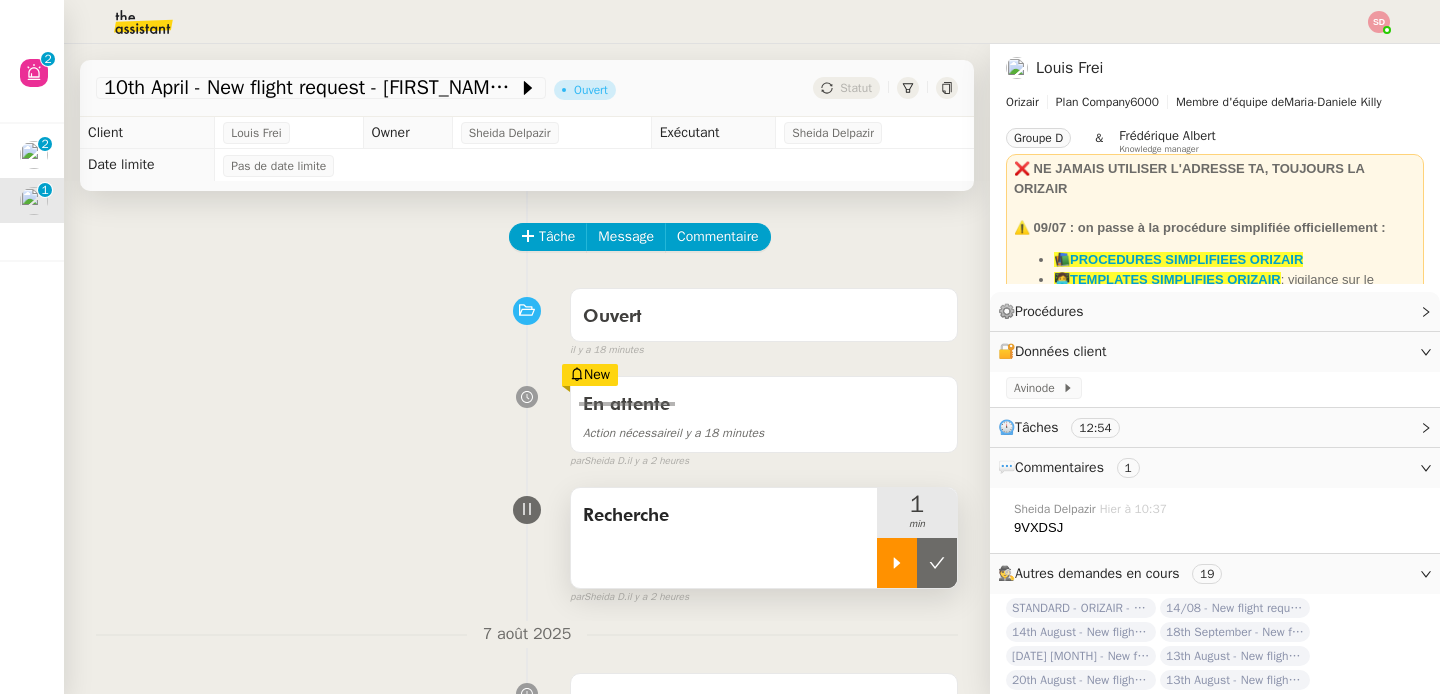 click at bounding box center (897, 563) 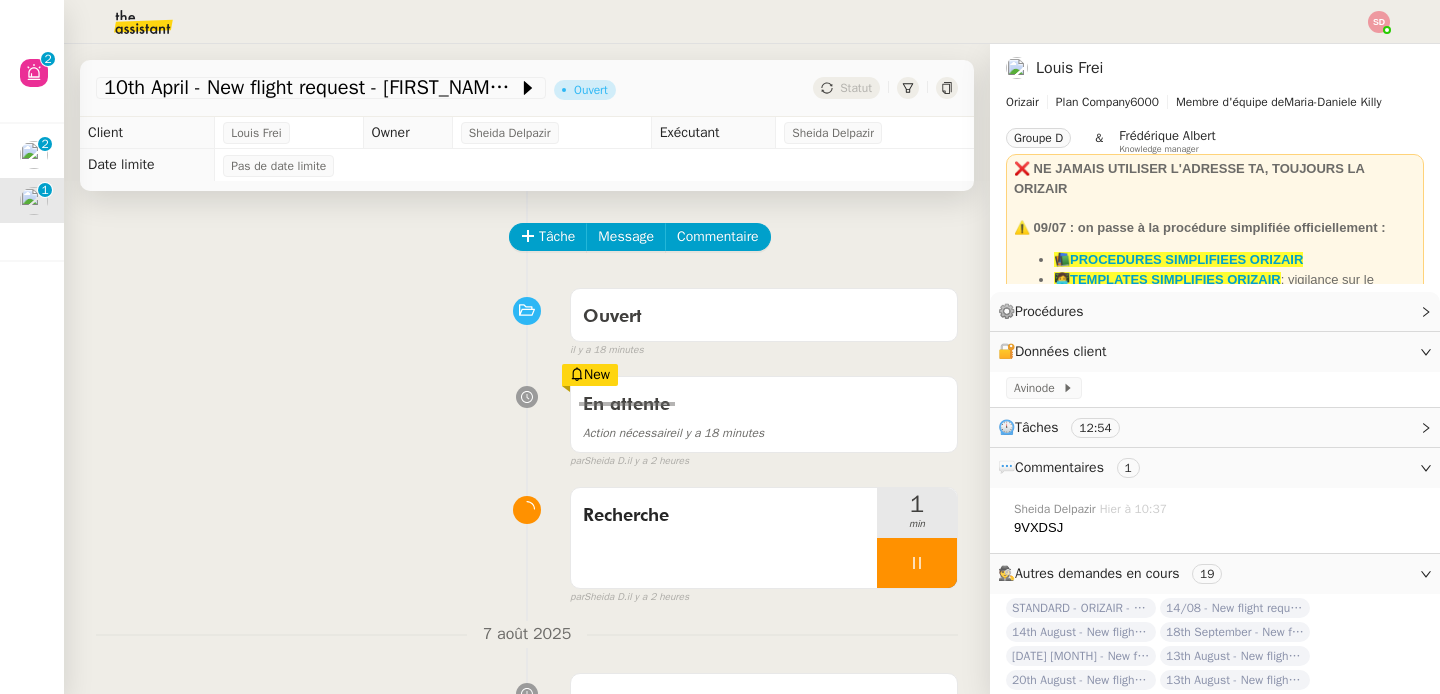 click on "9VXDSJ" 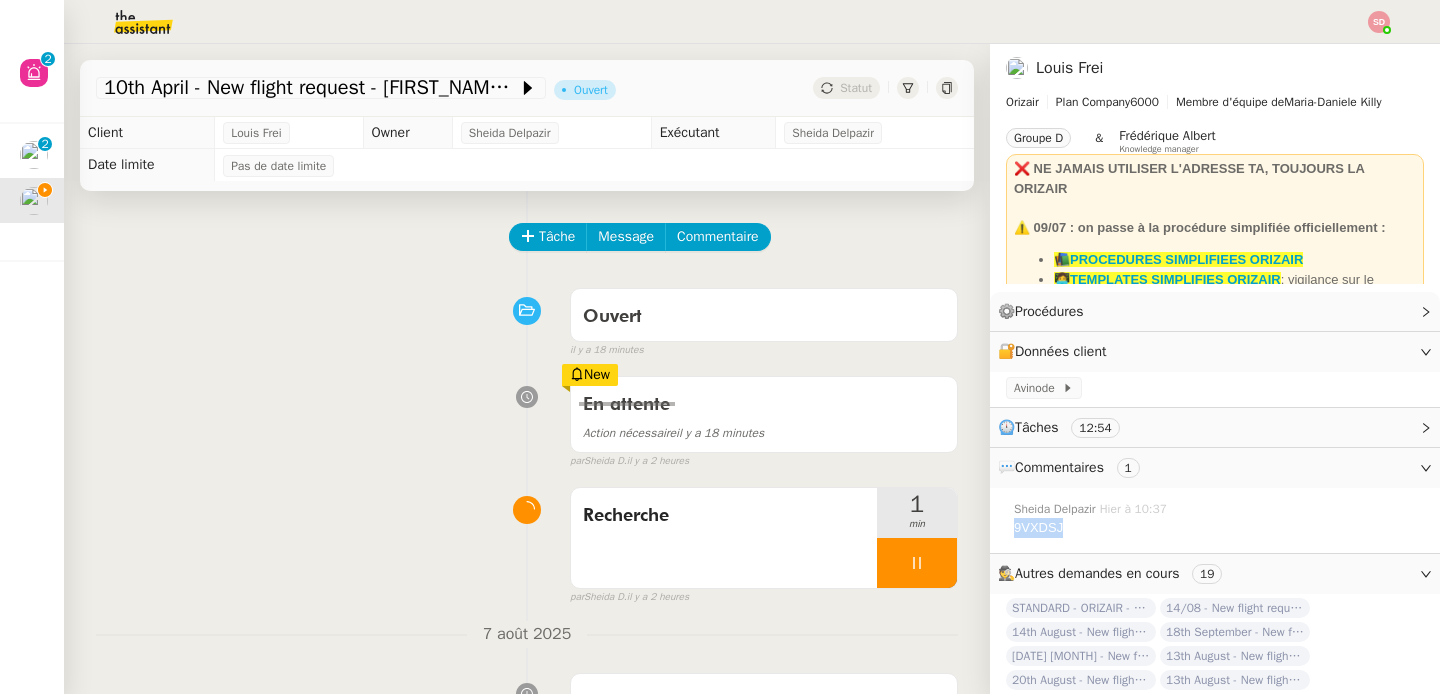 copy on "9VXDSJ" 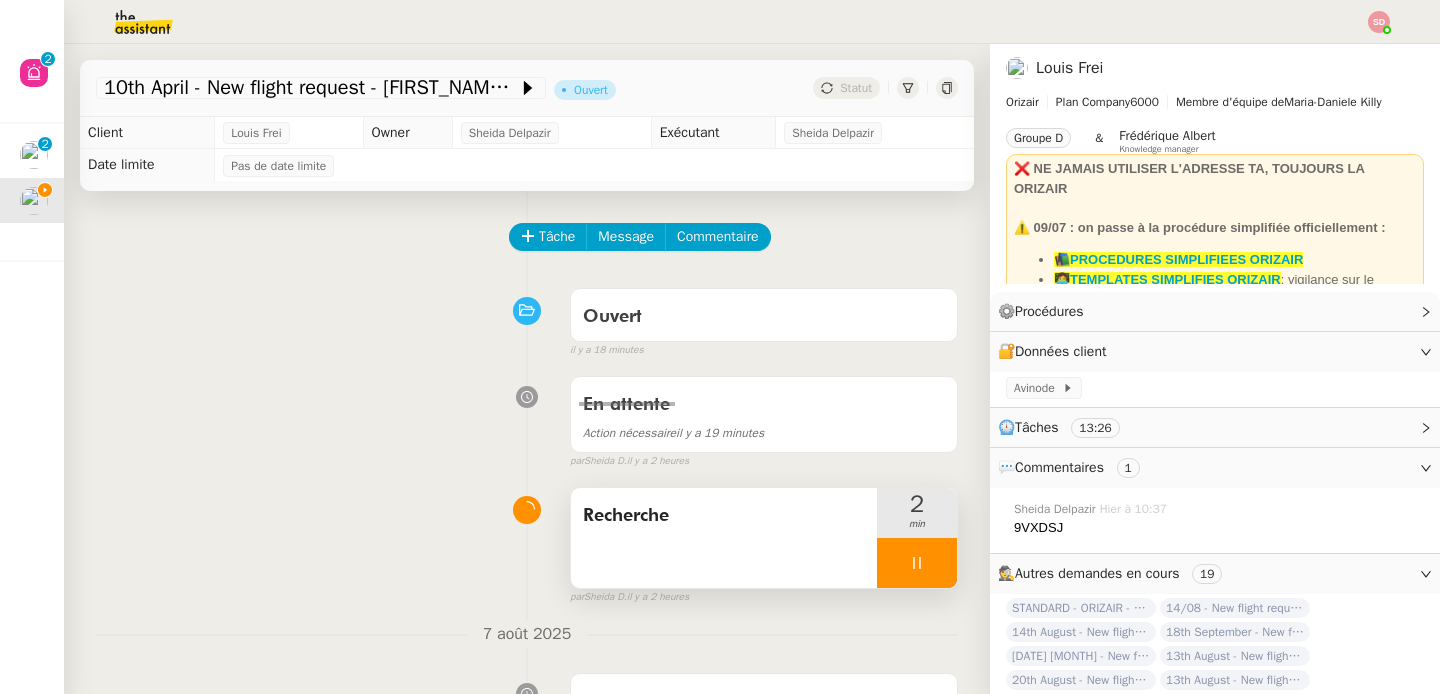 click at bounding box center [917, 563] 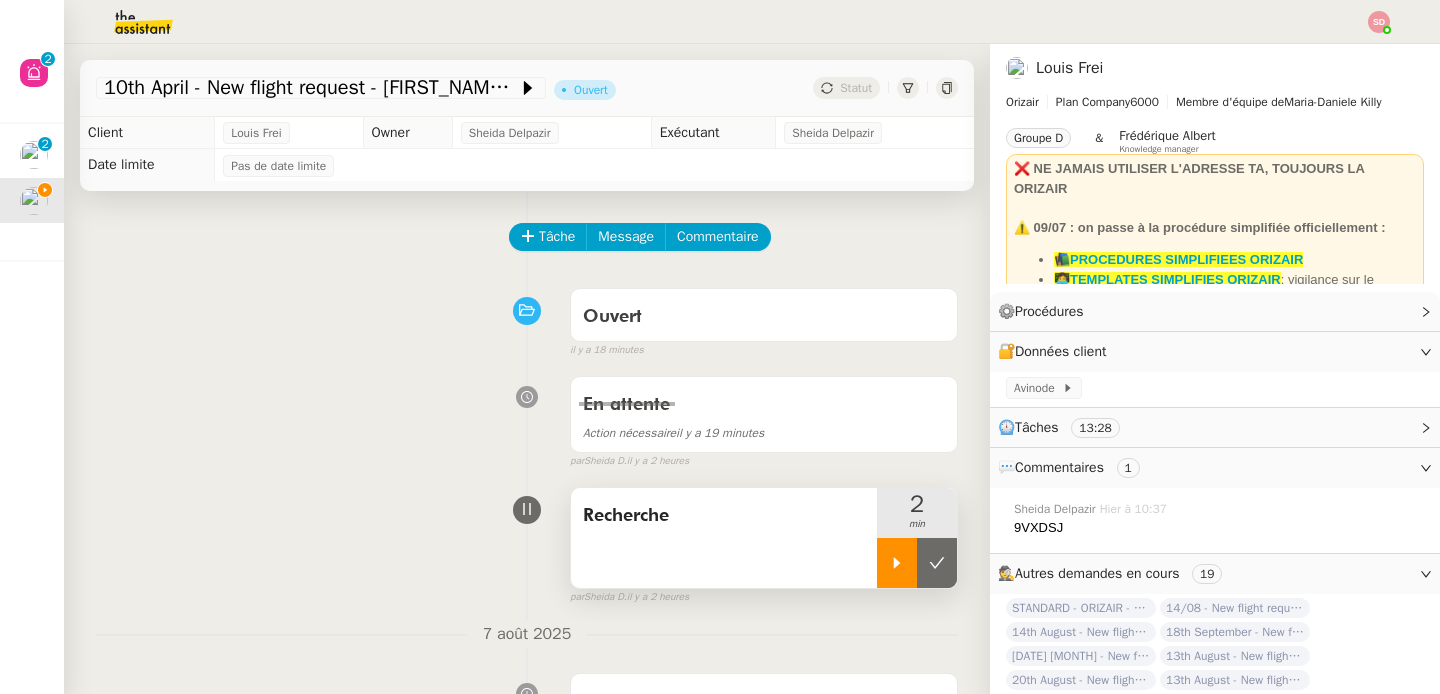 click at bounding box center [917, 563] 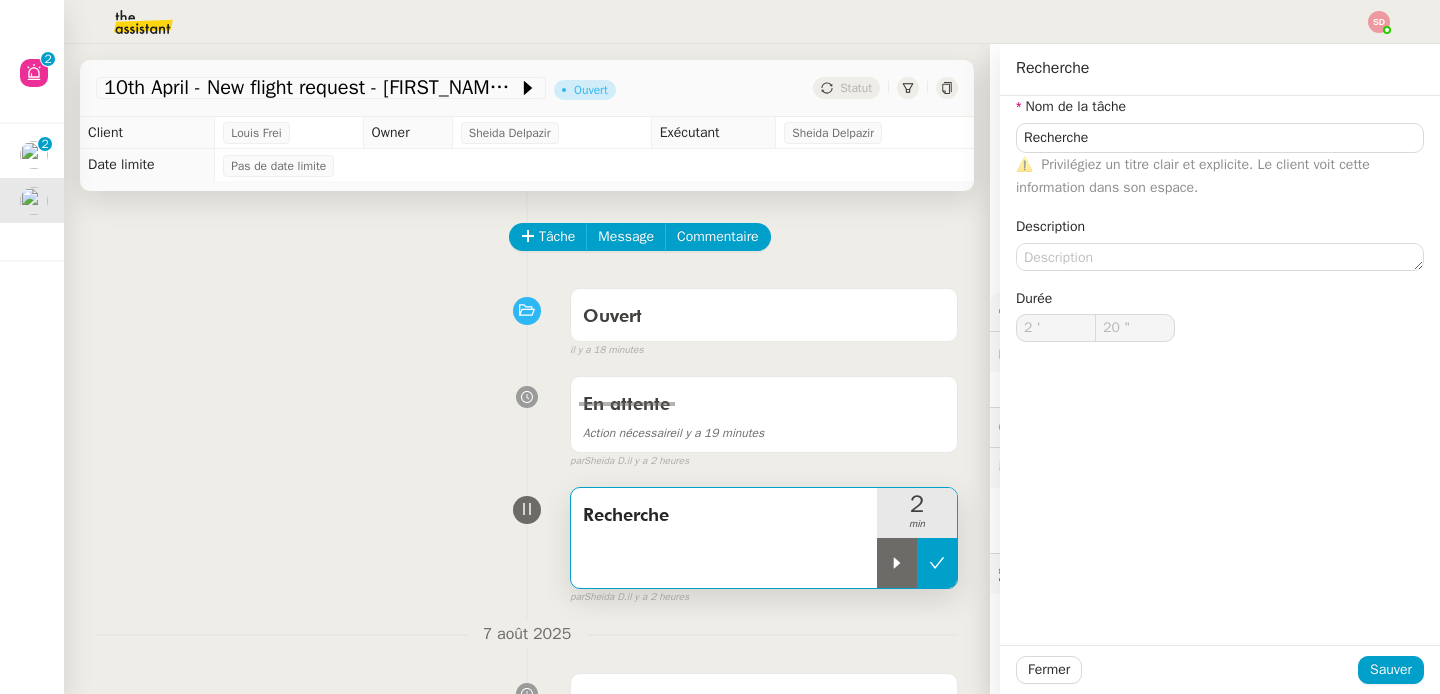 click at bounding box center [937, 563] 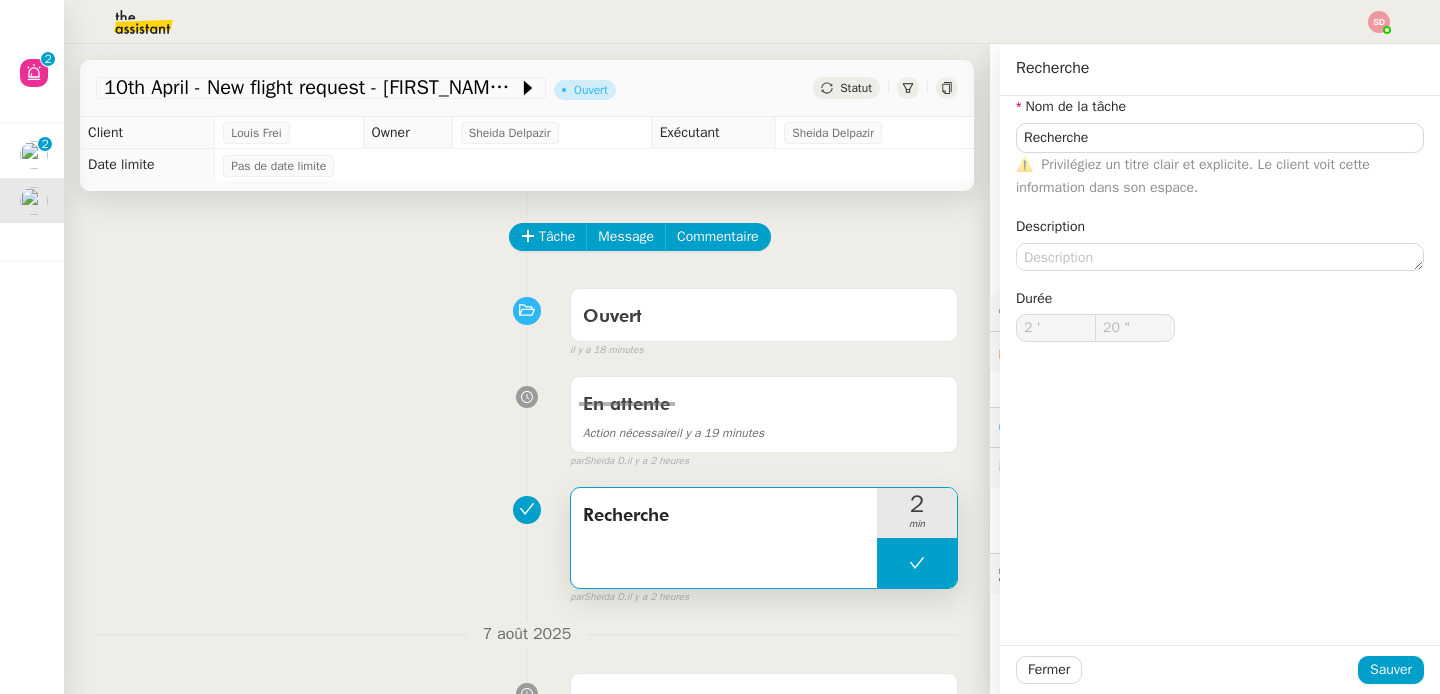 type on "Recherche" 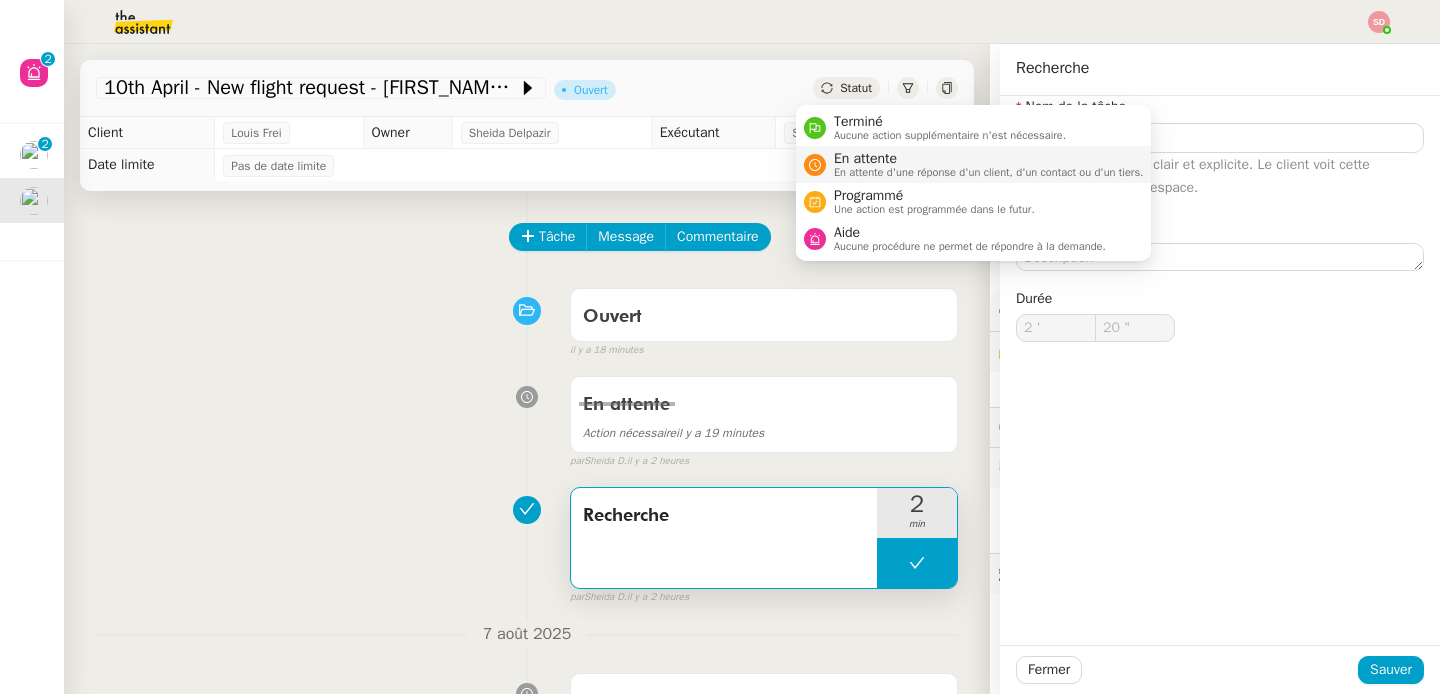 click on "En attente" at bounding box center (989, 159) 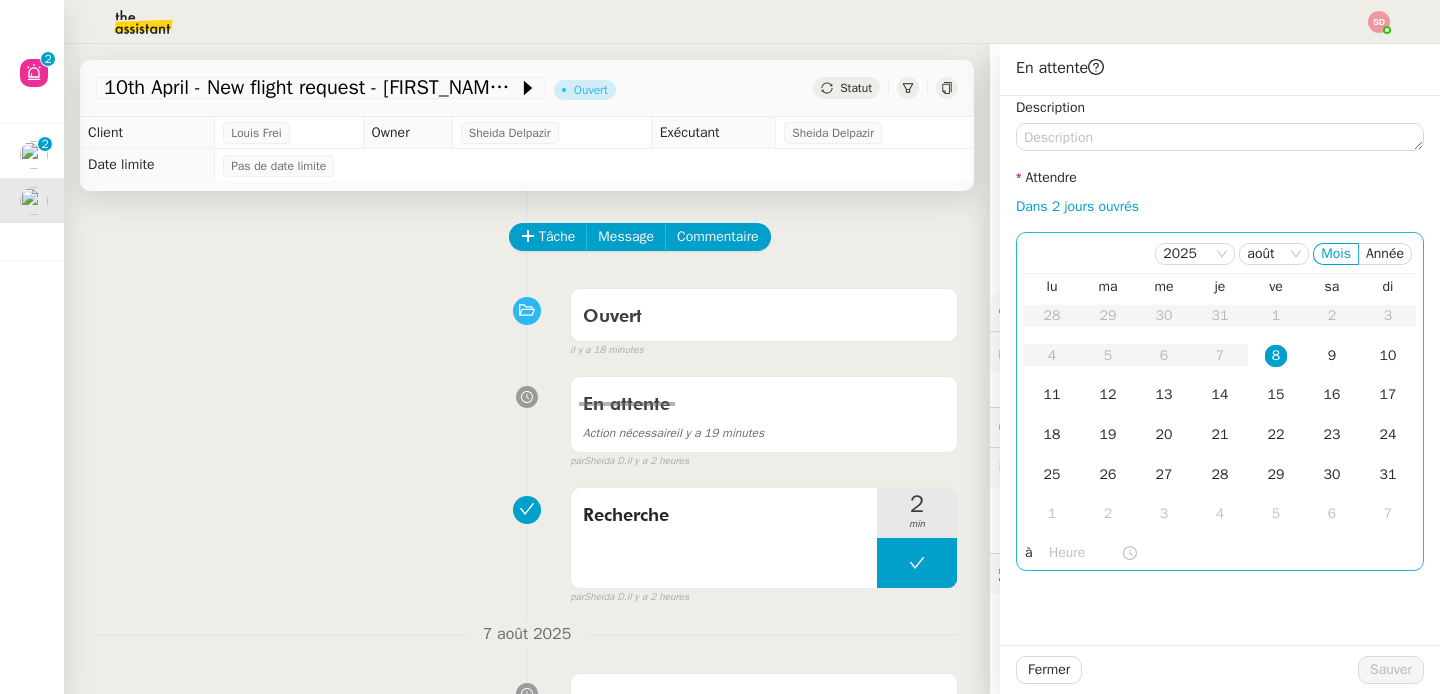 click 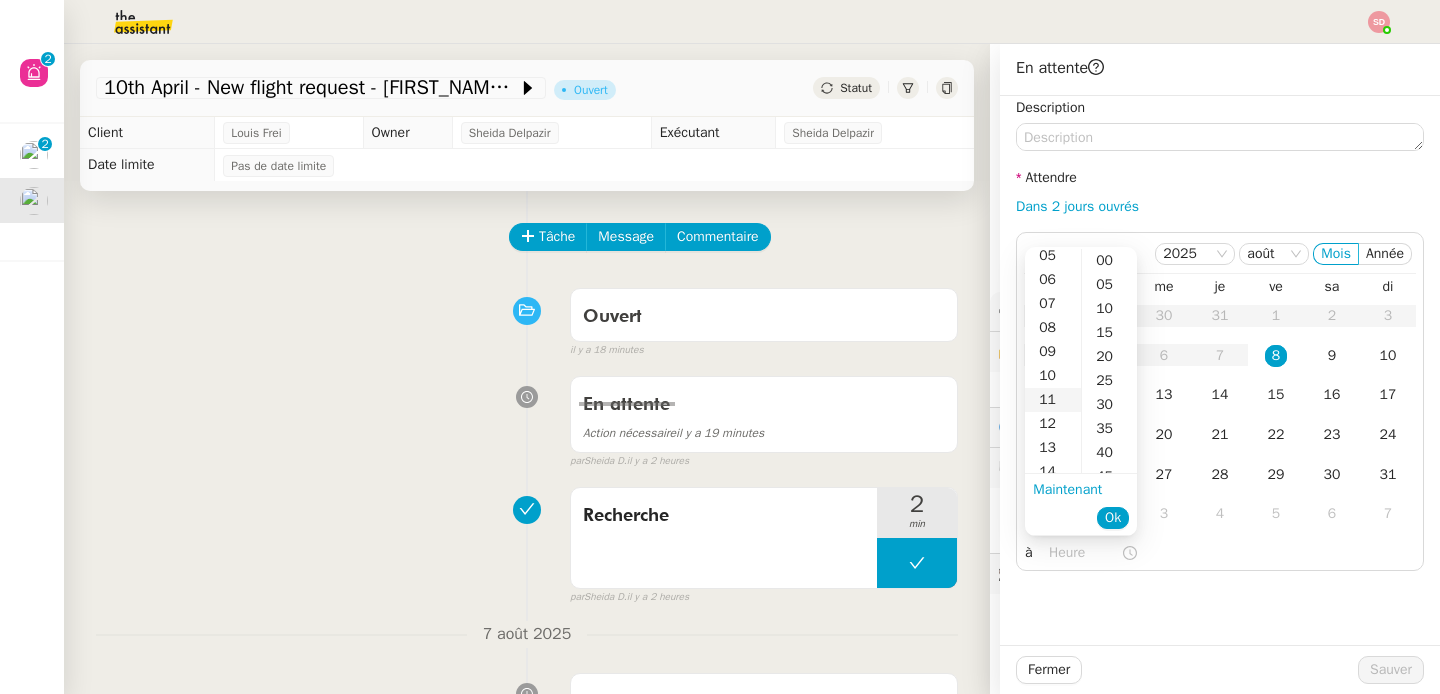scroll, scrollTop: 343, scrollLeft: 0, axis: vertical 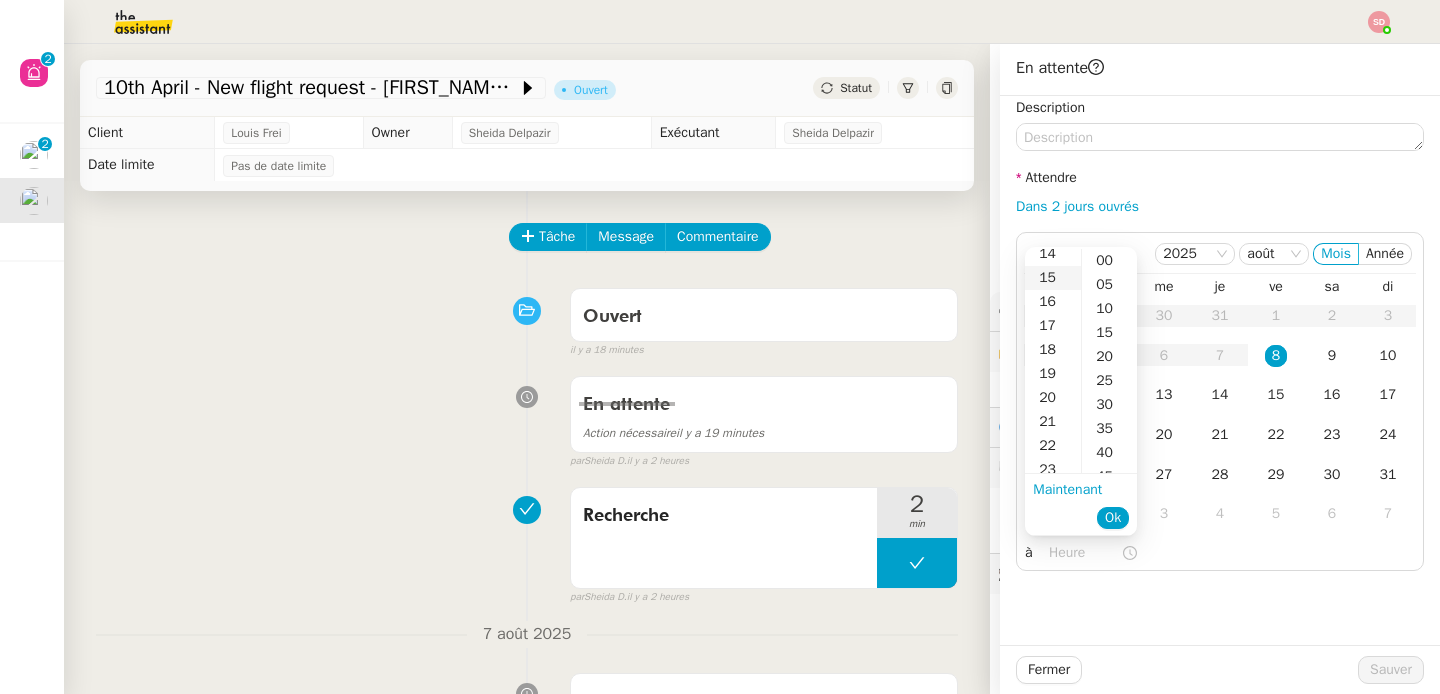 click on "15" at bounding box center (1053, 278) 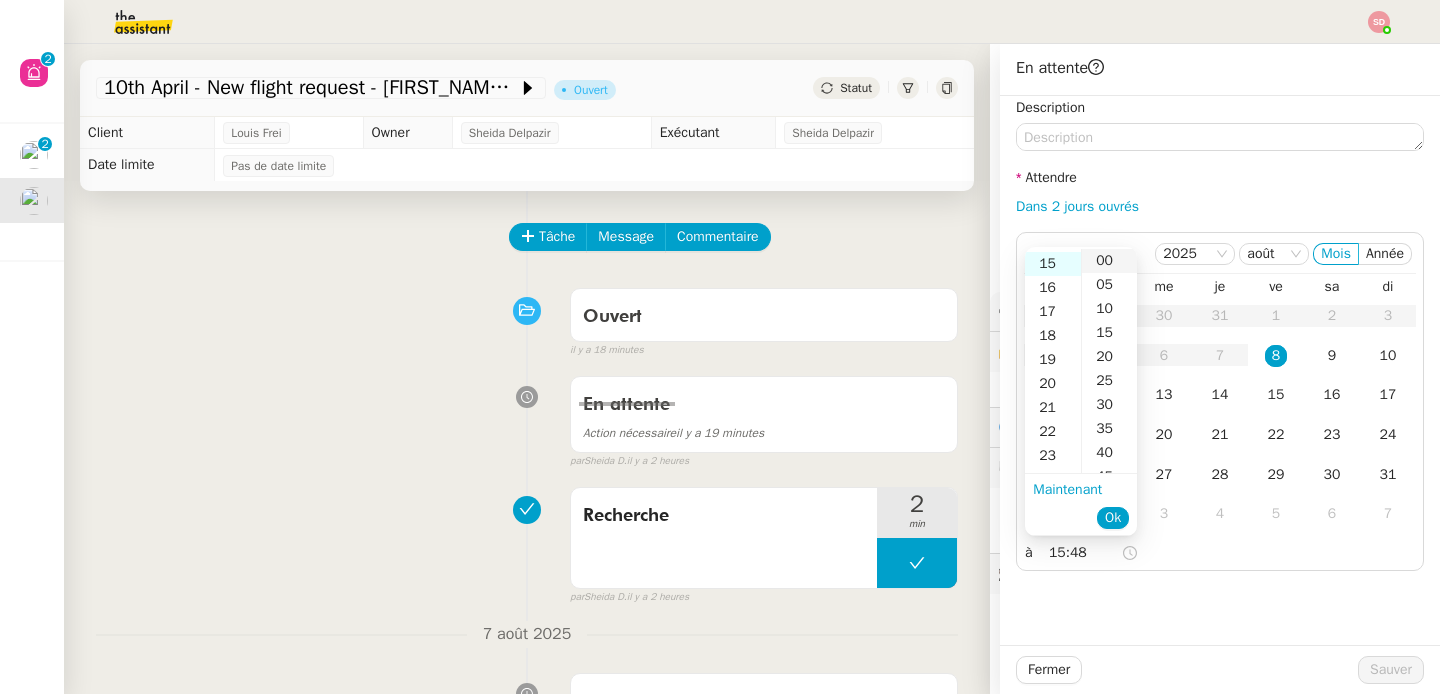 scroll, scrollTop: 360, scrollLeft: 0, axis: vertical 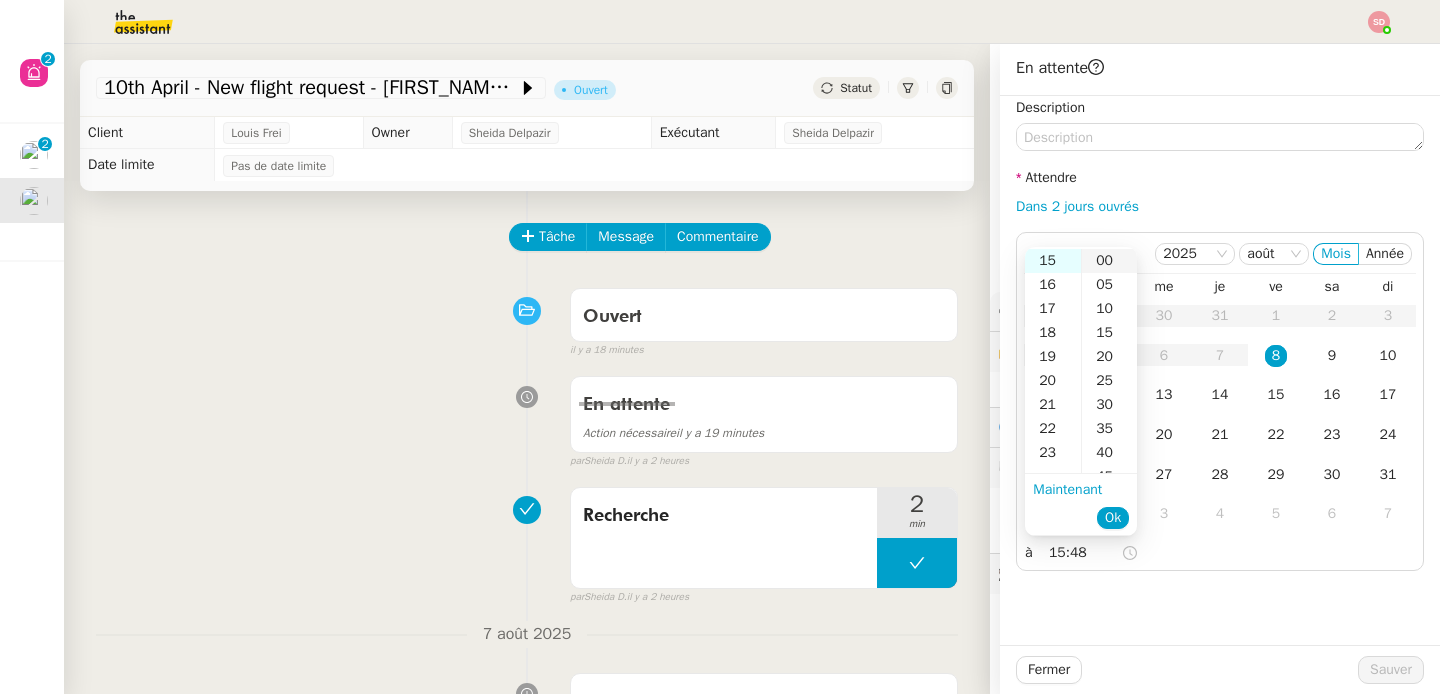 click on "00" at bounding box center [1109, 261] 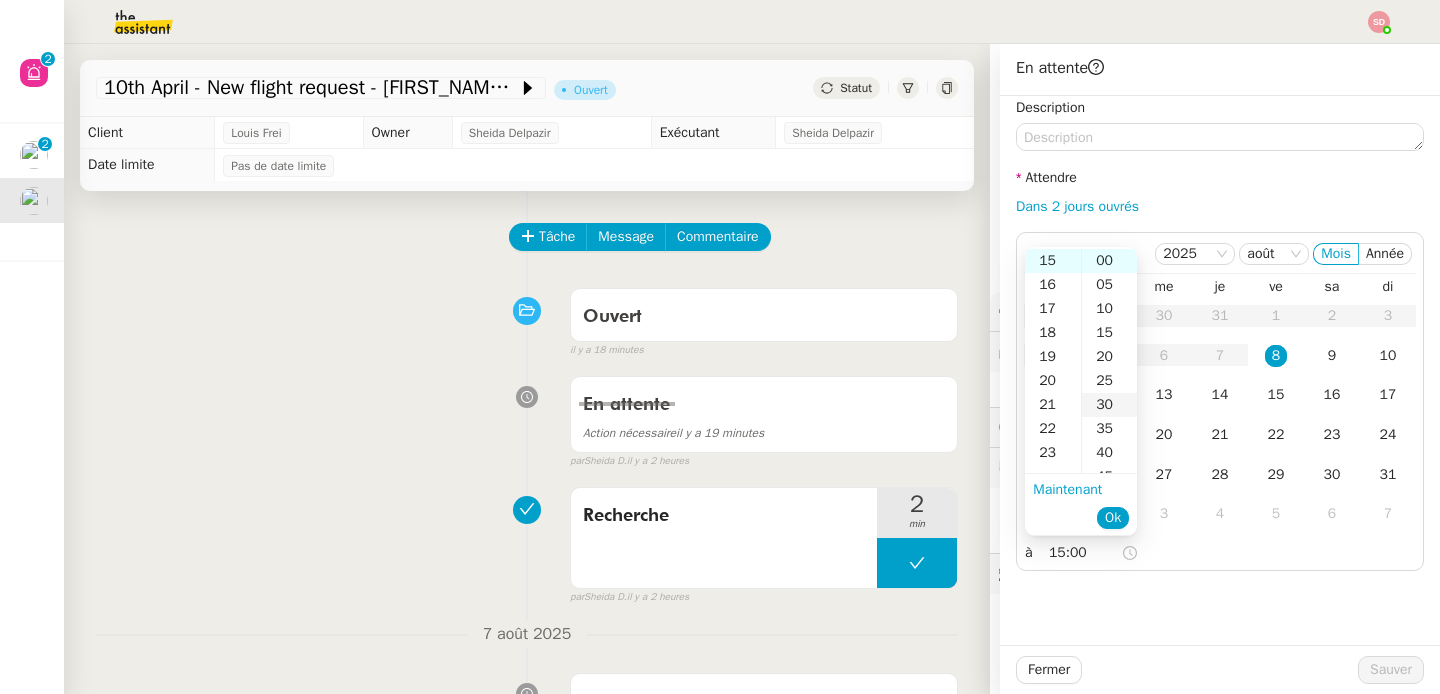 click on "30" at bounding box center [1109, 405] 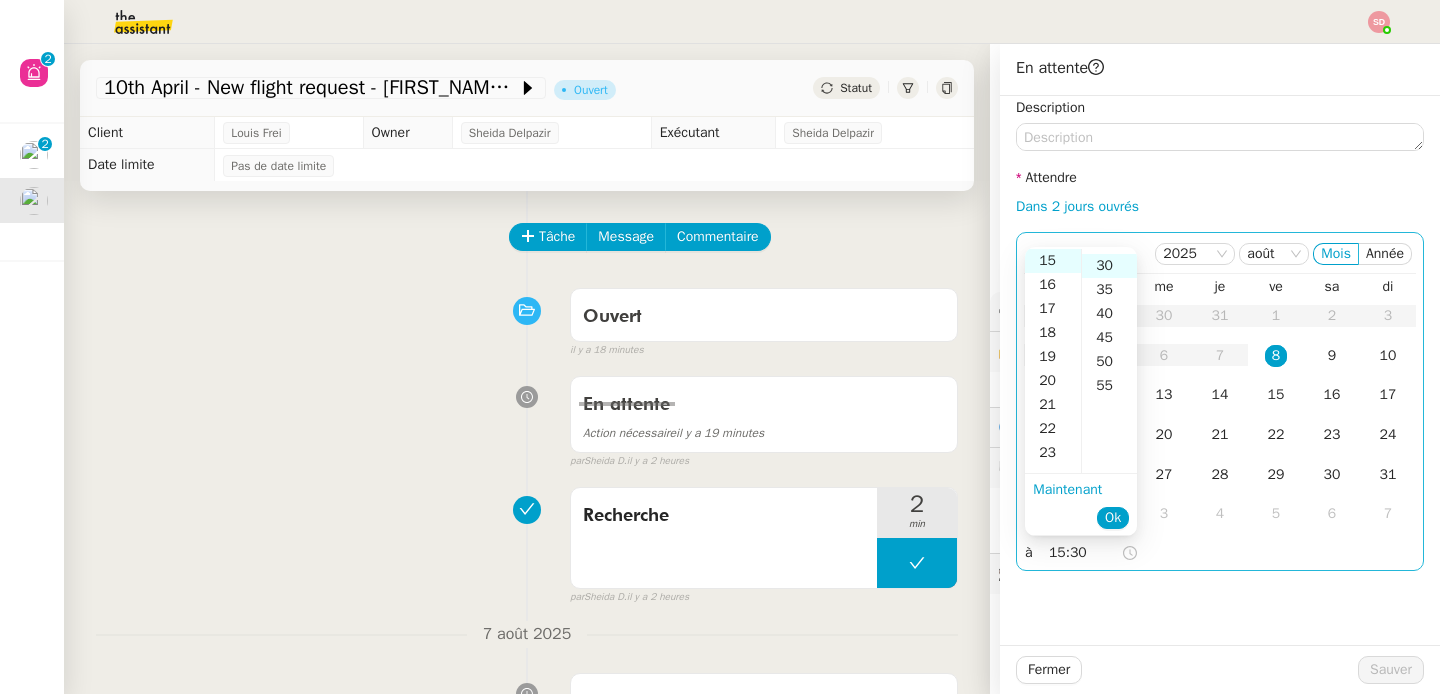 scroll, scrollTop: 144, scrollLeft: 0, axis: vertical 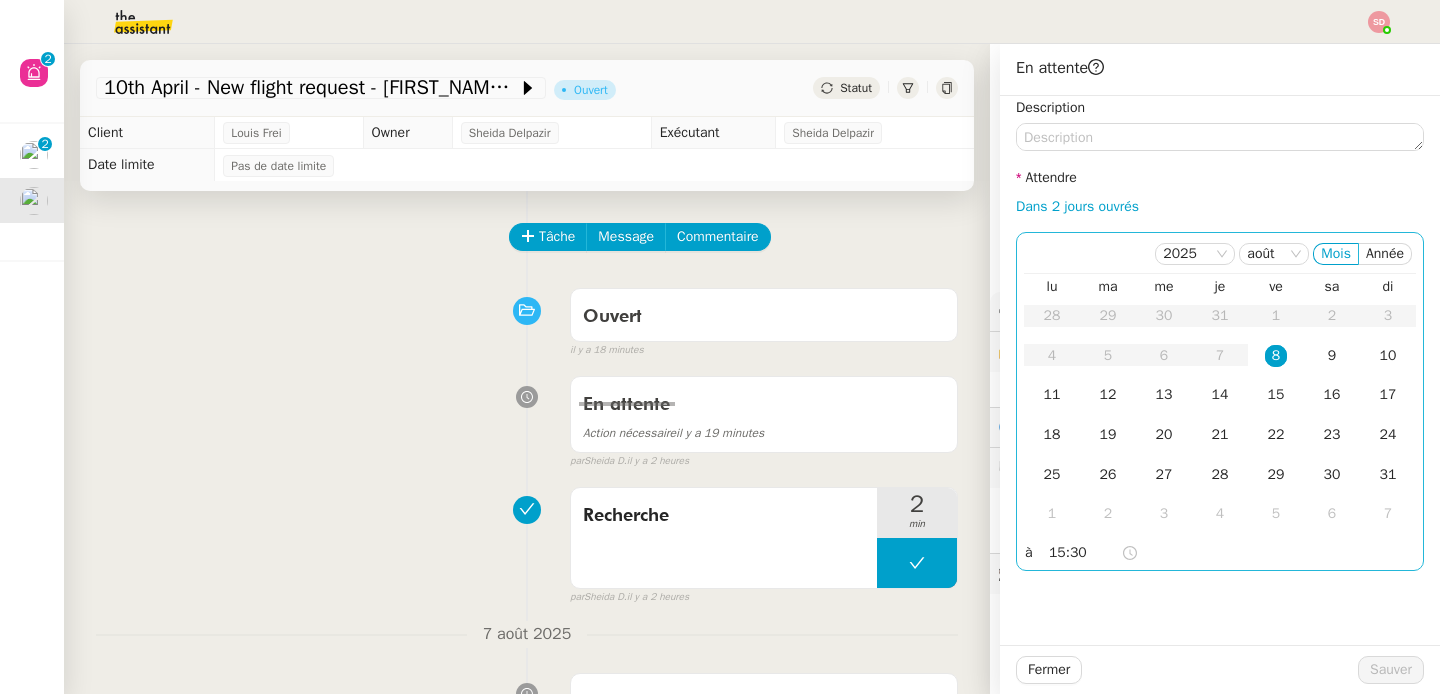 click on "8" 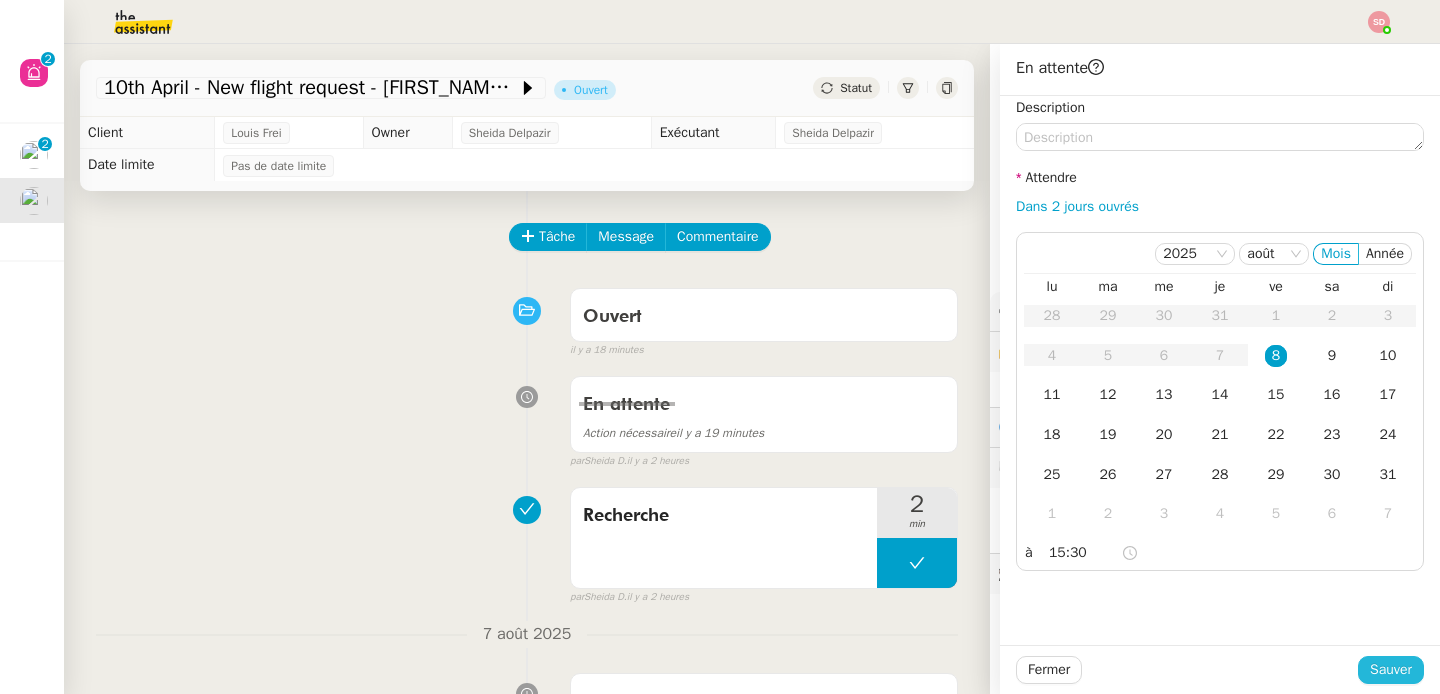 click on "Sauver" 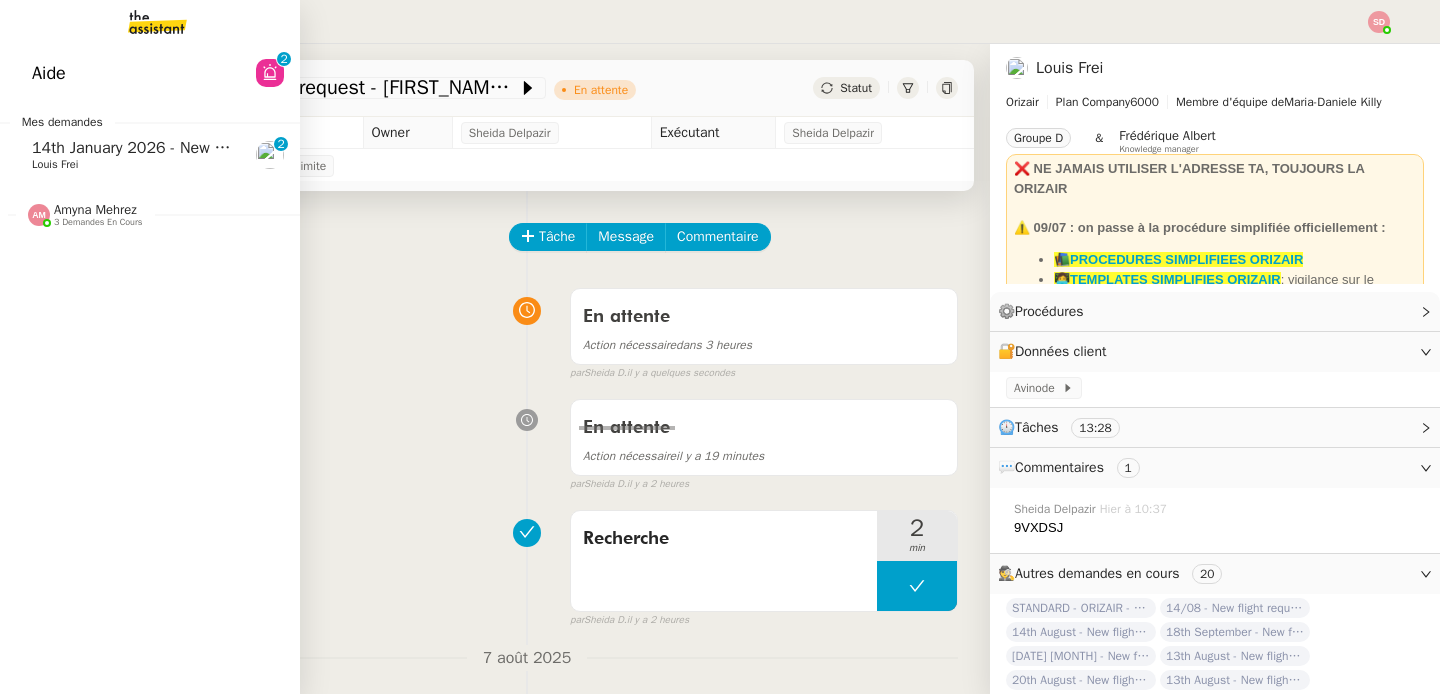 click on "14th January 2026 - New flight request - Nicholas Burn    Louis Frei     0   1   2   3   4   5   6   7   8   9" 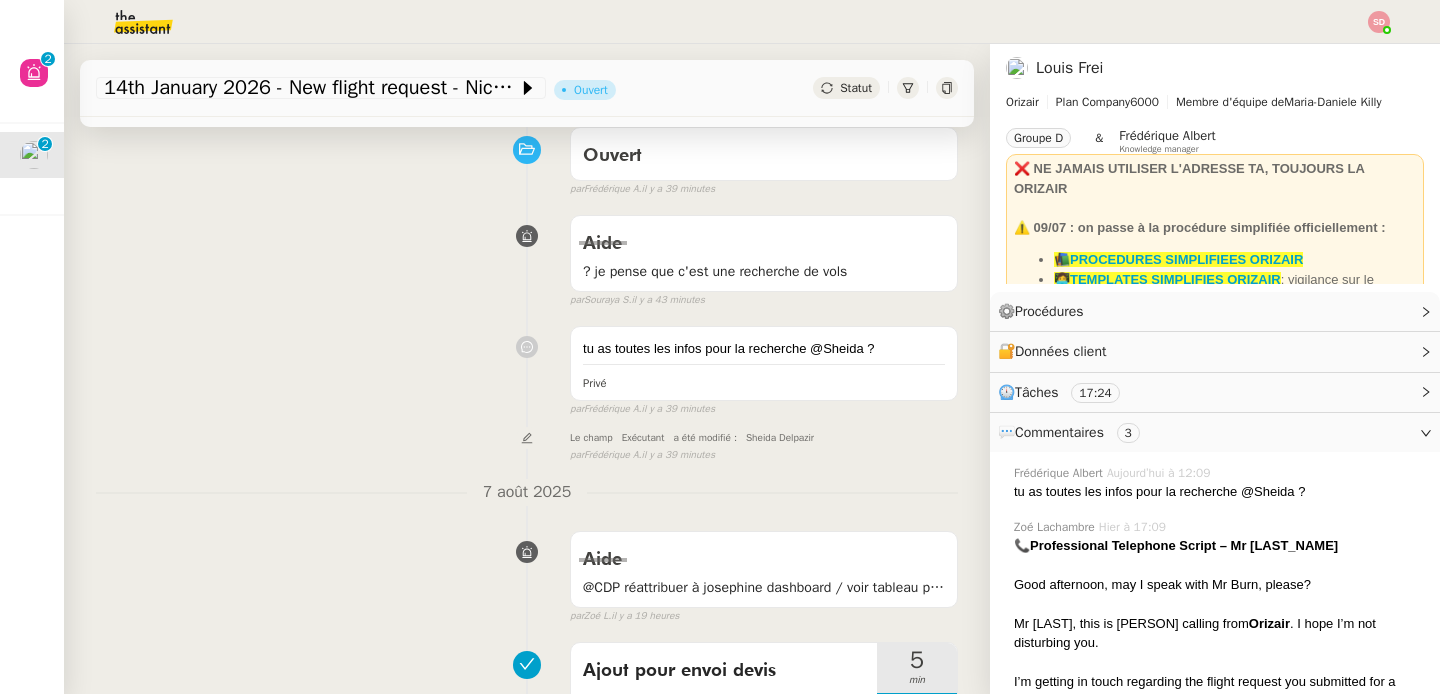 scroll, scrollTop: 0, scrollLeft: 0, axis: both 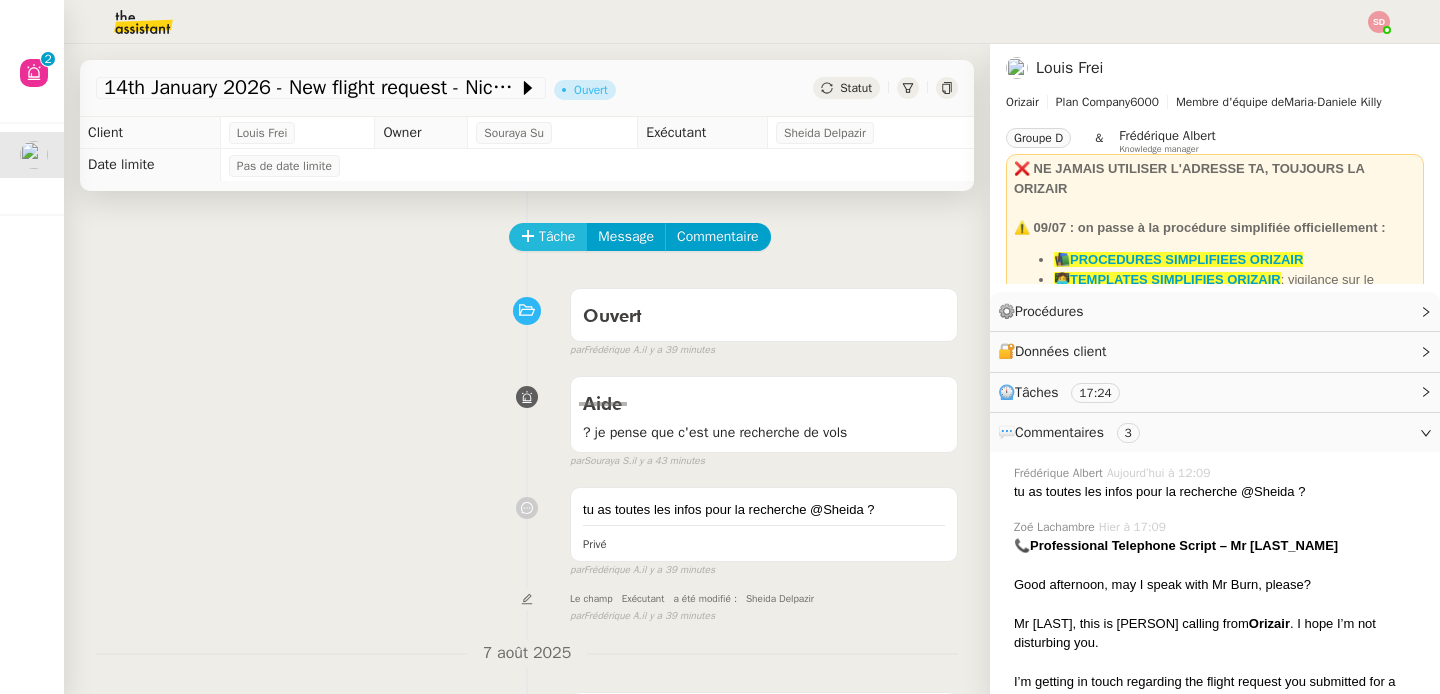 click on "Tâche" 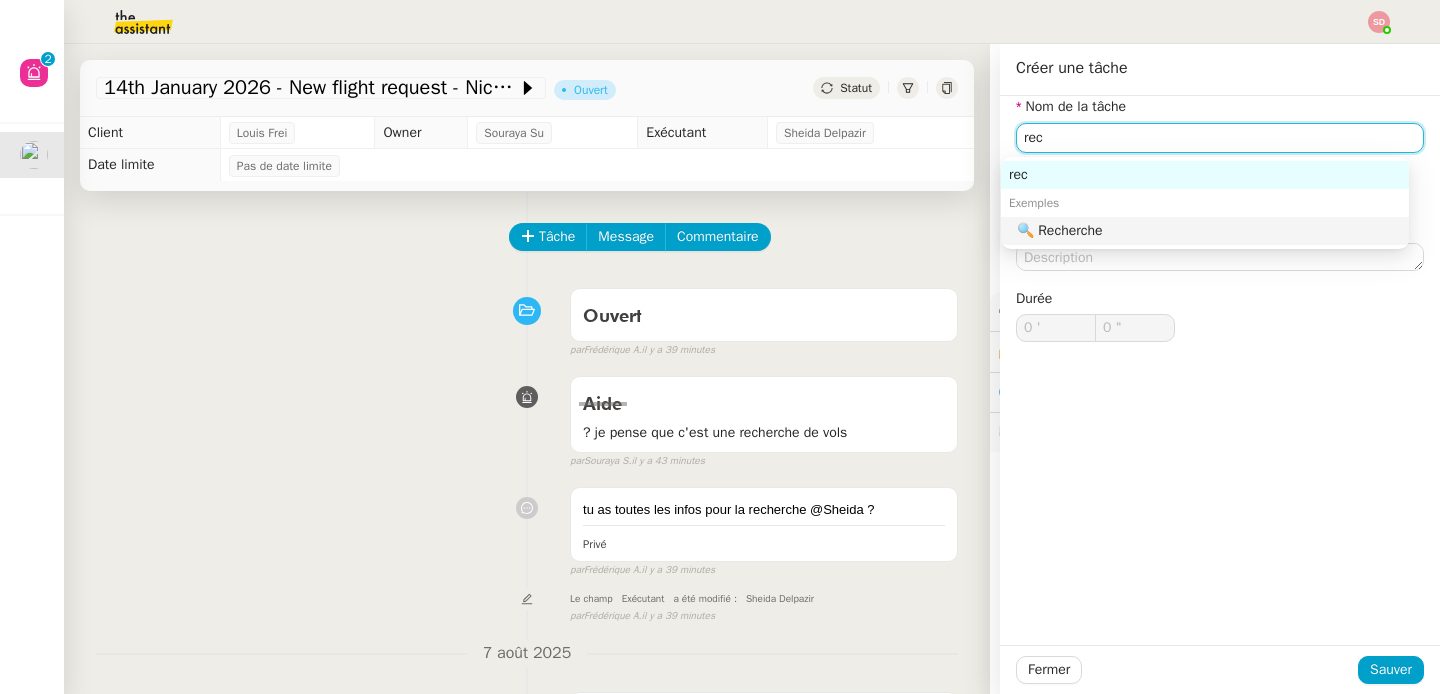 click on "🔍 Recherche" 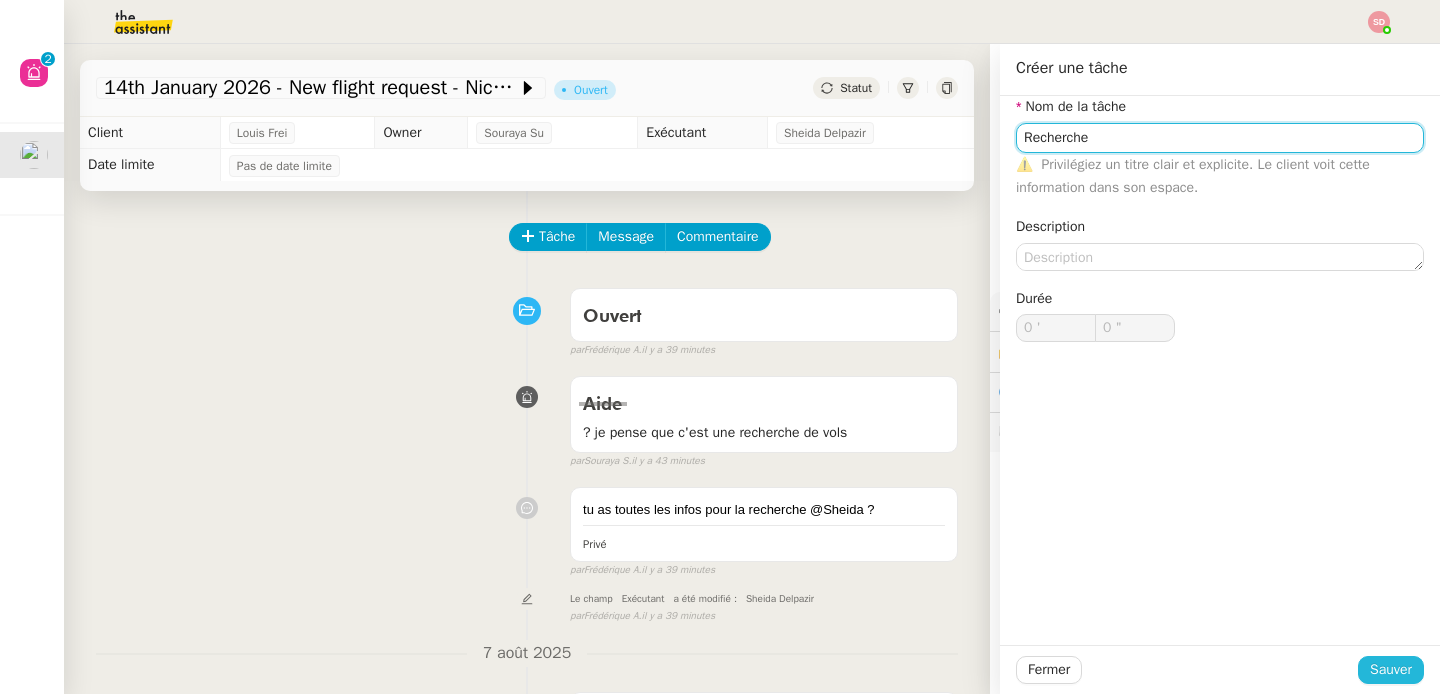 type on "Recherche" 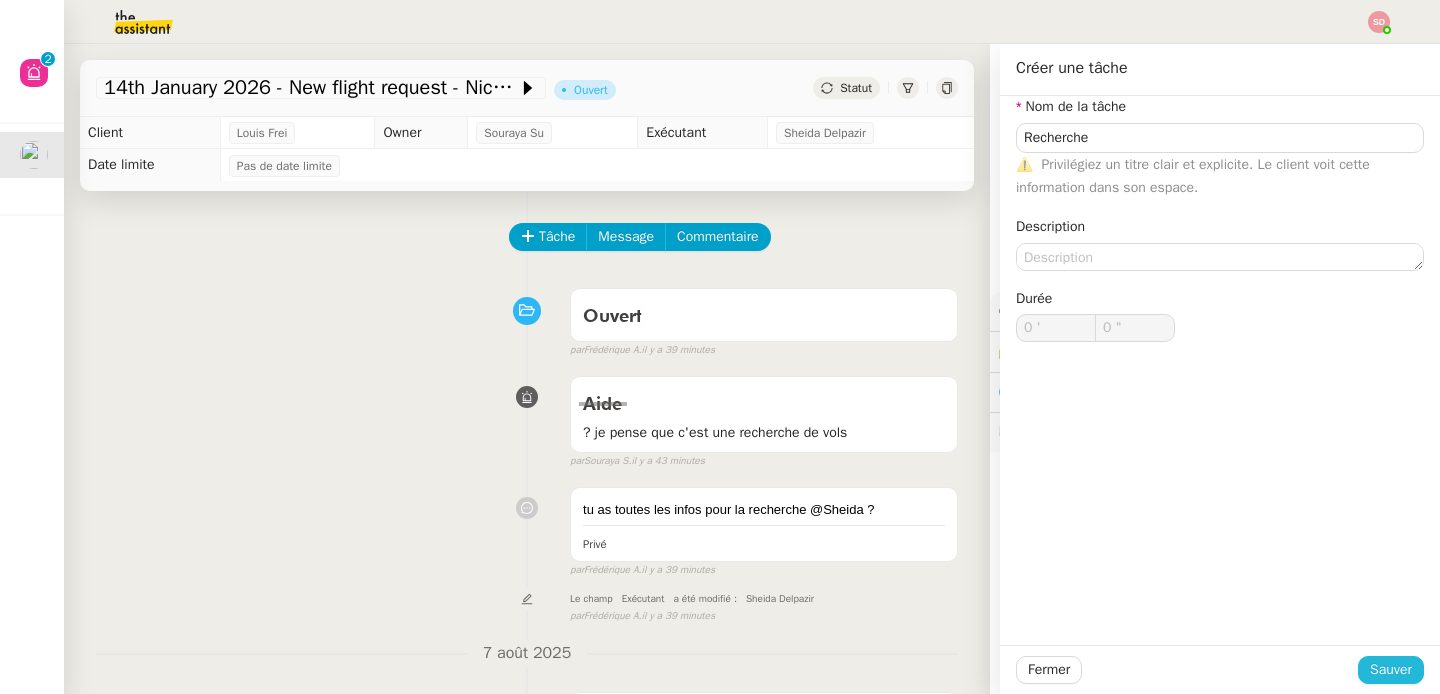 click on "Sauver" 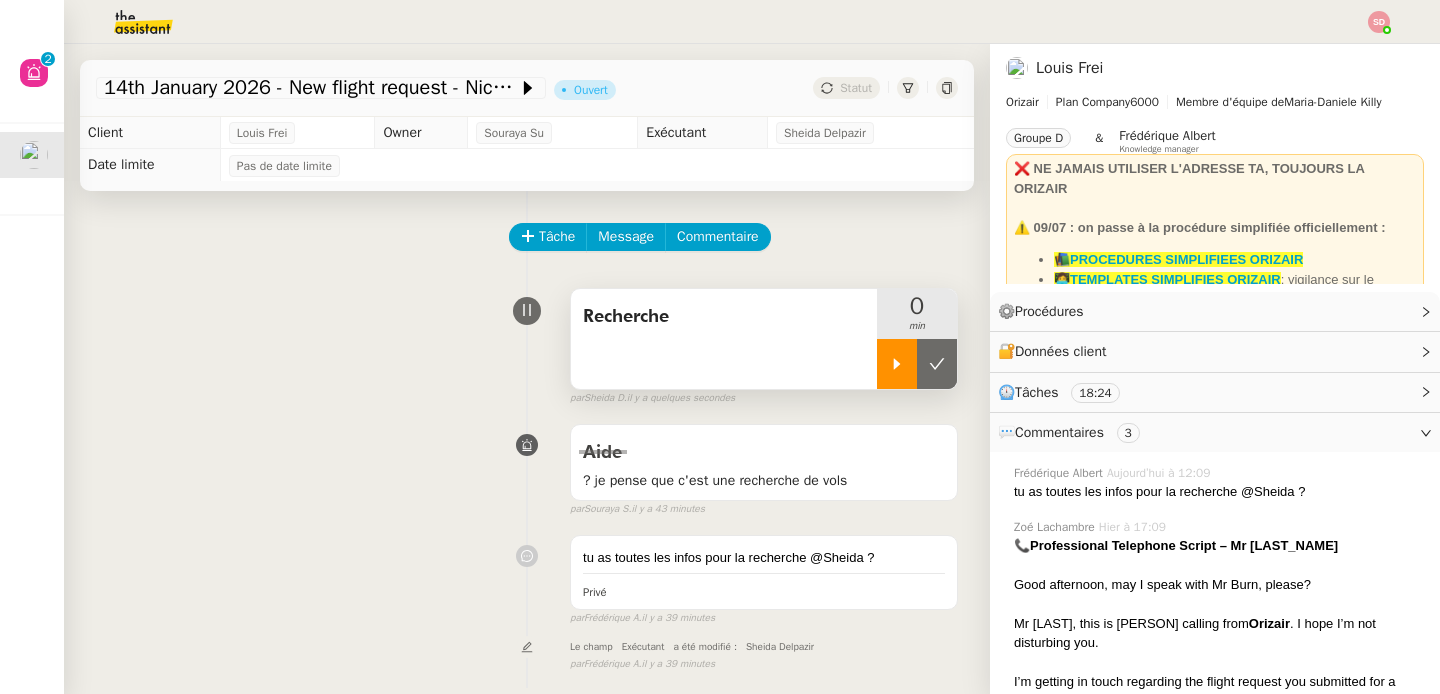 click at bounding box center (897, 364) 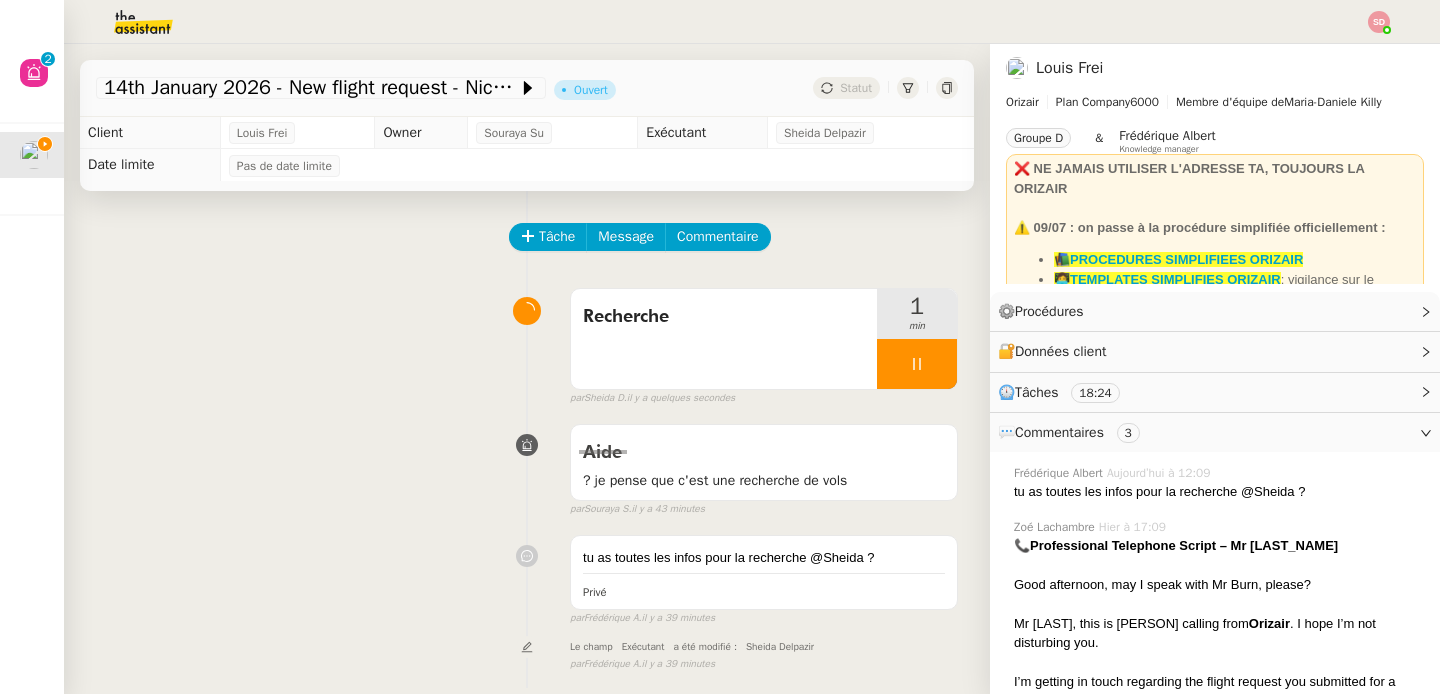 click on "Professional Telephone Script – Mr Nicholas Burn" 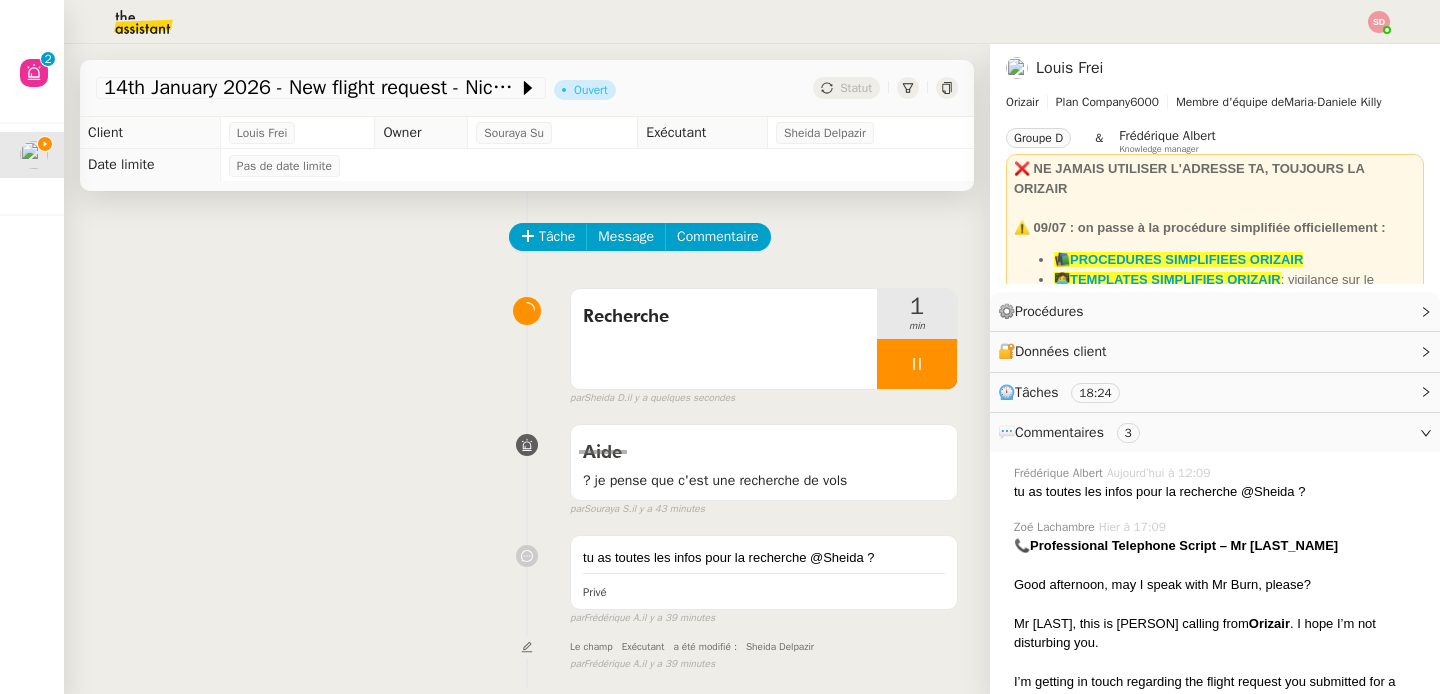 copy on "Burn" 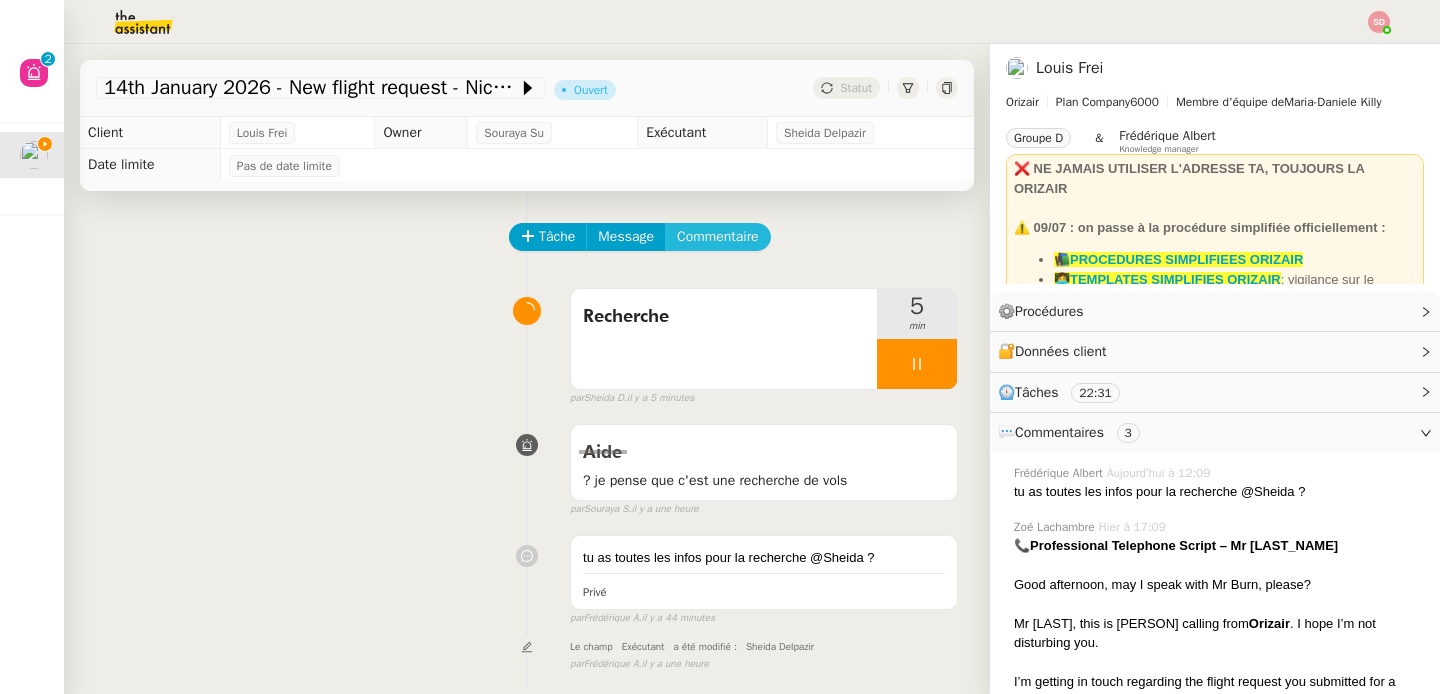 click on "Commentaire" 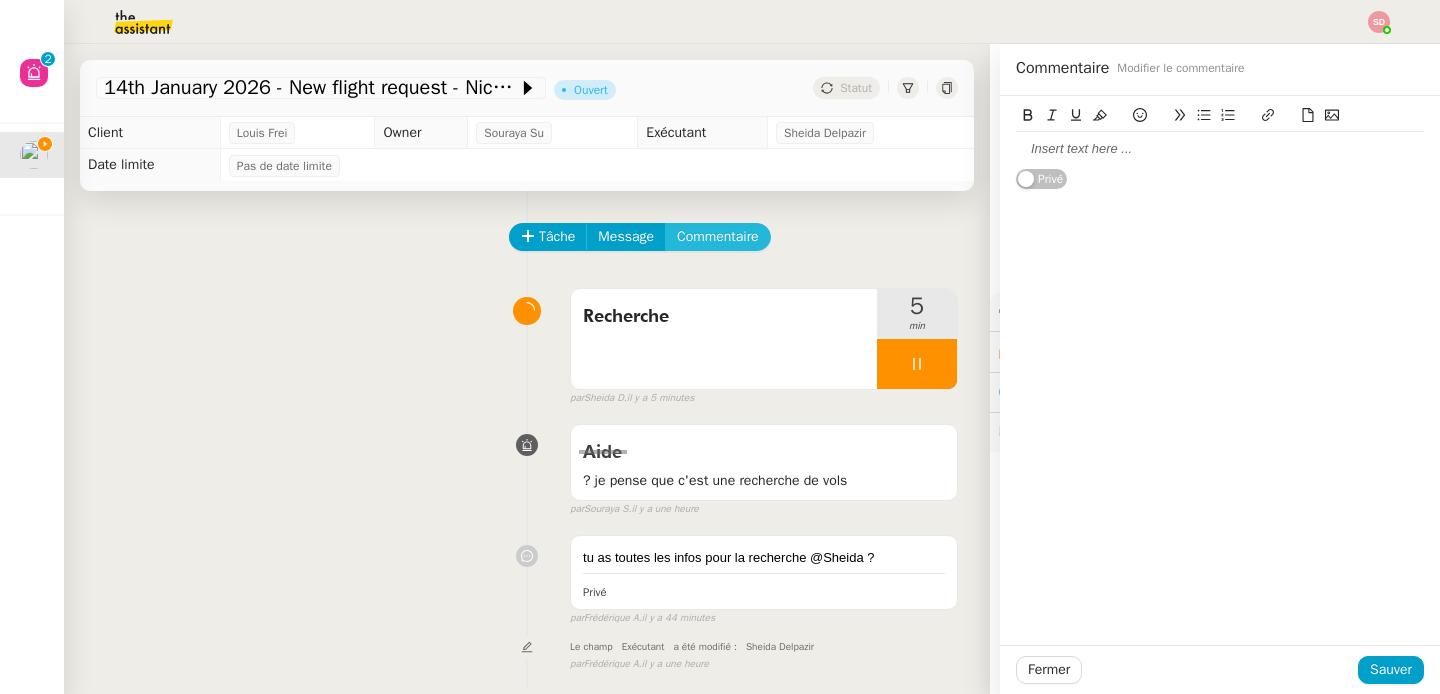 type 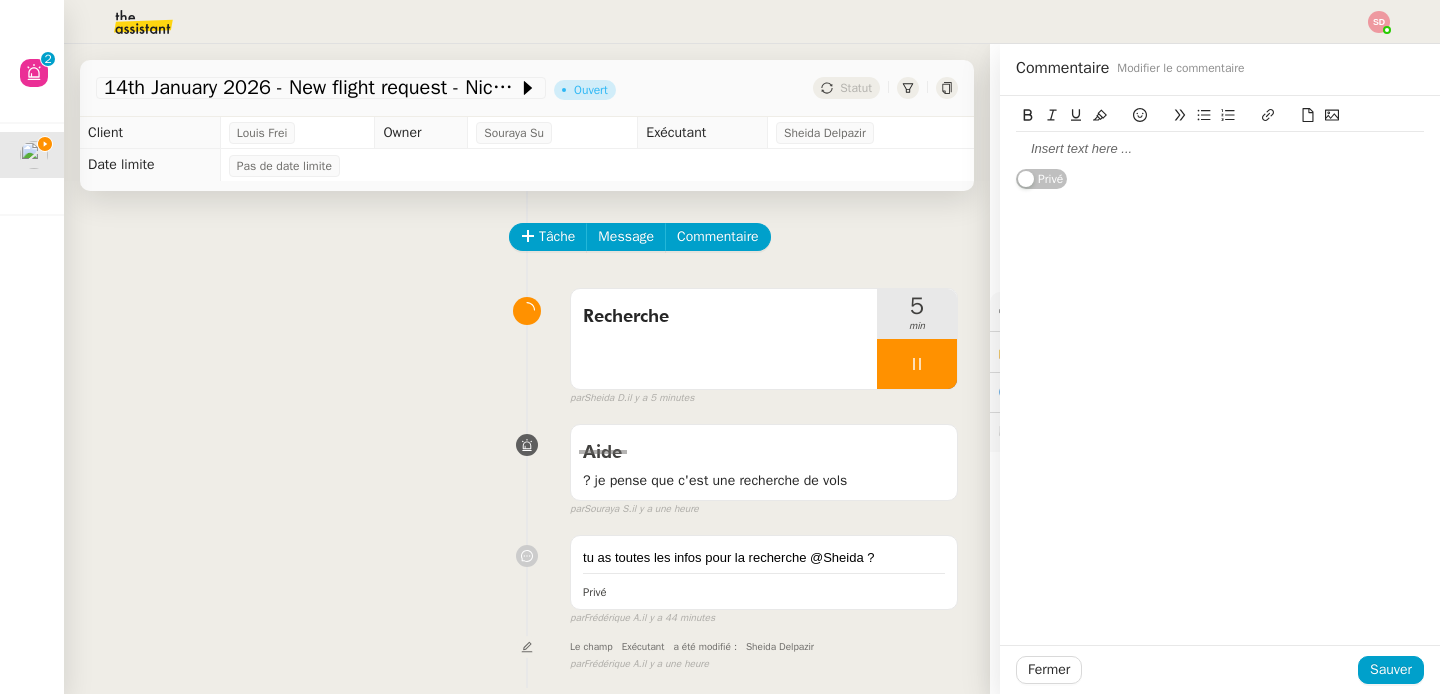 click 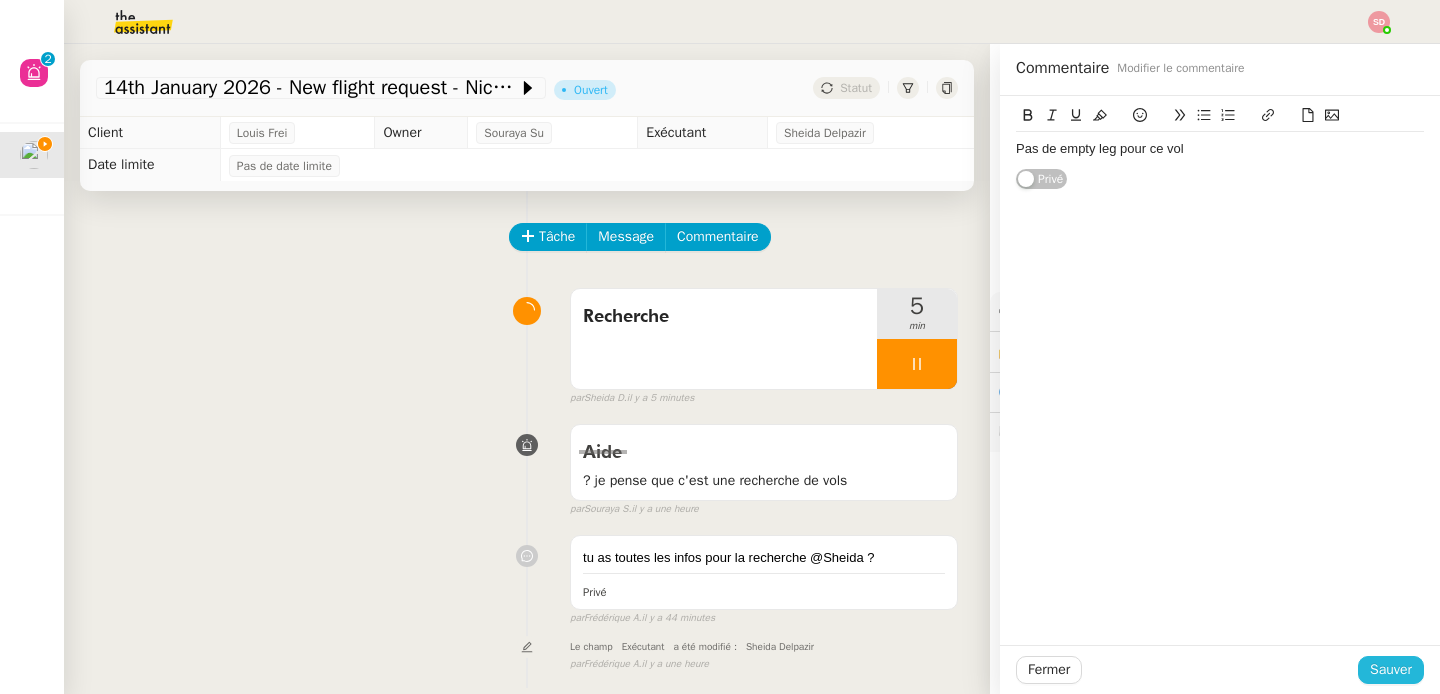 click on "Sauver" 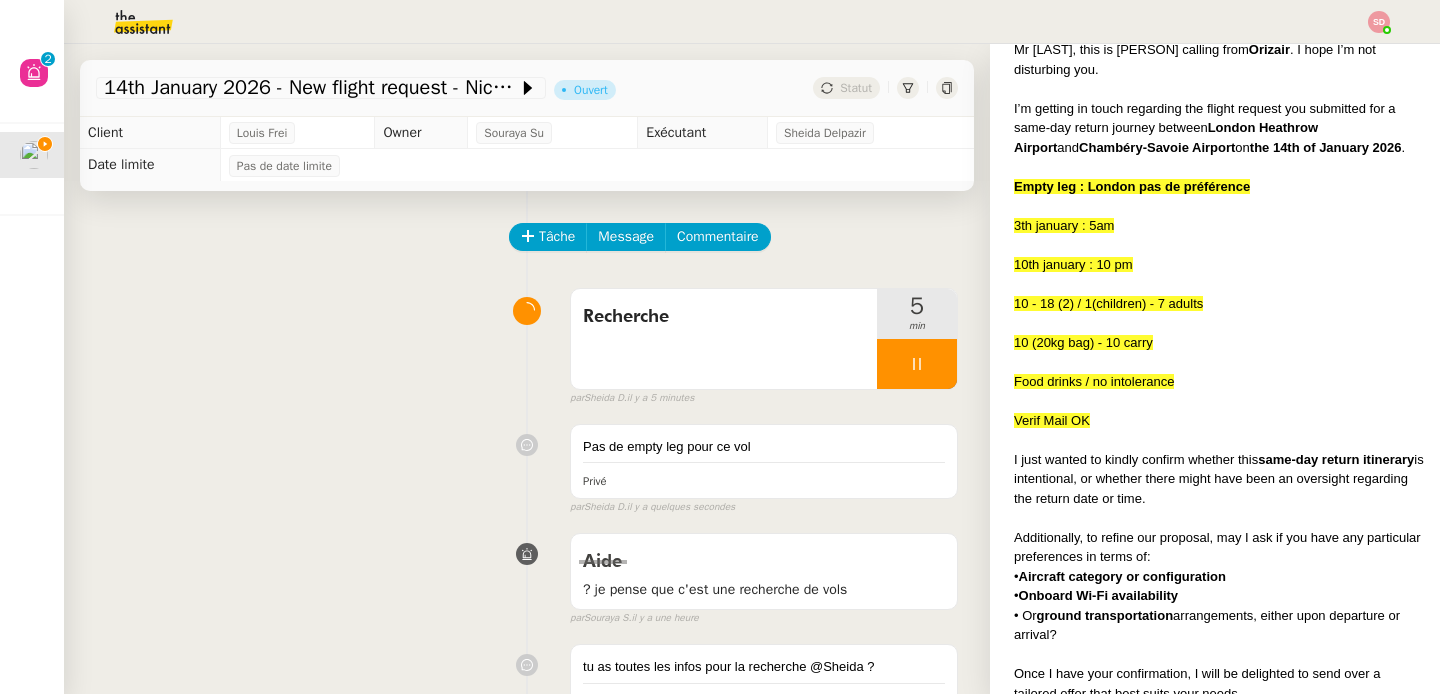 scroll, scrollTop: 730, scrollLeft: 0, axis: vertical 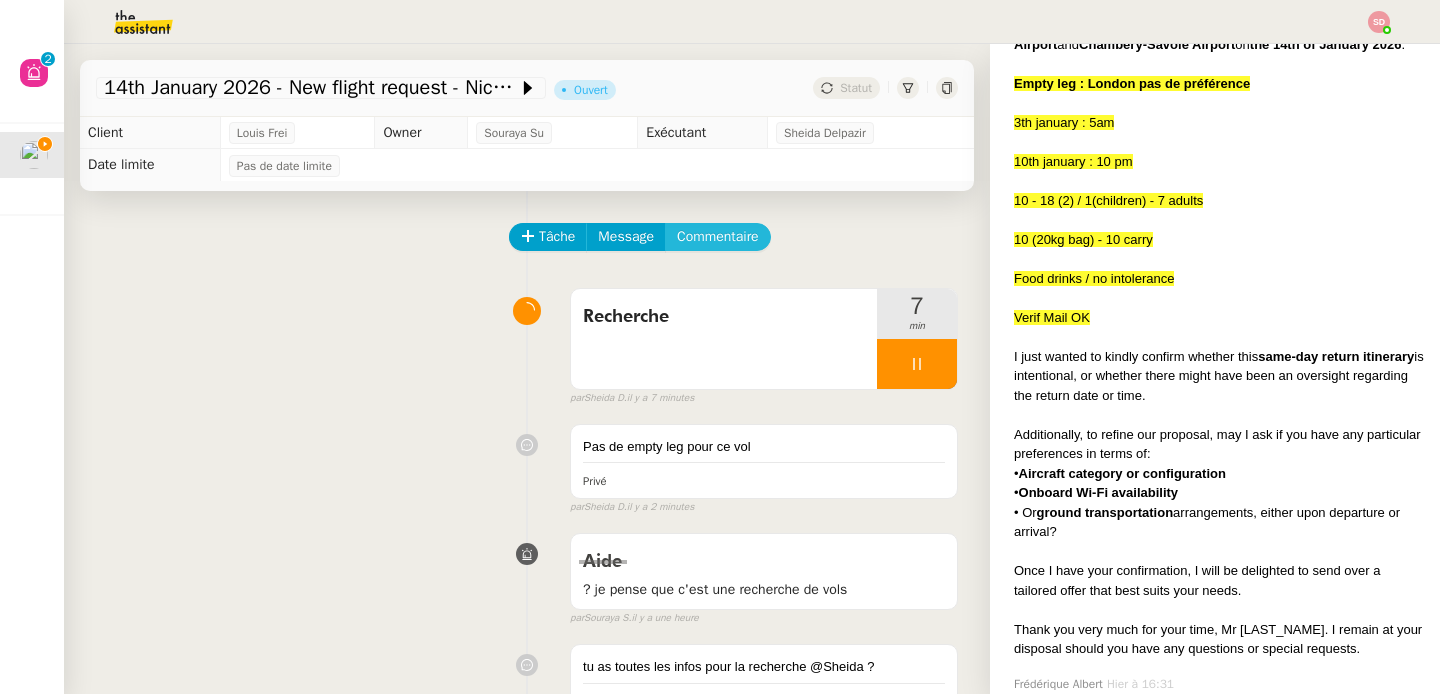 click on "Commentaire" 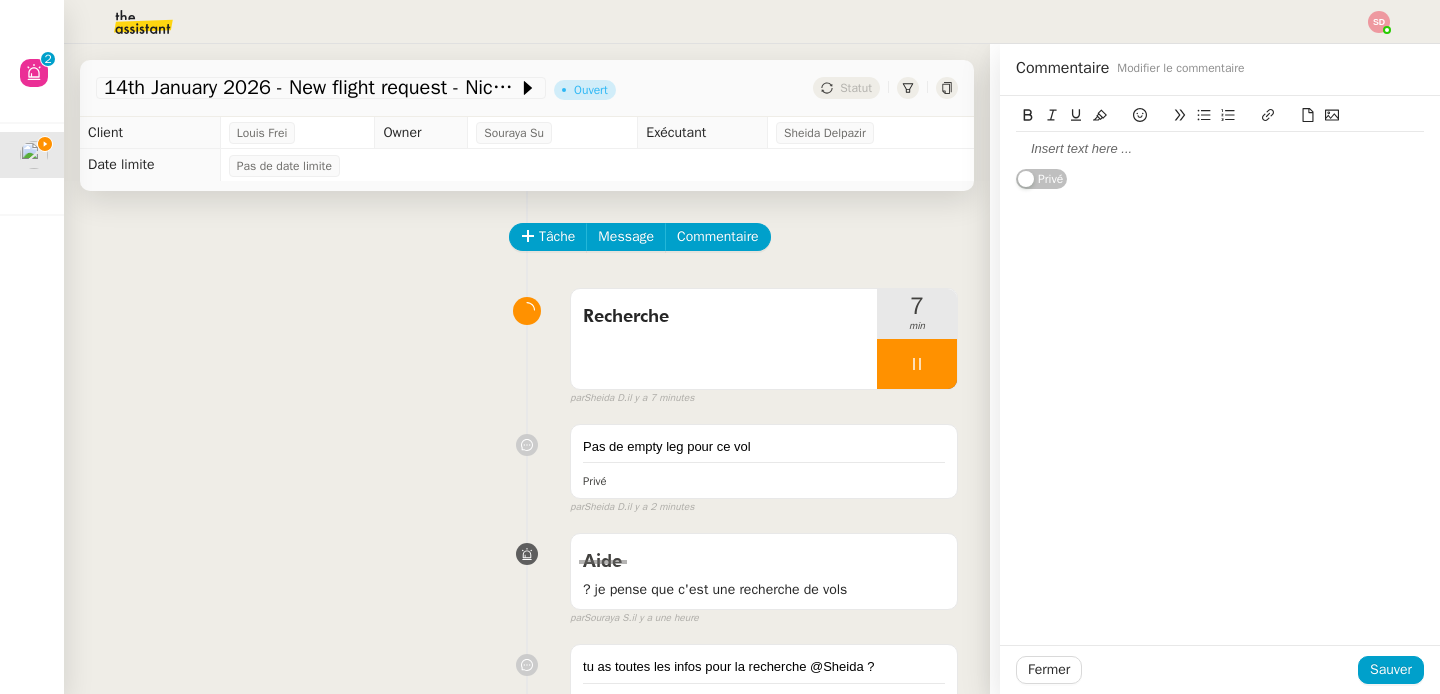 click 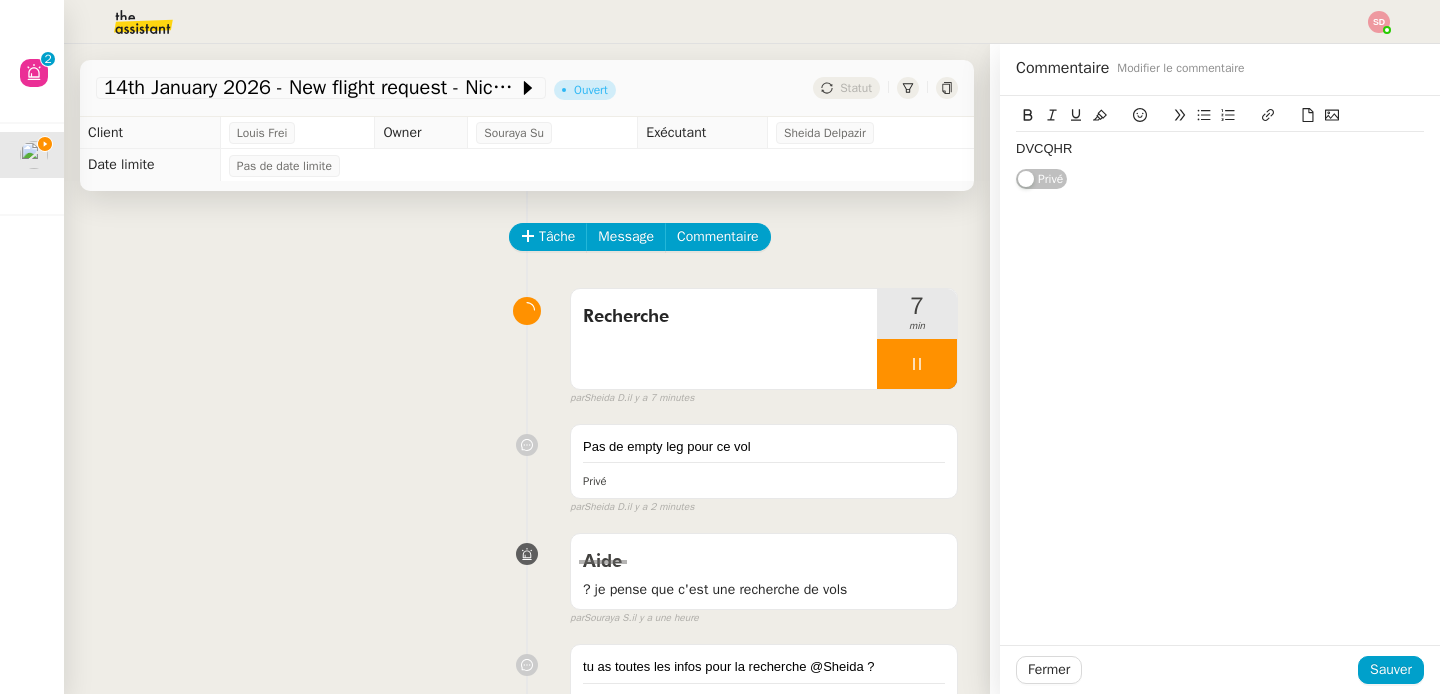 scroll, scrollTop: 0, scrollLeft: 0, axis: both 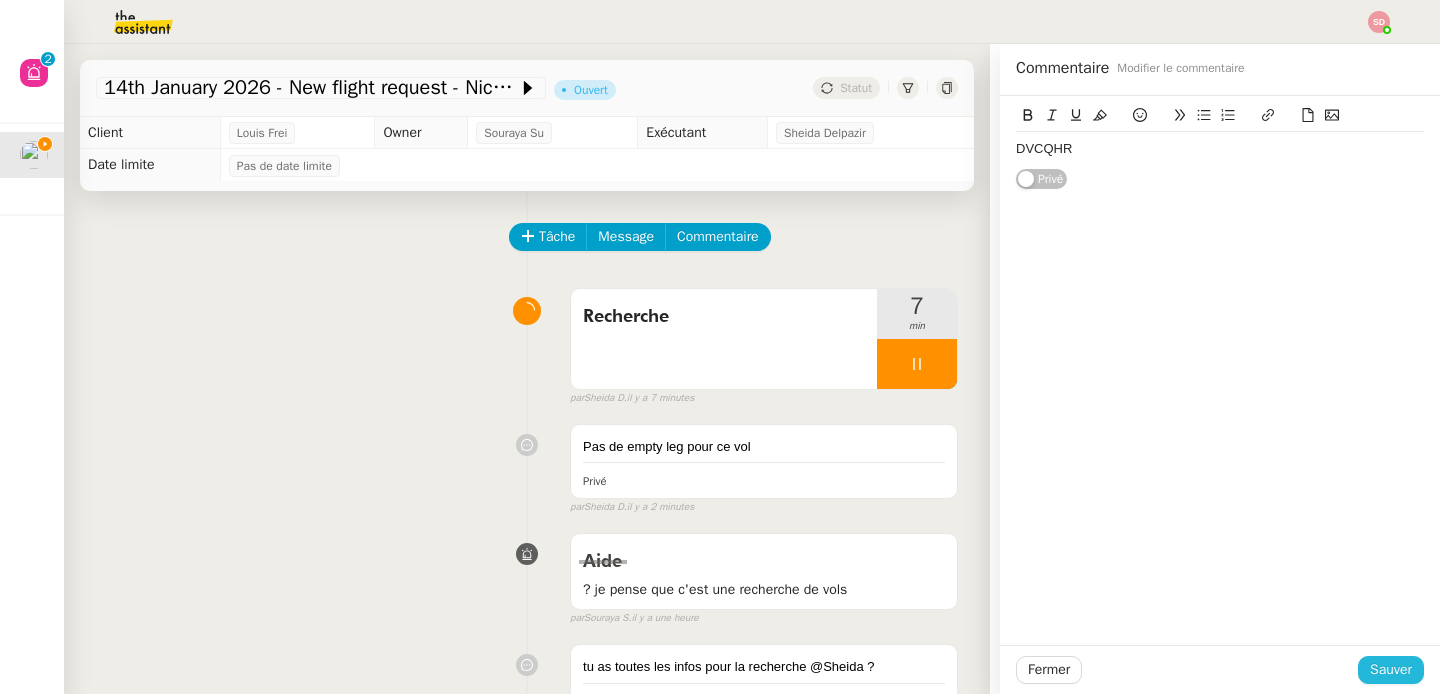 click on "Sauver" 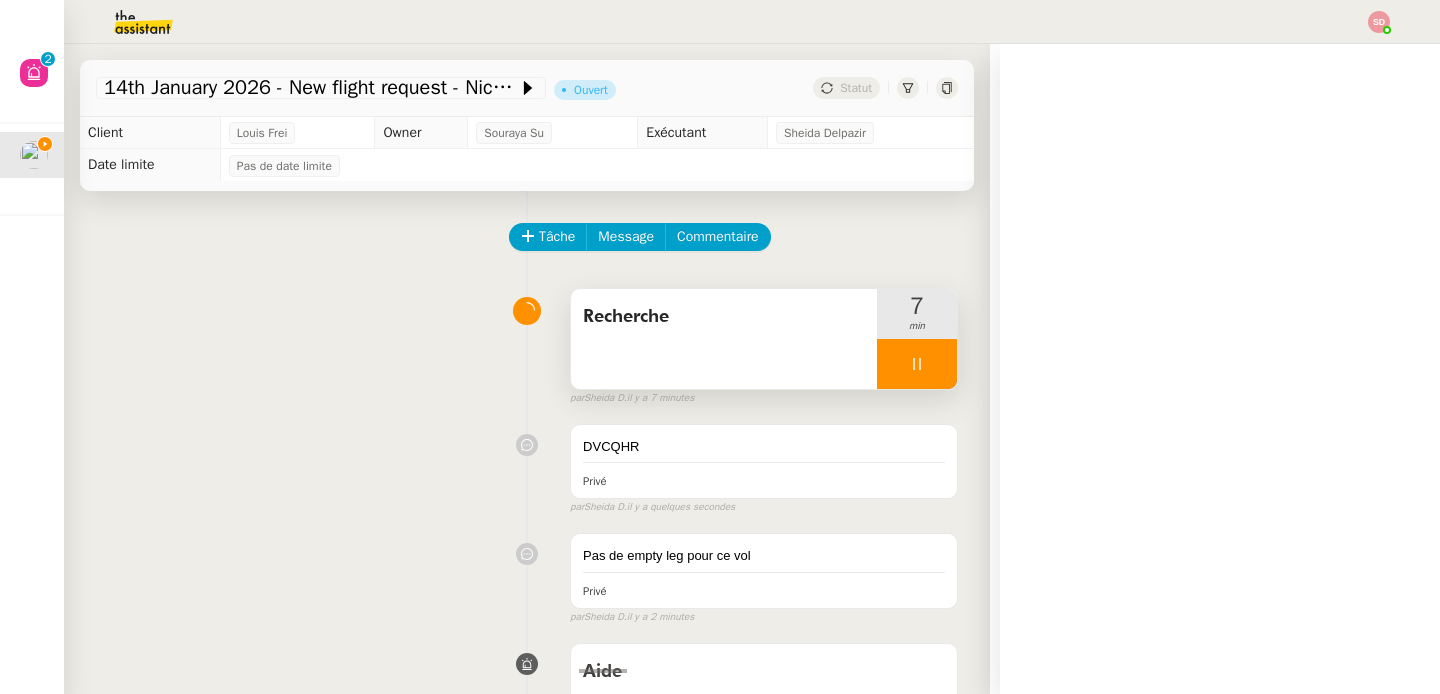 click at bounding box center (917, 364) 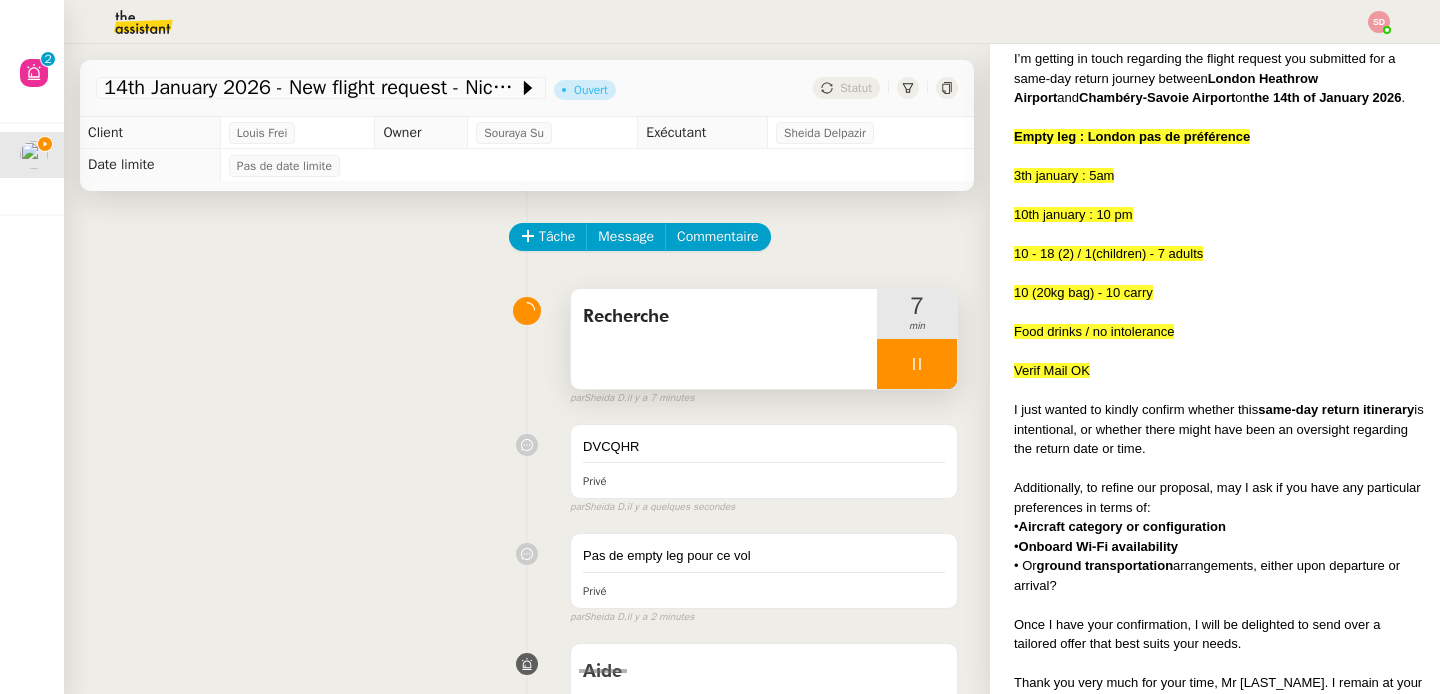 click at bounding box center [917, 364] 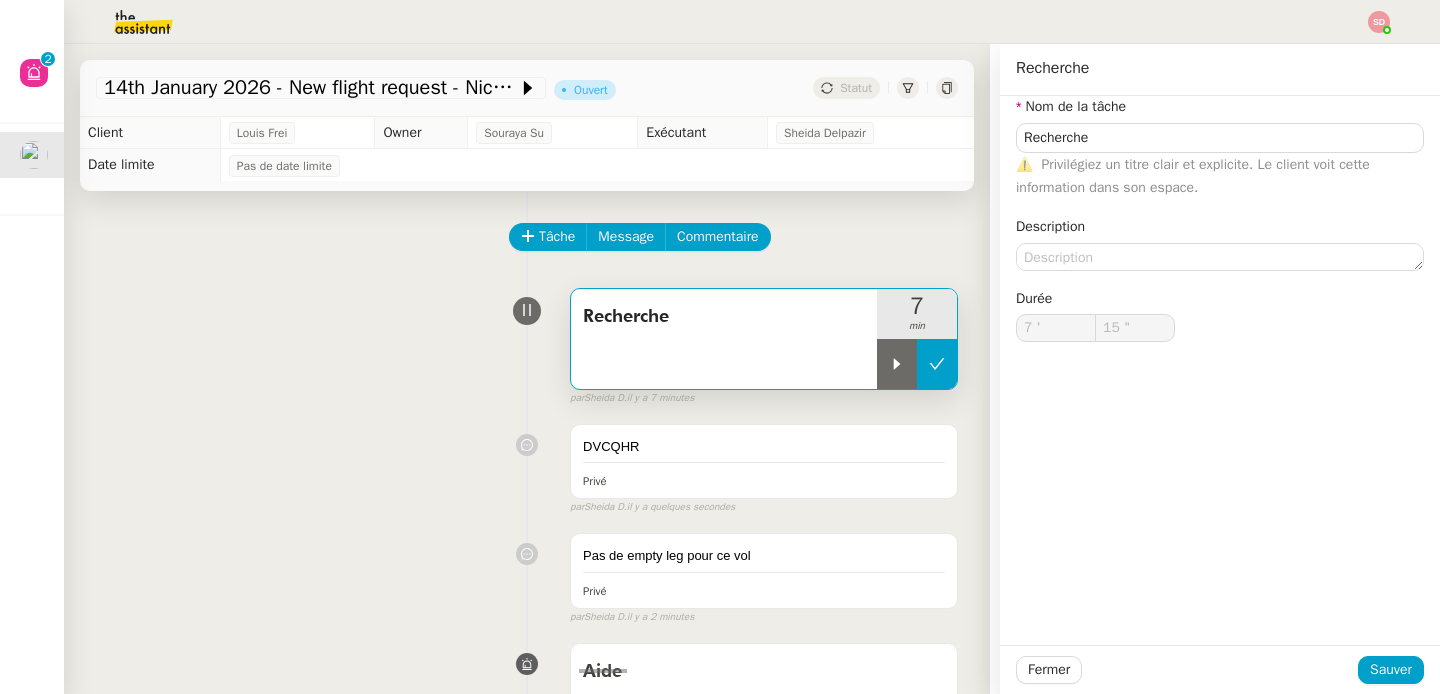 click at bounding box center (937, 364) 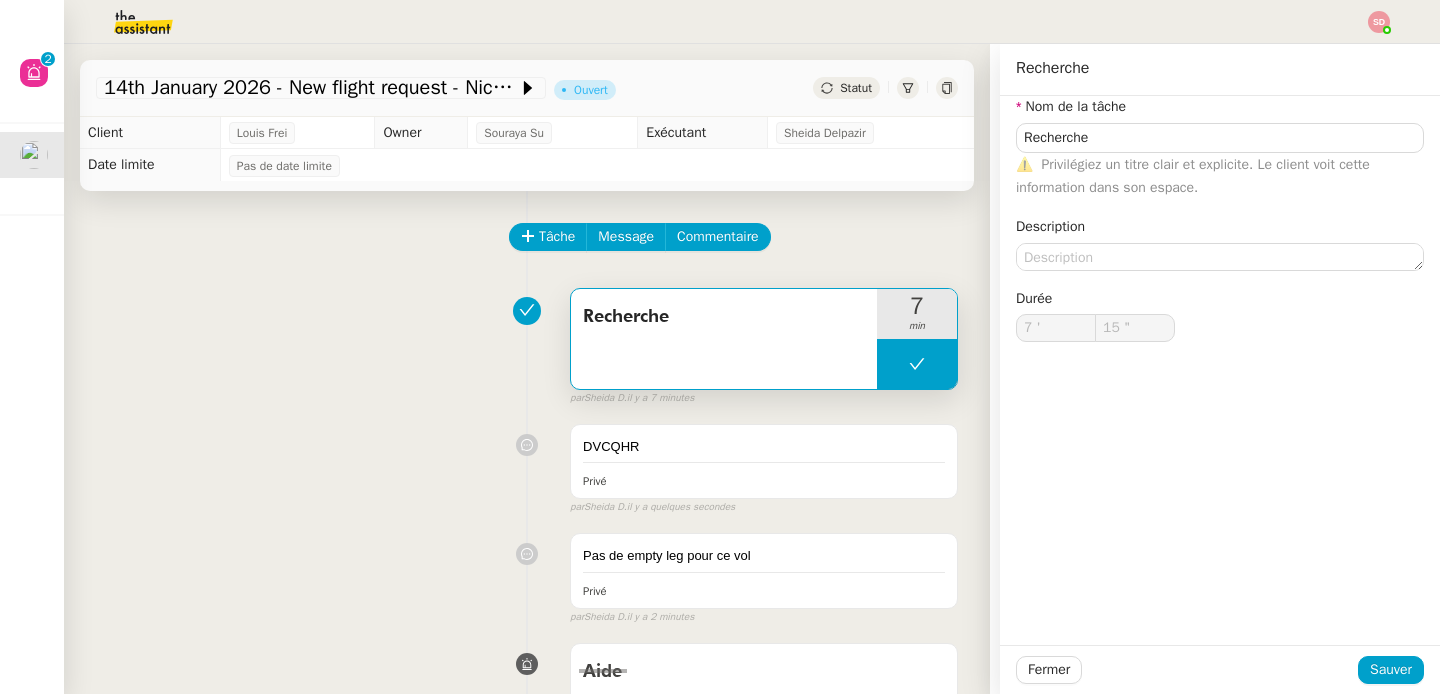 type on "Recherche" 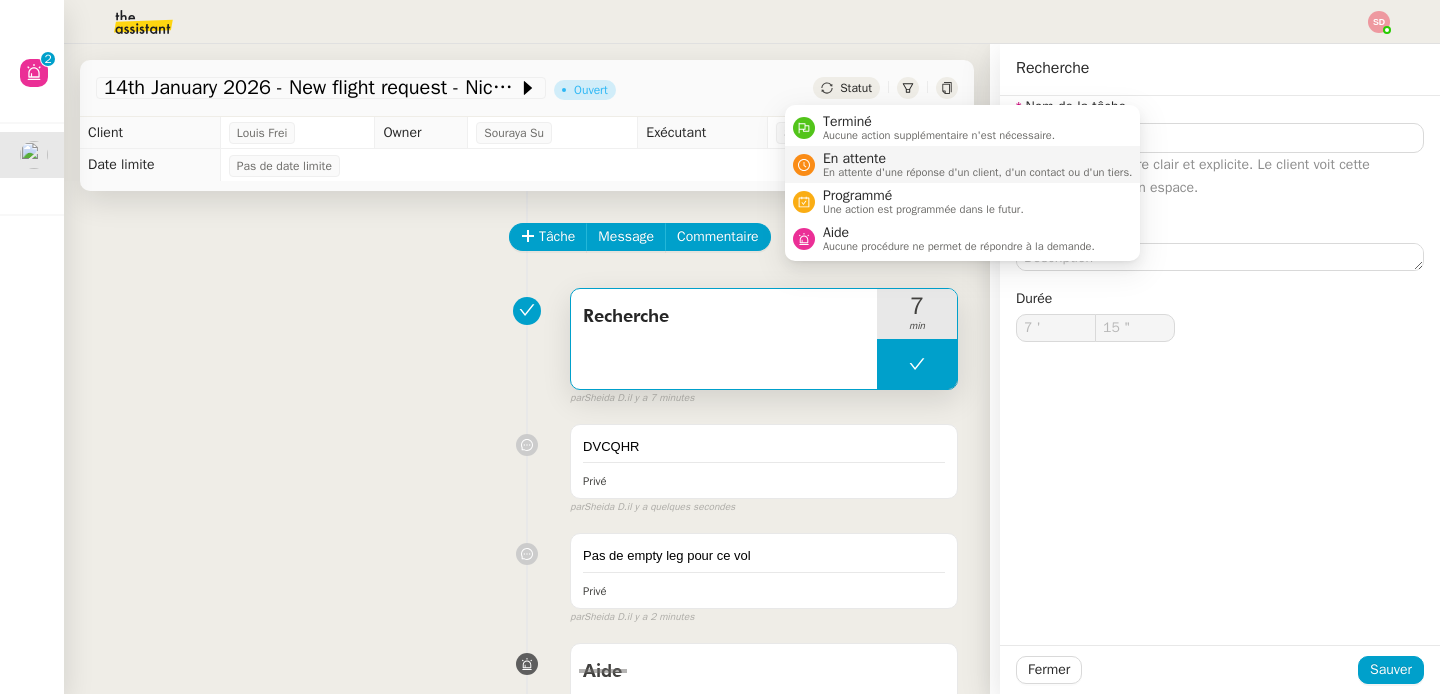 click on "En attente" at bounding box center (978, 159) 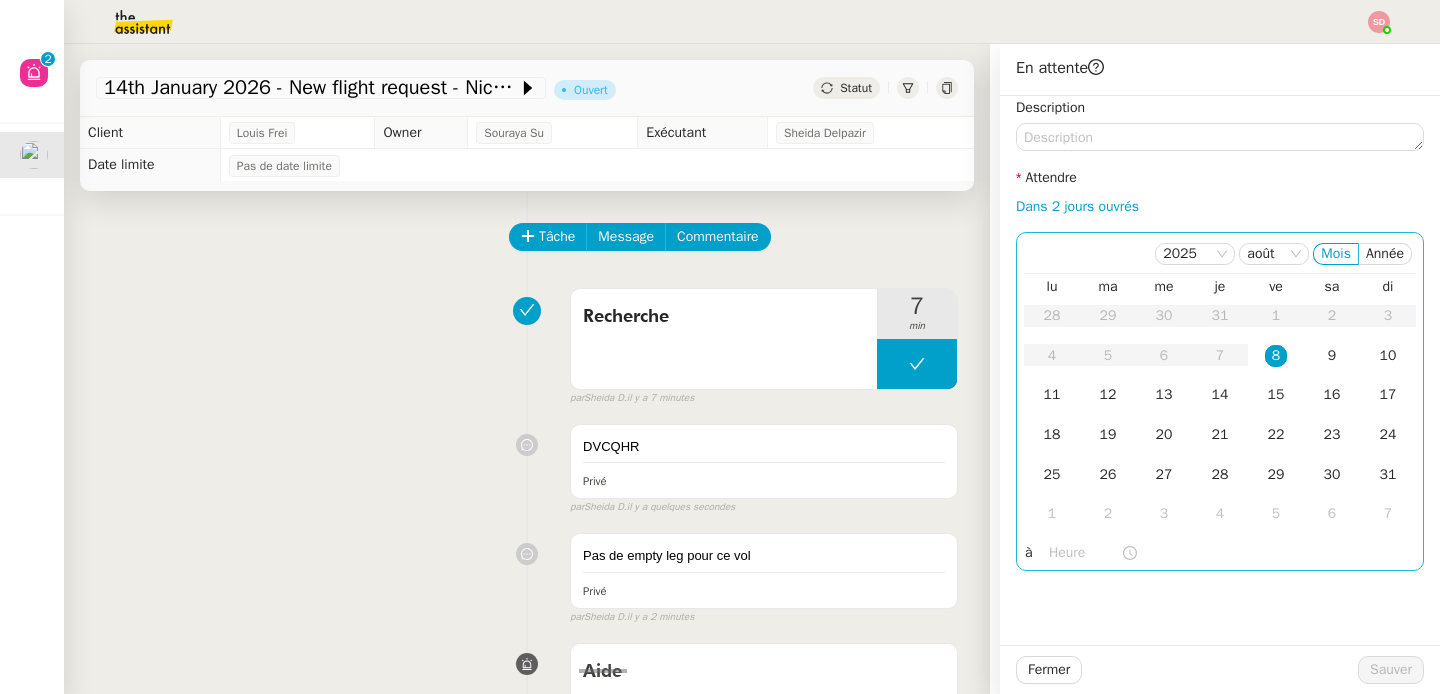 click 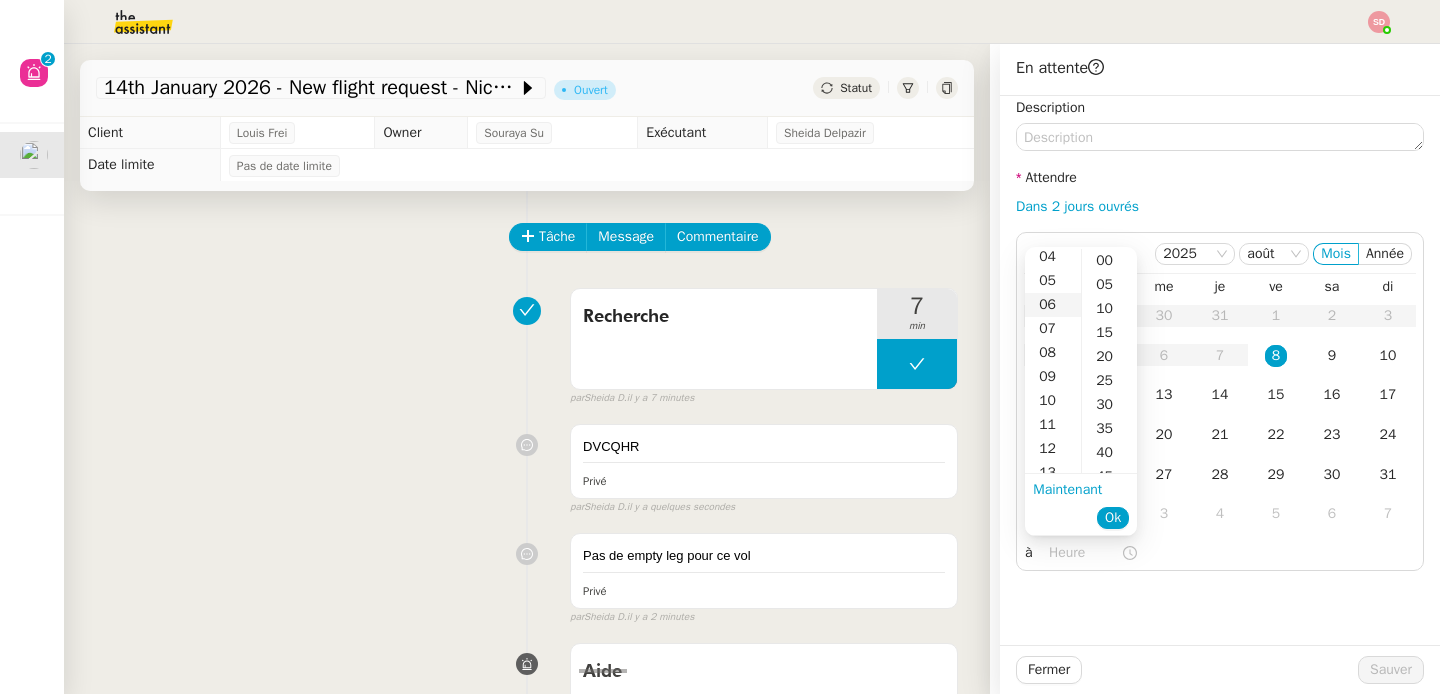 scroll, scrollTop: 191, scrollLeft: 0, axis: vertical 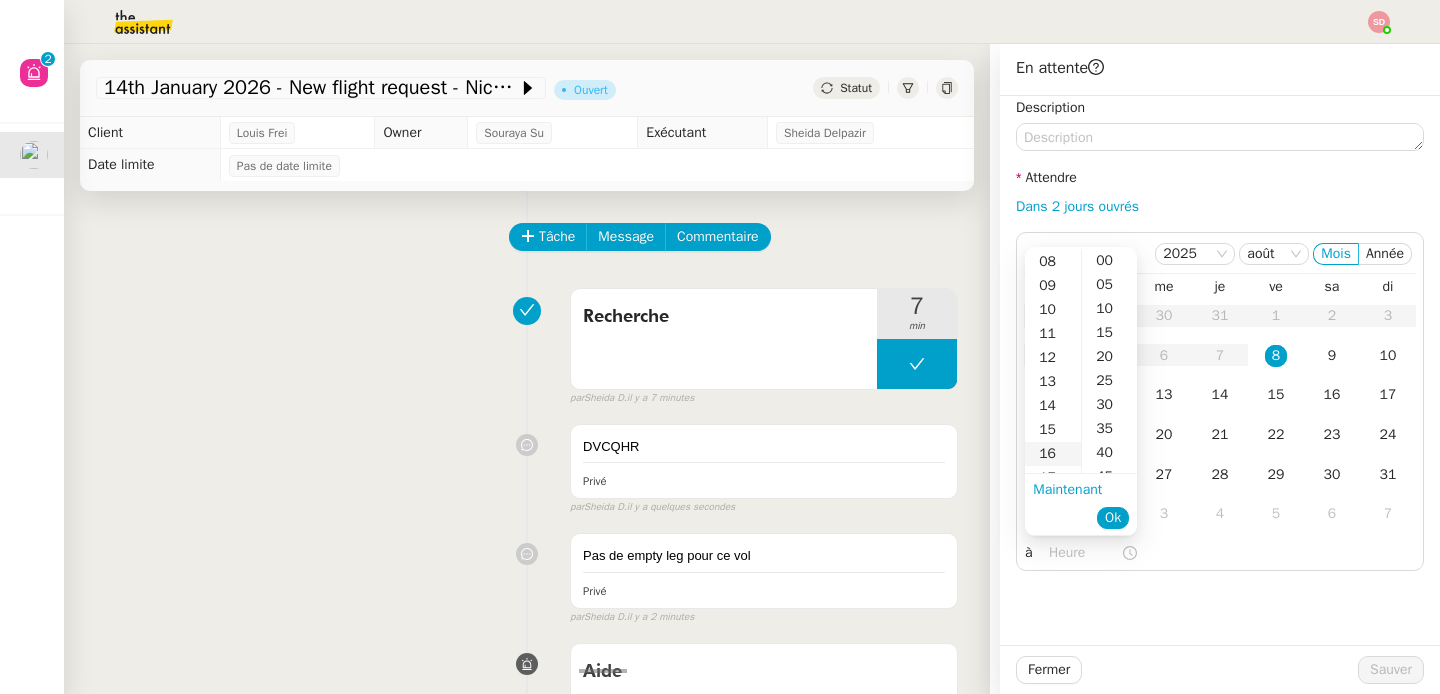 click on "16" at bounding box center [1053, 454] 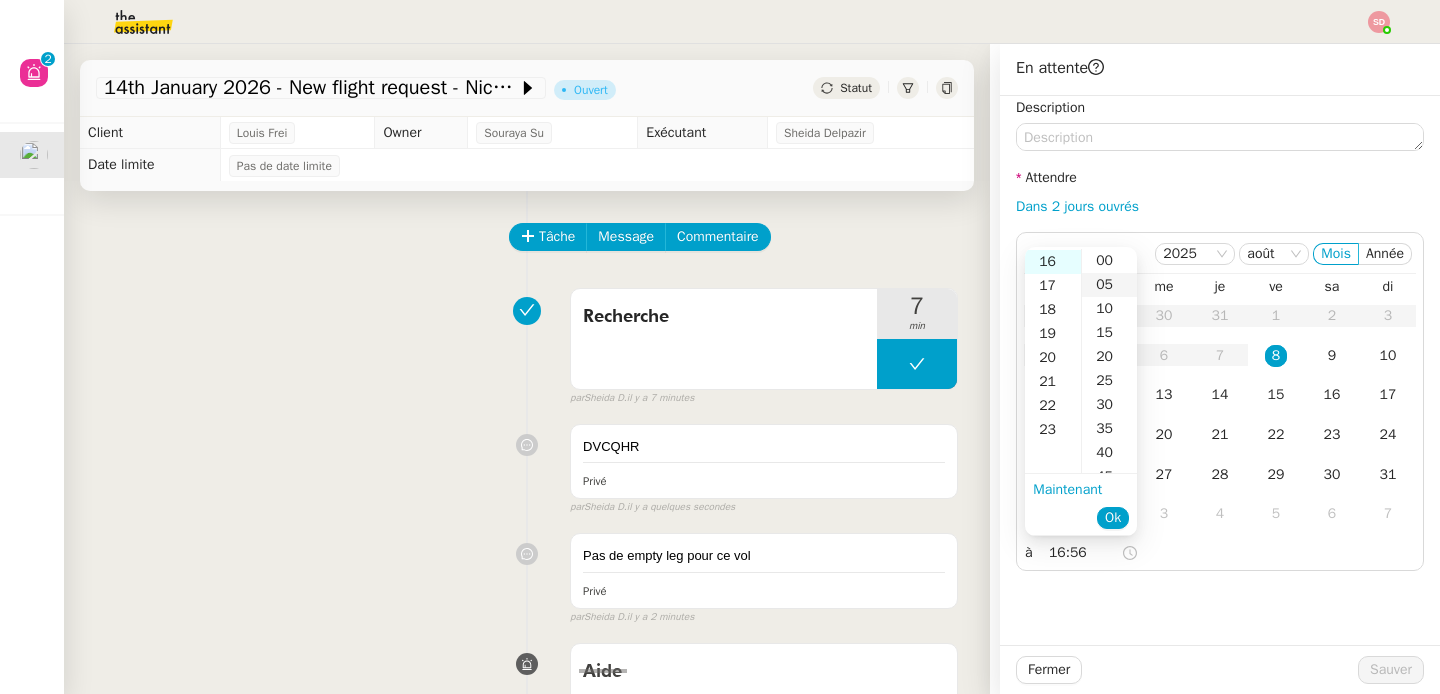 scroll, scrollTop: 384, scrollLeft: 0, axis: vertical 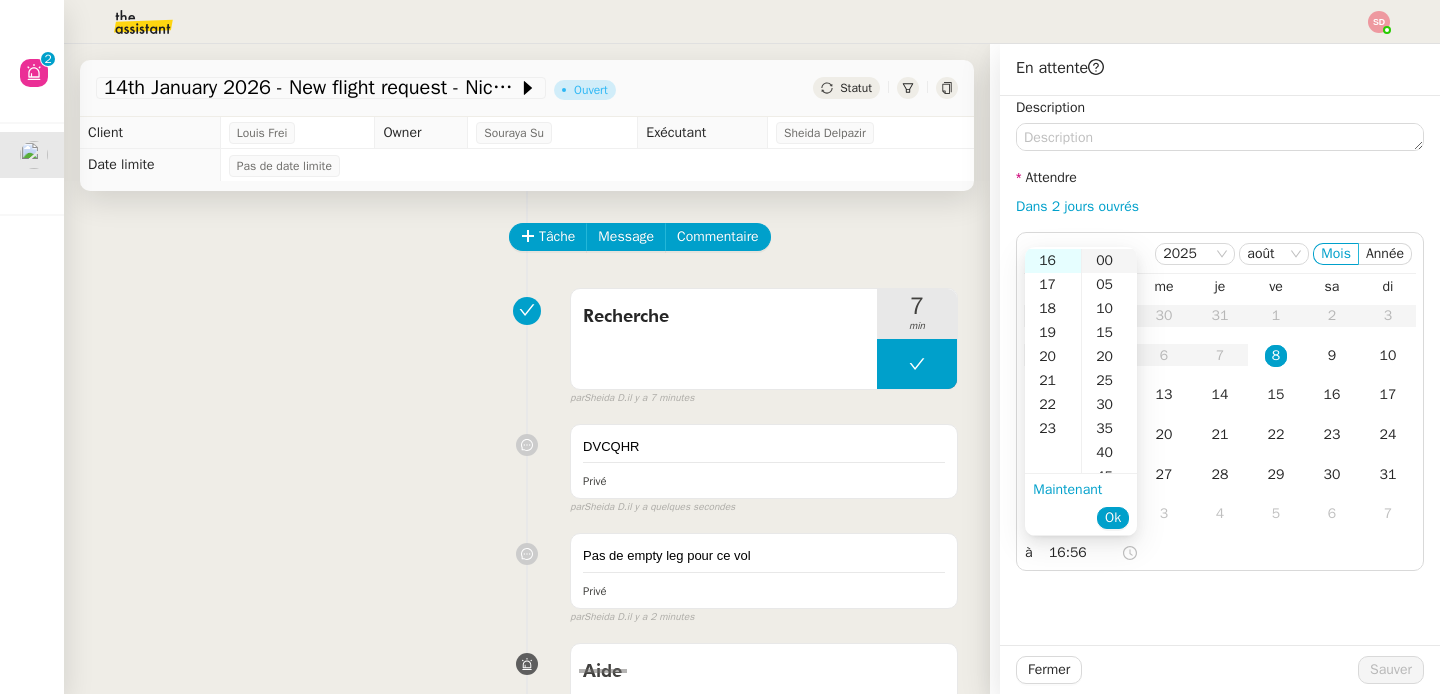 click on "00" at bounding box center [1109, 261] 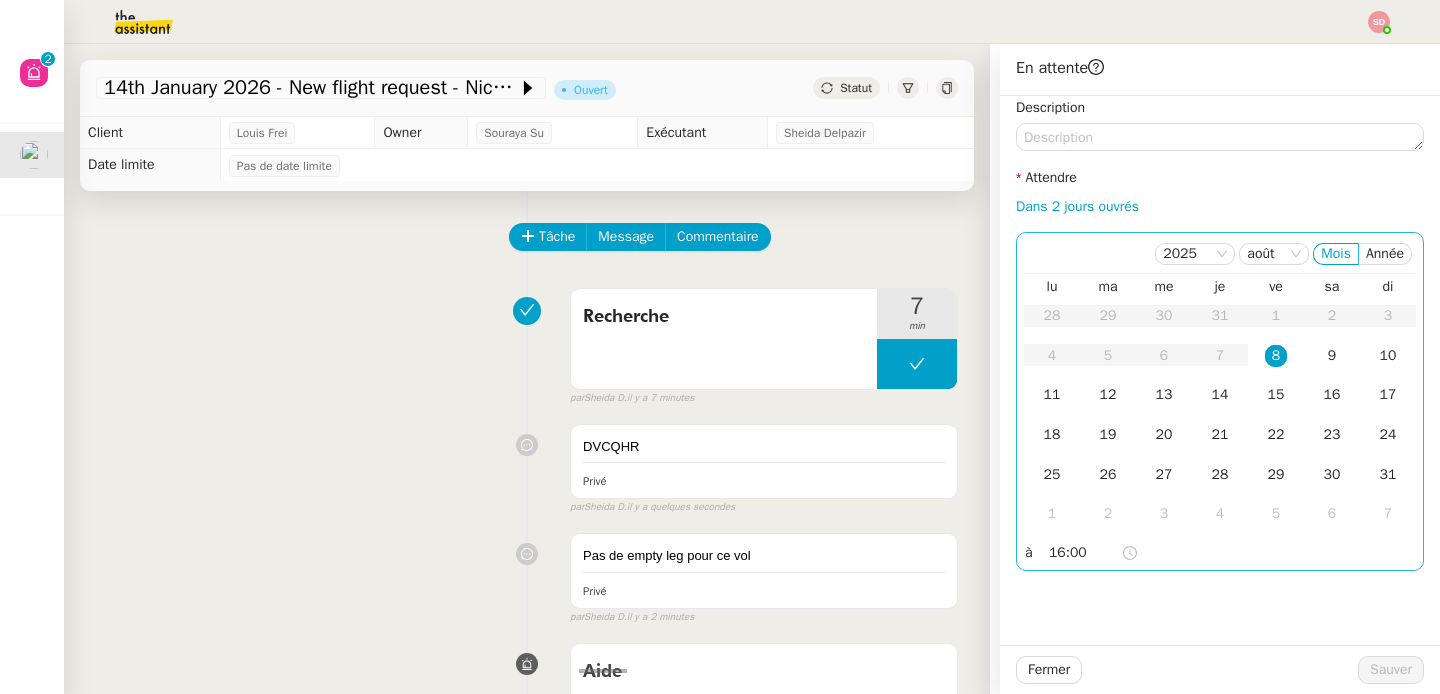 click on "8" 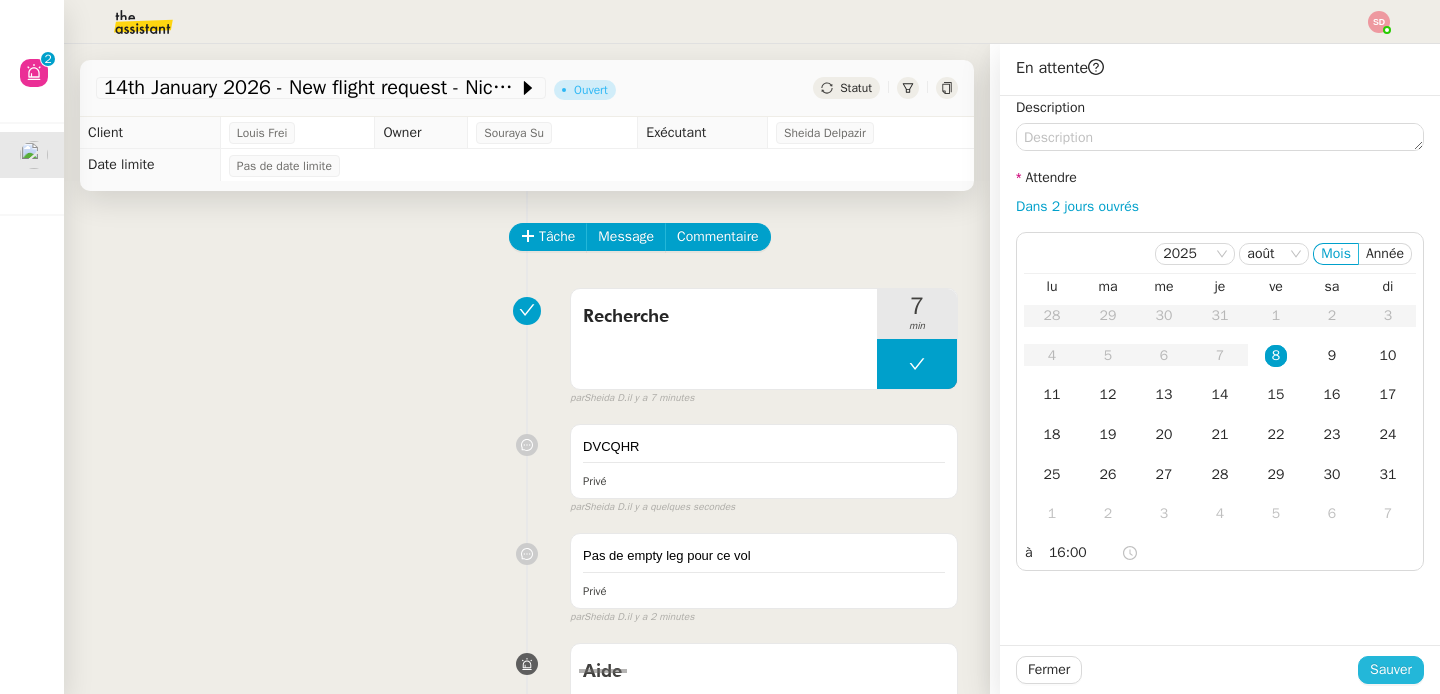 click on "Sauver" 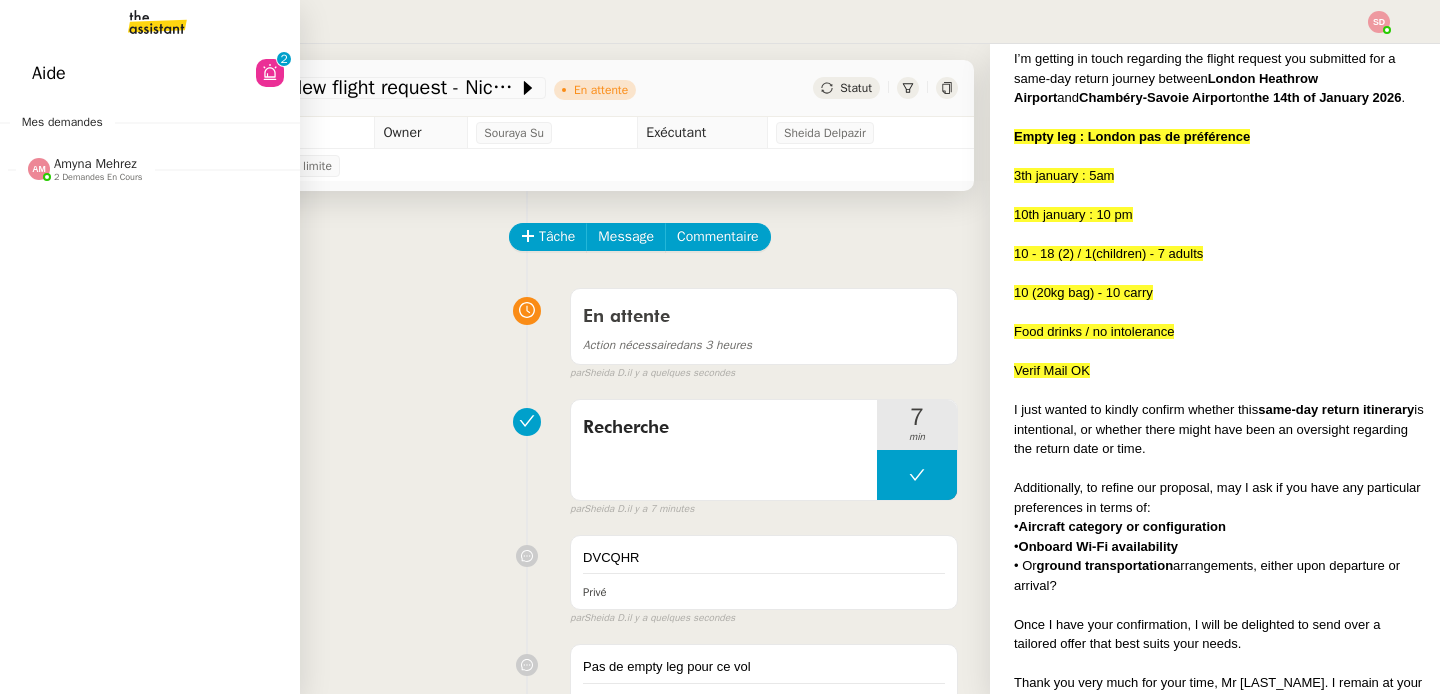 click on "2 demandes en cours" 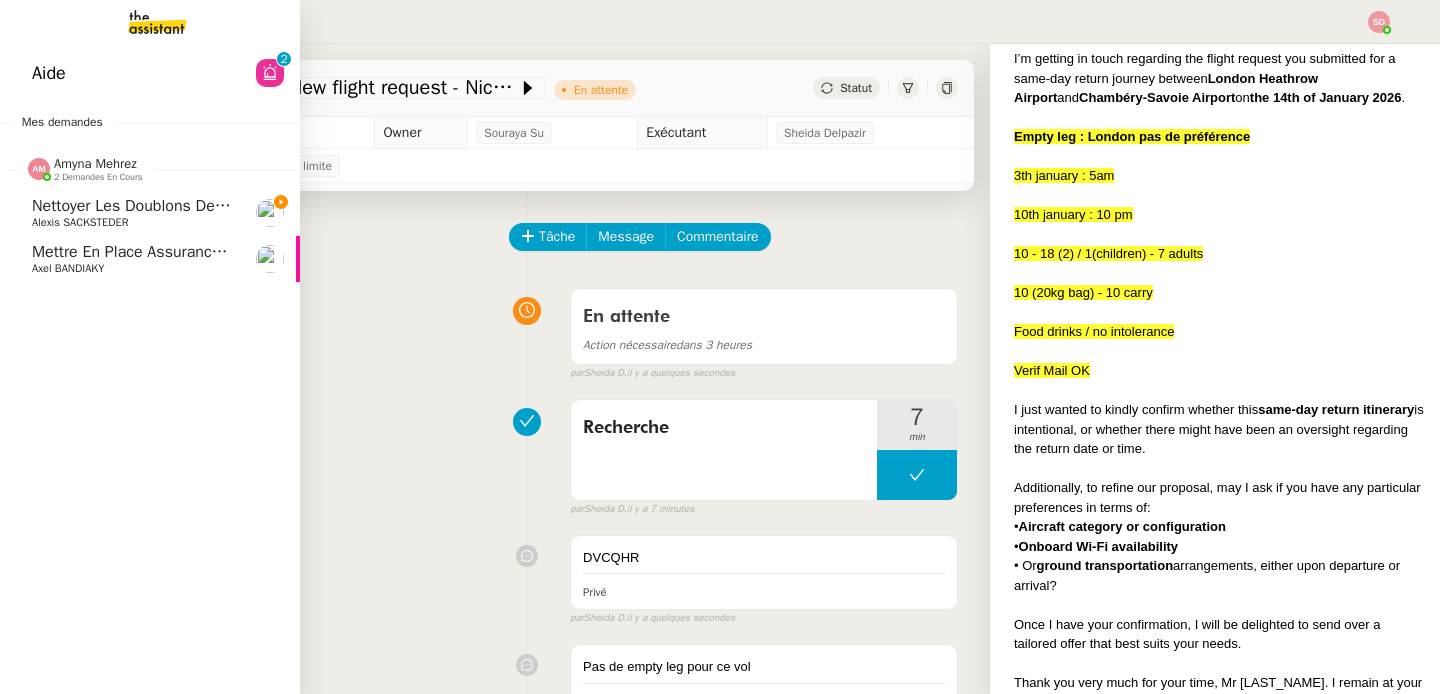click on "2 demandes en cours" 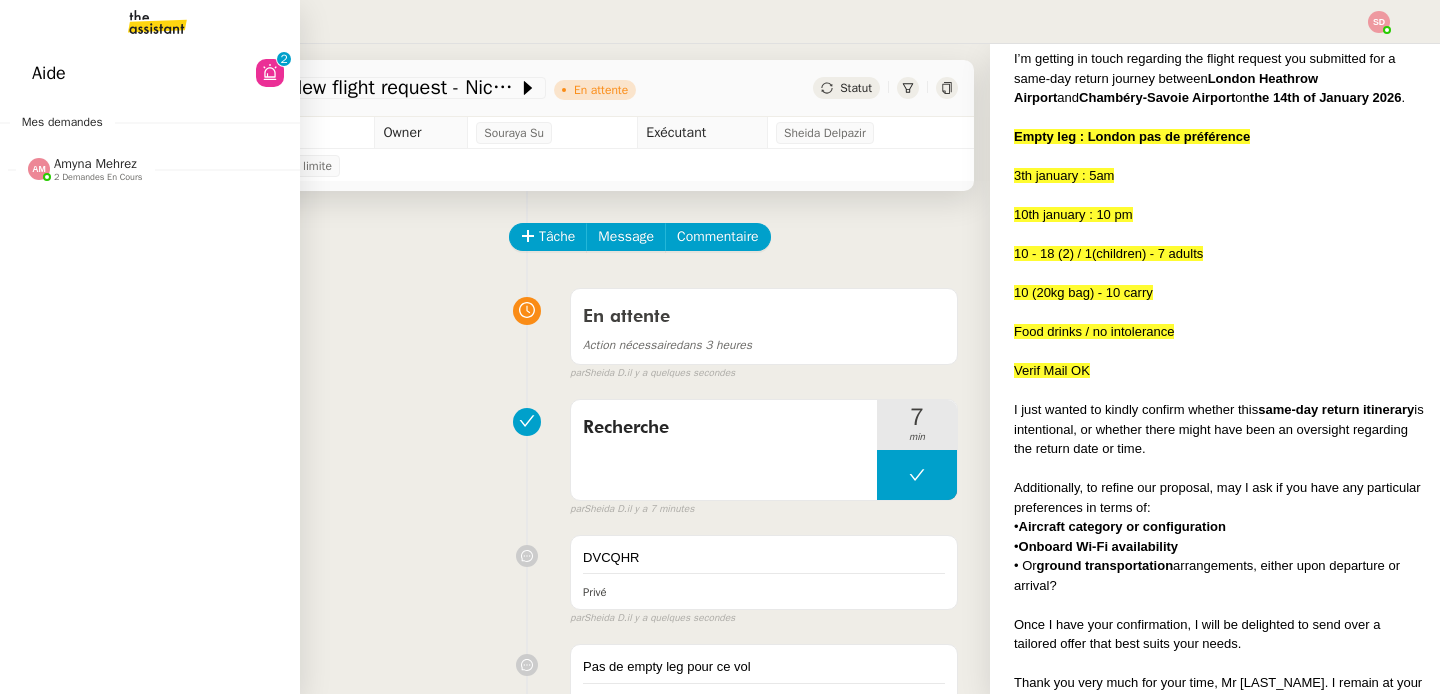 click on "Amyna Mehrez" 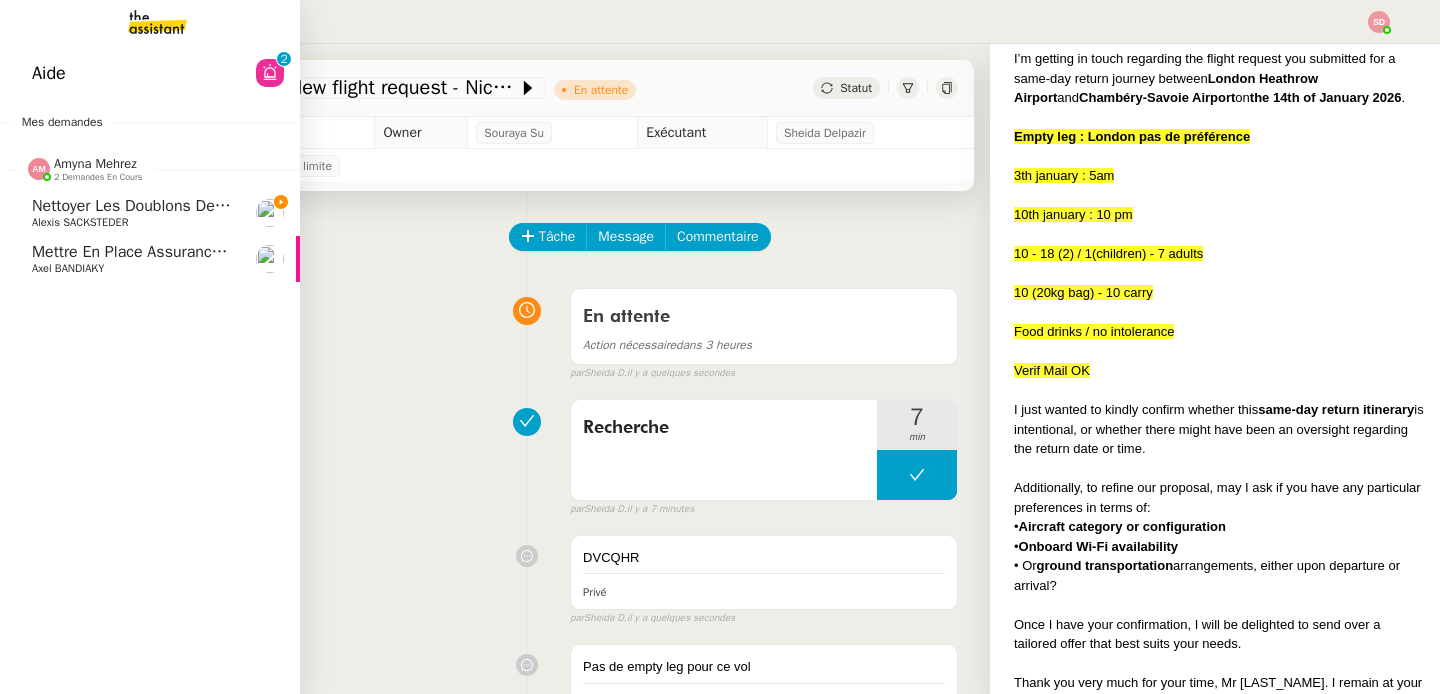 click on "Mettre en place assurance véhicule" 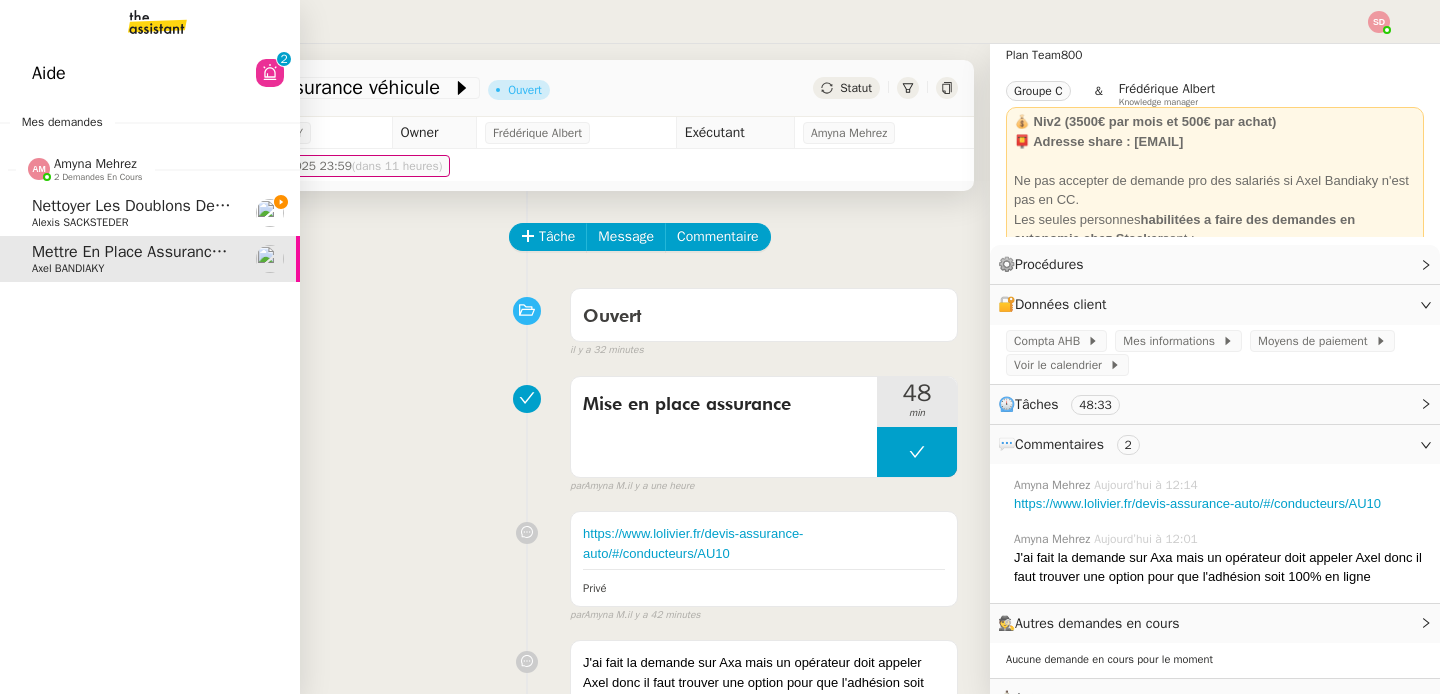 scroll, scrollTop: 47, scrollLeft: 0, axis: vertical 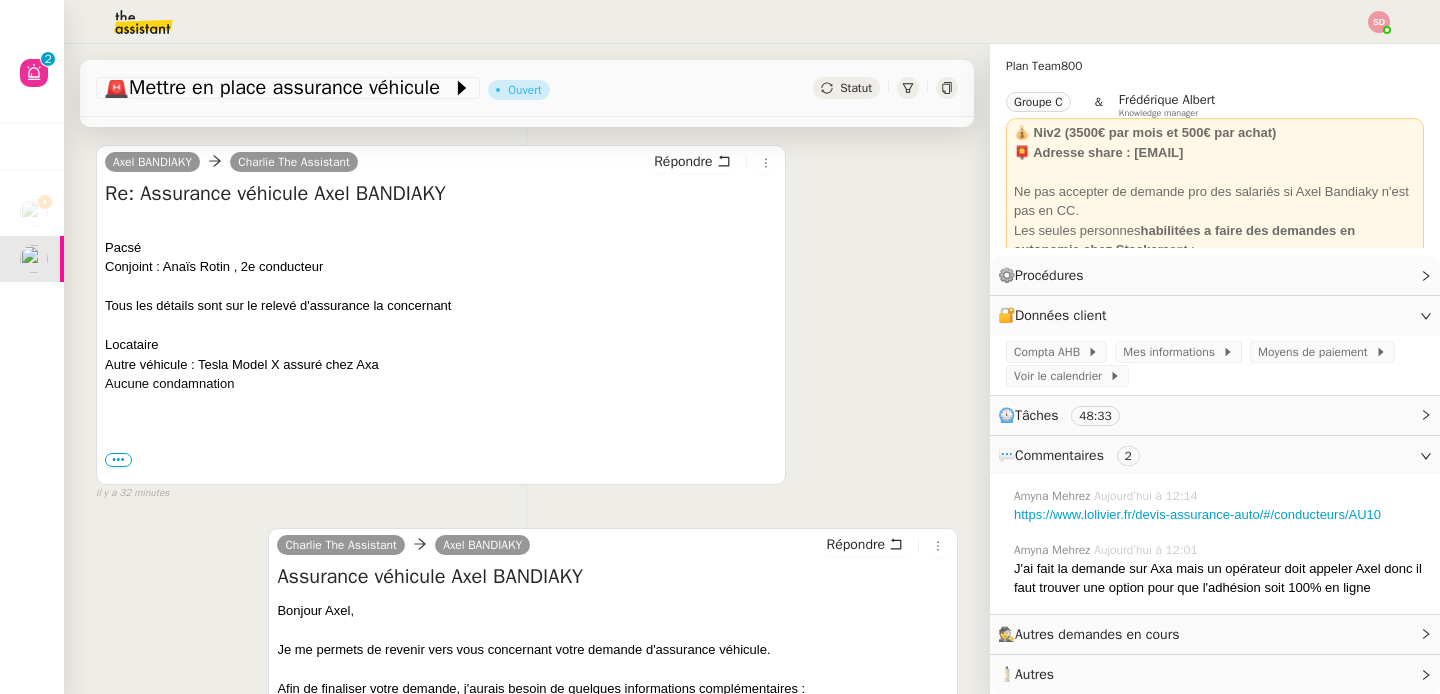 click on "•••" at bounding box center (118, 460) 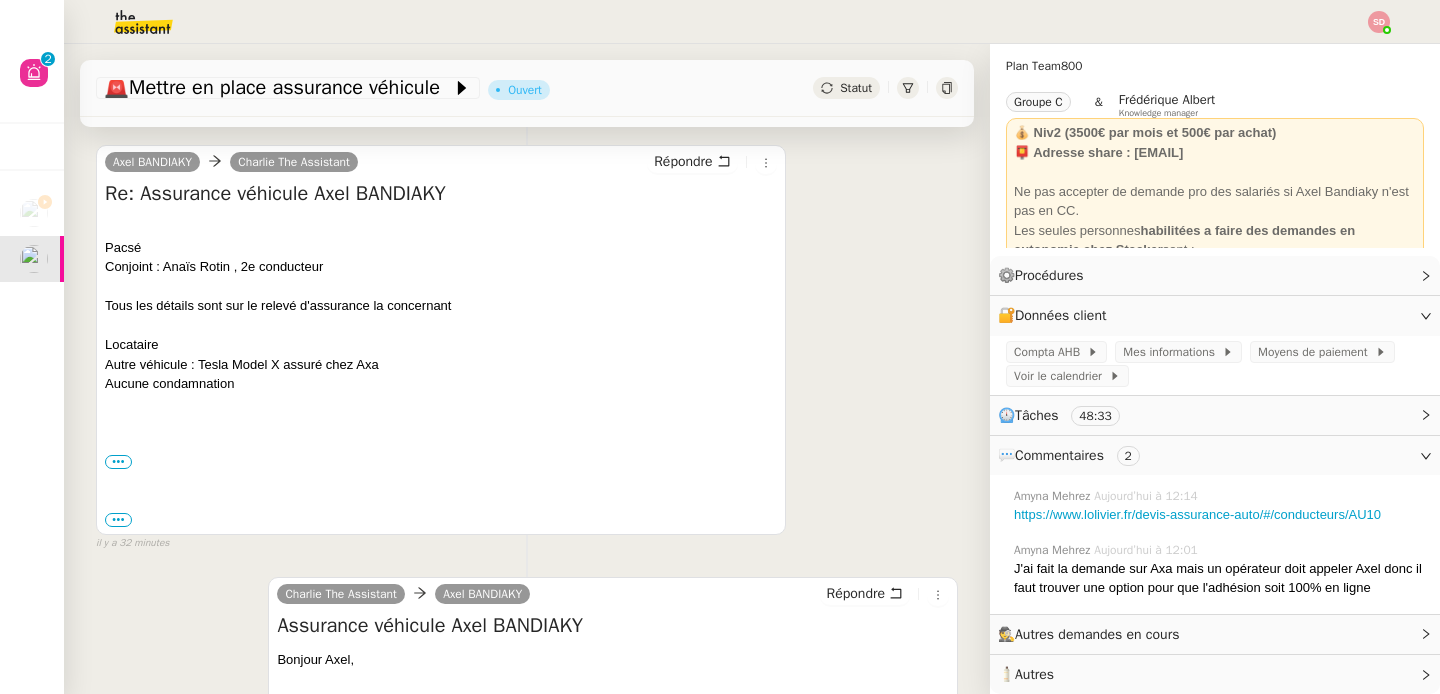 click on "•••" at bounding box center (118, 462) 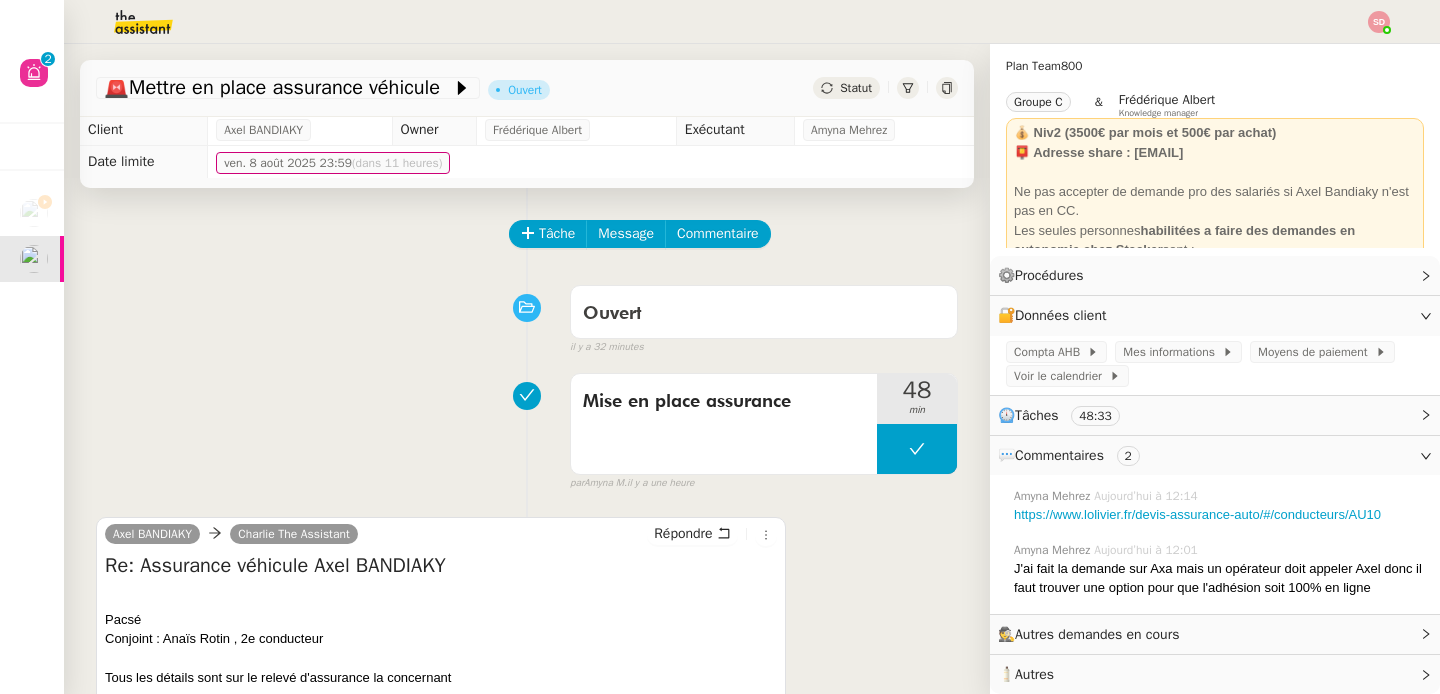scroll, scrollTop: 0, scrollLeft: 0, axis: both 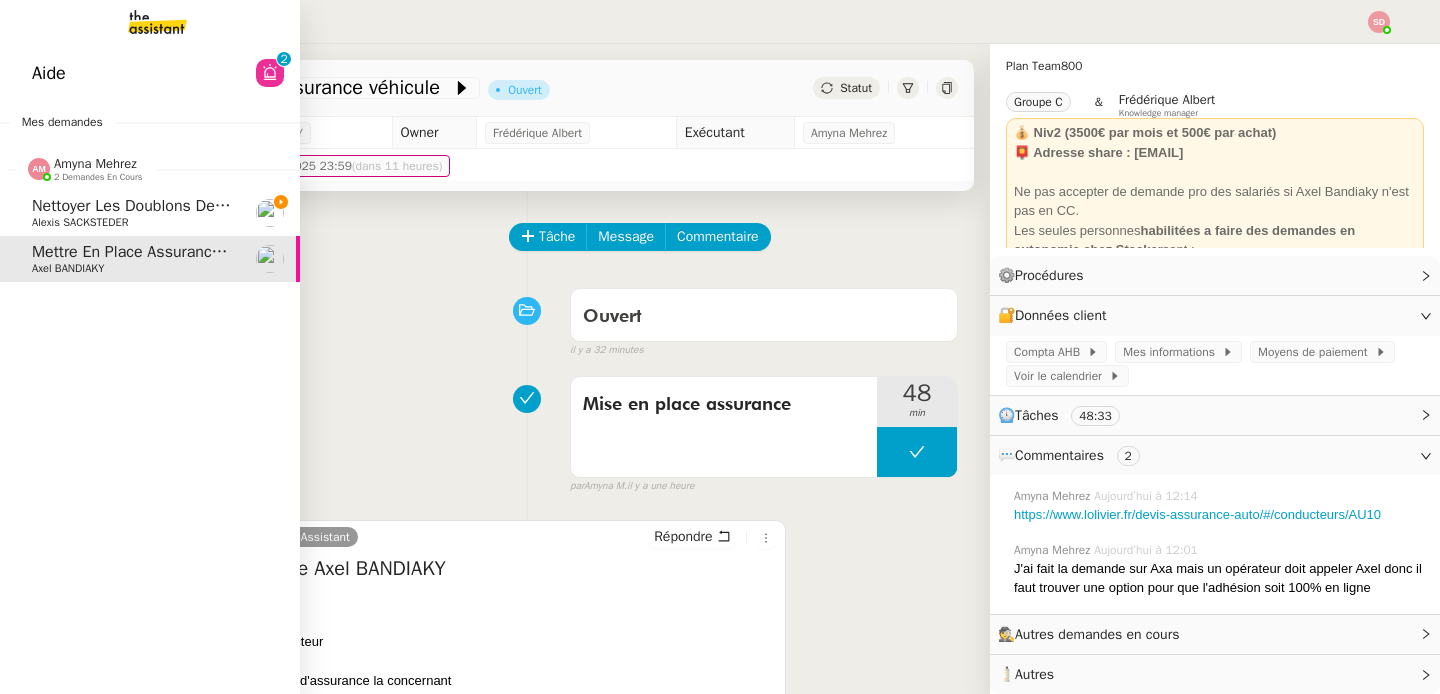 click 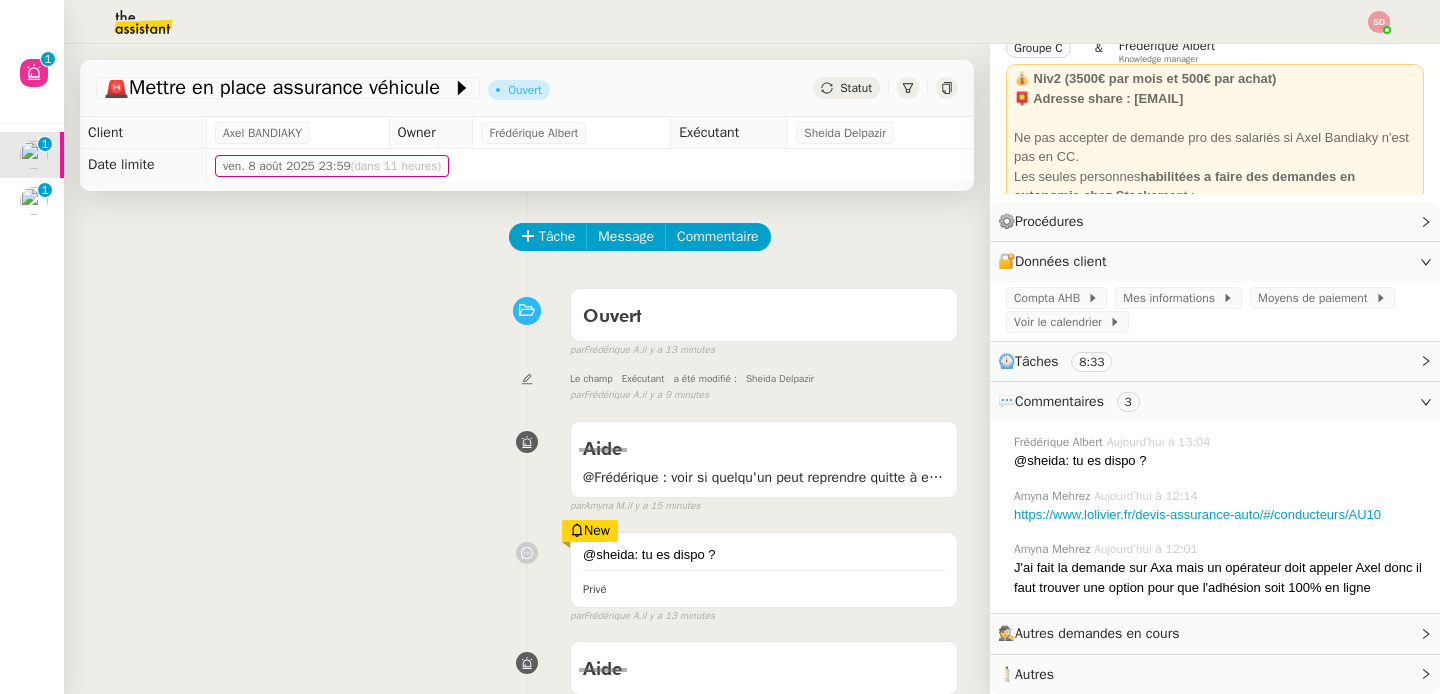 scroll, scrollTop: 89, scrollLeft: 0, axis: vertical 